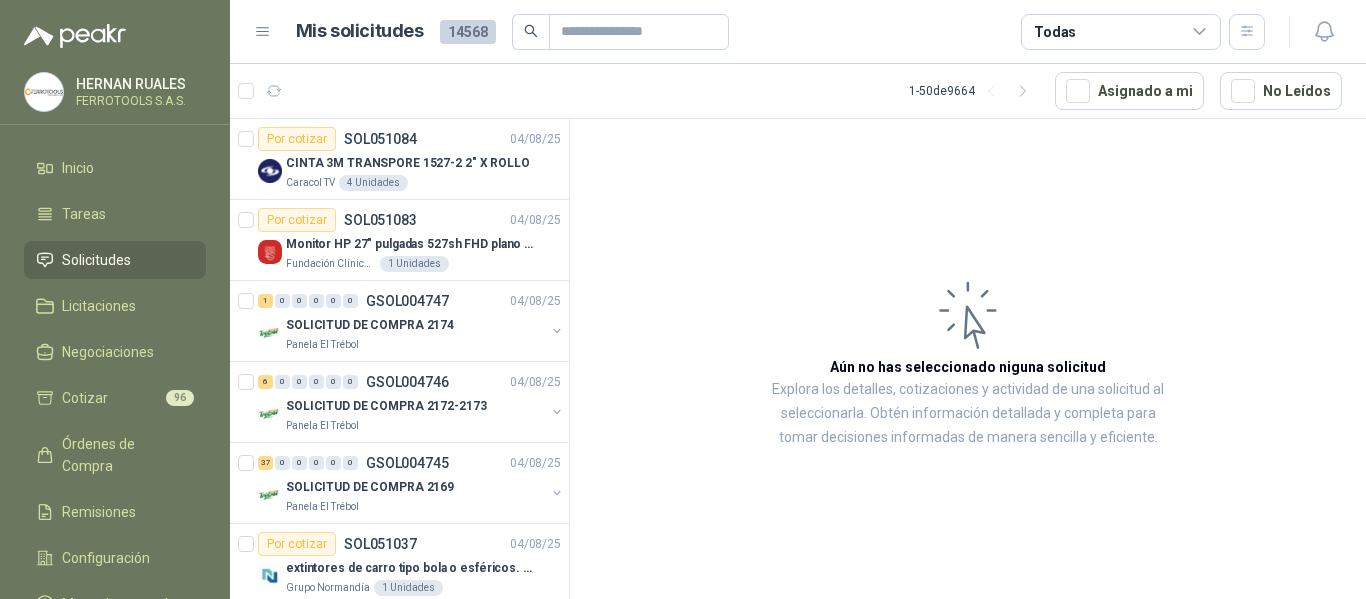scroll, scrollTop: 0, scrollLeft: 0, axis: both 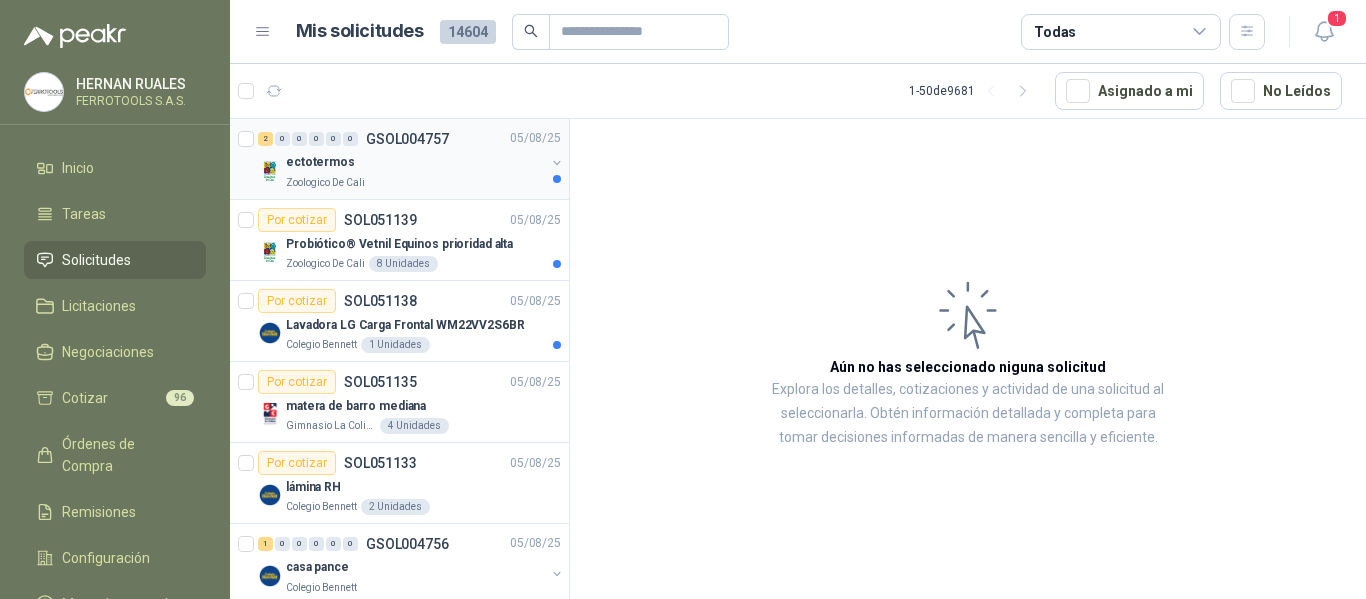 click on "ectotermos" at bounding box center (415, 163) 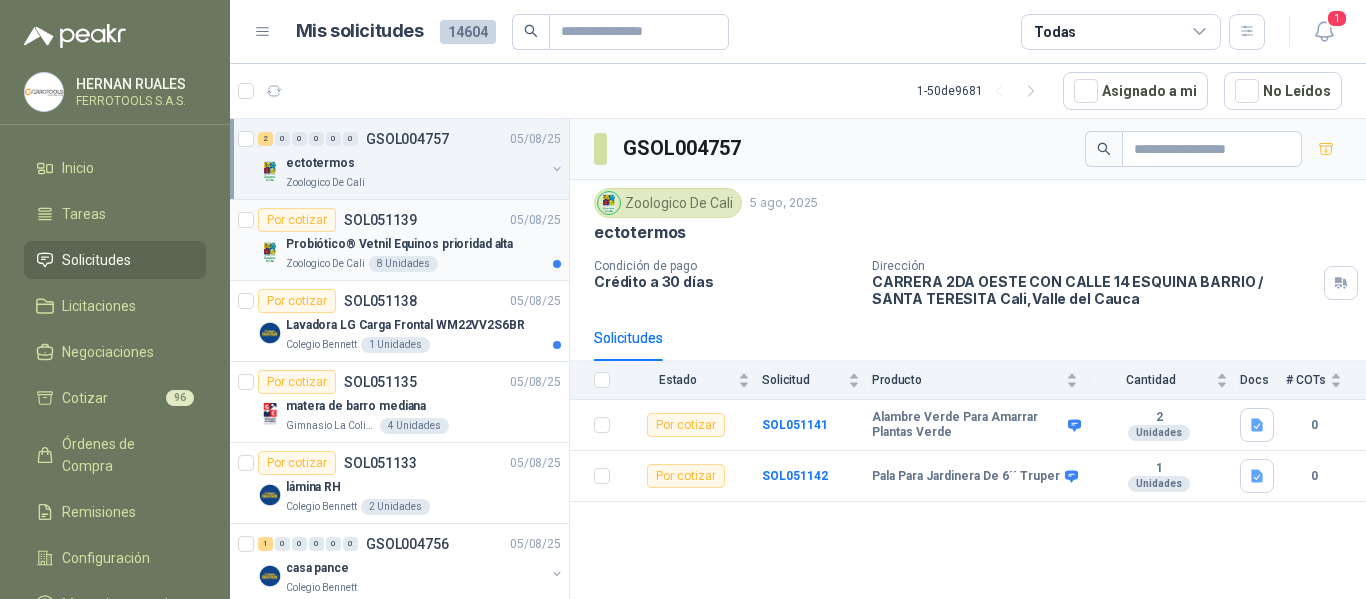 click on "Probiótico® Vetnil Equinos prioridad alta" at bounding box center [399, 244] 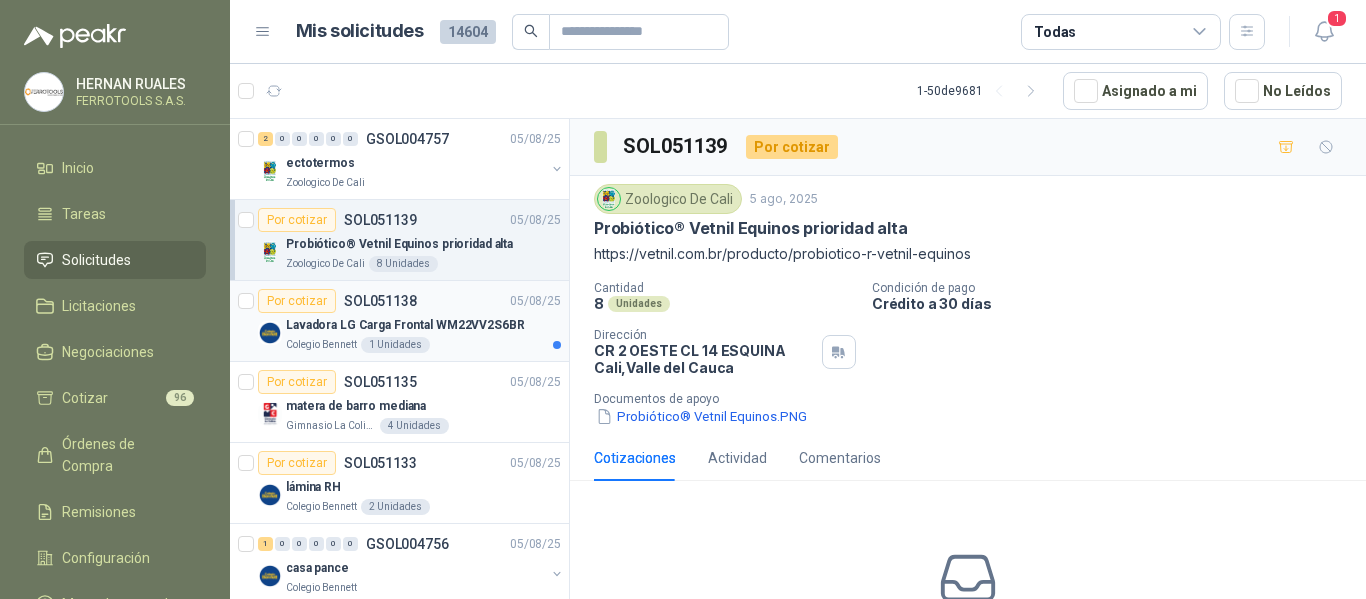 click on "Lavadora LG Carga Frontal WM22VV2S6BR" at bounding box center [405, 325] 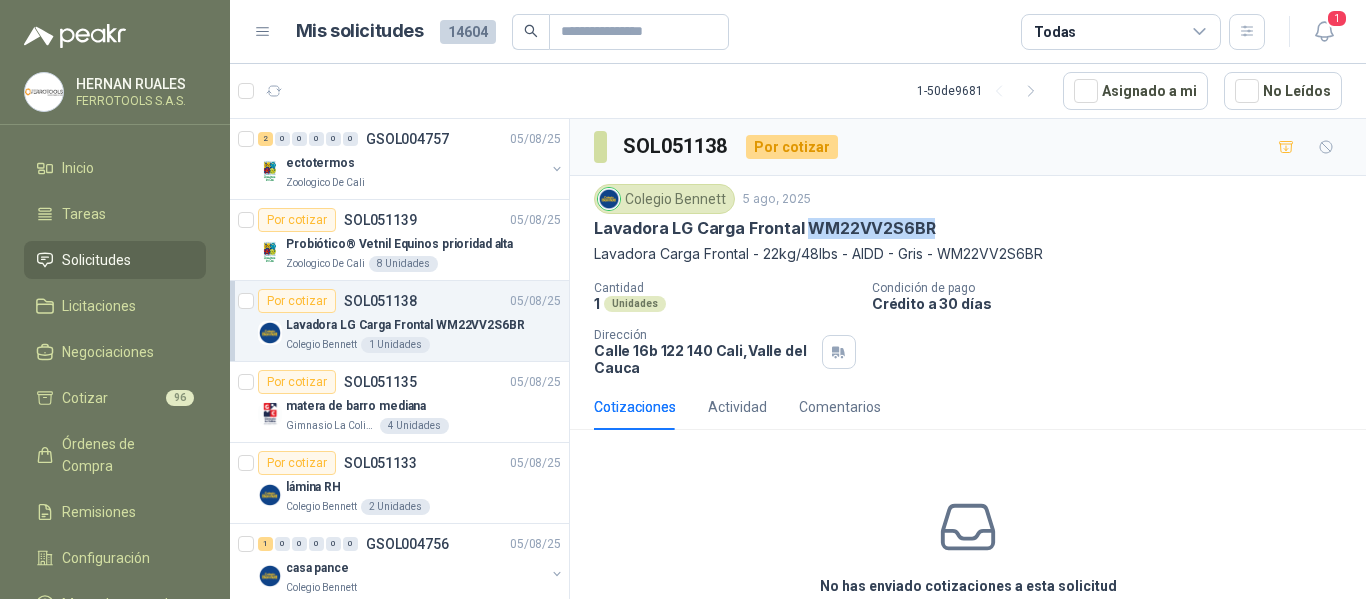 drag, startPoint x: 800, startPoint y: 233, endPoint x: 943, endPoint y: 229, distance: 143.05594 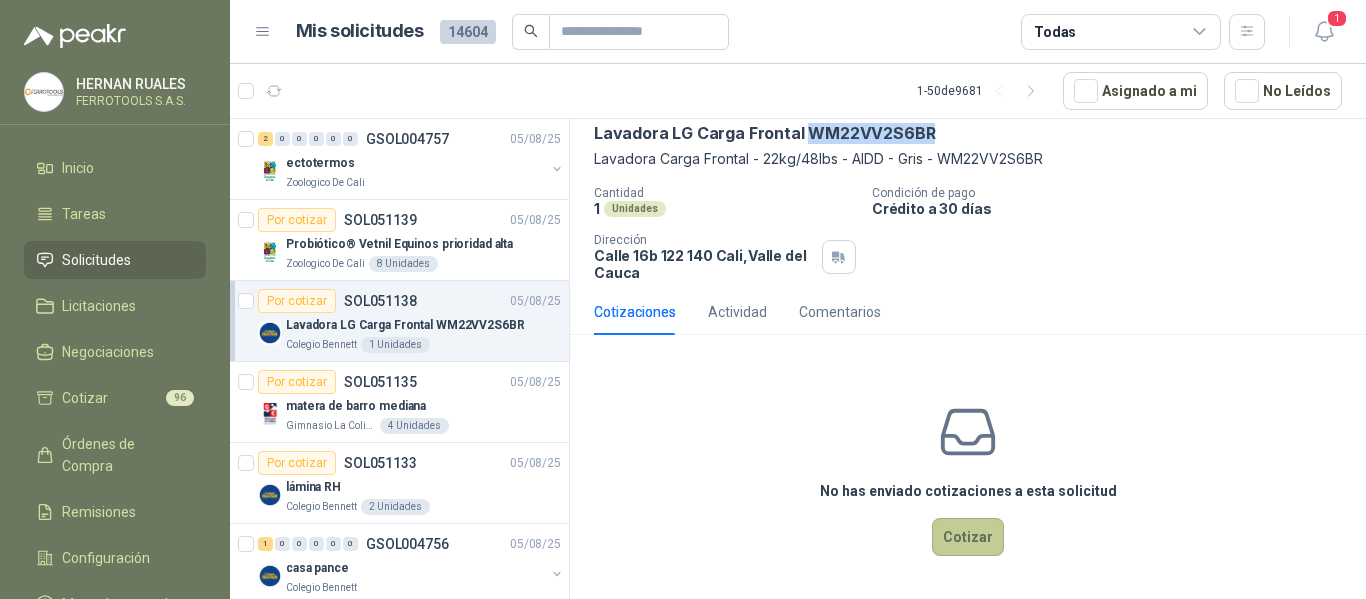 click on "Cotizar" at bounding box center (968, 537) 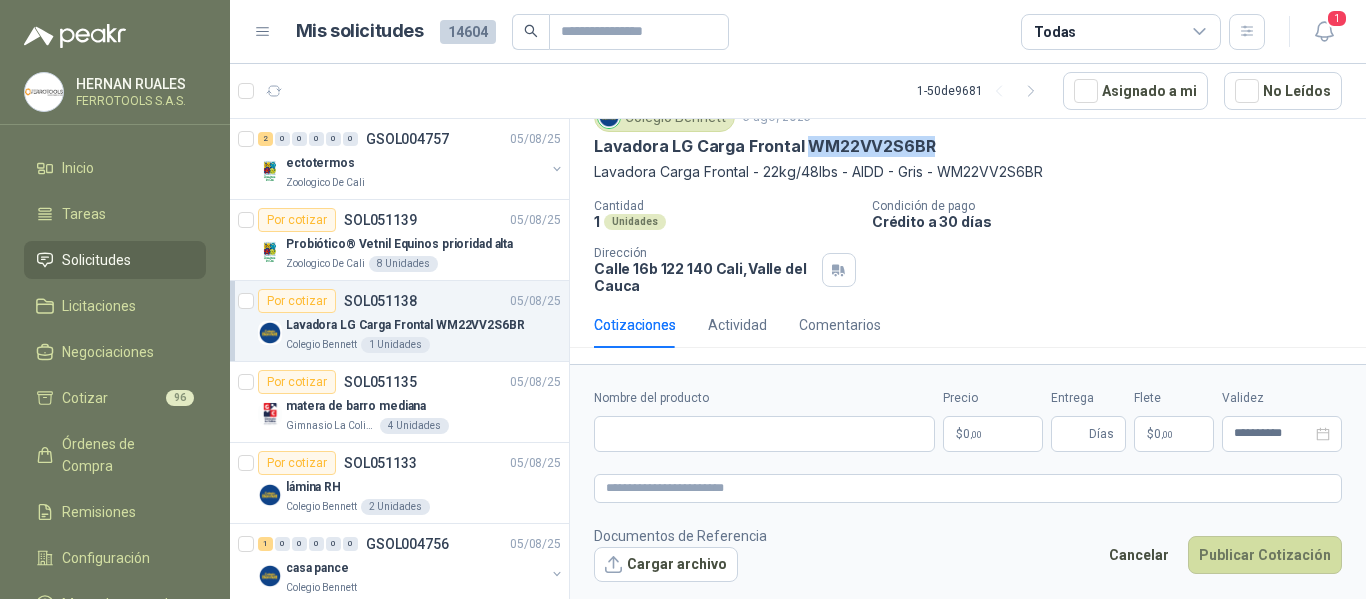 type 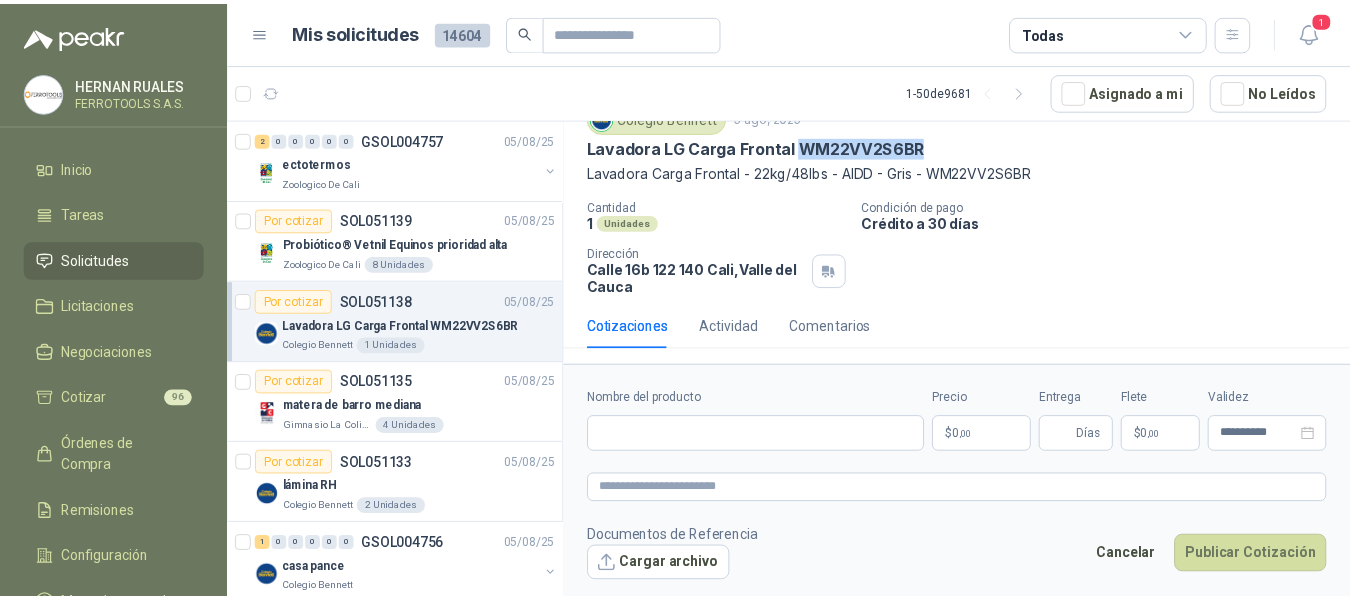 scroll, scrollTop: 82, scrollLeft: 0, axis: vertical 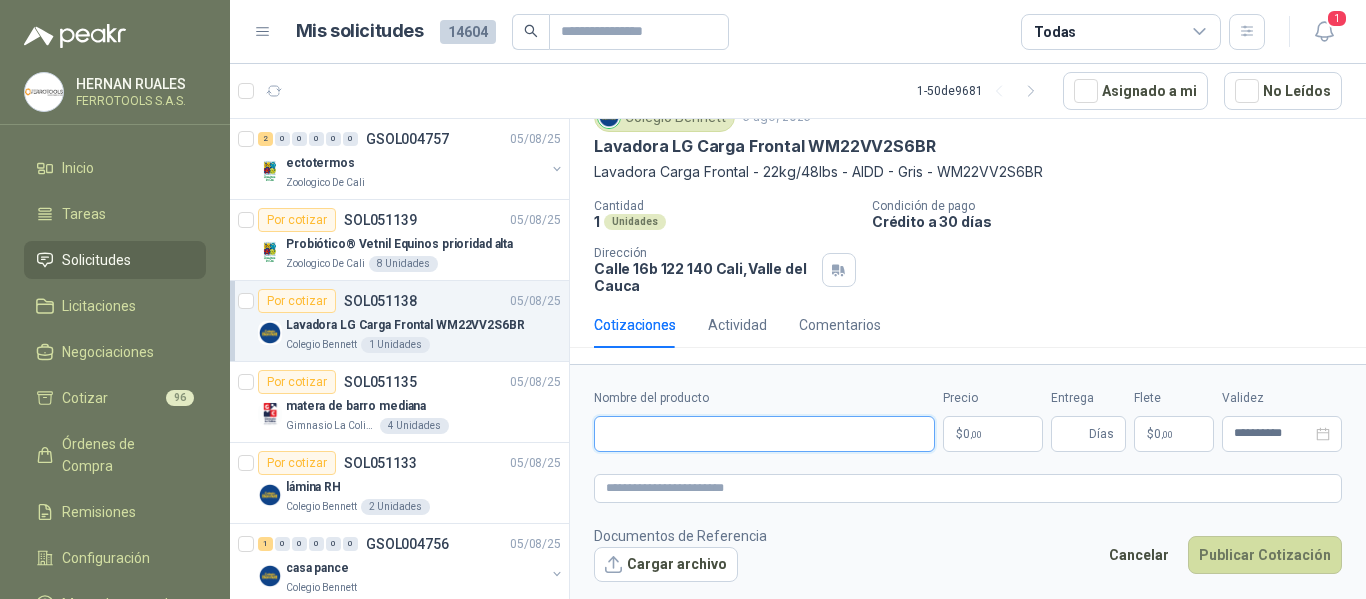 click on "Nombre del producto" at bounding box center [764, 434] 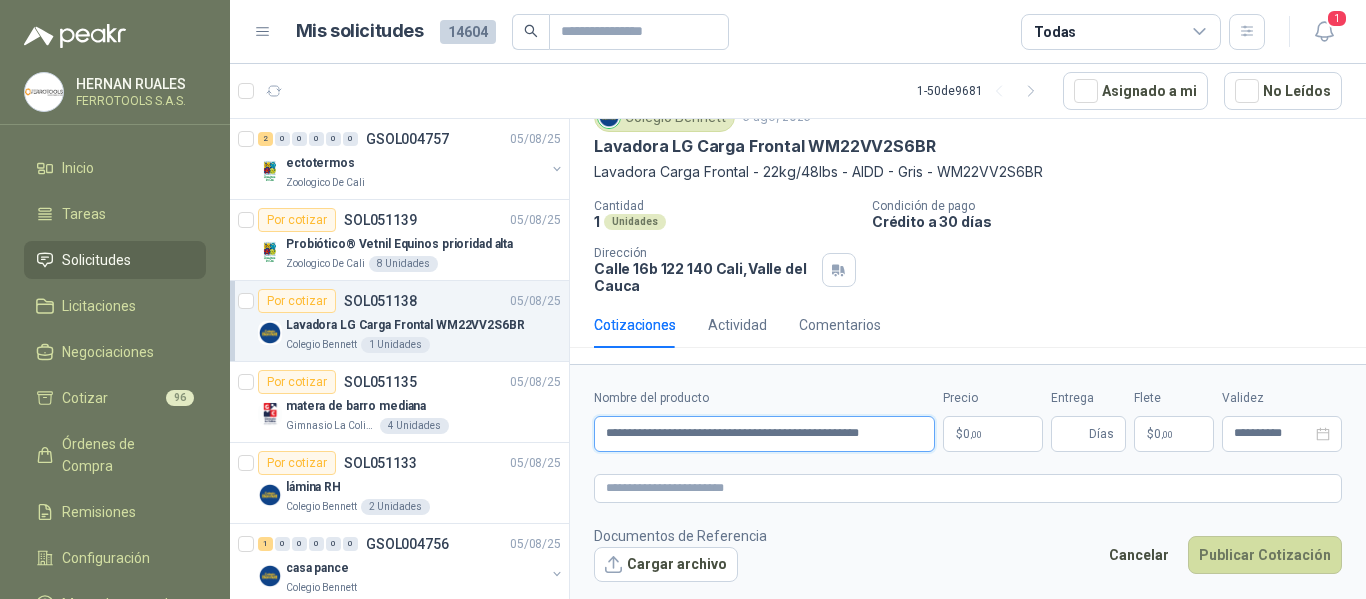 type on "**********" 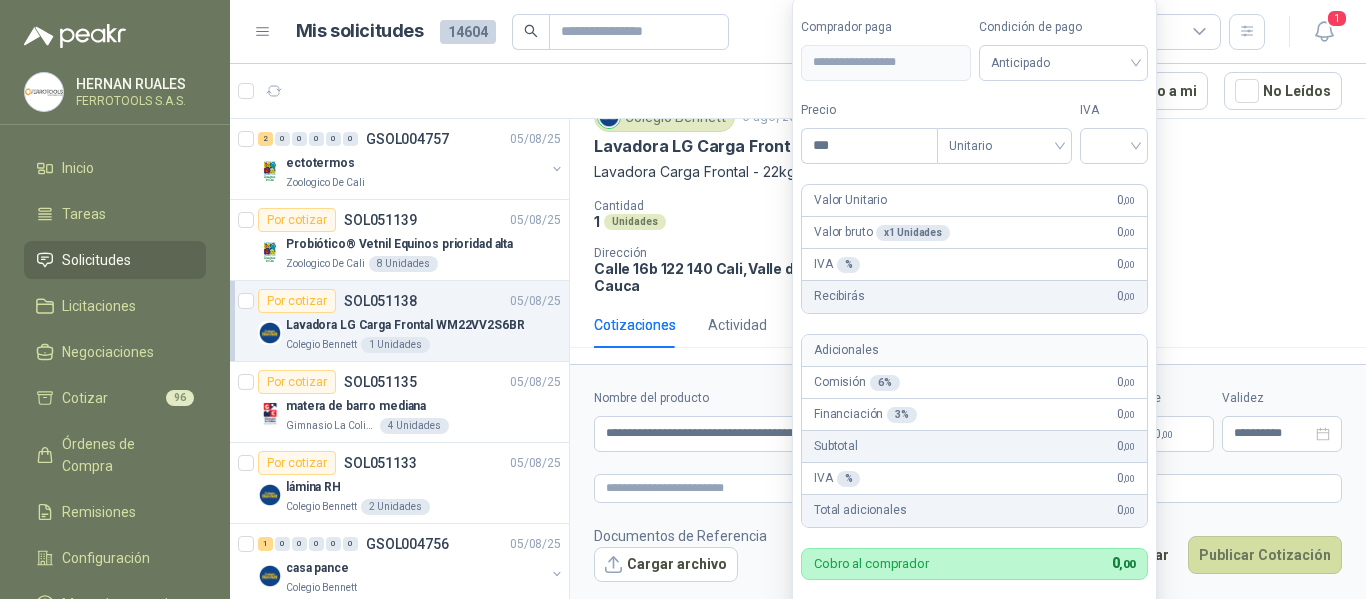 click on "HERNAN   RUALES FERROTOOLS S.A.S.   Inicio   Tareas   Solicitudes   Licitaciones   Negociaciones   Cotizar 96   Órdenes de Compra   Remisiones   Configuración   Manuales y ayuda Mis solicitudes 14604 Todas 1 1 - 50  de  9681 Asignado a mi No Leídos 2   0   0   0   0   0   GSOL004757 05/08/25   ectotermos  Zoologico De Cali    Por cotizar SOL051139 05/08/25   Probiótico® Vetnil Equinos prioridad alta Zoologico De Cali  8   Unidades Por cotizar SOL051138 05/08/25   Lavadora LG Carga Frontal WM22VV2S6BR Colegio Bennett 1   Unidades Por cotizar SOL051135 05/08/25   matera de barro mediana Gimnasio La Colina 4   Unidades Por cotizar SOL051133 05/08/25   lámina RH  Colegio Bennett 2   Unidades 1   0   0   0   0   0   GSOL004756 05/08/25   casa pance Colegio Bennett   1   0   0   0   0   0   GSOL004755 05/08/25   carpinteria zona de inglés Colegio Bennett   3   0   0   0   0   0   GSOL004754 05/08/25   EX -000638 - INSUMOS PARAB CONEXION DE TUBERIA Y A Oleaginosas San Fernando   Por cotizar SOL051127 05/08/25" at bounding box center [683, 299] 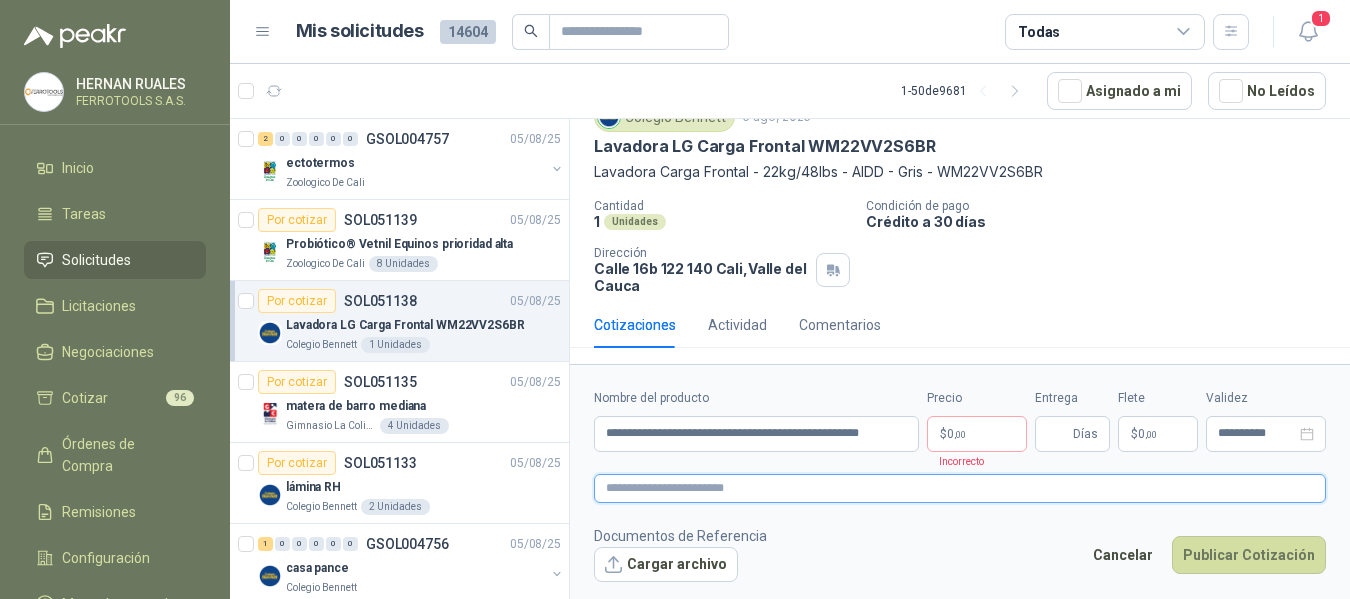 click at bounding box center (960, 488) 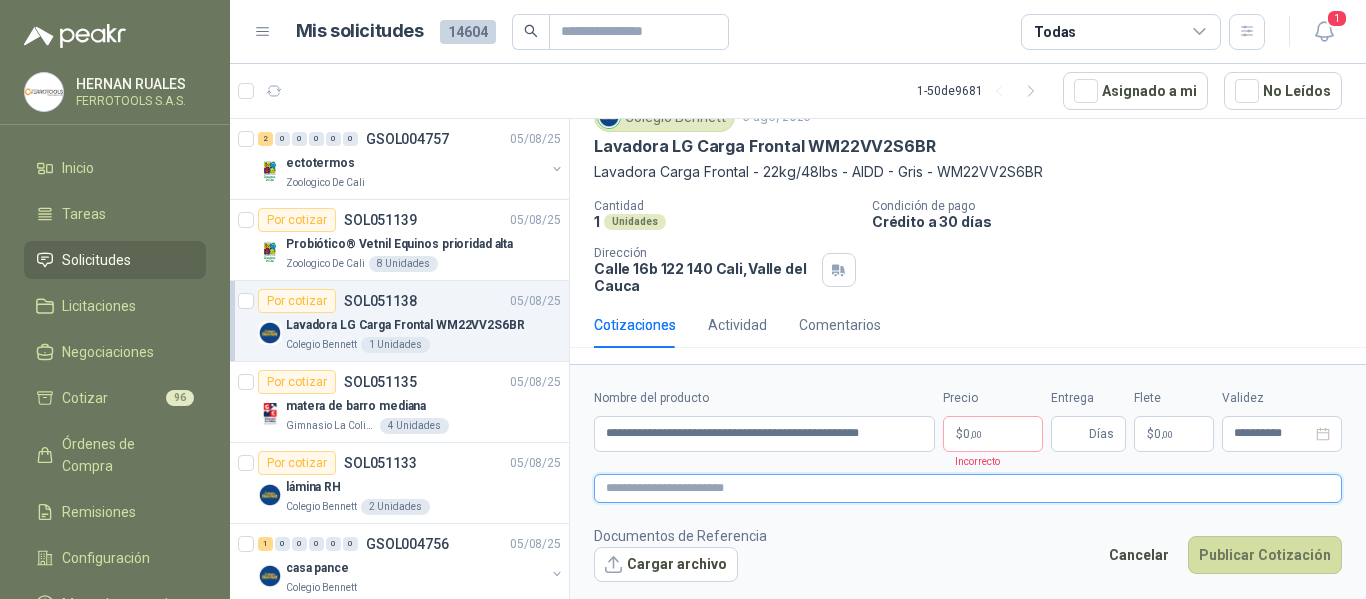 paste on "**********" 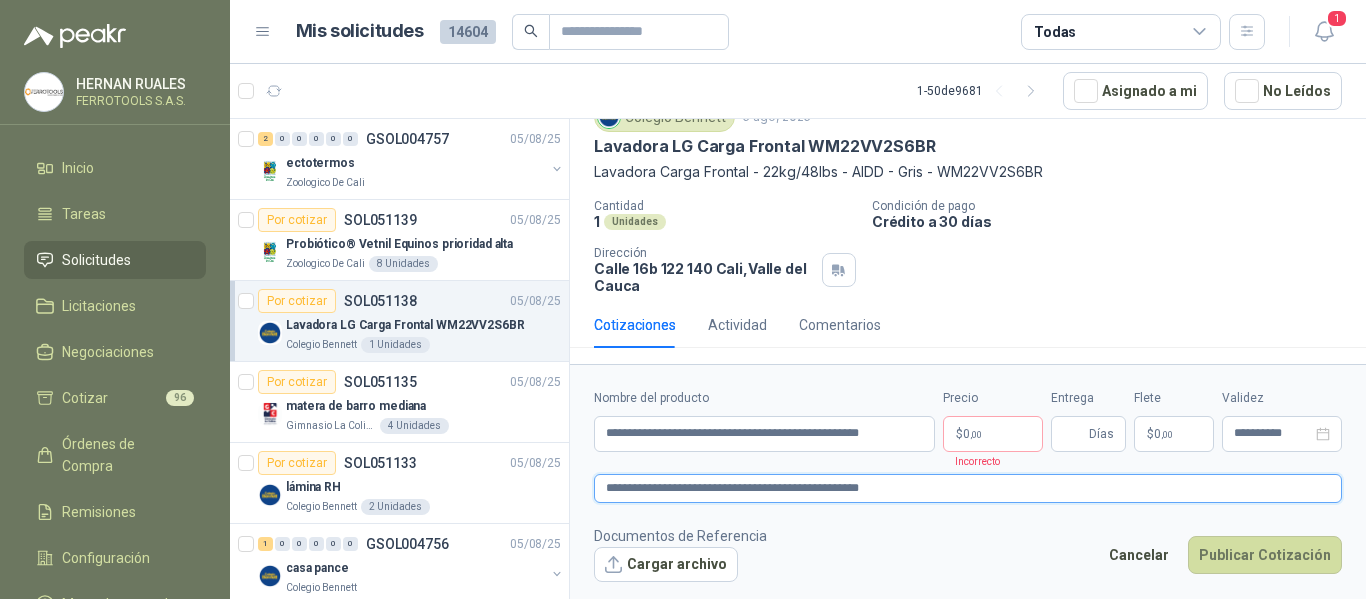 type on "**********" 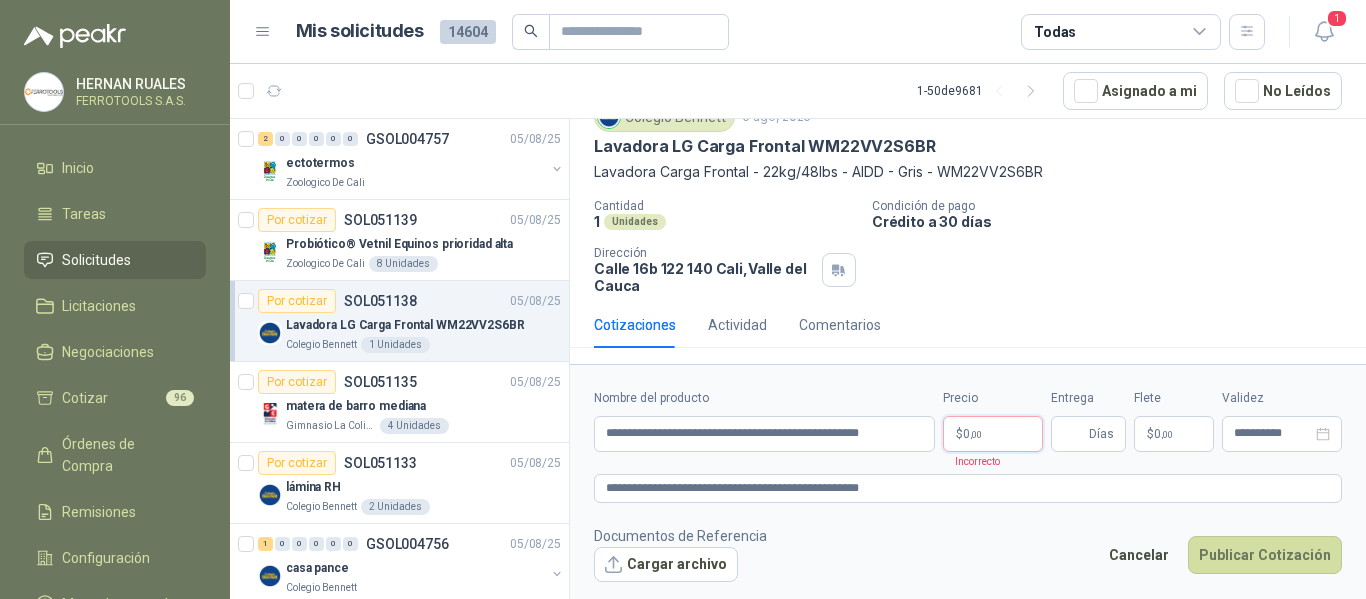 click on "HERNAN   RUALES FERROTOOLS S.A.S.   Inicio   Tareas   Solicitudes   Licitaciones   Negociaciones   Cotizar 96   Órdenes de Compra   Remisiones   Configuración   Manuales y ayuda Mis solicitudes 14604 Todas 1 1 - 50  de  9681 Asignado a mi No Leídos 2   0   0   0   0   0   GSOL004757 05/08/25   ectotermos  Zoologico De Cali    Por cotizar SOL051139 05/08/25   Probiótico® Vetnil Equinos prioridad alta Zoologico De Cali  8   Unidades Por cotizar SOL051138 05/08/25   Lavadora LG Carga Frontal WM22VV2S6BR Colegio Bennett 1   Unidades Por cotizar SOL051135 05/08/25   matera de barro mediana Gimnasio La Colina 4   Unidades Por cotizar SOL051133 05/08/25   lámina RH  Colegio Bennett 2   Unidades 1   0   0   0   0   0   GSOL004756 05/08/25   casa pance Colegio Bennett   1   0   0   0   0   0   GSOL004755 05/08/25   carpinteria zona de inglés Colegio Bennett   3   0   0   0   0   0   GSOL004754 05/08/25   EX -000638 - INSUMOS PARAB CONEXION DE TUBERIA Y A Oleaginosas San Fernando   Por cotizar SOL051127 05/08/25" at bounding box center [683, 299] 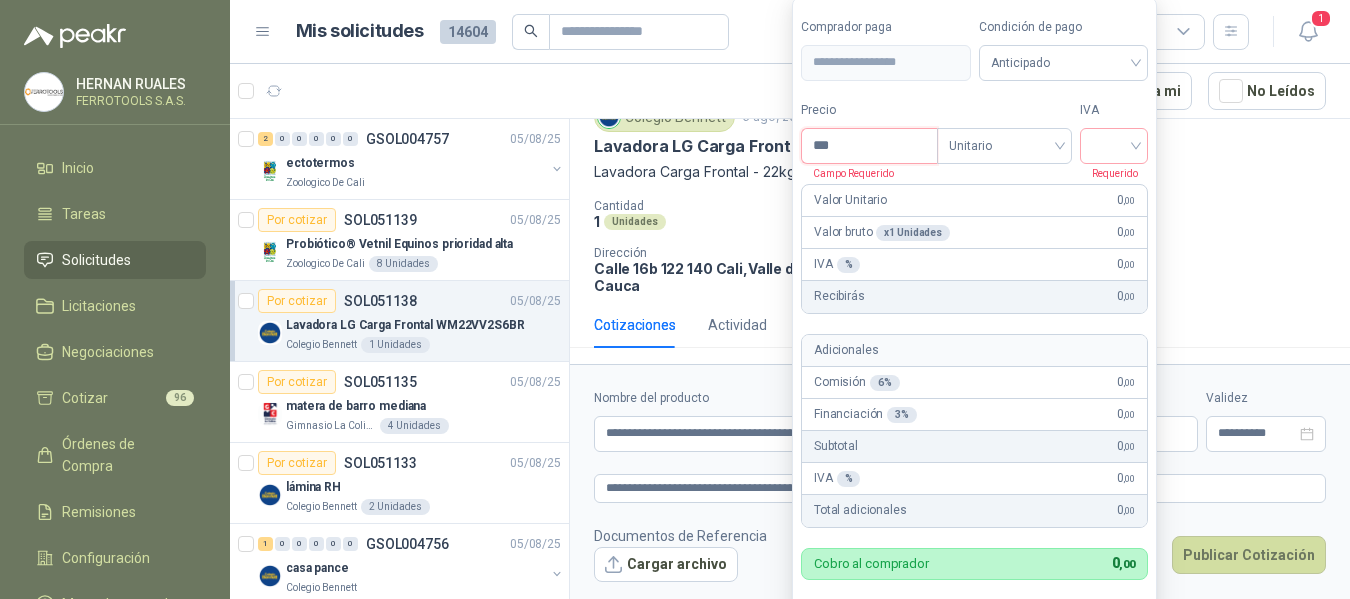 click on "***" at bounding box center (869, 146) 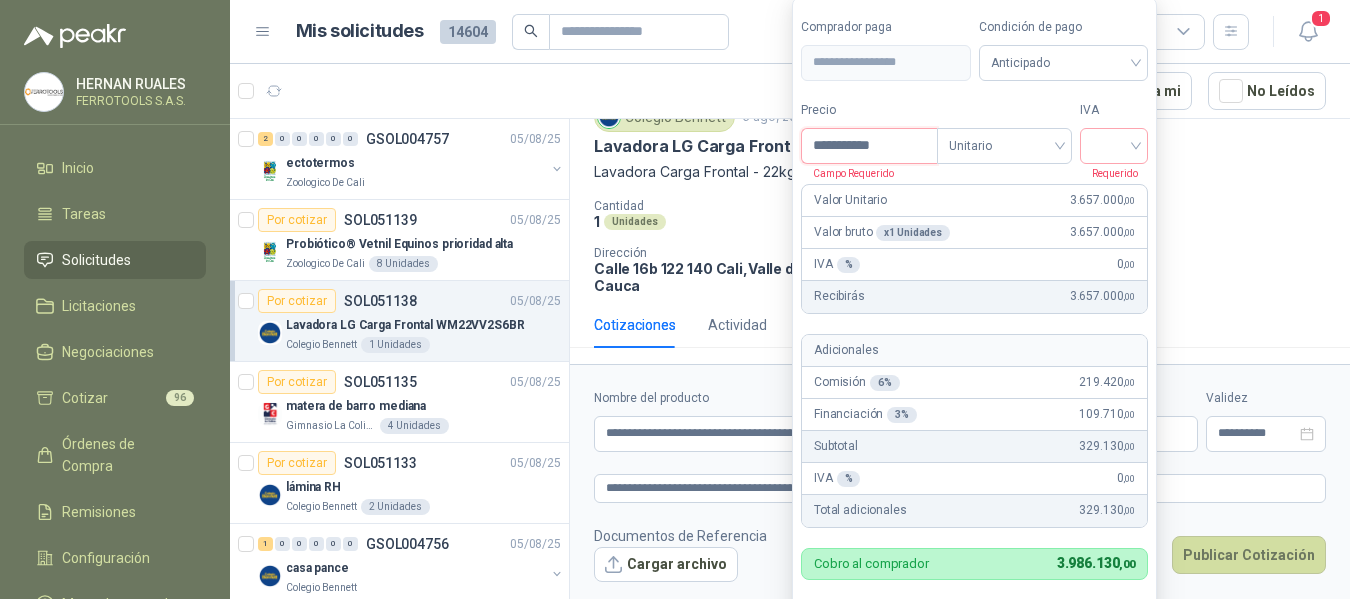 type on "**********" 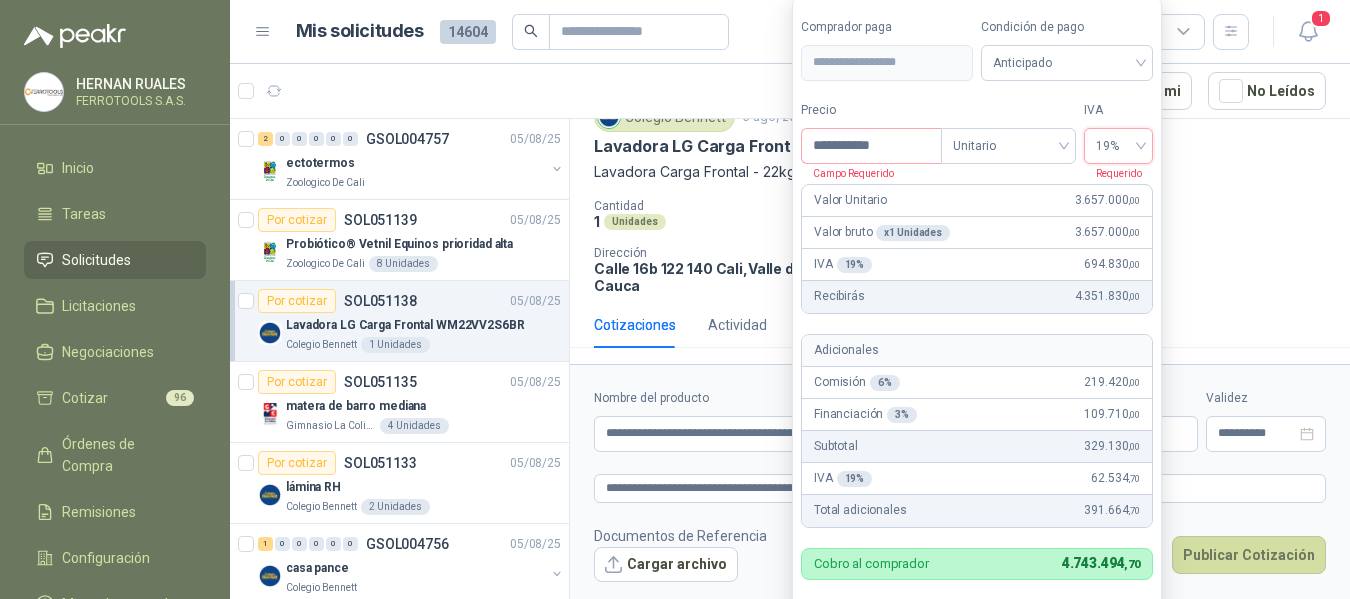 click on "**********" at bounding box center (977, 328) 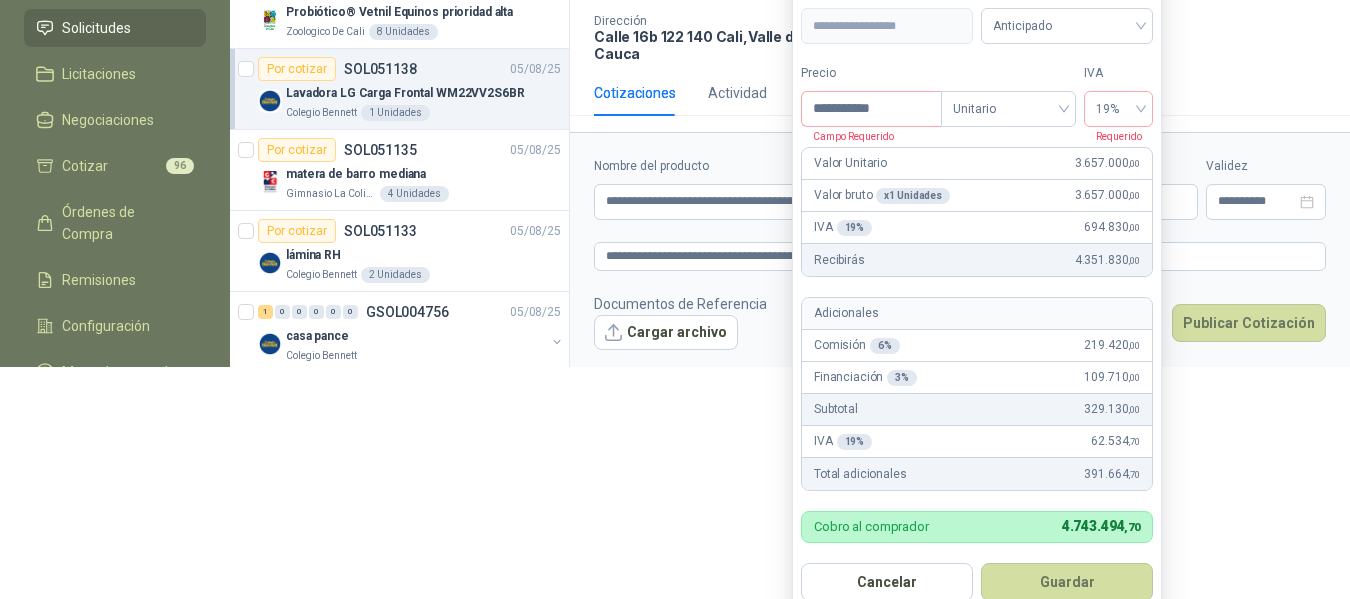 scroll, scrollTop: 255, scrollLeft: 0, axis: vertical 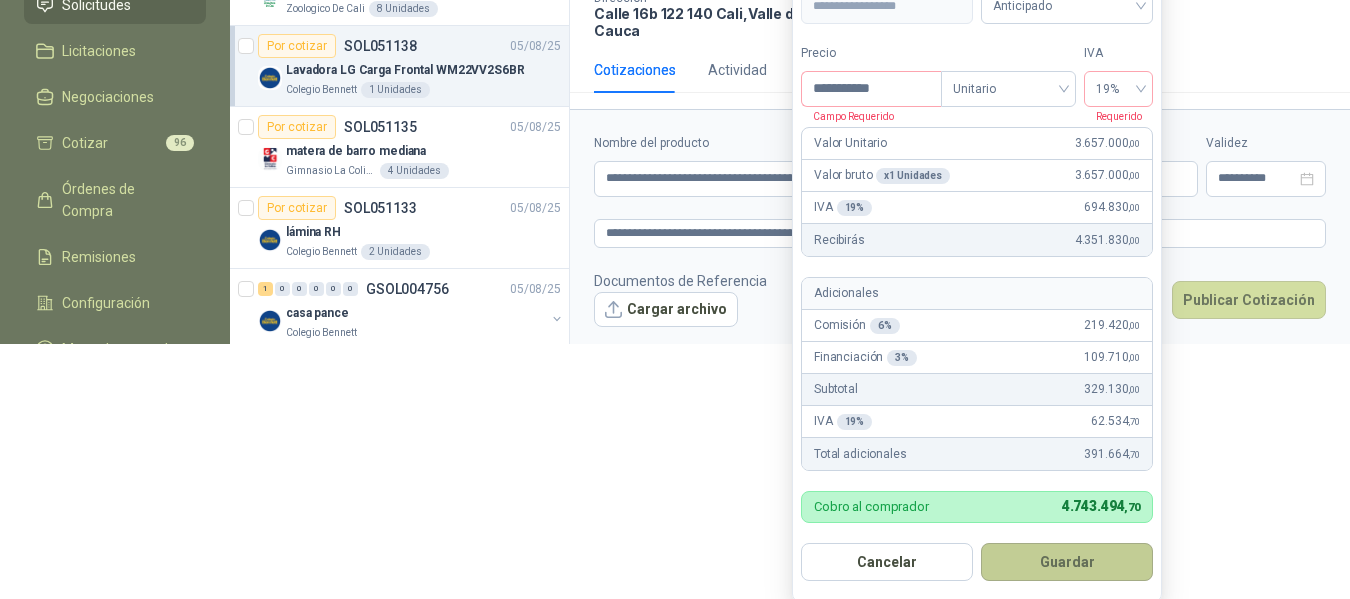 click on "Guardar" at bounding box center [1067, 562] 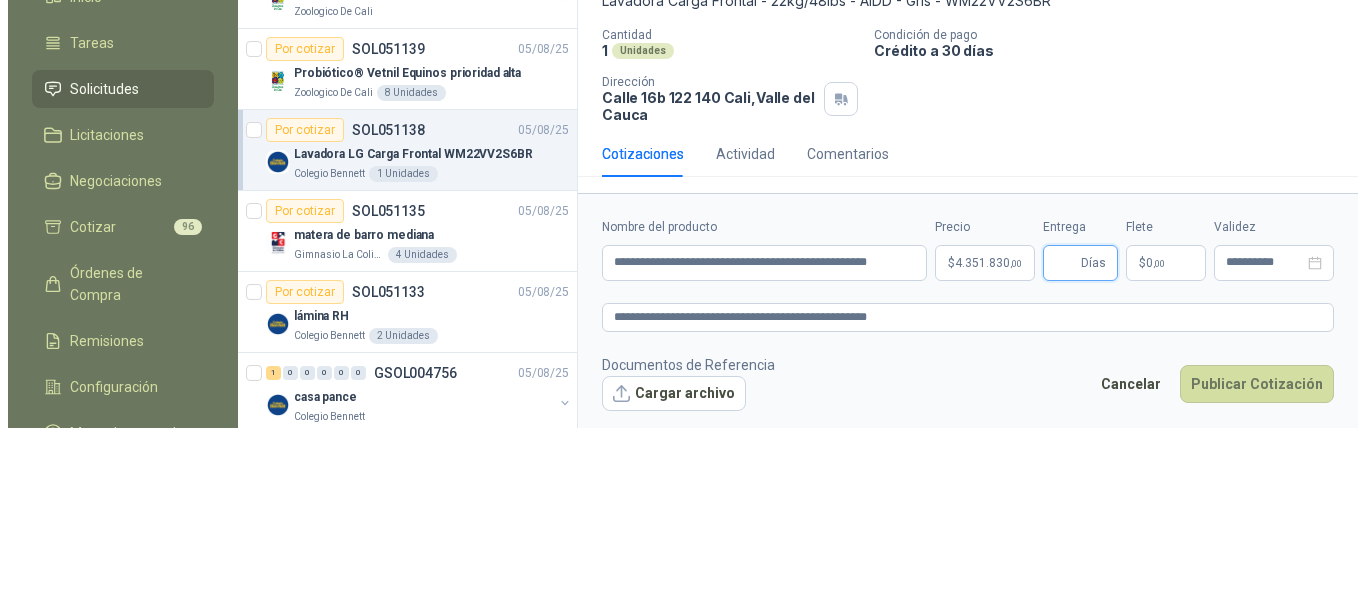 scroll, scrollTop: 0, scrollLeft: 0, axis: both 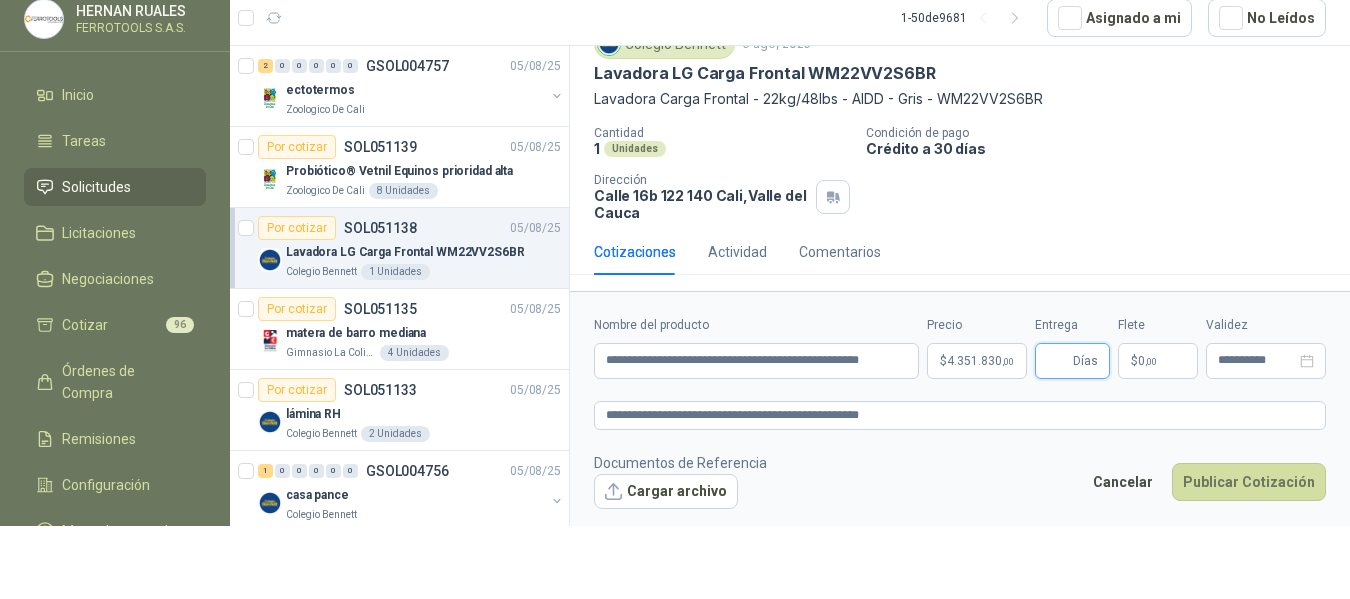 type 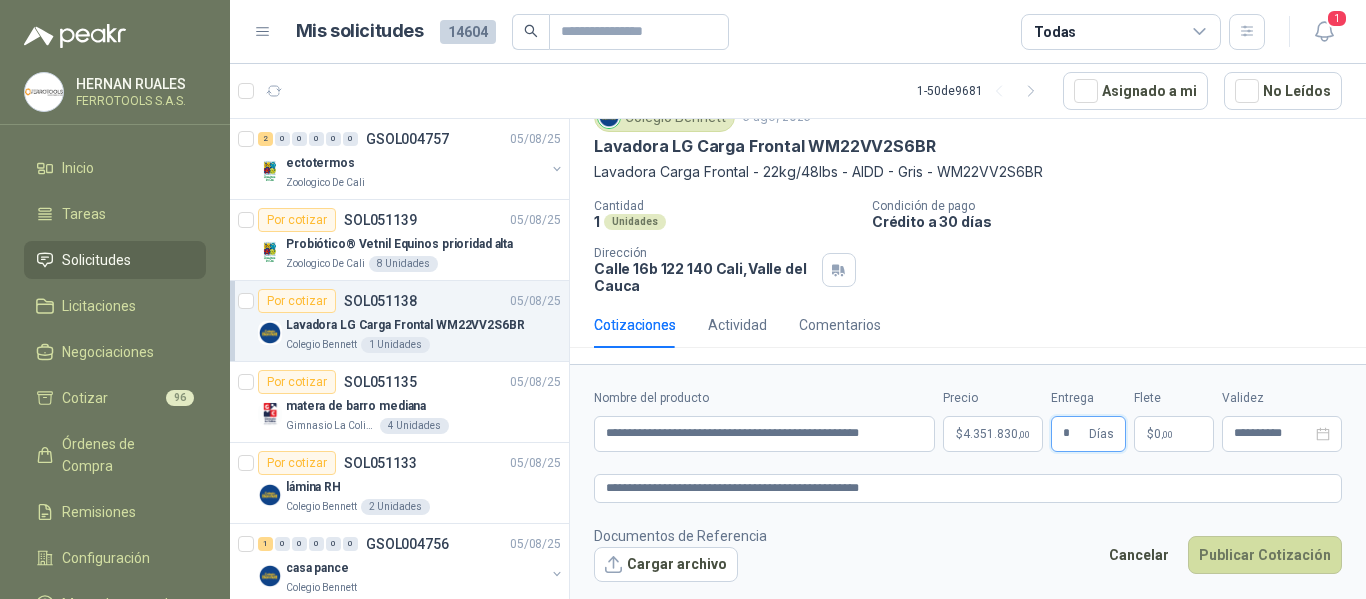 type on "*" 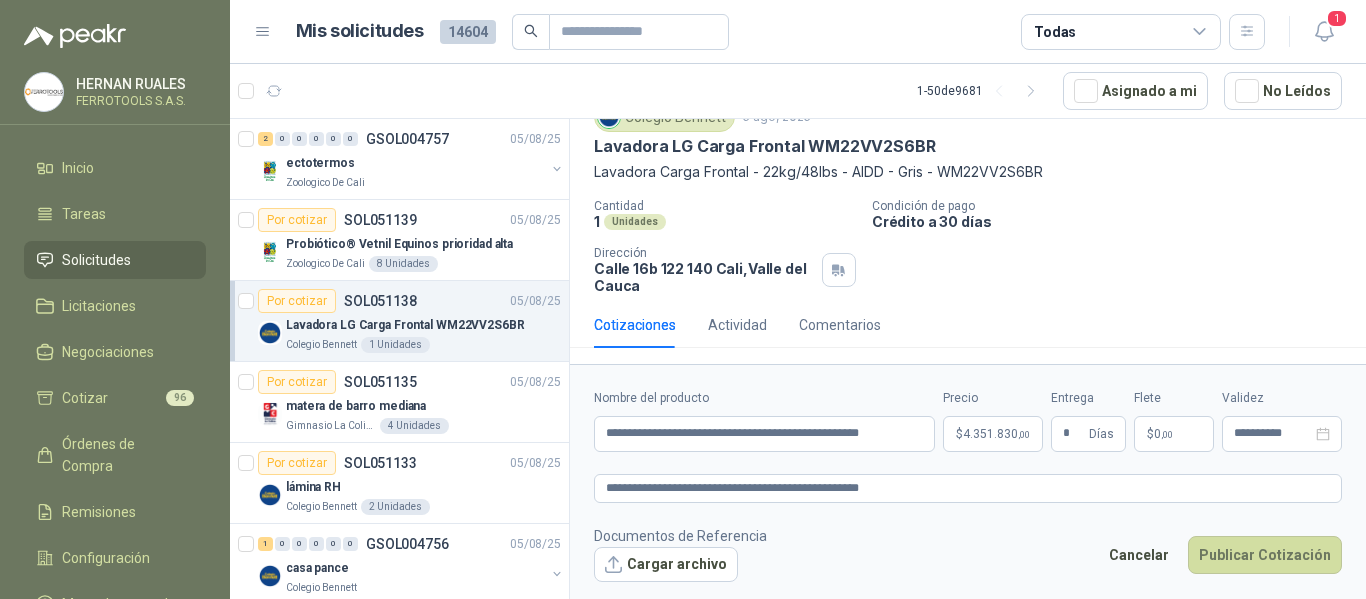 click on "Documentos de Referencia Cargar archivo Cancelar Publicar Cotización" at bounding box center (968, 554) 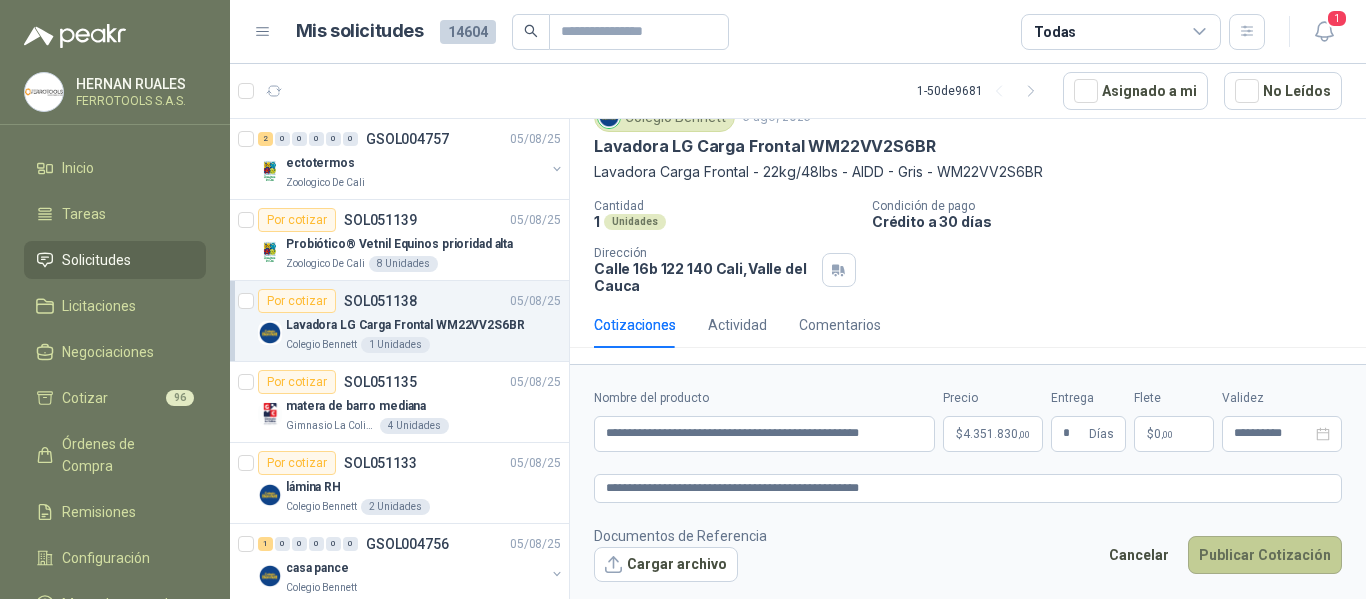 click on "Publicar Cotización" at bounding box center [1265, 555] 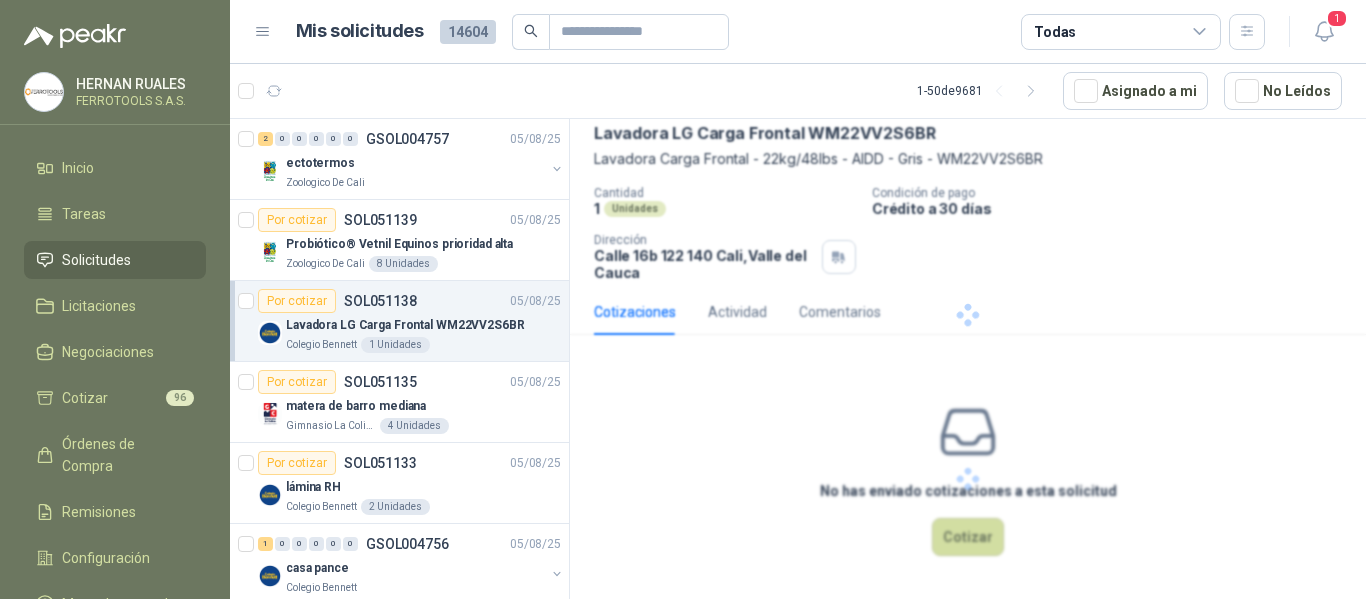 scroll, scrollTop: 0, scrollLeft: 0, axis: both 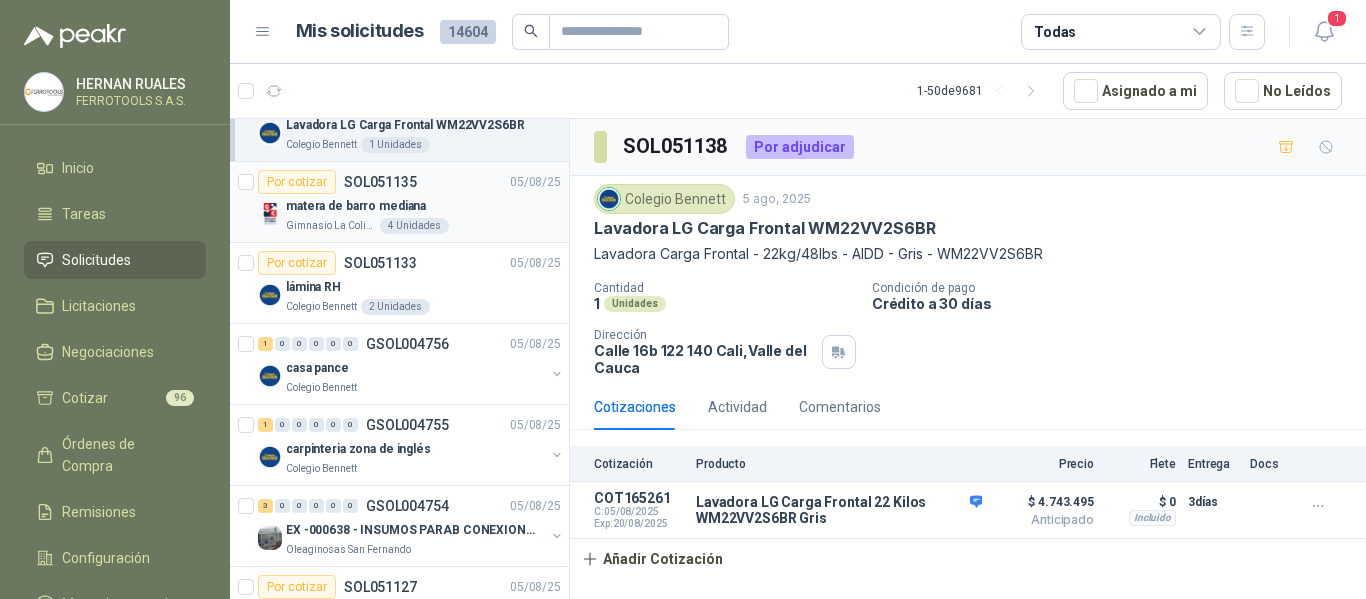 click on "matera de barro mediana" at bounding box center [423, 206] 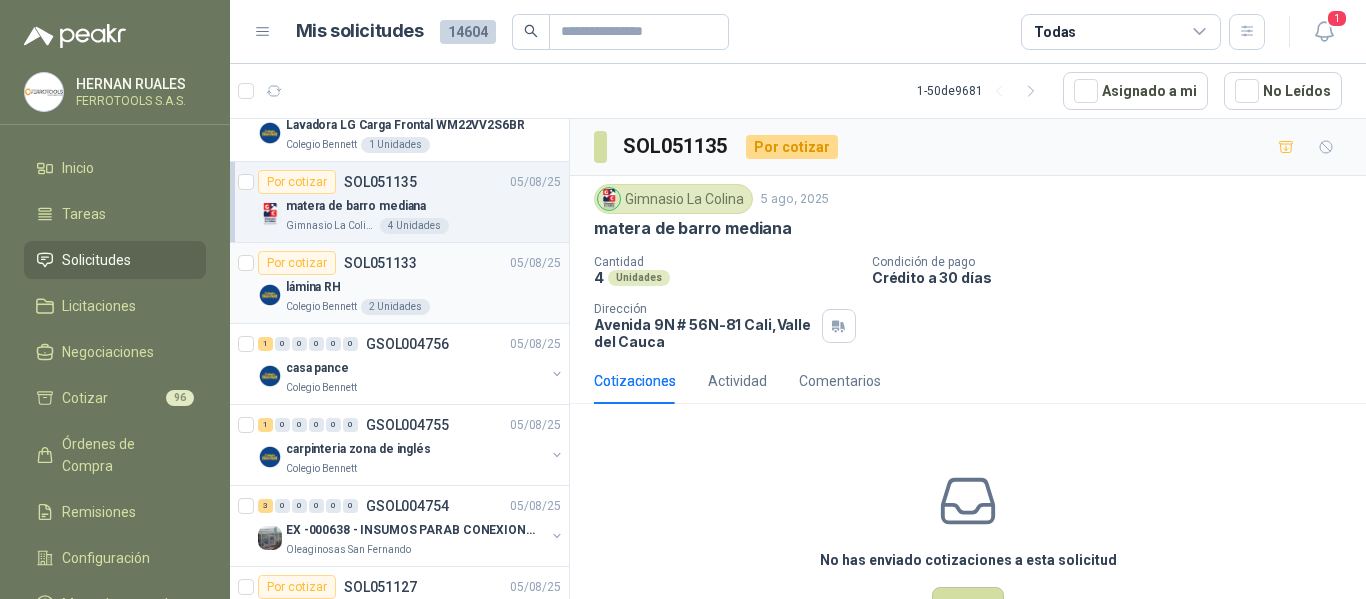click on "SOL051133" at bounding box center (380, 263) 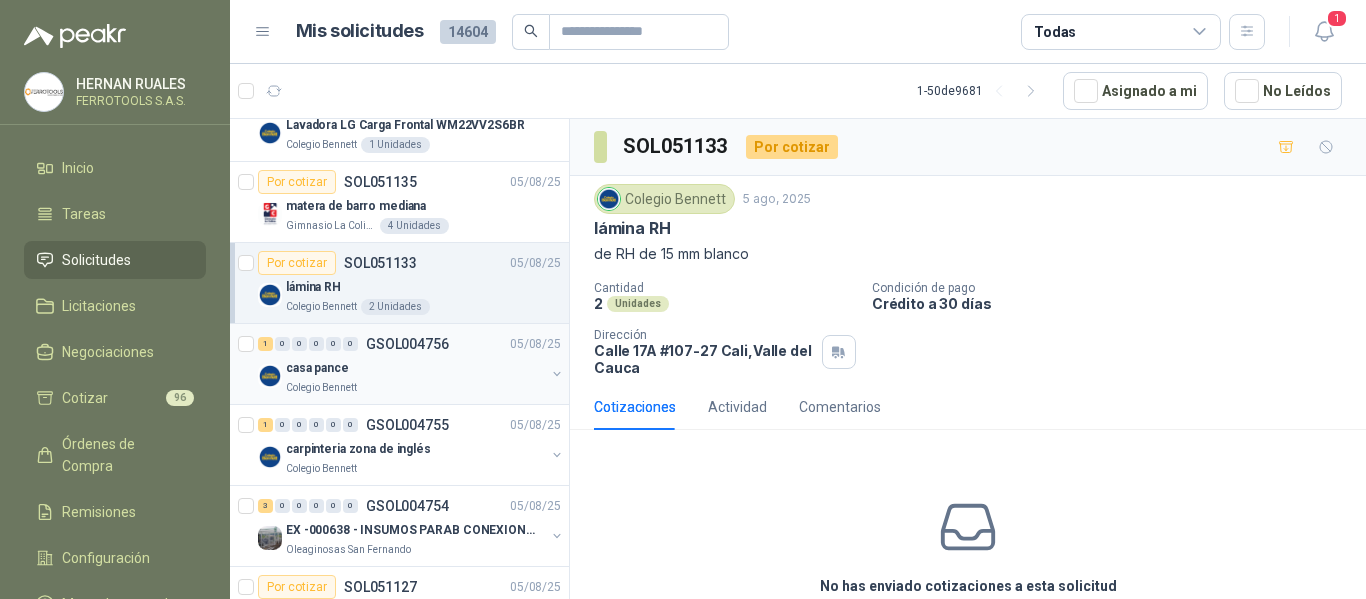 click on "casa pance" at bounding box center (415, 368) 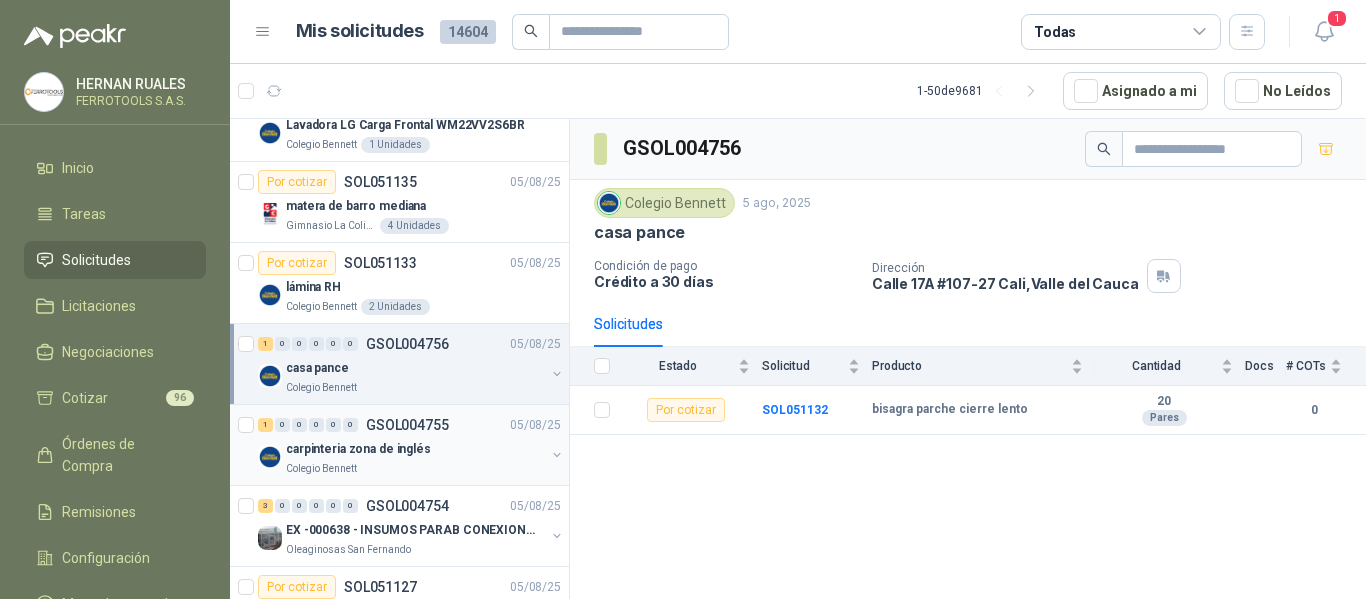 click on "carpinteria zona de inglés" at bounding box center (415, 449) 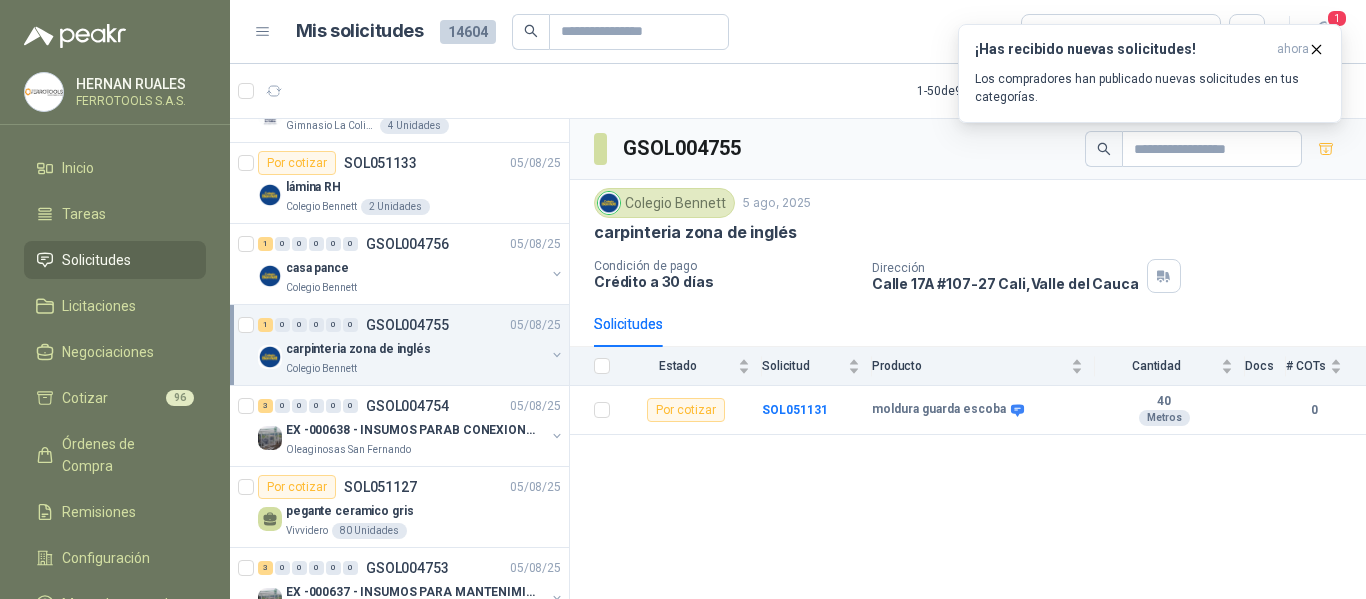 scroll, scrollTop: 400, scrollLeft: 0, axis: vertical 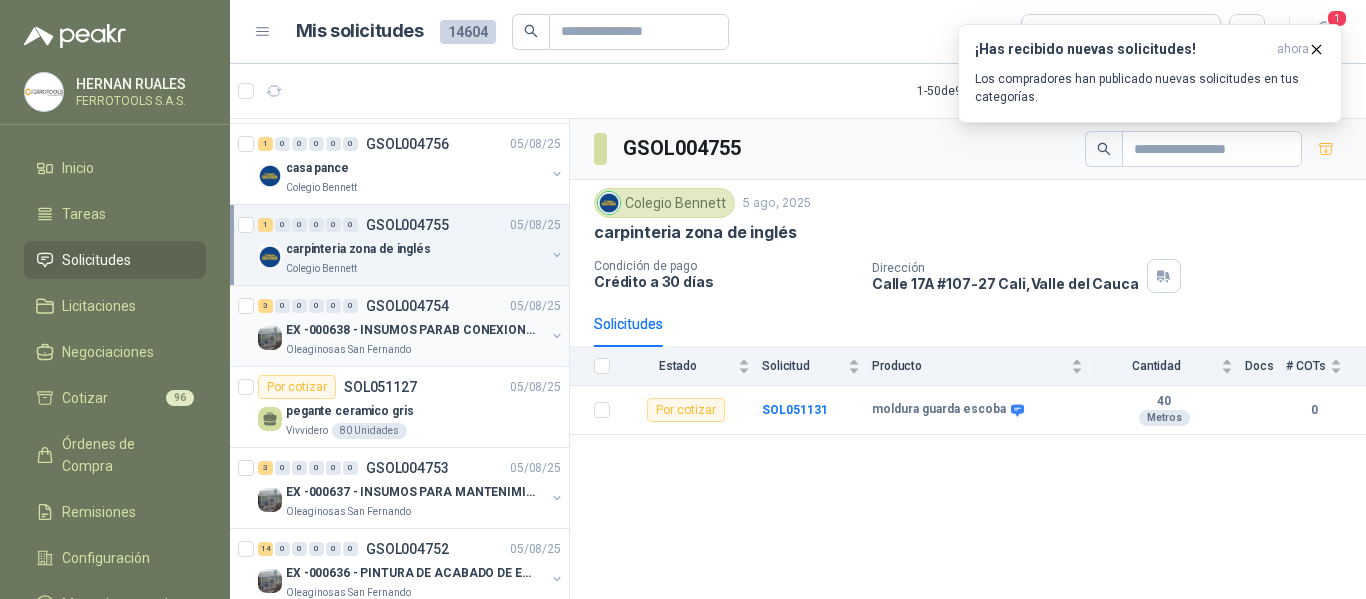 click on "EX -000638 - INSUMOS PARAB CONEXION DE TUBERIA Y A" at bounding box center (415, 330) 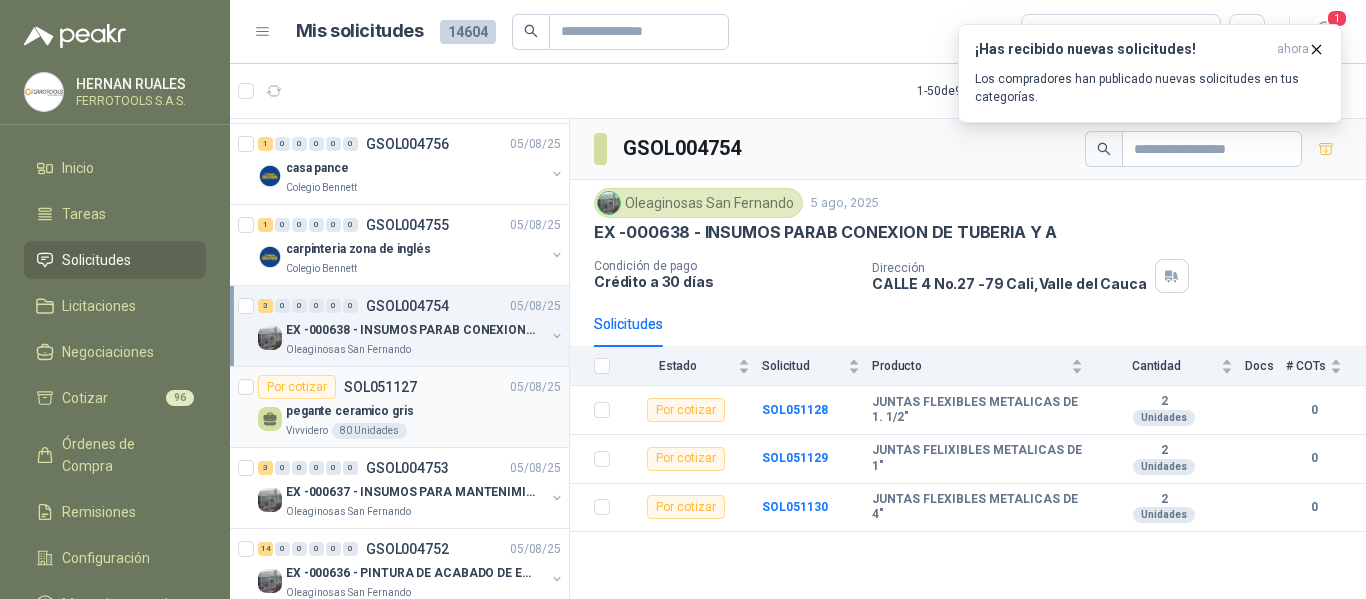 click on "pegante  ceramico gris" at bounding box center (423, 411) 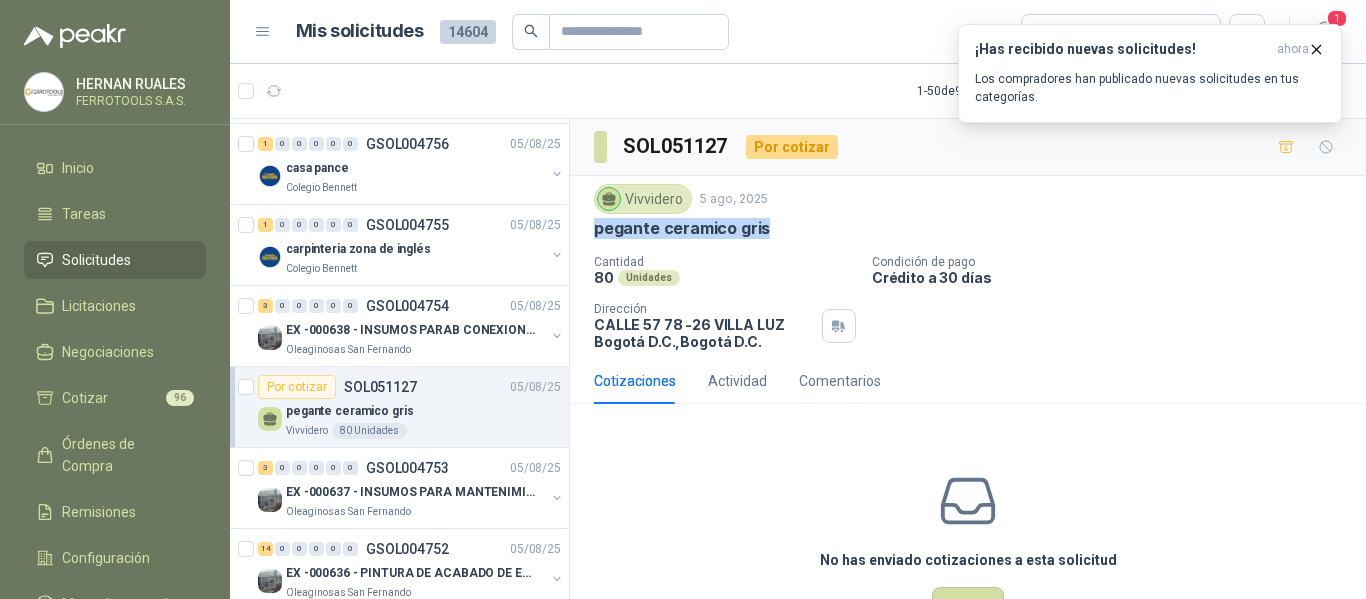 drag, startPoint x: 594, startPoint y: 233, endPoint x: 789, endPoint y: 233, distance: 195 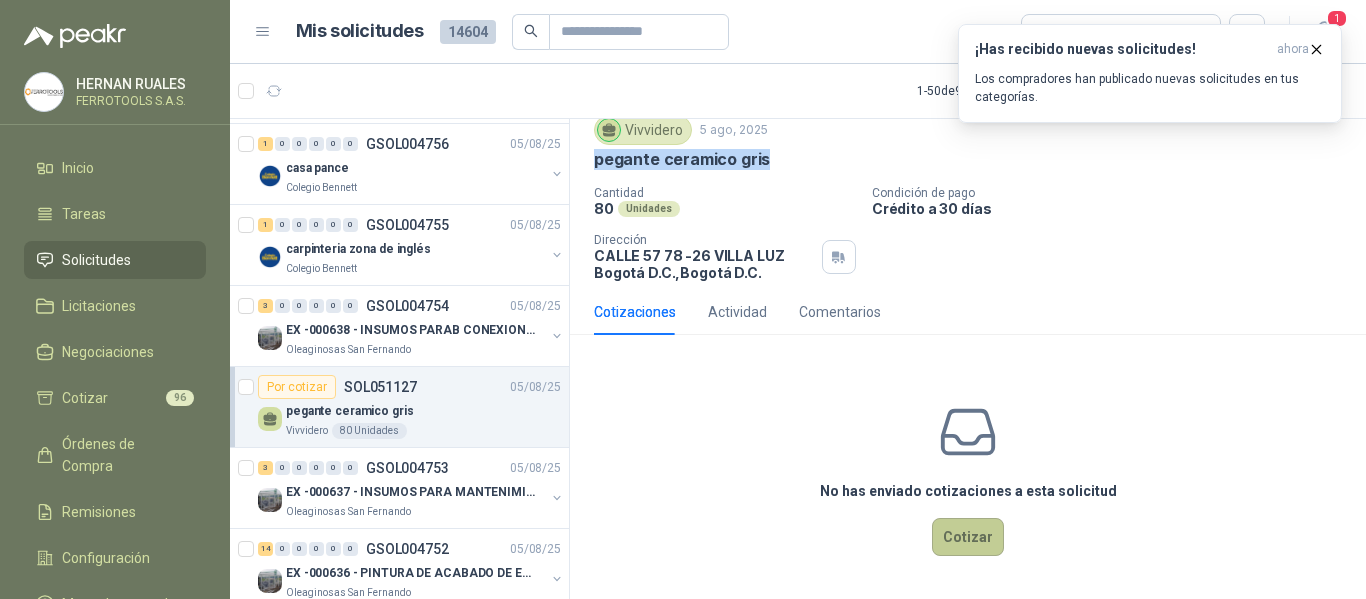 click on "Cotizar" at bounding box center [968, 537] 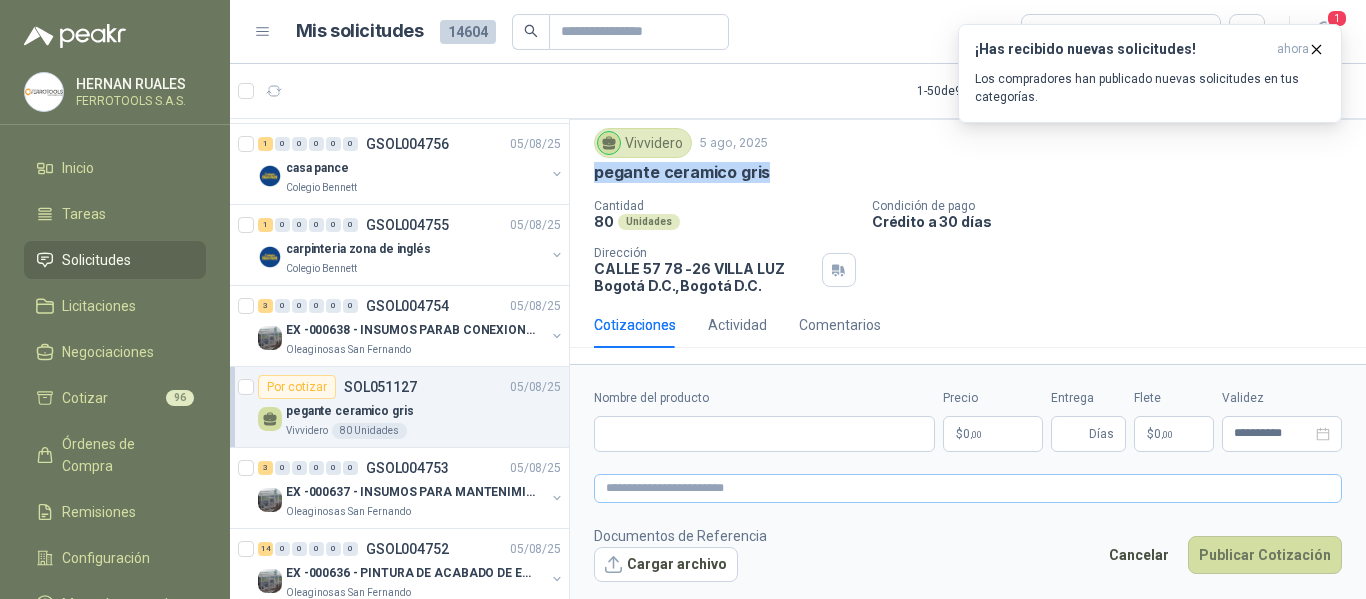 type 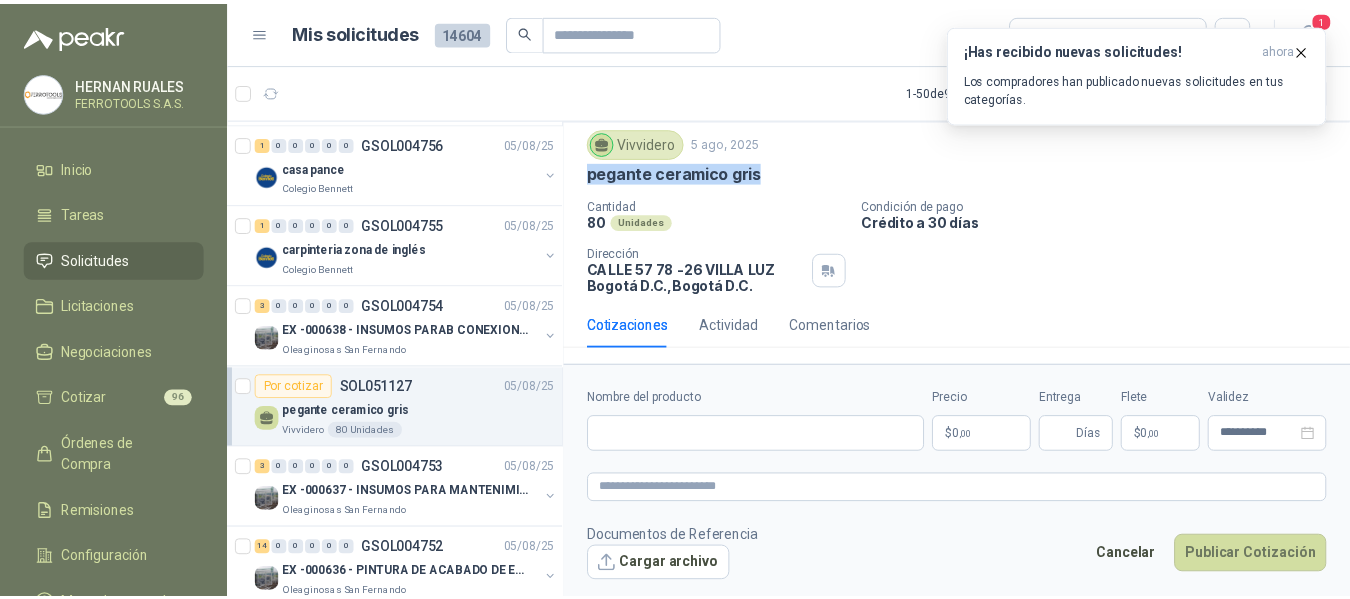 scroll, scrollTop: 56, scrollLeft: 0, axis: vertical 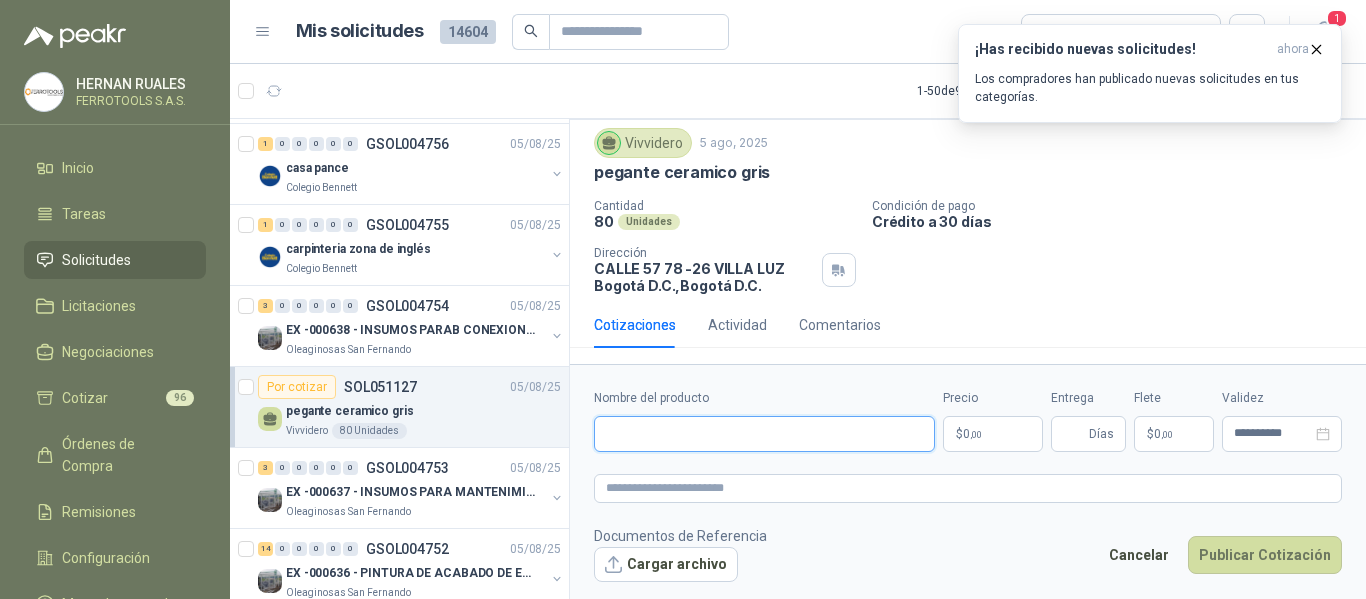 click on "Nombre del producto" at bounding box center (764, 434) 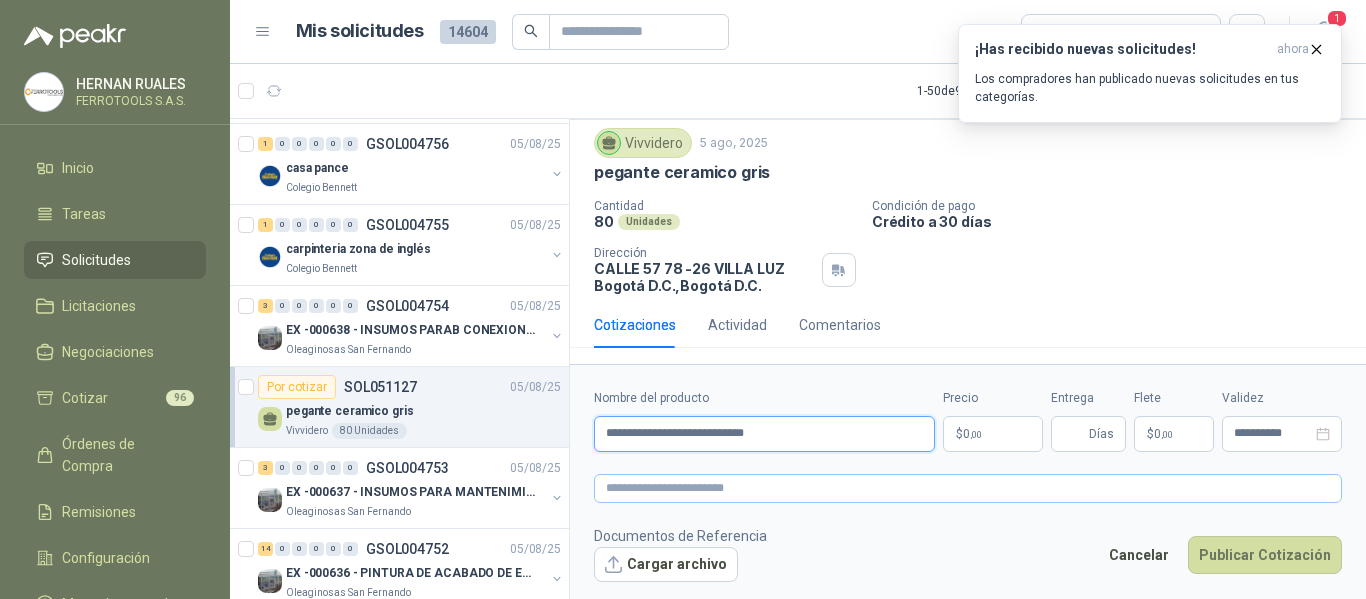 type on "**********" 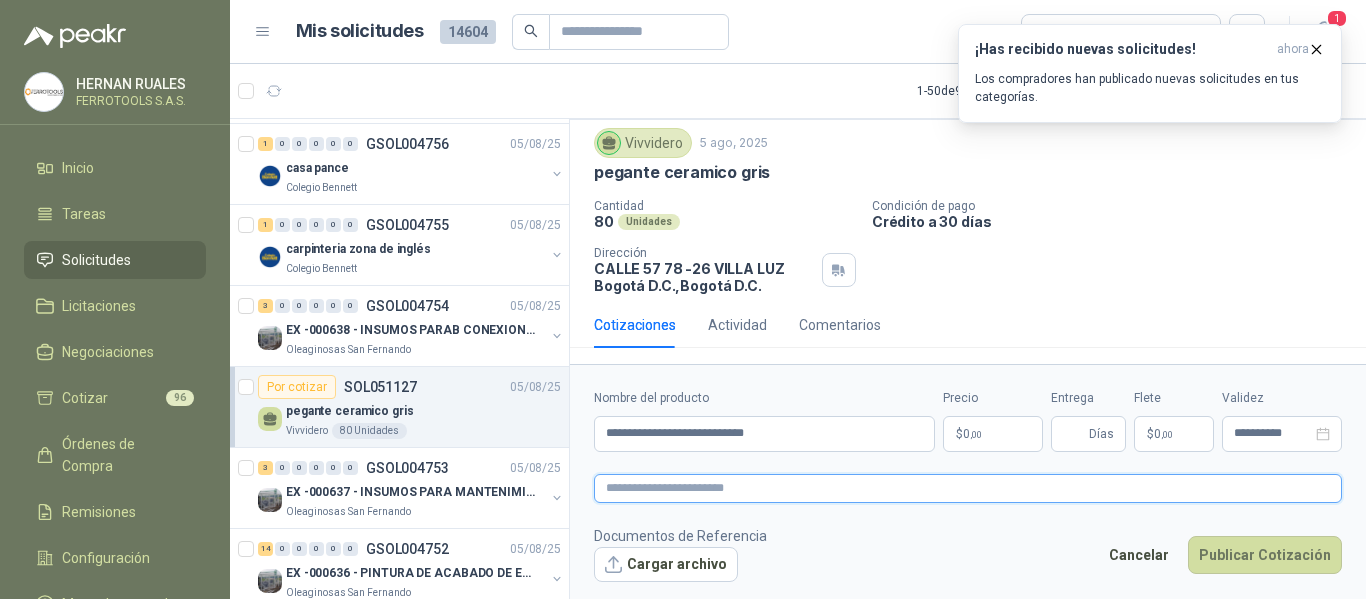 click at bounding box center [968, 488] 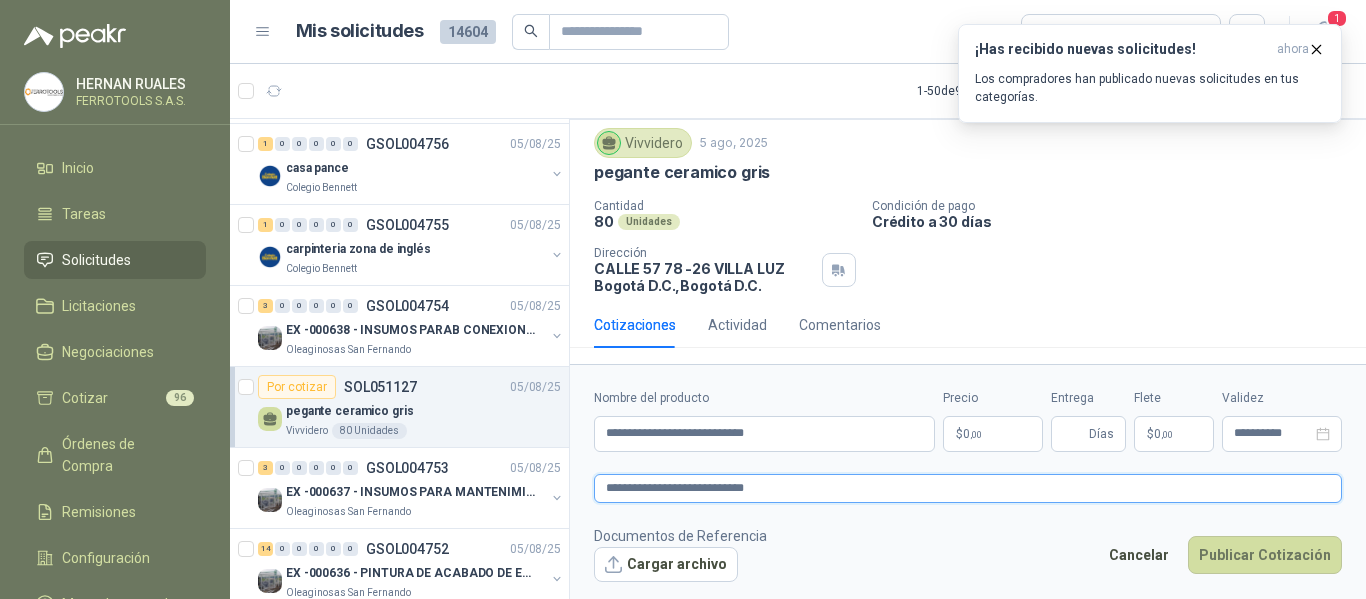 type on "**********" 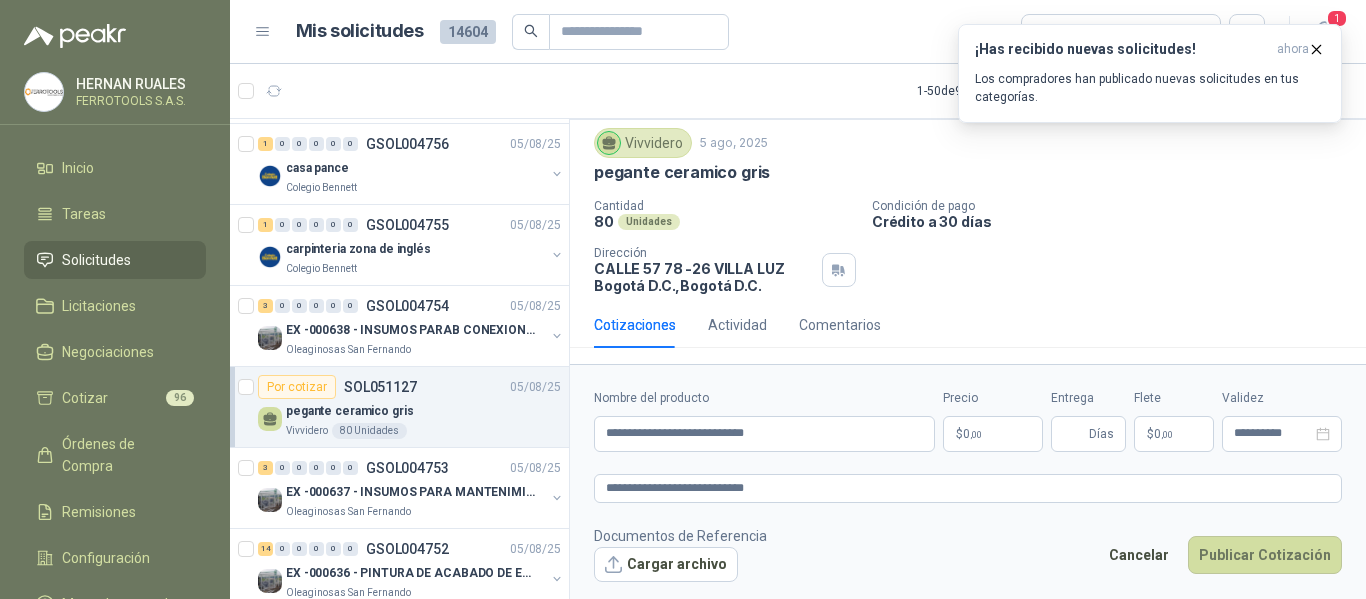 click on "HERNAN   RUALES FERROTOOLS S.A.S.   Inicio   Tareas   Solicitudes   Licitaciones   Negociaciones   Cotizar 96   Órdenes de Compra   Remisiones   Configuración   Manuales y ayuda Mis solicitudes 14604 Todas 1 1 - 50  de  9681 Asignado a mi No Leídos 2   0   0   0   0   0   GSOL004757 05/08/25   ectotermos  Zoologico De Cali    Por cotizar SOL051139 05/08/25   Probiótico® Vetnil Equinos prioridad alta Zoologico De Cali  8   Unidades Por adjudicar SOL051138 05/08/25   Lavadora LG Carga Frontal WM22VV2S6BR Colegio Bennett 1   Unidades Por cotizar SOL051135 05/08/25   matera de barro mediana Gimnasio La Colina 4   Unidades Por cotizar SOL051133 05/08/25   lámina RH  Colegio Bennett 2   Unidades 1   0   0   0   0   0   GSOL004756 05/08/25   casa pance Colegio Bennett   1   0   0   0   0   0   GSOL004755 05/08/25   carpinteria zona de inglés Colegio Bennett   3   0   0   0   0   0   GSOL004754 05/08/25   EX -000638 - INSUMOS PARAB CONEXION DE TUBERIA Y A Oleaginosas San Fernando   Por cotizar SOL051127   80" at bounding box center [683, 299] 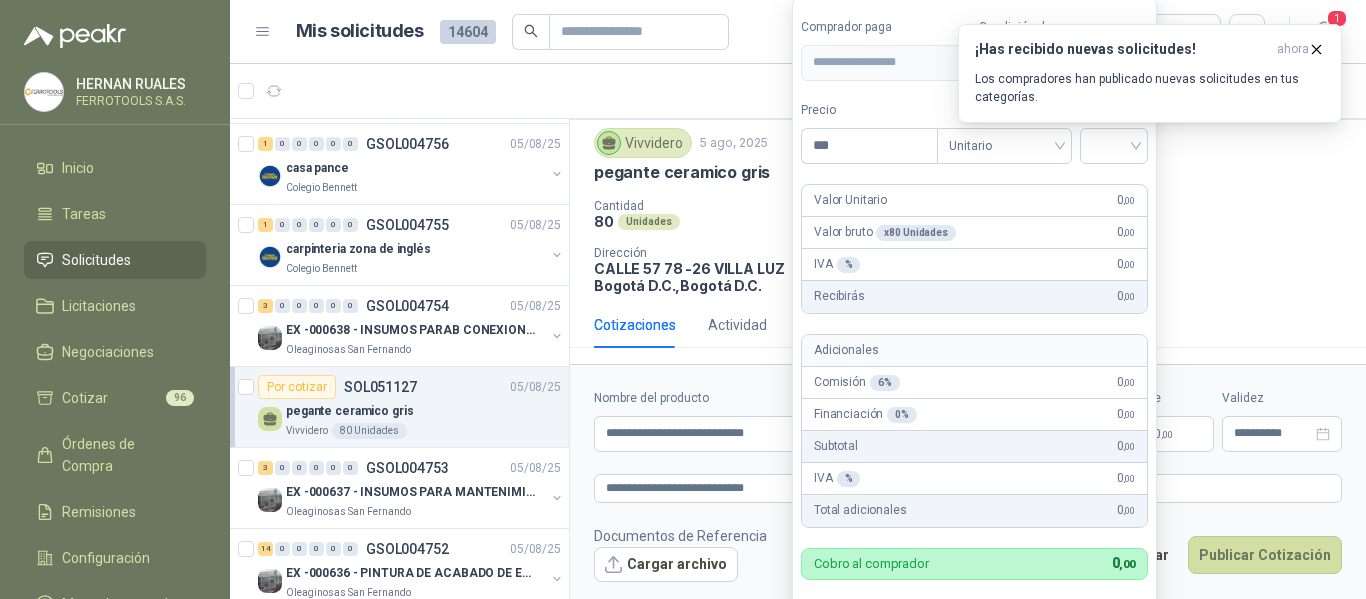 type 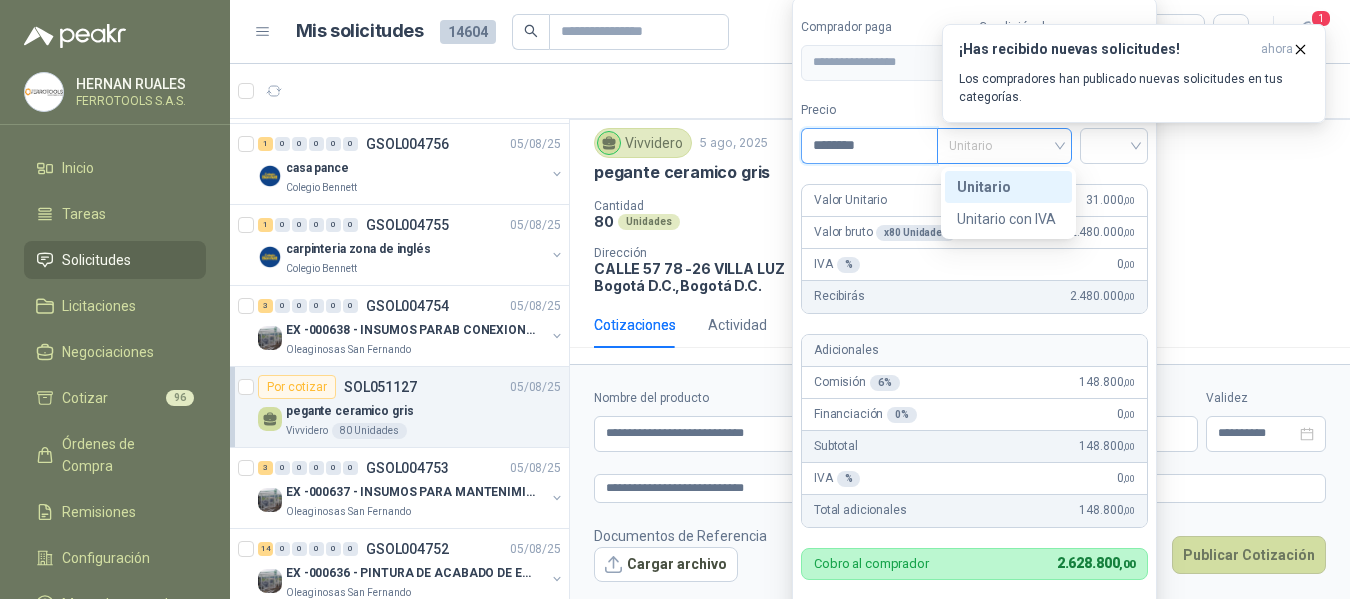 click on "Unitario" at bounding box center (1004, 146) 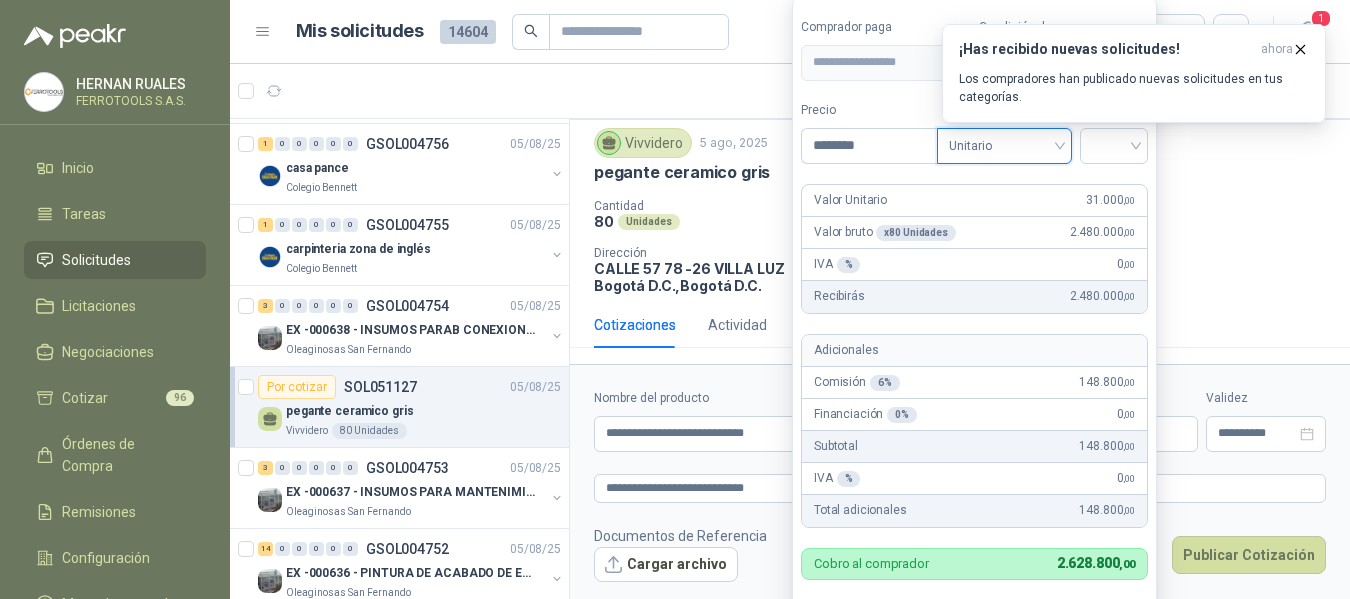 click on "Unitario" at bounding box center (1004, 146) 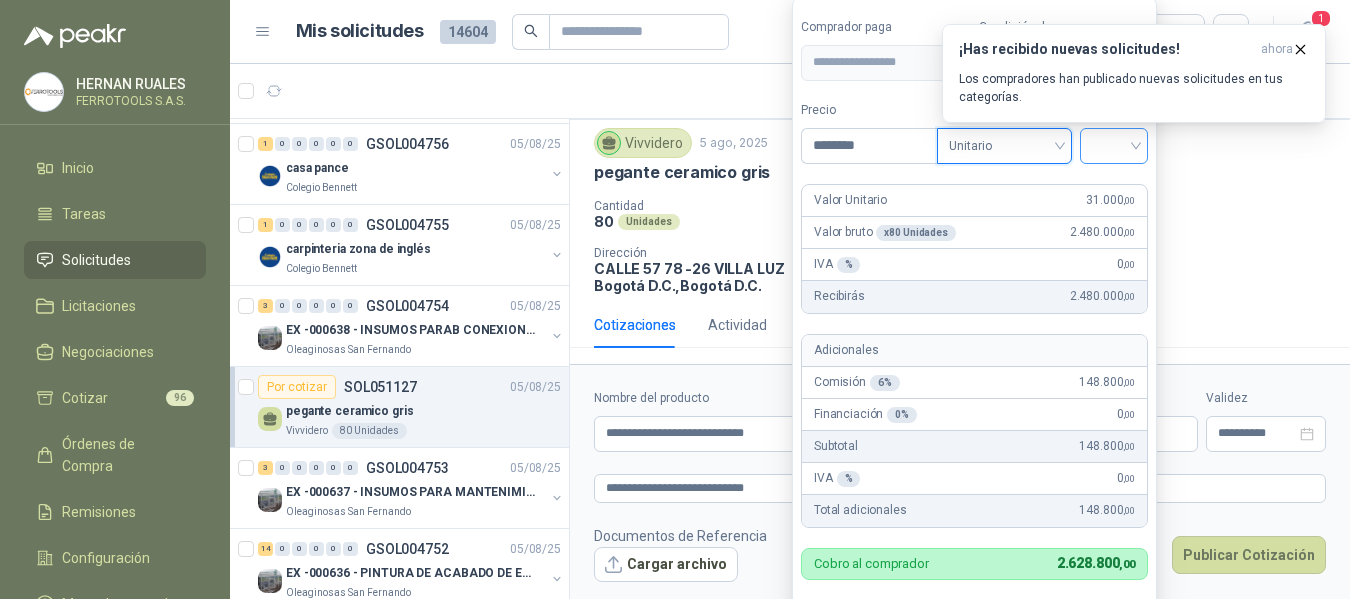 click at bounding box center (1114, 144) 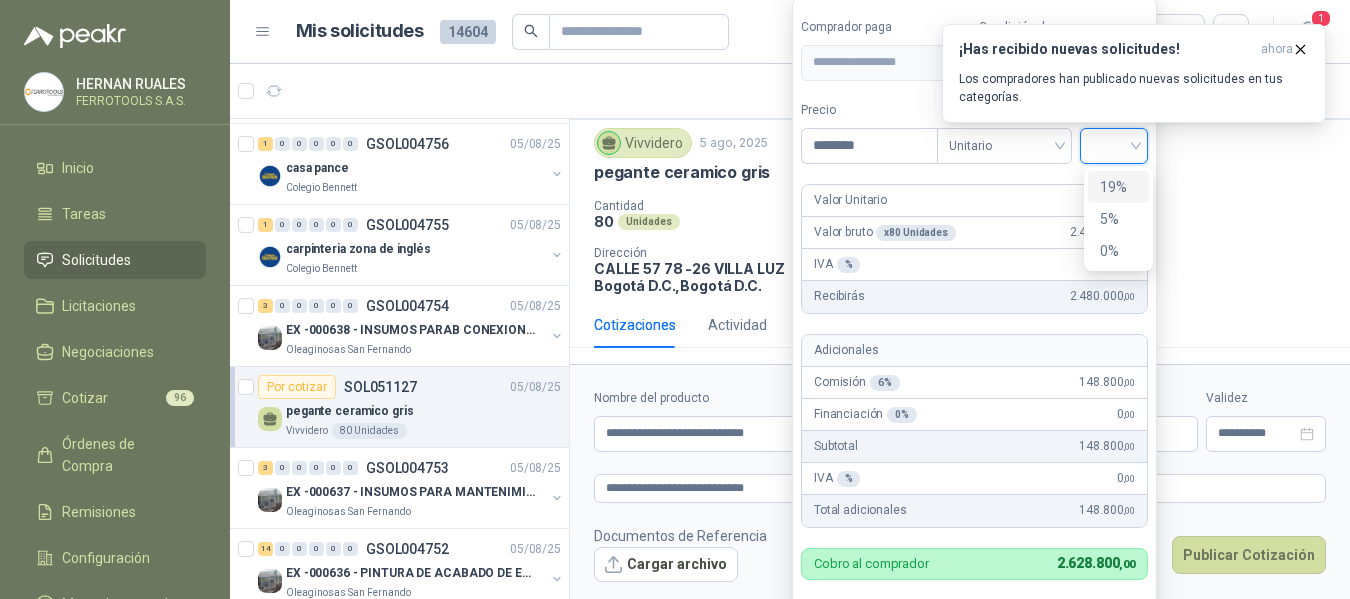 click on "19%" at bounding box center [1118, 187] 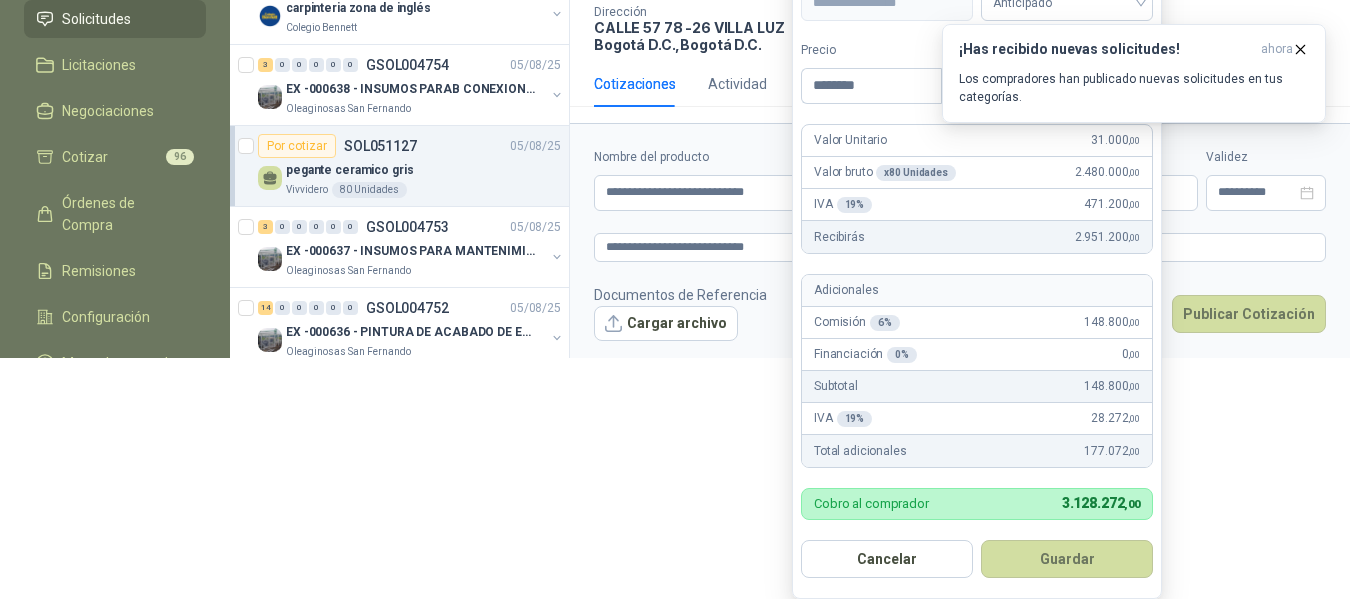 scroll, scrollTop: 238, scrollLeft: 0, axis: vertical 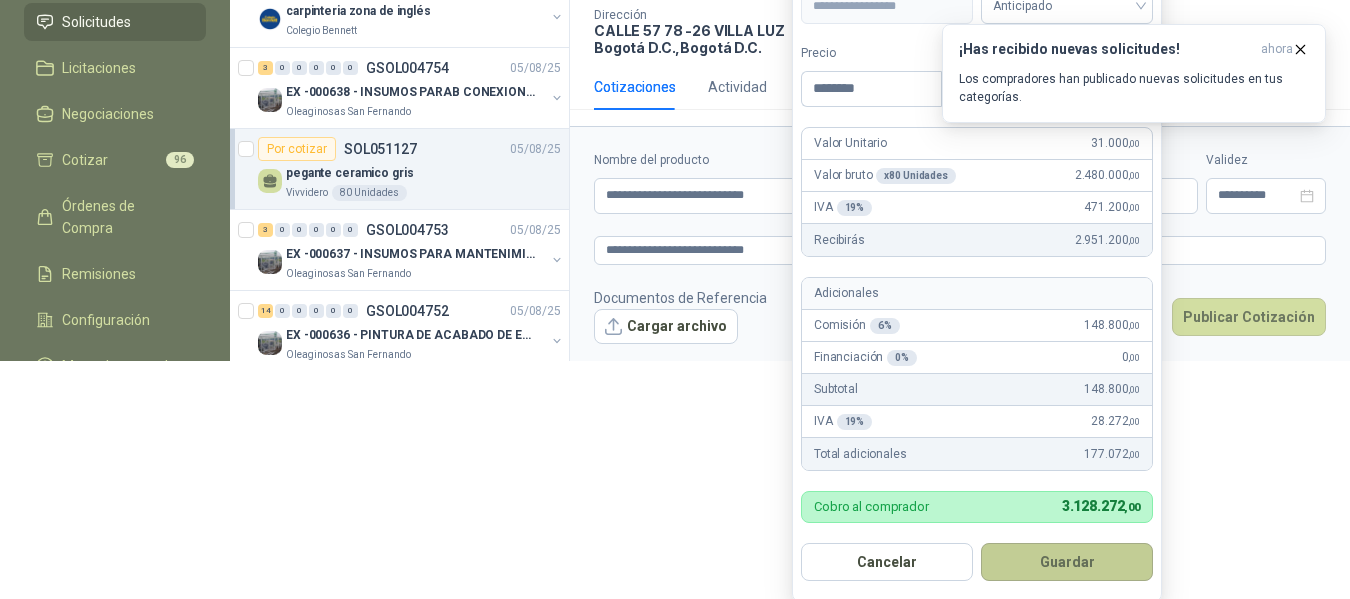 click on "Guardar" at bounding box center [1067, 562] 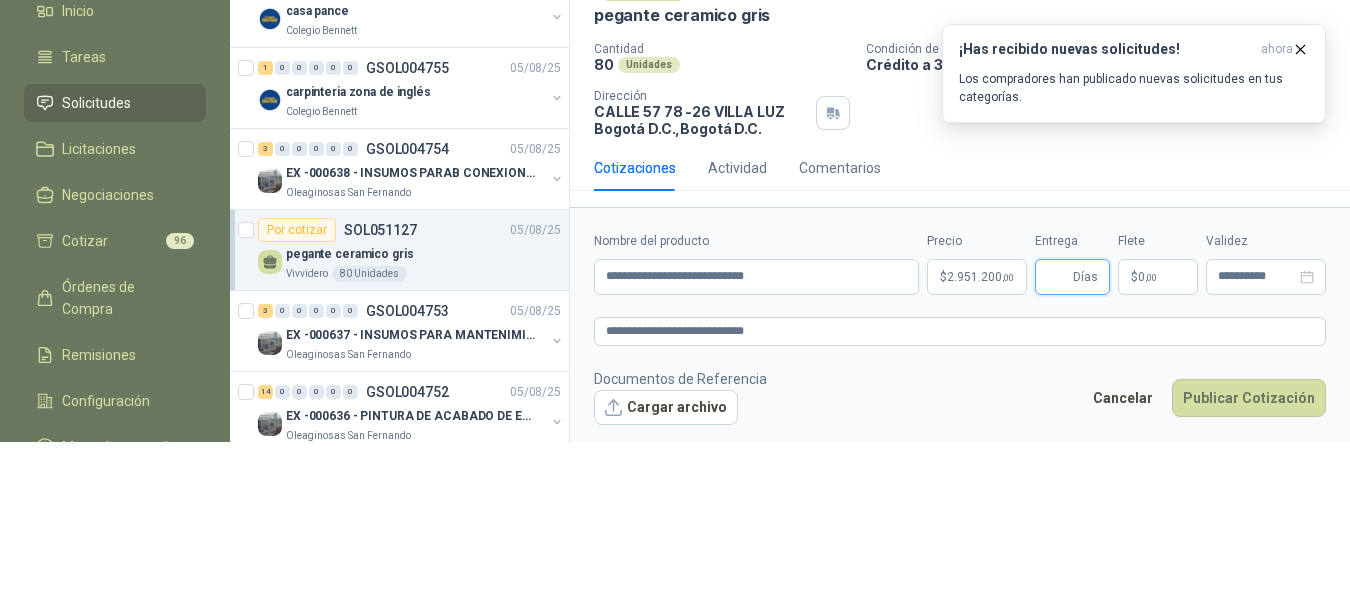 scroll, scrollTop: 0, scrollLeft: 0, axis: both 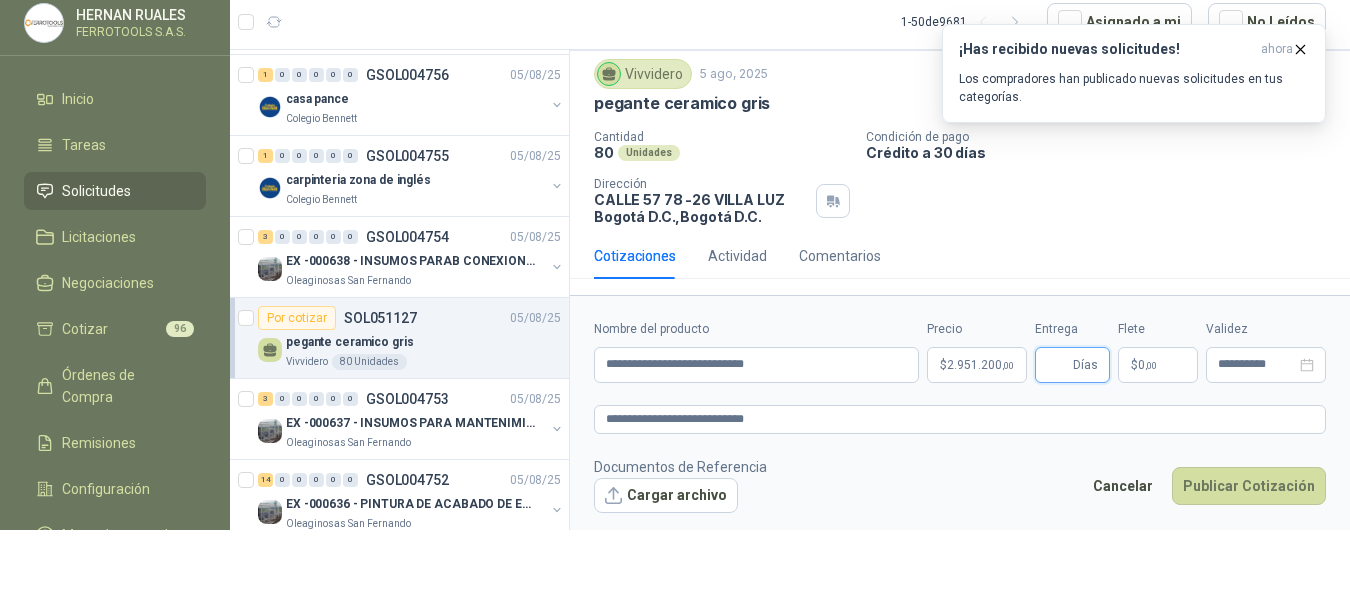 type 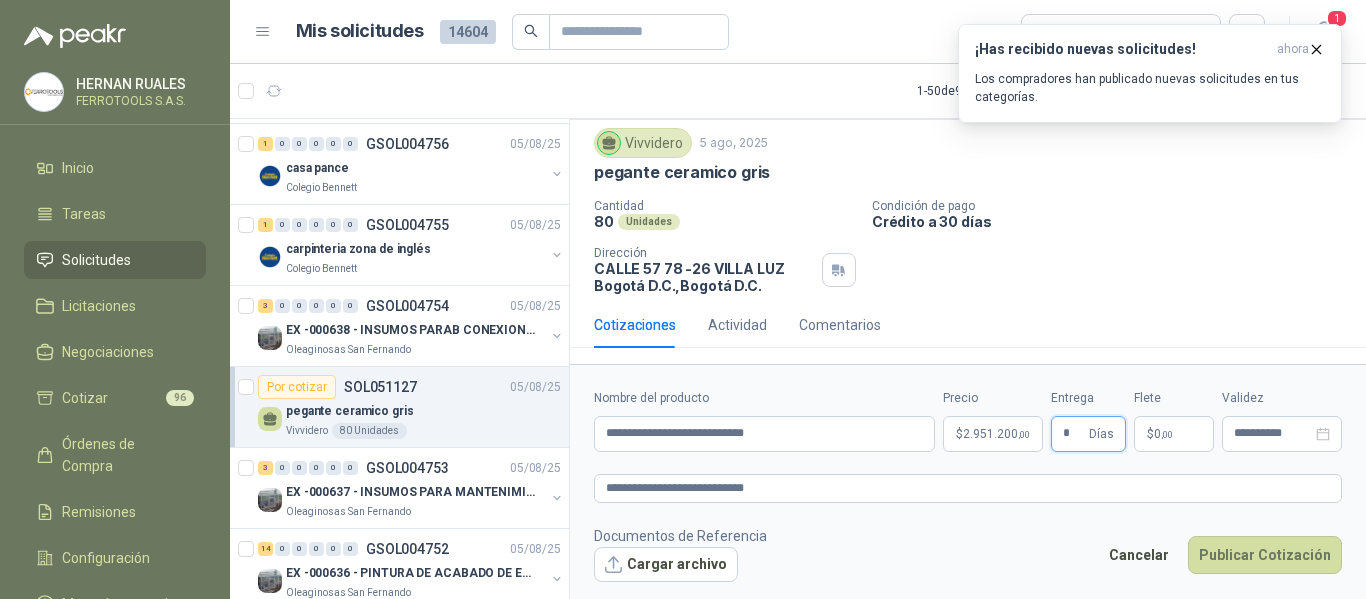 type on "*" 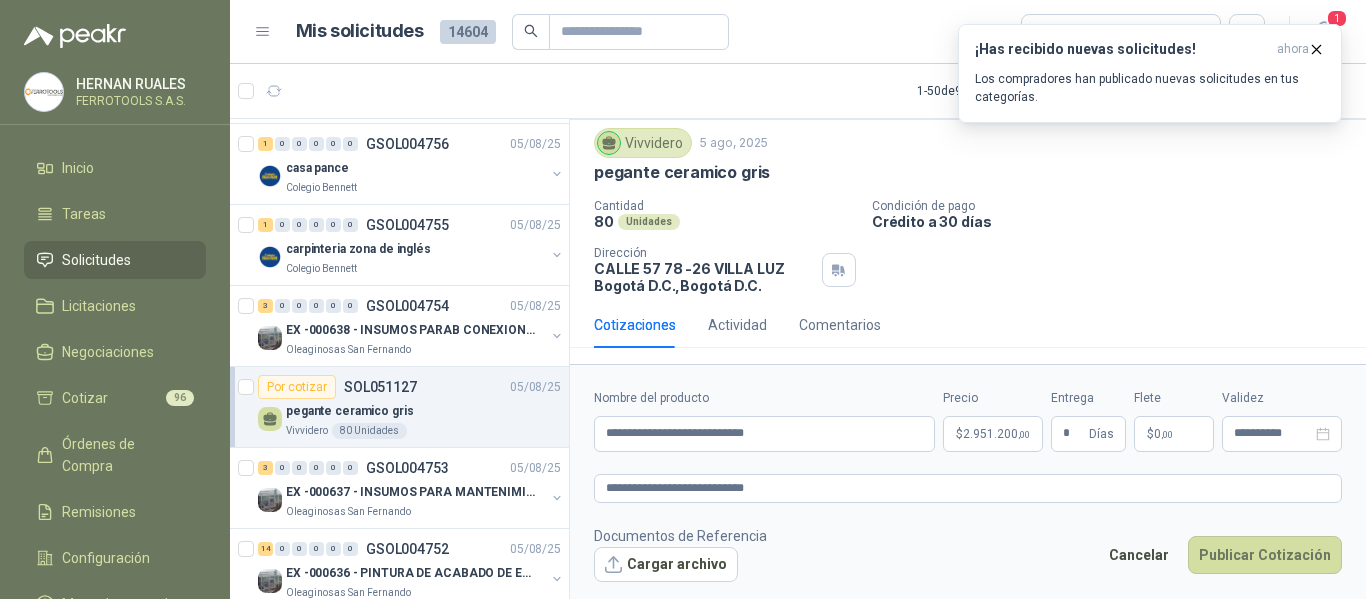click on "Cotizaciones Actividad Comentarios" at bounding box center [968, 325] 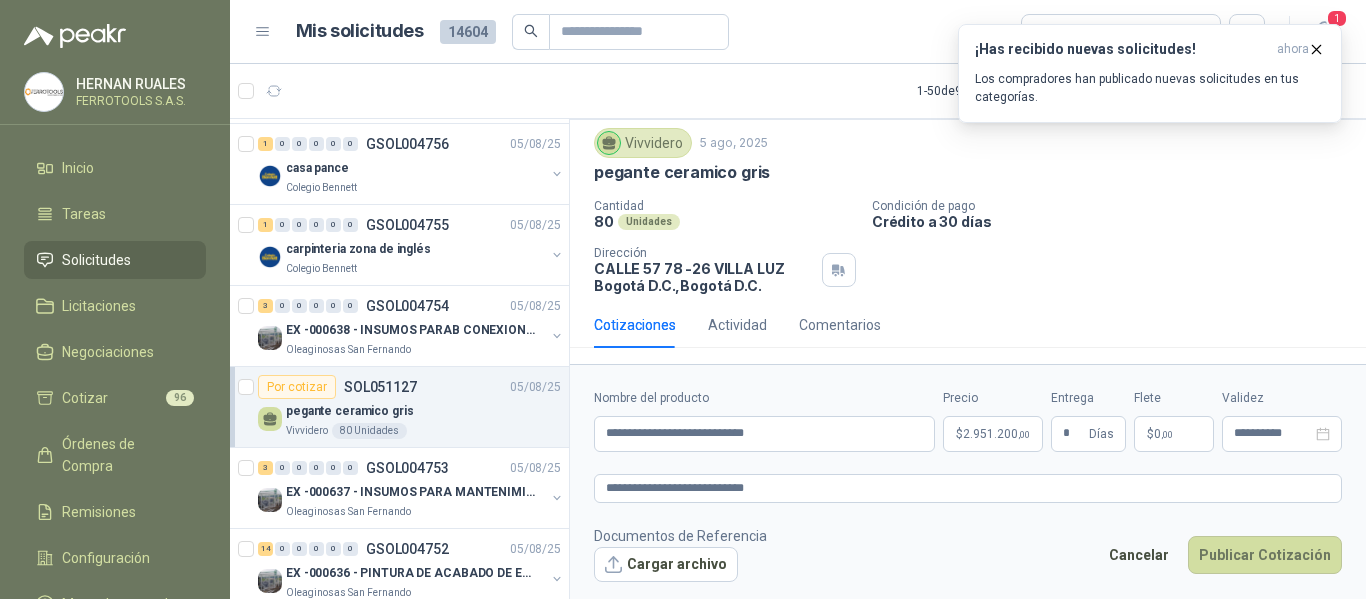 click on "Documentos de Referencia Cargar archivo Cancelar Publicar Cotización" at bounding box center [968, 554] 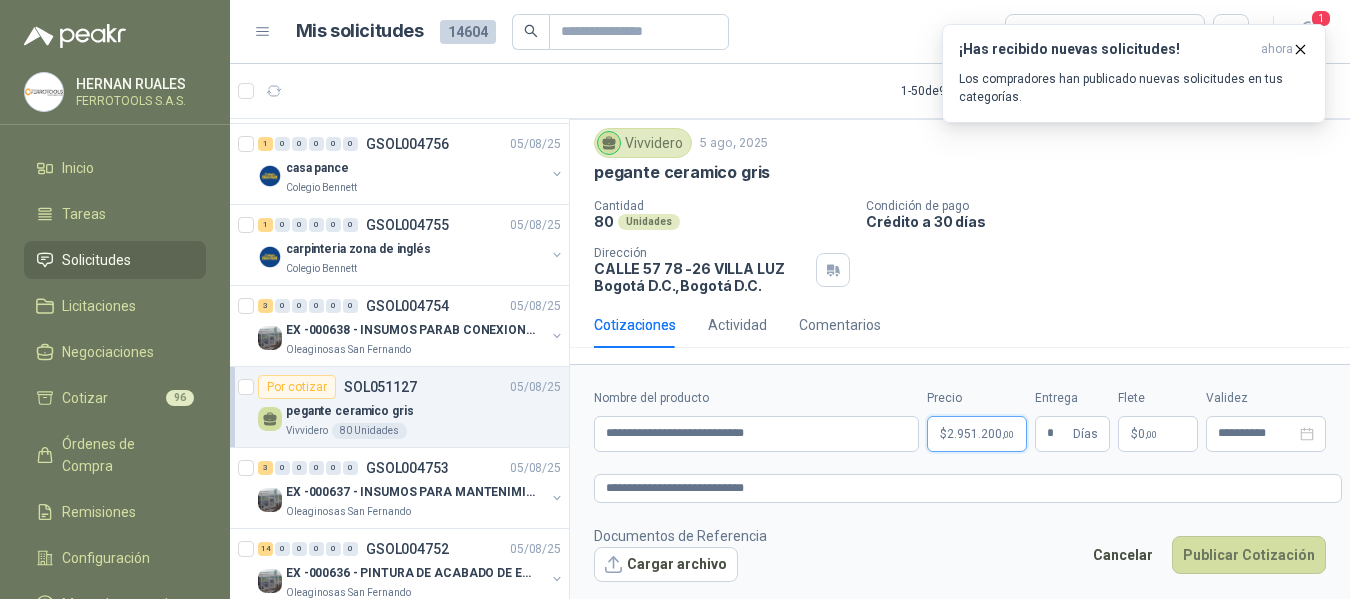 click on "HERNAN   RUALES FERROTOOLS S.A.S.   Inicio   Tareas   Solicitudes   Licitaciones   Negociaciones   Cotizar 96   Órdenes de Compra   Remisiones   Configuración   Manuales y ayuda Mis solicitudes 14604 Todas 1 1 - 50  de  9681 Asignado a mi No Leídos 2   0   0   0   0   0   GSOL004757 05/08/25   ectotermos  Zoologico De Cali    Por cotizar SOL051139 05/08/25   Probiótico® Vetnil Equinos prioridad alta Zoologico De Cali  8   Unidades Por adjudicar SOL051138 05/08/25   Lavadora LG Carga Frontal WM22VV2S6BR Colegio Bennett 1   Unidades Por cotizar SOL051135 05/08/25   matera de barro mediana Gimnasio La Colina 4   Unidades Por cotizar SOL051133 05/08/25   lámina RH  Colegio Bennett 2   Unidades 1   0   0   0   0   0   GSOL004756 05/08/25   casa pance Colegio Bennett   1   0   0   0   0   0   GSOL004755 05/08/25   carpinteria zona de inglés Colegio Bennett   3   0   0   0   0   0   GSOL004754 05/08/25   EX -000638 - INSUMOS PARAB CONEXION DE TUBERIA Y A Oleaginosas San Fernando   Por cotizar SOL051127   80" at bounding box center (675, 299) 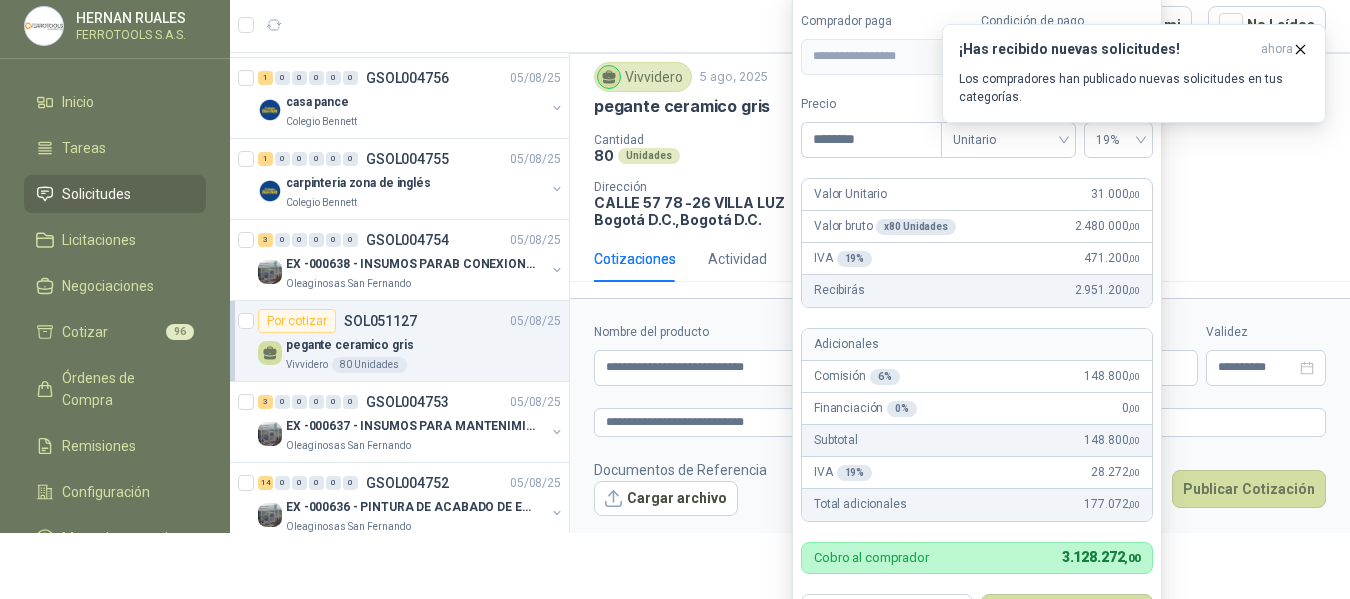 scroll, scrollTop: 68, scrollLeft: 0, axis: vertical 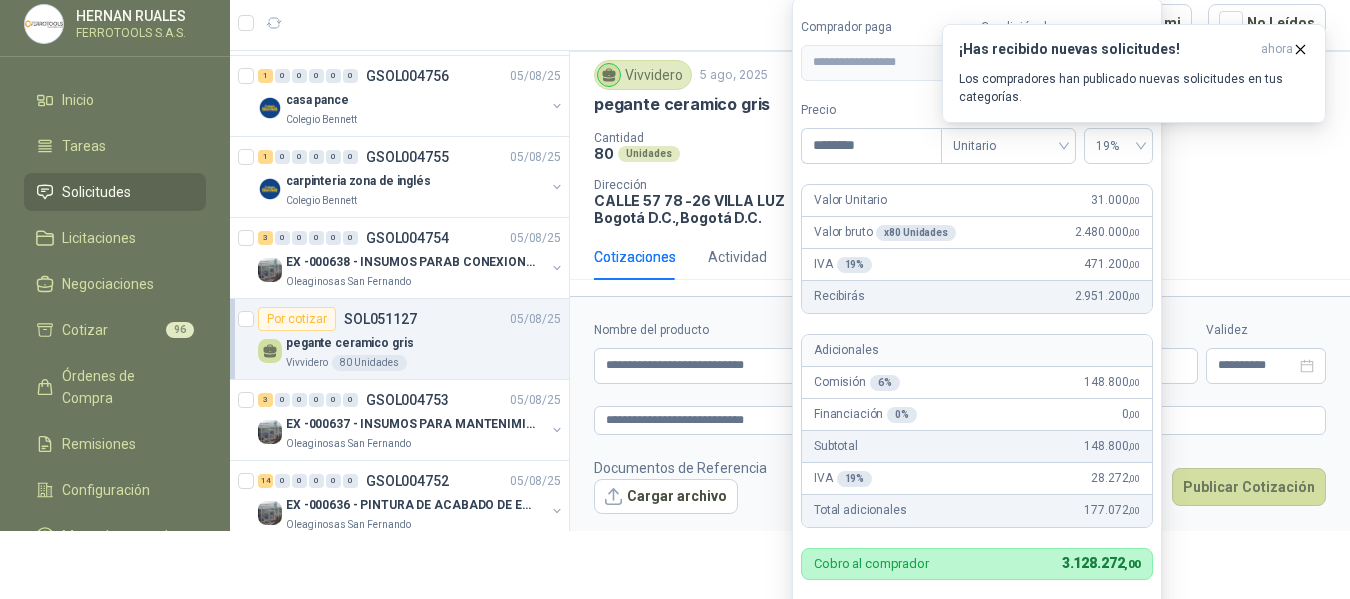 click on "Cantidad 80   Unidades Condición de pago Crédito a 30 días Dirección CALLE 57  78 -26 VILLA LUZ   Bogotá D.C. ,  Bogotá D.C." at bounding box center [960, 178] 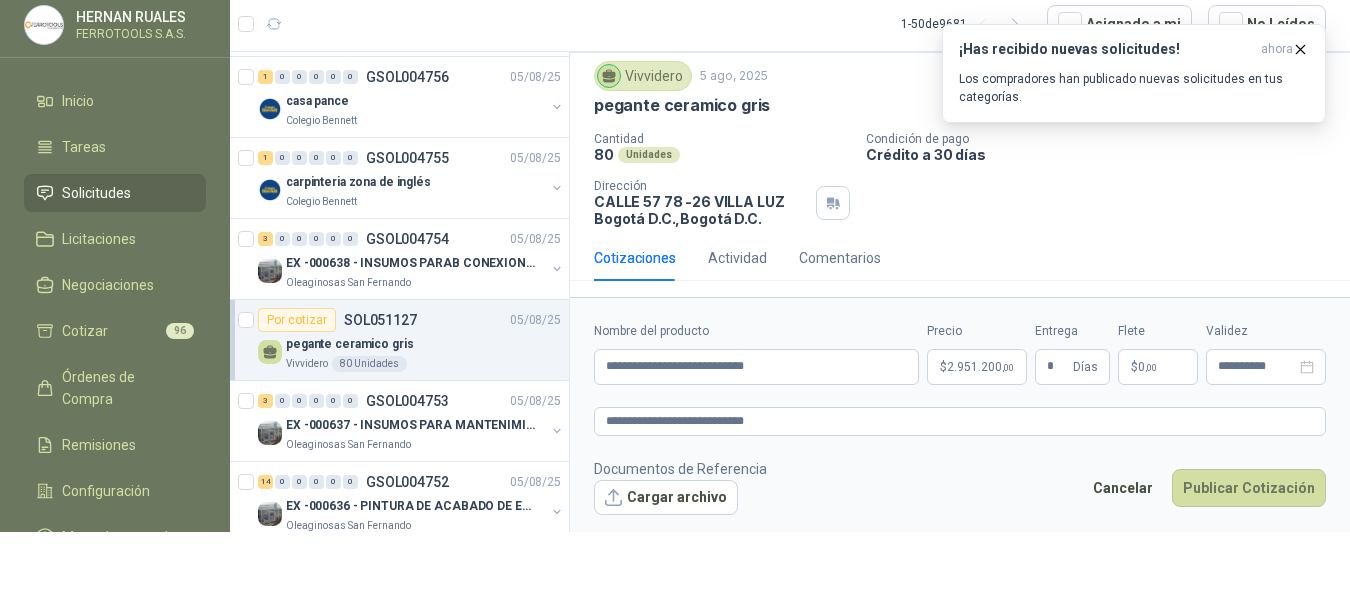 scroll, scrollTop: 0, scrollLeft: 0, axis: both 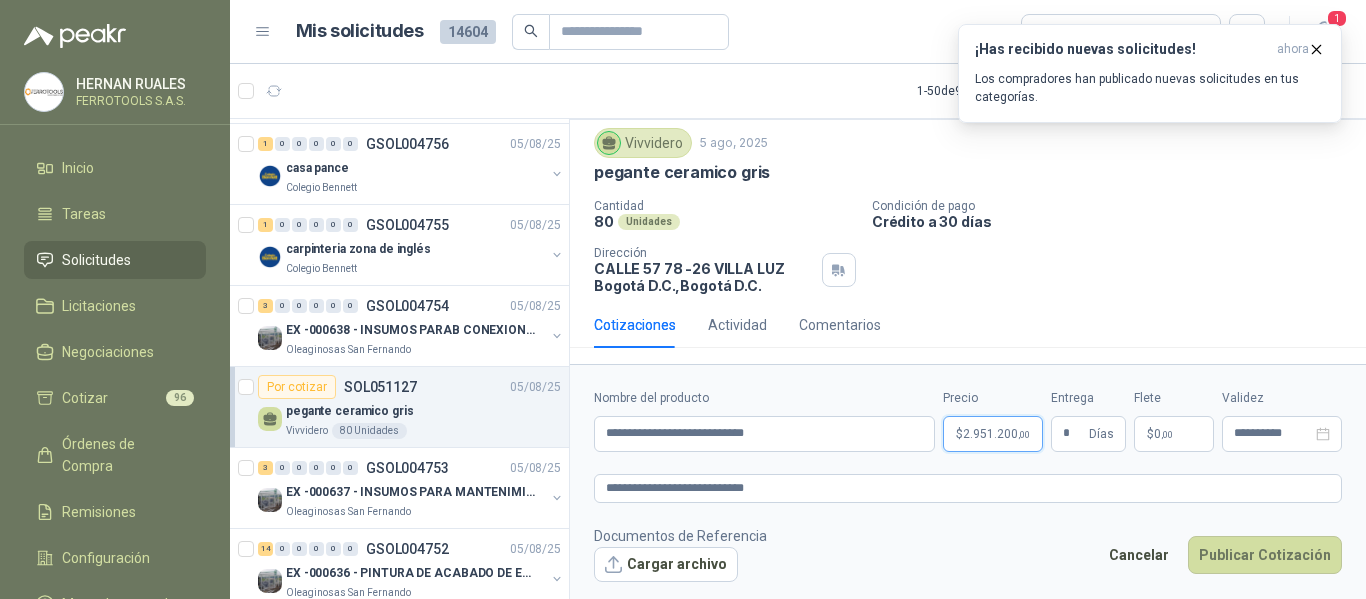 click on "HERNAN   RUALES FERROTOOLS S.A.S.   Inicio   Tareas   Solicitudes   Licitaciones   Negociaciones   Cotizar 96   Órdenes de Compra   Remisiones   Configuración   Manuales y ayuda Mis solicitudes 14604 Todas 1 1 - 50  de  9681 Asignado a mi No Leídos 2   0   0   0   0   0   GSOL004757 05/08/25   ectotermos  Zoologico De Cali    Por cotizar SOL051139 05/08/25   Probiótico® Vetnil Equinos prioridad alta Zoologico De Cali  8   Unidades Por adjudicar SOL051138 05/08/25   Lavadora LG Carga Frontal WM22VV2S6BR Colegio Bennett 1   Unidades Por cotizar SOL051135 05/08/25   matera de barro mediana Gimnasio La Colina 4   Unidades Por cotizar SOL051133 05/08/25   lámina RH  Colegio Bennett 2   Unidades 1   0   0   0   0   0   GSOL004756 05/08/25   casa pance Colegio Bennett   1   0   0   0   0   0   GSOL004755 05/08/25   carpinteria zona de inglés Colegio Bennett   3   0   0   0   0   0   GSOL004754 05/08/25   EX -000638 - INSUMOS PARAB CONEXION DE TUBERIA Y A Oleaginosas San Fernando   Por cotizar SOL051127   80" at bounding box center (683, 299) 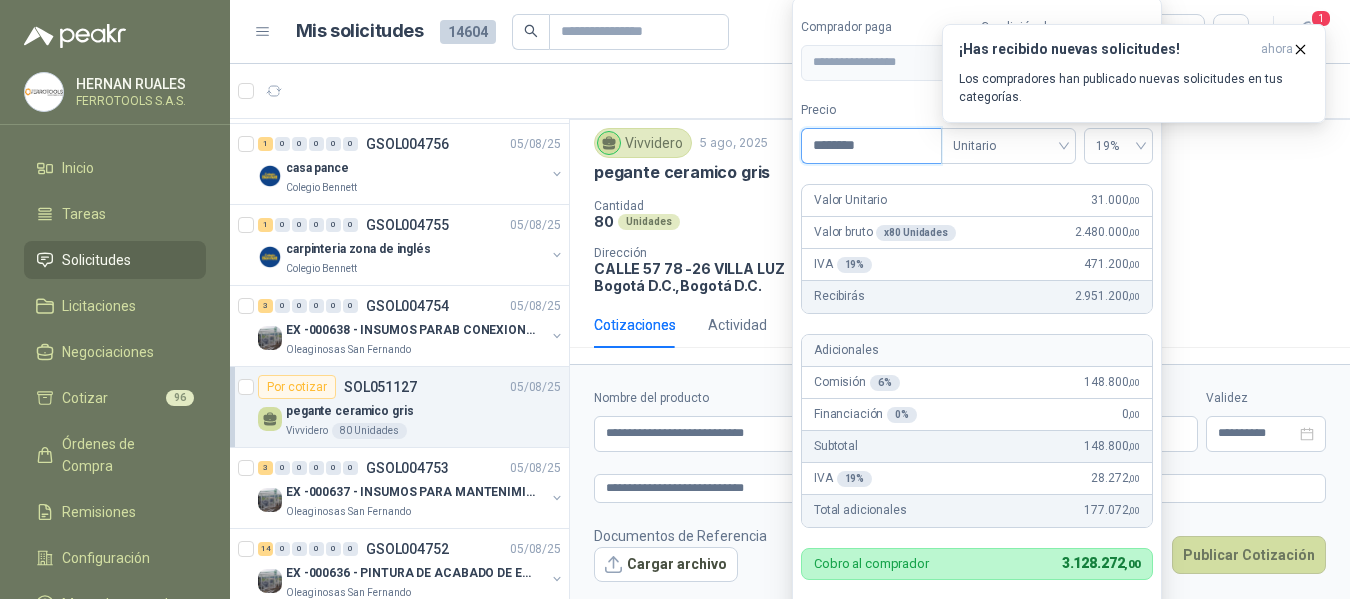 click on "********" at bounding box center (871, 146) 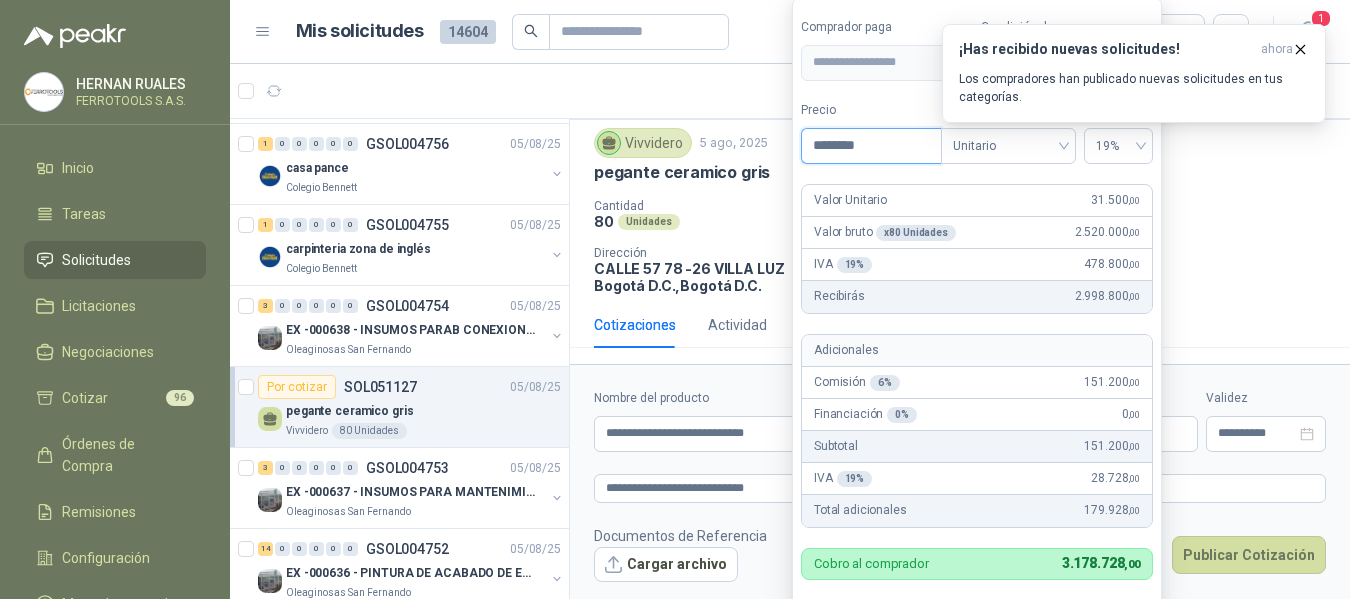 type on "********" 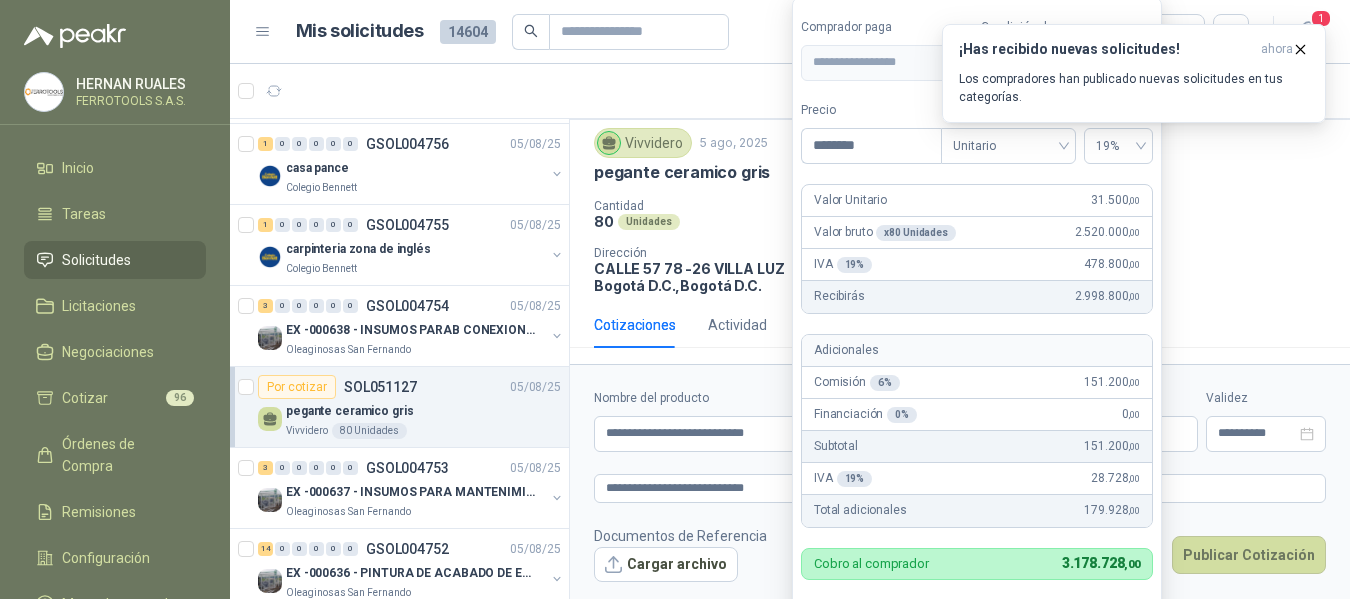 click on "Vivvidero 5 ago, 2025   pegante  ceramico gris   Cantidad 80   Unidades Condición de pago Crédito a 30 días Dirección CALLE 57  78 -26 VILLA LUZ   Bogotá D.C. ,  Bogotá D.C." at bounding box center [960, 211] 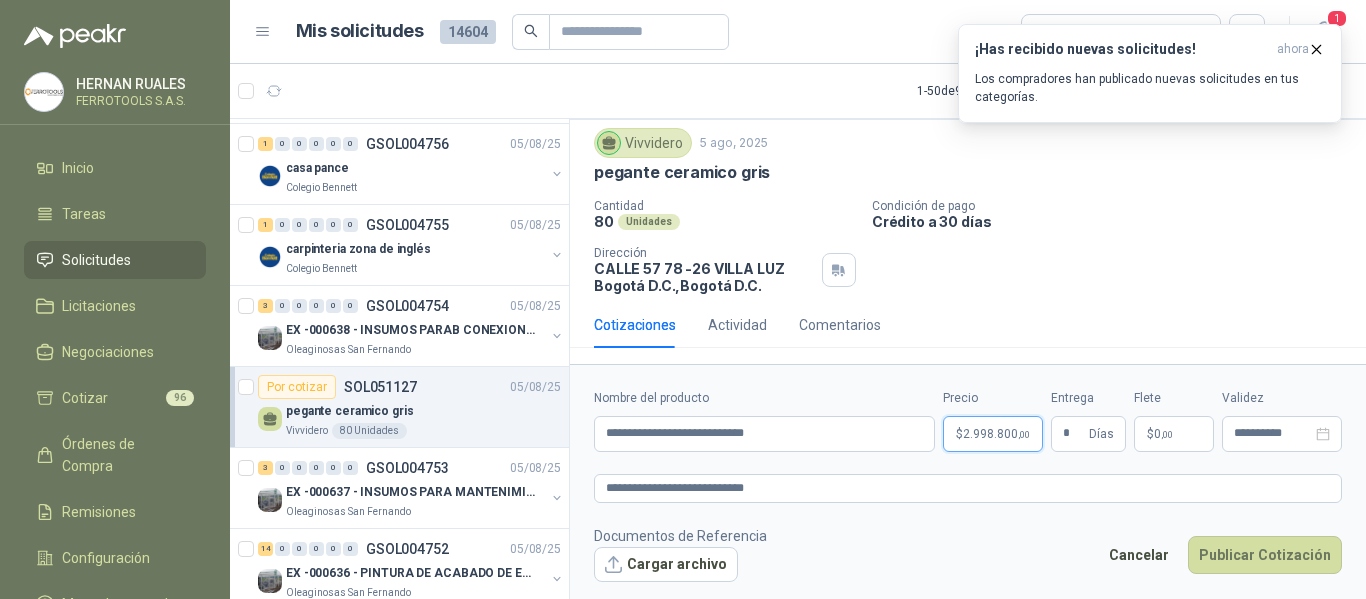 click on "HERNAN   RUALES FERROTOOLS S.A.S.   Inicio   Tareas   Solicitudes   Licitaciones   Negociaciones   Cotizar 96   Órdenes de Compra   Remisiones   Configuración   Manuales y ayuda Mis solicitudes 14604 Todas 1 1 - 50  de  9681 Asignado a mi No Leídos 2   0   0   0   0   0   GSOL004757 05/08/25   ectotermos  Zoologico De Cali    Por cotizar SOL051139 05/08/25   Probiótico® Vetnil Equinos prioridad alta Zoologico De Cali  8   Unidades Por adjudicar SOL051138 05/08/25   Lavadora LG Carga Frontal WM22VV2S6BR Colegio Bennett 1   Unidades Por cotizar SOL051135 05/08/25   matera de barro mediana Gimnasio La Colina 4   Unidades Por cotizar SOL051133 05/08/25   lámina RH  Colegio Bennett 2   Unidades 1   0   0   0   0   0   GSOL004756 05/08/25   casa pance Colegio Bennett   1   0   0   0   0   0   GSOL004755 05/08/25   carpinteria zona de inglés Colegio Bennett   3   0   0   0   0   0   GSOL004754 05/08/25   EX -000638 - INSUMOS PARAB CONEXION DE TUBERIA Y A Oleaginosas San Fernando   Por cotizar SOL051127   80" at bounding box center (683, 299) 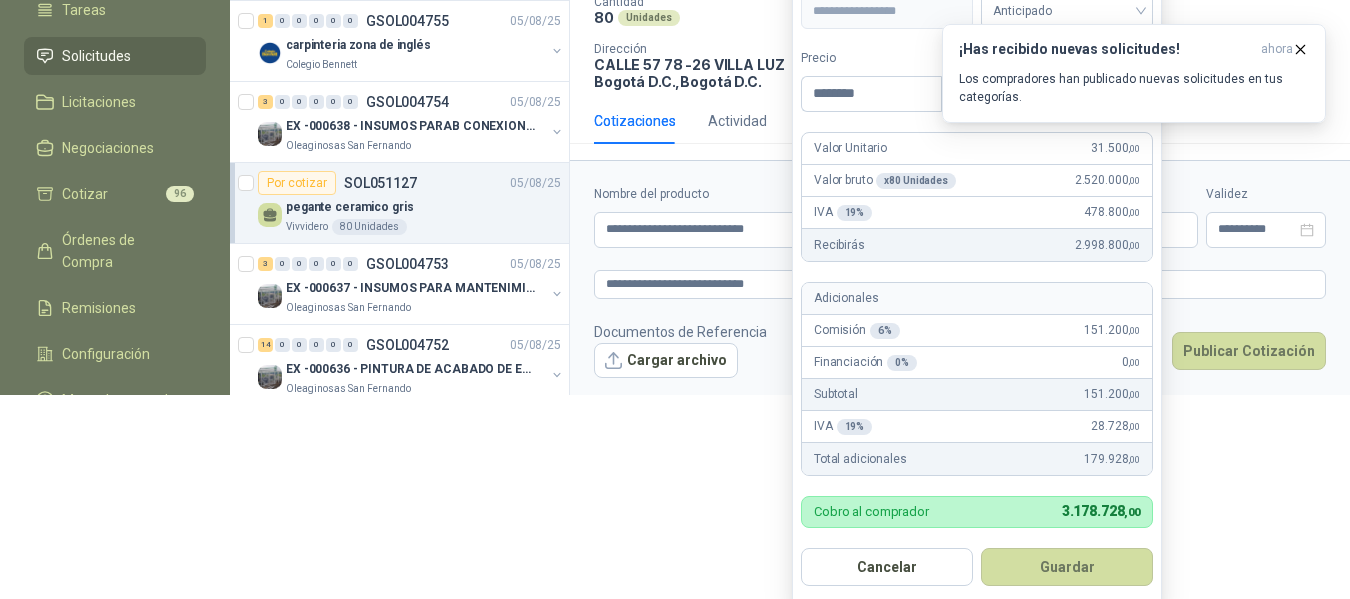 scroll, scrollTop: 209, scrollLeft: 0, axis: vertical 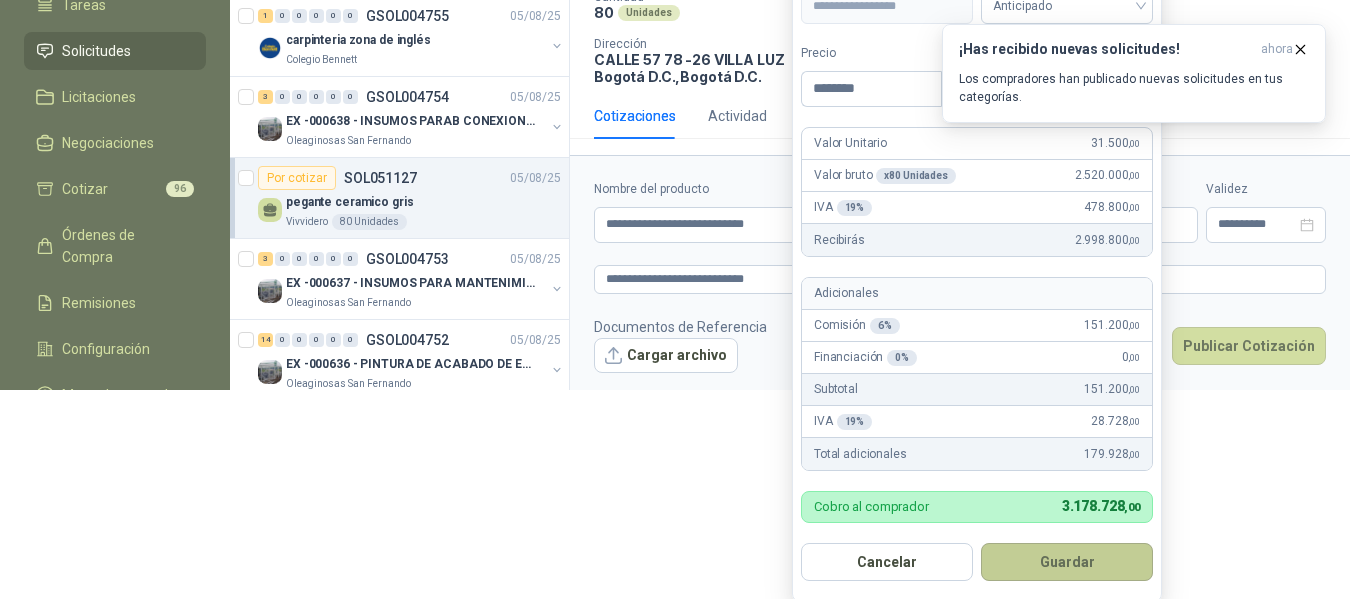 click on "Guardar" at bounding box center (1067, 562) 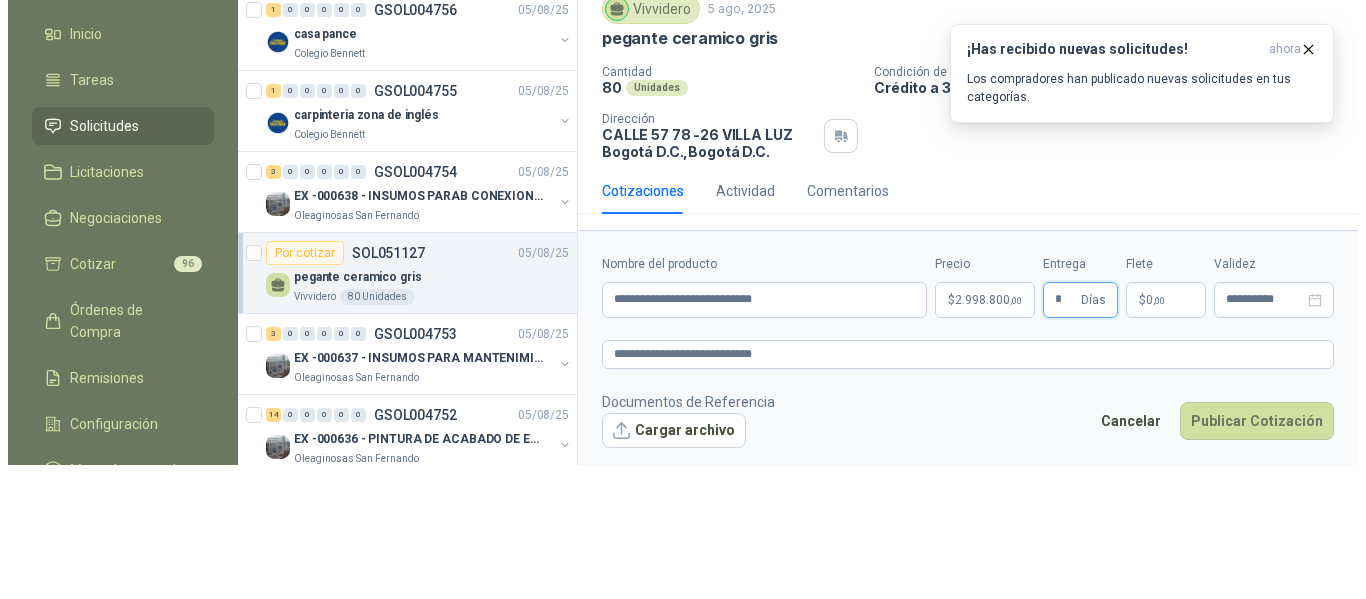 scroll, scrollTop: 0, scrollLeft: 0, axis: both 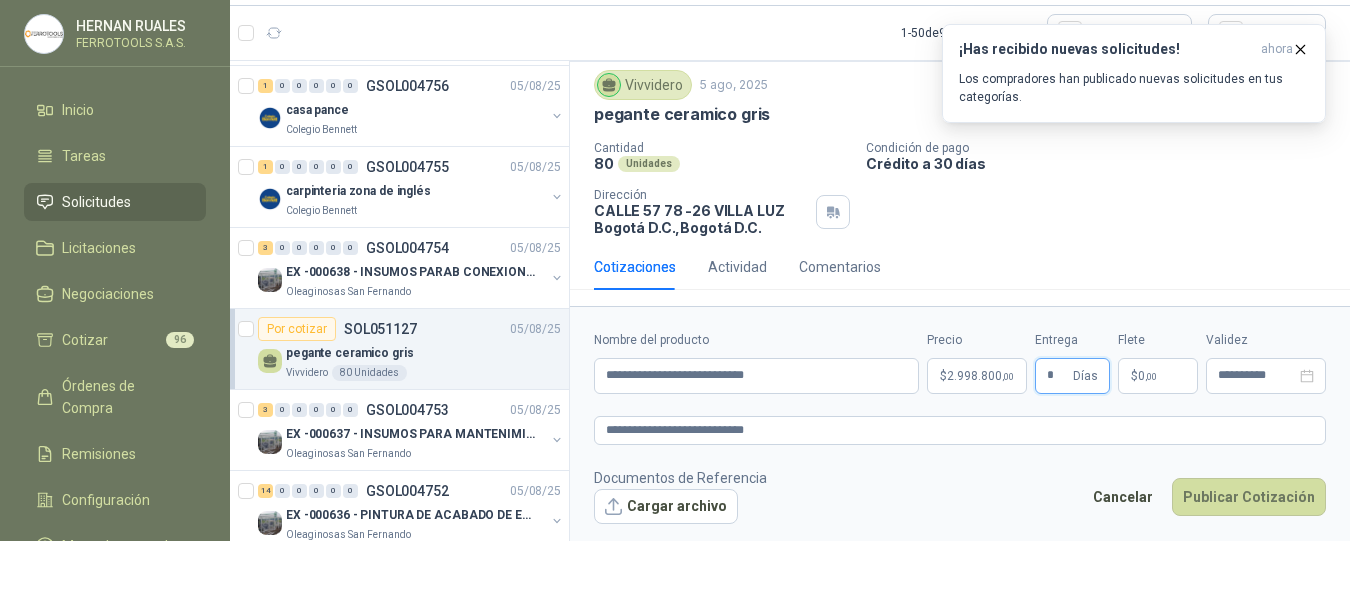 type 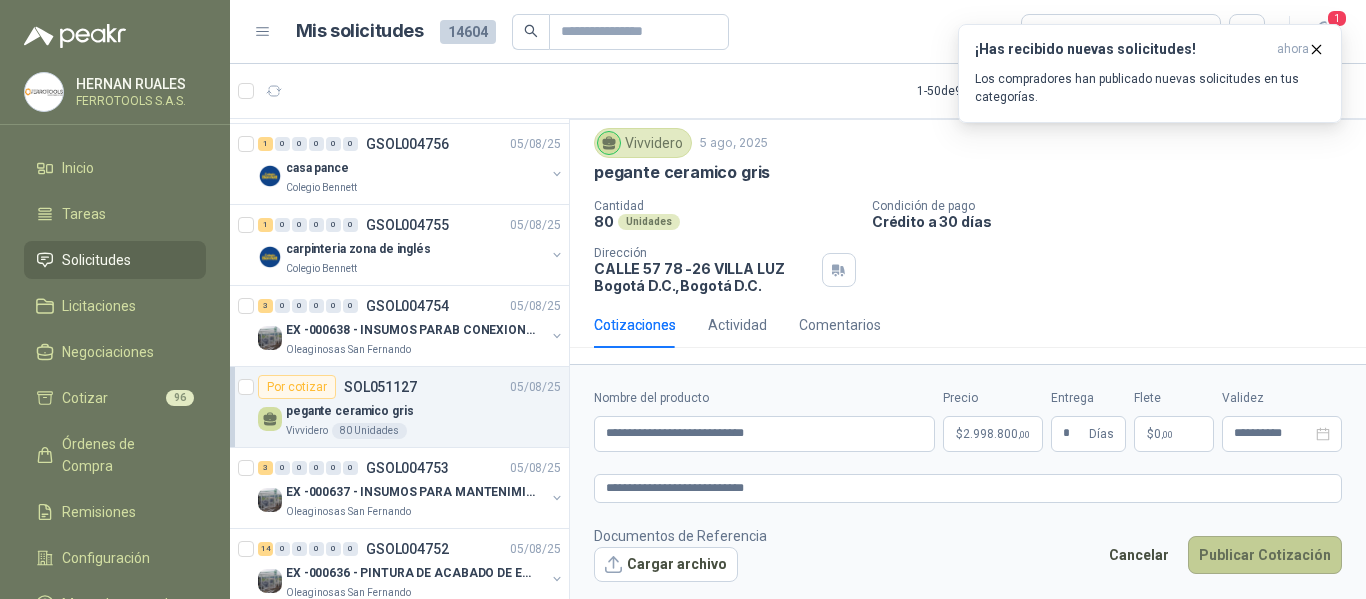 click on "Publicar Cotización" at bounding box center [1265, 555] 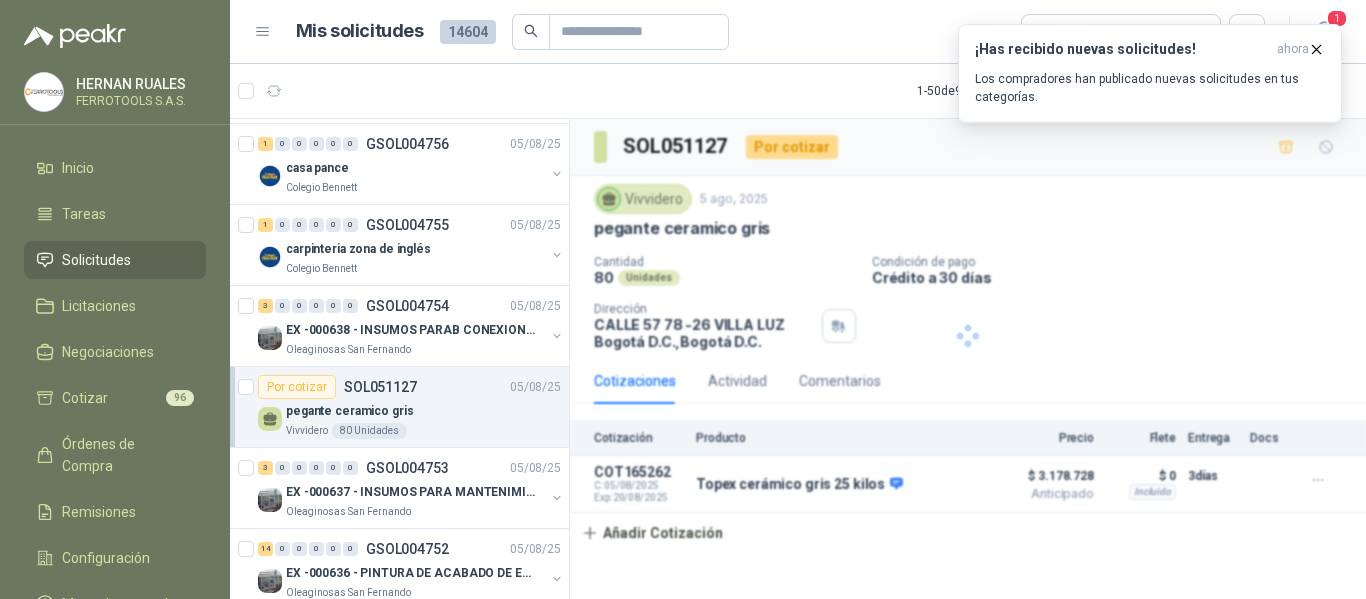 scroll, scrollTop: 0, scrollLeft: 0, axis: both 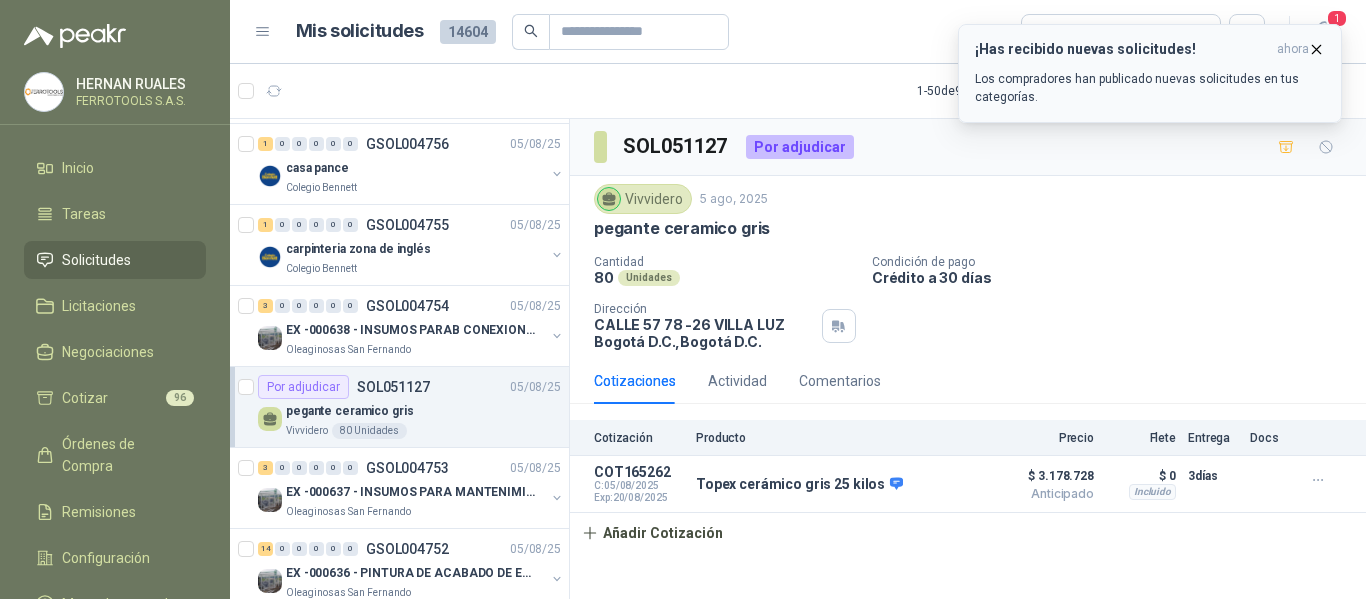 click on "Los compradores han publicado nuevas solicitudes en tus categorías." at bounding box center (1150, 88) 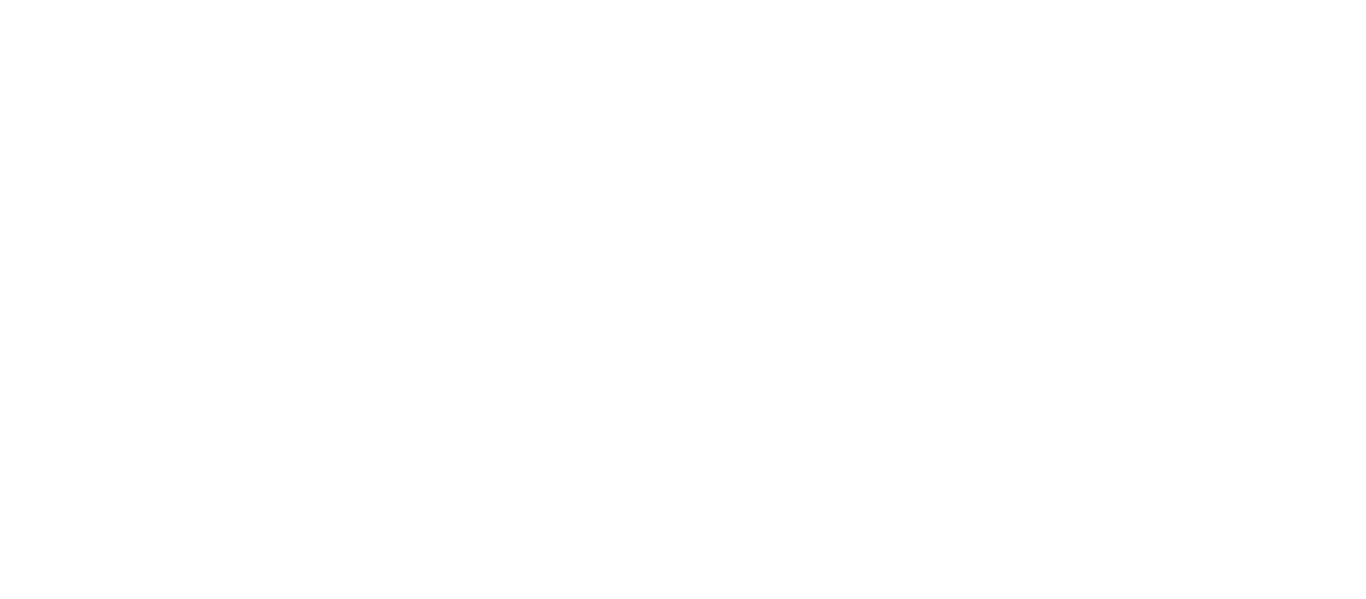 scroll, scrollTop: 0, scrollLeft: 0, axis: both 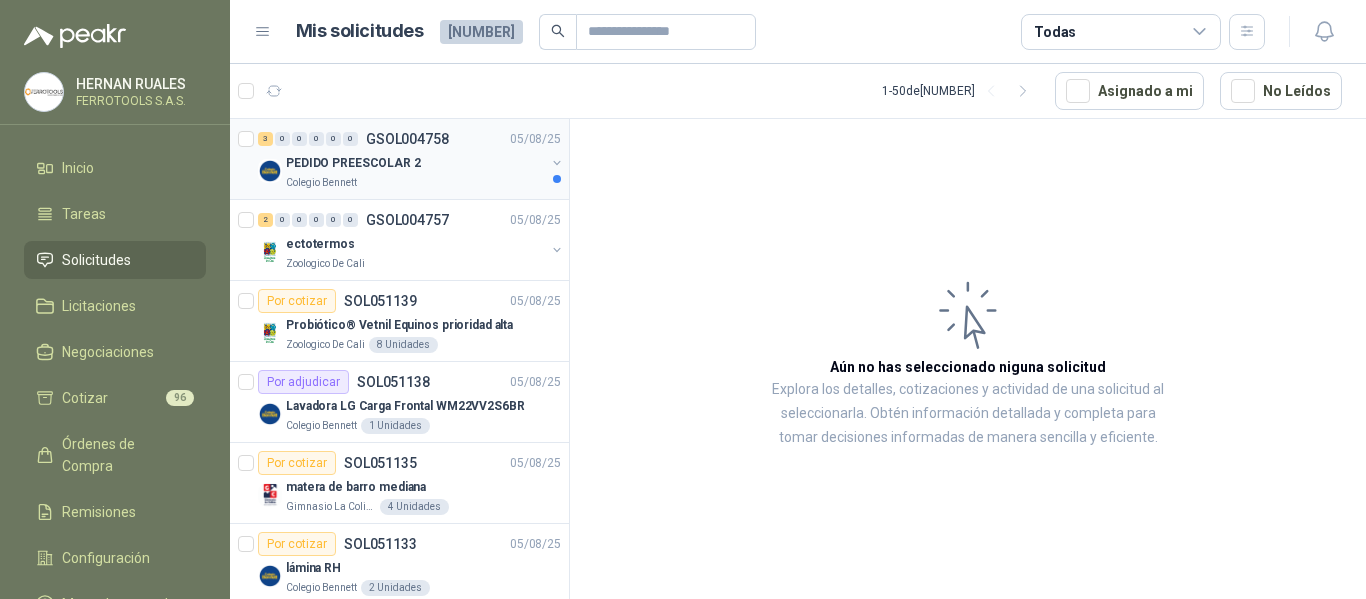 click on "Colegio Bennett" at bounding box center (415, 183) 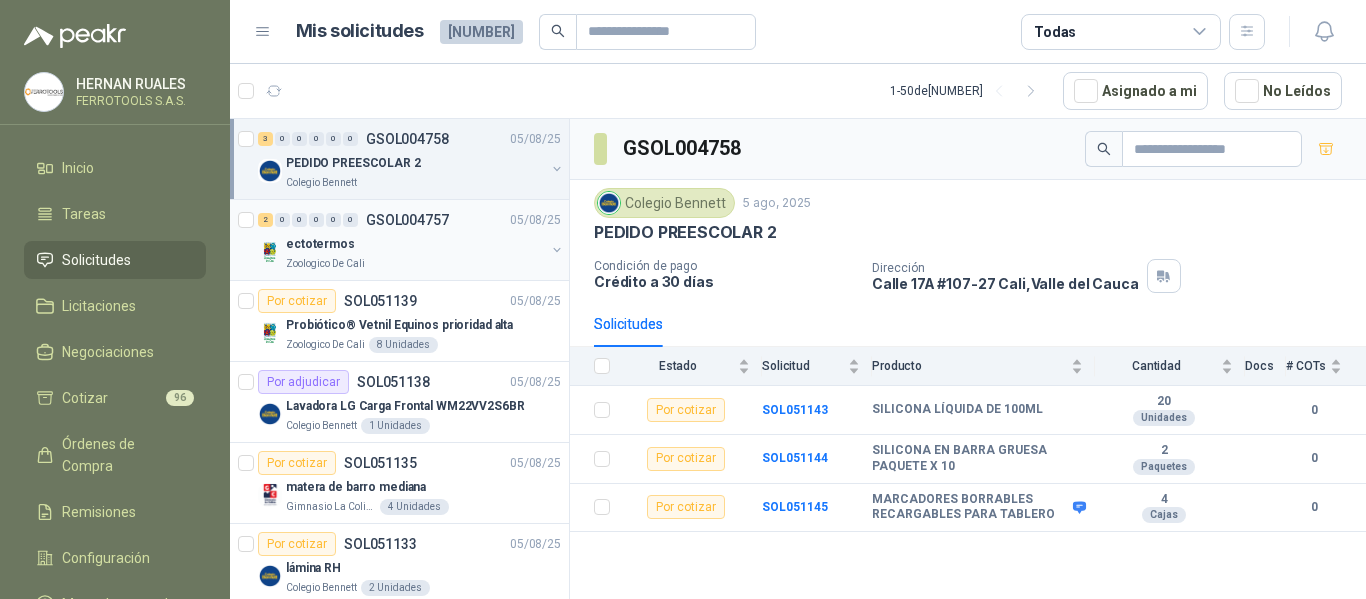 click on "Zoologico De Cali" at bounding box center (415, 264) 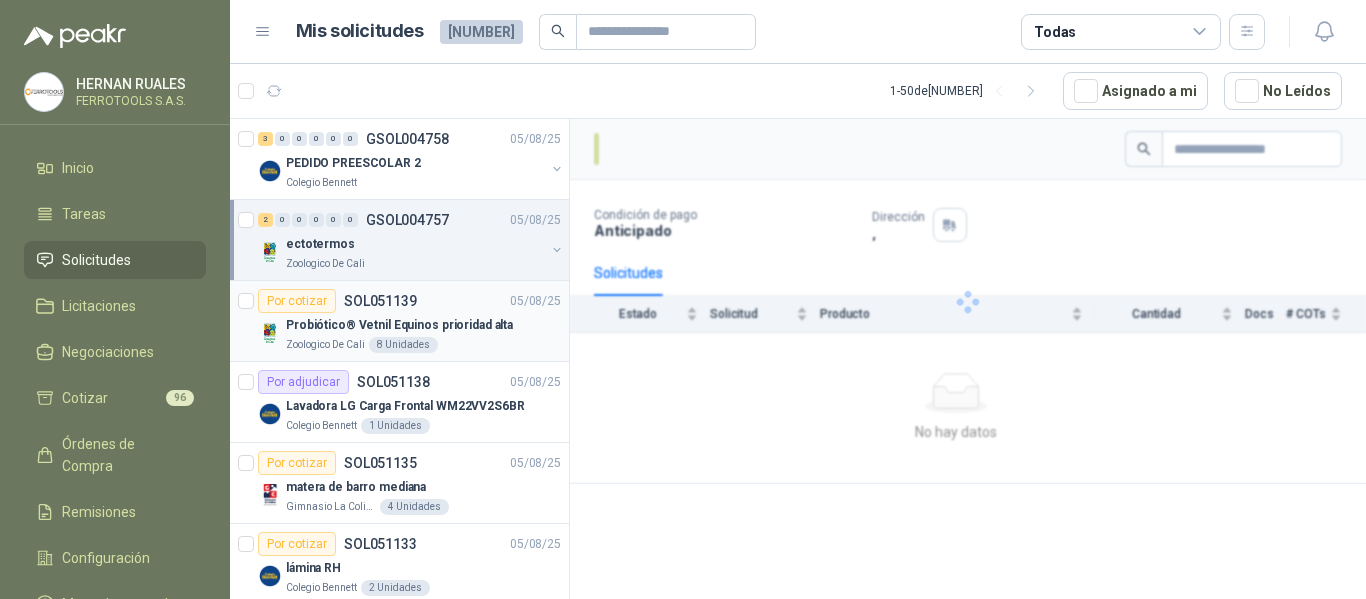 click on "Por cotizar SOL051139 05/08/25" at bounding box center [409, 301] 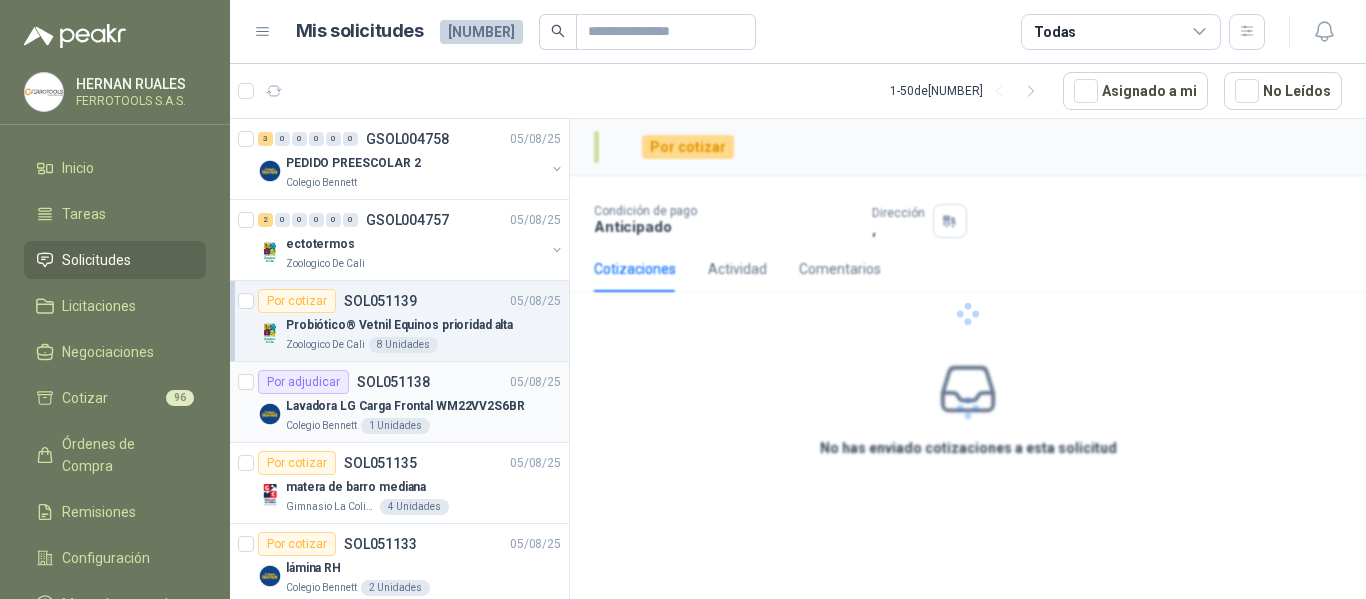 click on "Lavadora LG Carga Frontal WM22VV2S6BR" at bounding box center [405, 406] 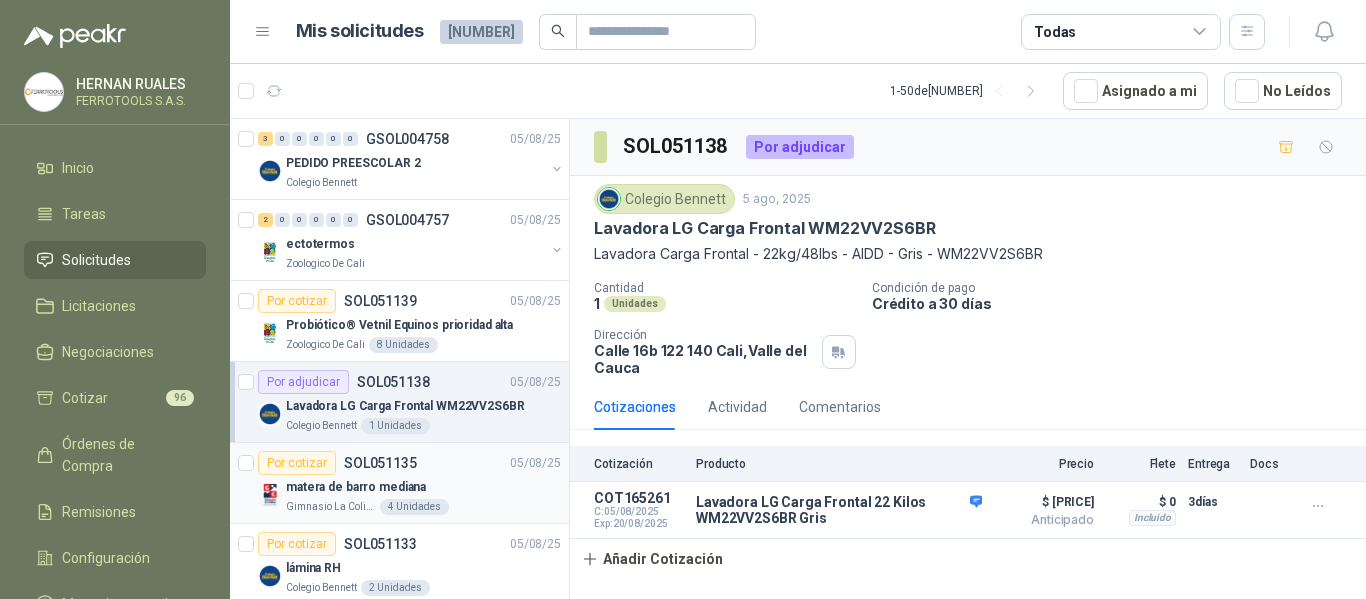 click on "Por cotizar SOL051135 05/08/25" at bounding box center (409, 463) 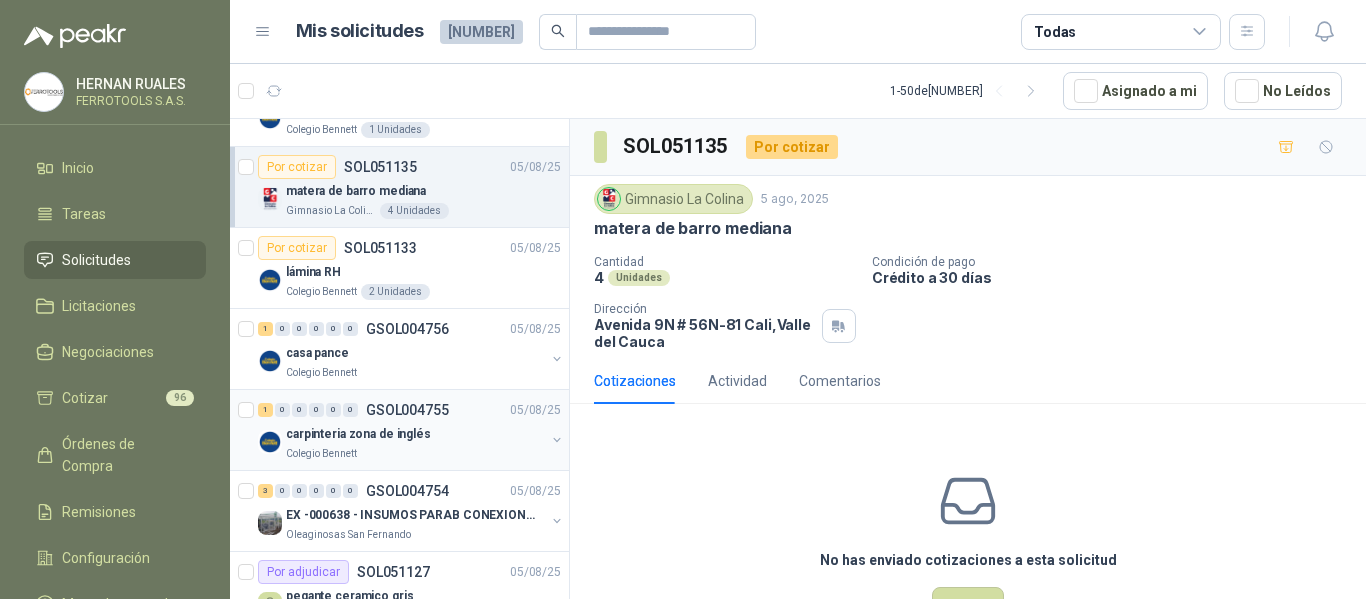 scroll, scrollTop: 300, scrollLeft: 0, axis: vertical 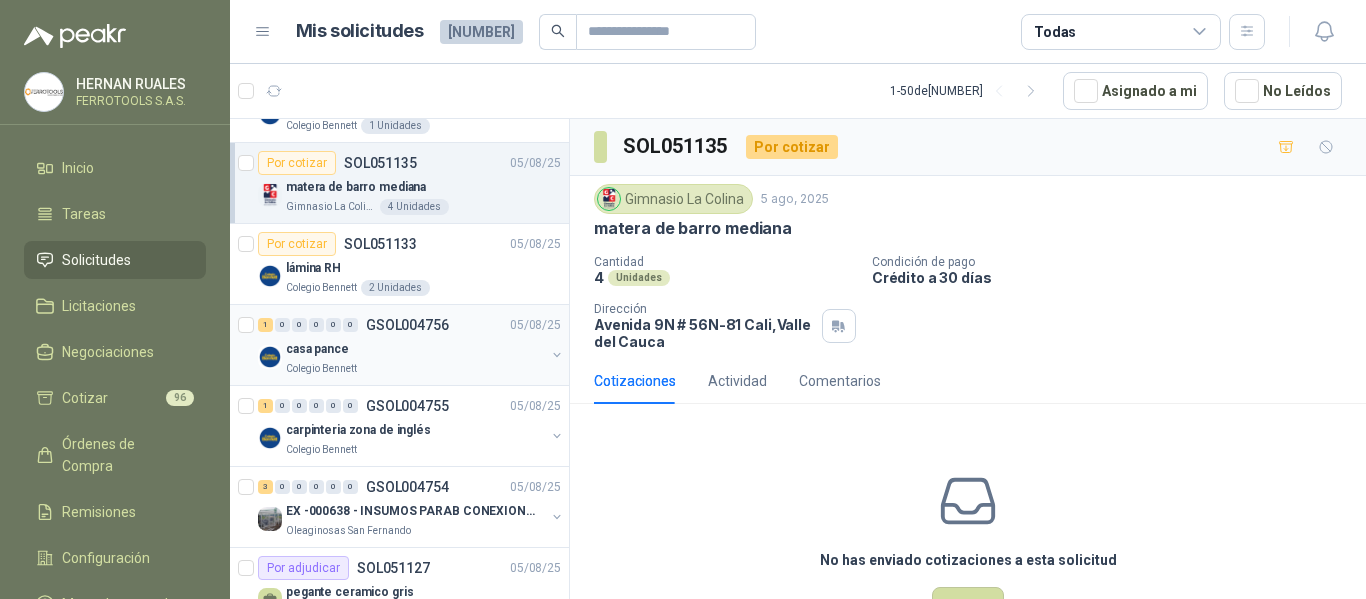 click on "casa pance" at bounding box center [415, 349] 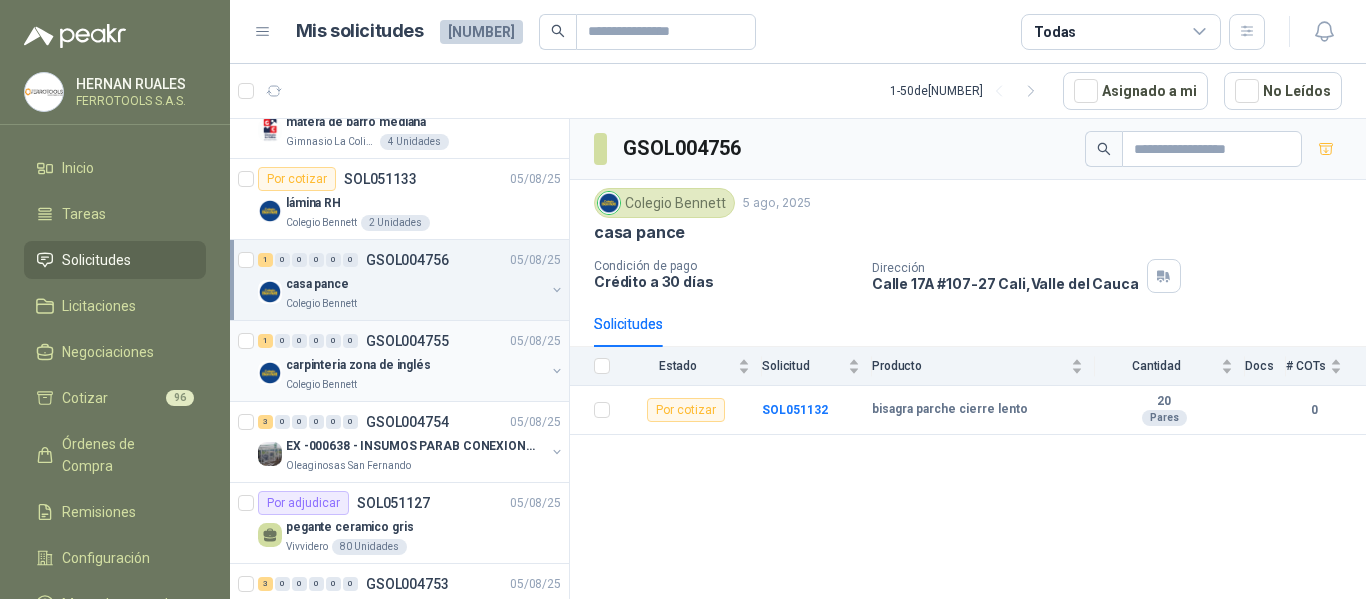 scroll, scrollTop: 400, scrollLeft: 0, axis: vertical 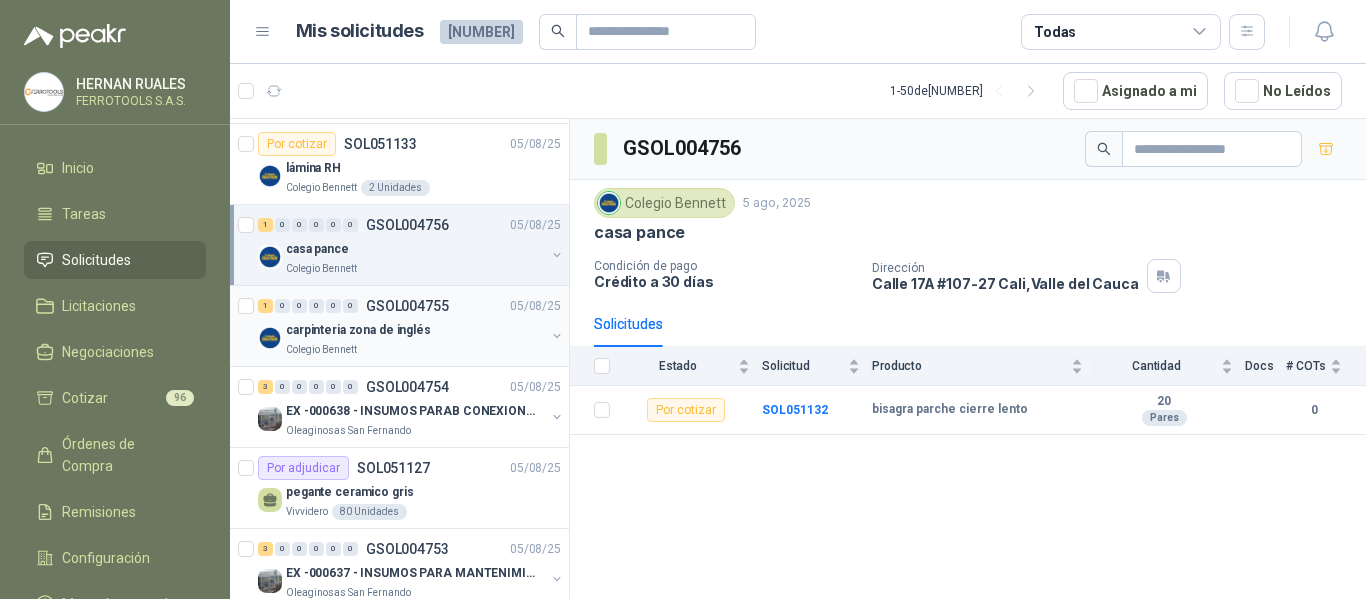 click on "Oleaginosas San Fernando" at bounding box center [415, 431] 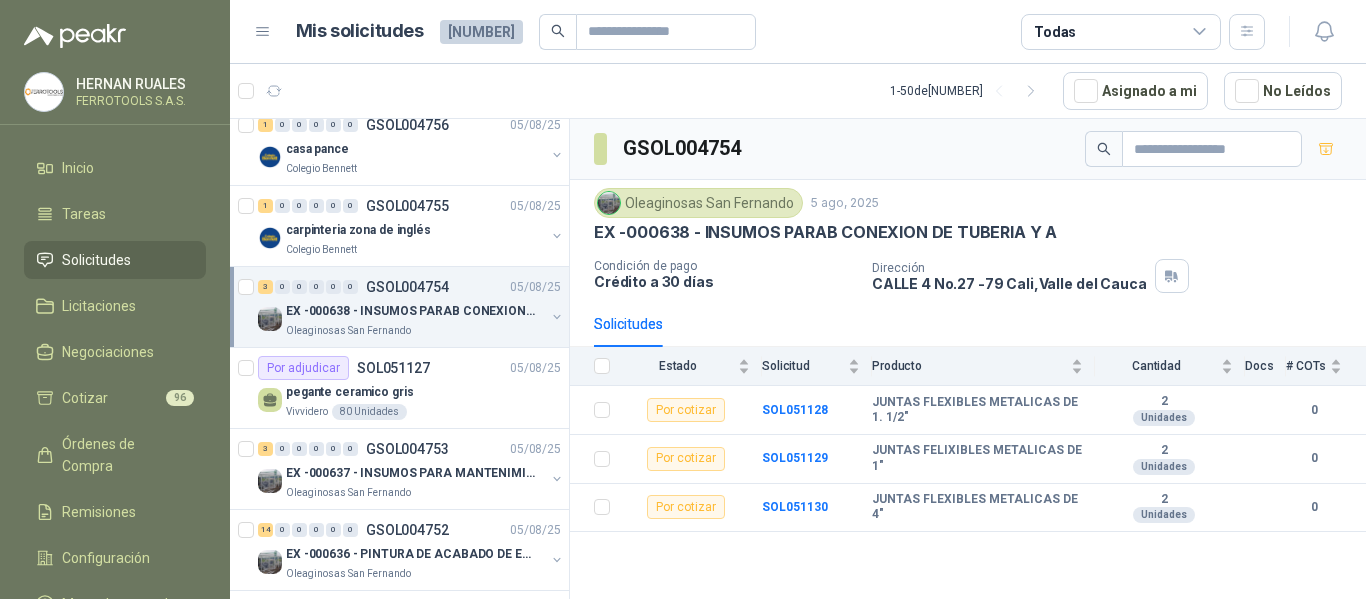scroll, scrollTop: 600, scrollLeft: 0, axis: vertical 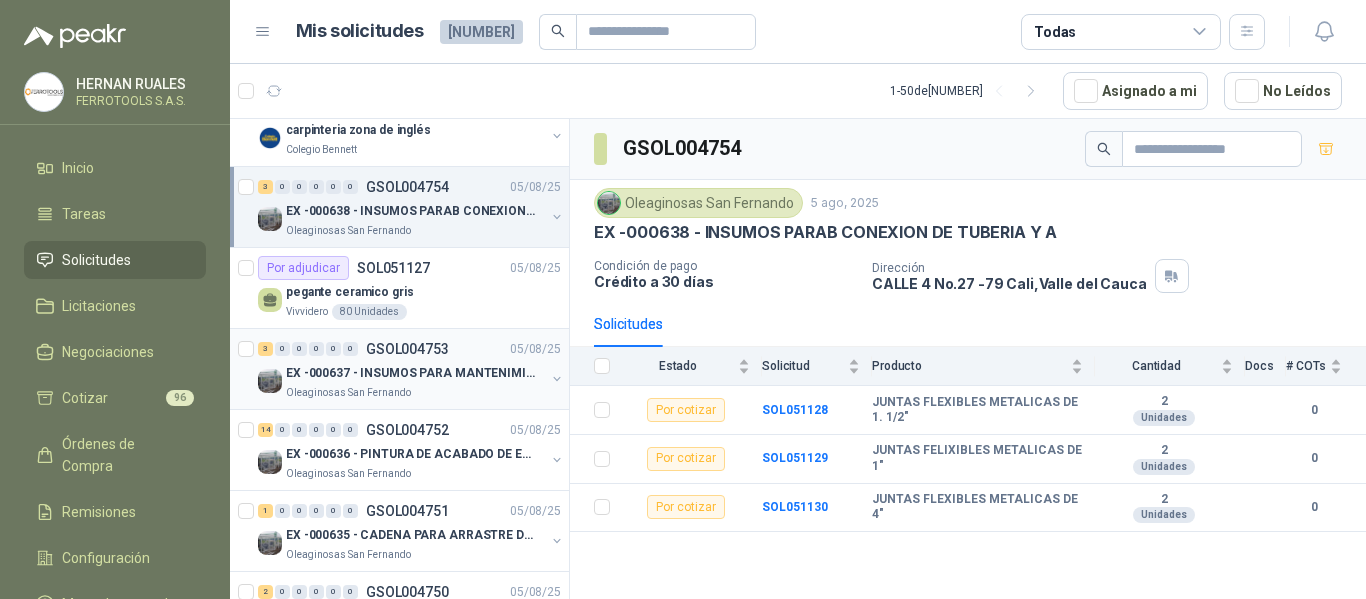 click on "Oleaginosas San Fernando" at bounding box center (415, 393) 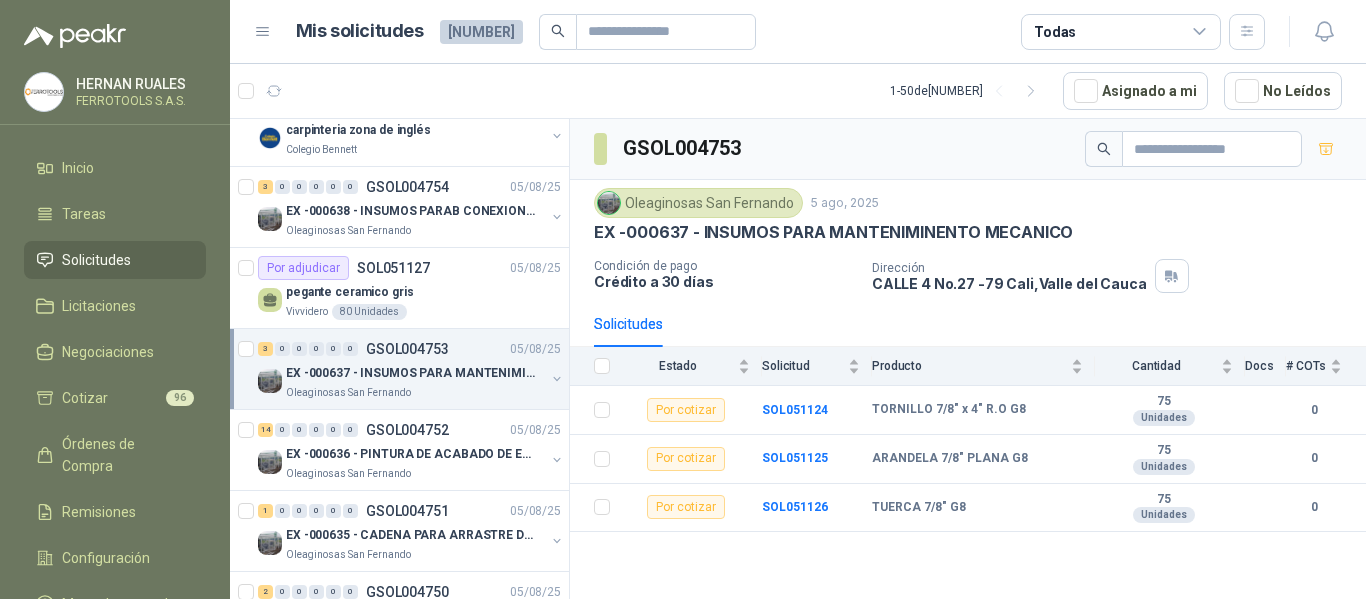 scroll, scrollTop: 700, scrollLeft: 0, axis: vertical 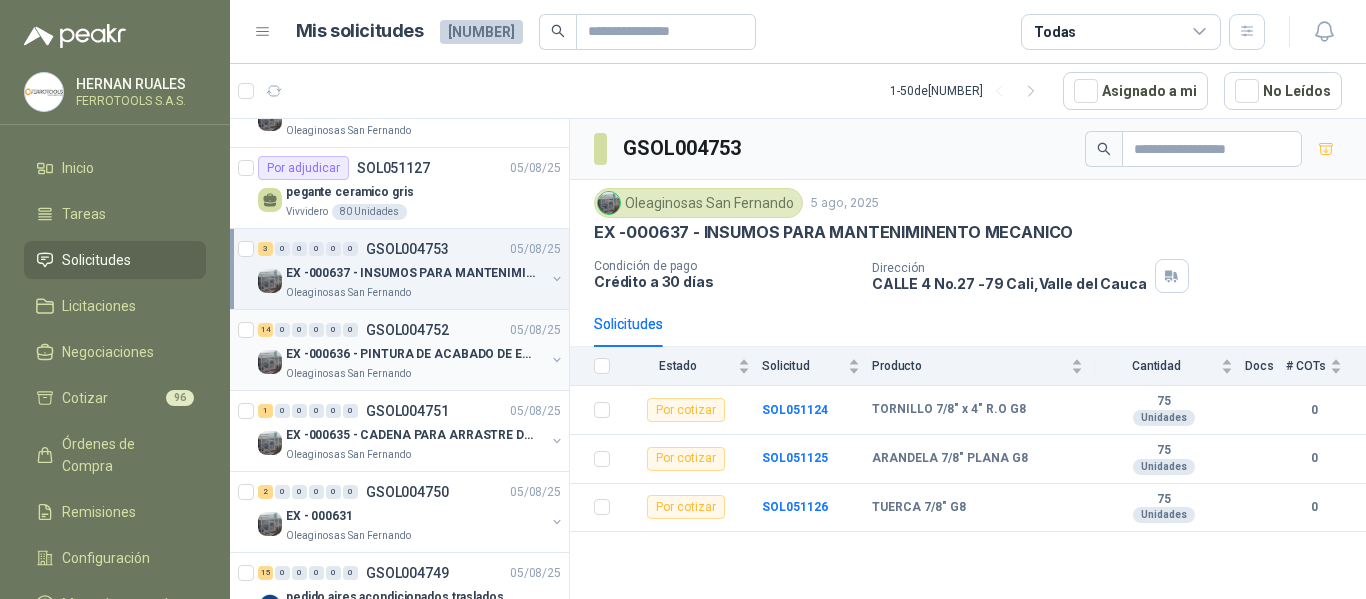 click on "Oleaginosas San Fernando" at bounding box center (415, 374) 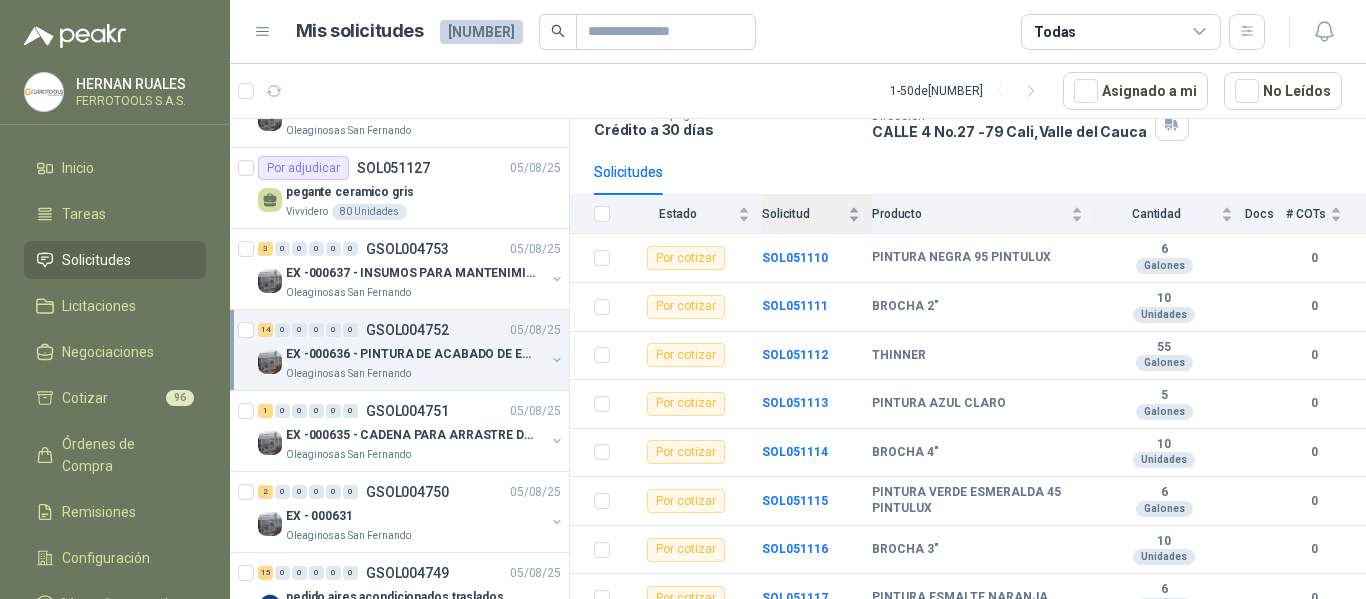 scroll, scrollTop: 200, scrollLeft: 0, axis: vertical 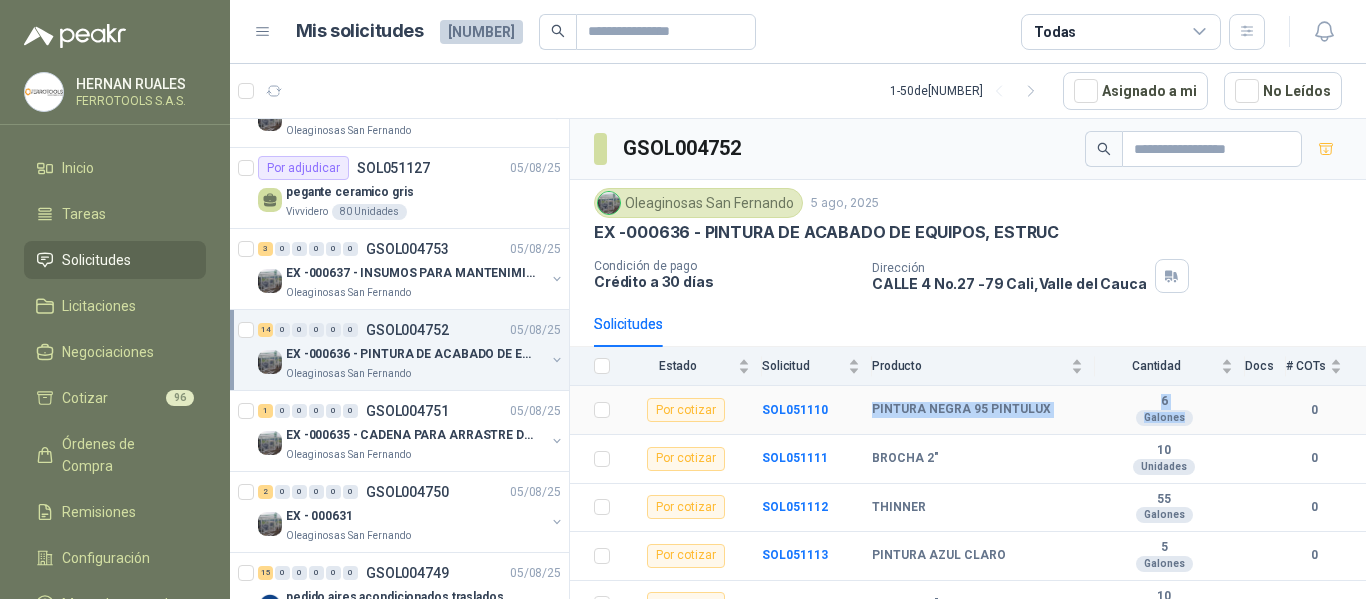 drag, startPoint x: 868, startPoint y: 404, endPoint x: 1167, endPoint y: 420, distance: 299.4278 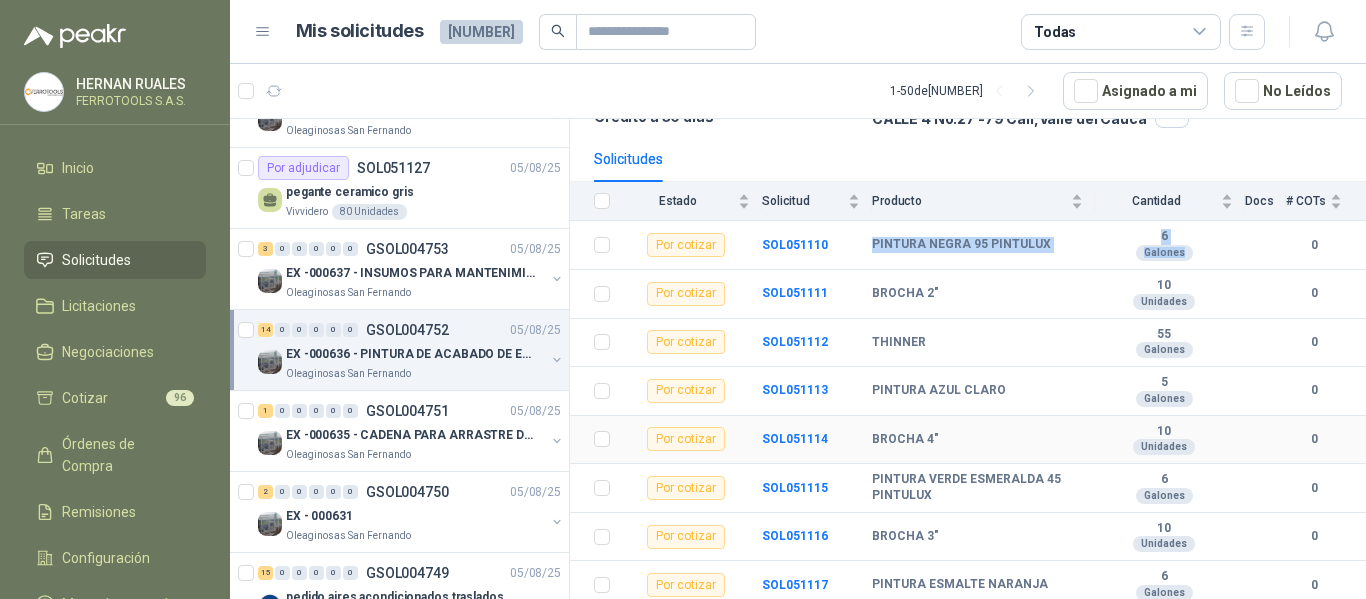 scroll, scrollTop: 200, scrollLeft: 0, axis: vertical 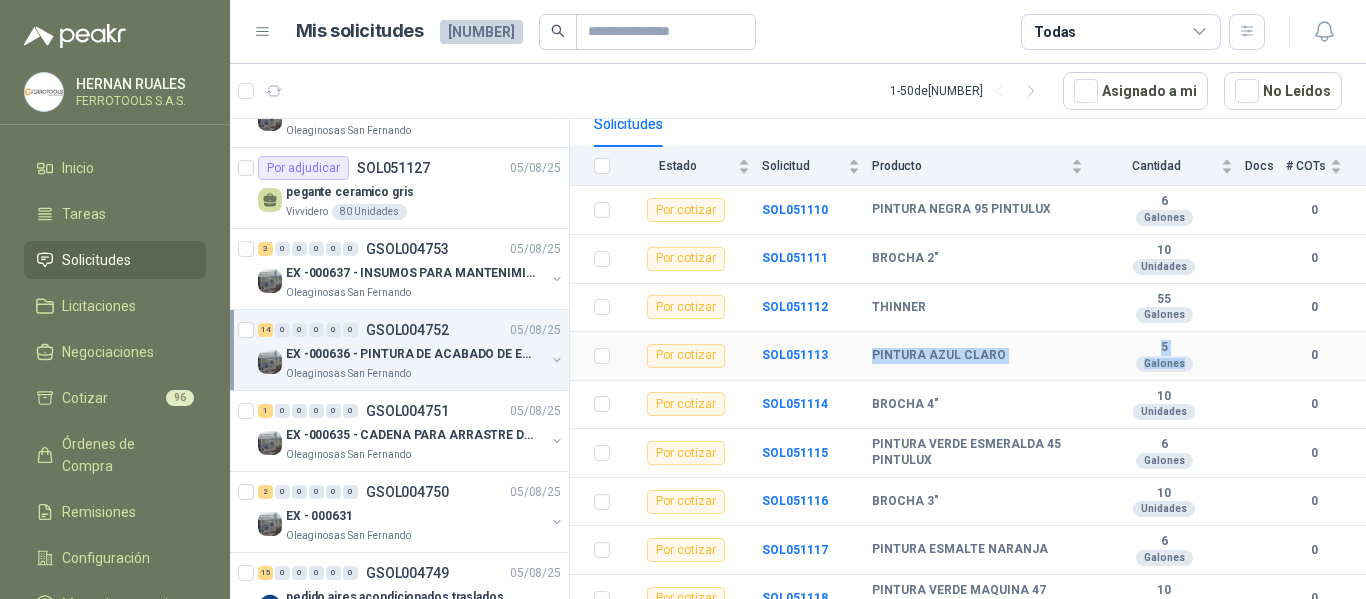 drag, startPoint x: 863, startPoint y: 353, endPoint x: 1211, endPoint y: 363, distance: 348.14365 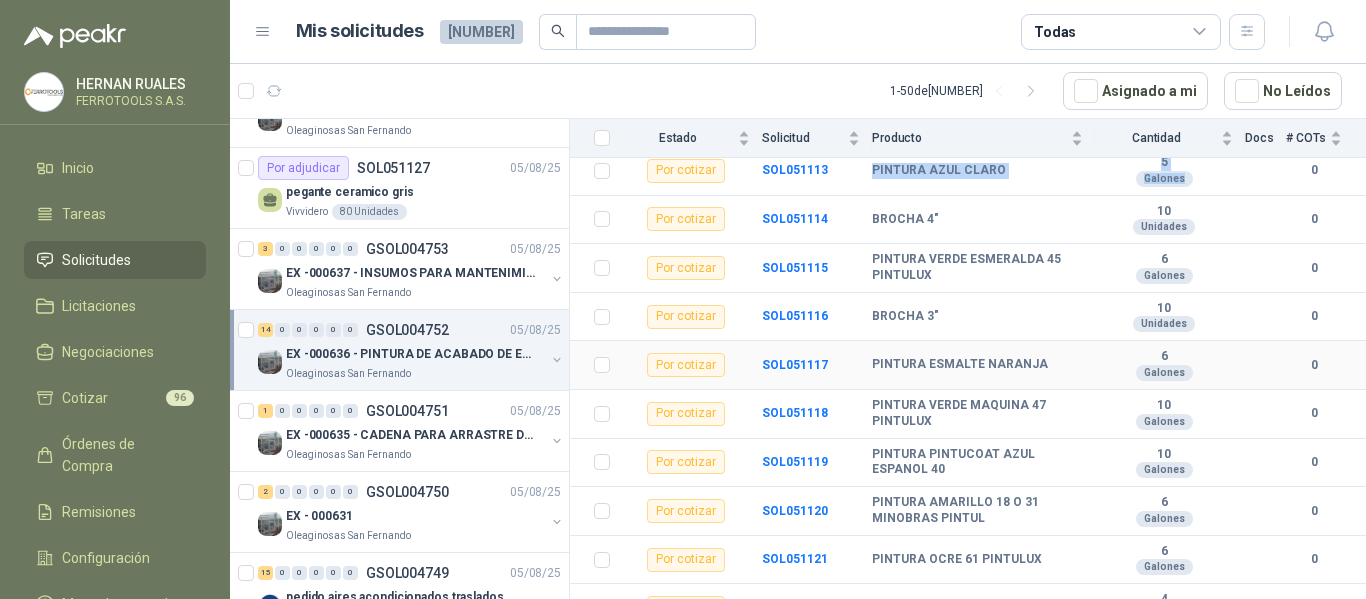 scroll, scrollTop: 400, scrollLeft: 0, axis: vertical 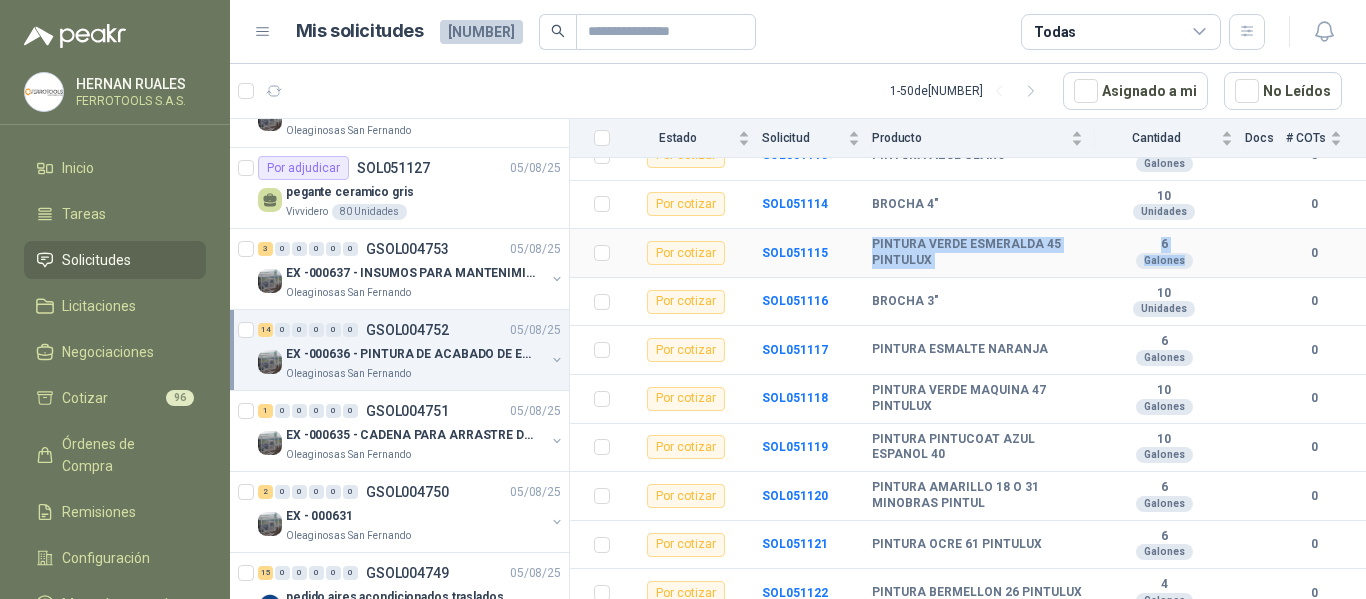 drag, startPoint x: 871, startPoint y: 246, endPoint x: 1180, endPoint y: 254, distance: 309.10355 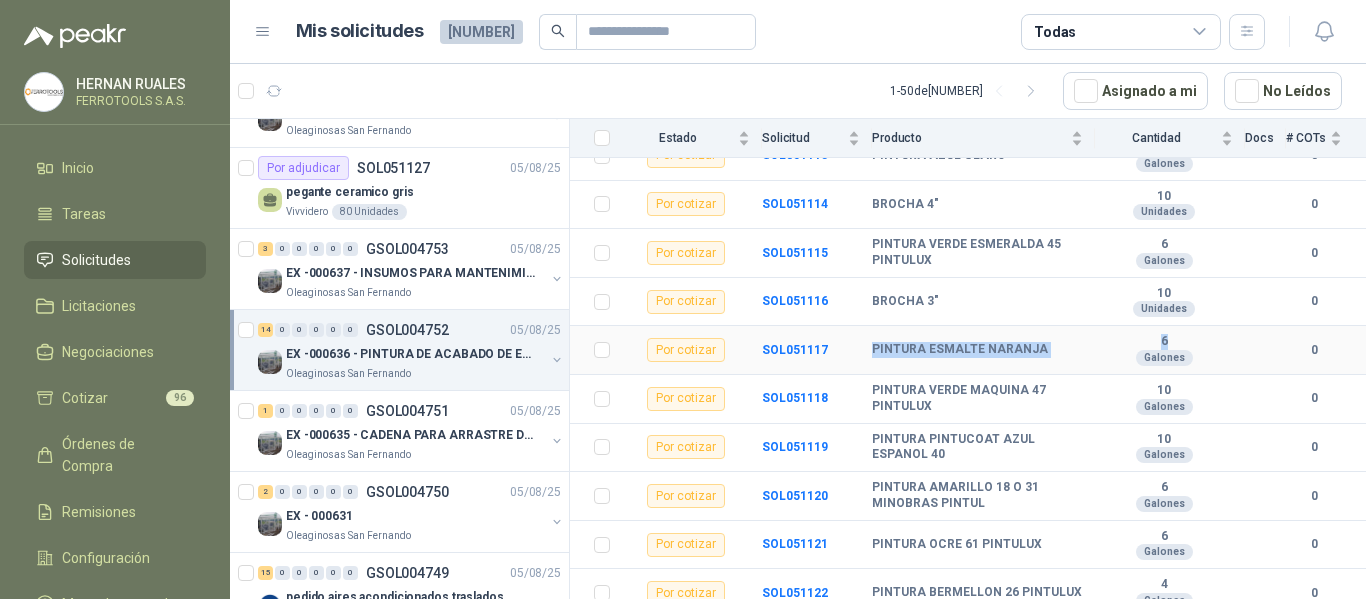 drag, startPoint x: 870, startPoint y: 348, endPoint x: 1187, endPoint y: 347, distance: 317.0016 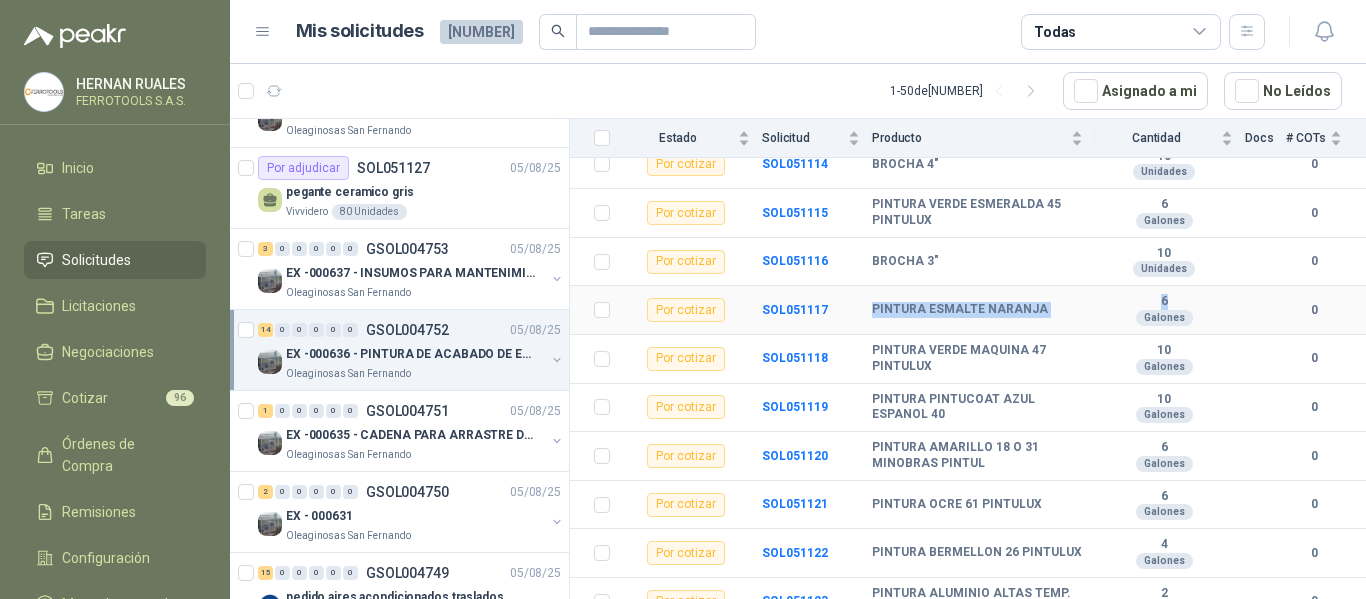 scroll, scrollTop: 461, scrollLeft: 0, axis: vertical 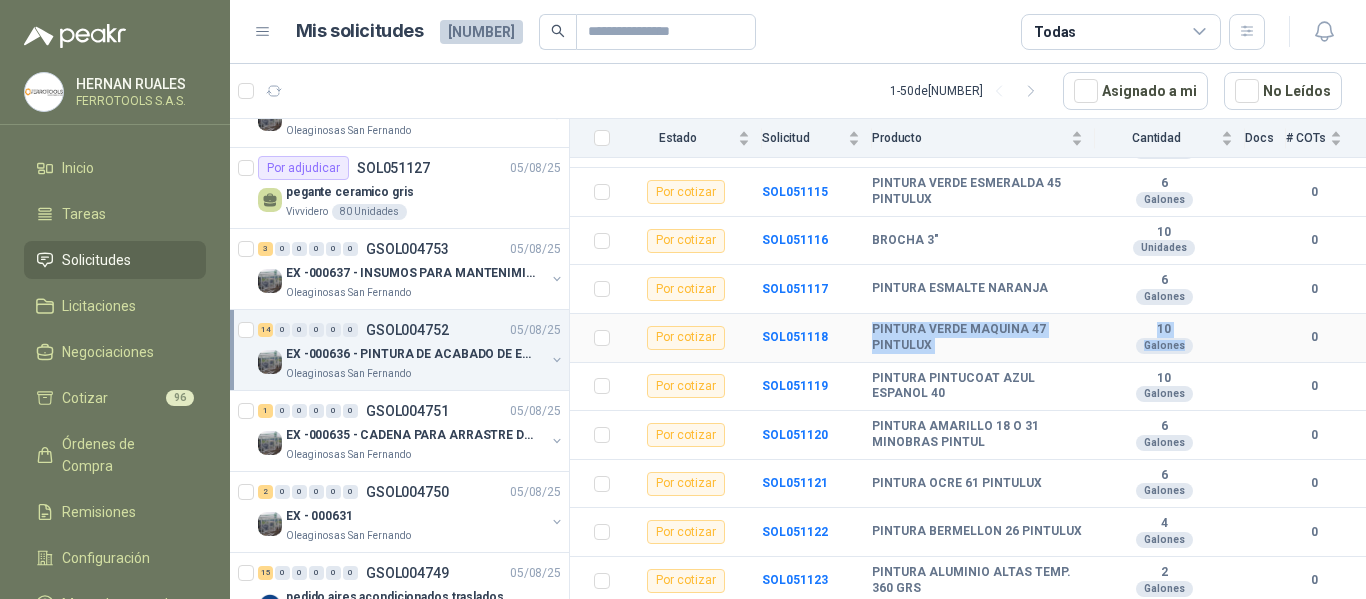 drag, startPoint x: 874, startPoint y: 328, endPoint x: 1175, endPoint y: 346, distance: 301.53772 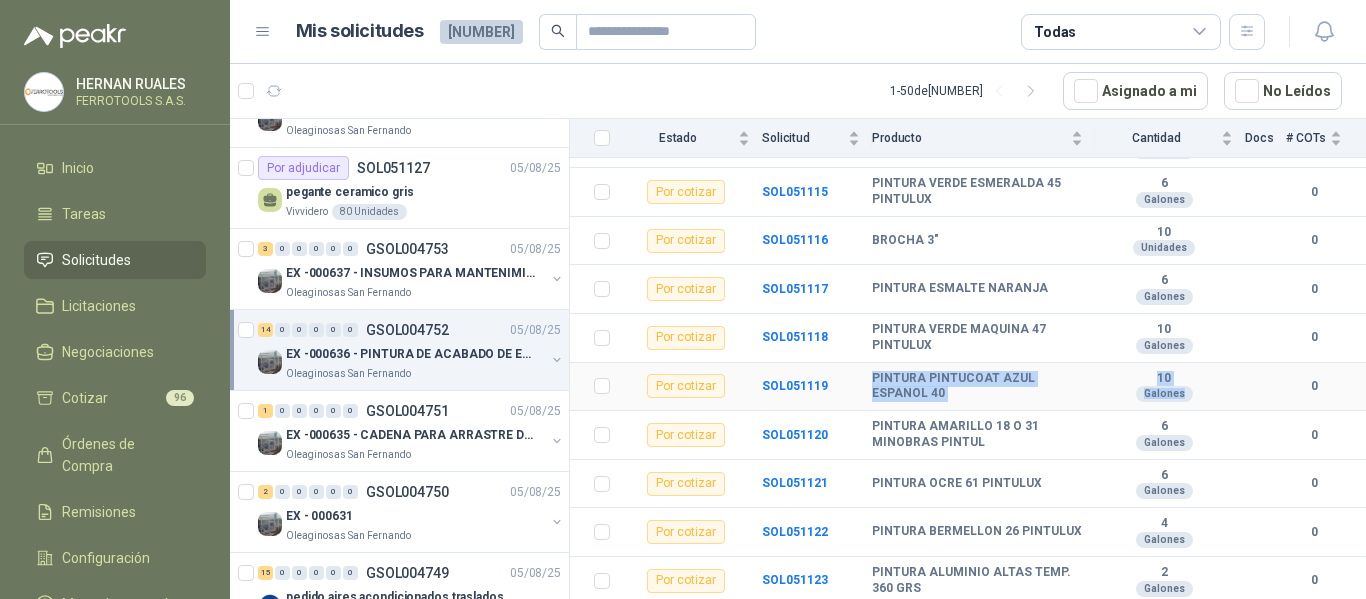 drag, startPoint x: 874, startPoint y: 379, endPoint x: 1177, endPoint y: 400, distance: 303.72684 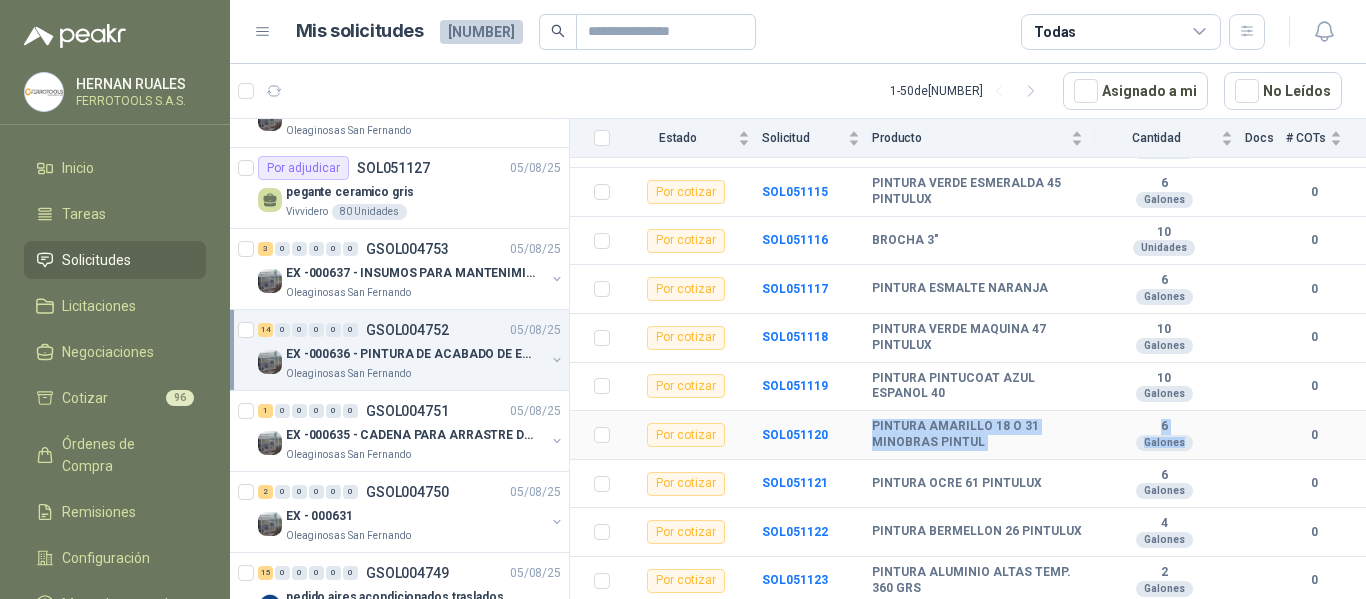 drag, startPoint x: 871, startPoint y: 429, endPoint x: 1161, endPoint y: 455, distance: 291.16318 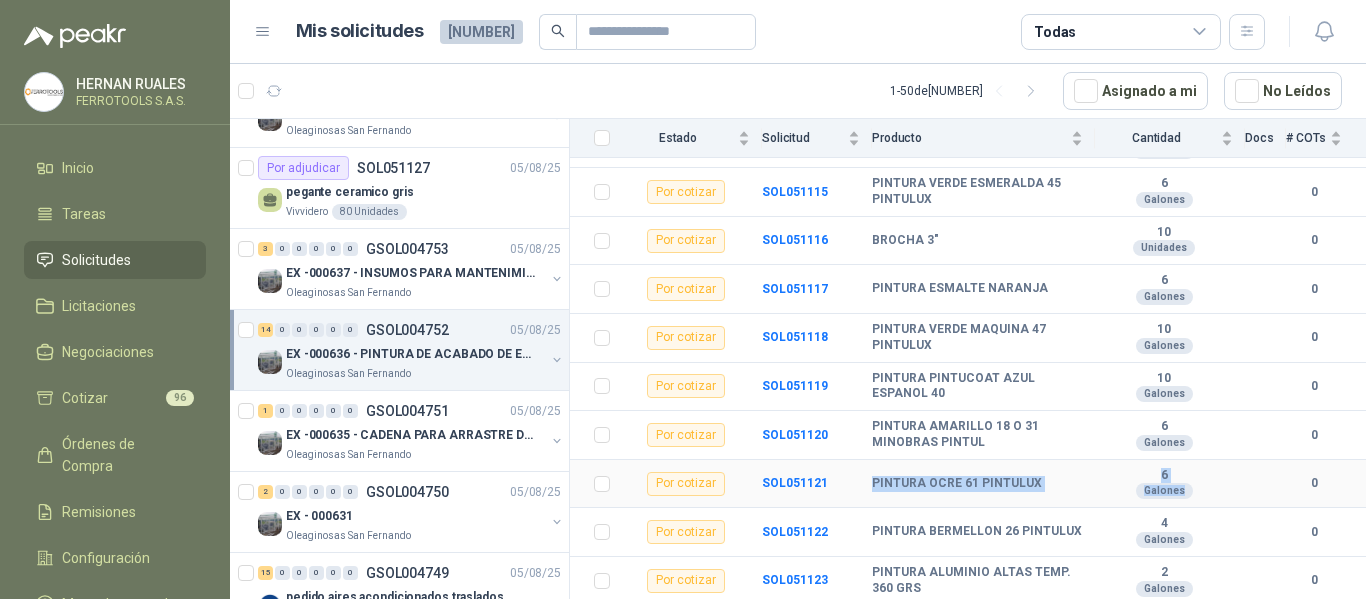 drag, startPoint x: 875, startPoint y: 485, endPoint x: 1196, endPoint y: 505, distance: 321.62244 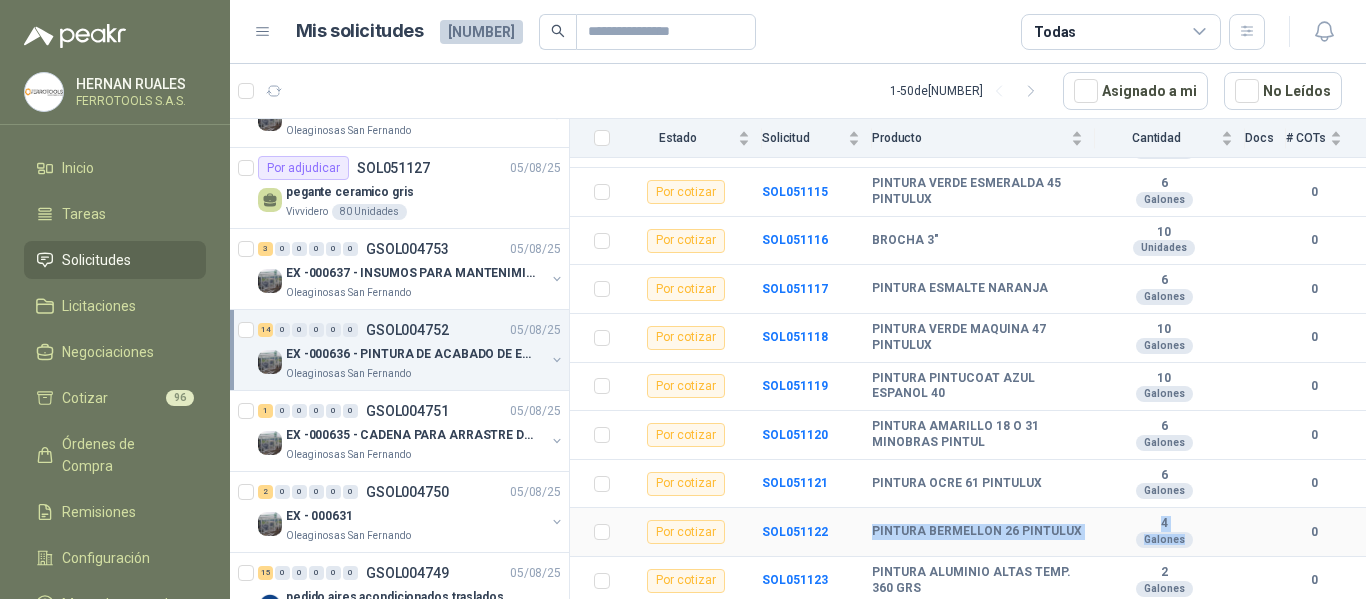 drag, startPoint x: 869, startPoint y: 527, endPoint x: 1211, endPoint y: 545, distance: 342.47336 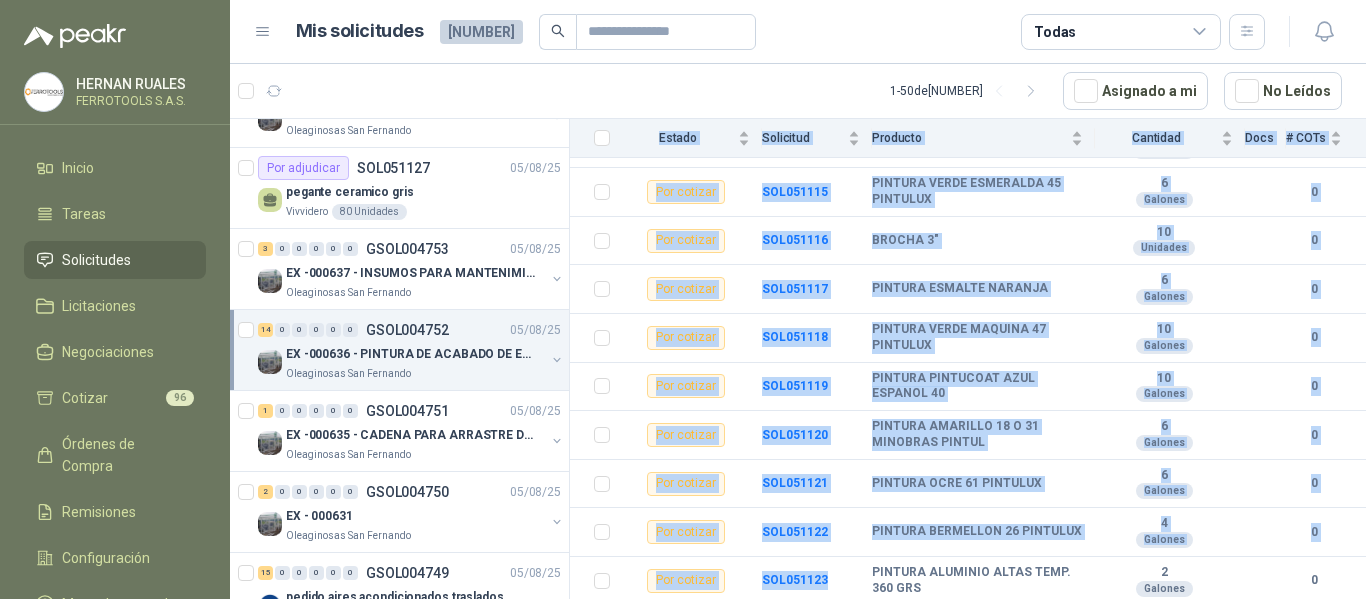 drag, startPoint x: 870, startPoint y: 570, endPoint x: 1167, endPoint y: 639, distance: 304.90982 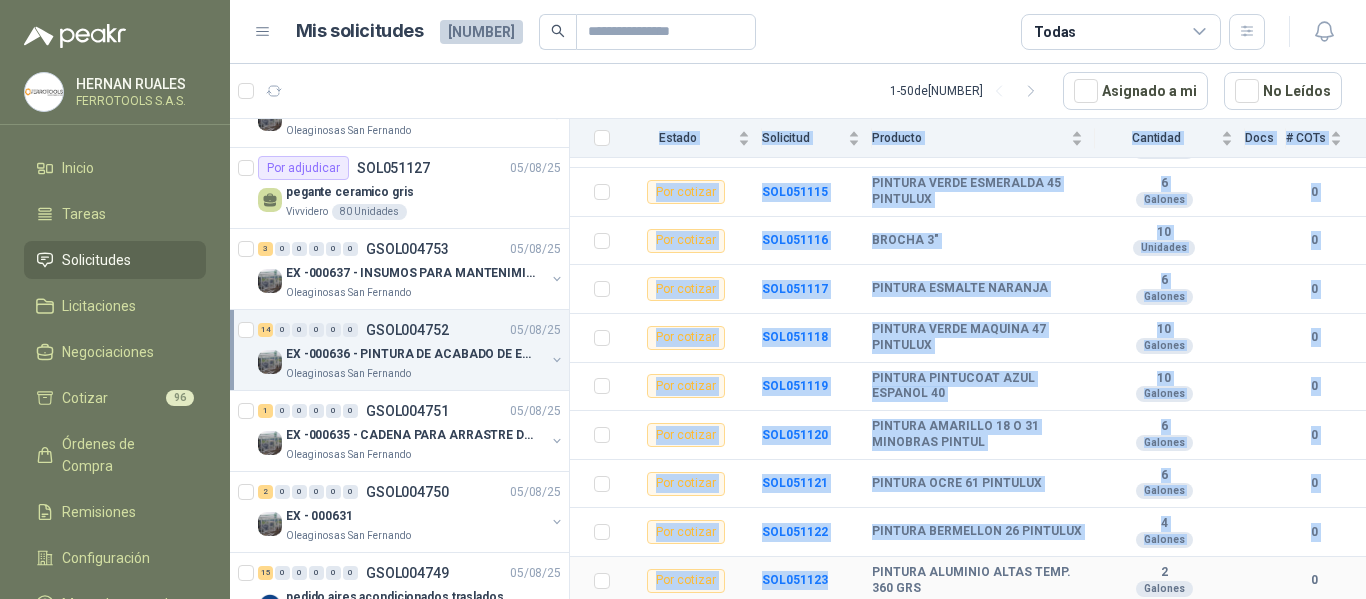 click on "SOL051123" at bounding box center [817, 581] 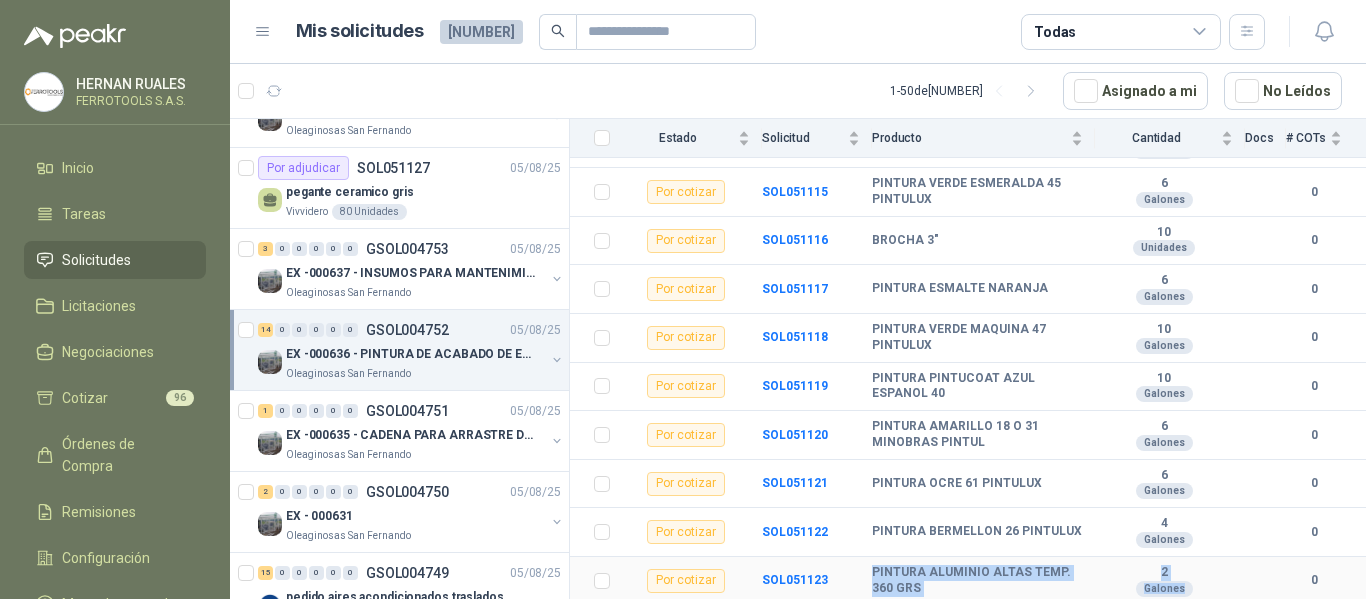 drag, startPoint x: 863, startPoint y: 571, endPoint x: 1169, endPoint y: 591, distance: 306.6529 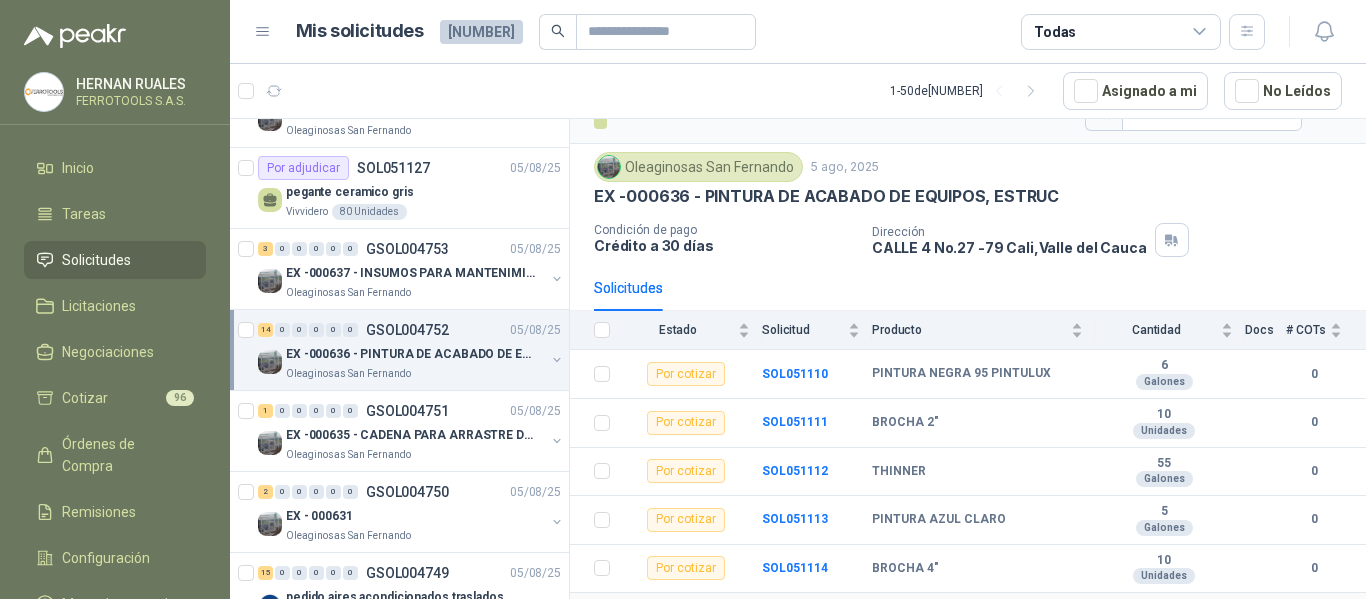 scroll, scrollTop: 0, scrollLeft: 0, axis: both 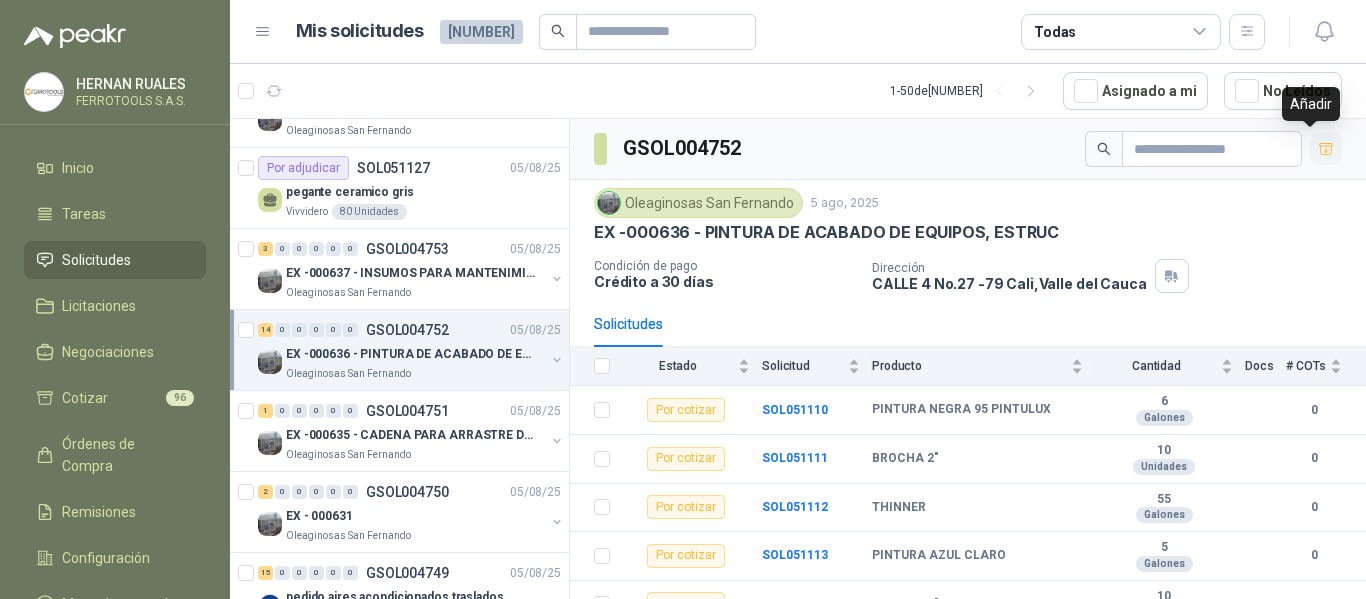 click at bounding box center (1326, 149) 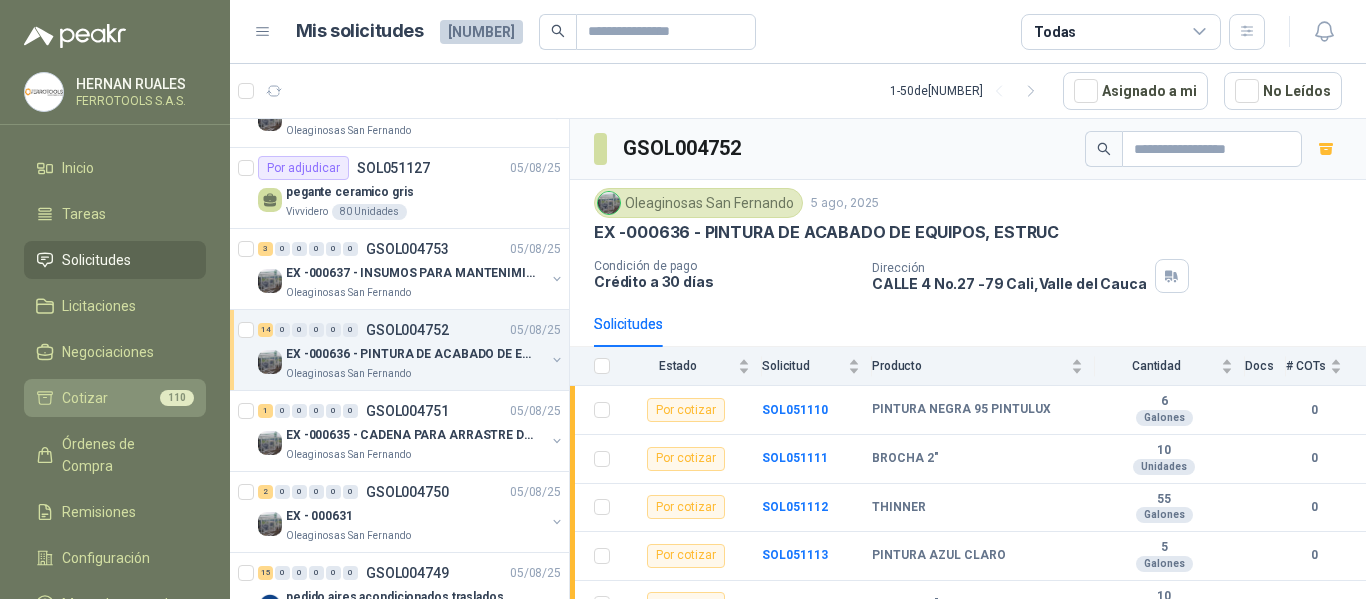 click on "Cotizar" at bounding box center (85, 398) 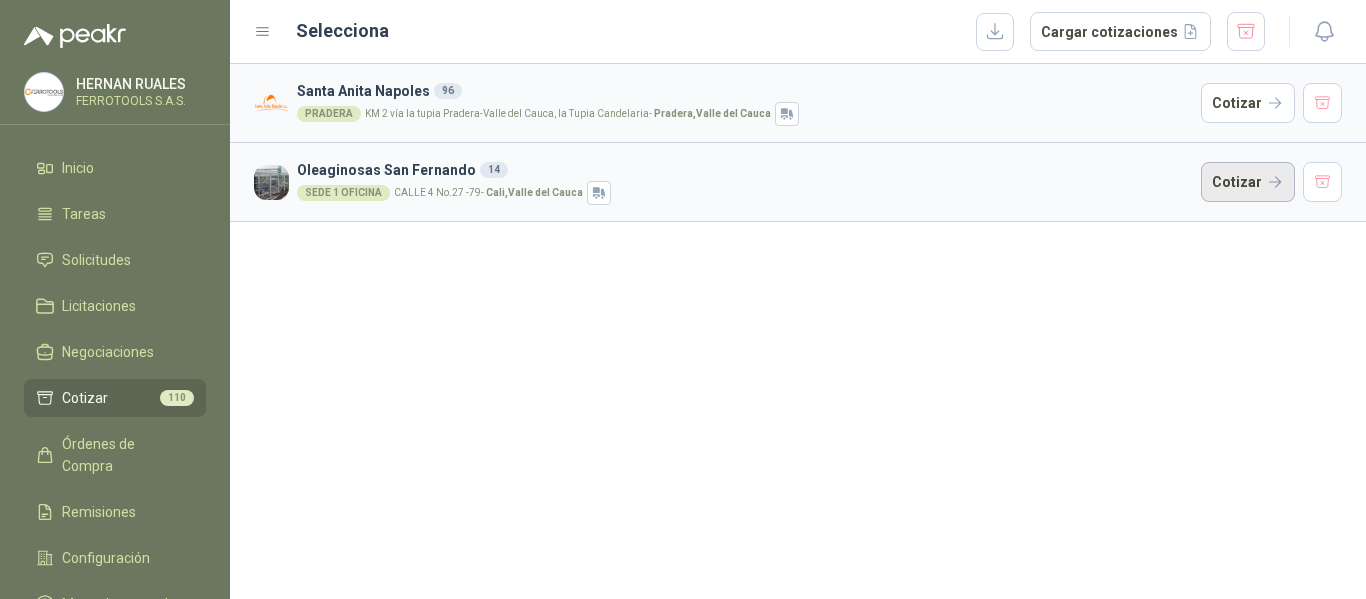 click on "Cotizar" at bounding box center (1248, 182) 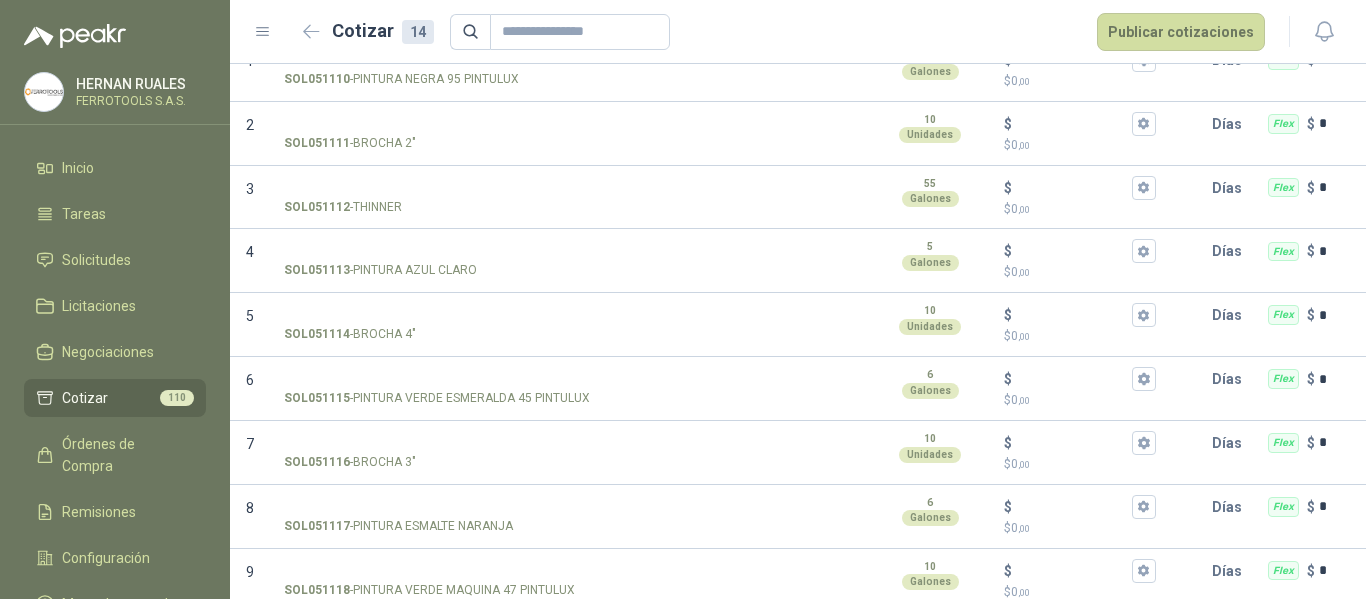 scroll, scrollTop: 0, scrollLeft: 0, axis: both 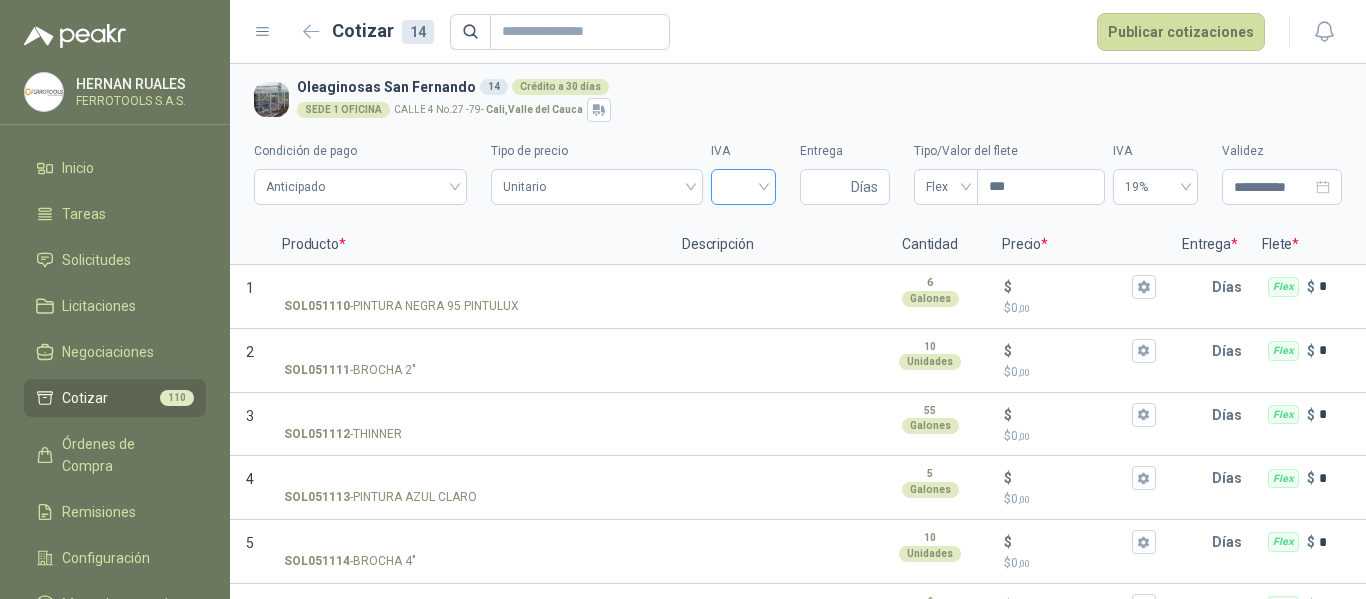 click at bounding box center (743, 185) 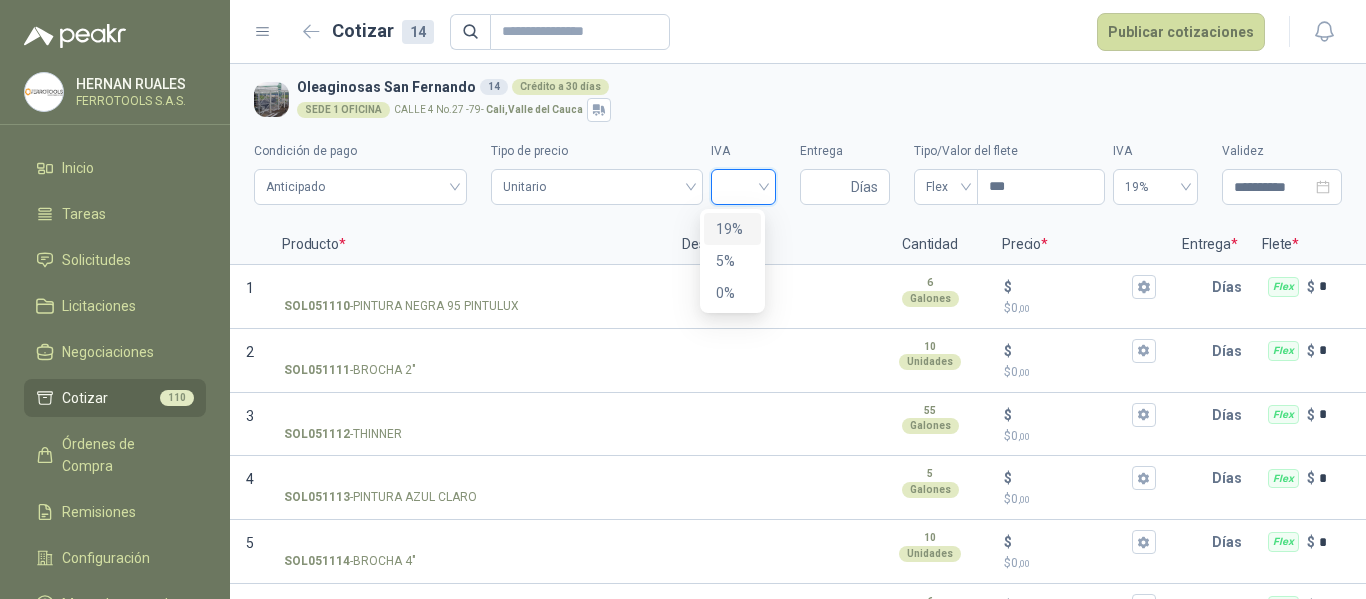 drag, startPoint x: 725, startPoint y: 219, endPoint x: 737, endPoint y: 215, distance: 12.649111 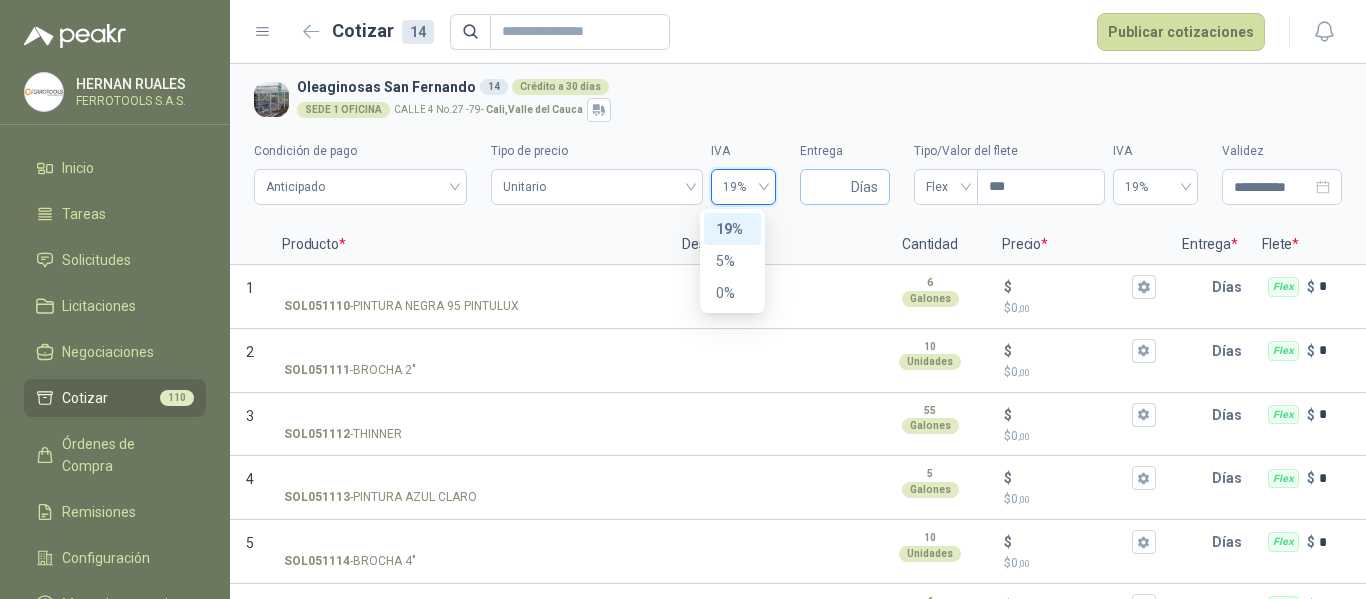 type 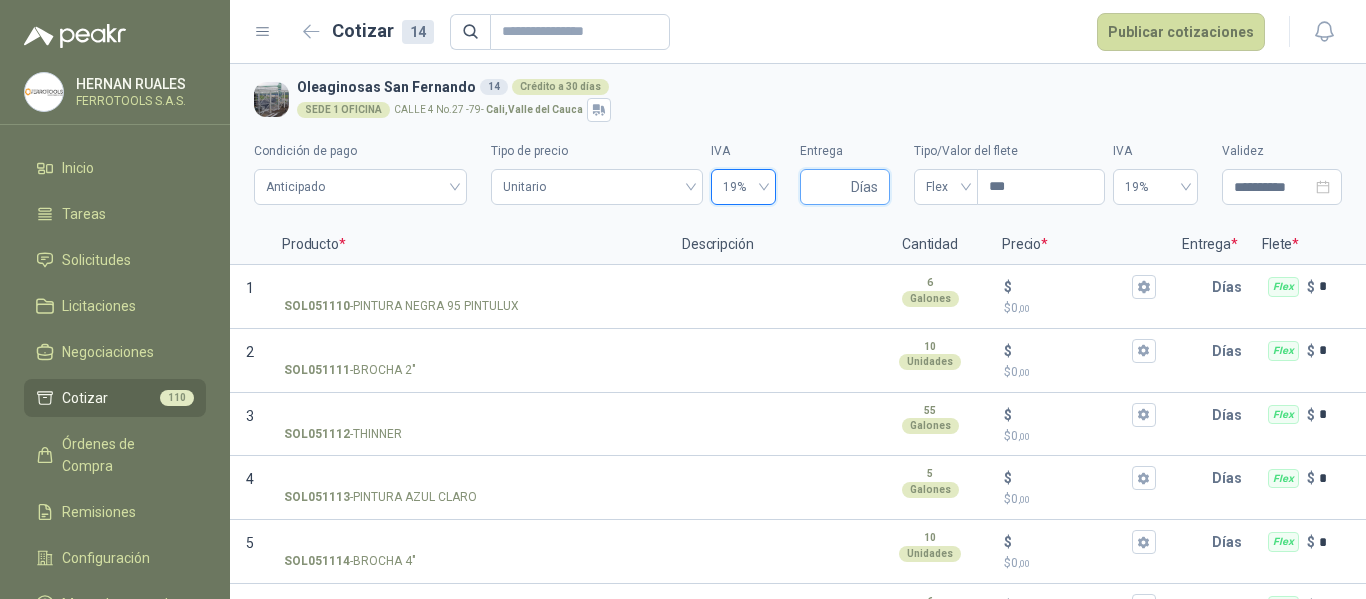 click on "Entrega" at bounding box center [829, 187] 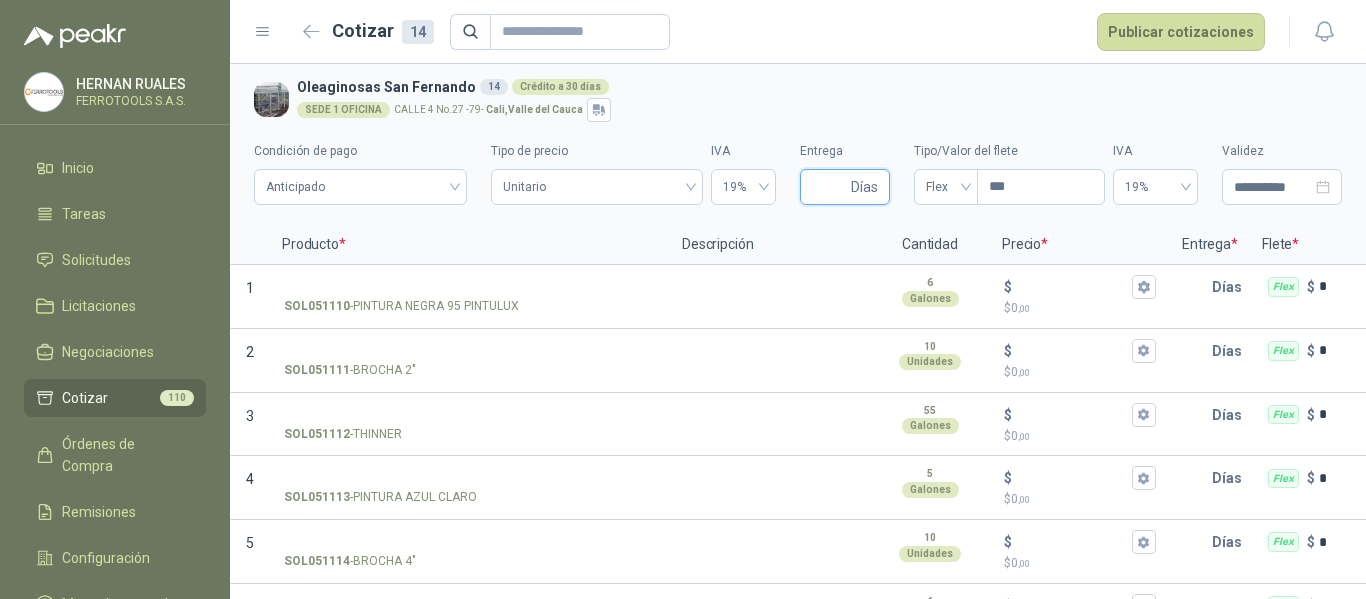 type on "*" 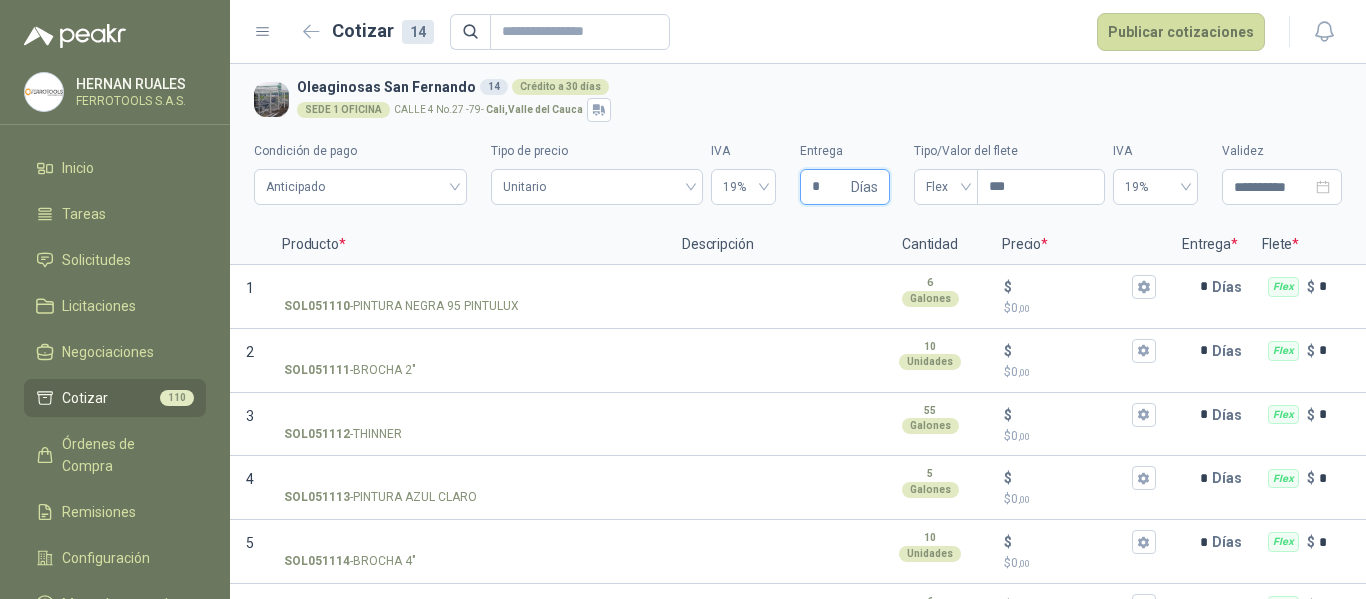 type 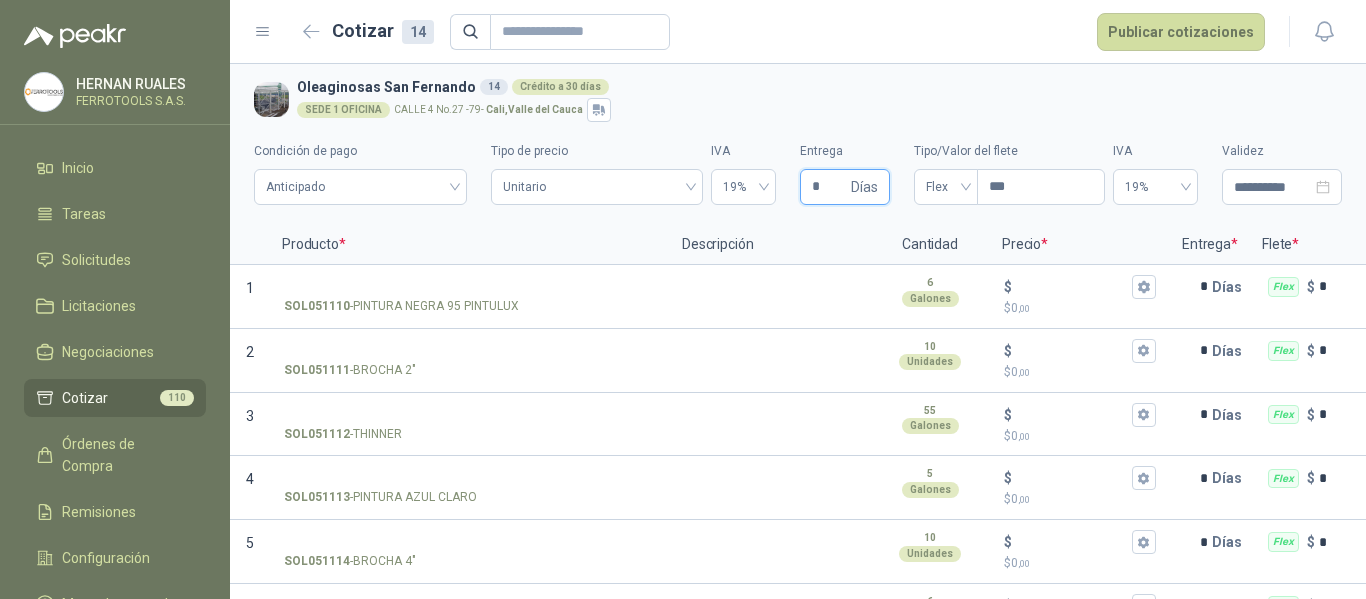 type 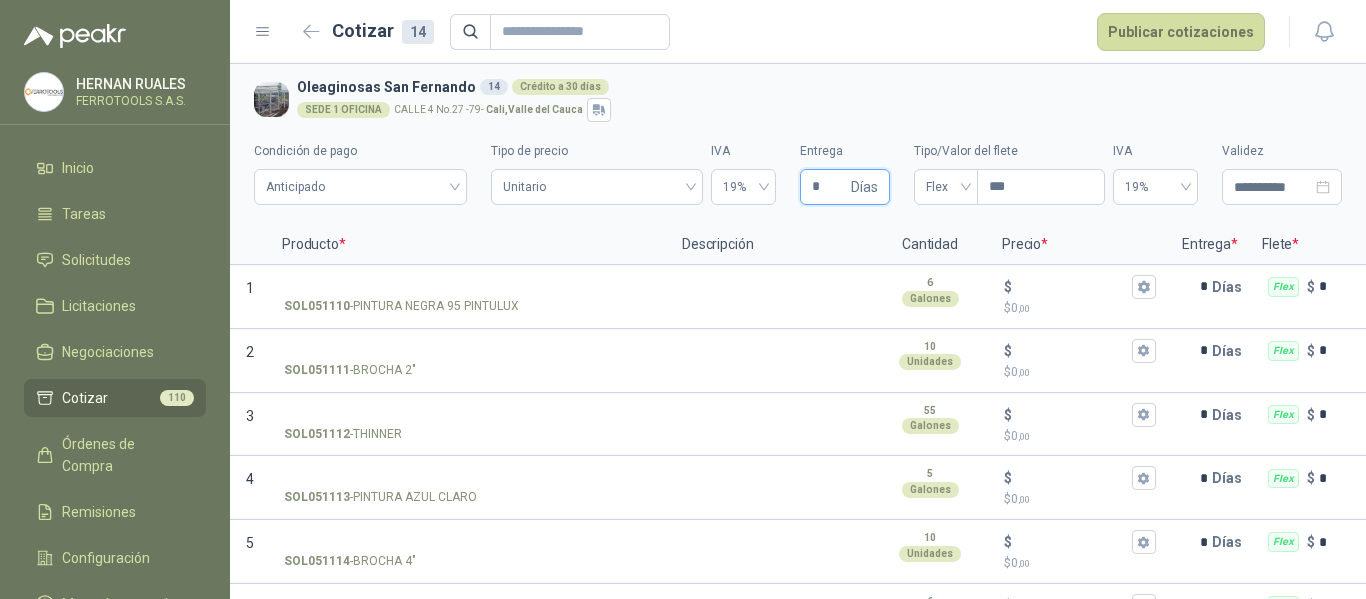 type on "*" 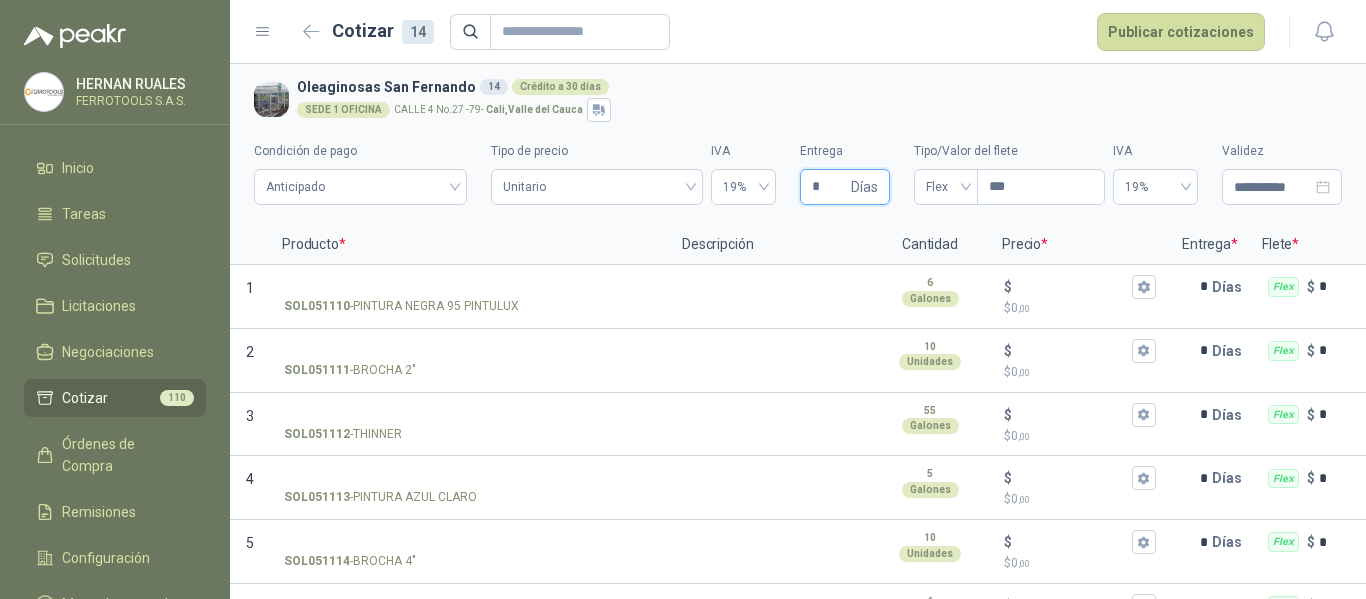 type on "*" 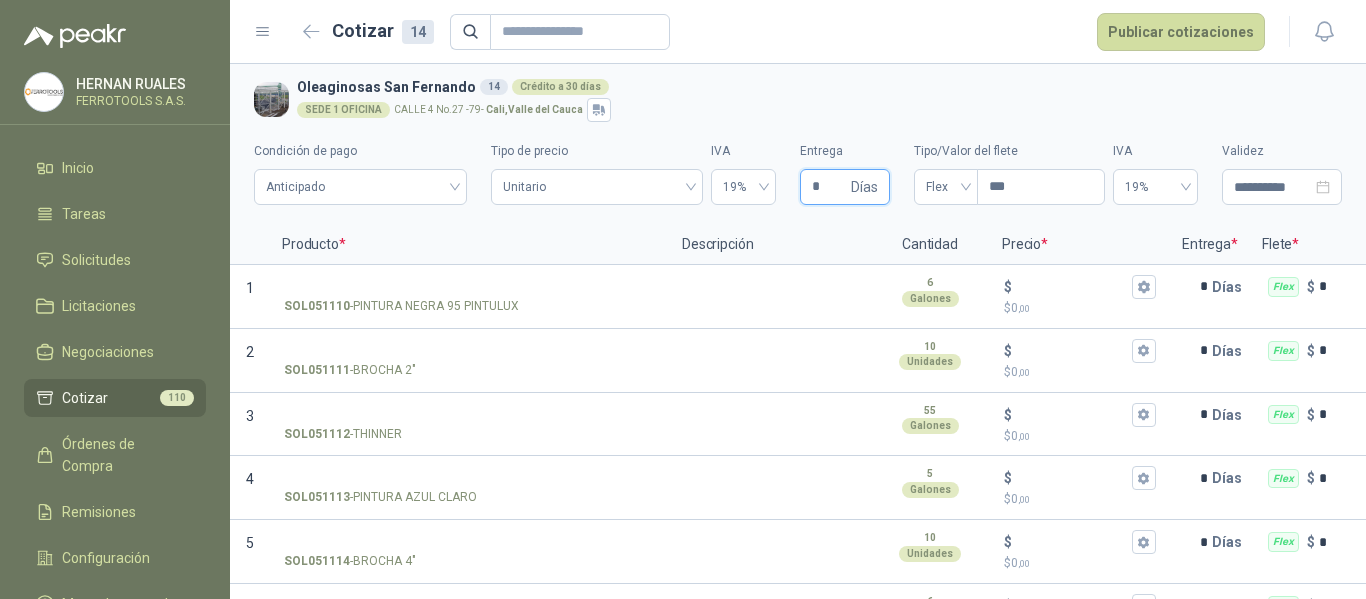 type 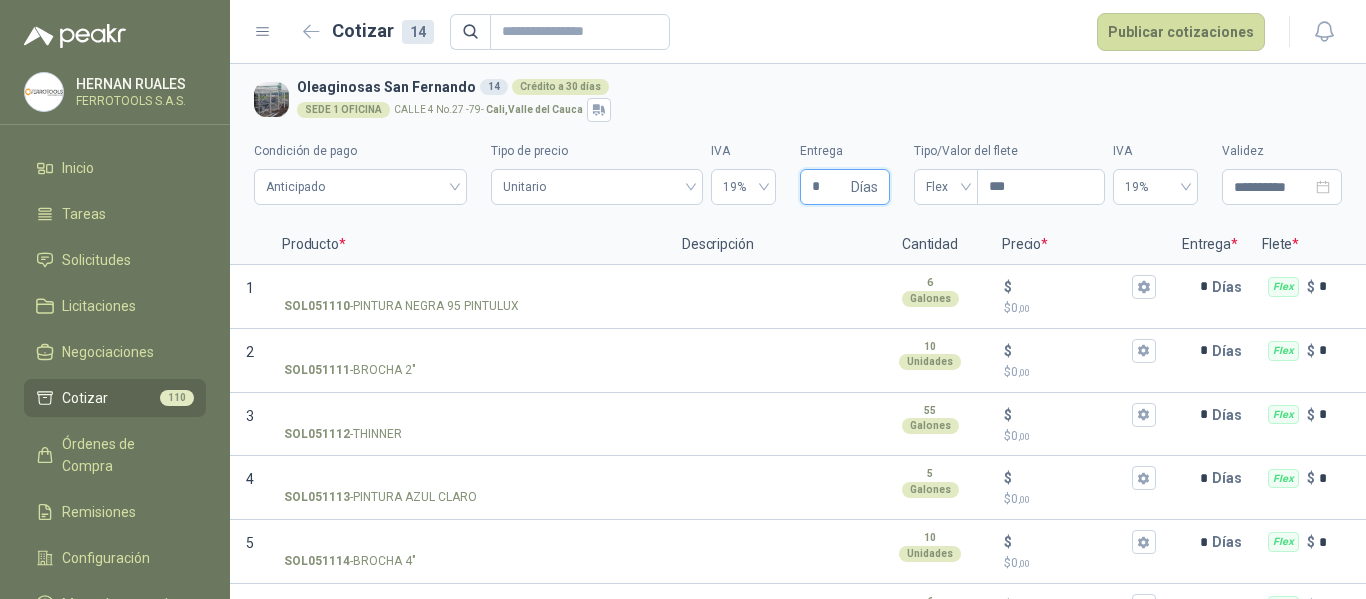type on "*" 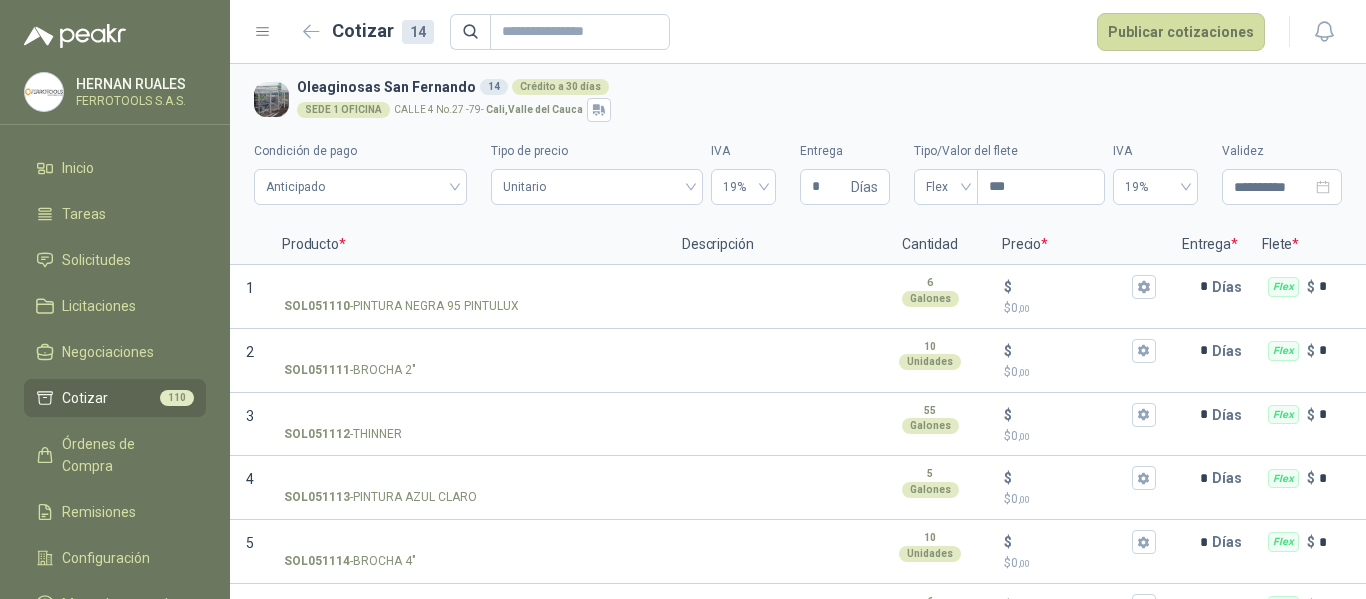 click on "Oleaginosas San Fernando 14 Crédito a 30 días" at bounding box center [815, 87] 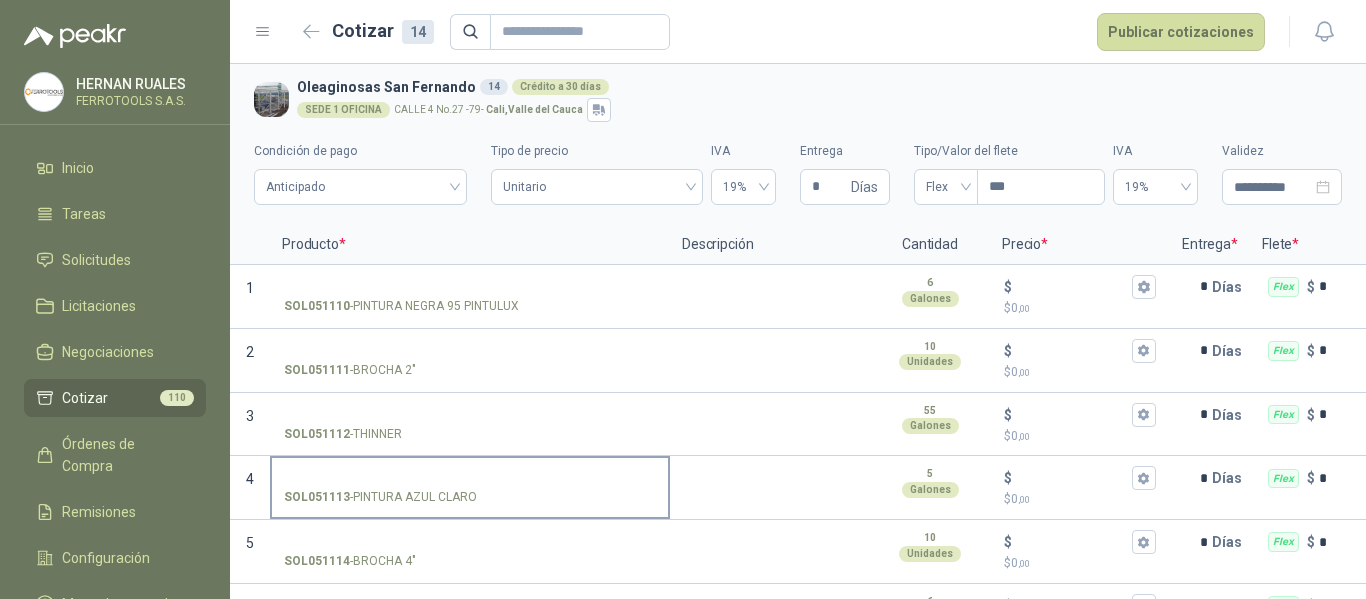 click on "SOL051113  -  PINTURA AZUL CLARO" at bounding box center (470, 486) 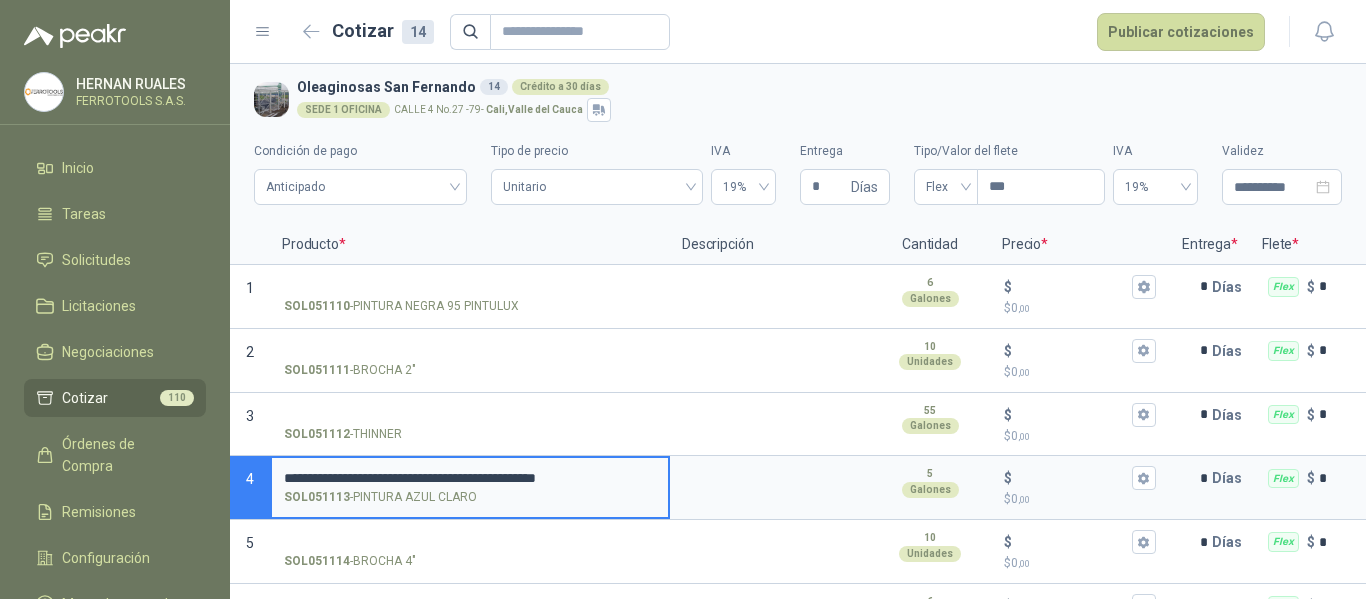 drag, startPoint x: 530, startPoint y: 478, endPoint x: 283, endPoint y: 474, distance: 247.03238 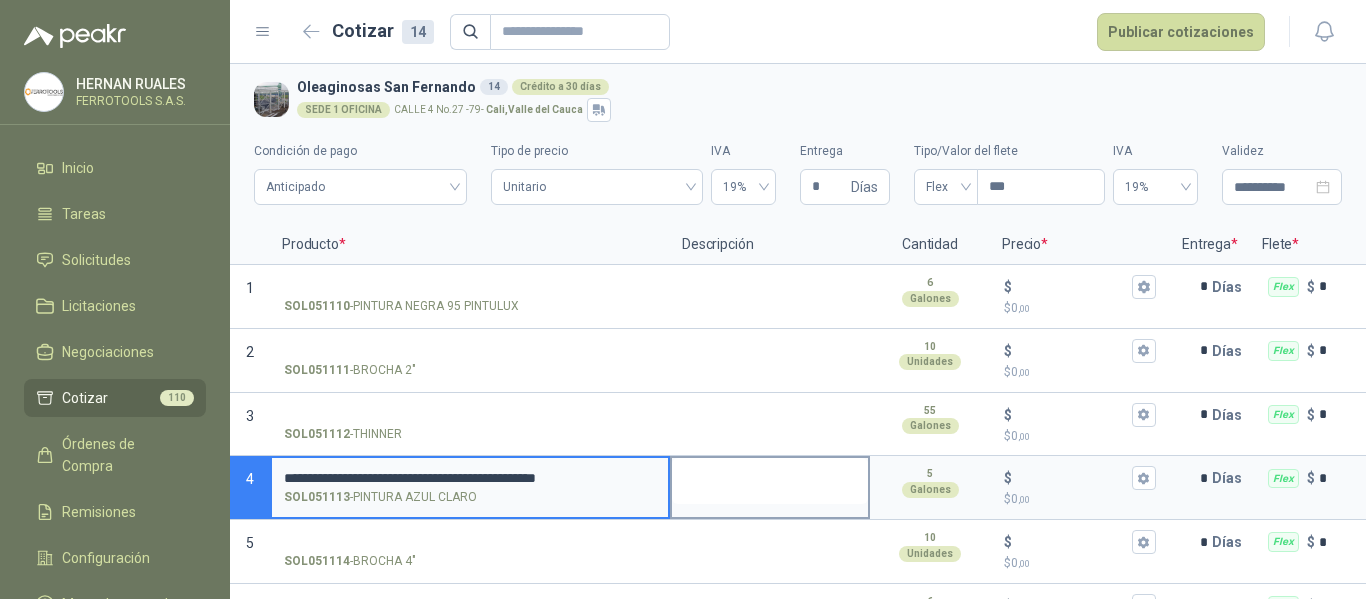 click at bounding box center (770, 481) 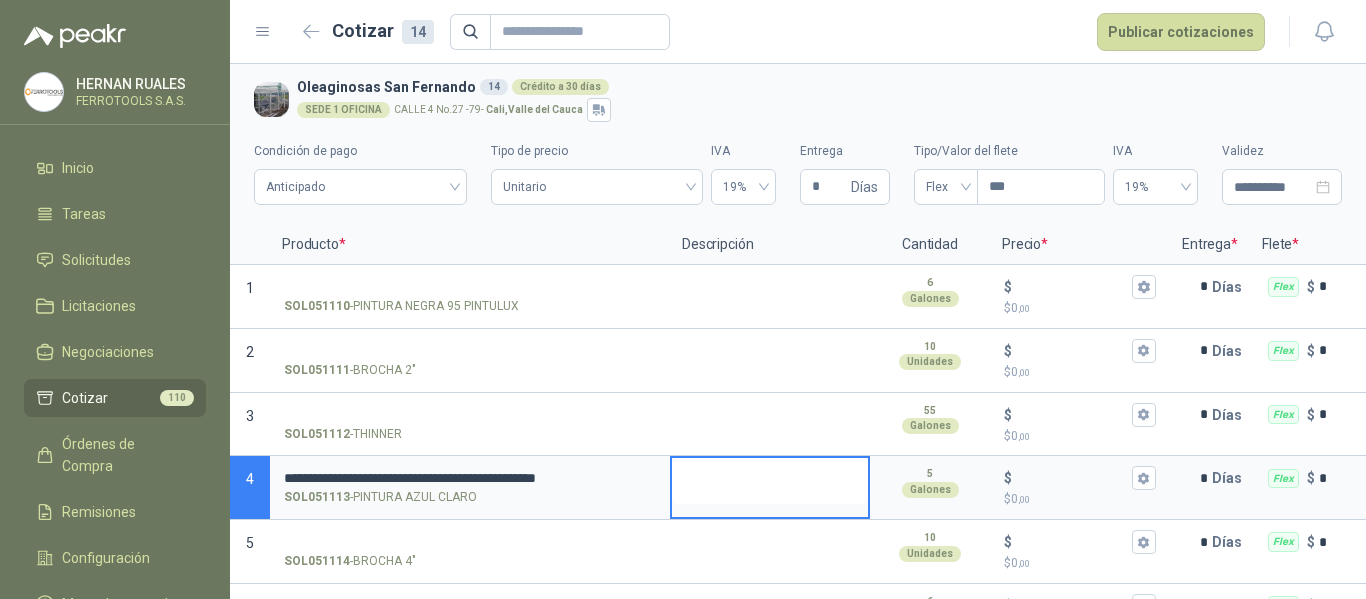 type 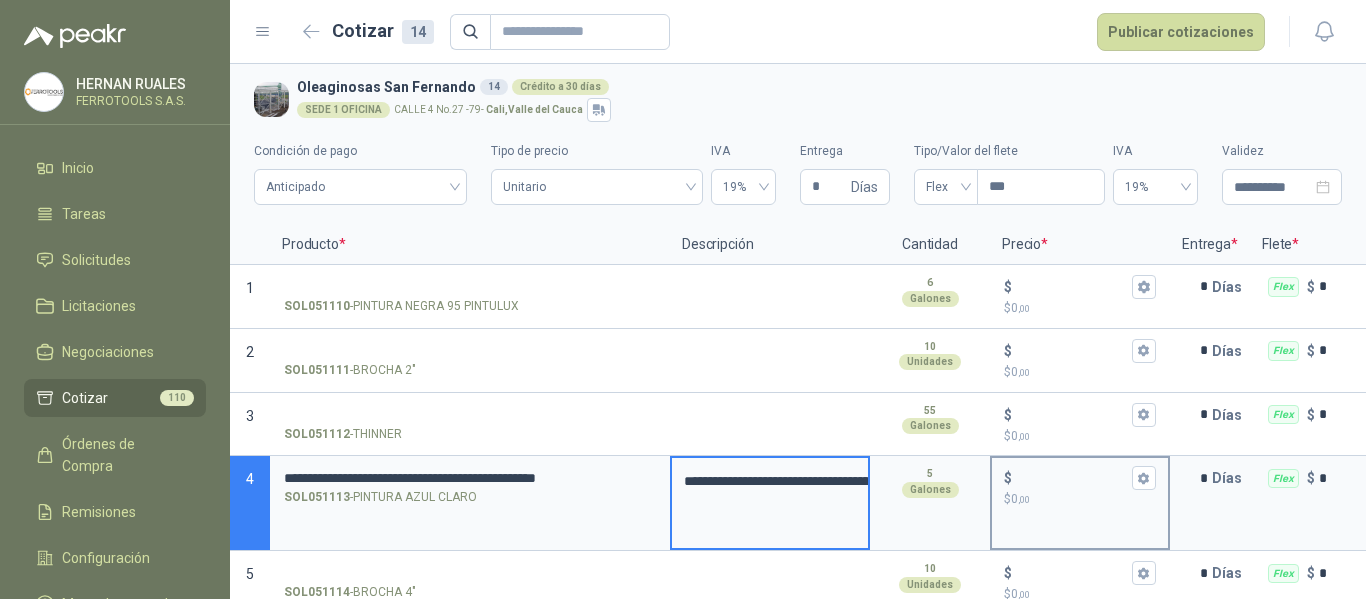 click on "$ $  0 ,00" at bounding box center (1072, 478) 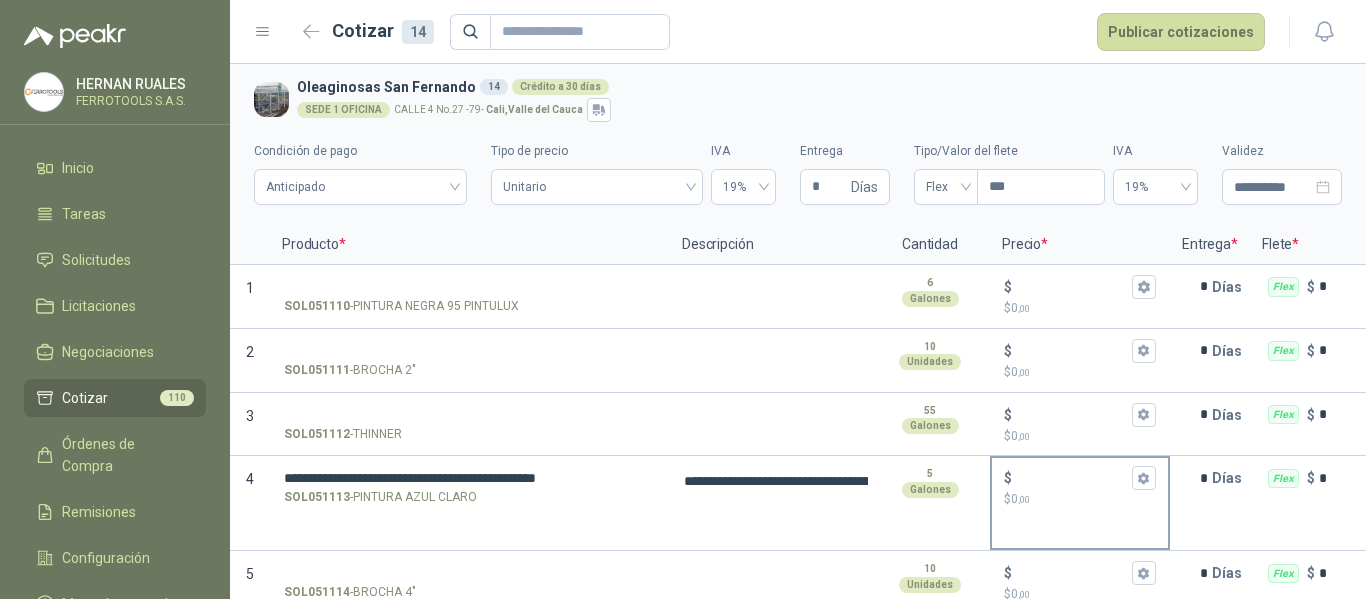 type on "**********" 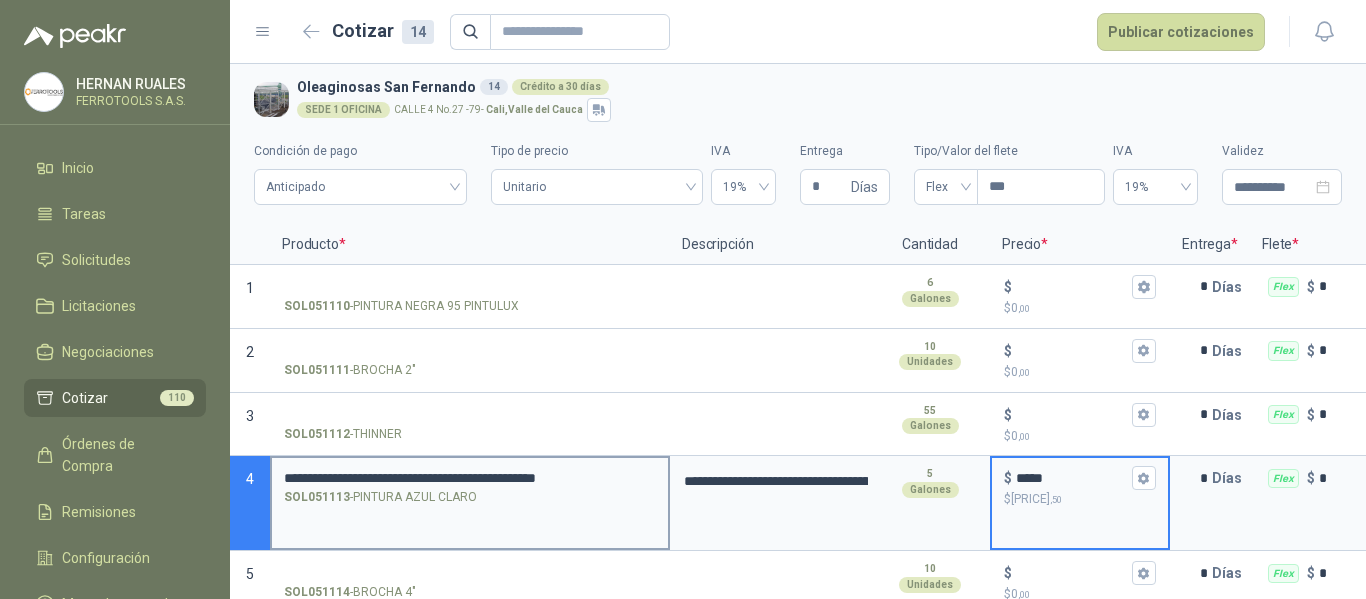 type on "*****" 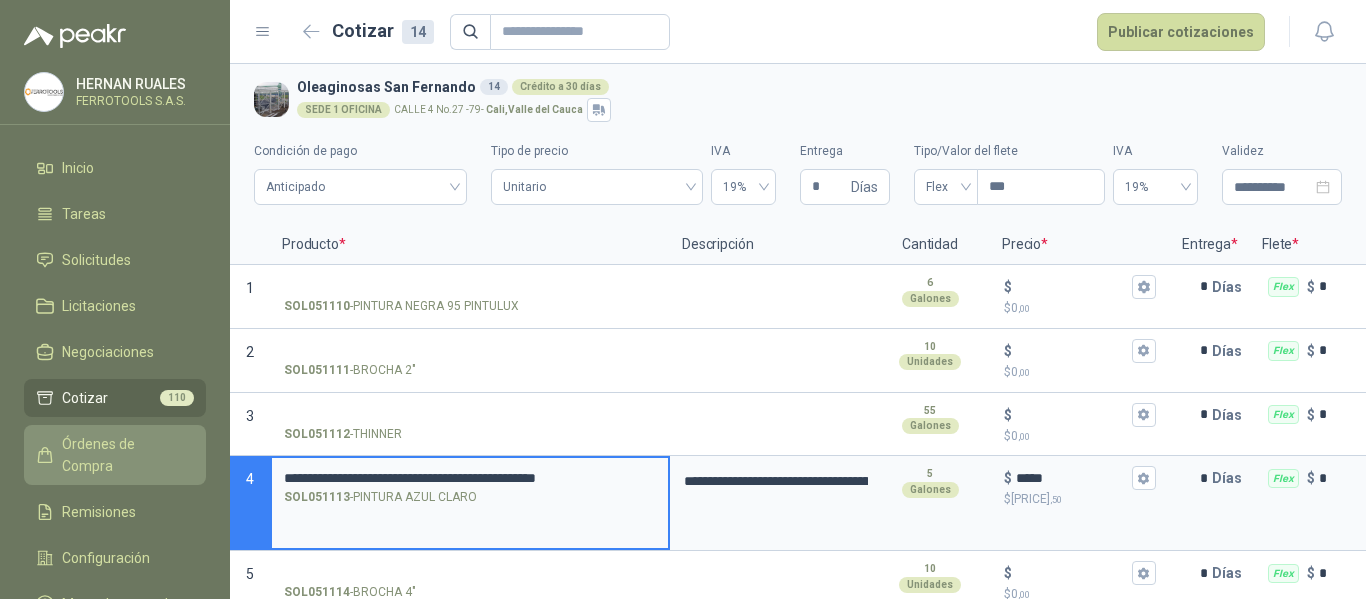 drag, startPoint x: 538, startPoint y: 470, endPoint x: 79, endPoint y: 453, distance: 459.3147 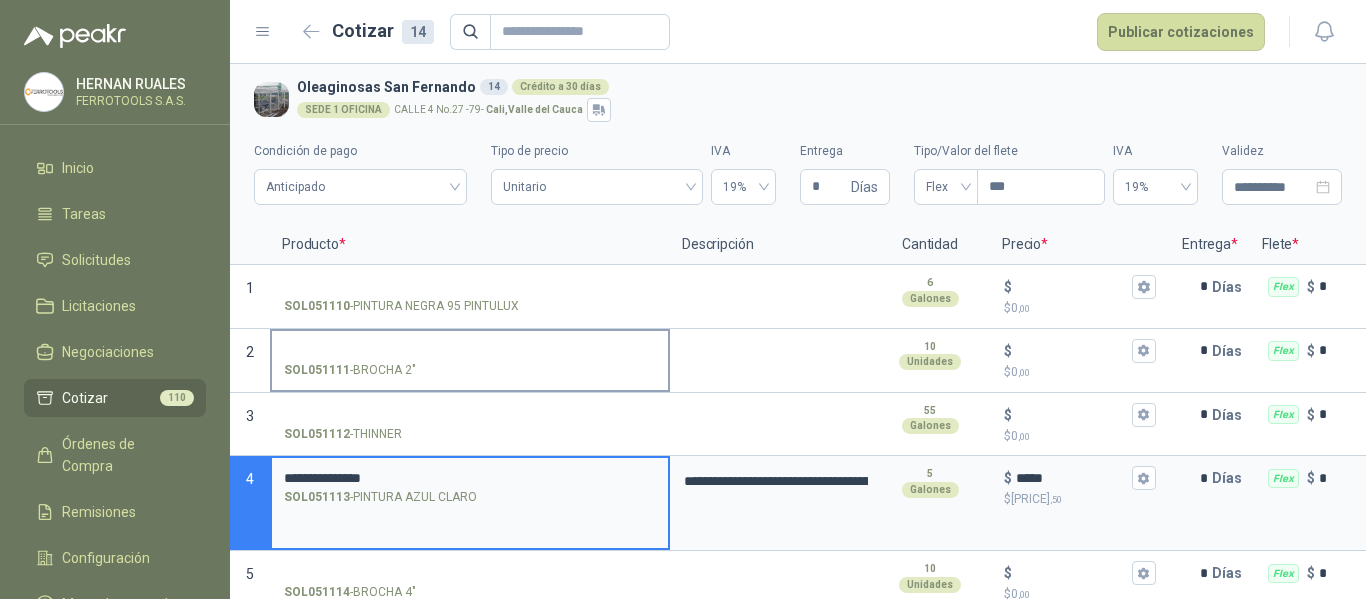 type 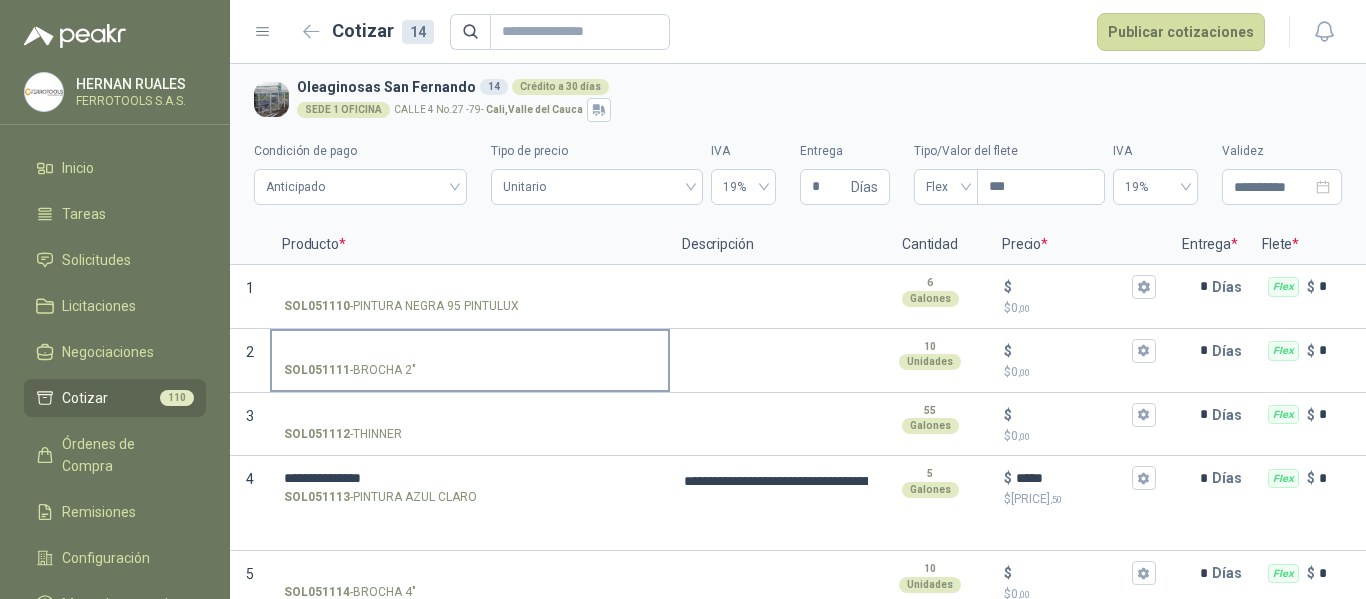 click on "SOL051111  -  BROCHA 2"" at bounding box center (470, 359) 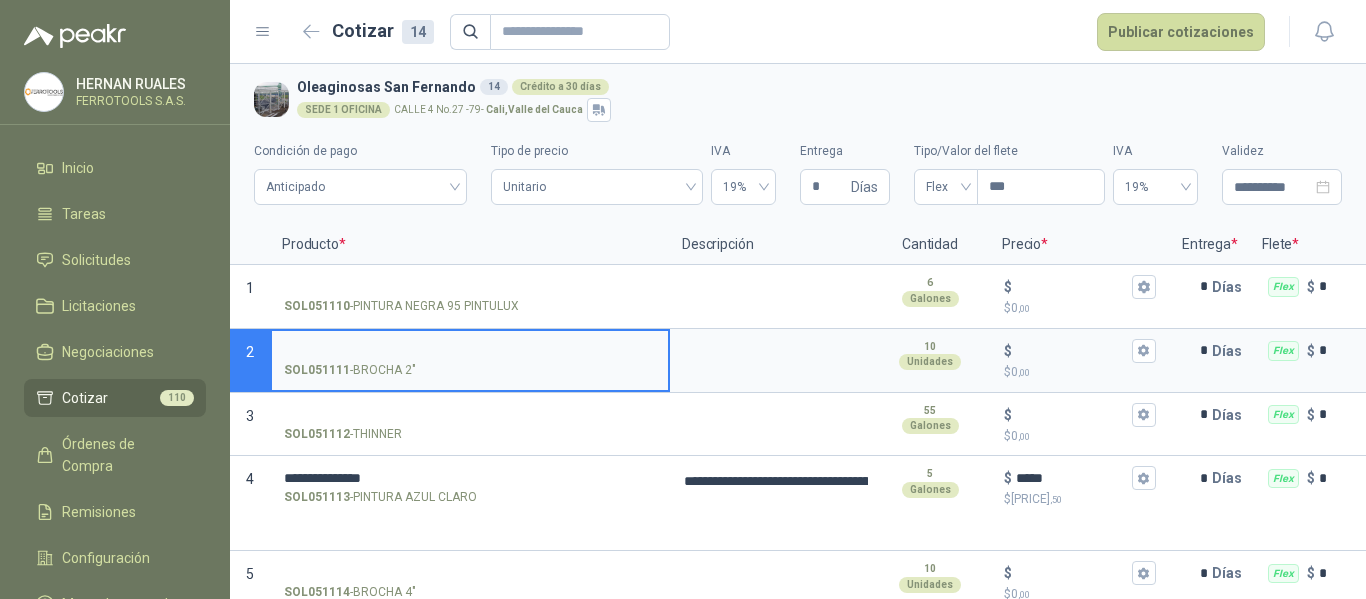 type 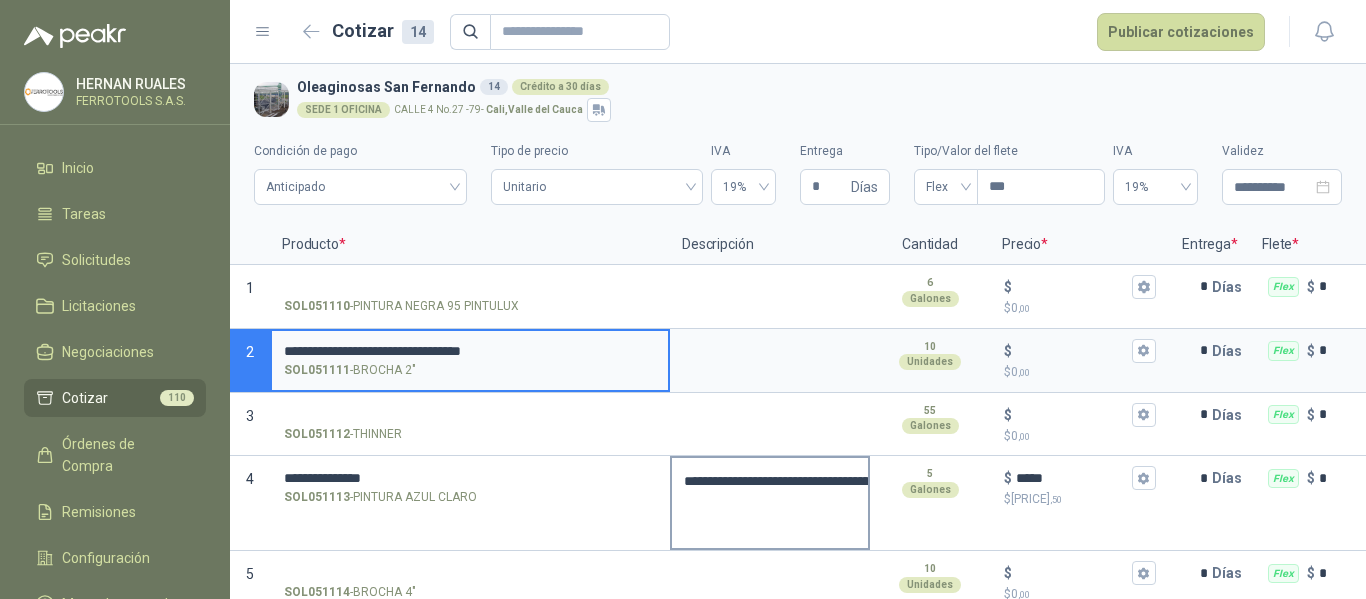 type on "**********" 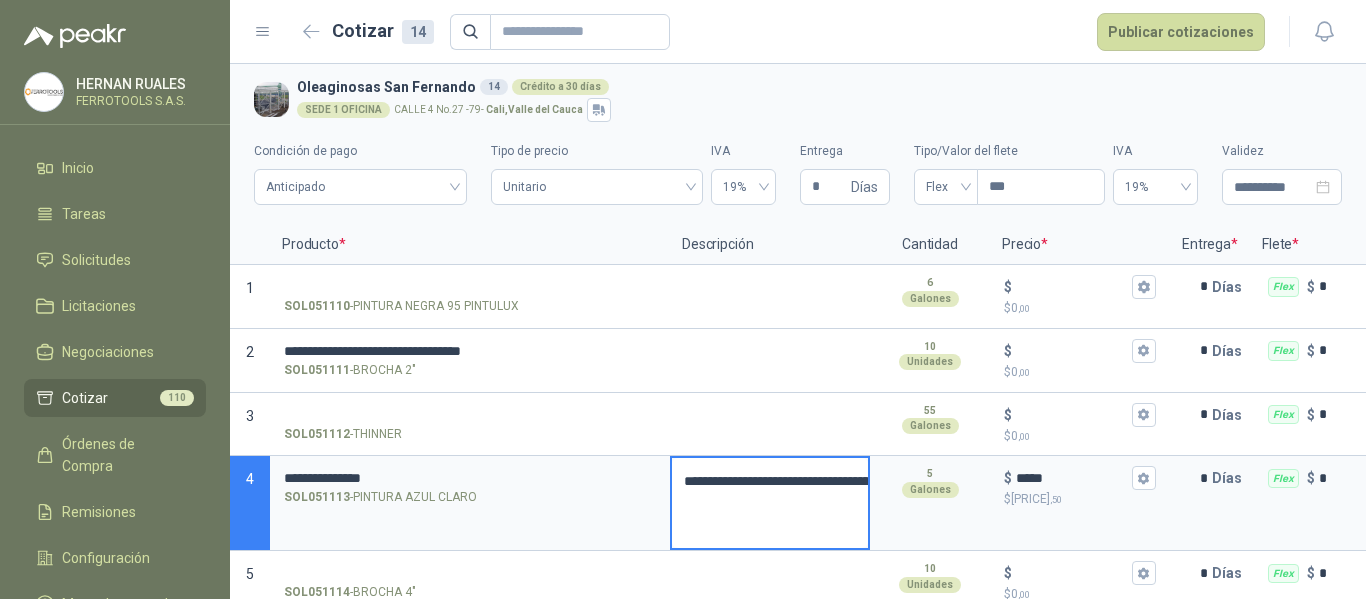 drag, startPoint x: 808, startPoint y: 505, endPoint x: 671, endPoint y: 460, distance: 144.20125 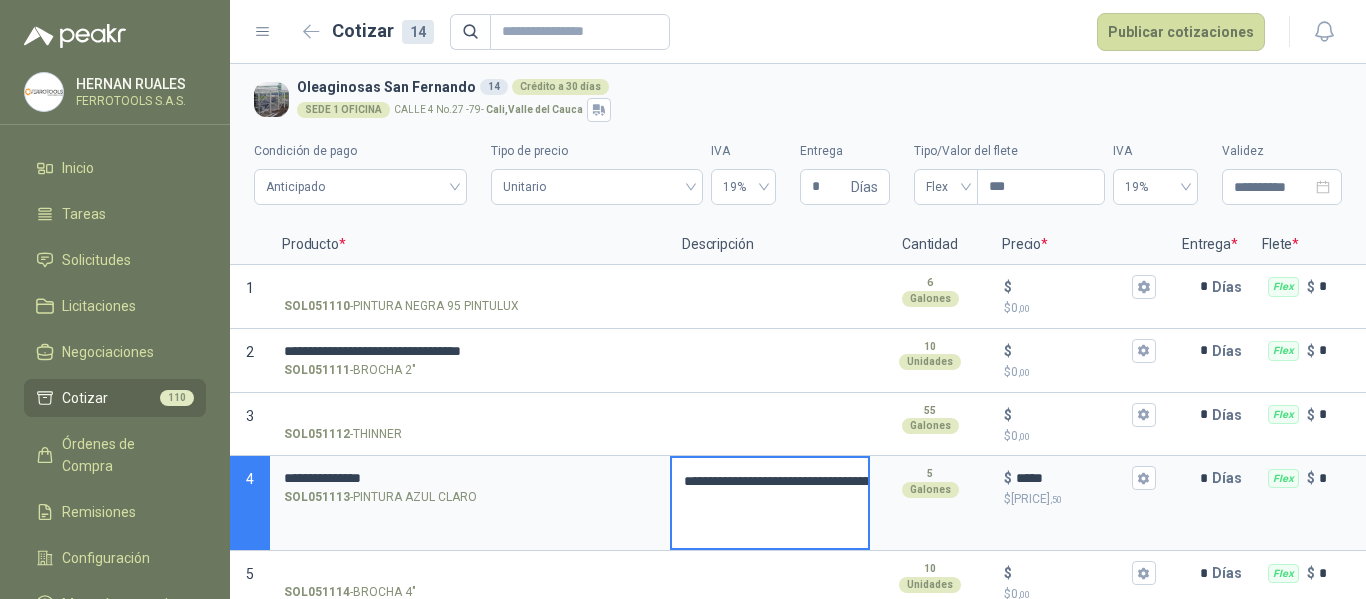 click on "**********" at bounding box center (770, 503) 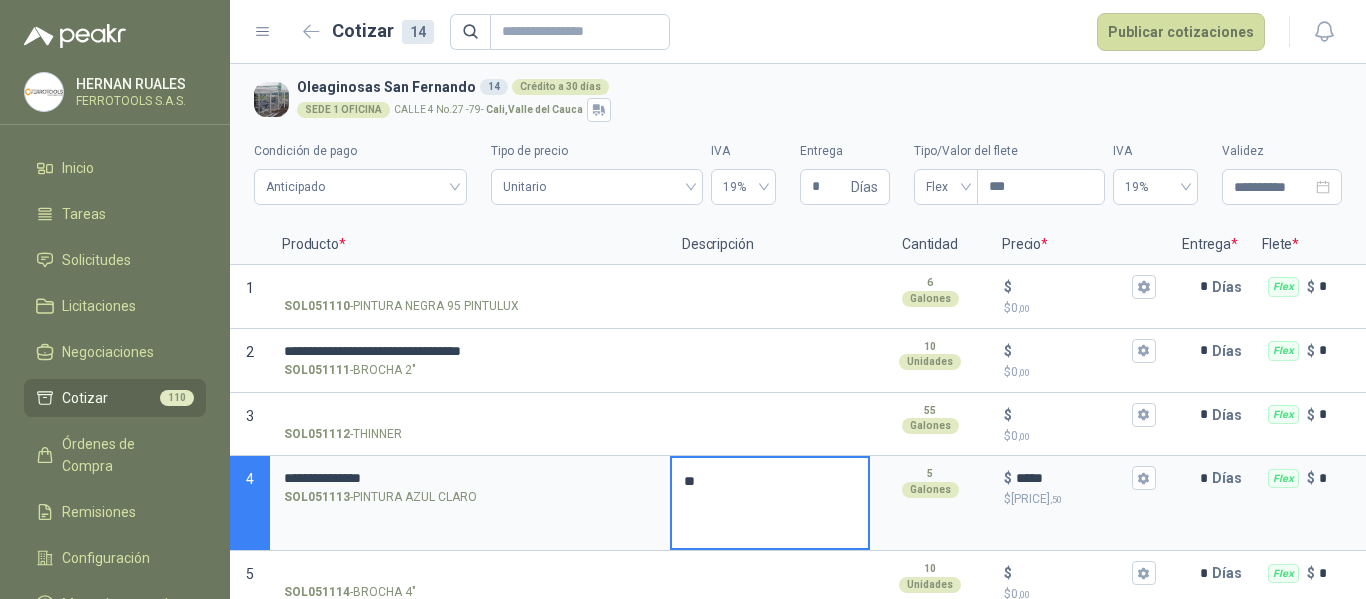 type 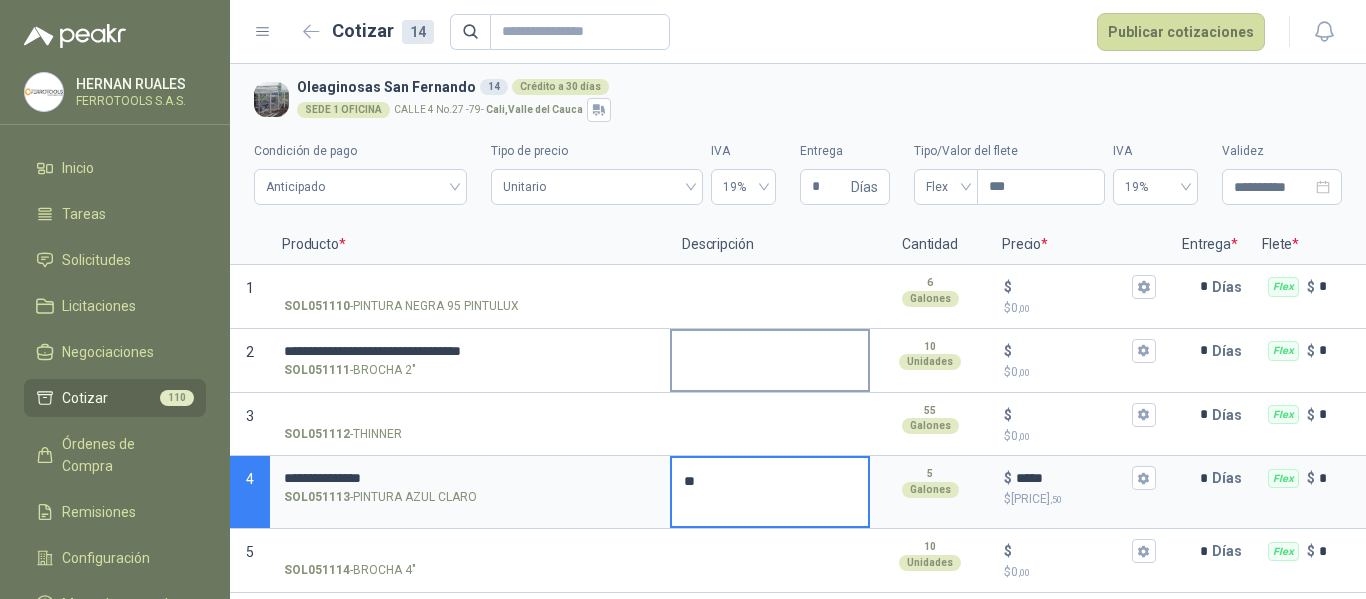 type 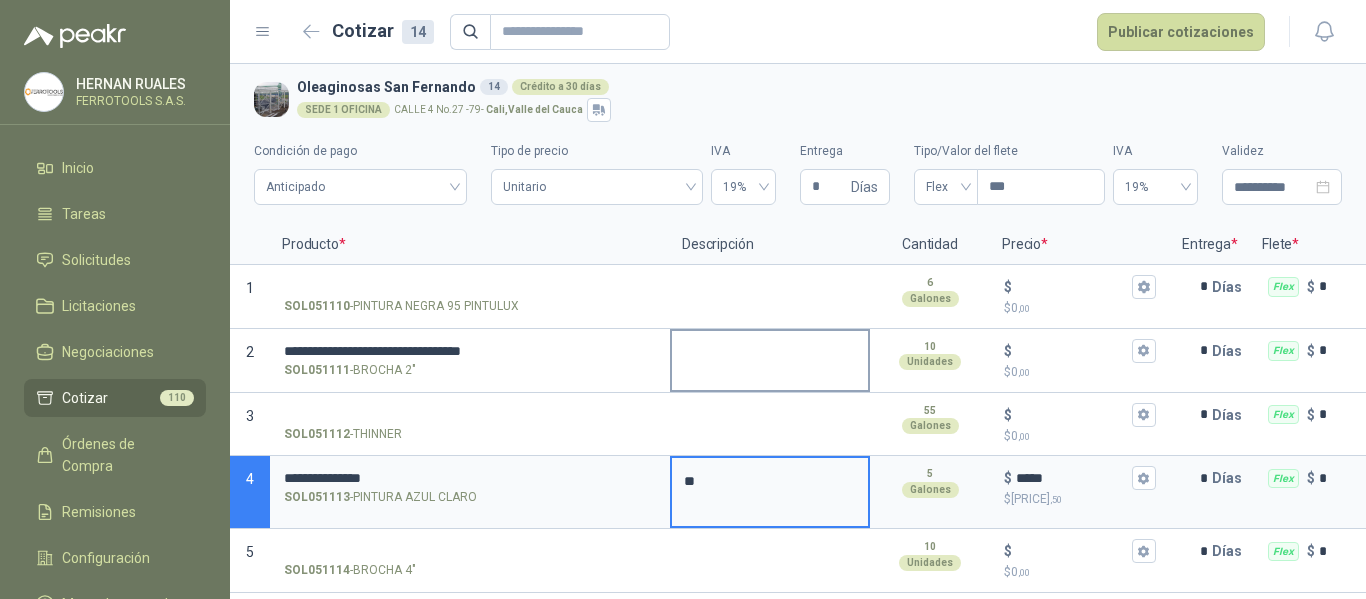 click at bounding box center (770, 354) 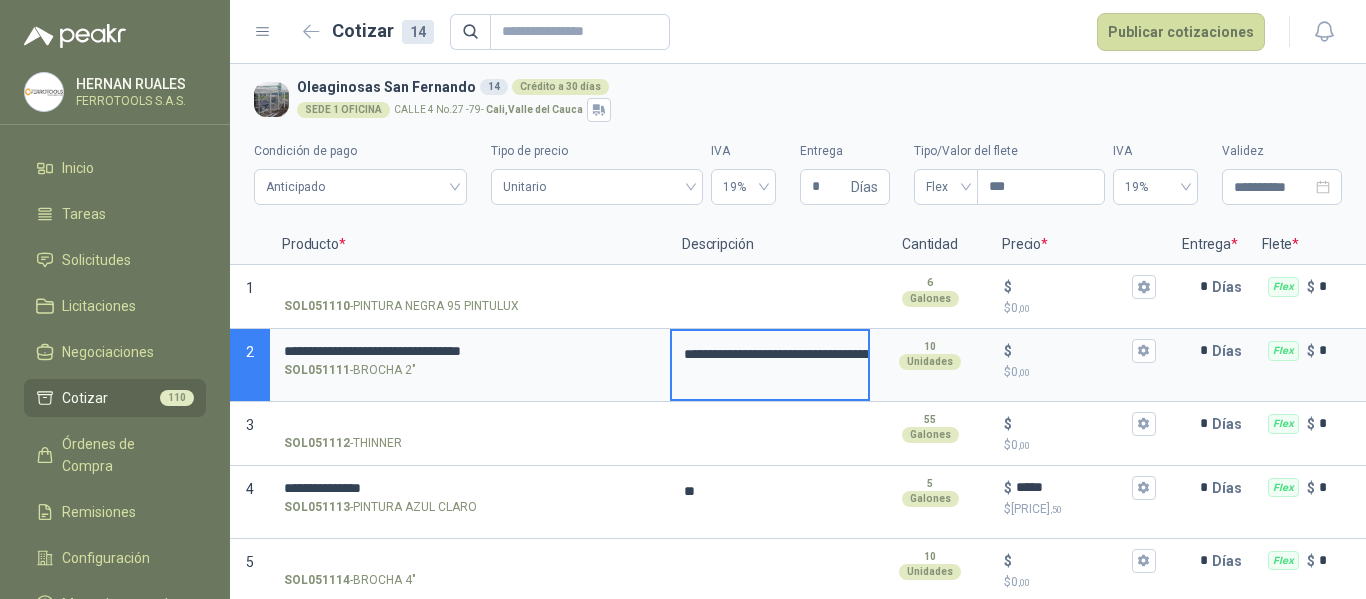 type 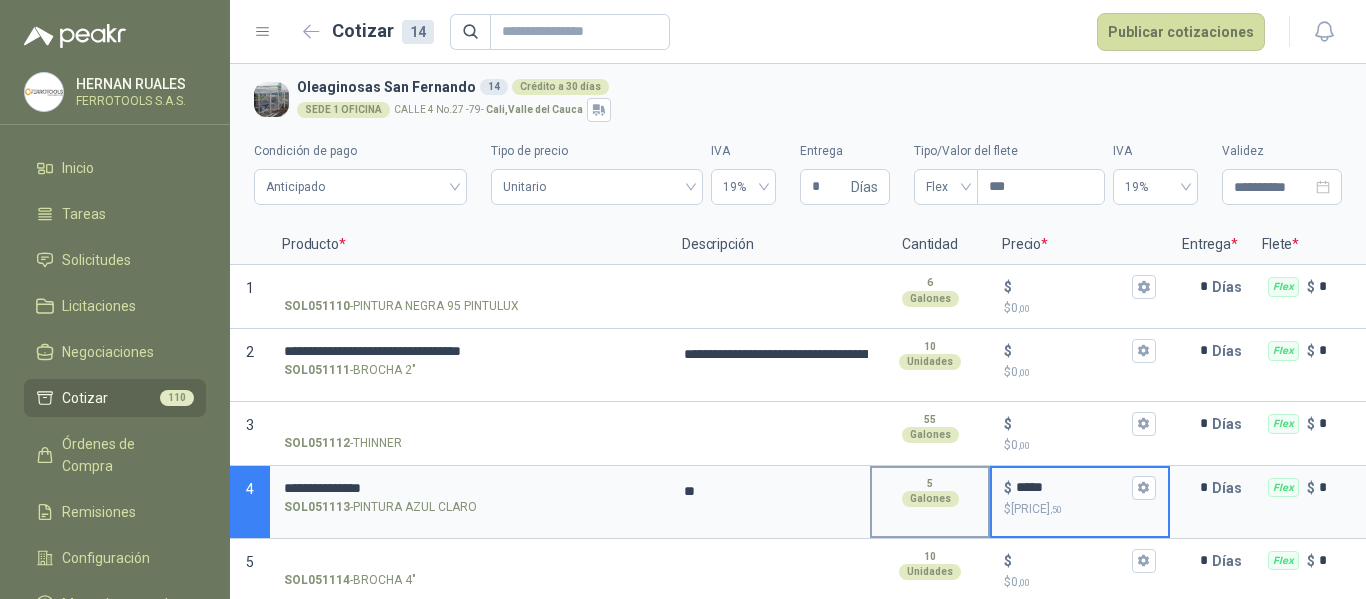drag, startPoint x: 1078, startPoint y: 487, endPoint x: 900, endPoint y: 481, distance: 178.10109 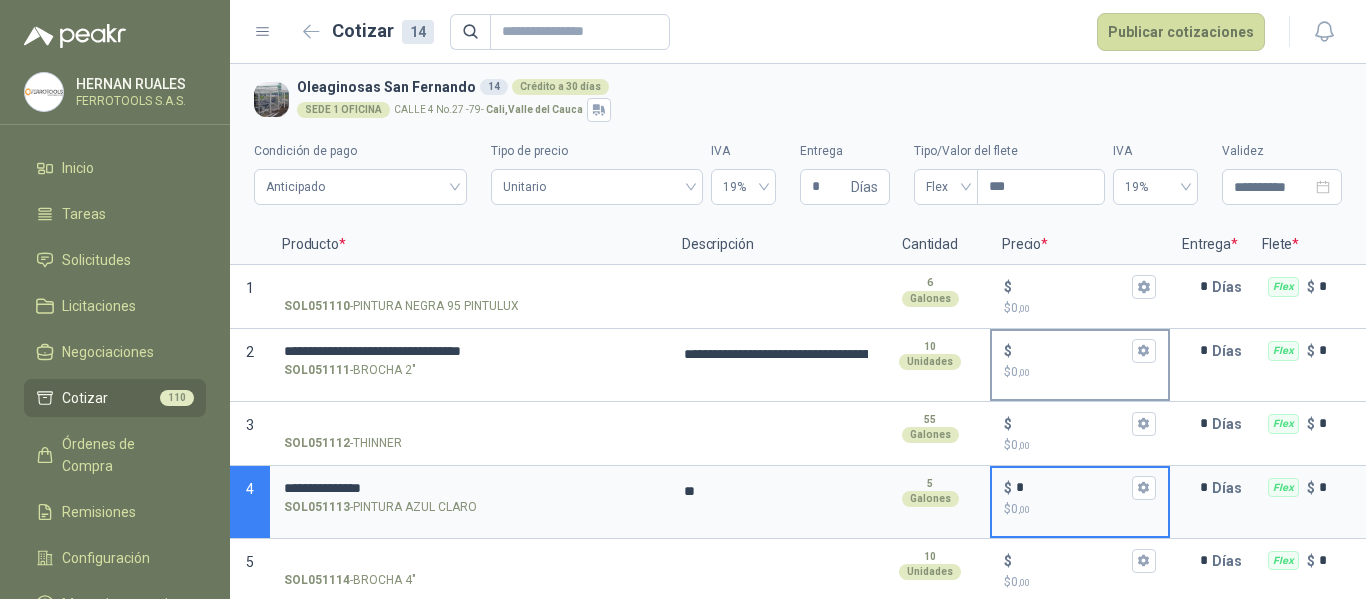 type on "*" 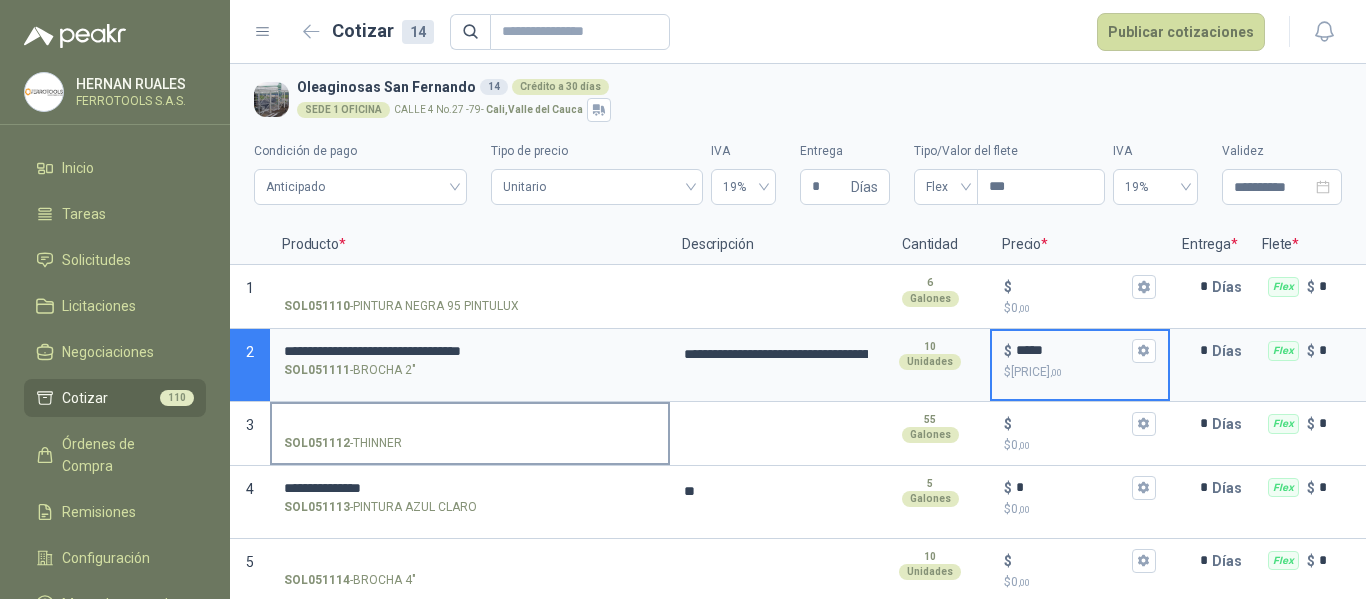 type on "*****" 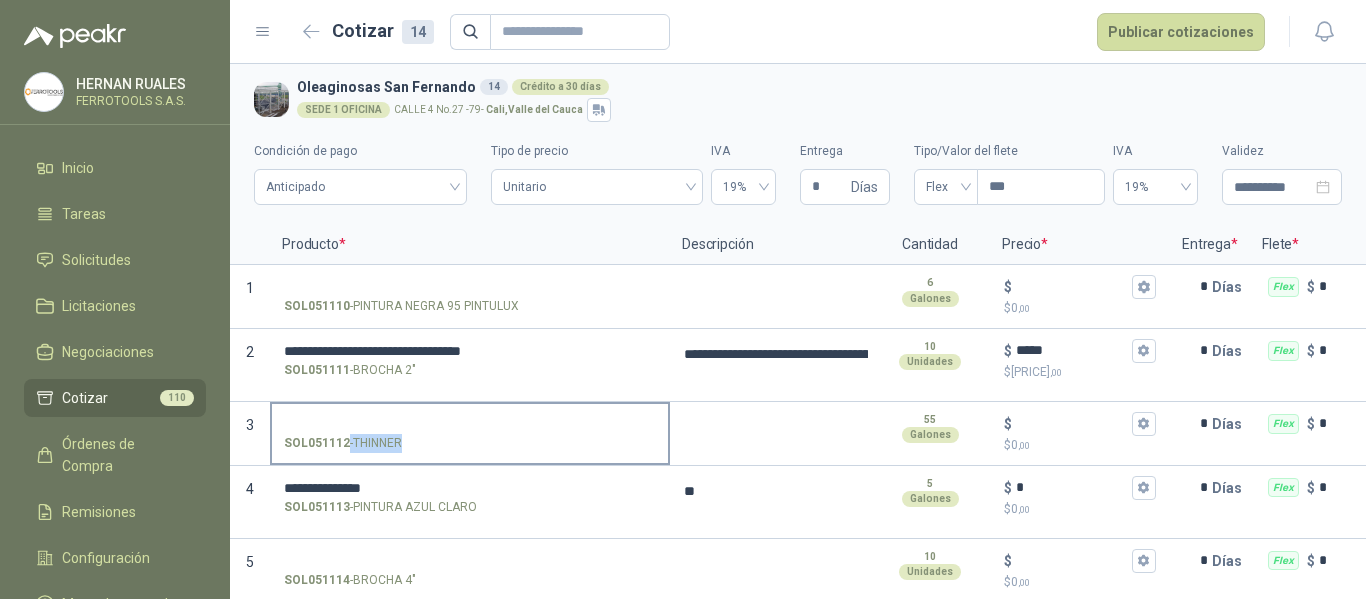 drag, startPoint x: 416, startPoint y: 442, endPoint x: 403, endPoint y: 444, distance: 13.152946 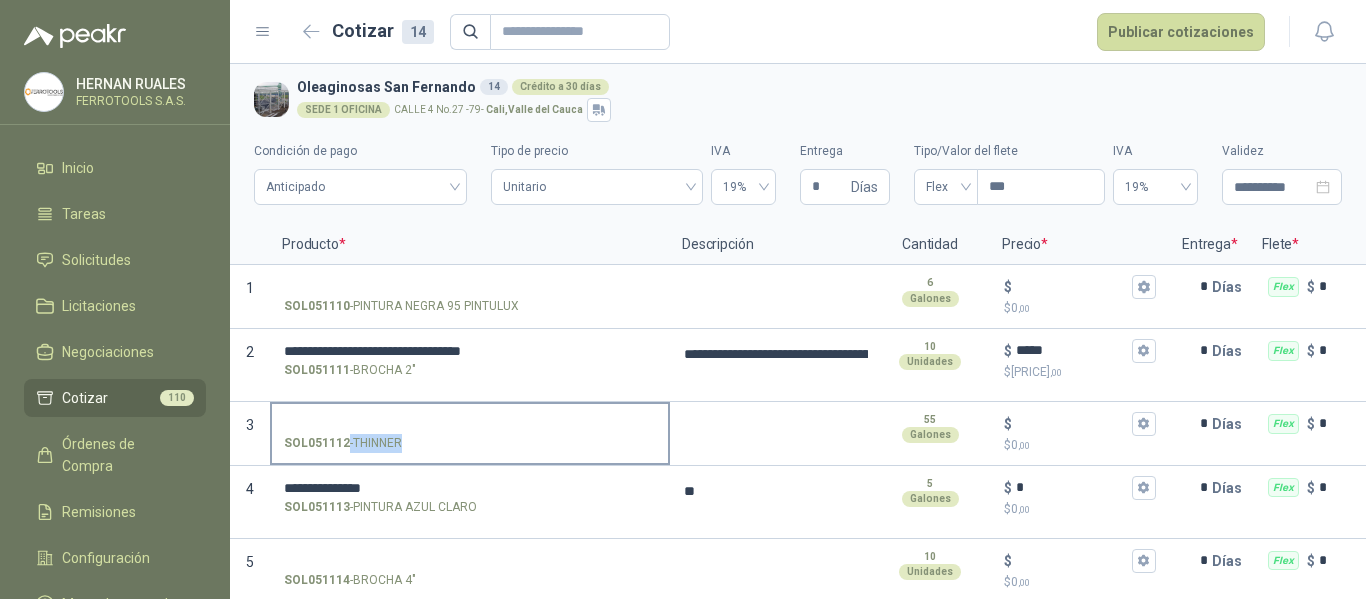 click on "SOL051112  -  THINNER" at bounding box center (470, 443) 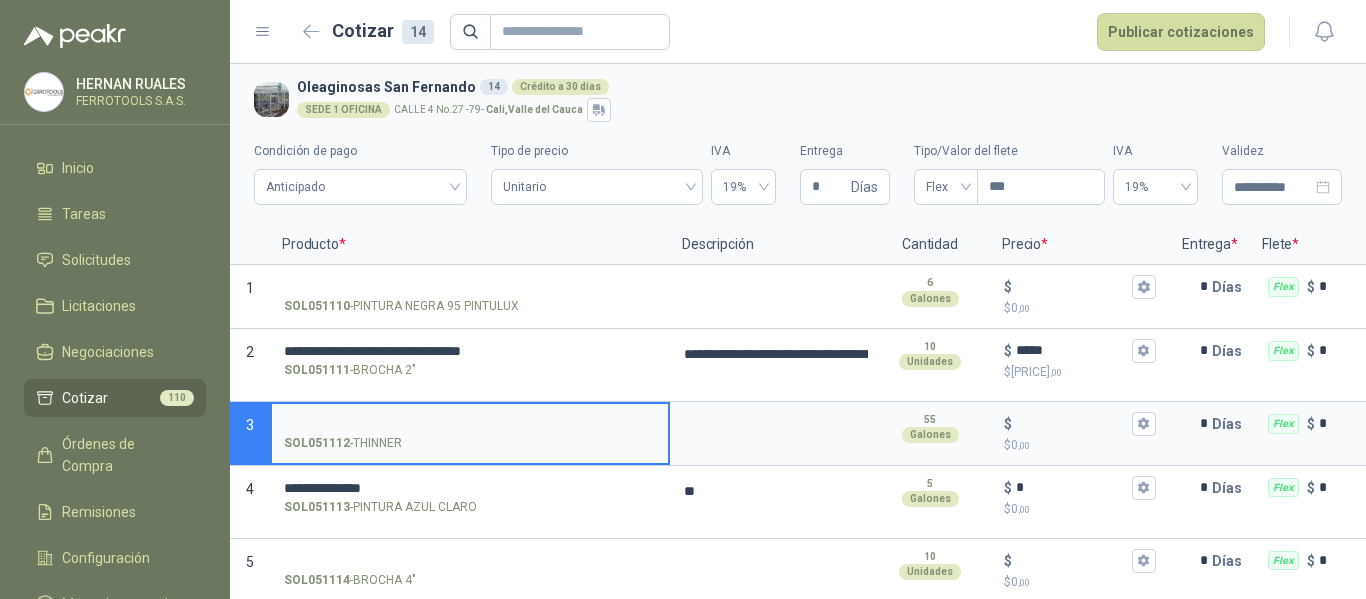 click on "SOL051112  -  THINNER" at bounding box center [470, 424] 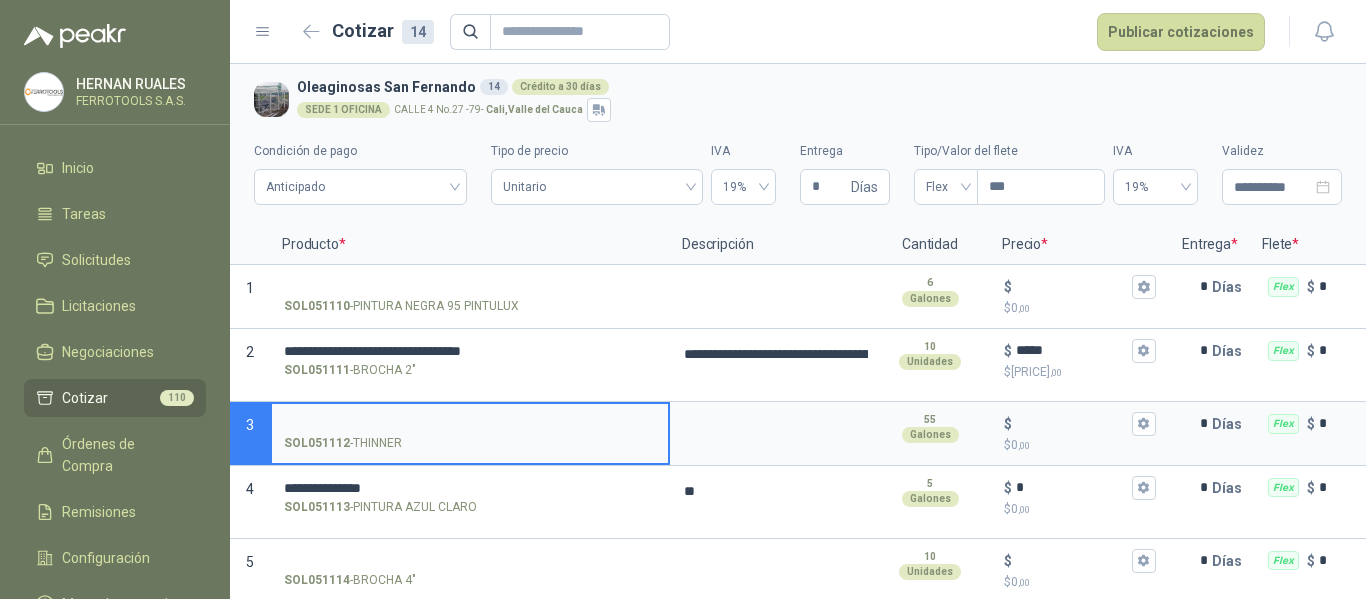 type 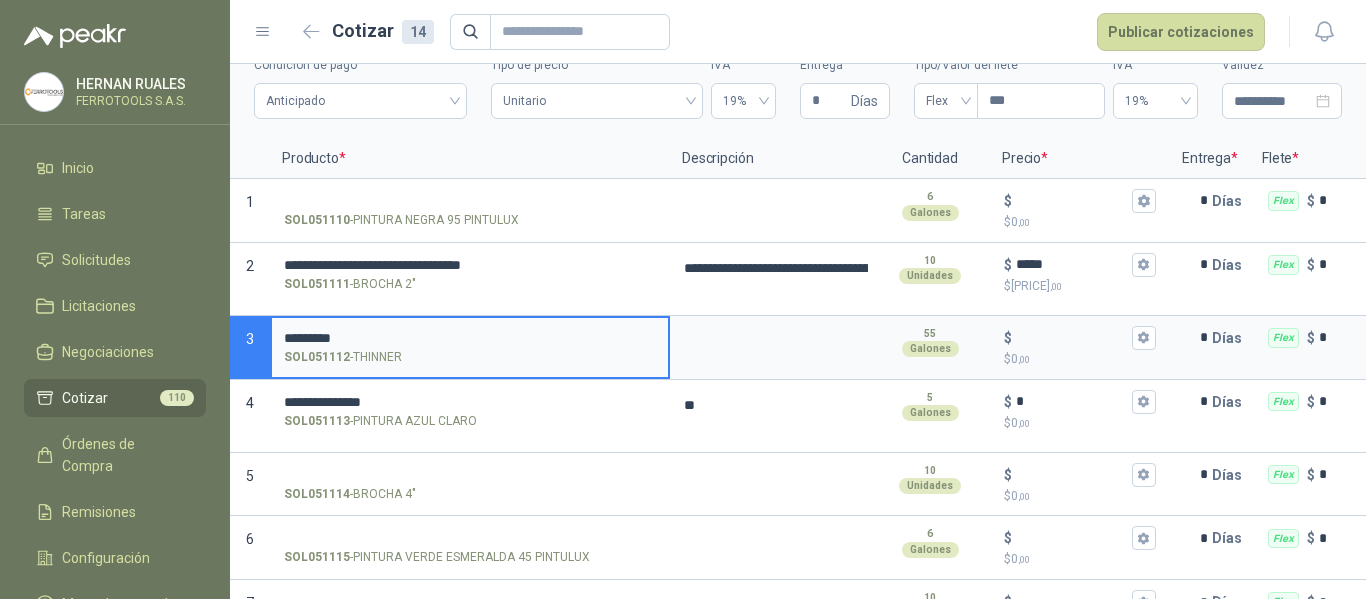 scroll, scrollTop: 0, scrollLeft: 0, axis: both 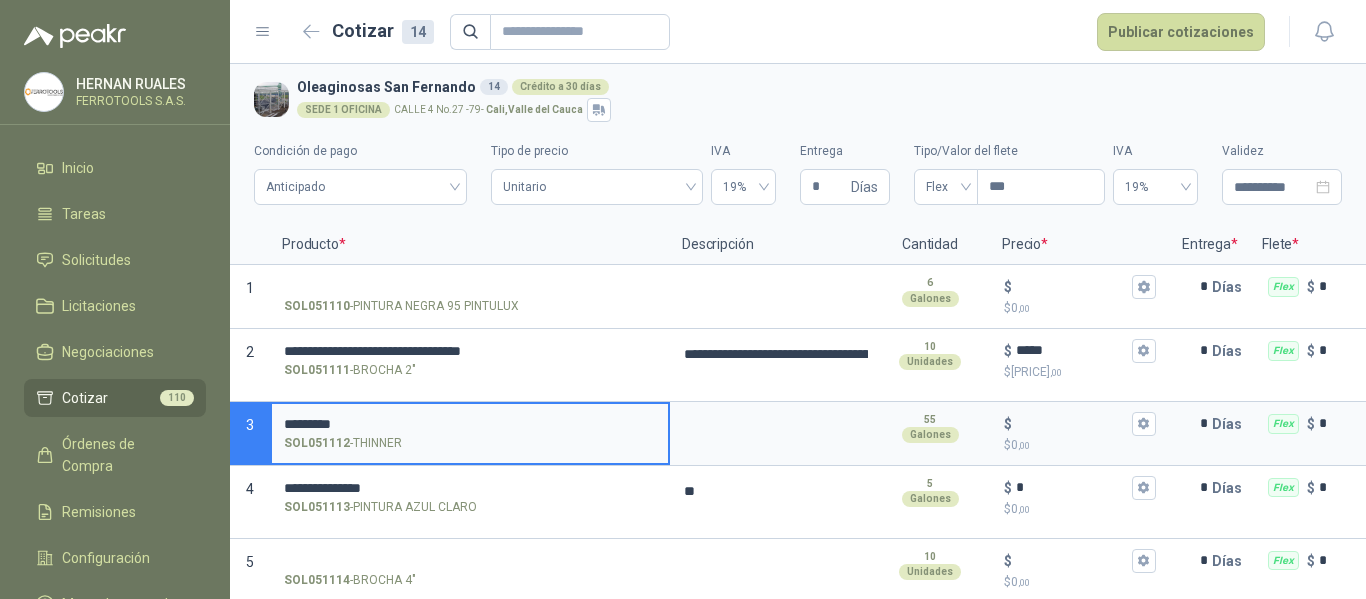 click on "*********" at bounding box center [470, 424] 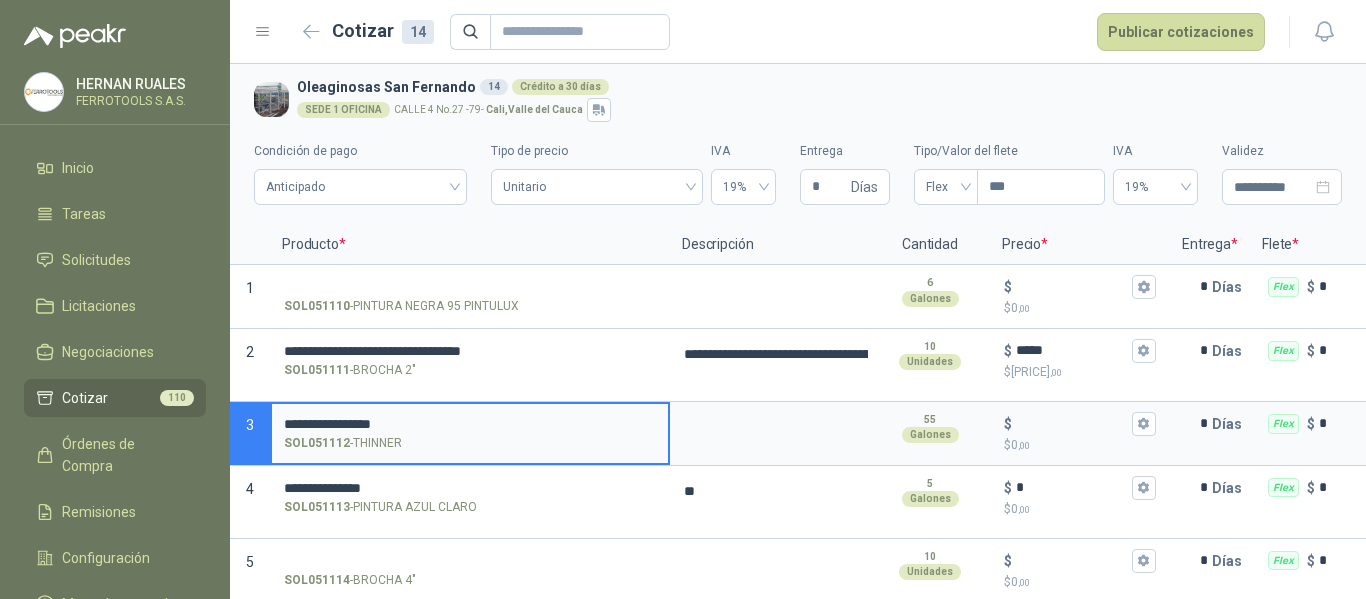 drag, startPoint x: 419, startPoint y: 422, endPoint x: 191, endPoint y: 416, distance: 228.07893 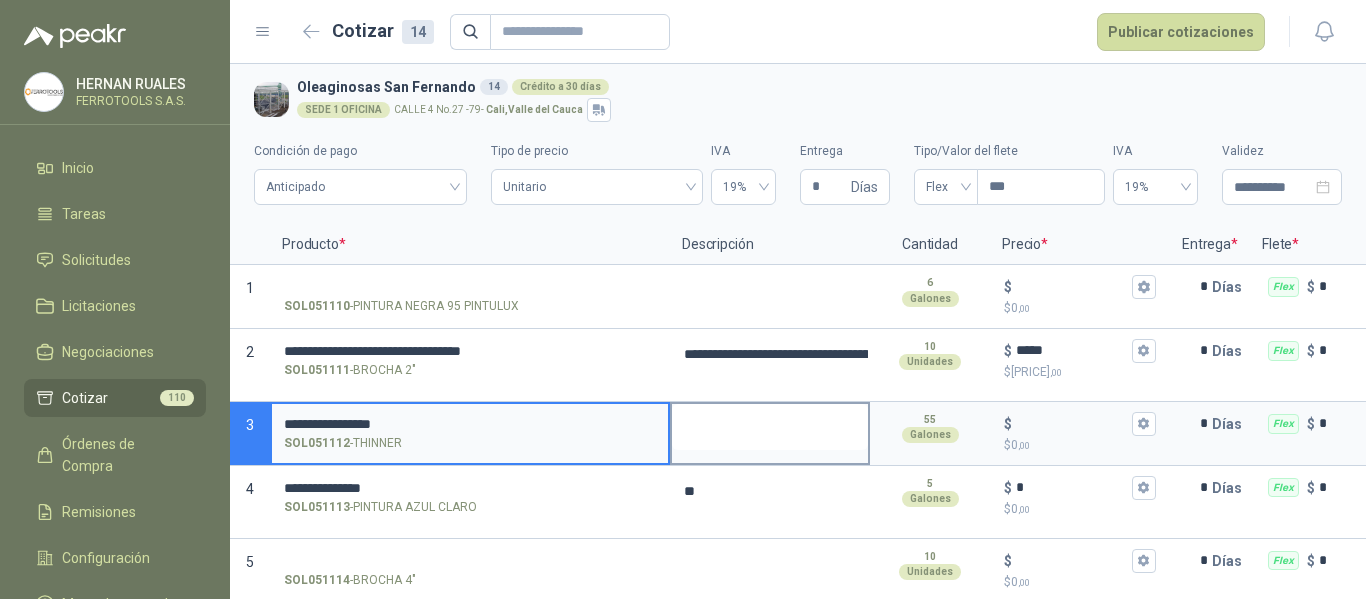 type on "**********" 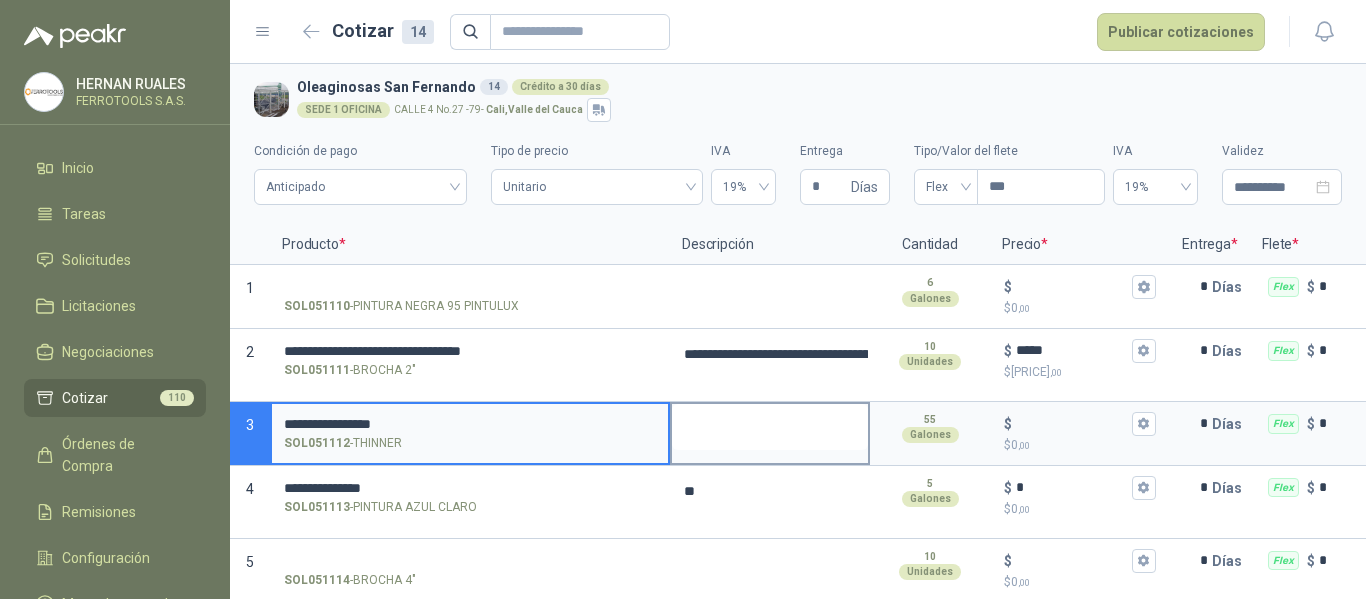 click at bounding box center (770, 427) 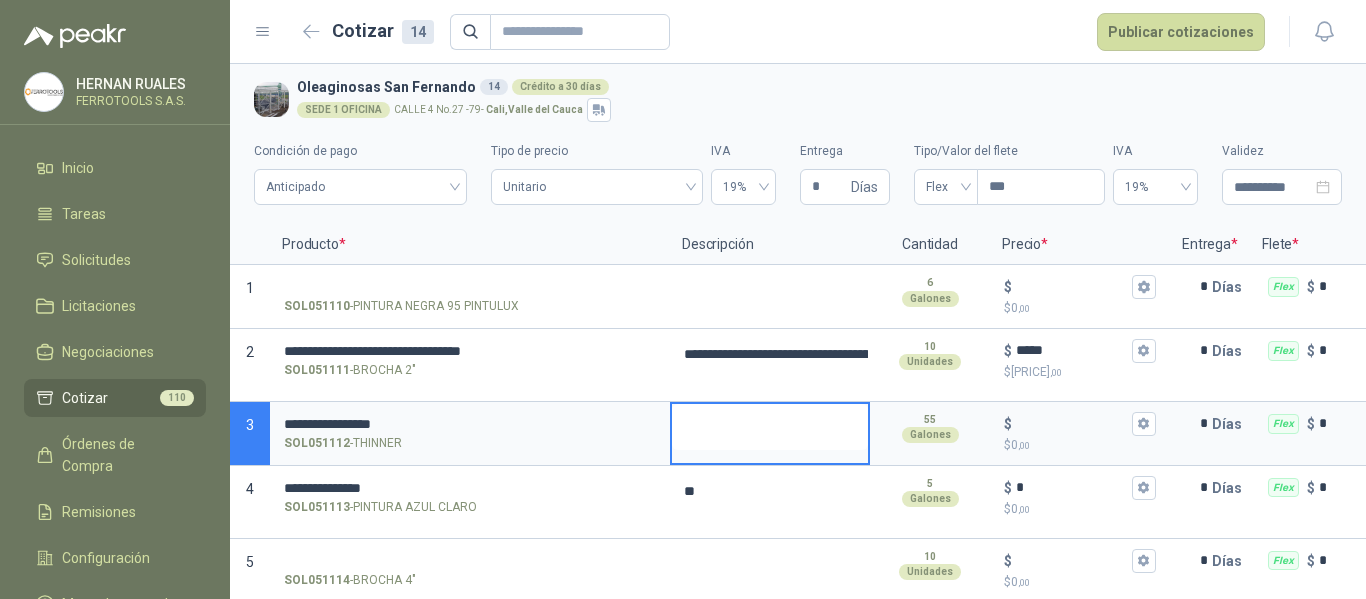 type 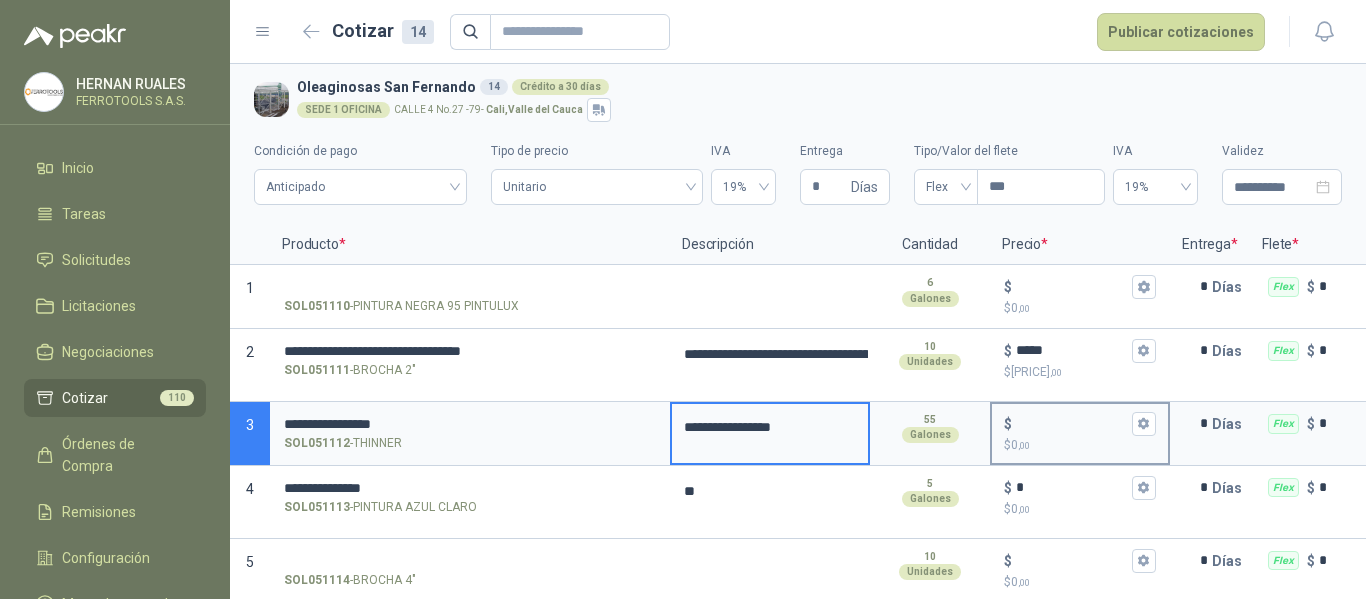 click on "$ $  0 ,00" at bounding box center (1072, 423) 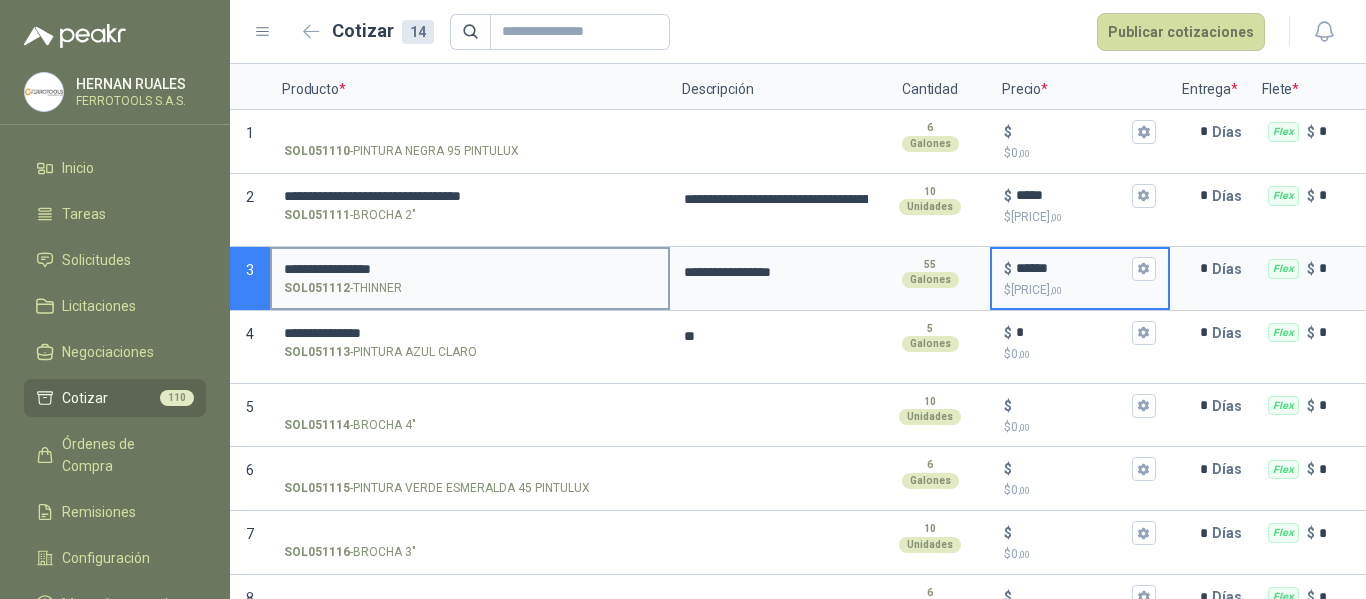 scroll, scrollTop: 200, scrollLeft: 0, axis: vertical 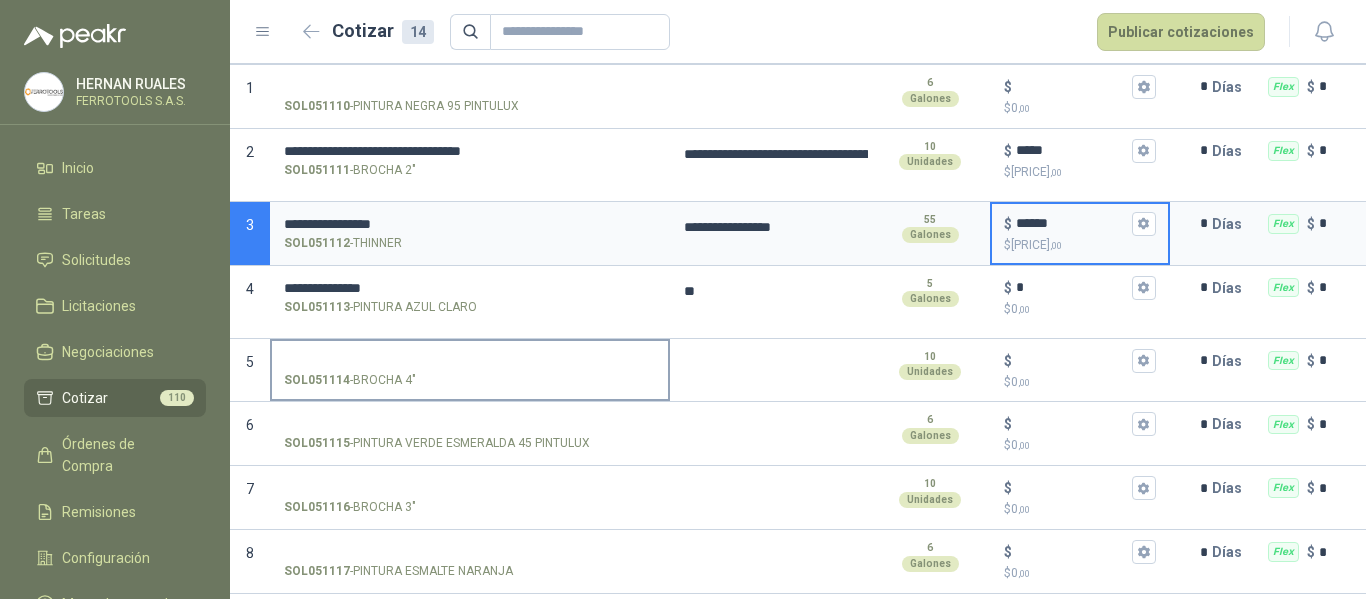 type on "******" 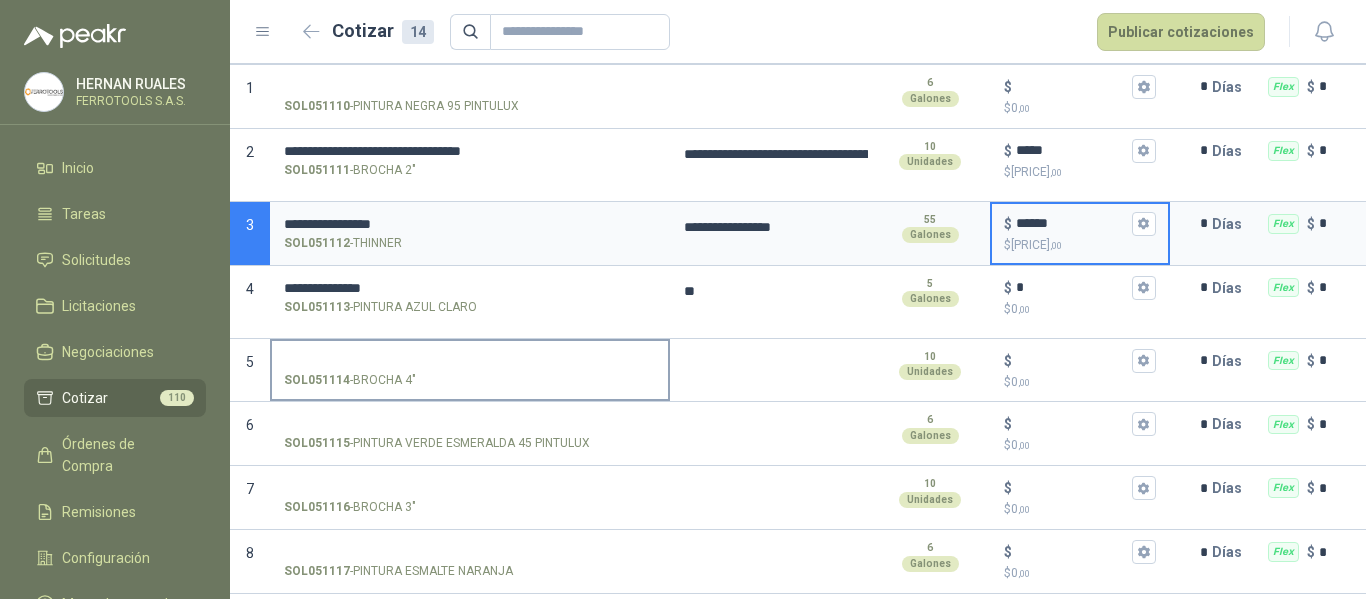 click on "SOL051114  -  BROCHA 4"" at bounding box center [470, 361] 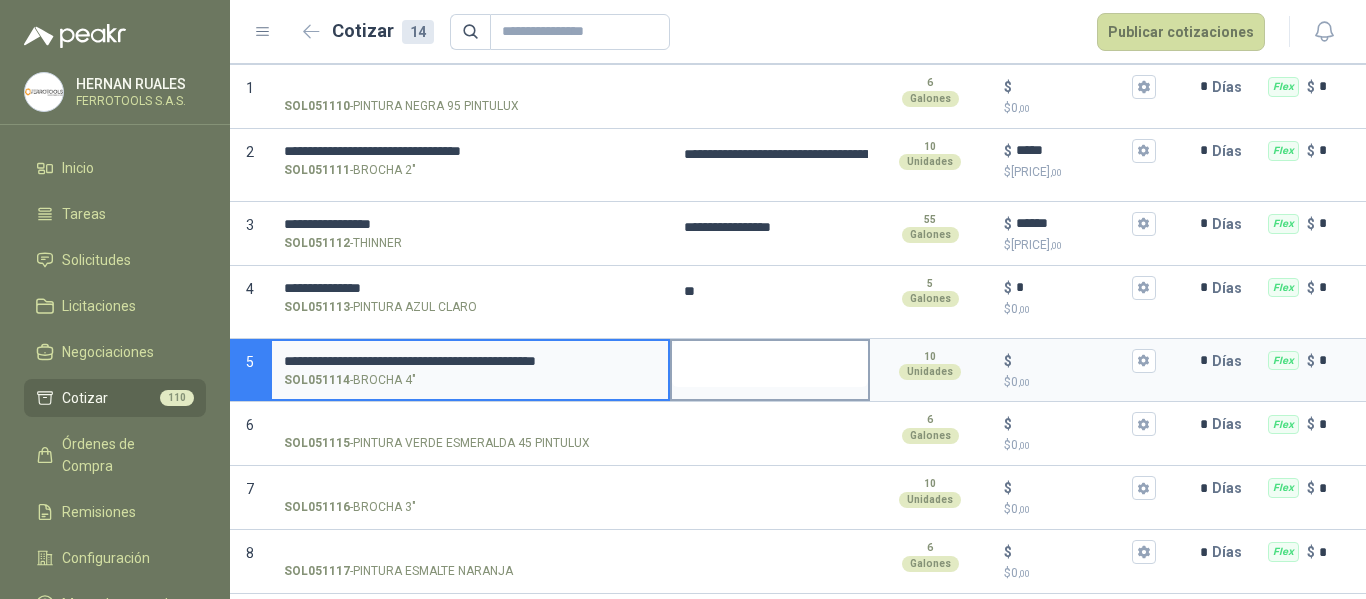 click at bounding box center (770, 364) 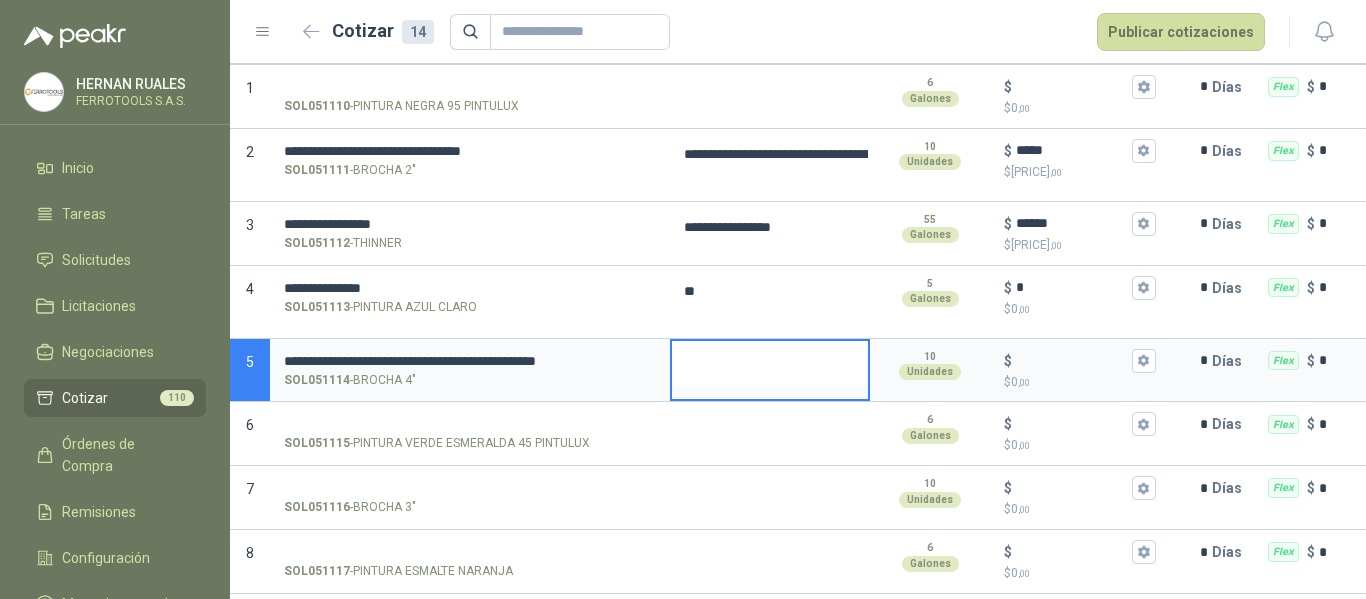 type 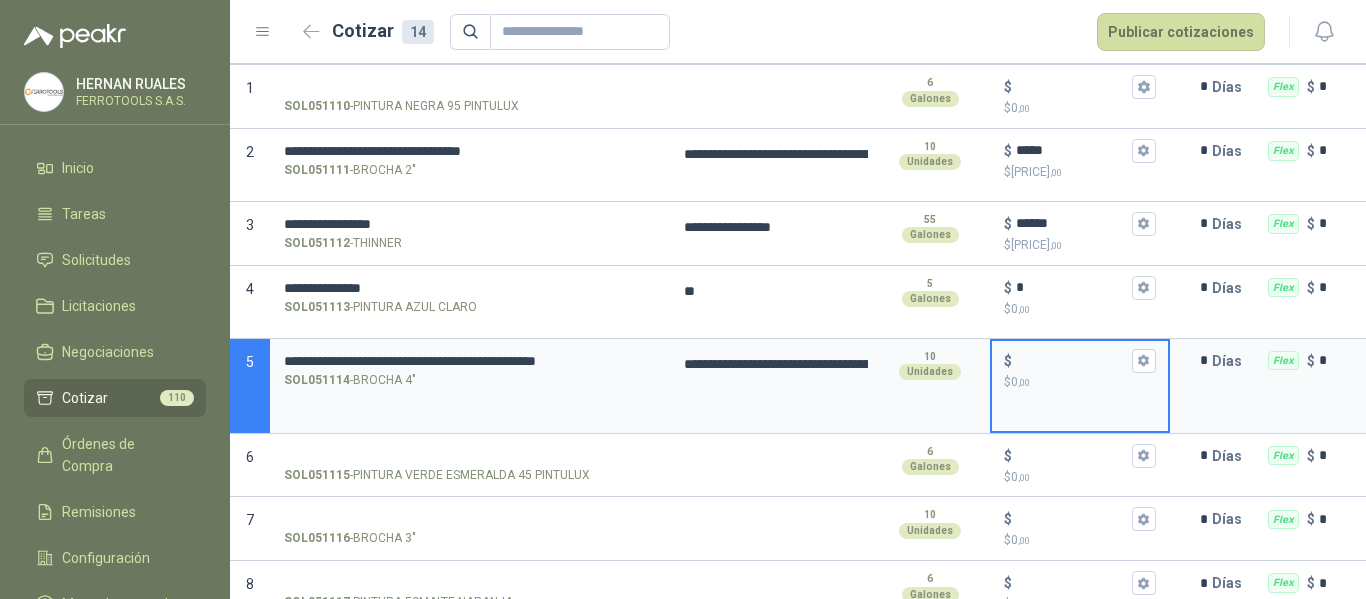 click on "$ $  0 ,00" at bounding box center (1072, 360) 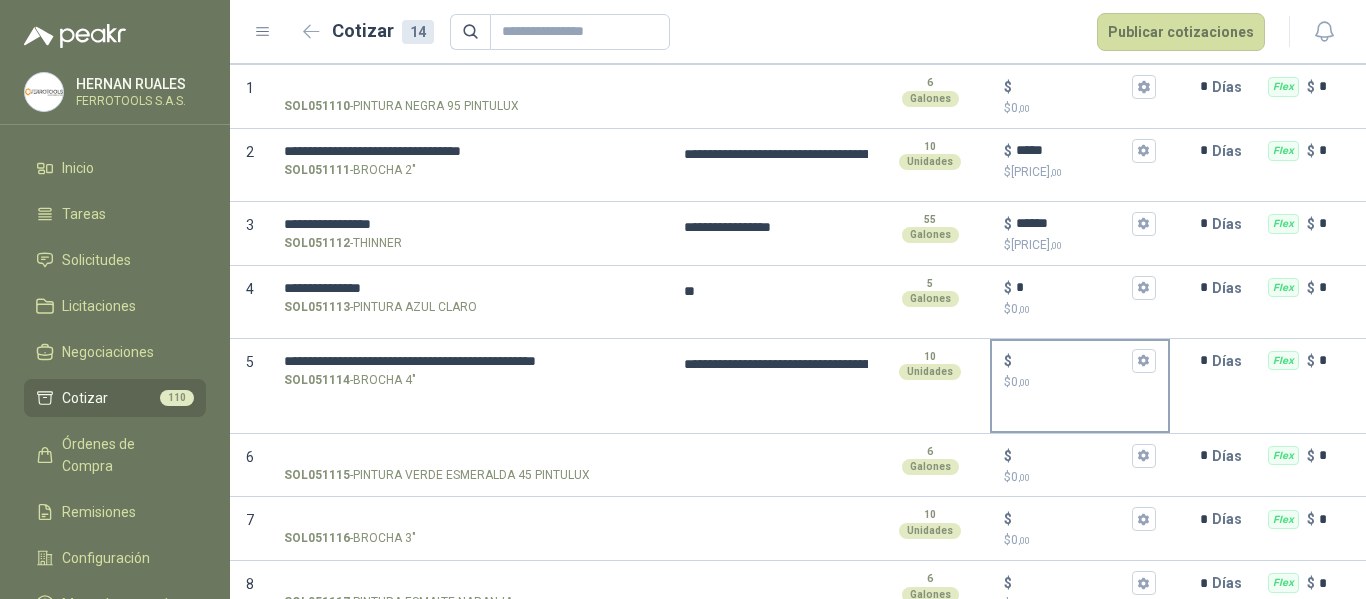 type on "**********" 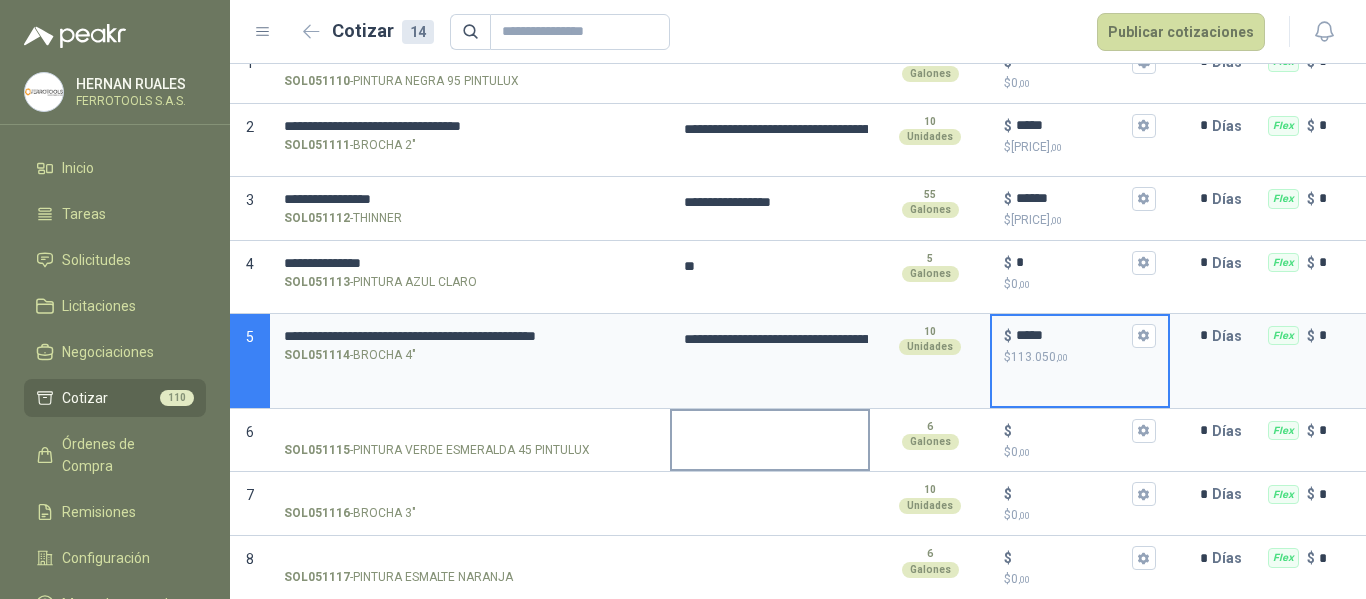 scroll, scrollTop: 300, scrollLeft: 0, axis: vertical 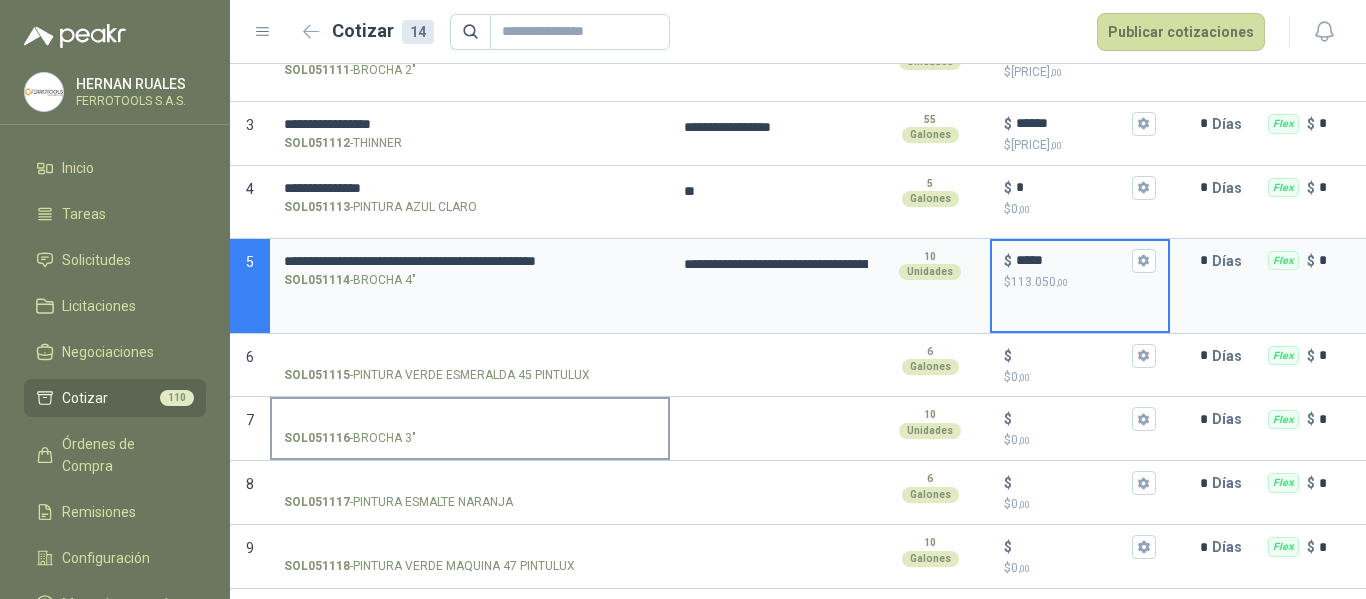 type on "*****" 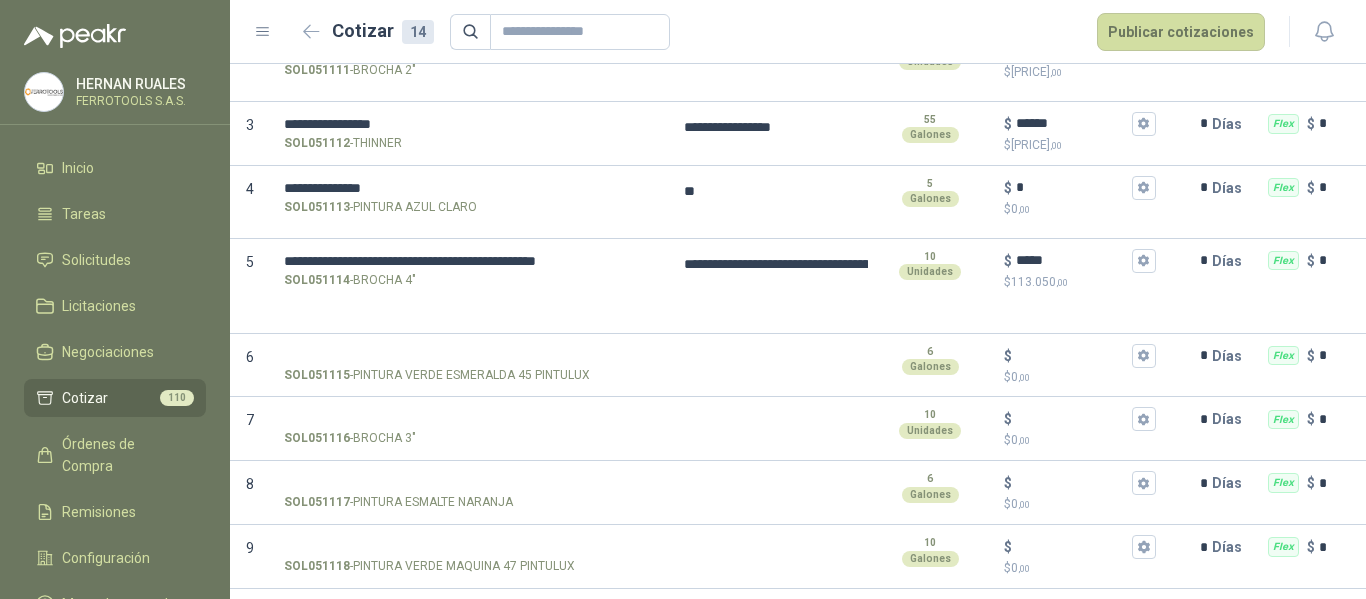 type on "**********" 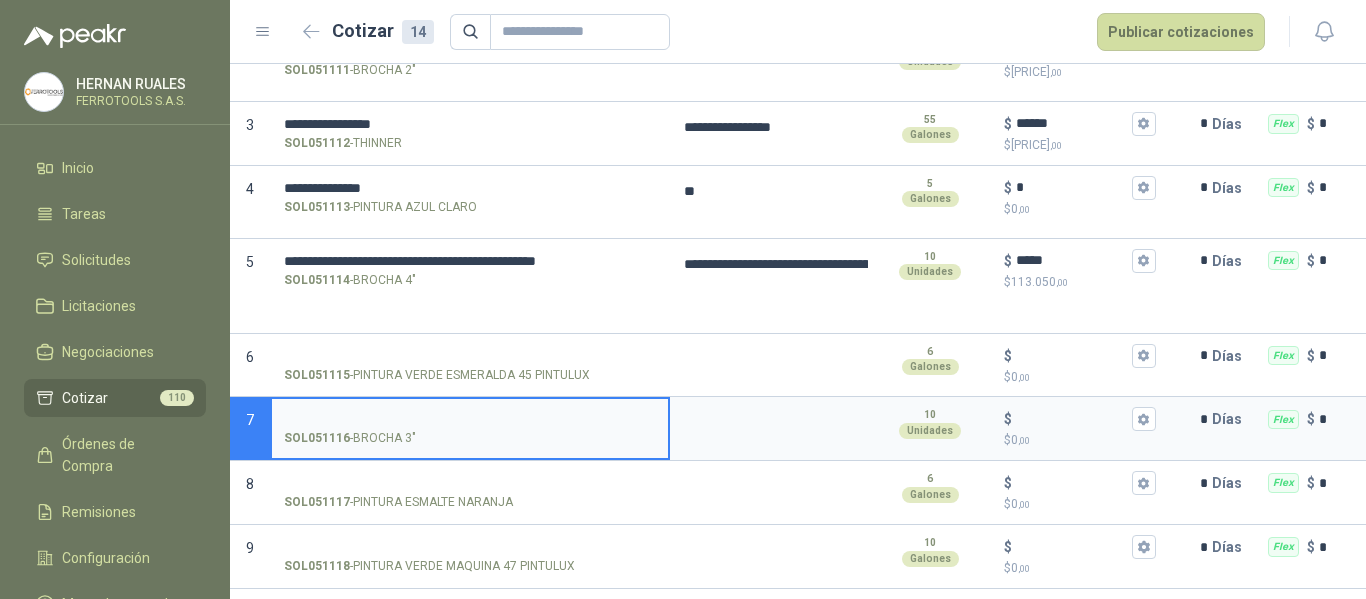 type 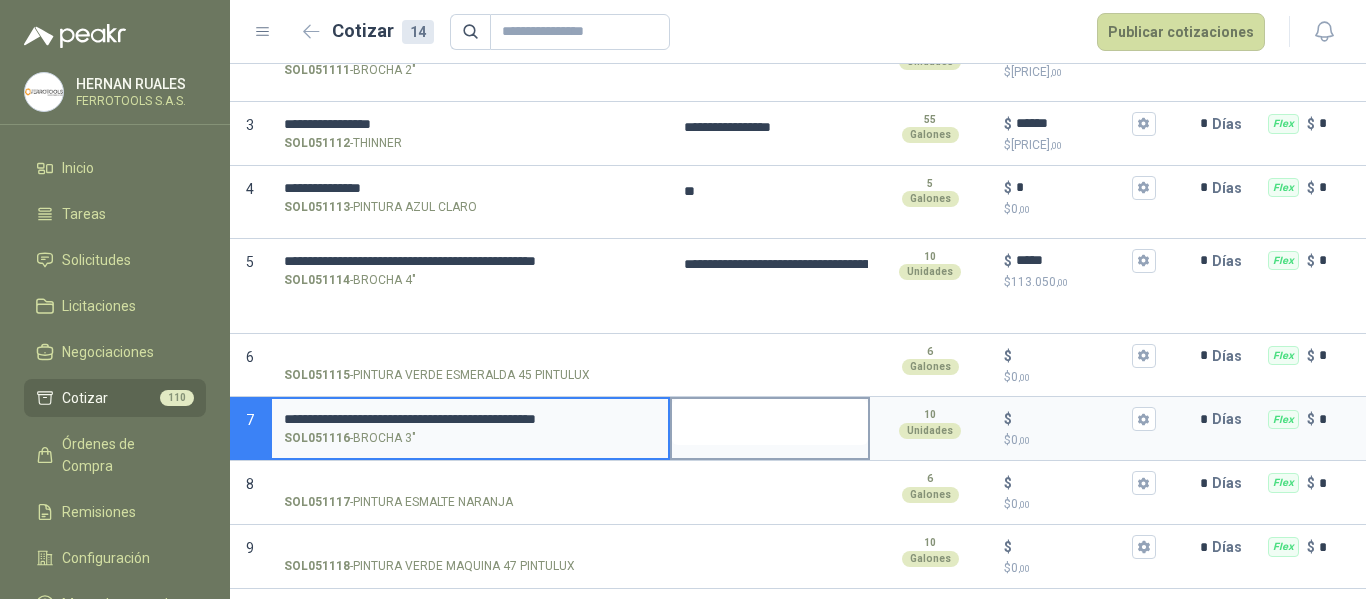 type on "**********" 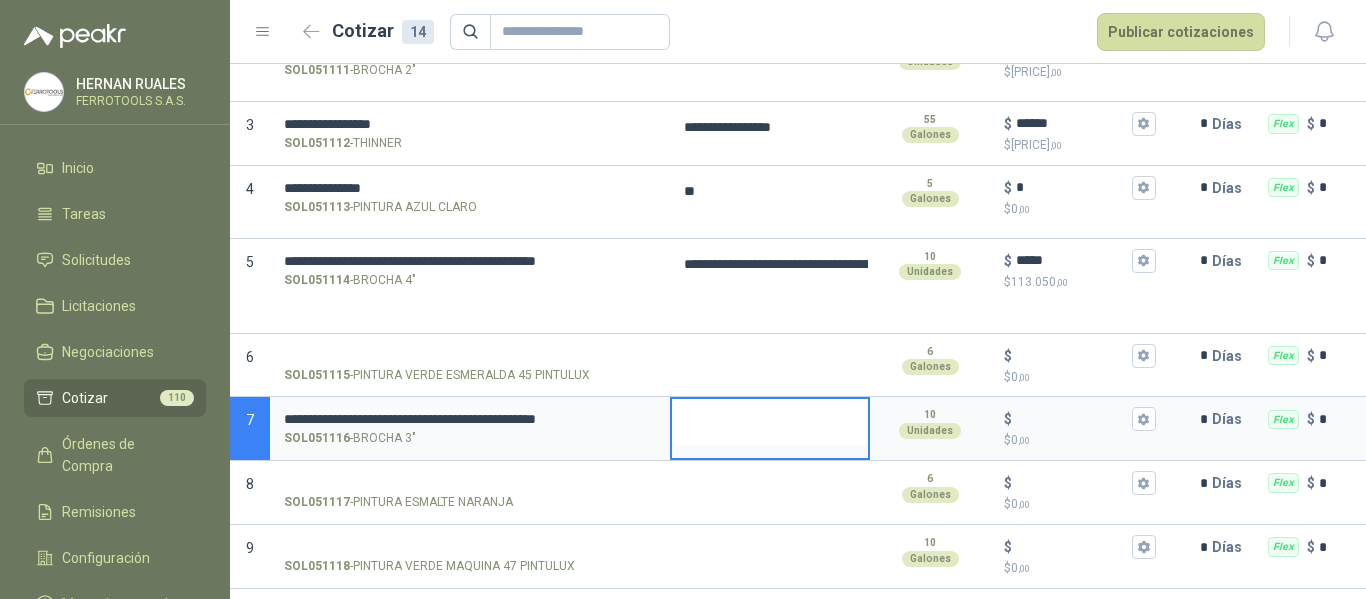 type 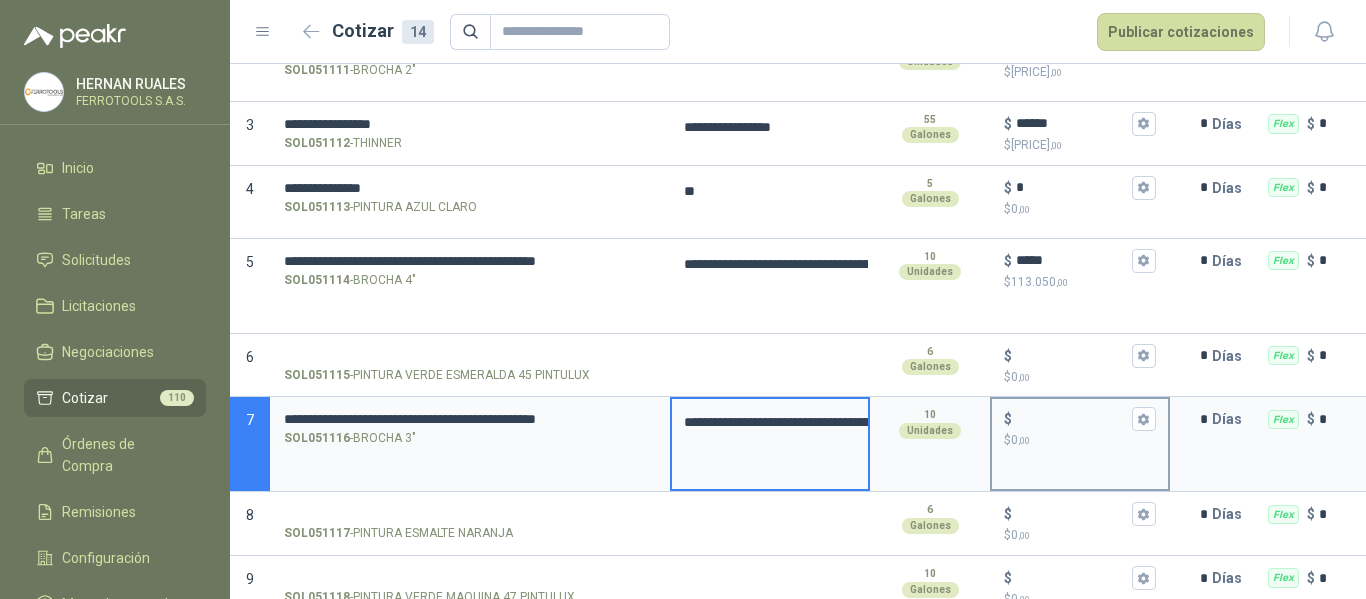 type on "**********" 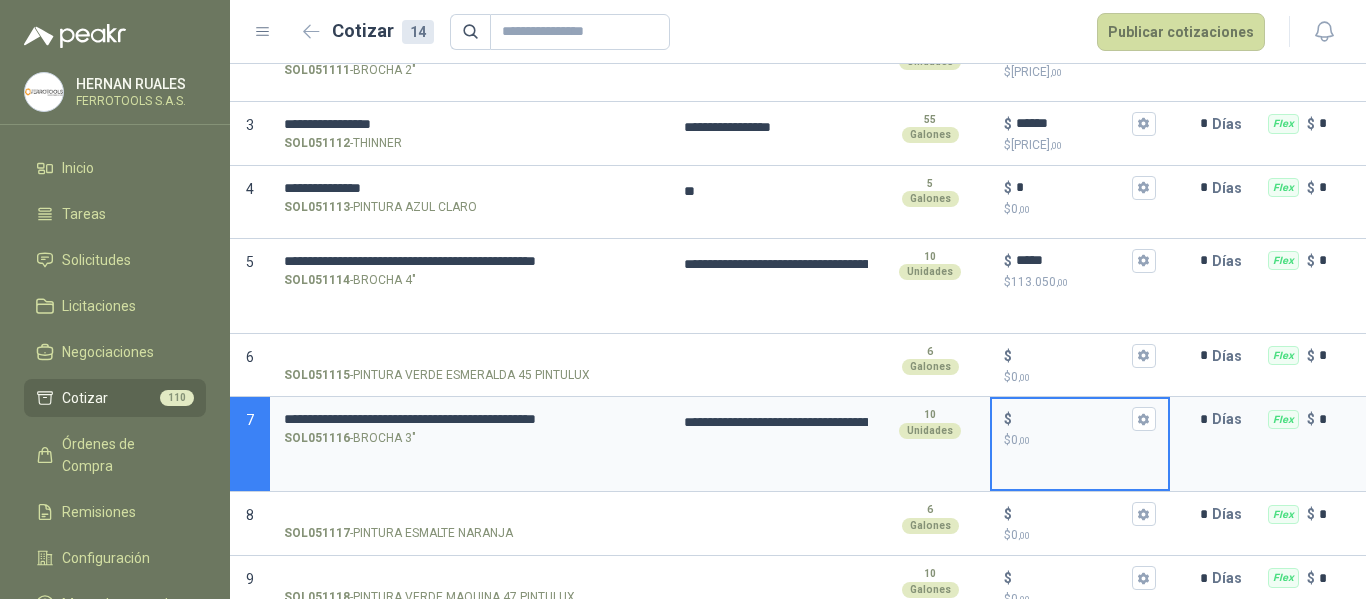 click on "$ $  0 ,00" at bounding box center [1072, 419] 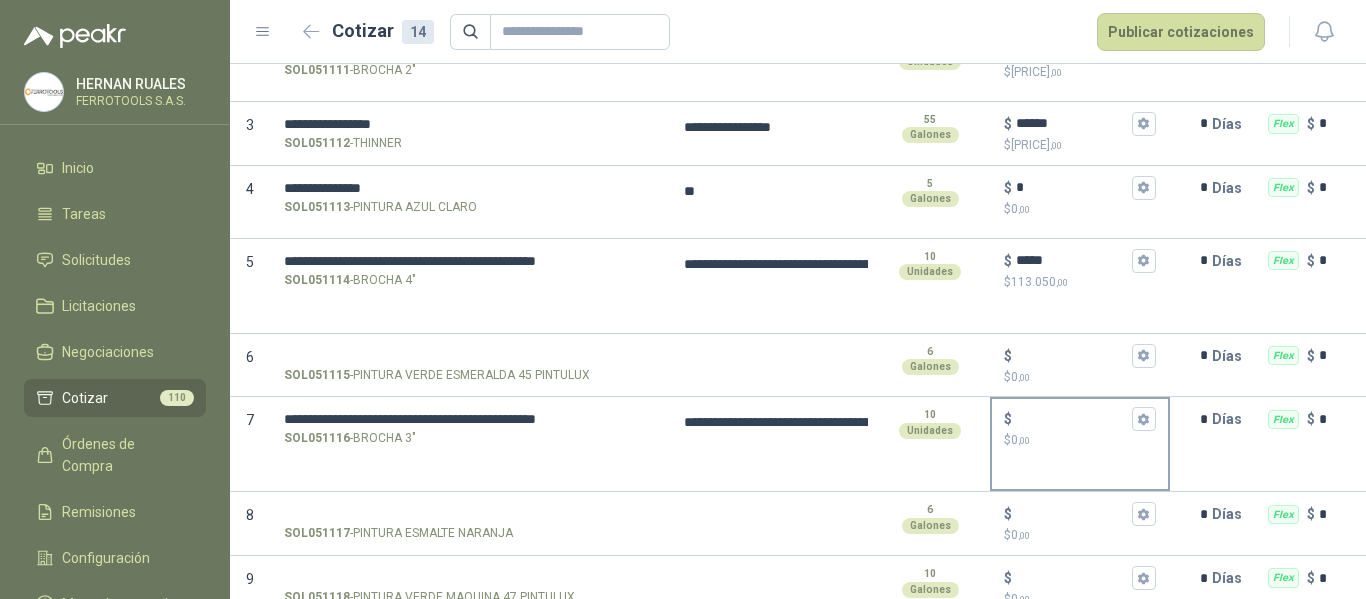 type on "**********" 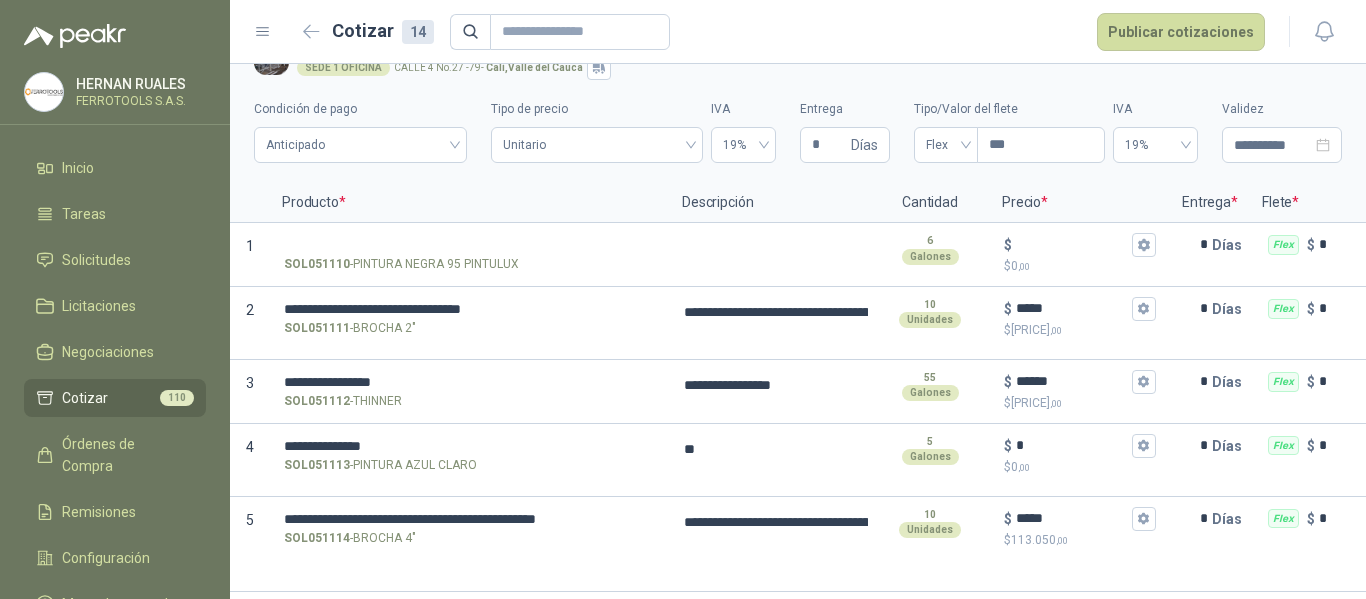 scroll, scrollTop: 0, scrollLeft: 0, axis: both 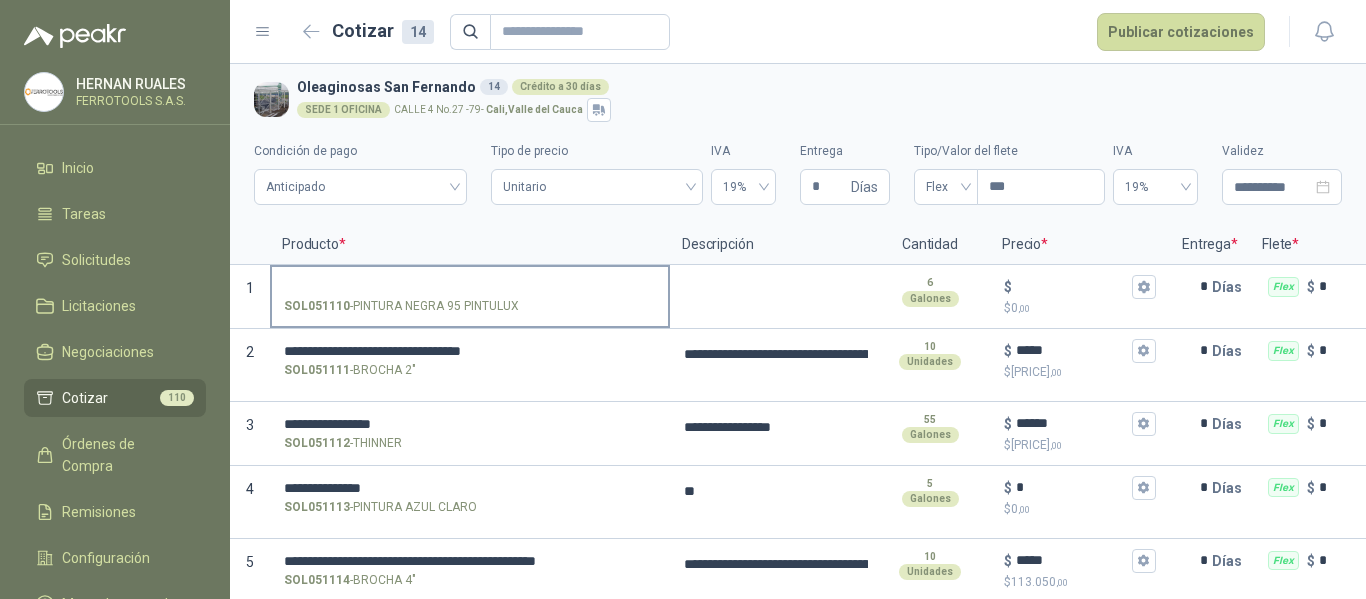 type on "*****" 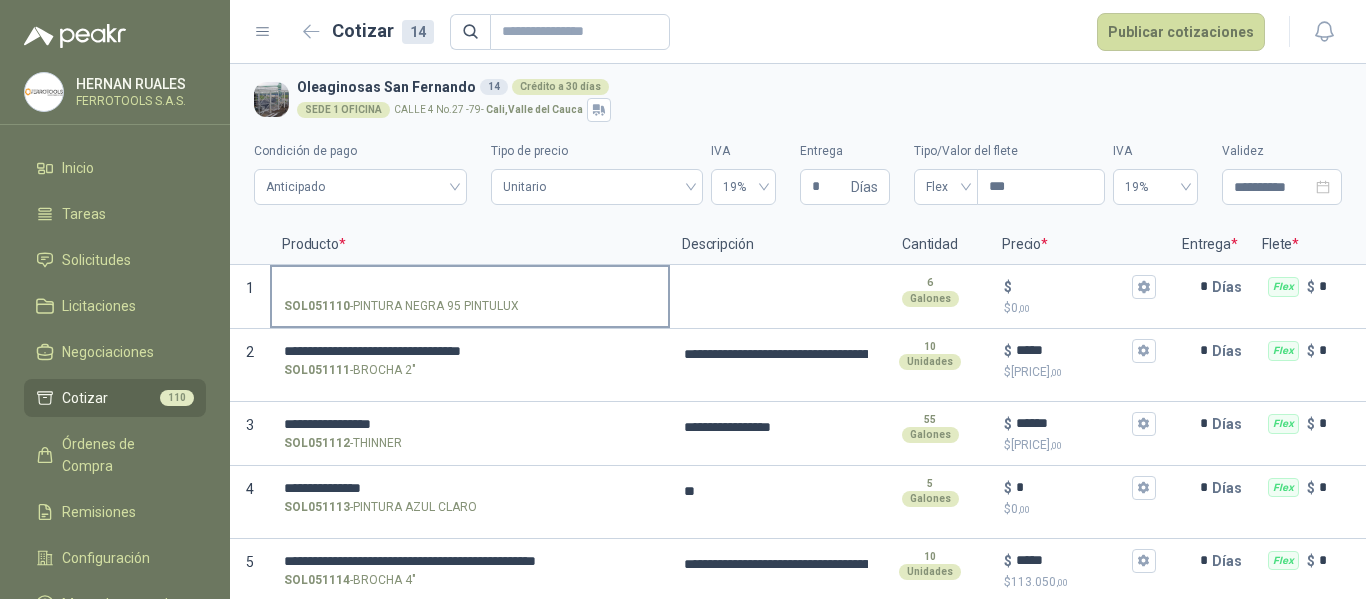 type on "**********" 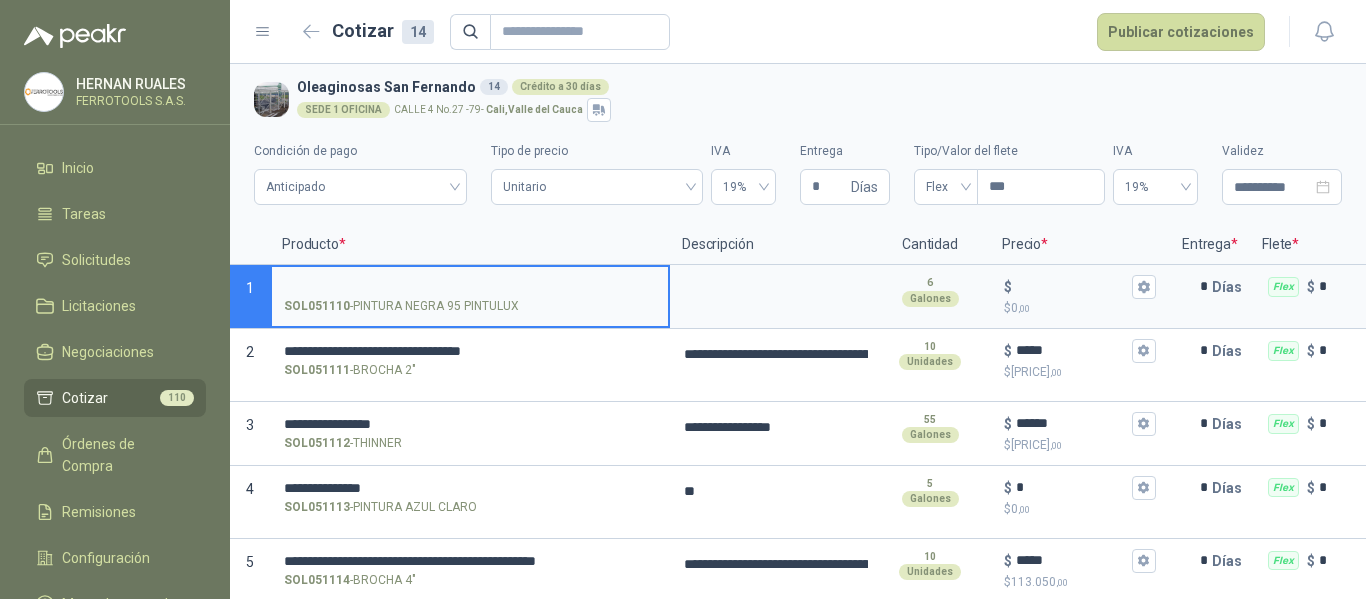 type on "**********" 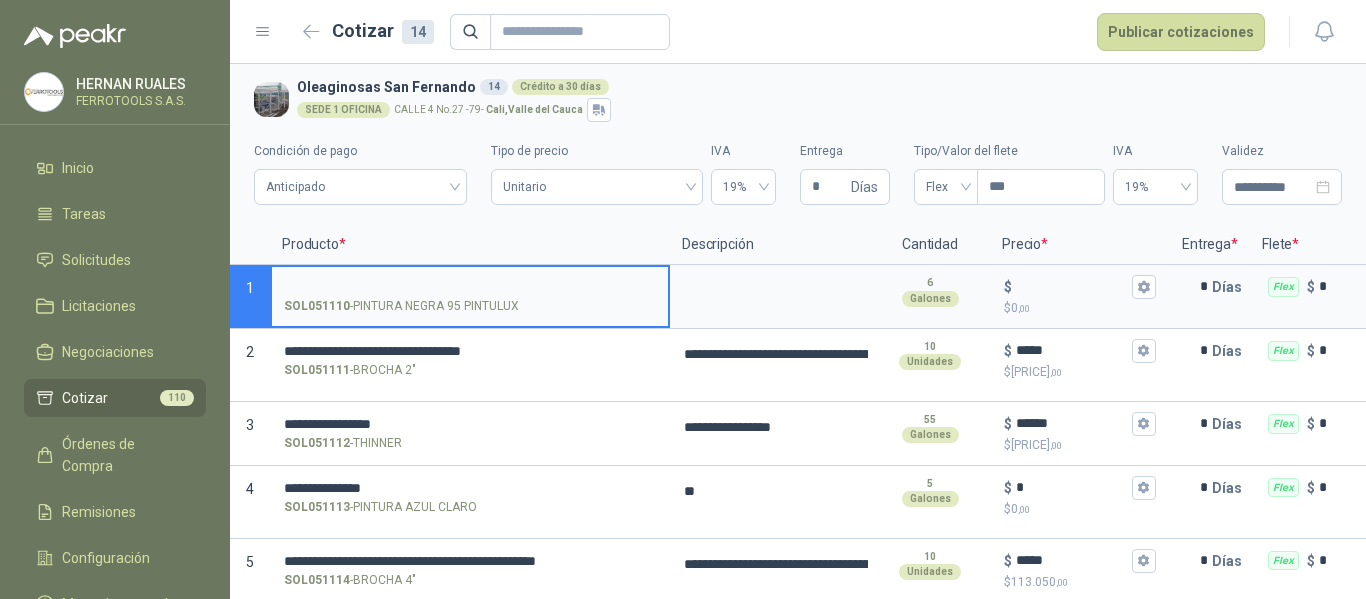 type on "**********" 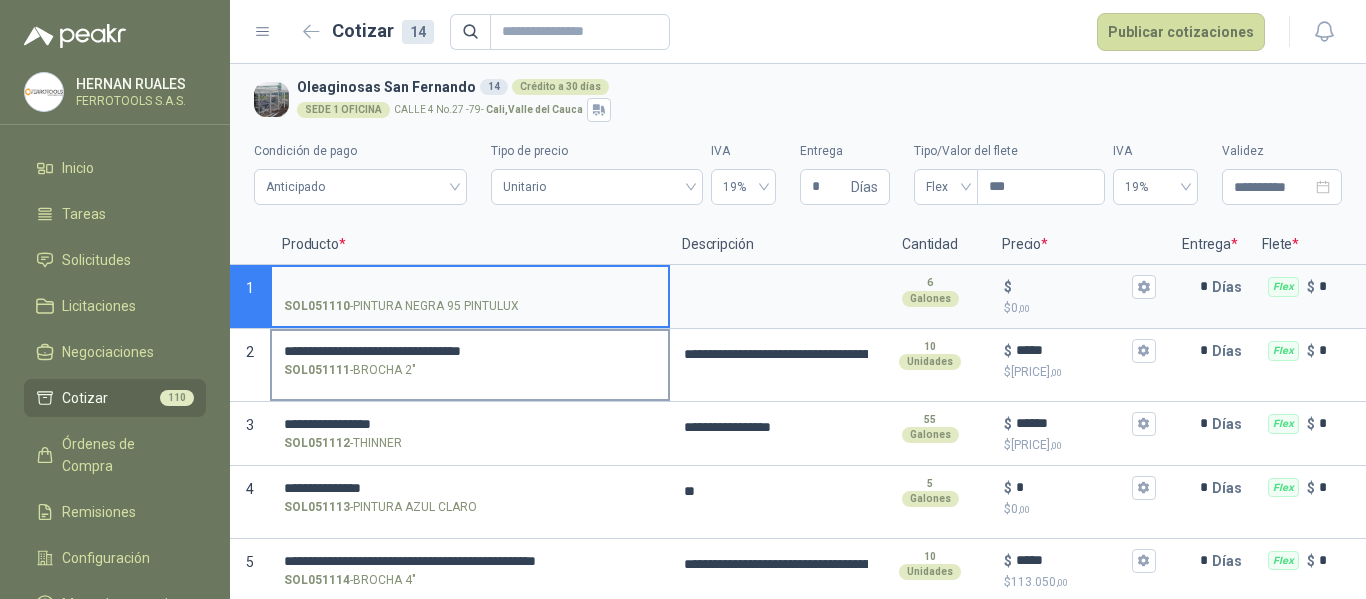type on "**********" 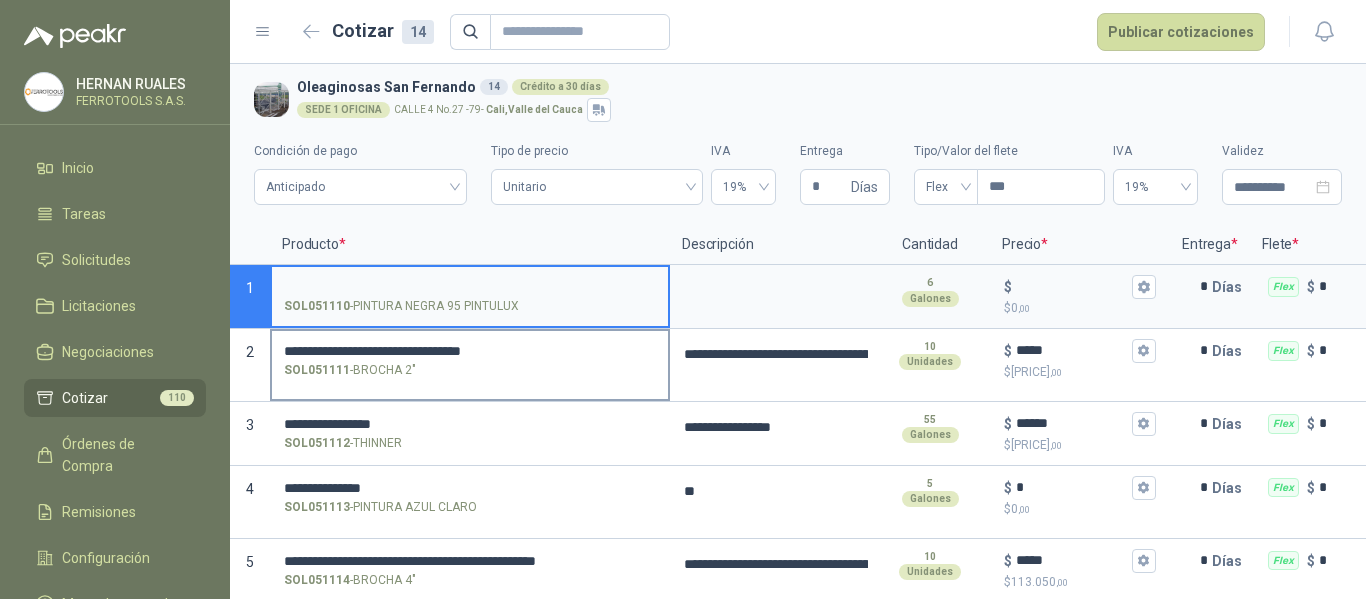 type on "**********" 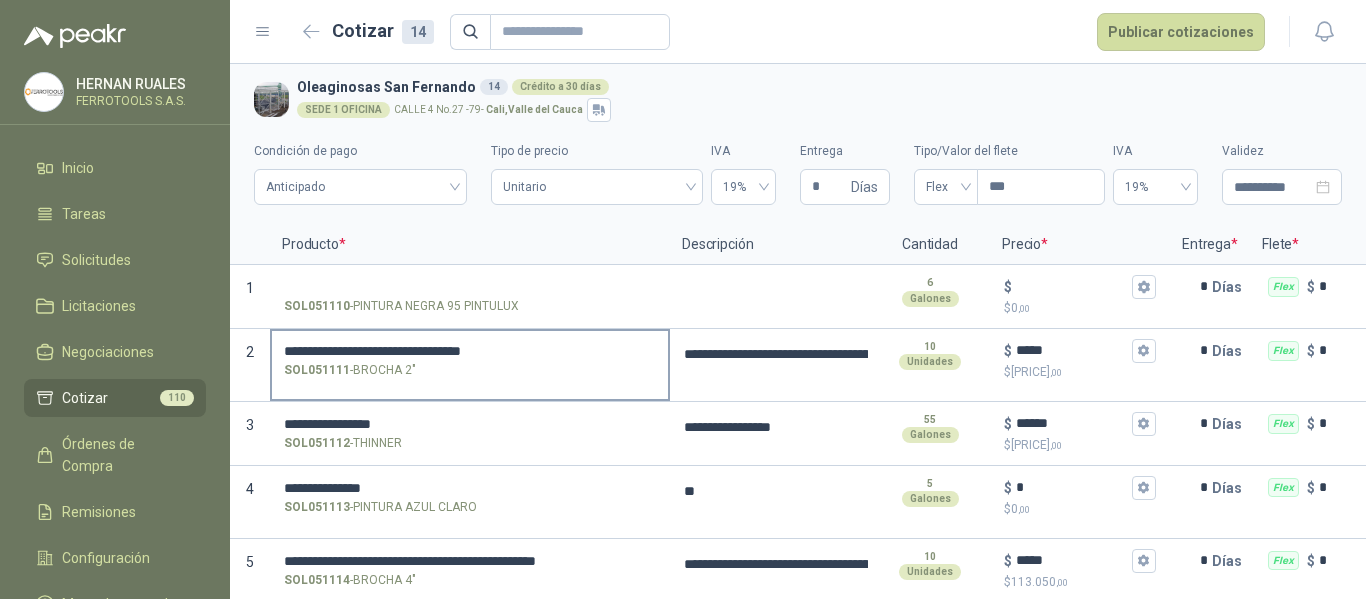 type on "**********" 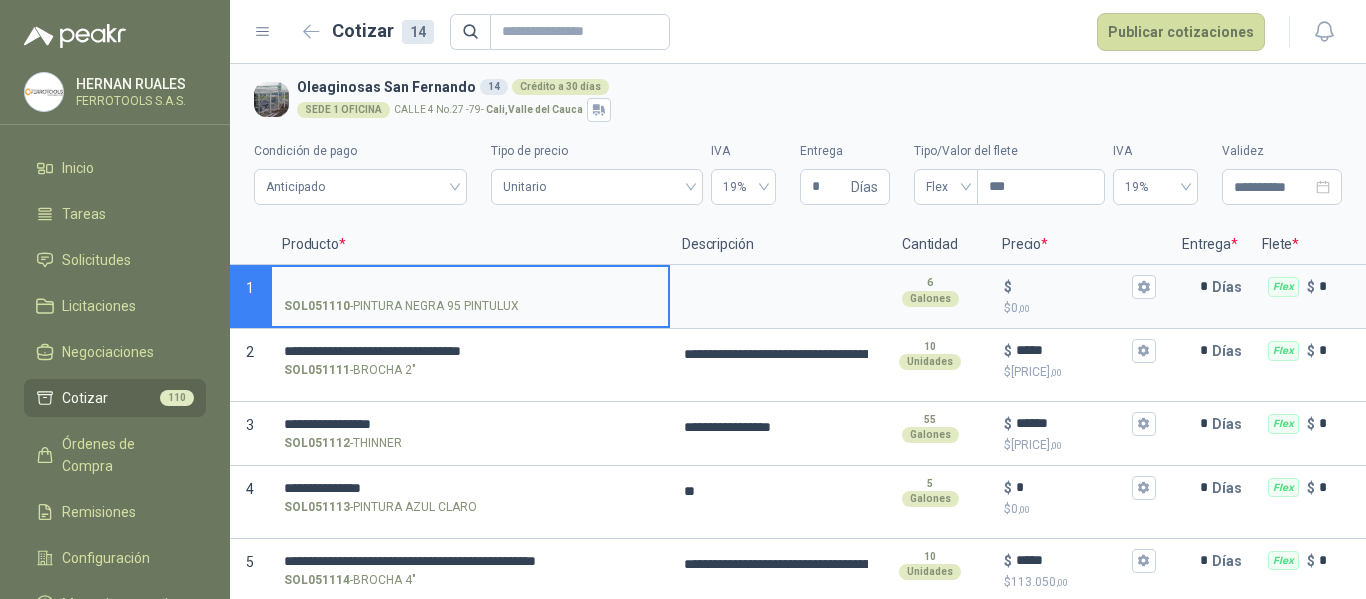 type on "**********" 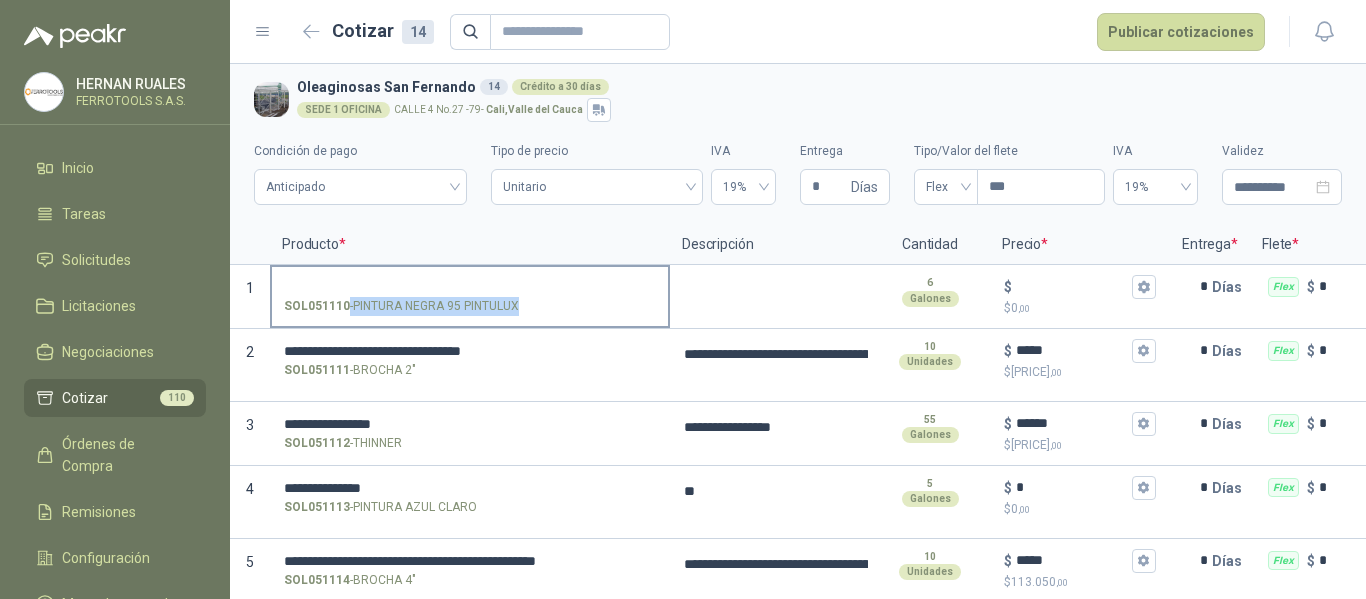 drag, startPoint x: 537, startPoint y: 305, endPoint x: 519, endPoint y: 309, distance: 18.439089 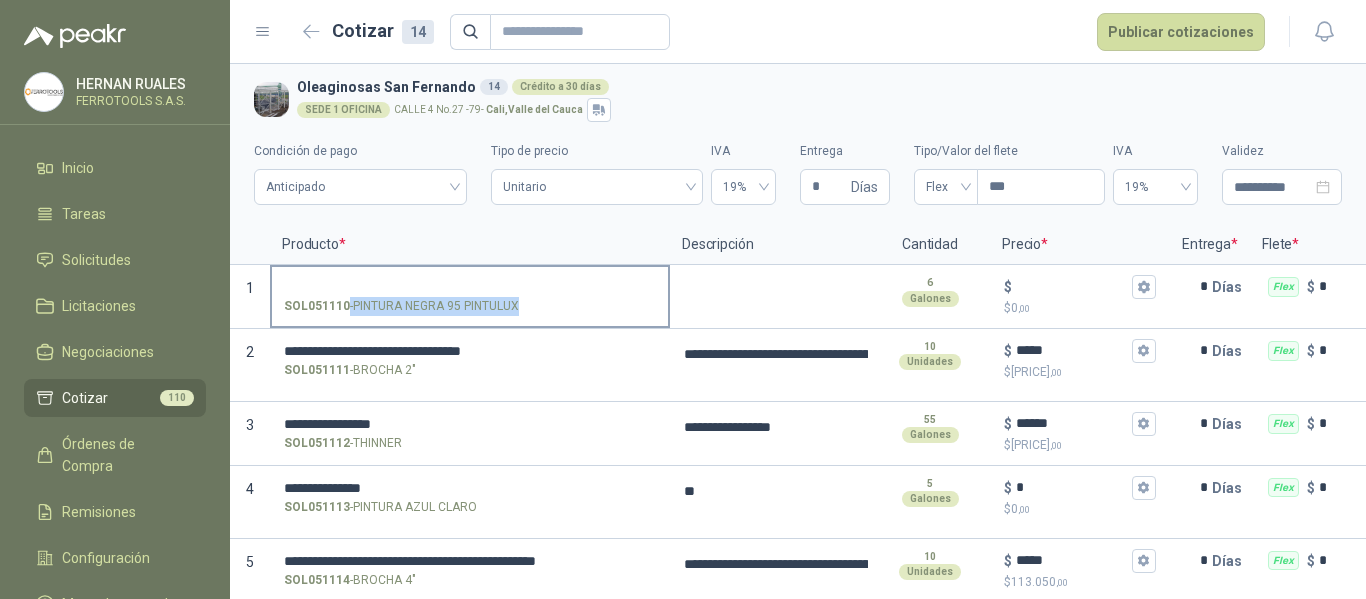 click on "SOL051110  -  PINTURA NEGRA 95 PINTULUX" at bounding box center [470, 306] 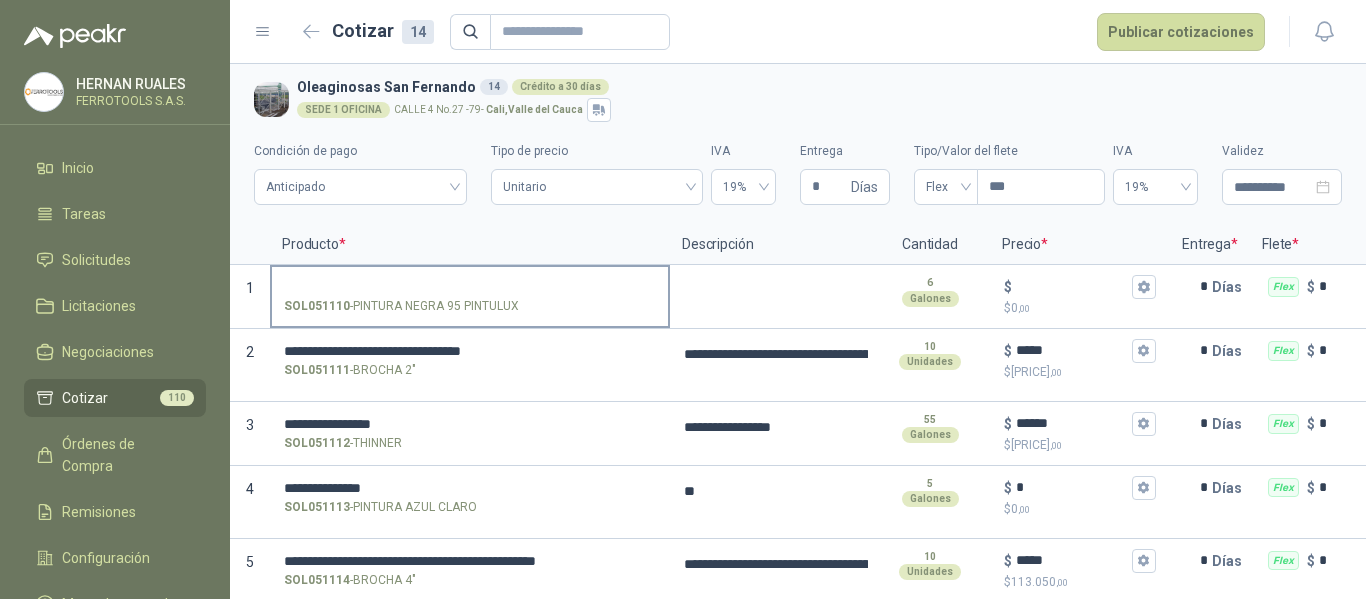 click on "SOL051110  -  PINTURA NEGRA 95 PINTULUX" at bounding box center (470, 295) 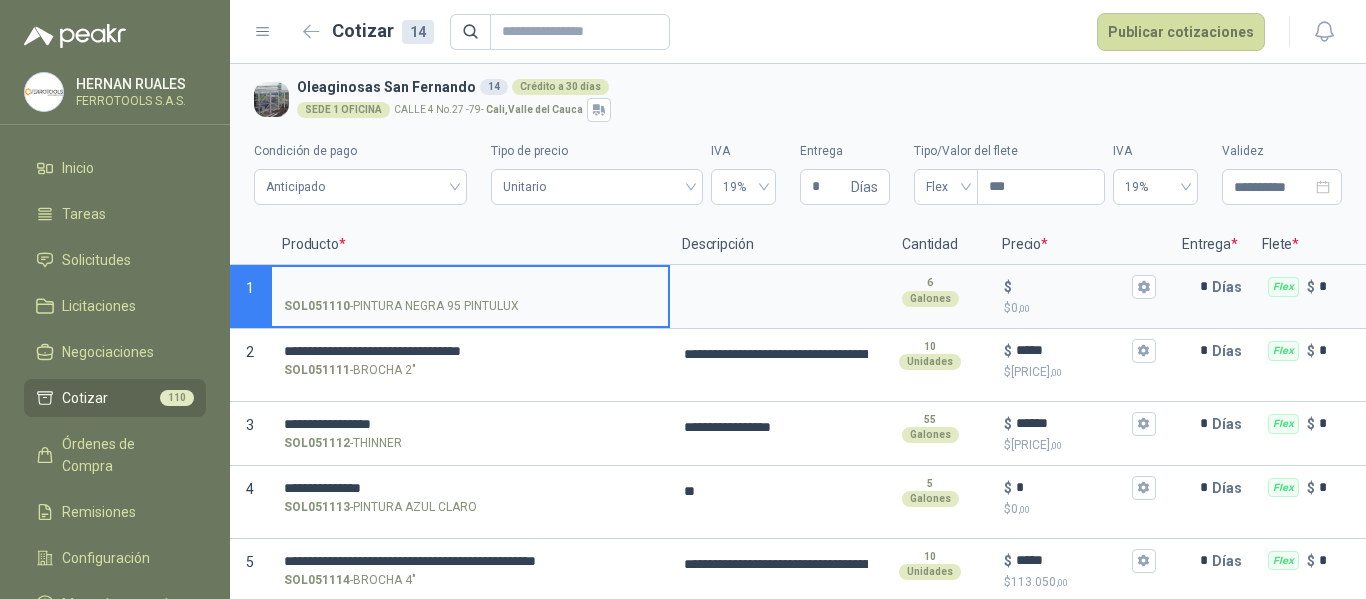 type 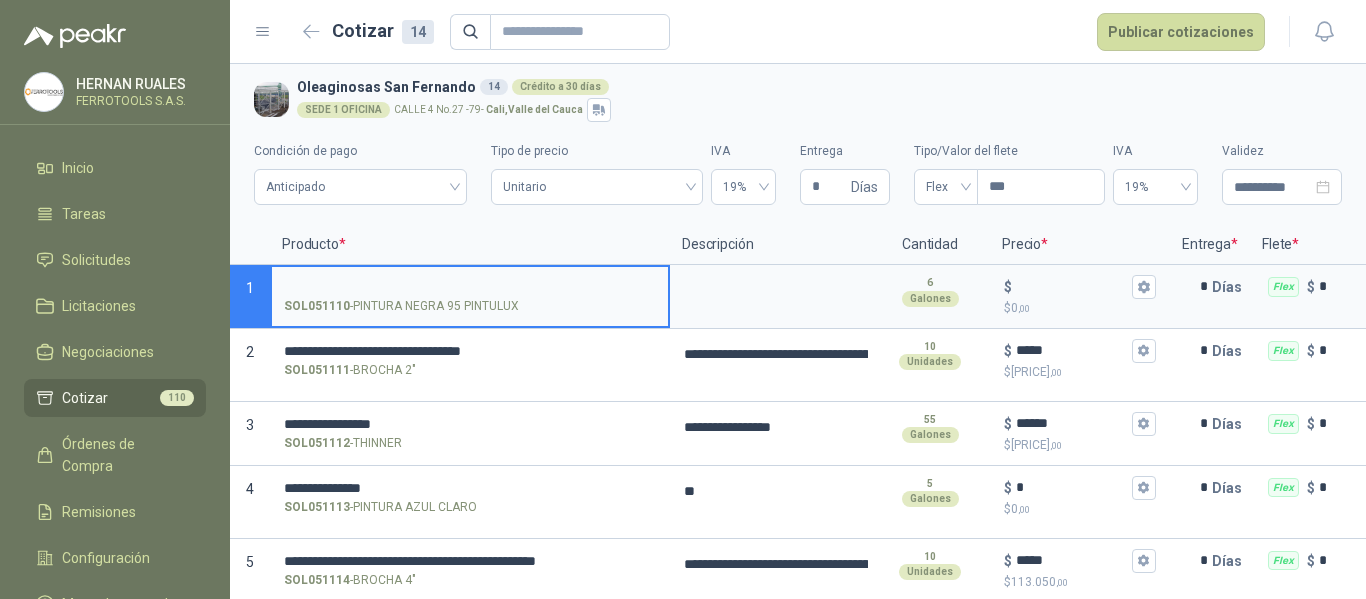 type on "**********" 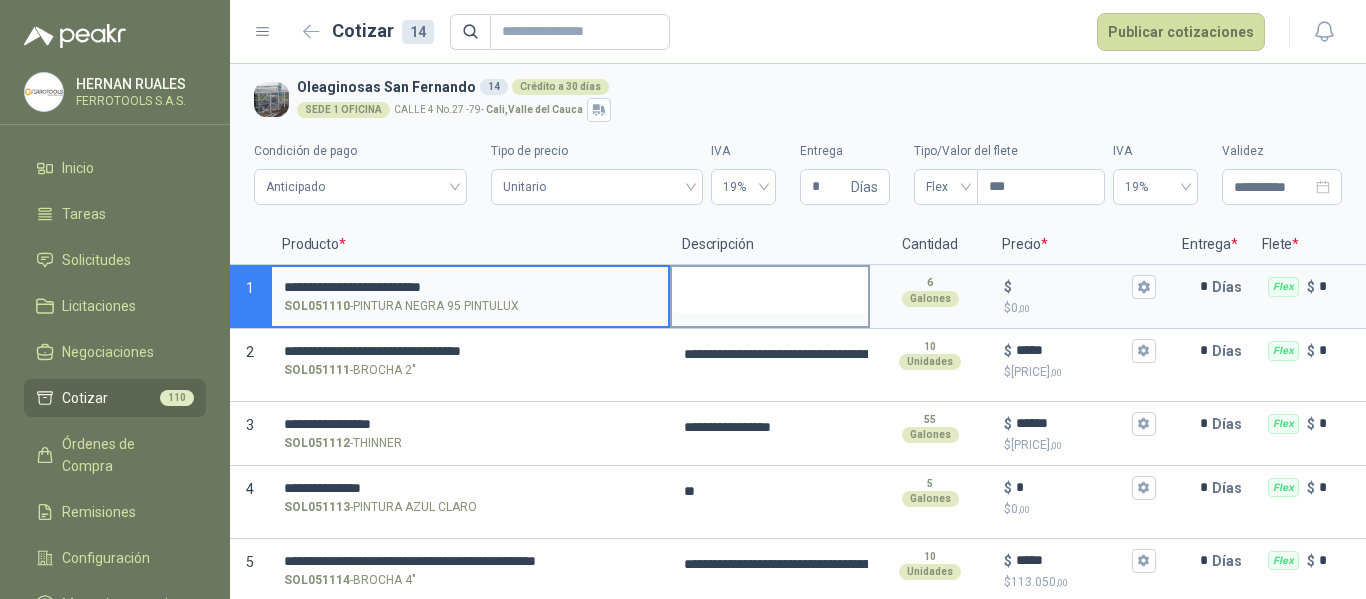 type on "**********" 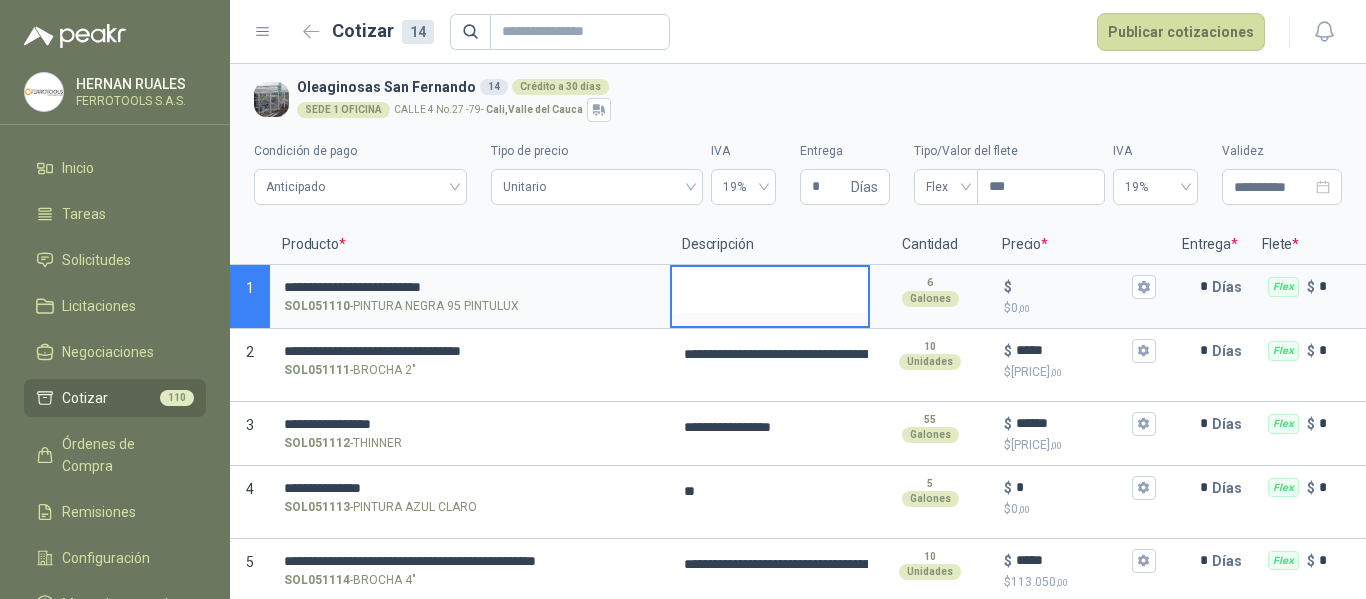 type on "**********" 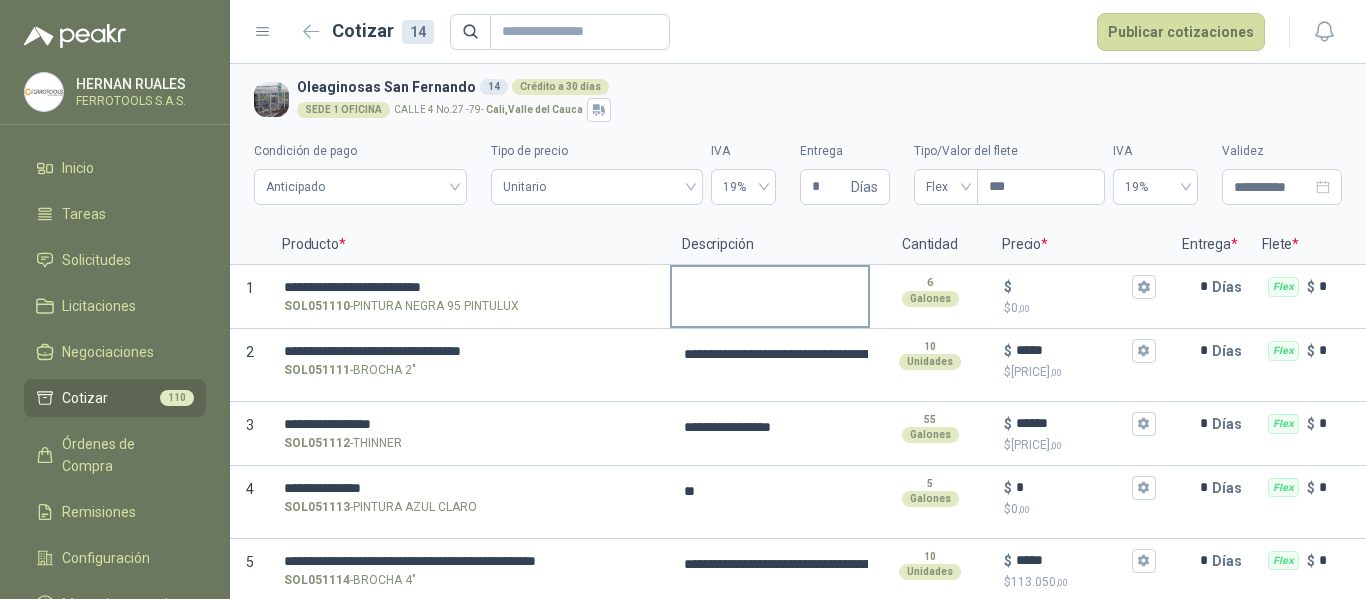 type on "**********" 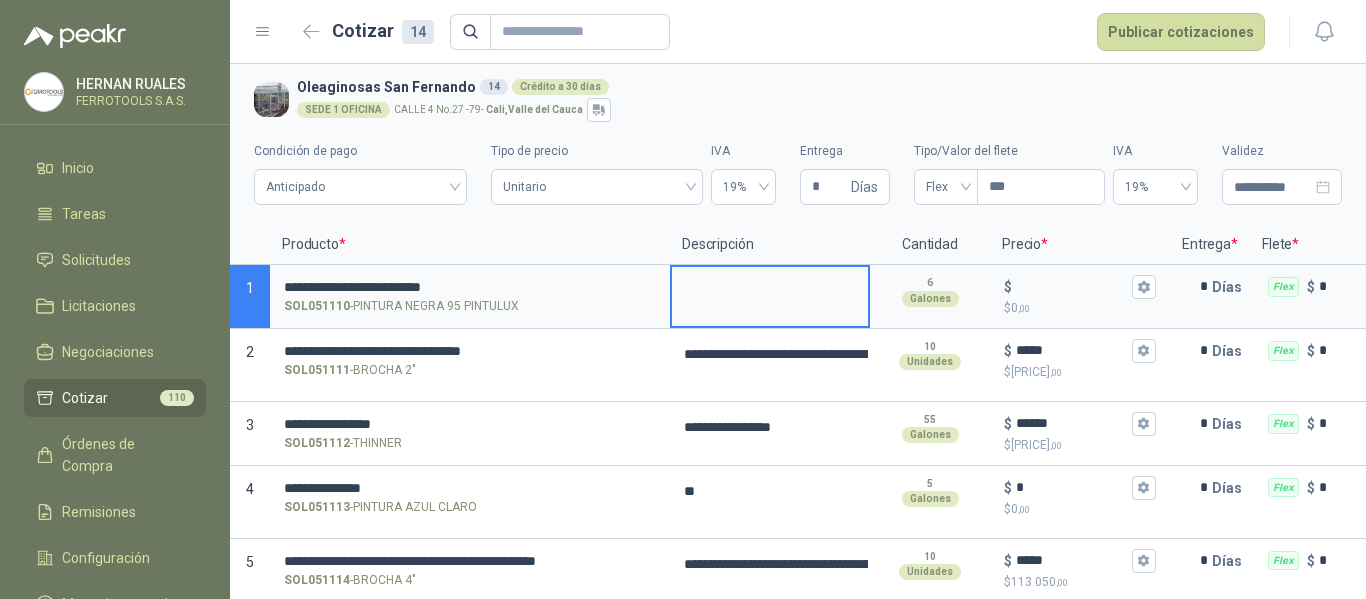 type on "**********" 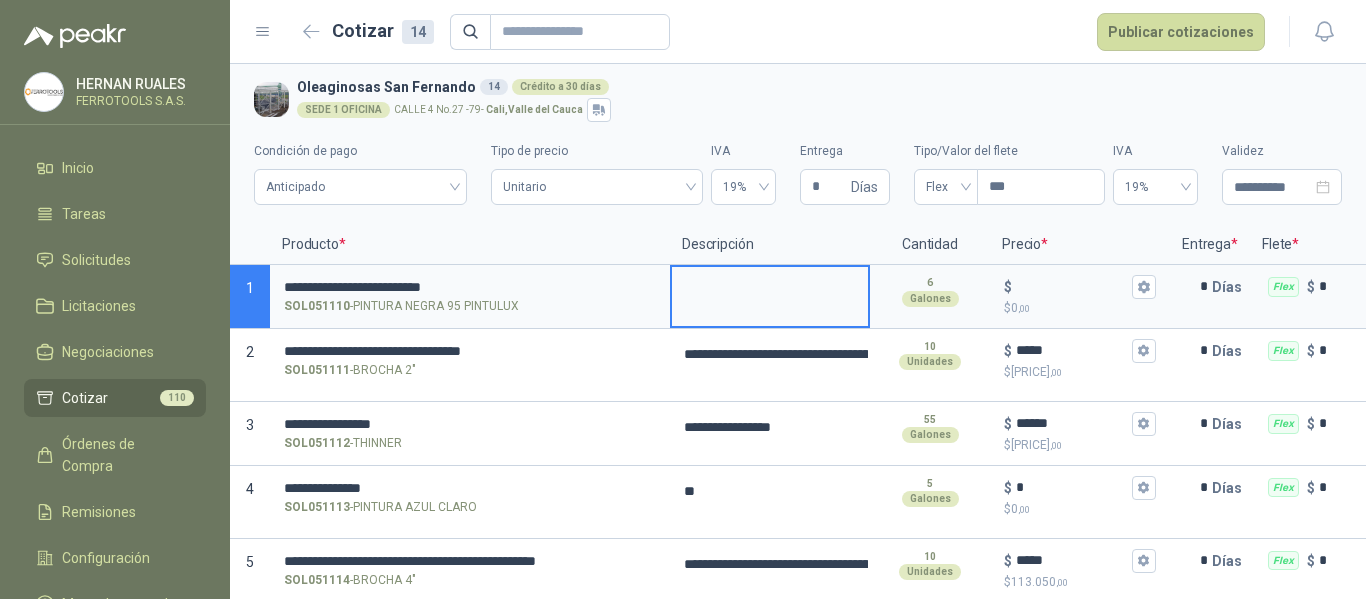 type on "**********" 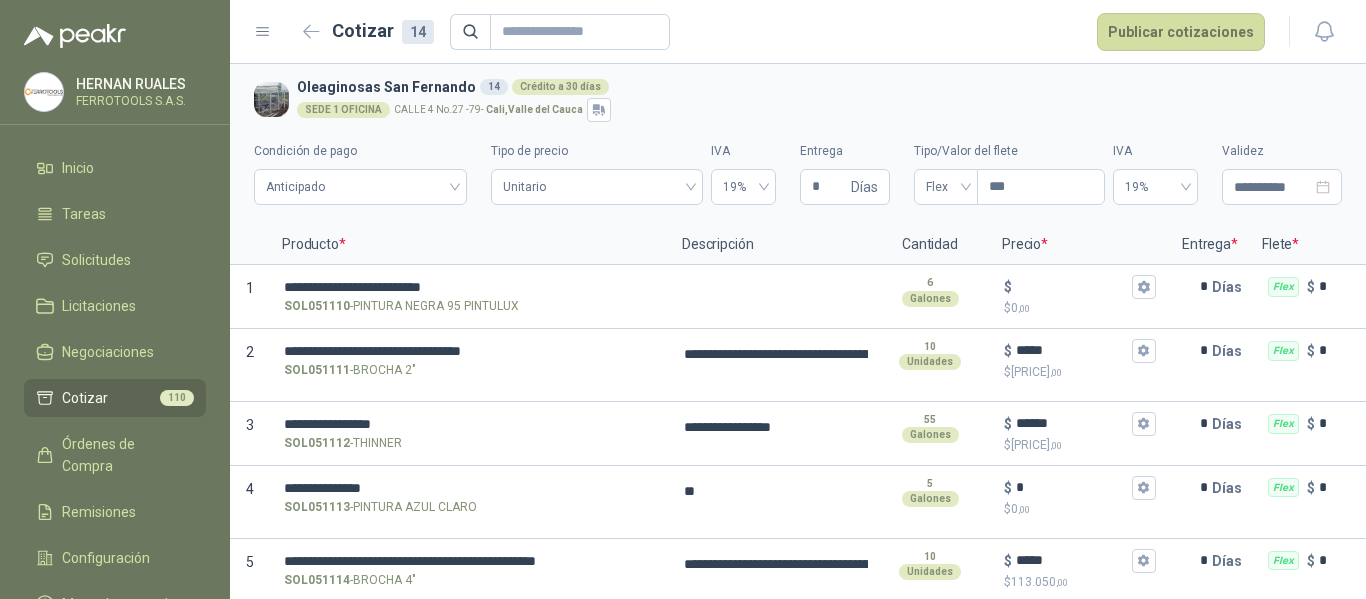 type on "**********" 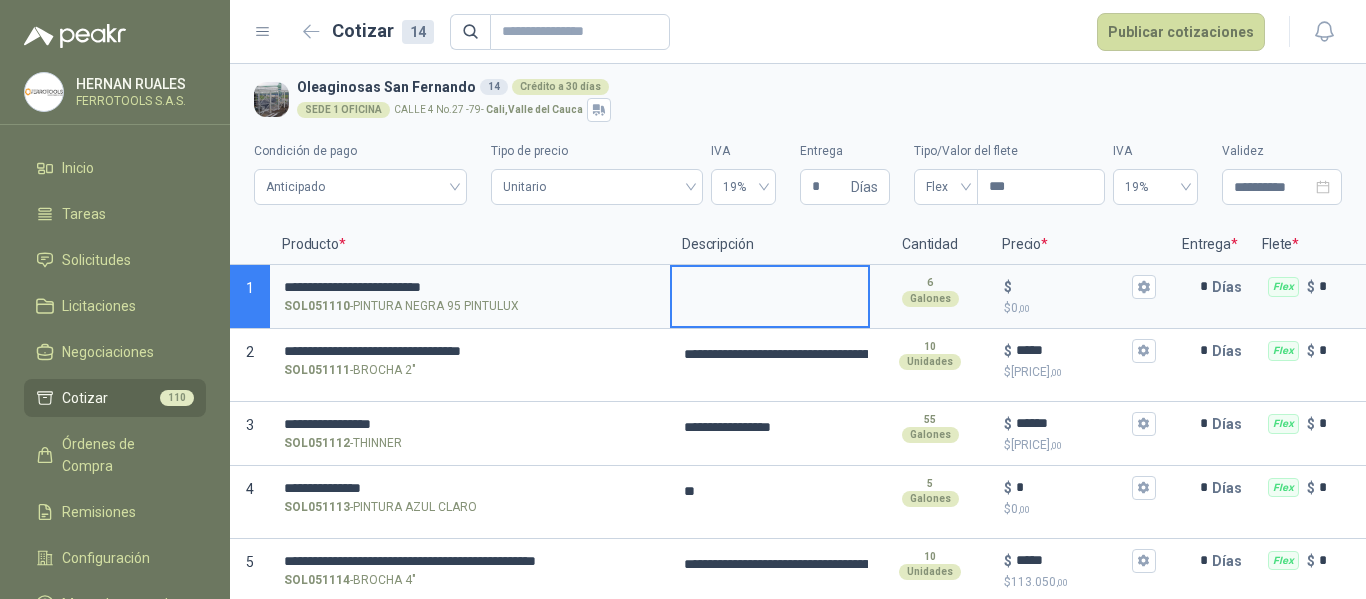 type on "**********" 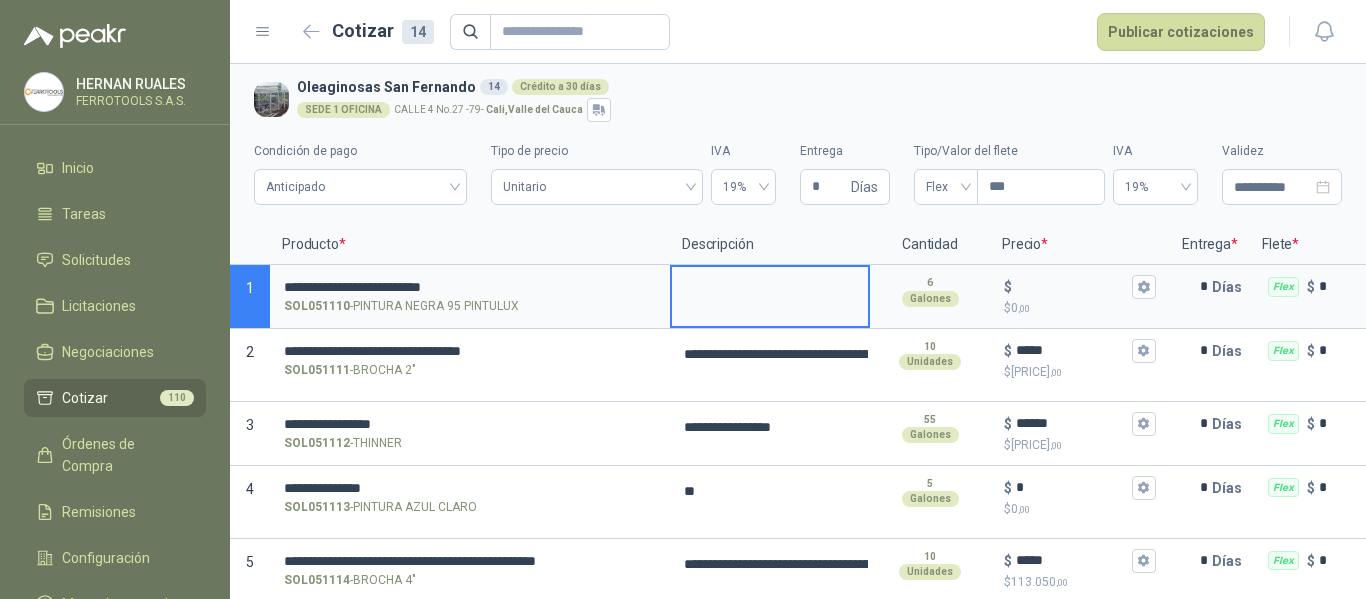 type on "**********" 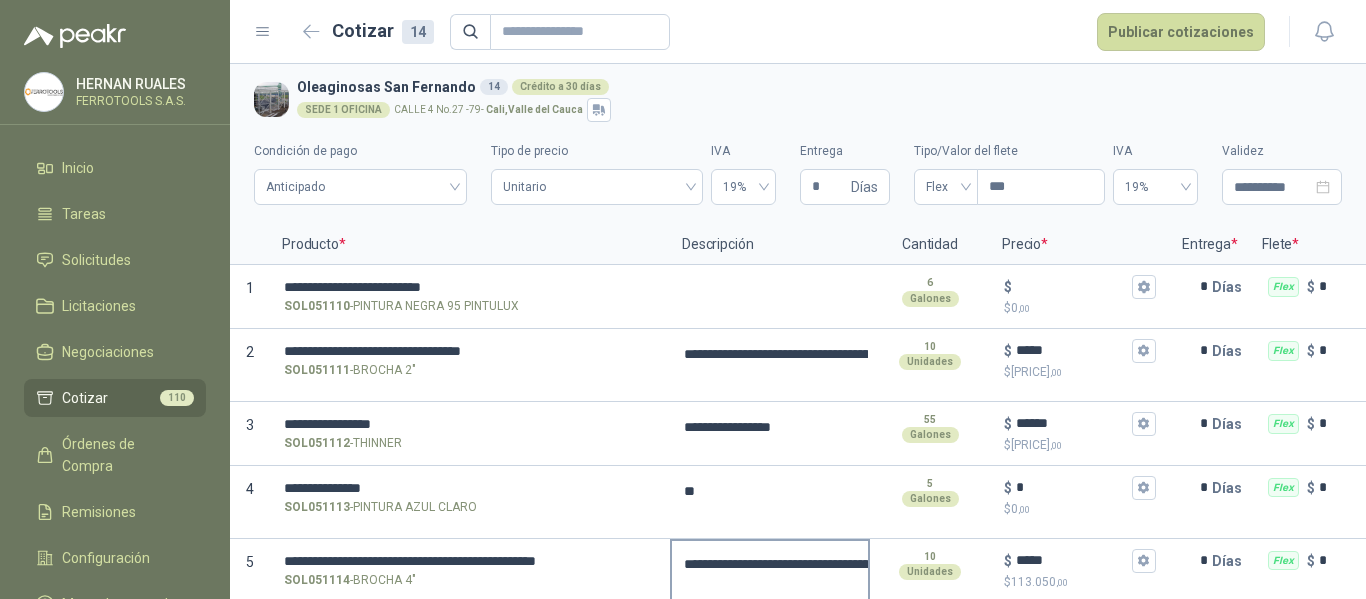 type on "**********" 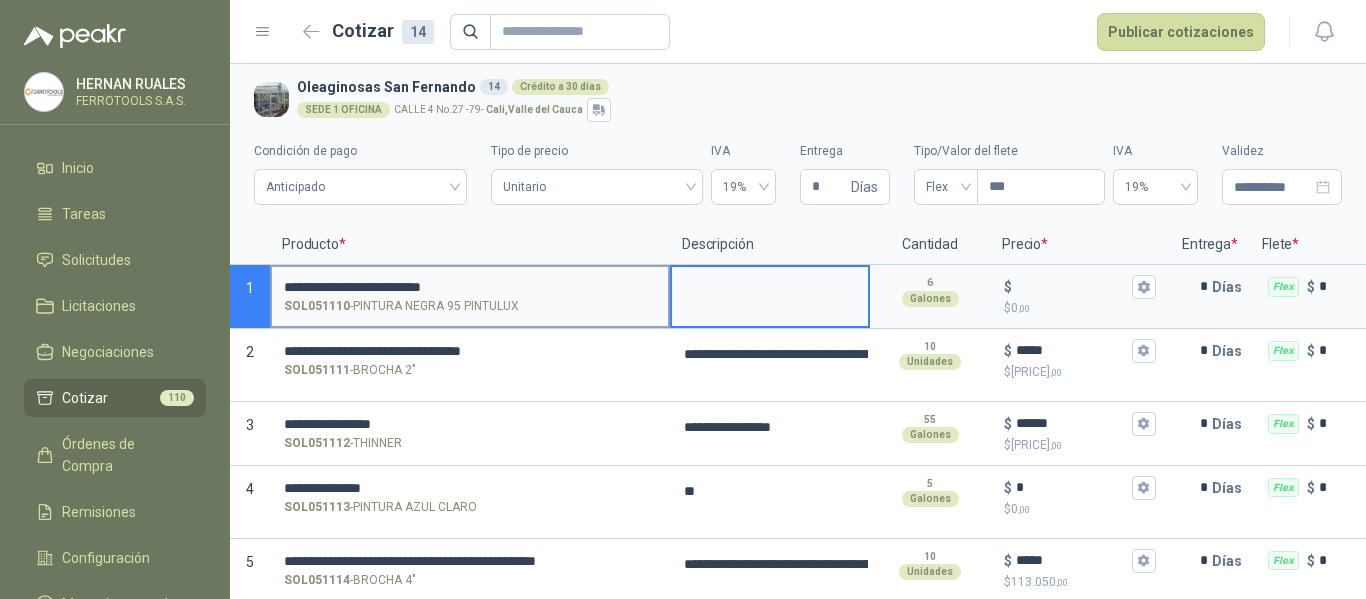 type on "**********" 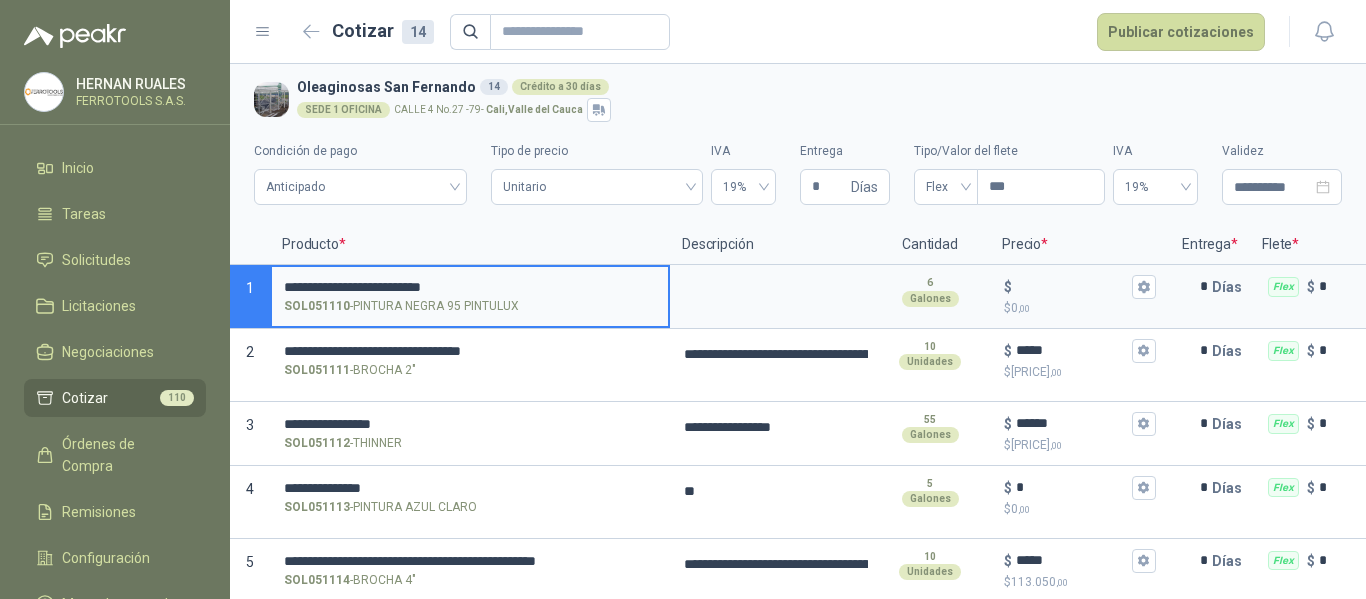 drag, startPoint x: 520, startPoint y: 283, endPoint x: 292, endPoint y: 290, distance: 228.10744 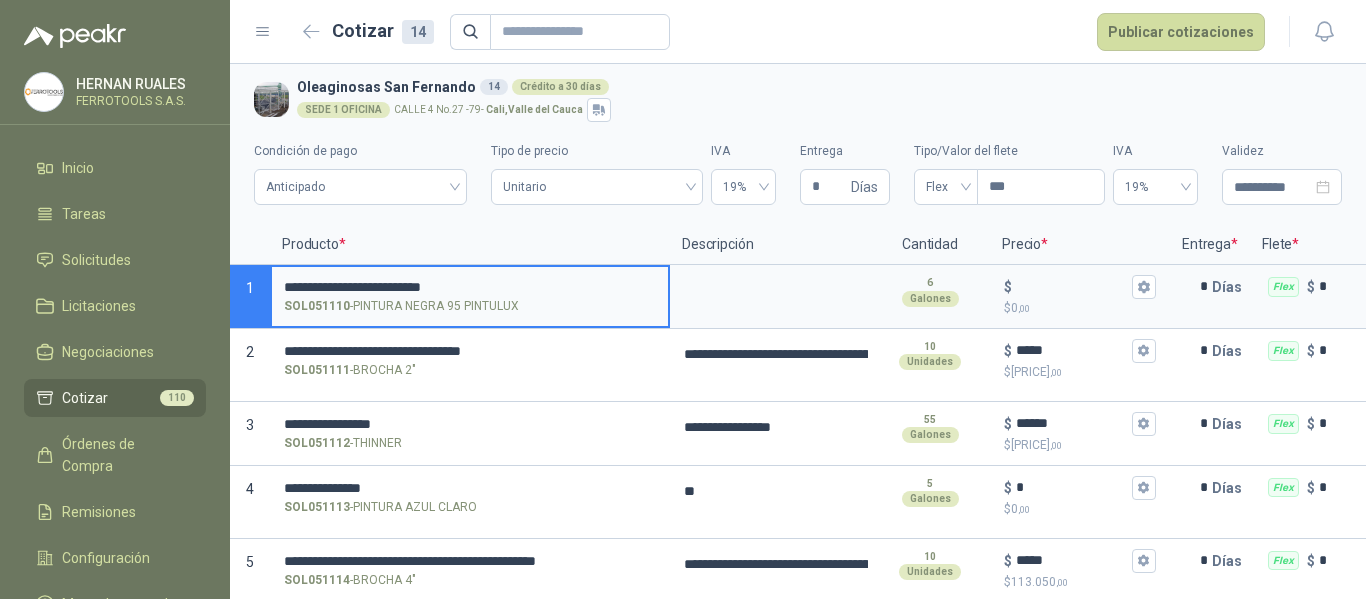 click on "**********" at bounding box center (470, 287) 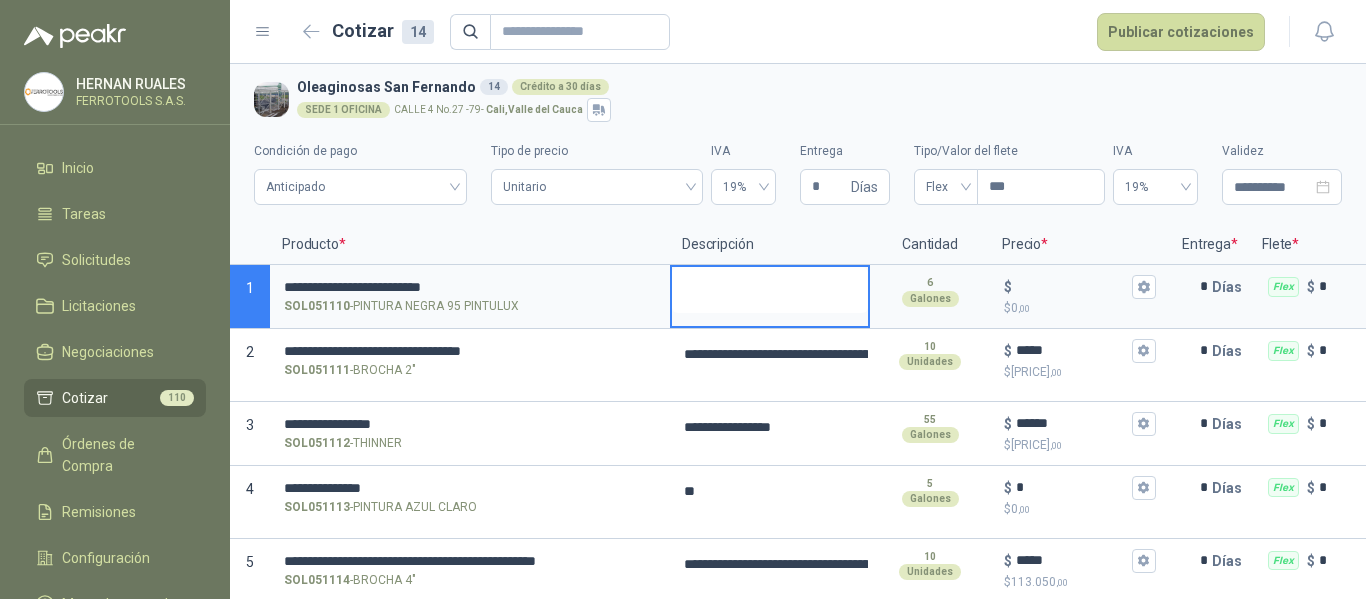 click at bounding box center [770, 290] 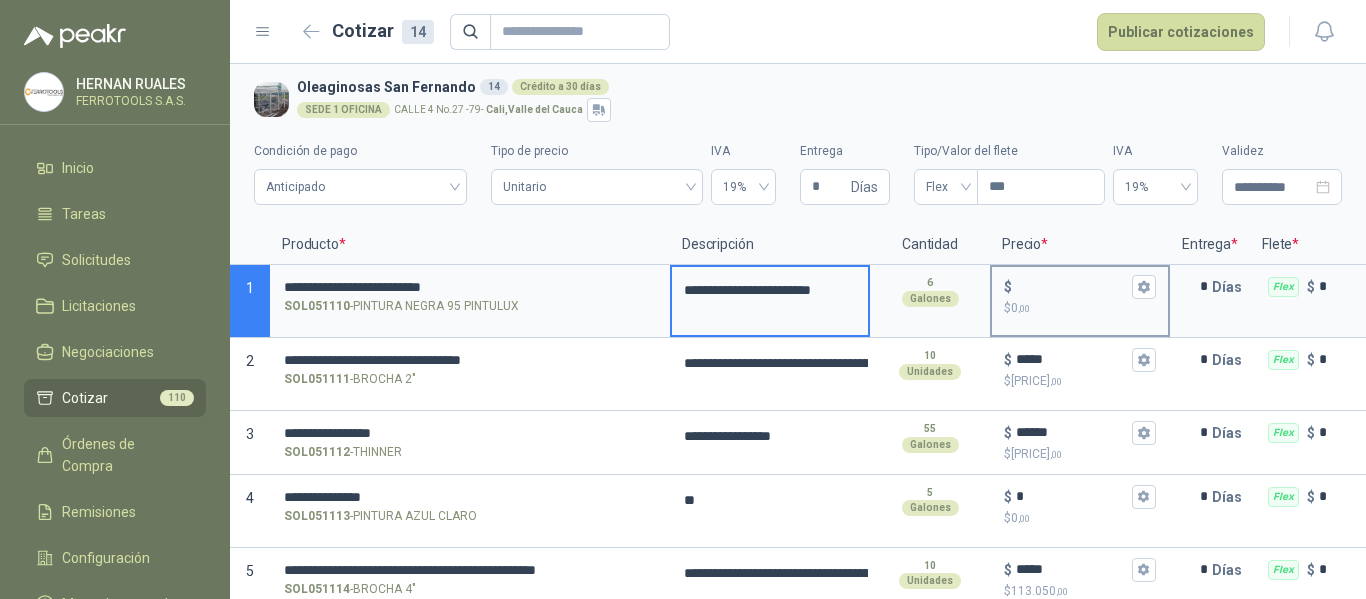 type on "**********" 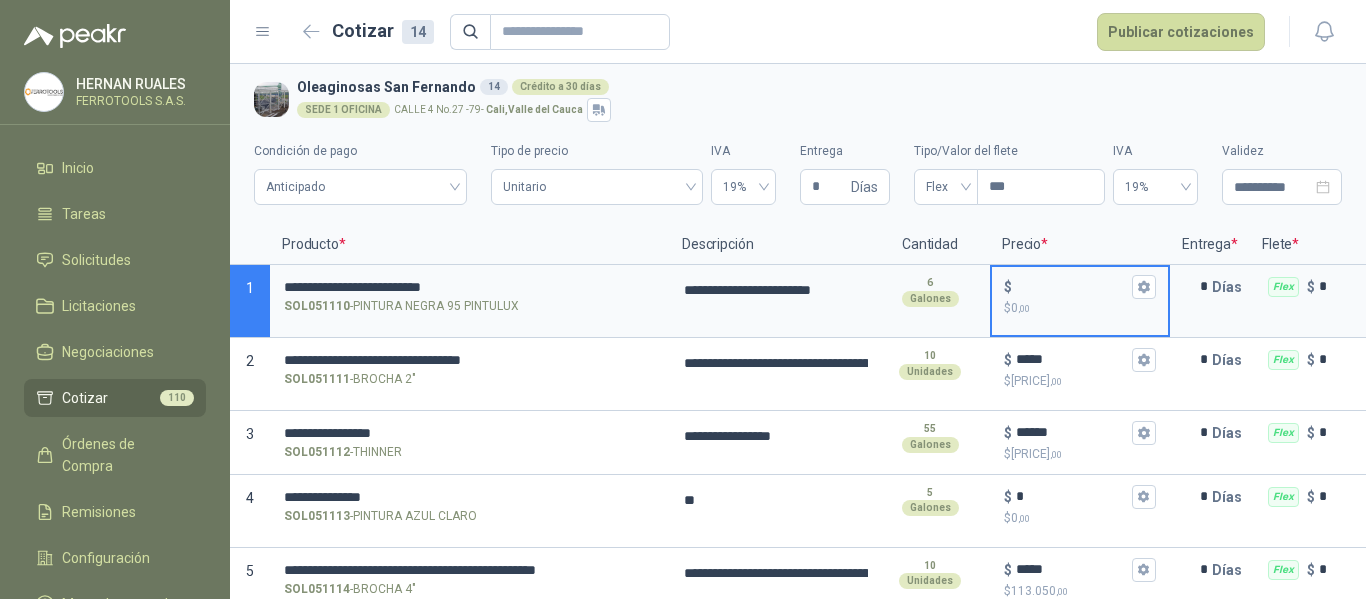 type on "**********" 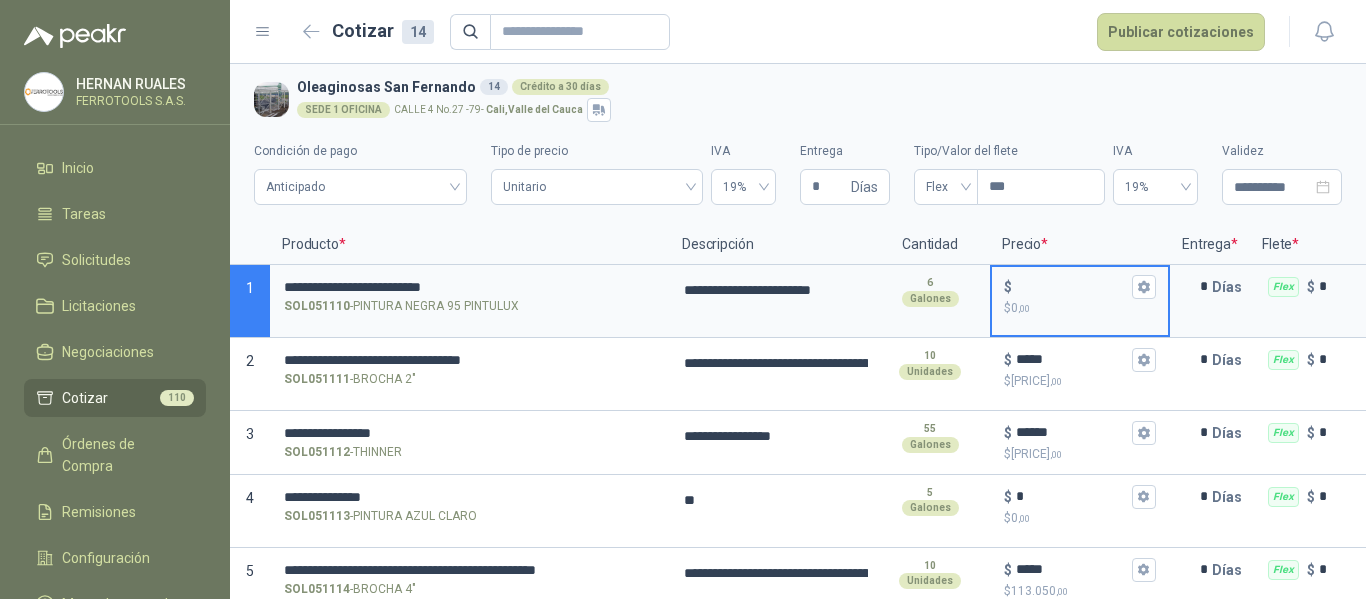 type on "**********" 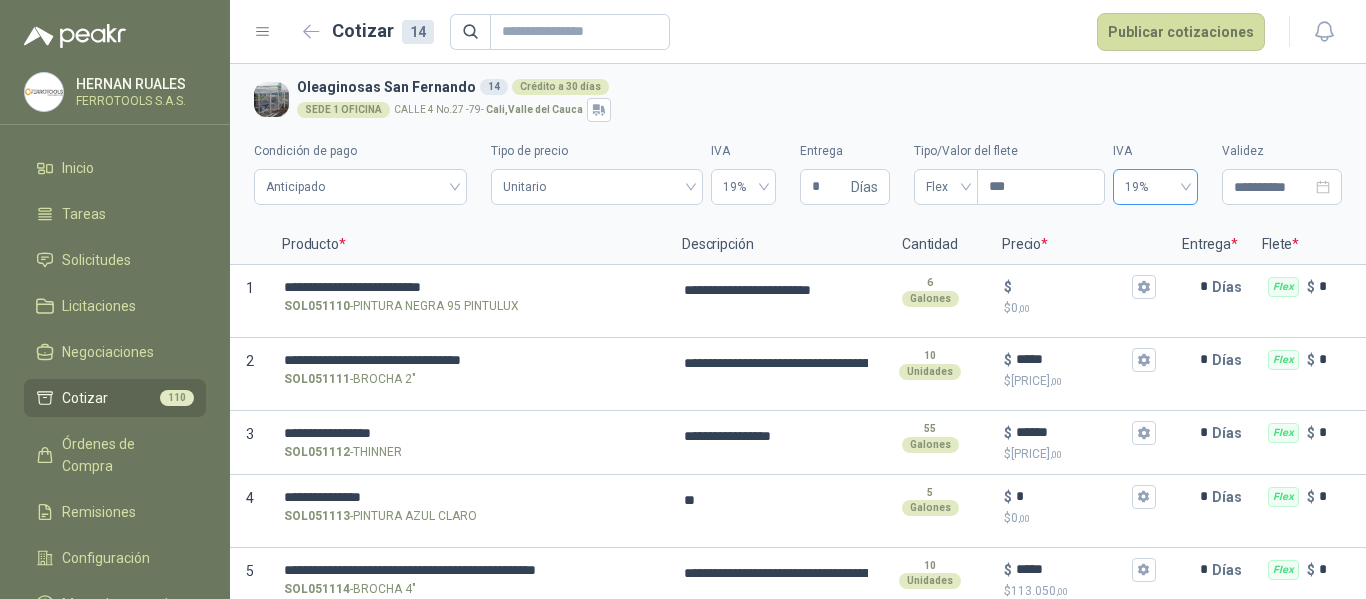 type on "**********" 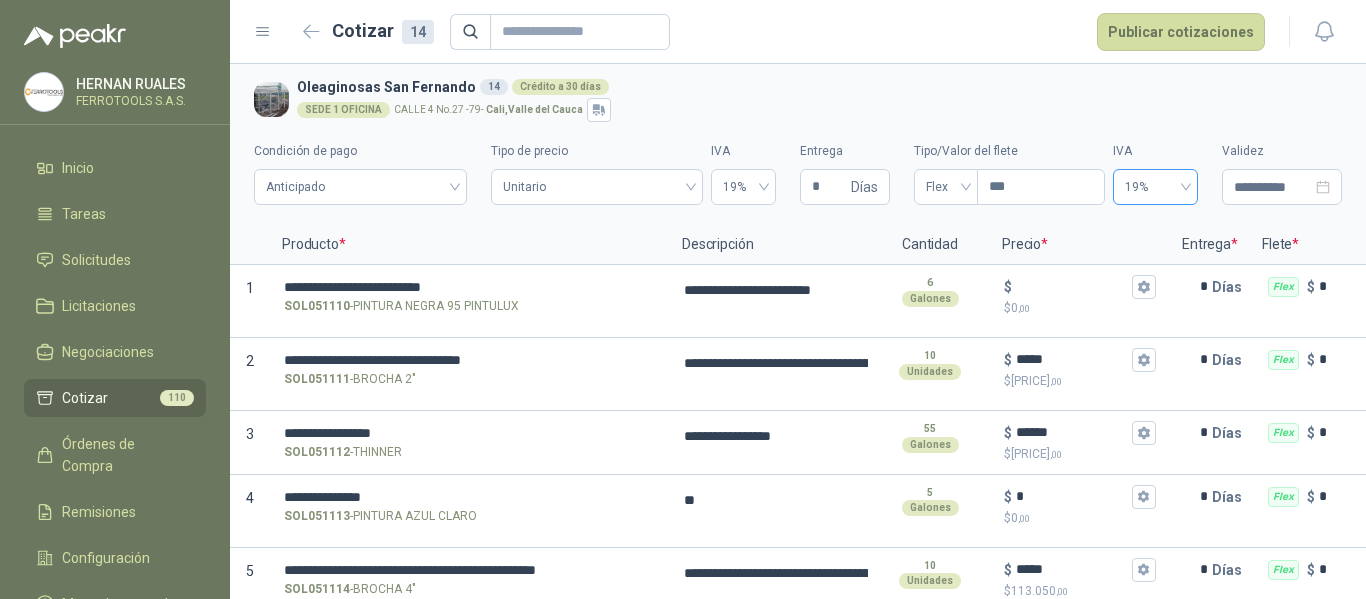 type on "**********" 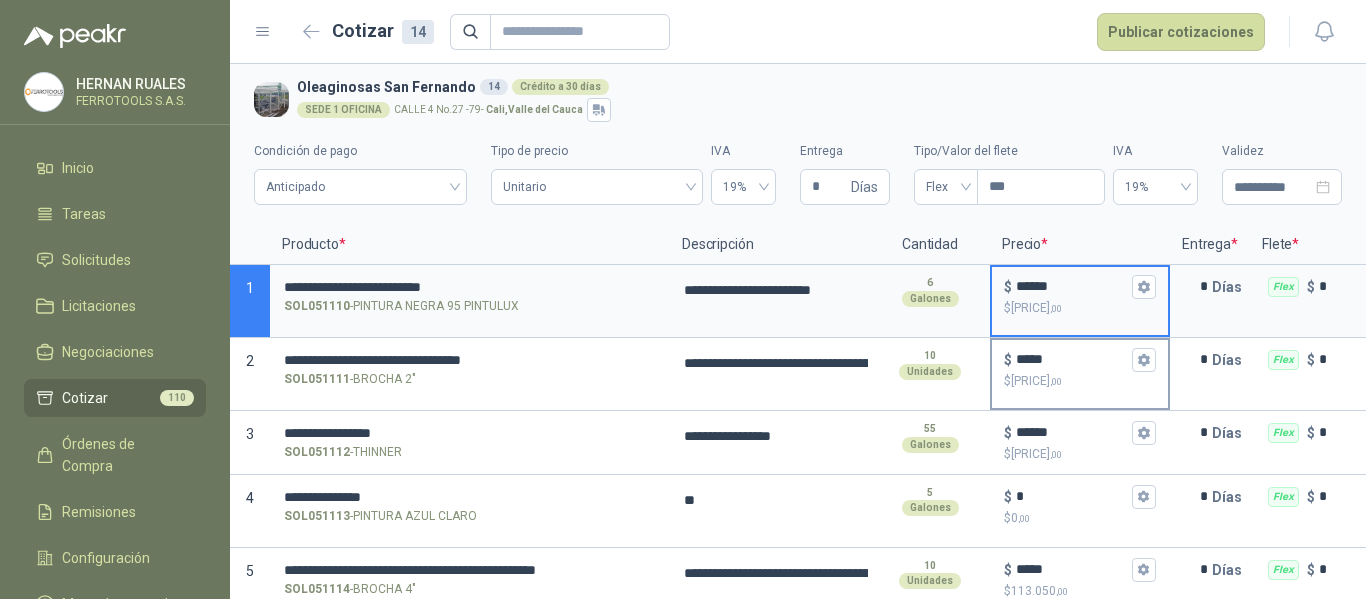 type on "******" 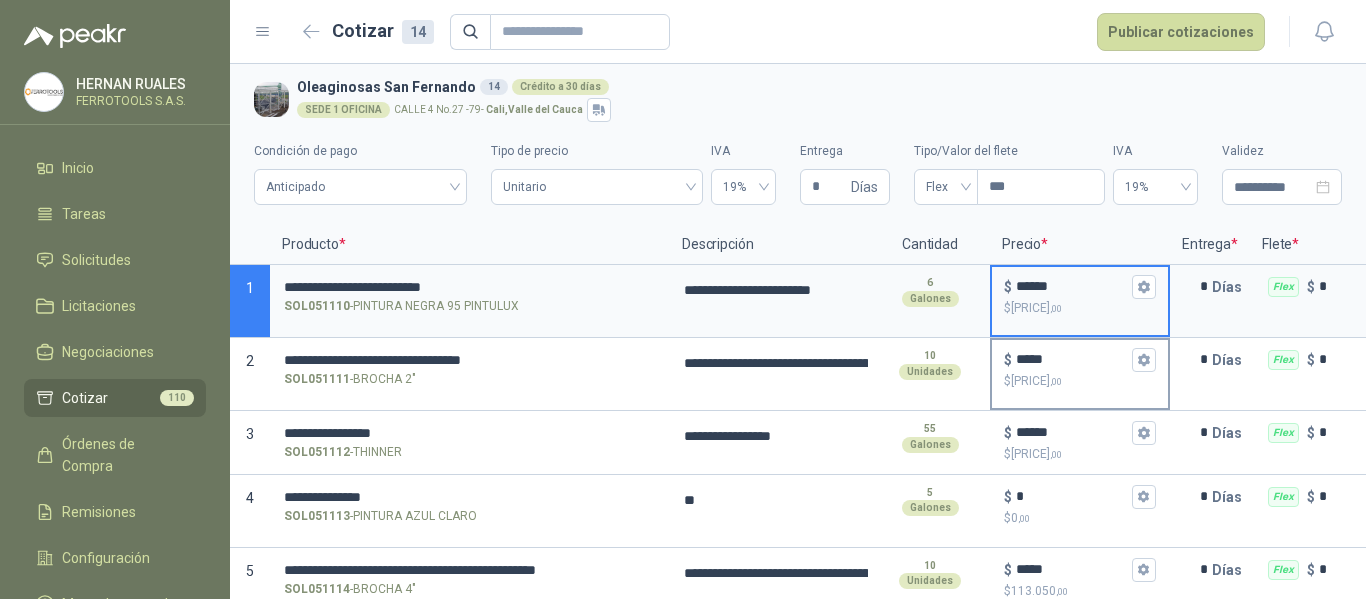 type on "**********" 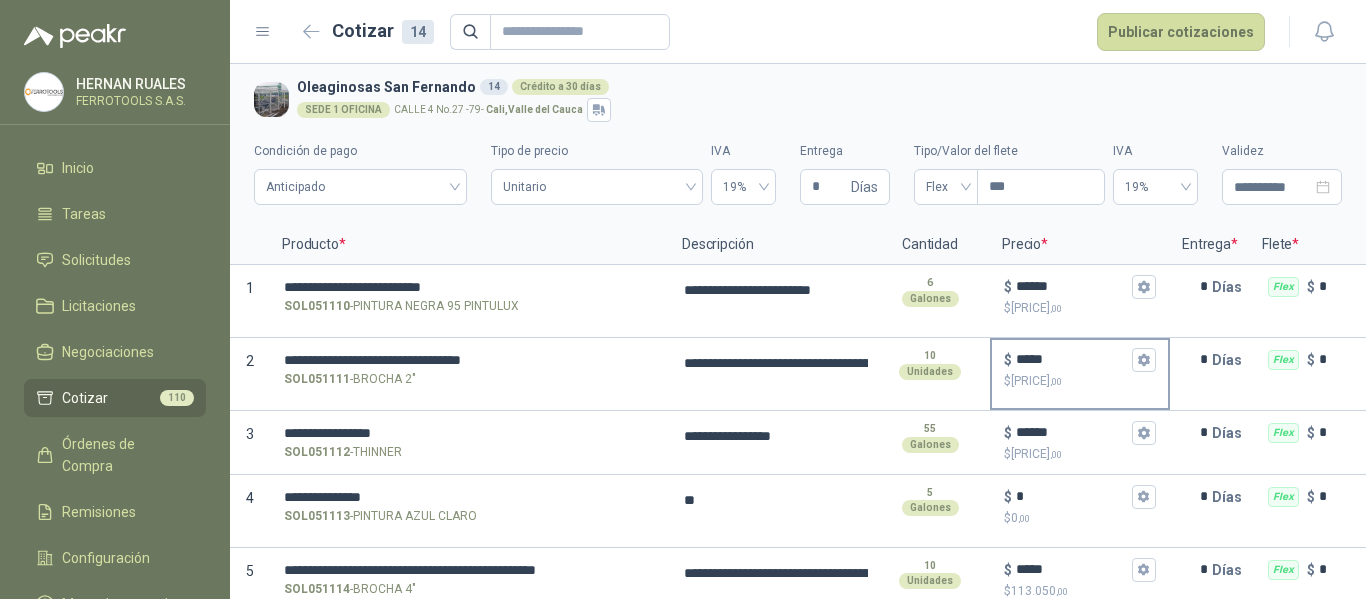 type on "**********" 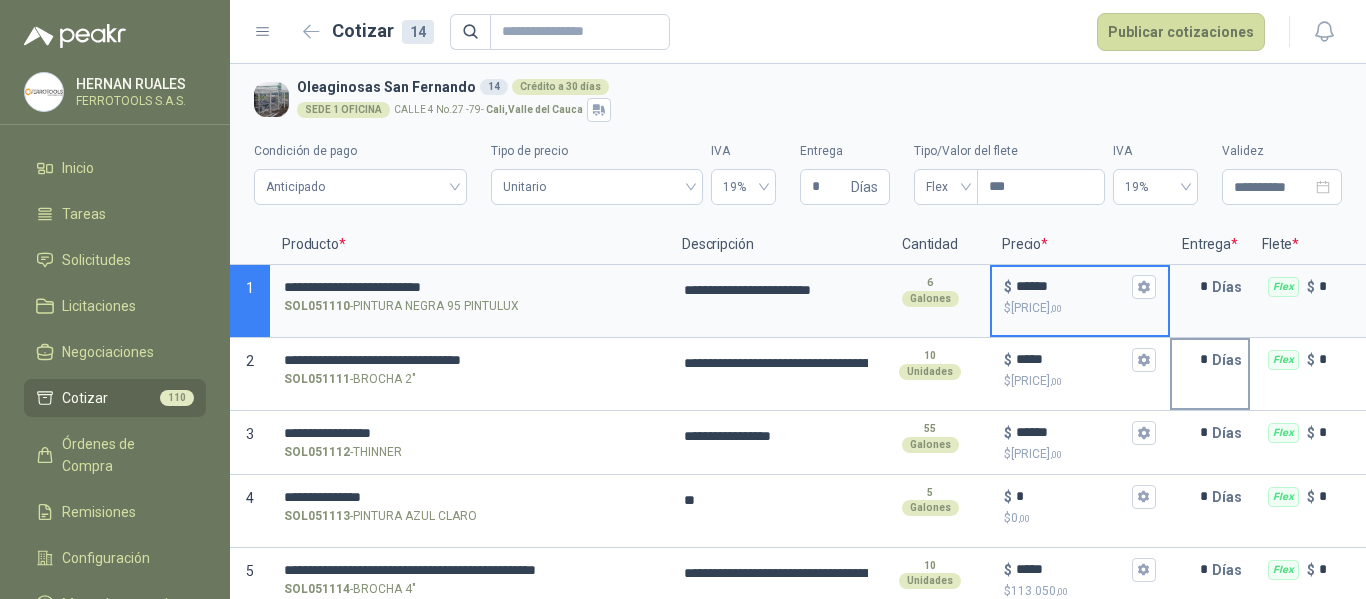 type on "**********" 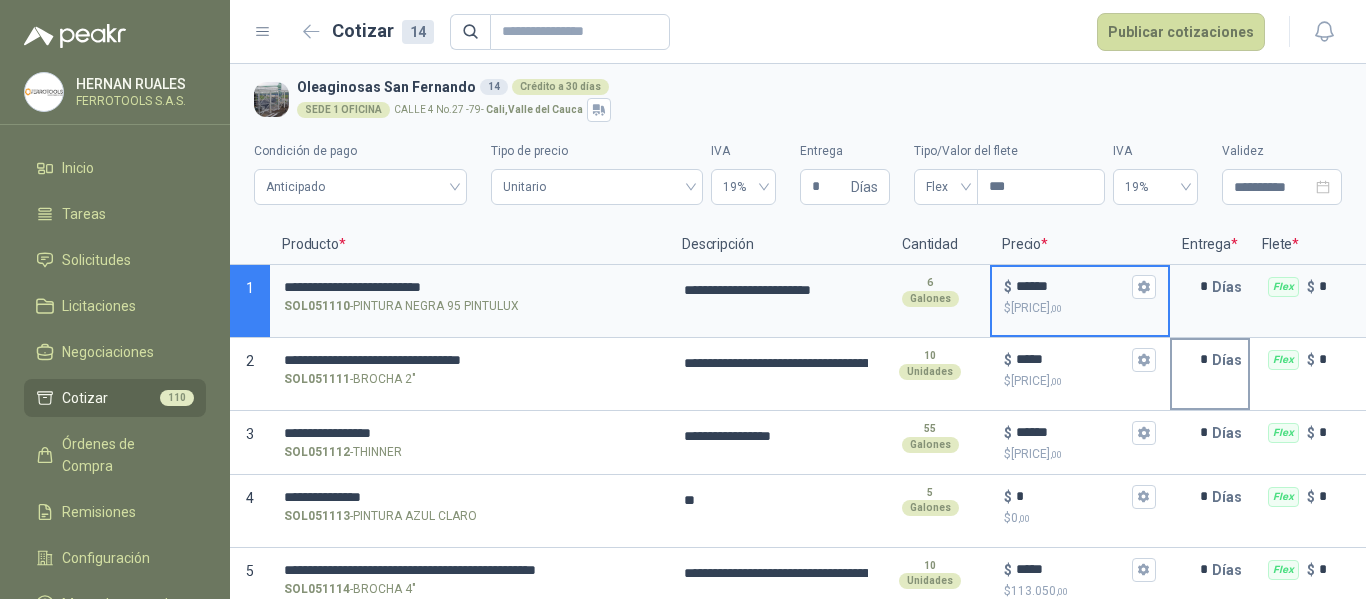 type on "**********" 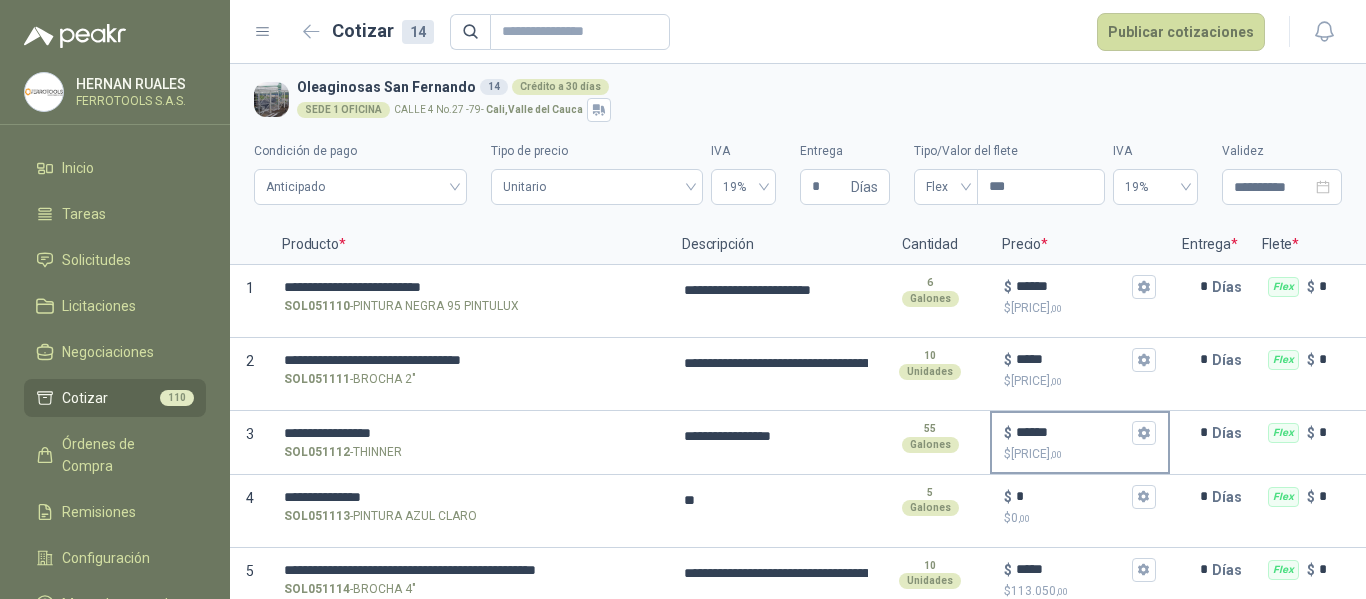 type on "**********" 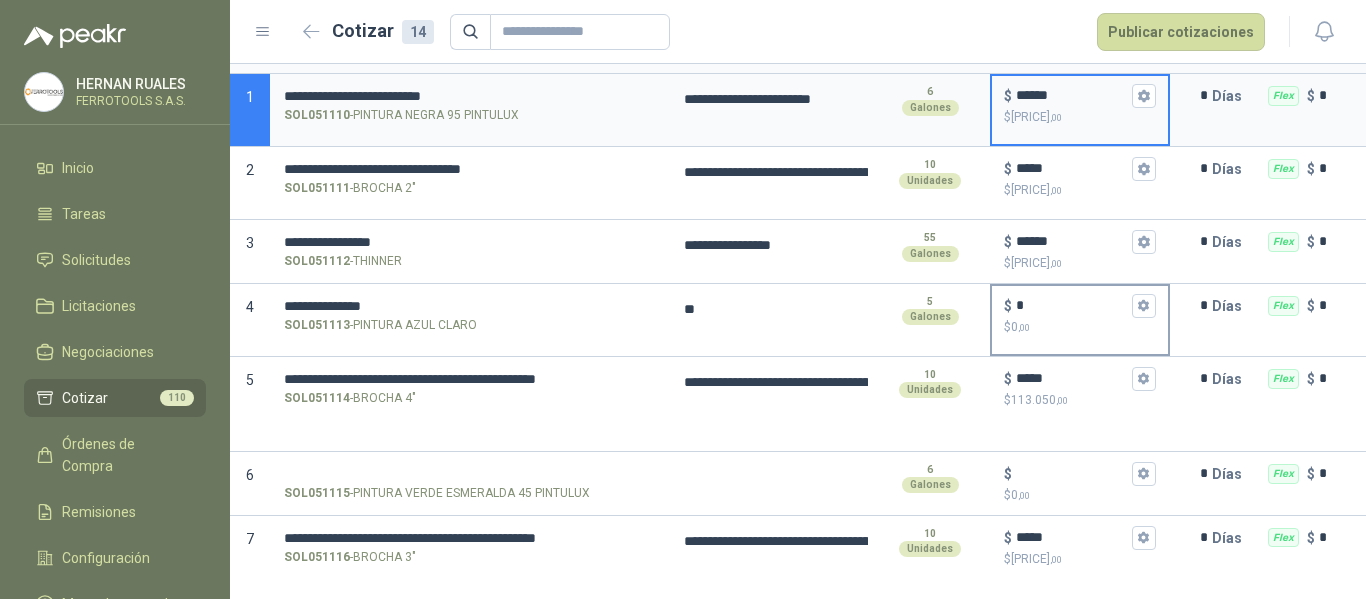 scroll, scrollTop: 200, scrollLeft: 0, axis: vertical 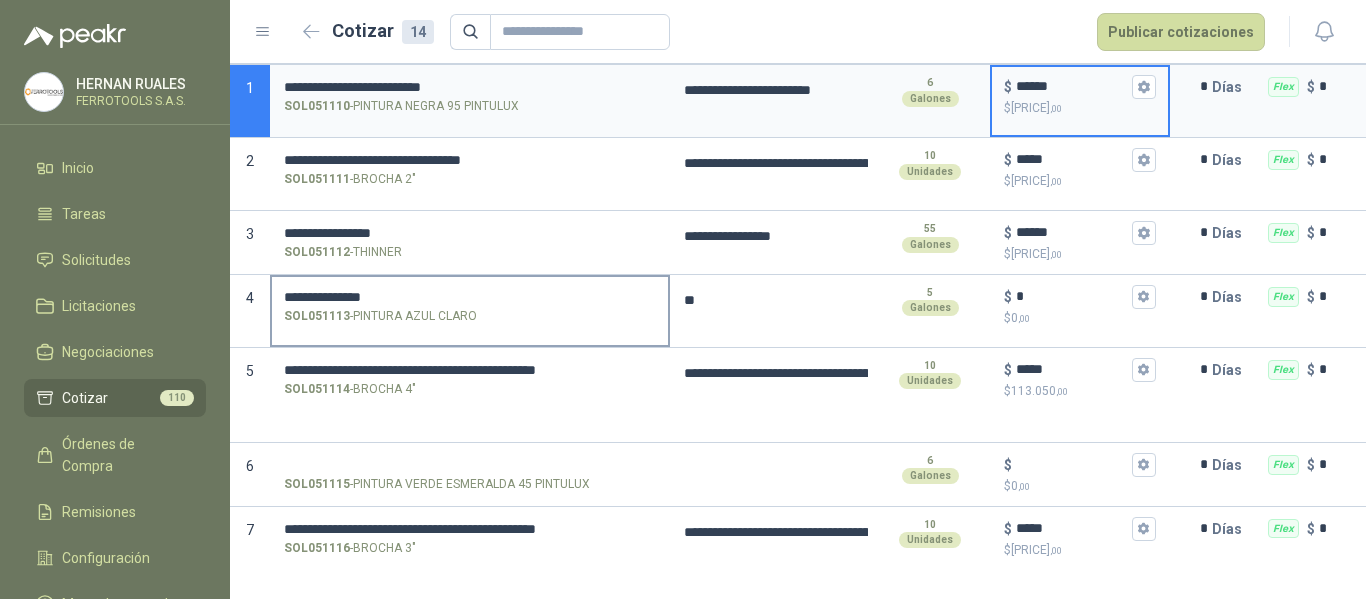type on "**********" 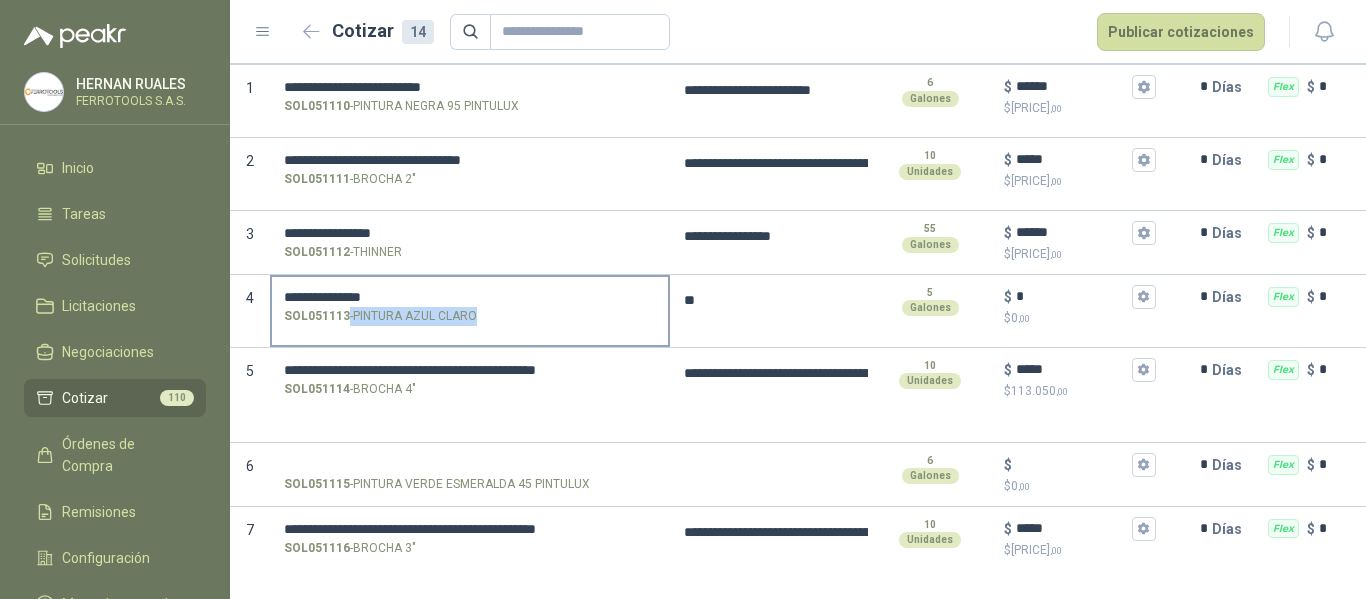 drag, startPoint x: 509, startPoint y: 316, endPoint x: 475, endPoint y: 321, distance: 34.36568 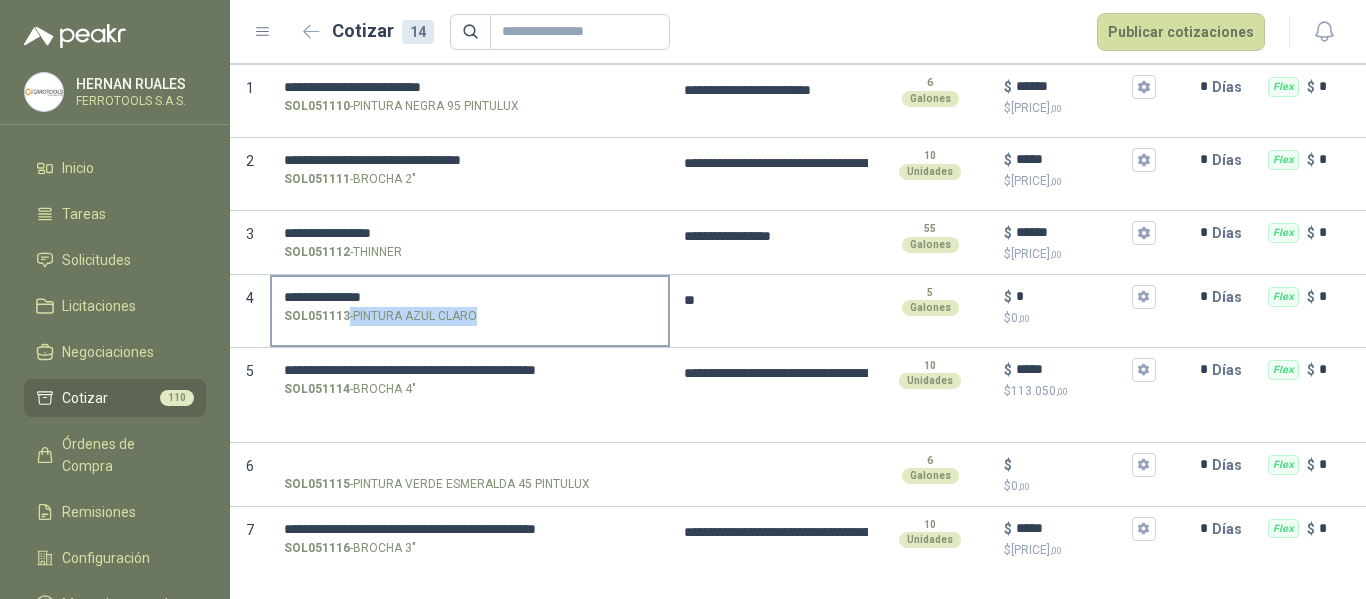 click on "SOL051113  -  PINTURA AZUL CLARO" at bounding box center [470, 316] 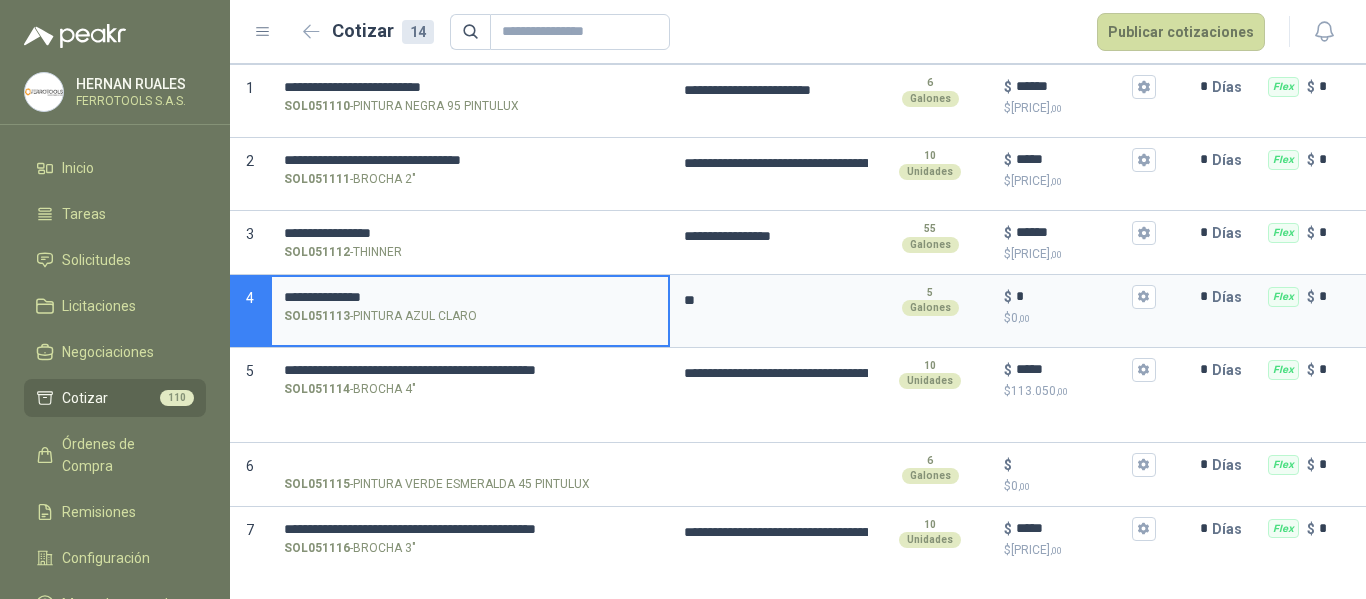 click on "SOL051113  -  PINTURA AZUL CLARO" at bounding box center (470, 297) 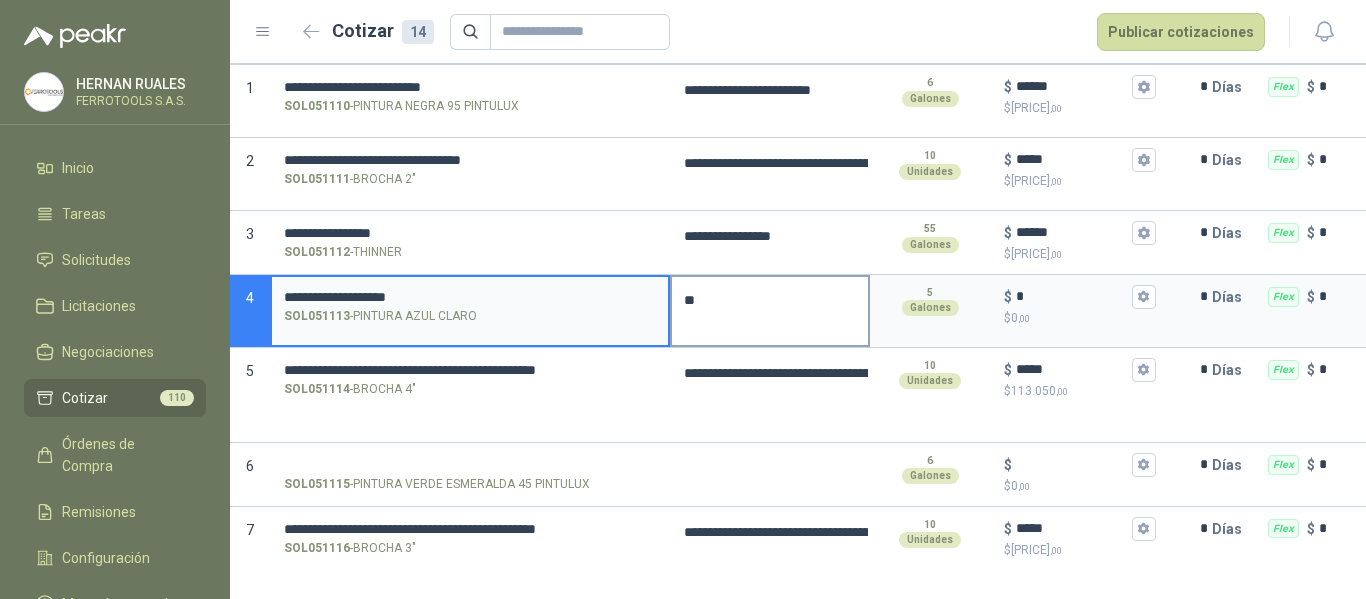 type on "**********" 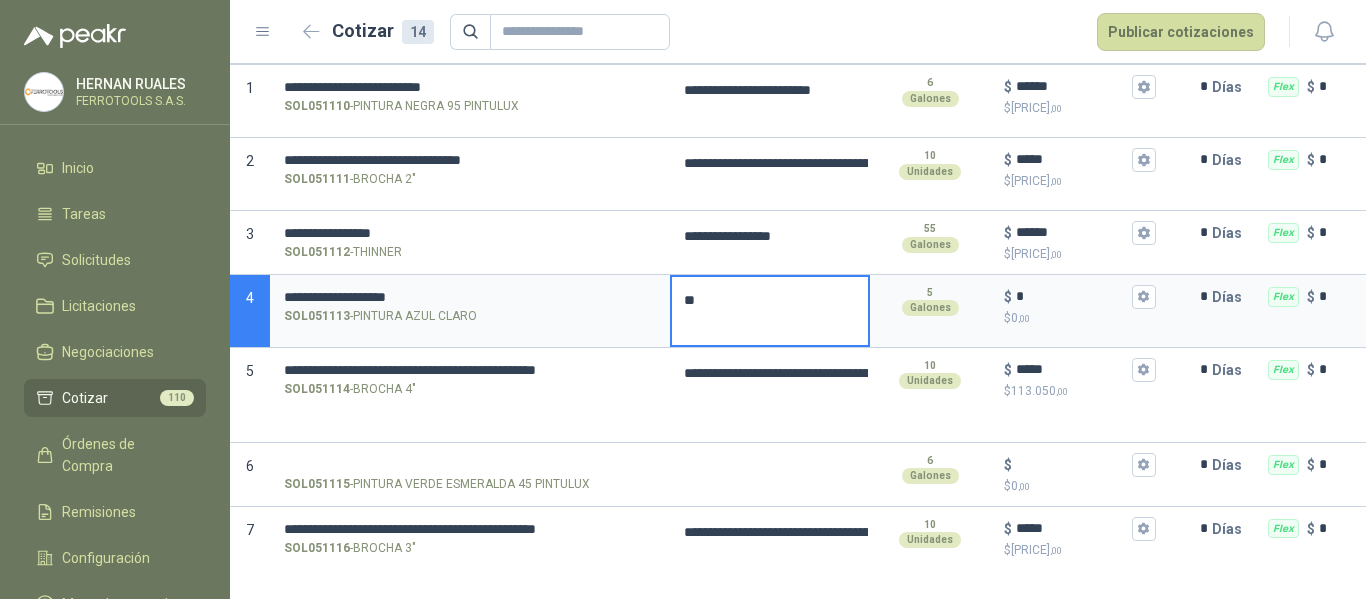 click at bounding box center [770, 311] 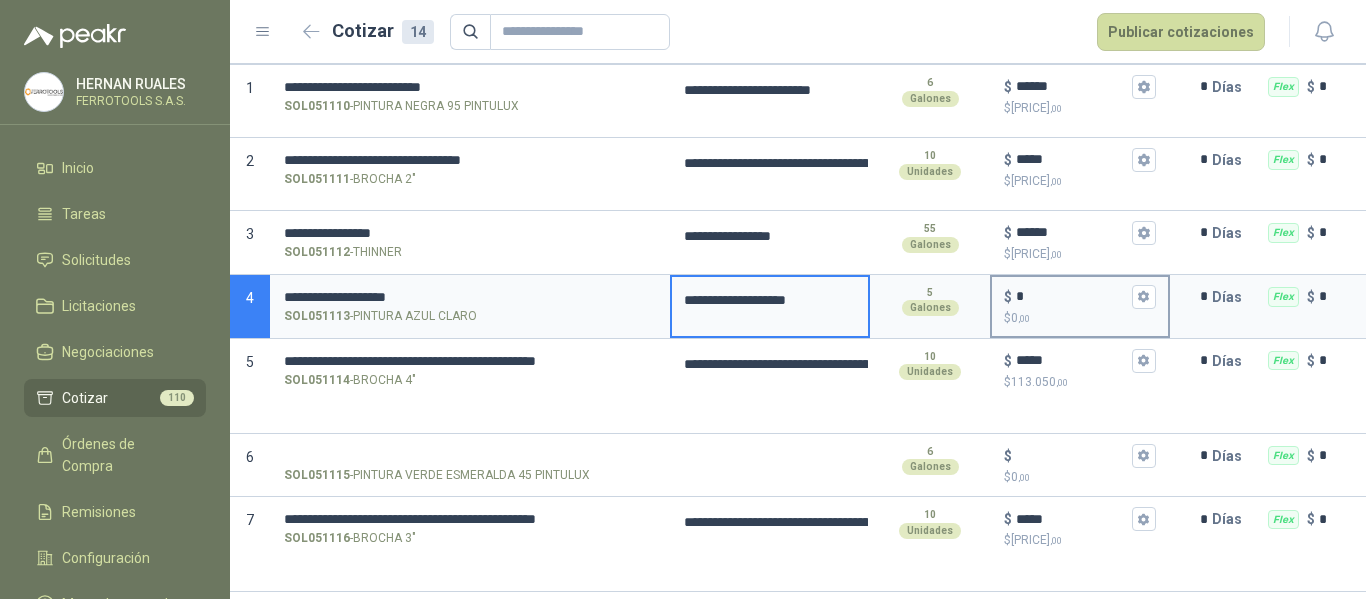 type on "**********" 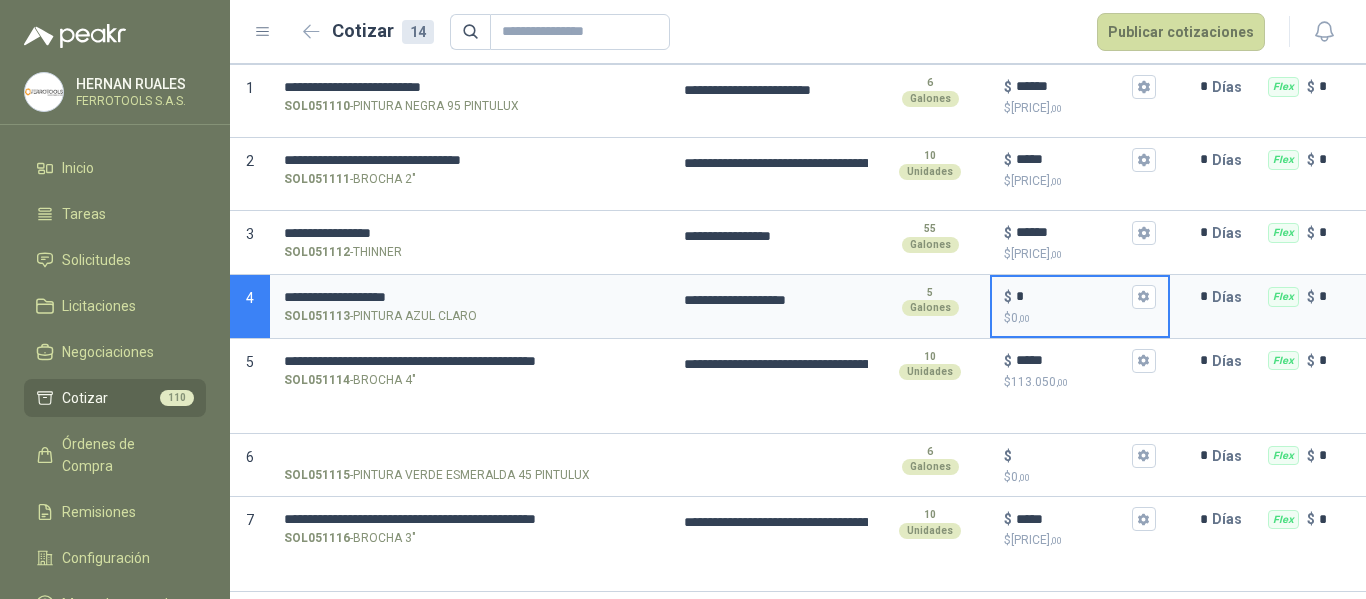 click on "*" at bounding box center (1072, 296) 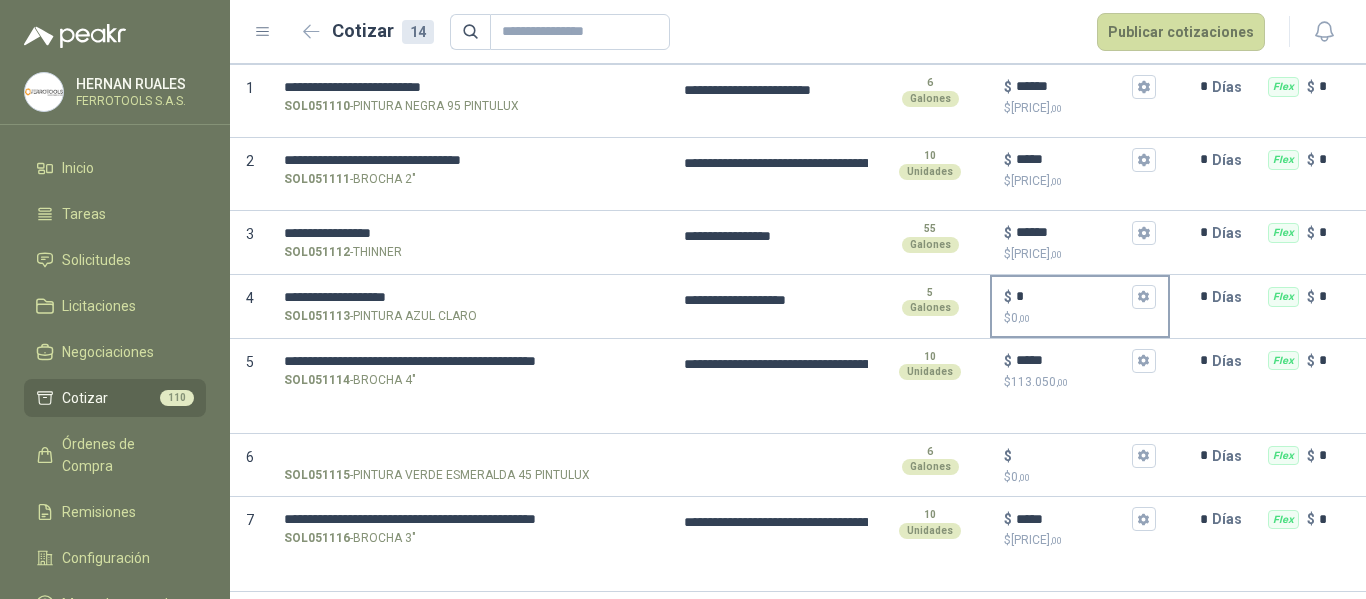 type on "**********" 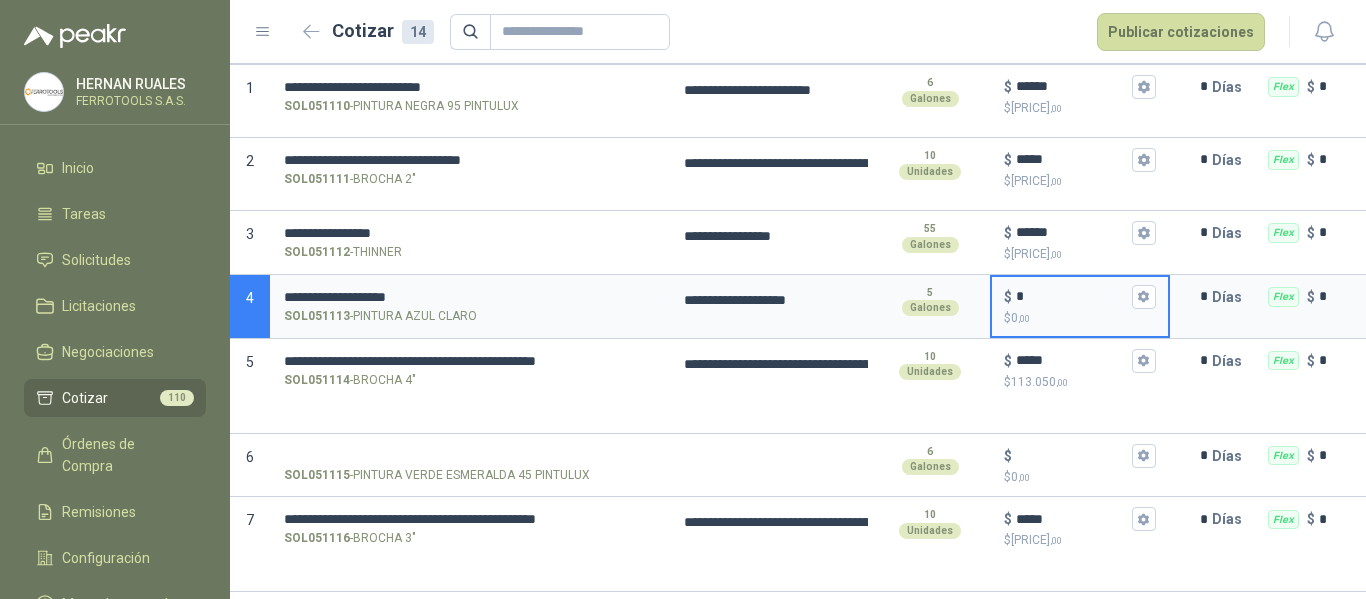 type on "**********" 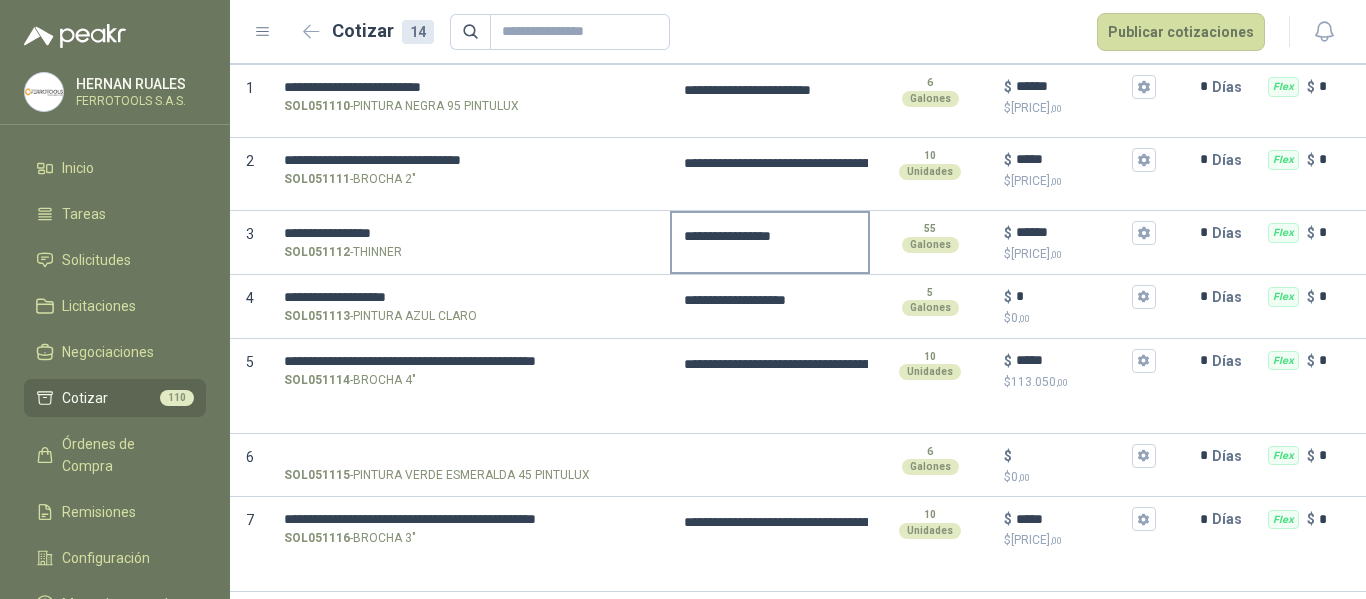 type on "**********" 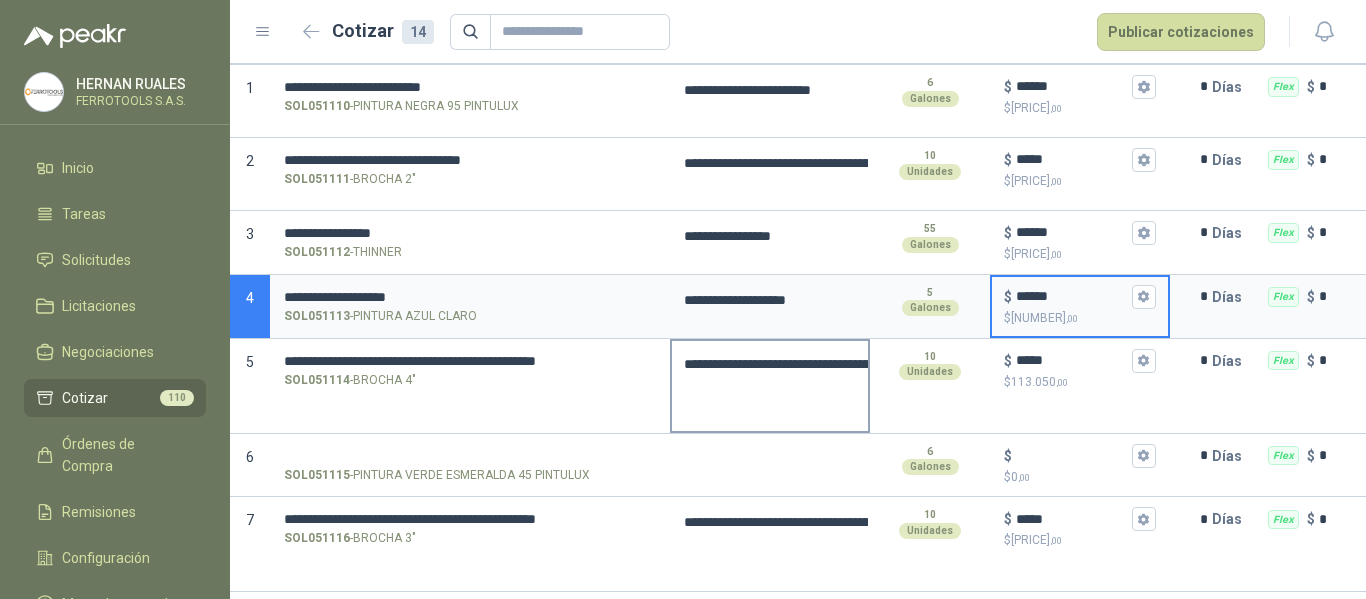 scroll, scrollTop: 300, scrollLeft: 0, axis: vertical 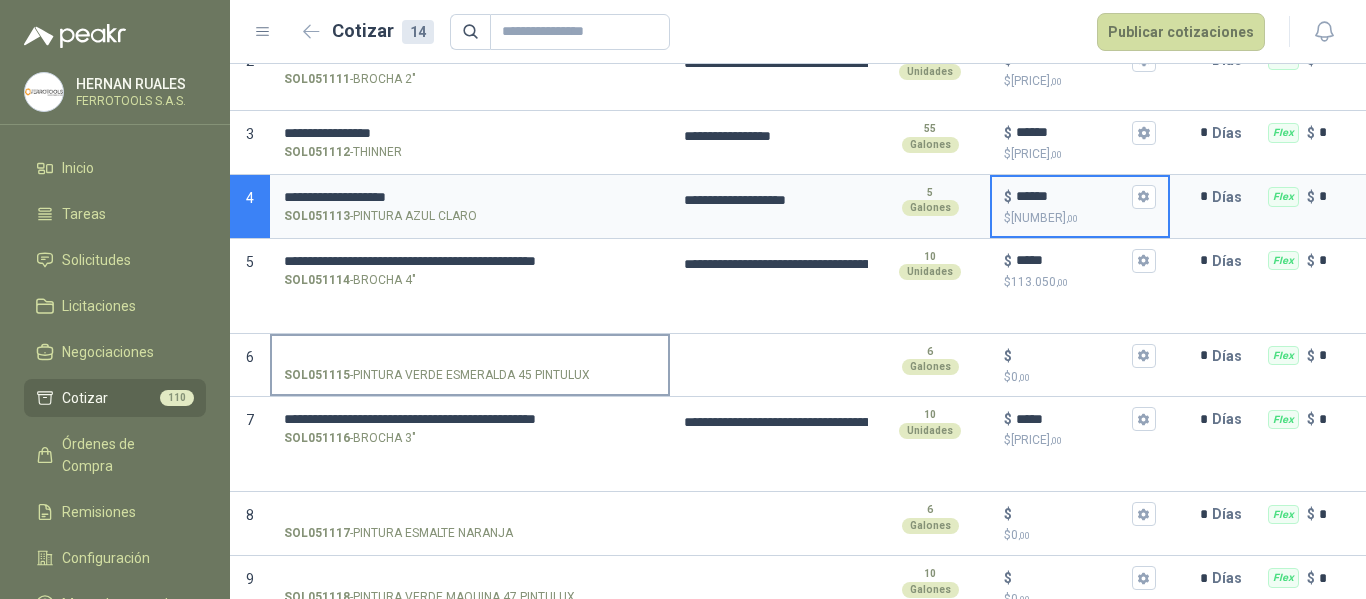 type on "******" 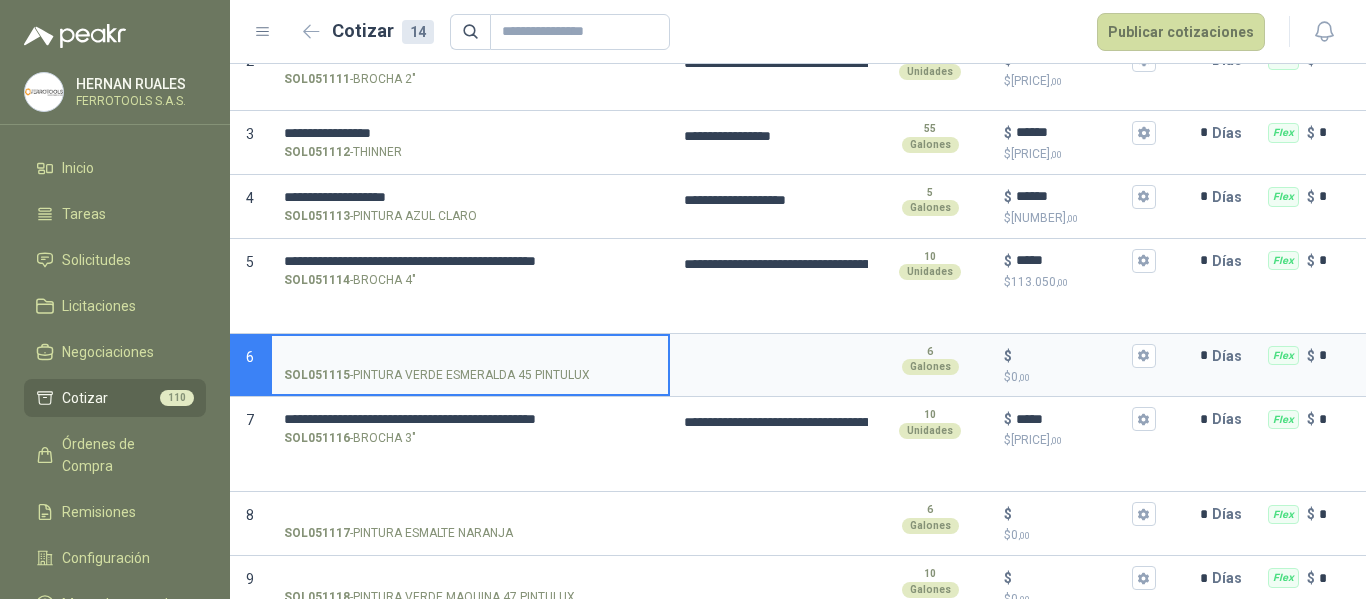 click on "SOL051115  -  PINTURA VERDE ESMERALDA 45 PINTULUX" at bounding box center (470, 356) 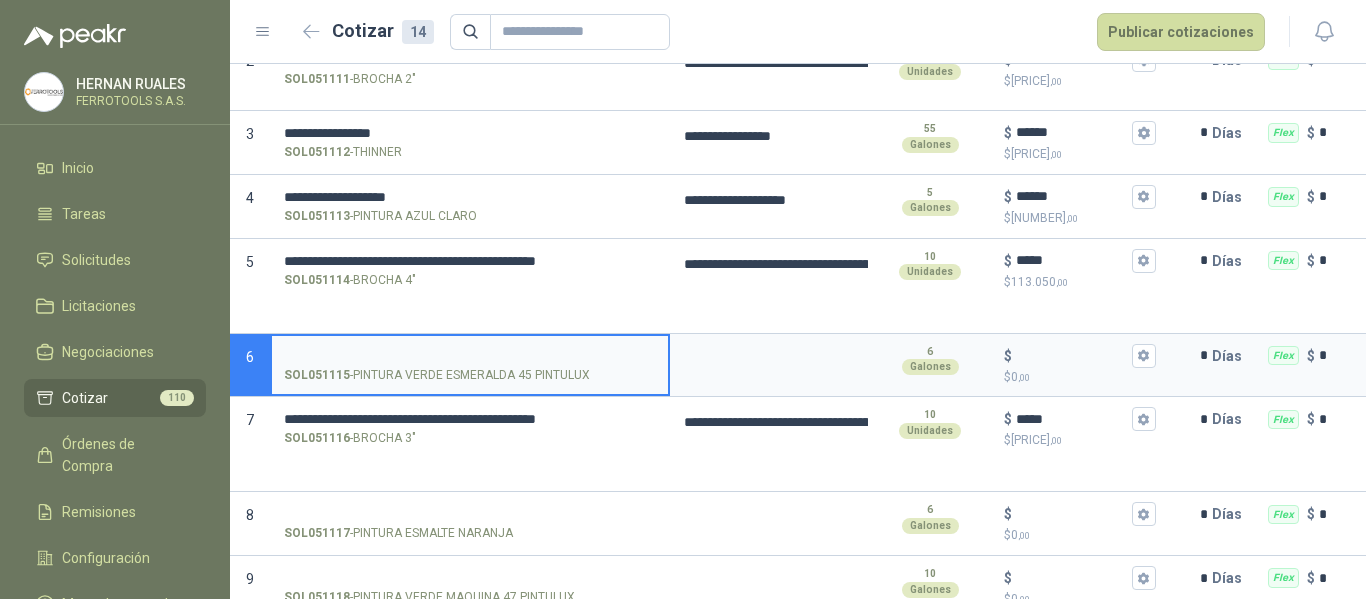 type on "**********" 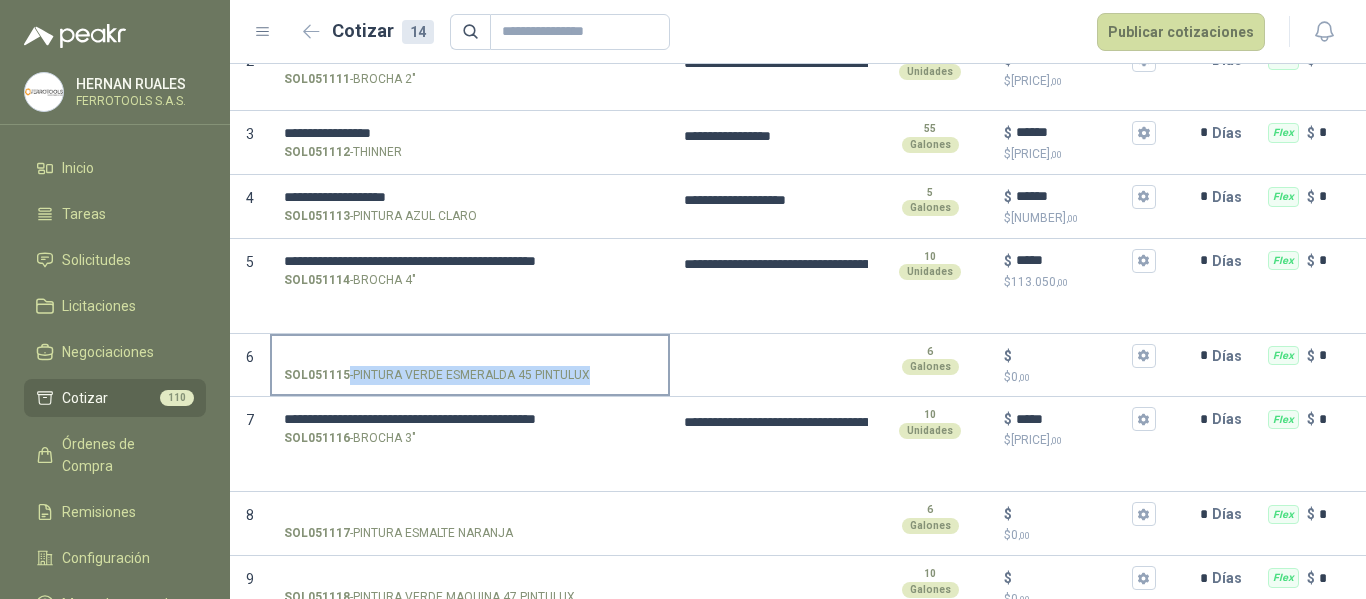 drag, startPoint x: 606, startPoint y: 376, endPoint x: 587, endPoint y: 374, distance: 19.104973 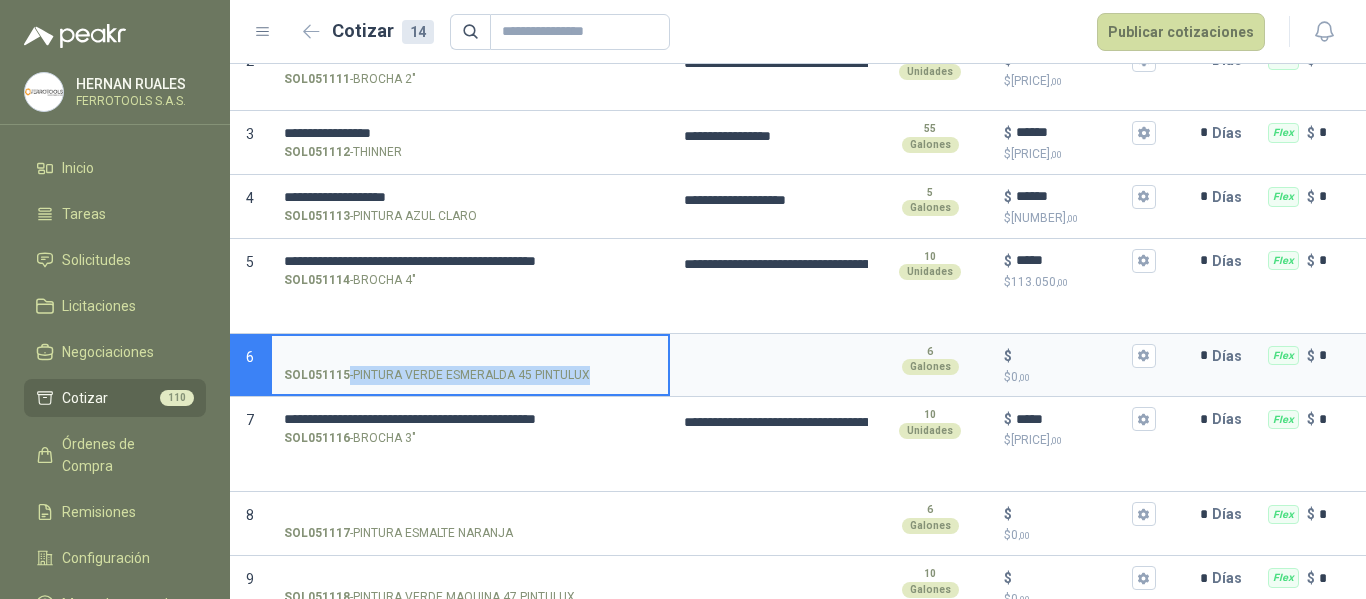 click on "SOL051115  -  PINTURA VERDE ESMERALDA 45 PINTULUX" at bounding box center [470, 356] 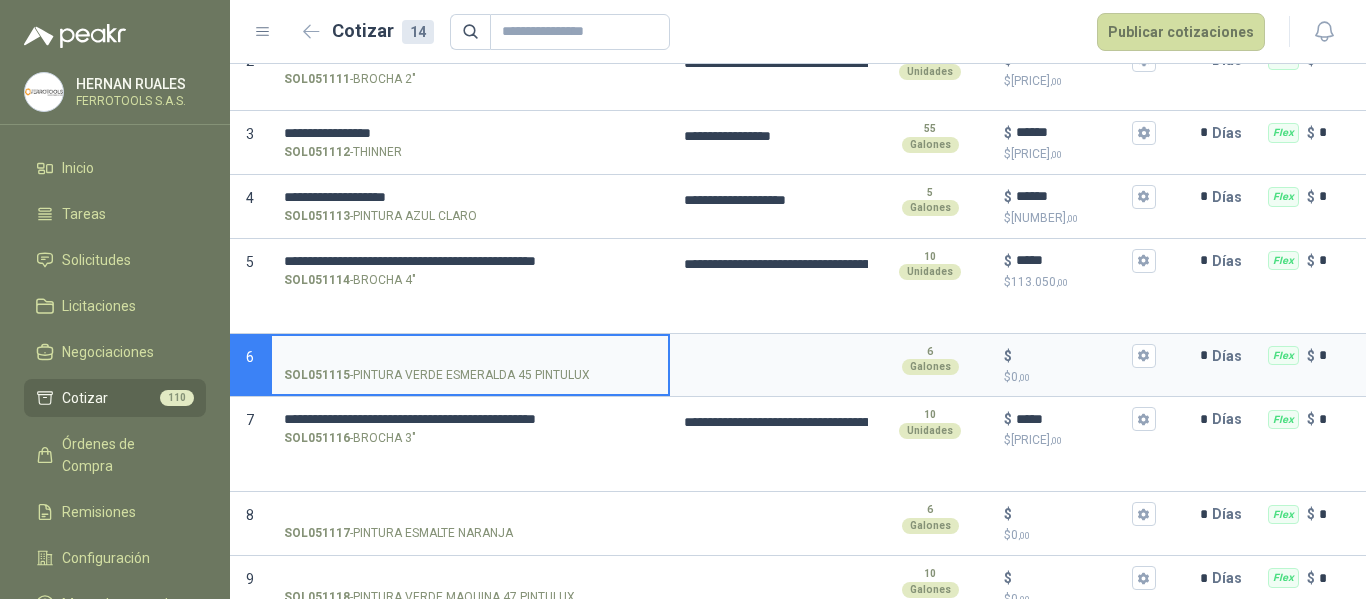 type 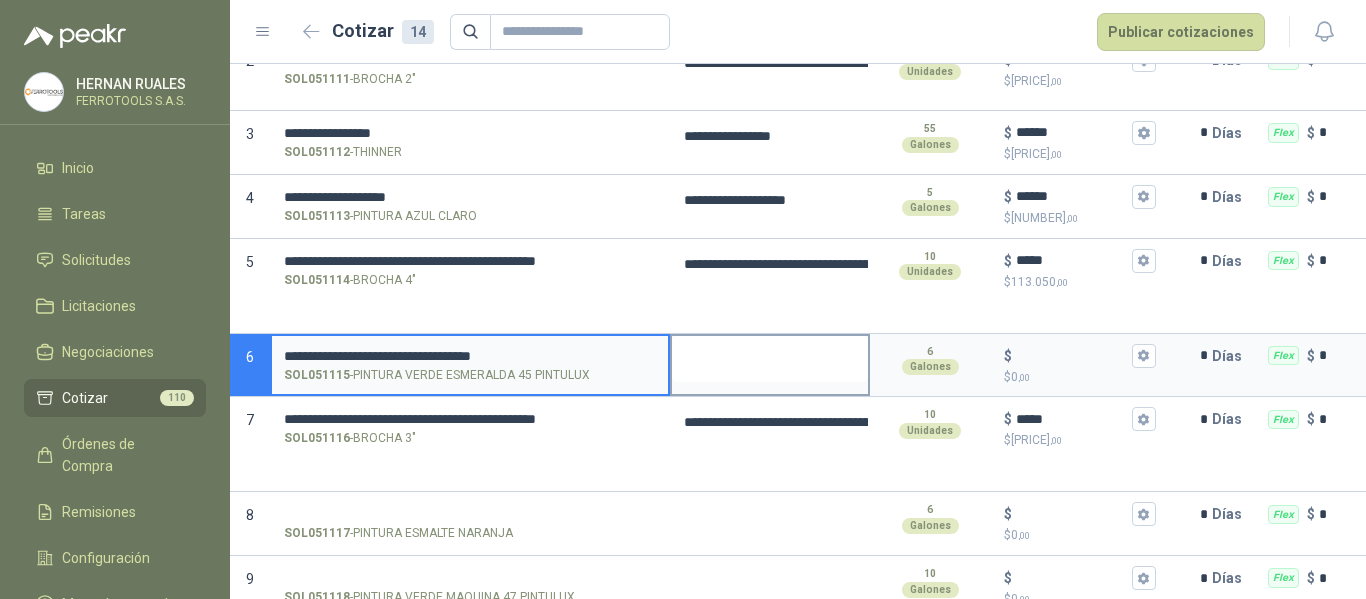 type on "**********" 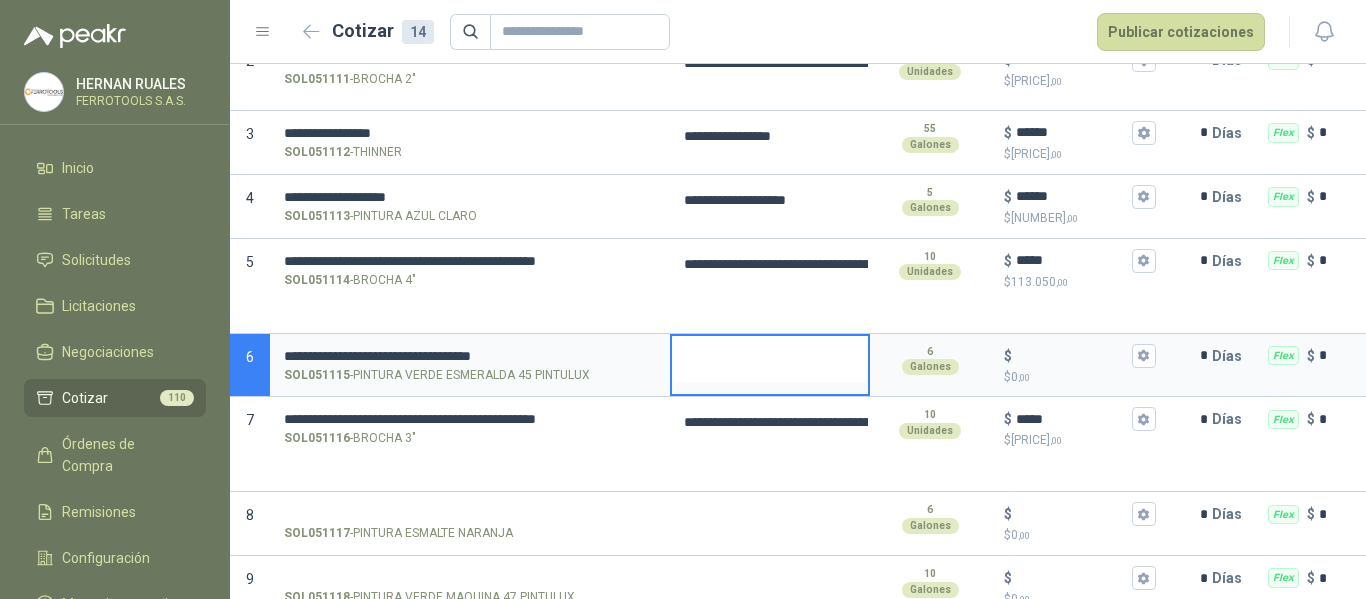 type 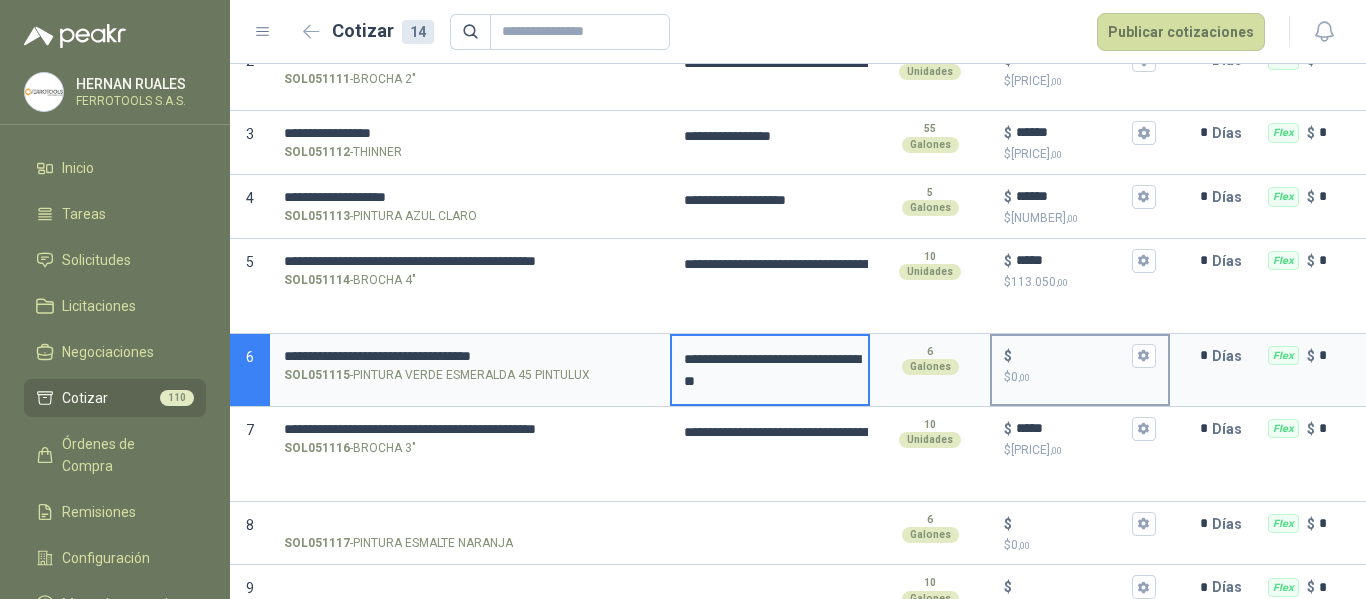 type on "**********" 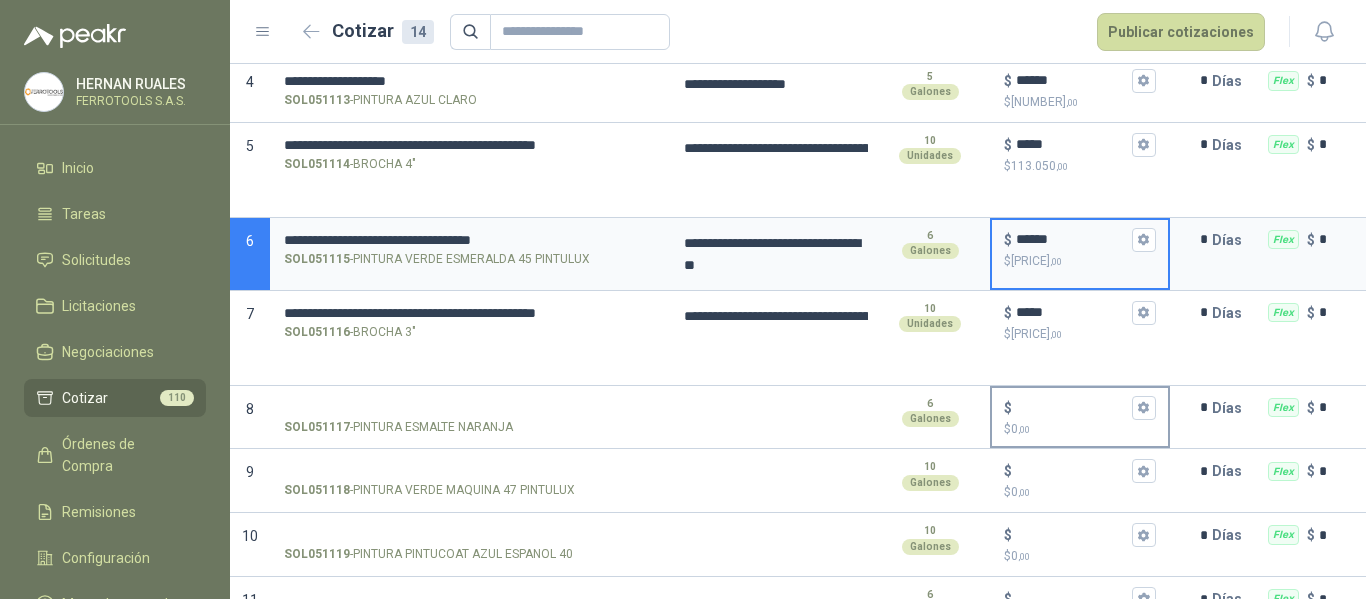scroll, scrollTop: 500, scrollLeft: 0, axis: vertical 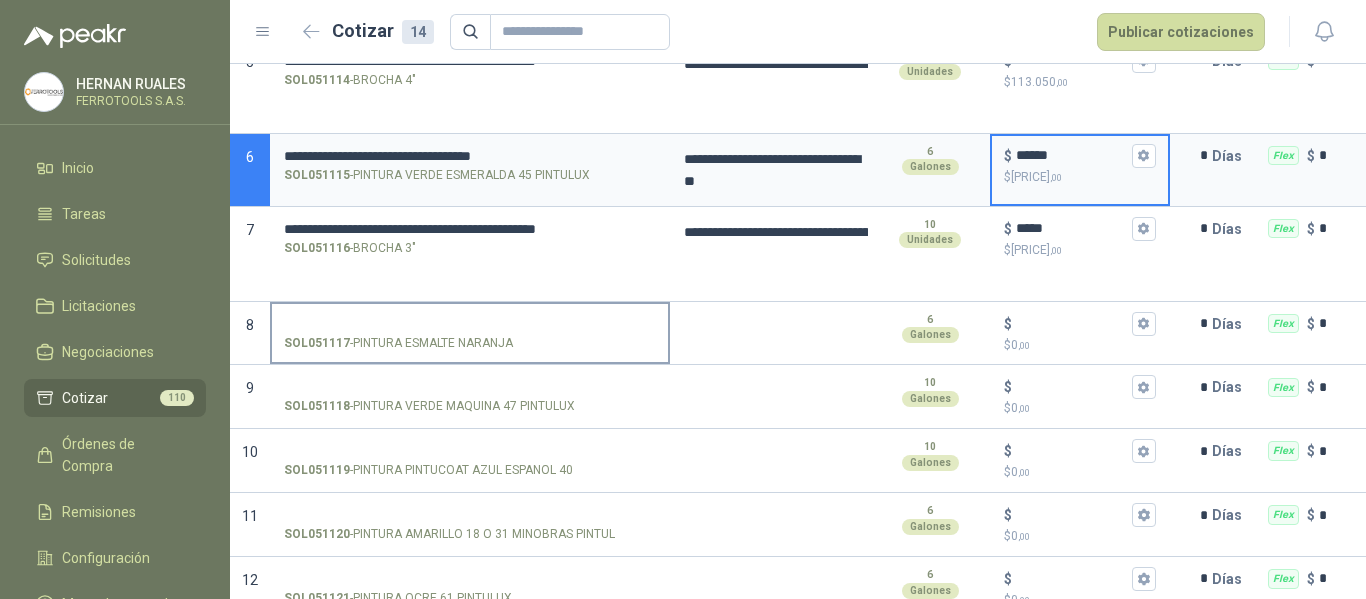 type on "******" 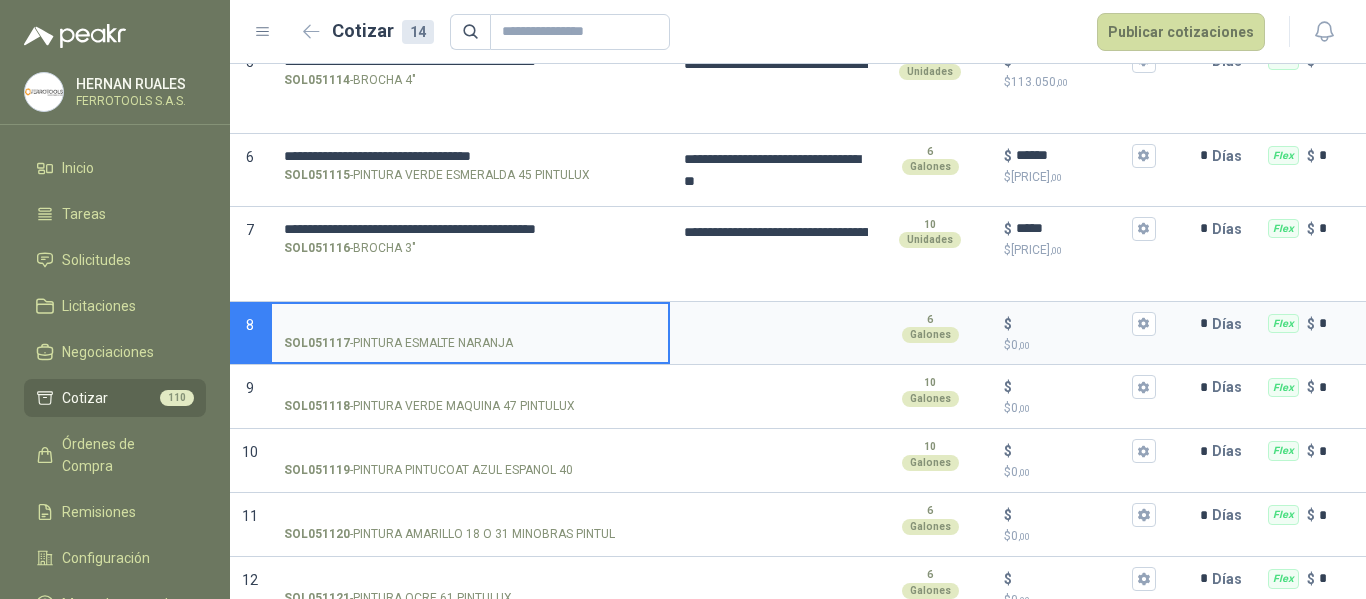type on "**********" 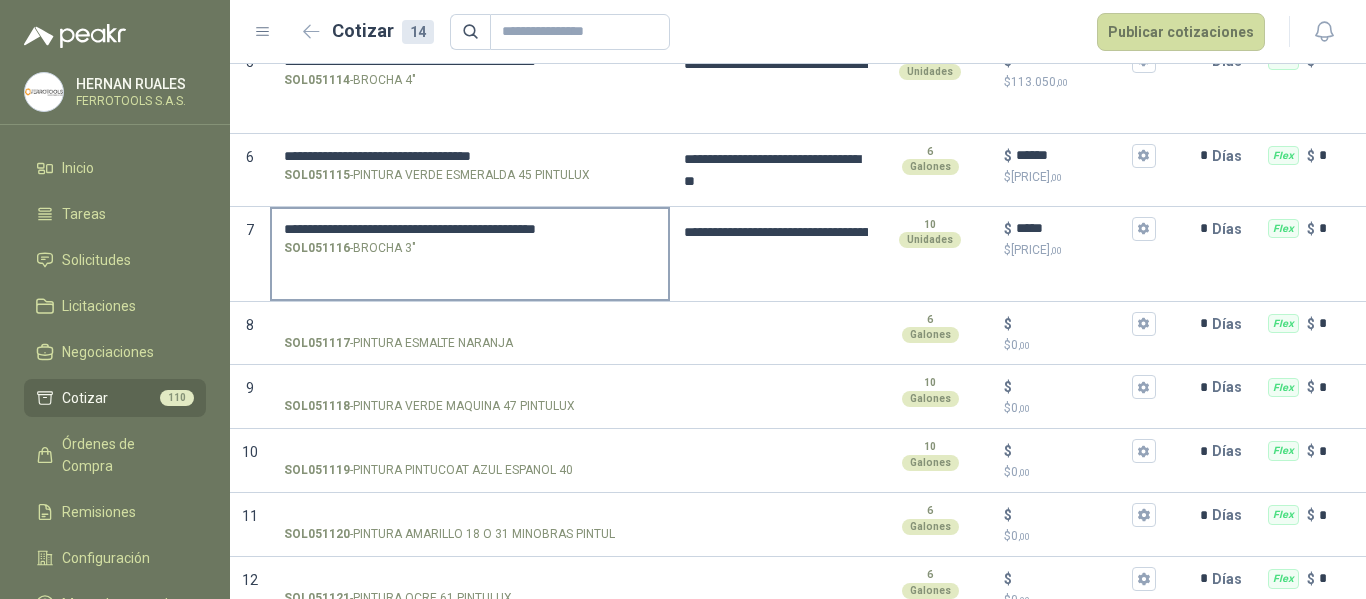 type on "**********" 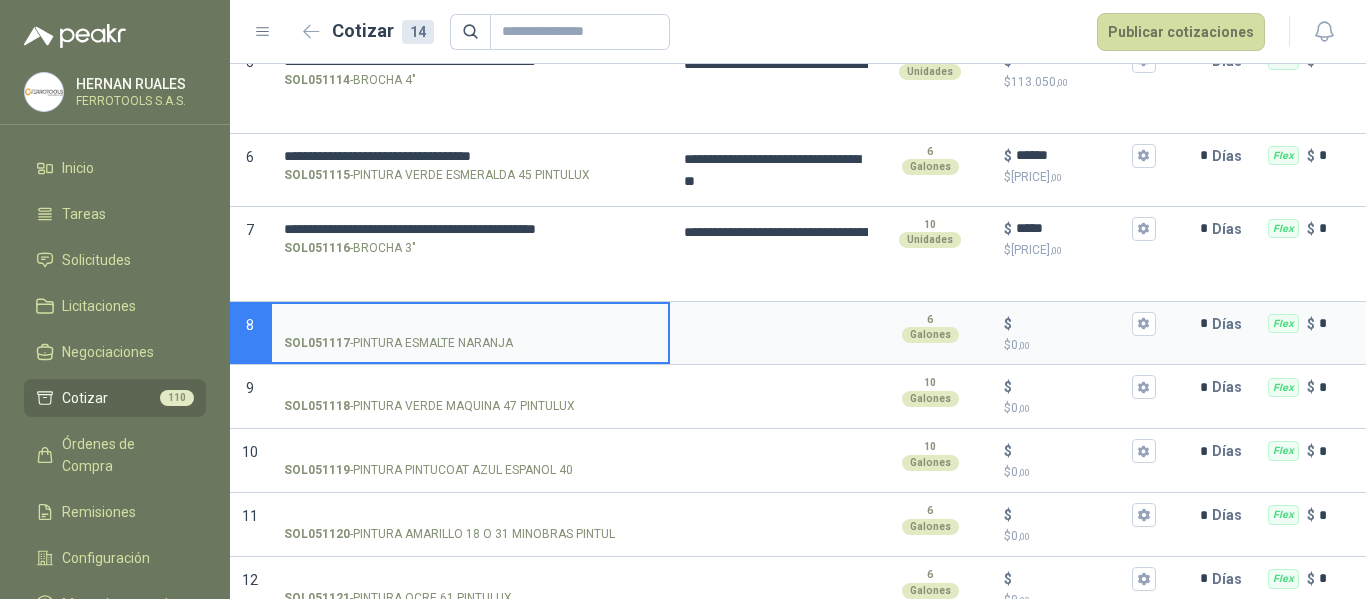 type on "**********" 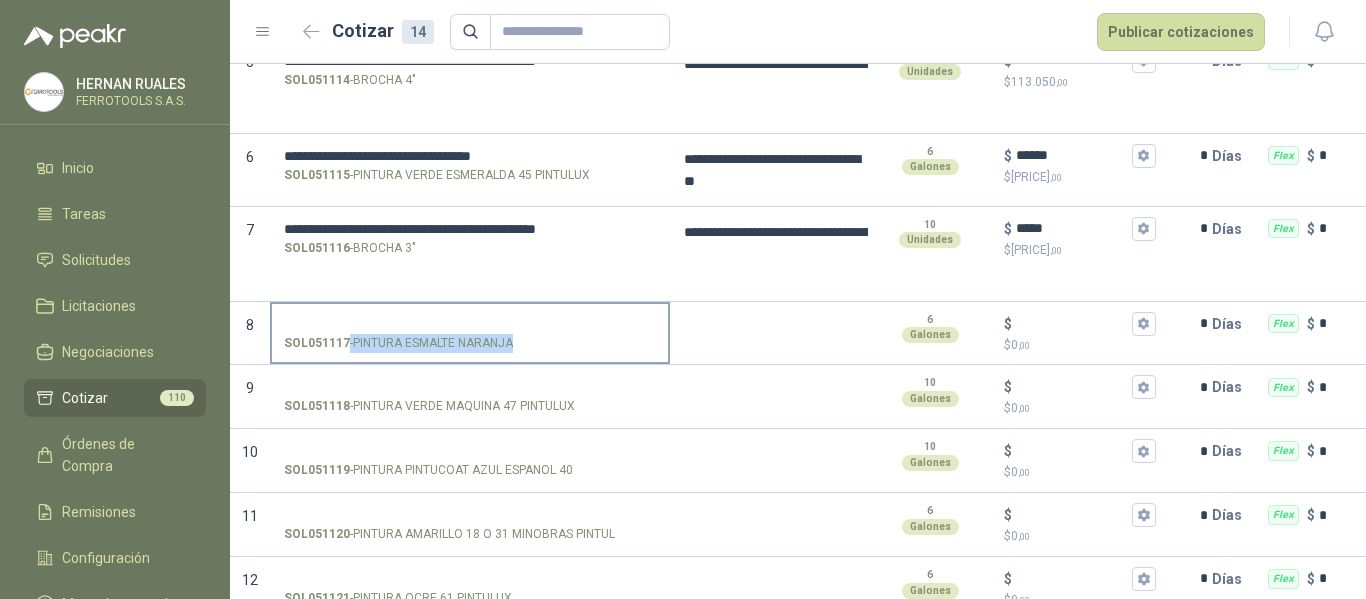 drag, startPoint x: 533, startPoint y: 344, endPoint x: 513, endPoint y: 346, distance: 20.09975 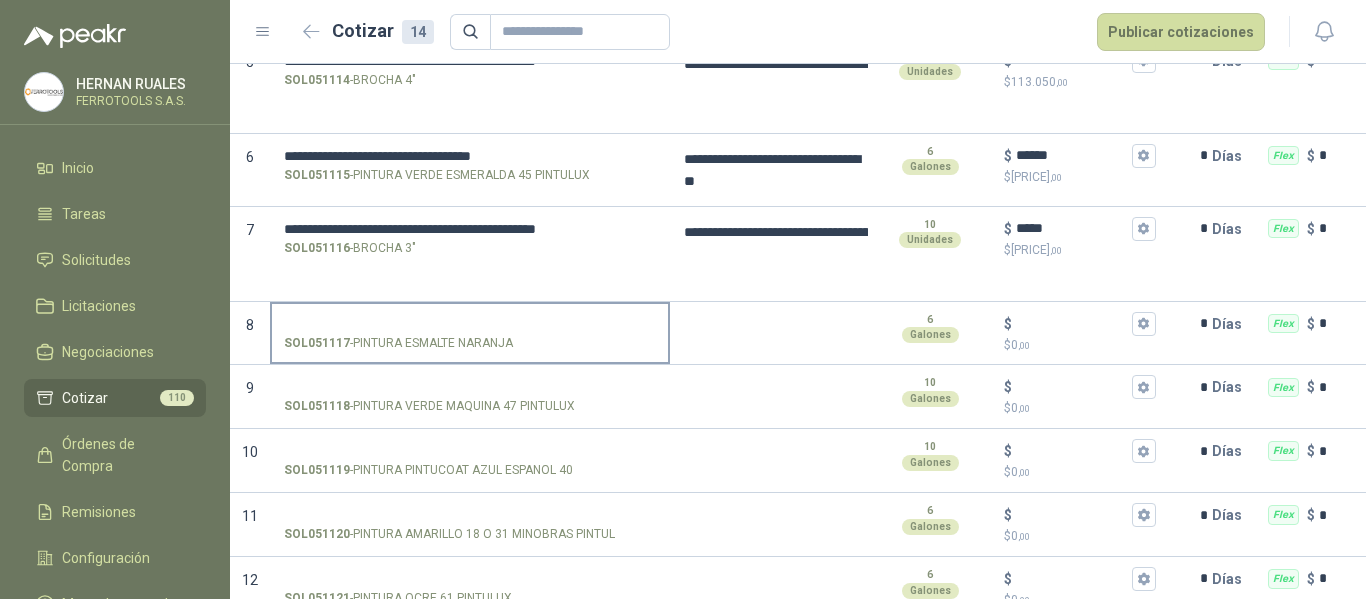 click on "SOL051117  -  PINTURA ESMALTE NARANJA" at bounding box center (470, 324) 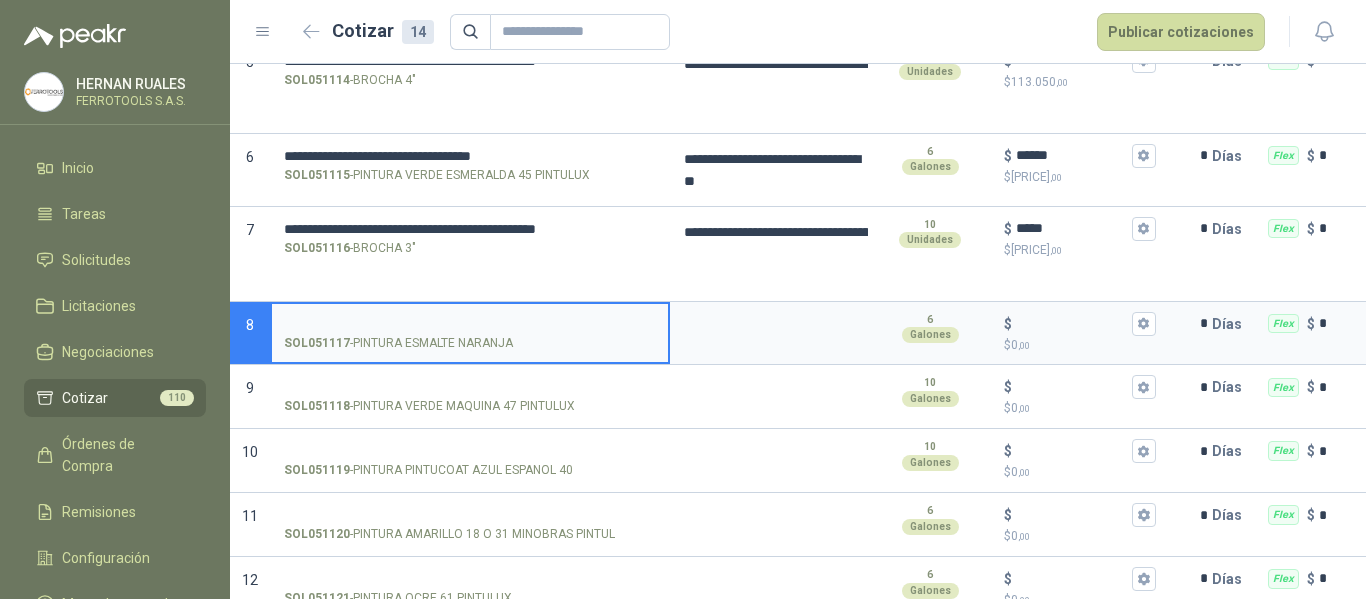 type 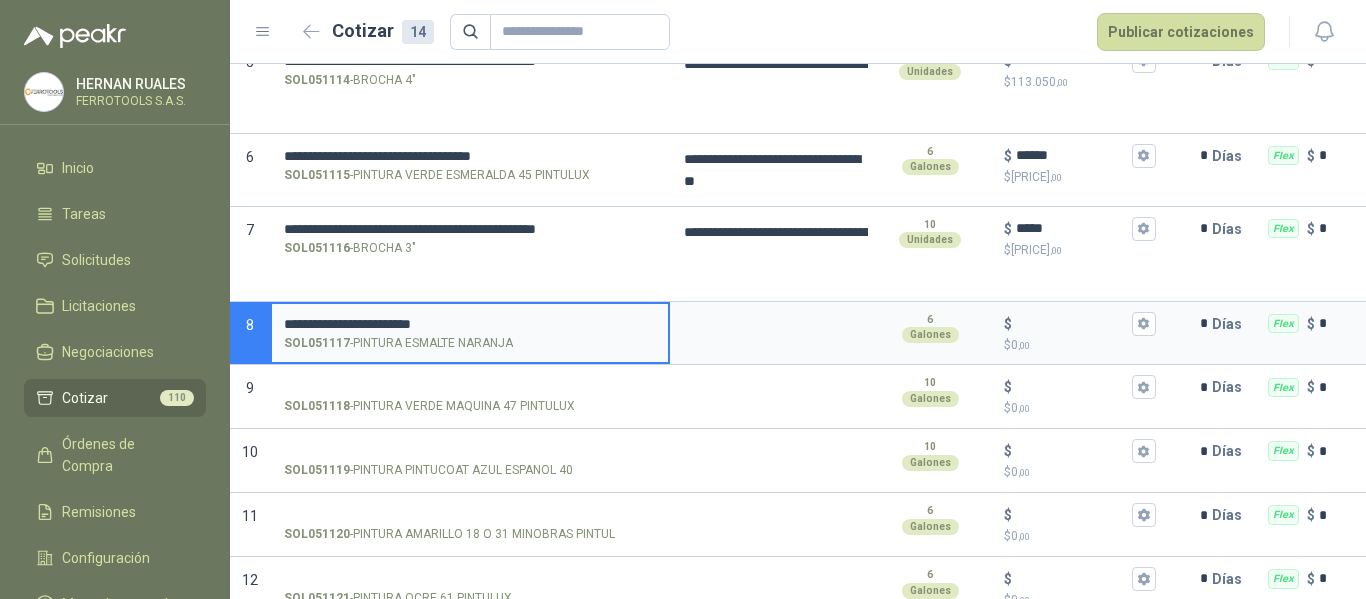 type 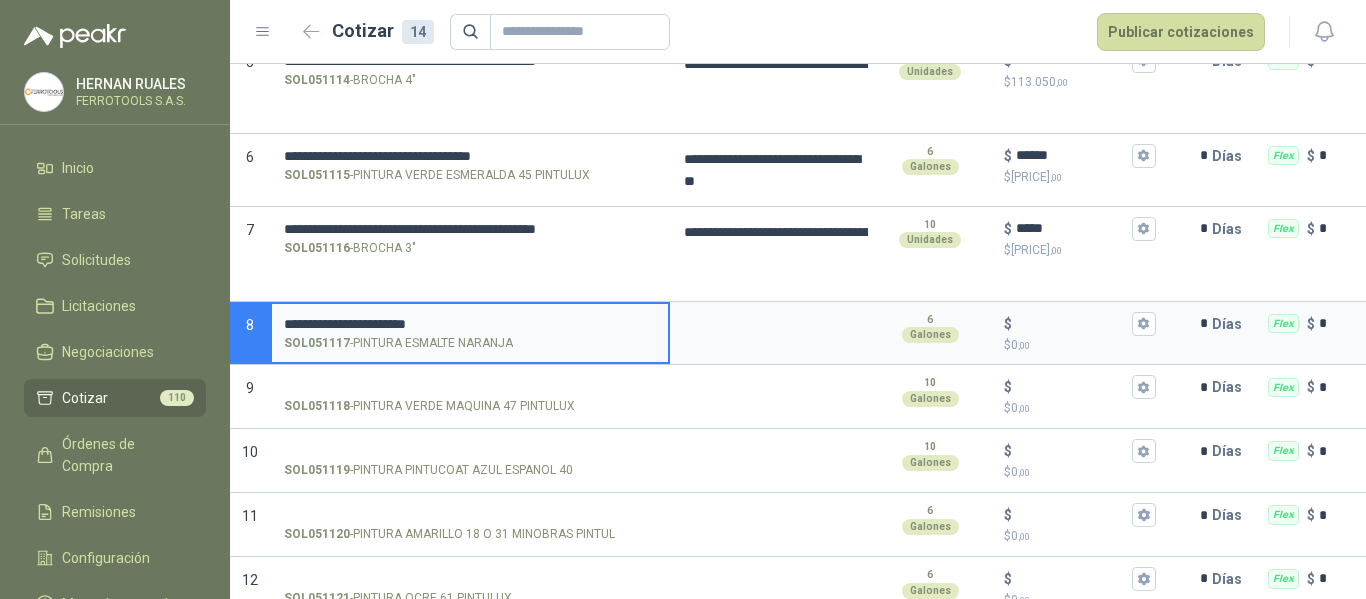 click on "**********" at bounding box center (470, 324) 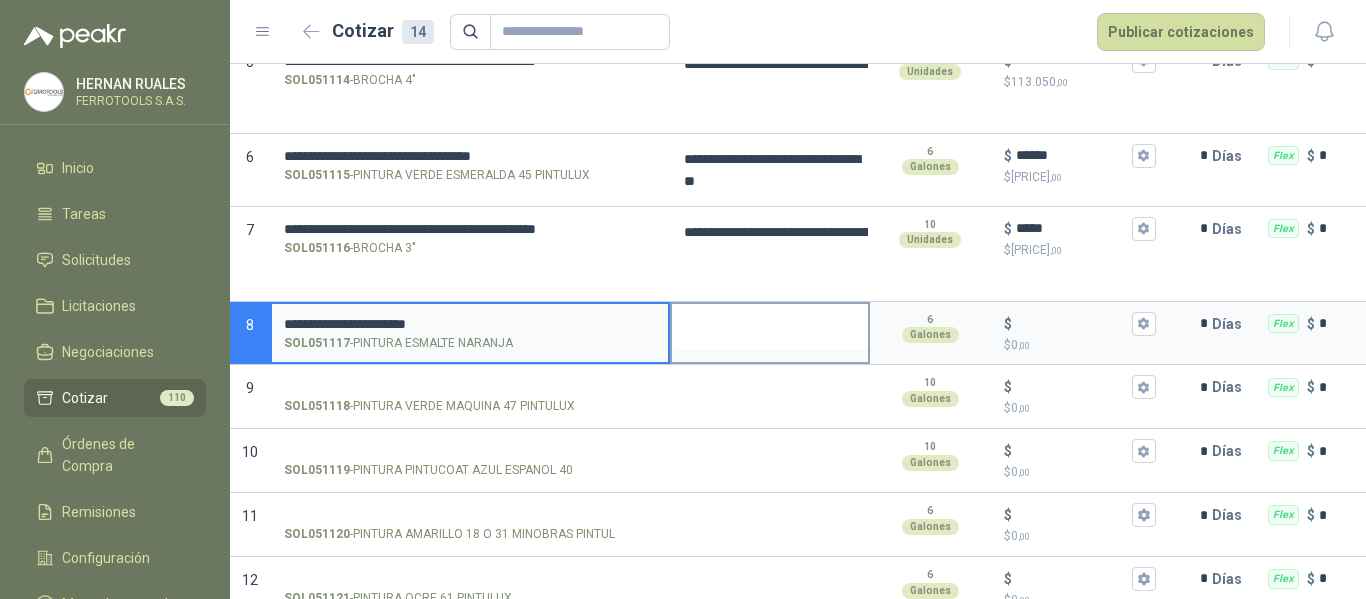 type on "**********" 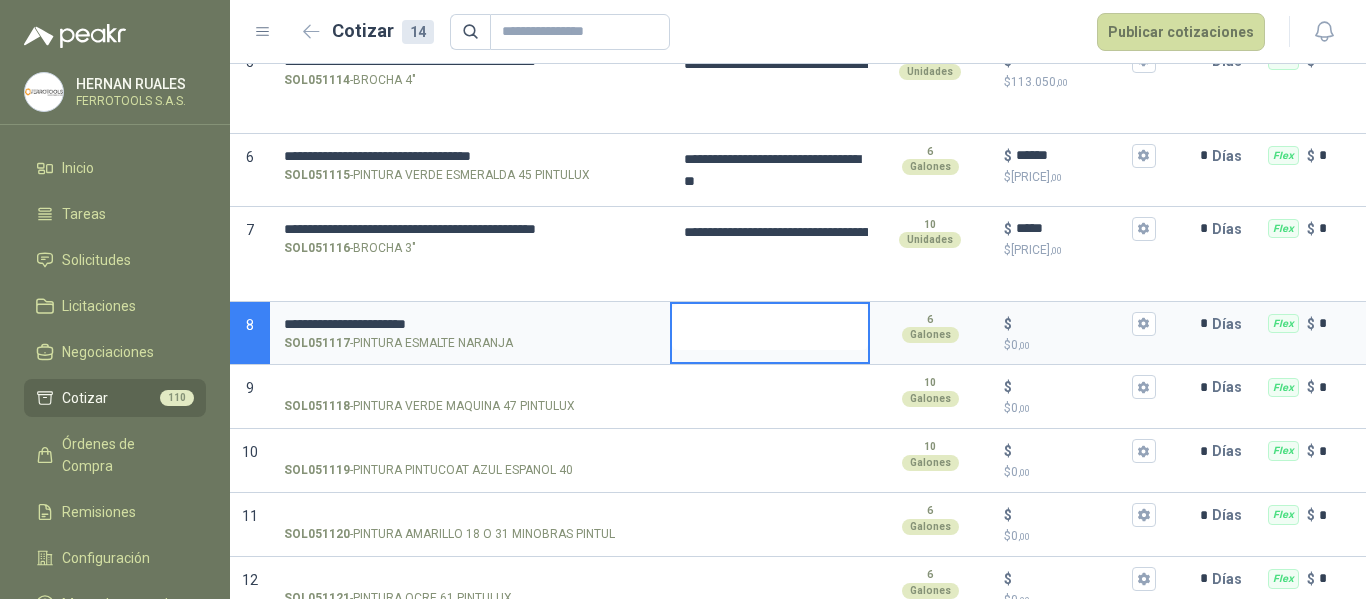 type 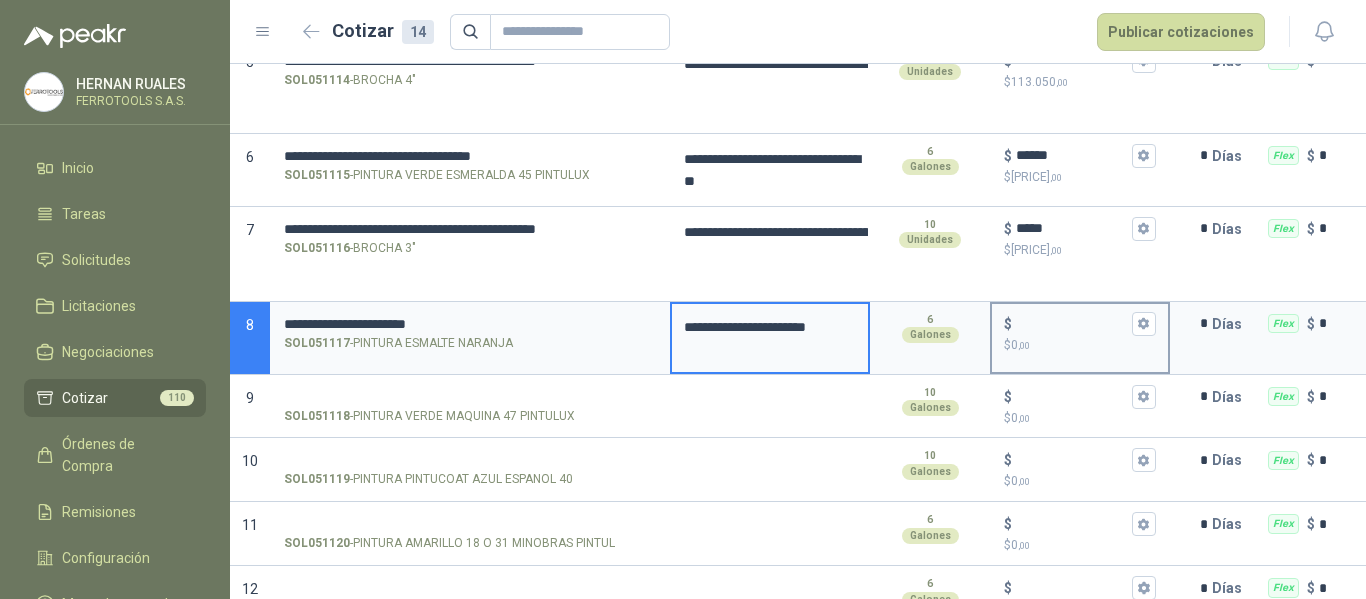 type on "**********" 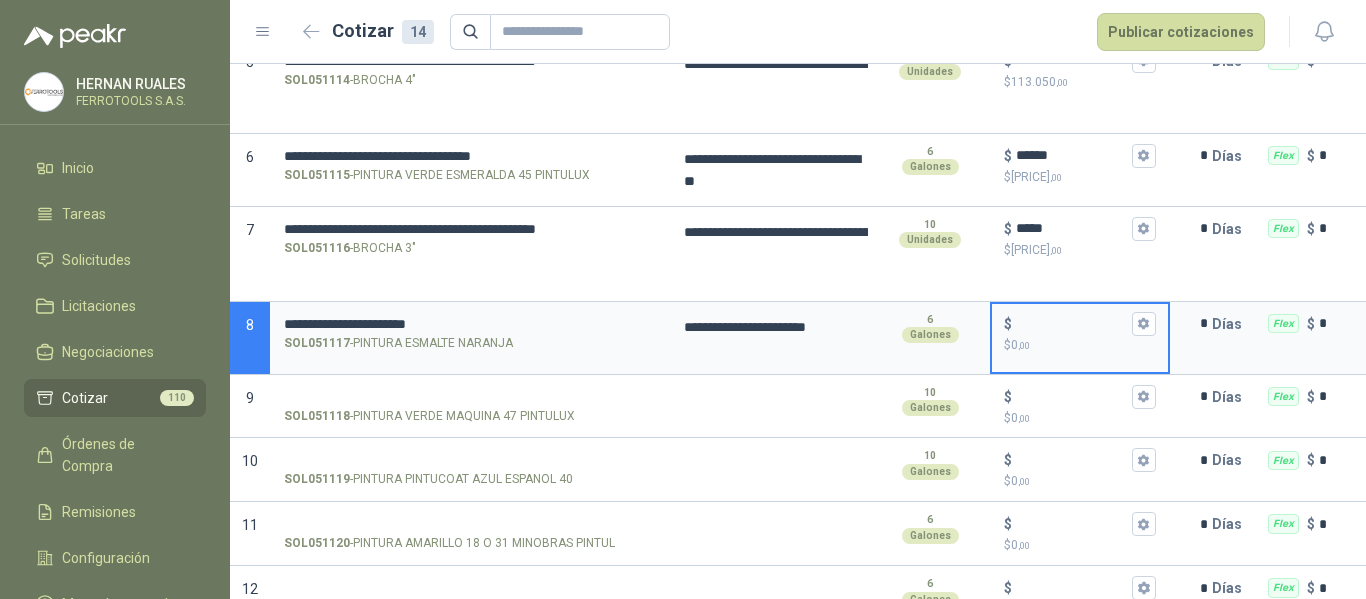 click on "$ $  0 ,00" at bounding box center [1072, 323] 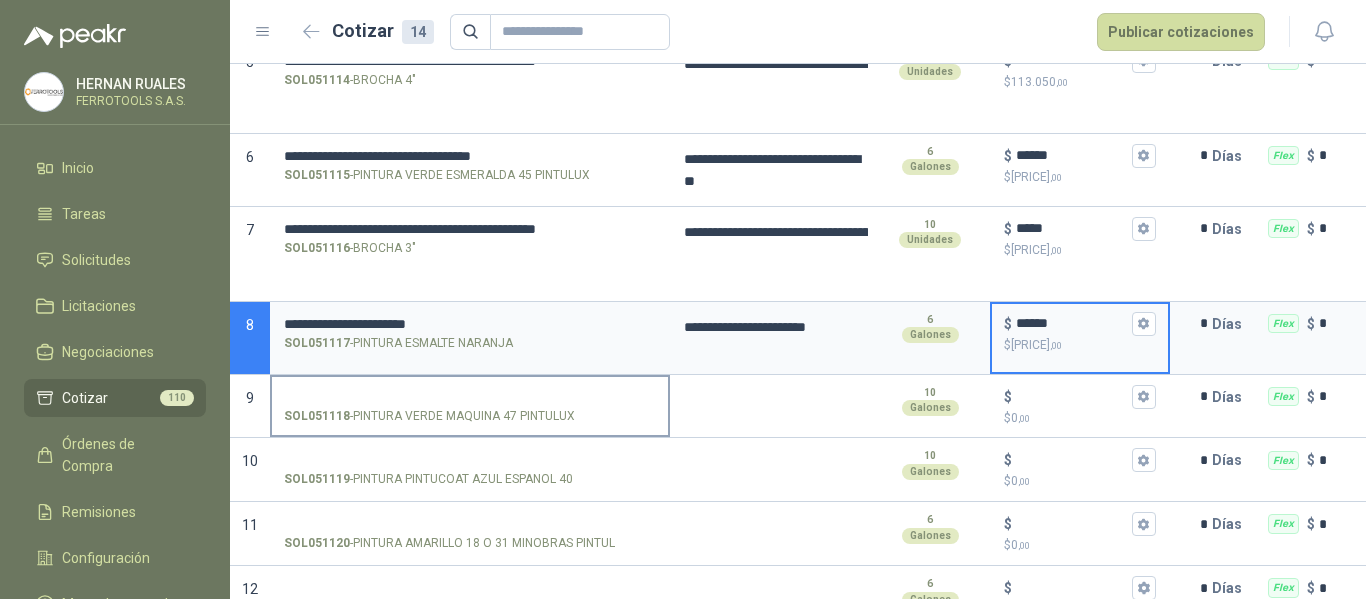 type on "******" 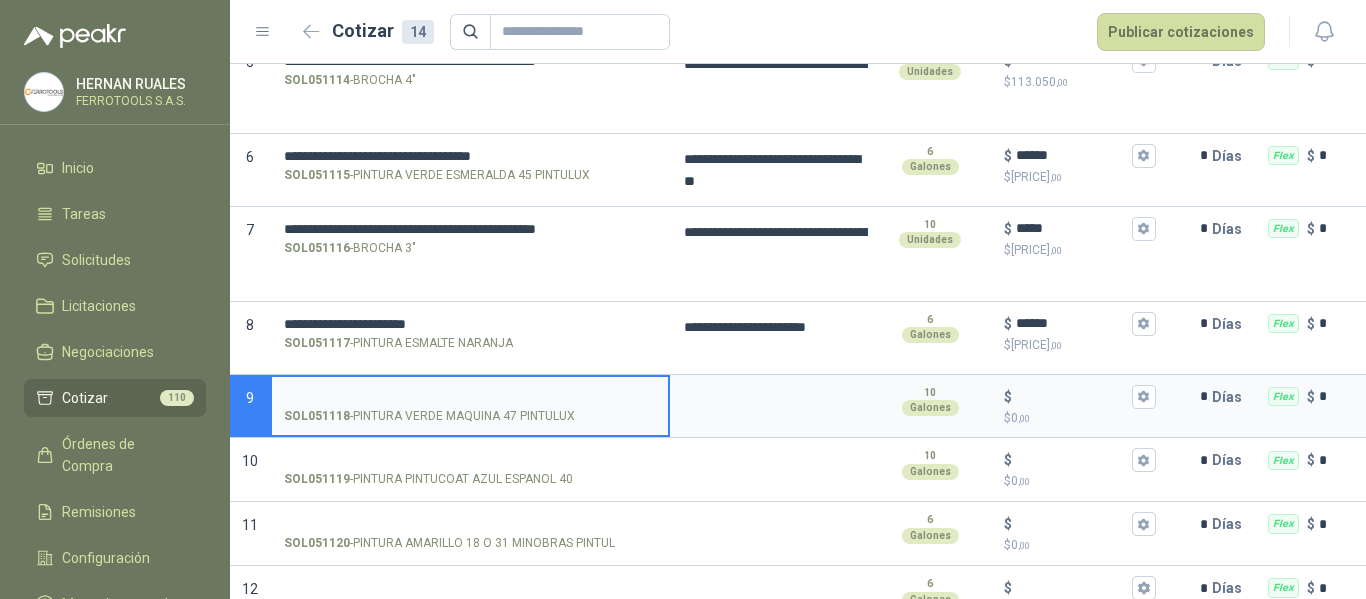 type on "**********" 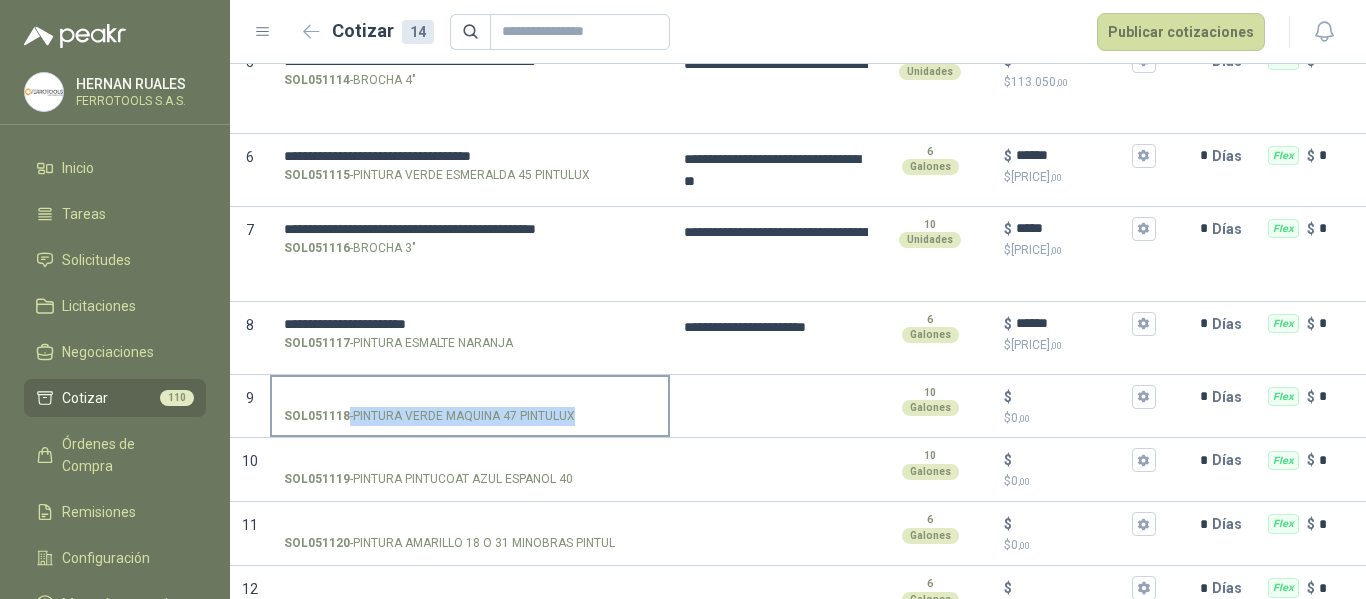 drag, startPoint x: 583, startPoint y: 414, endPoint x: 573, endPoint y: 417, distance: 10.440307 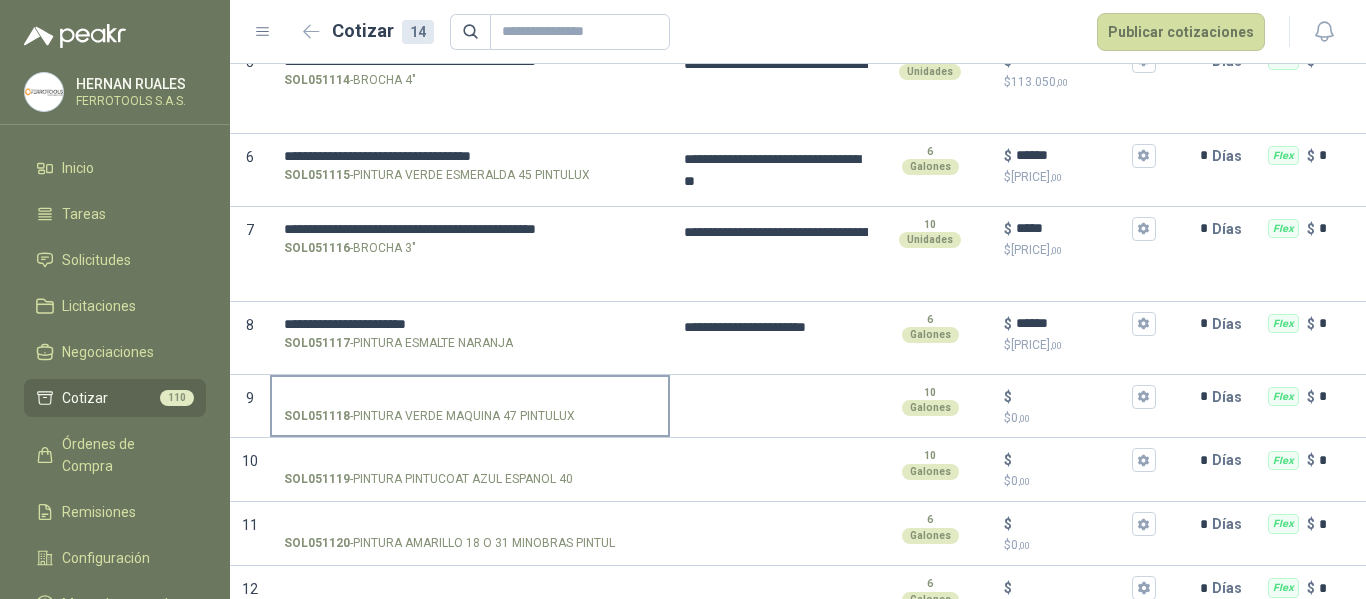 click on "SOL051118  -  PINTURA VERDE MAQUINA 47 PINTULUX" at bounding box center (470, 397) 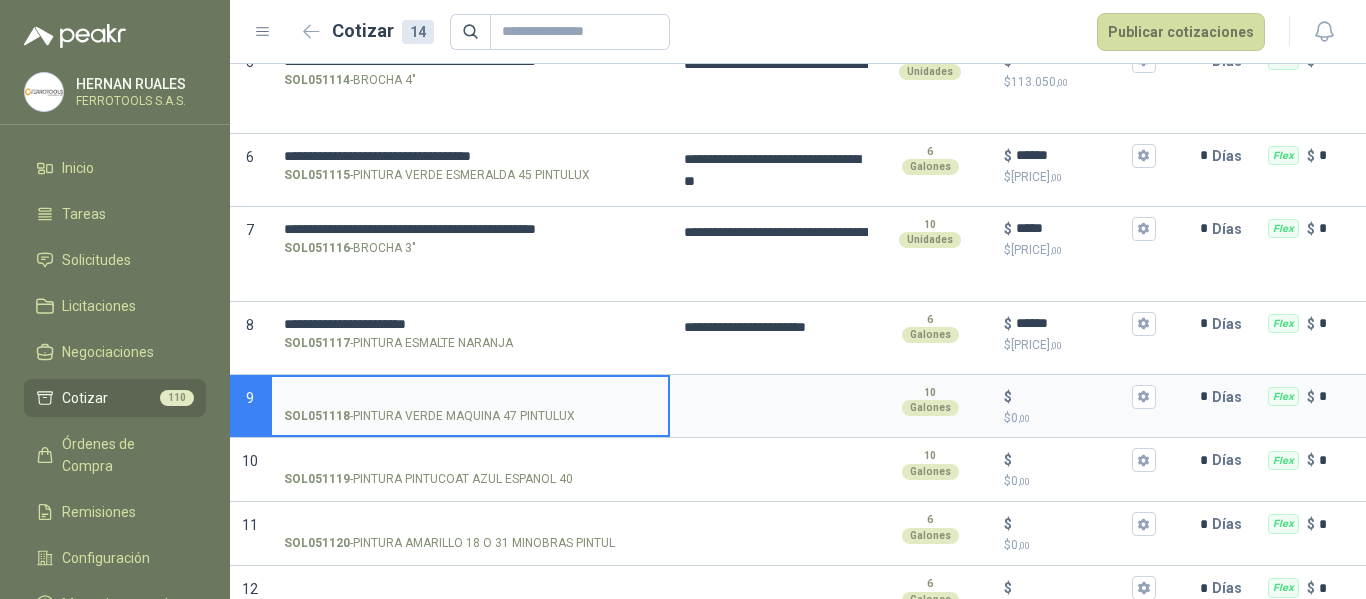 type 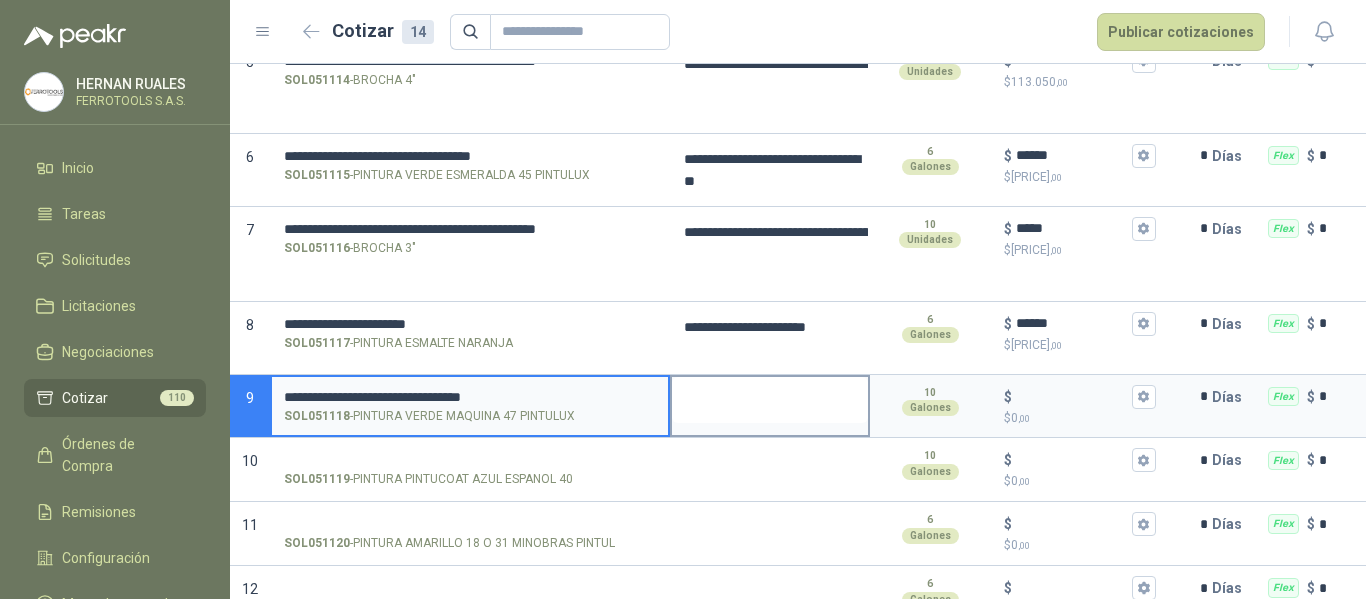 type on "**********" 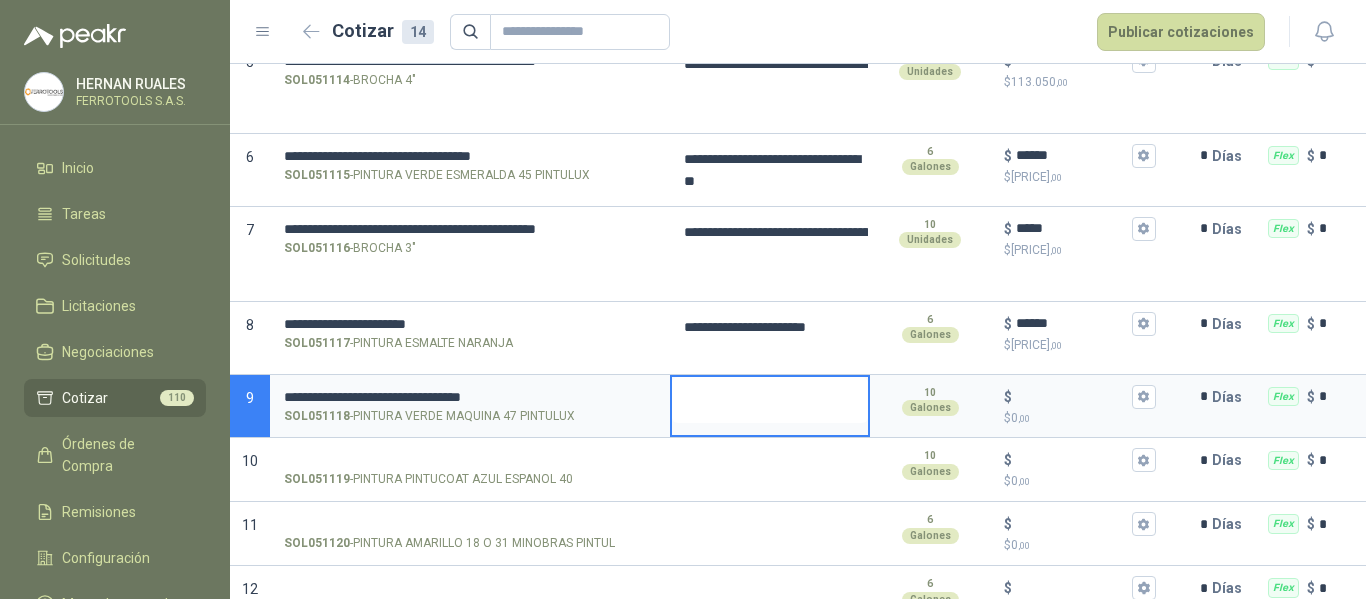 type 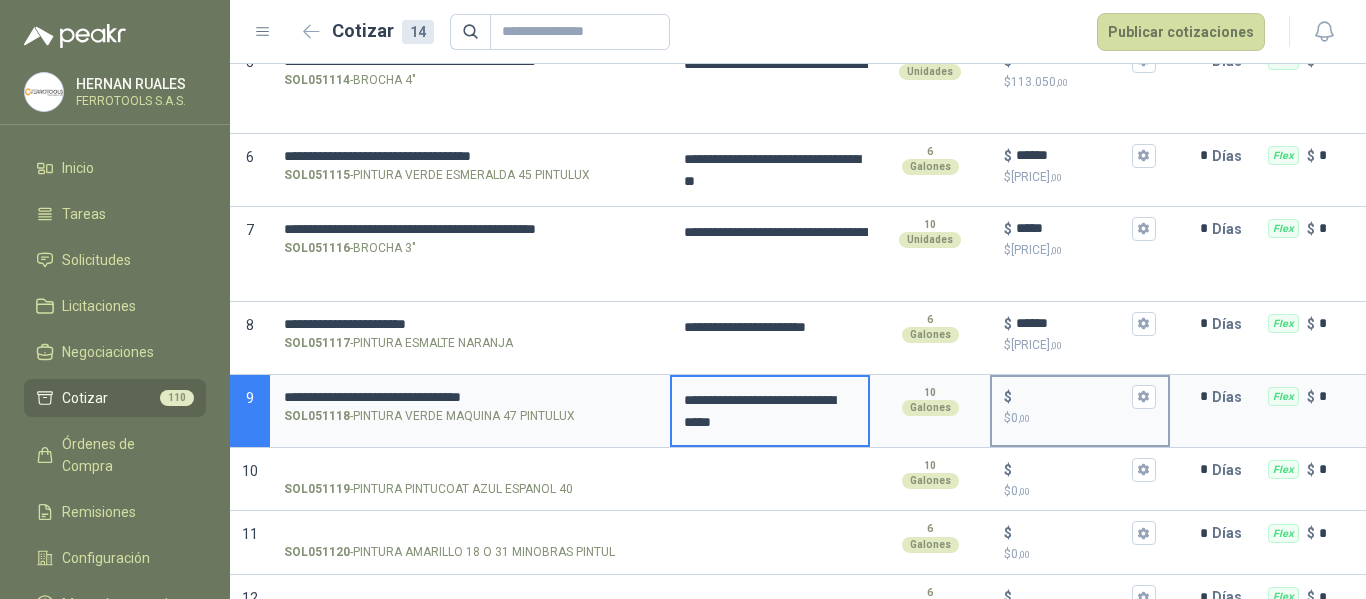 type on "**********" 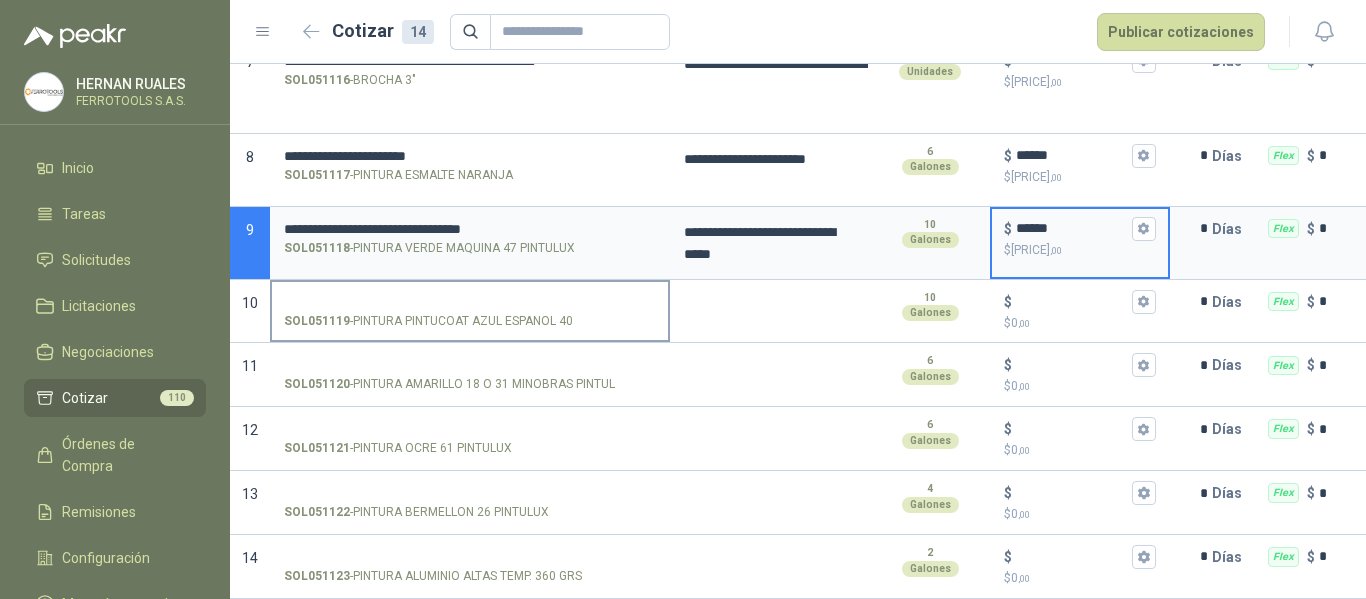 scroll, scrollTop: 684, scrollLeft: 0, axis: vertical 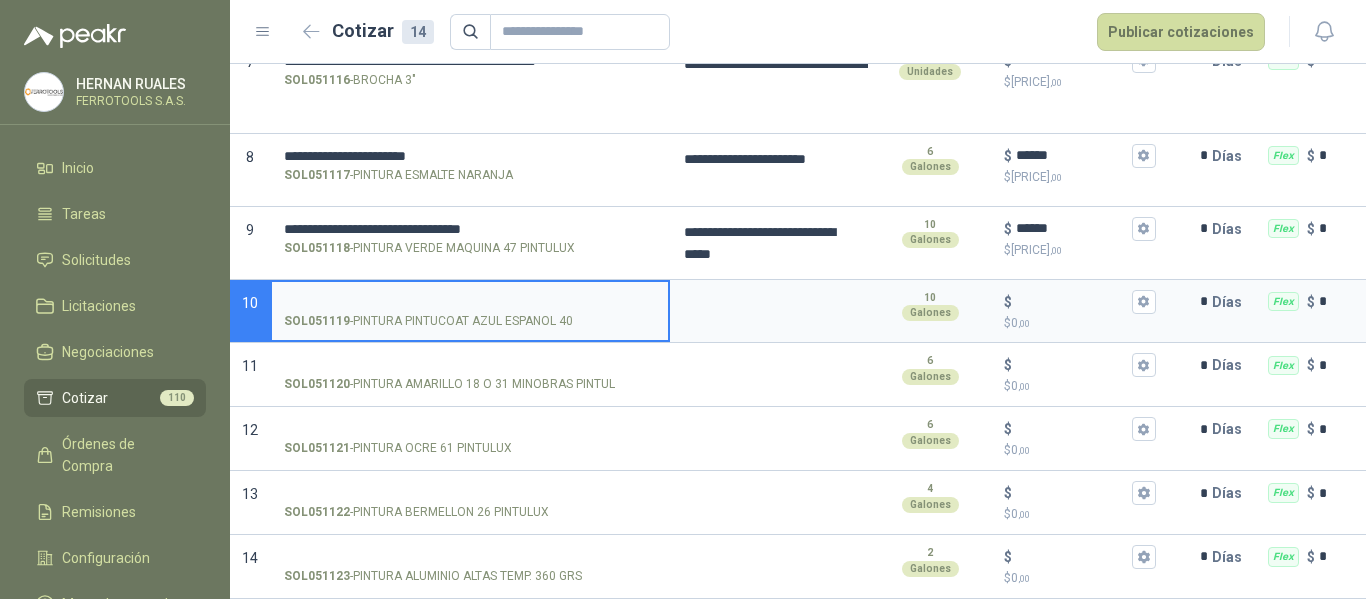type on "**********" 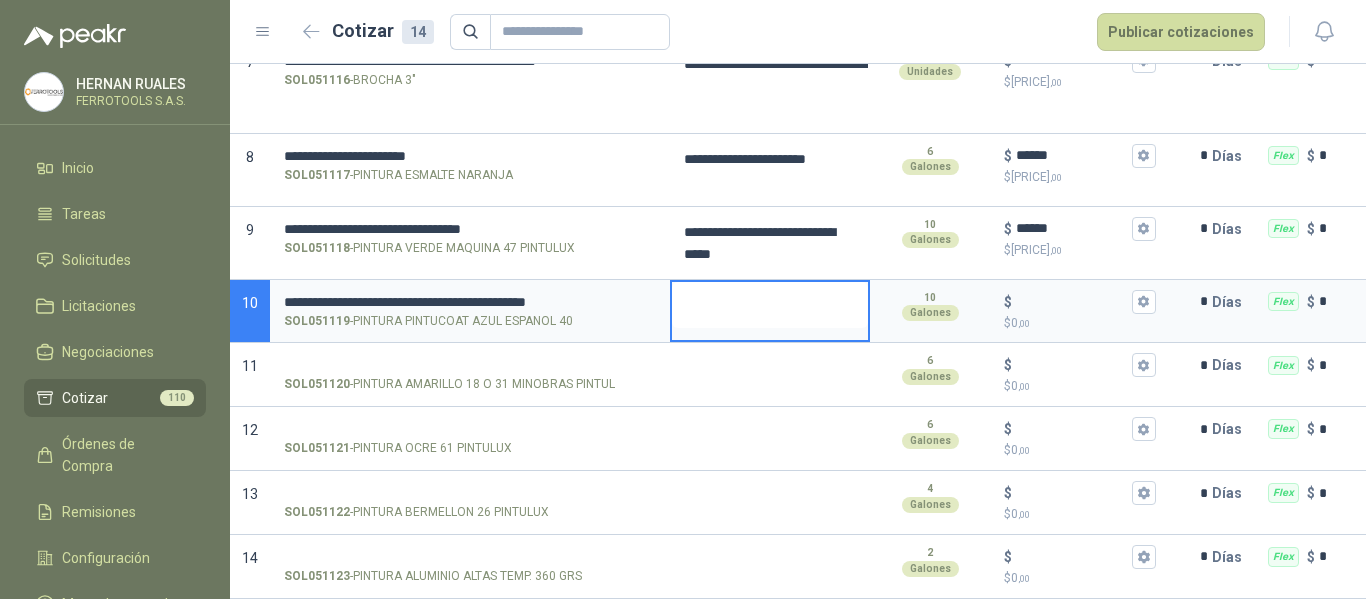 click at bounding box center [770, 305] 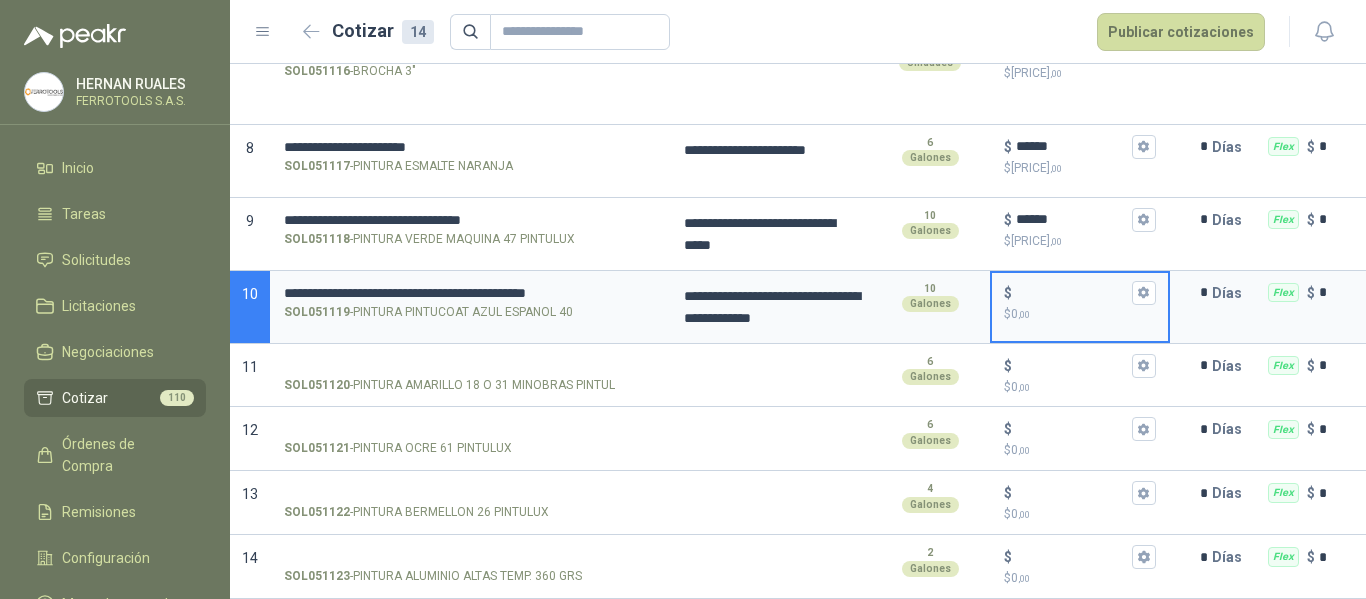 click on "$ $  0 ,00" at bounding box center (1072, 292) 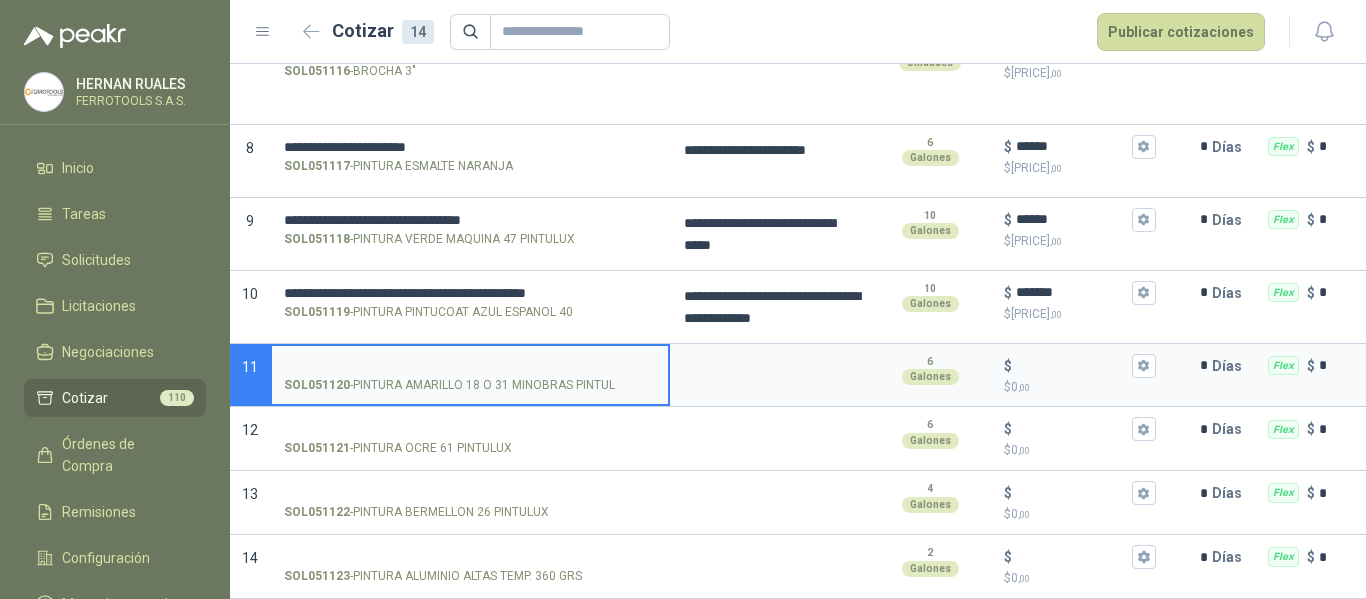 click on "SOL051120  -  PINTURA AMARILLO 18 O 31 MINOBRAS PINTUL" at bounding box center (470, 366) 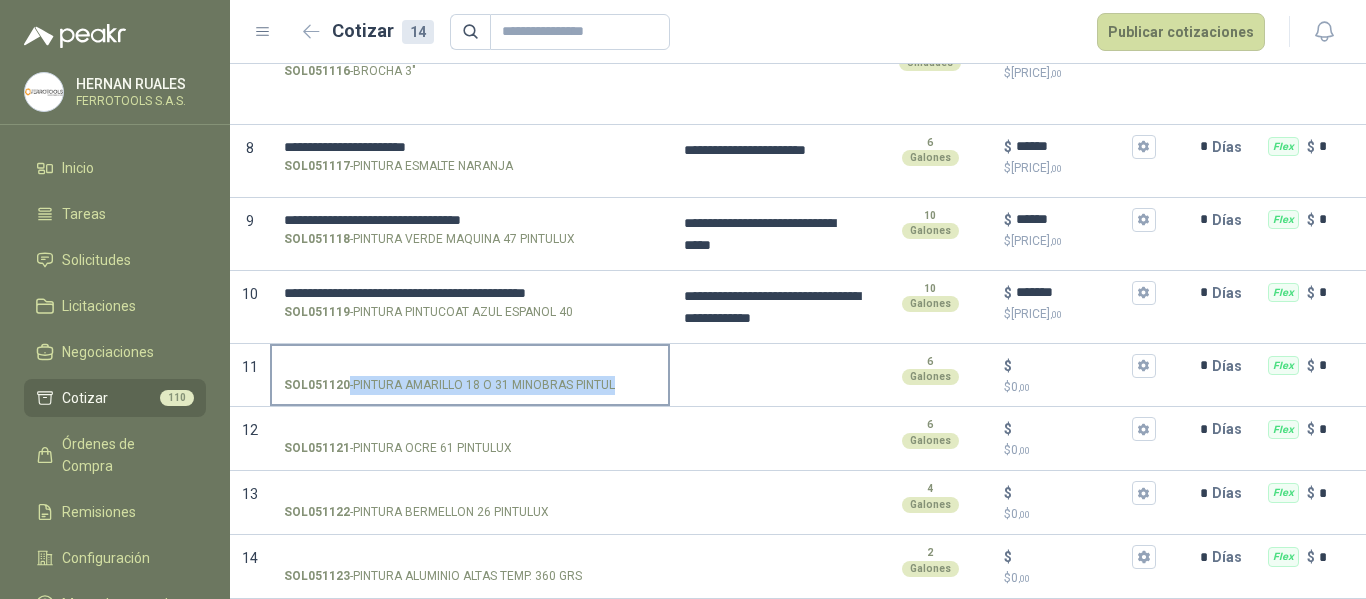 click on "SOL051120  -  PINTURA AMARILLO 18 O 31 MINOBRAS PINTUL" at bounding box center (470, 385) 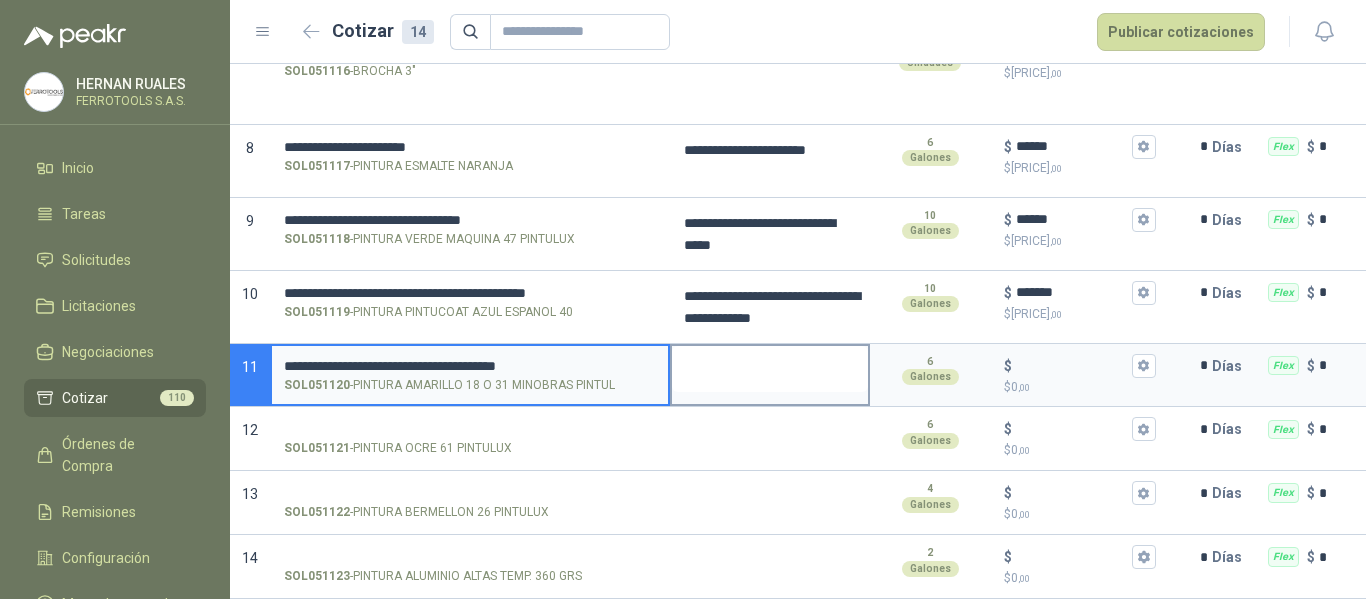click at bounding box center [770, 369] 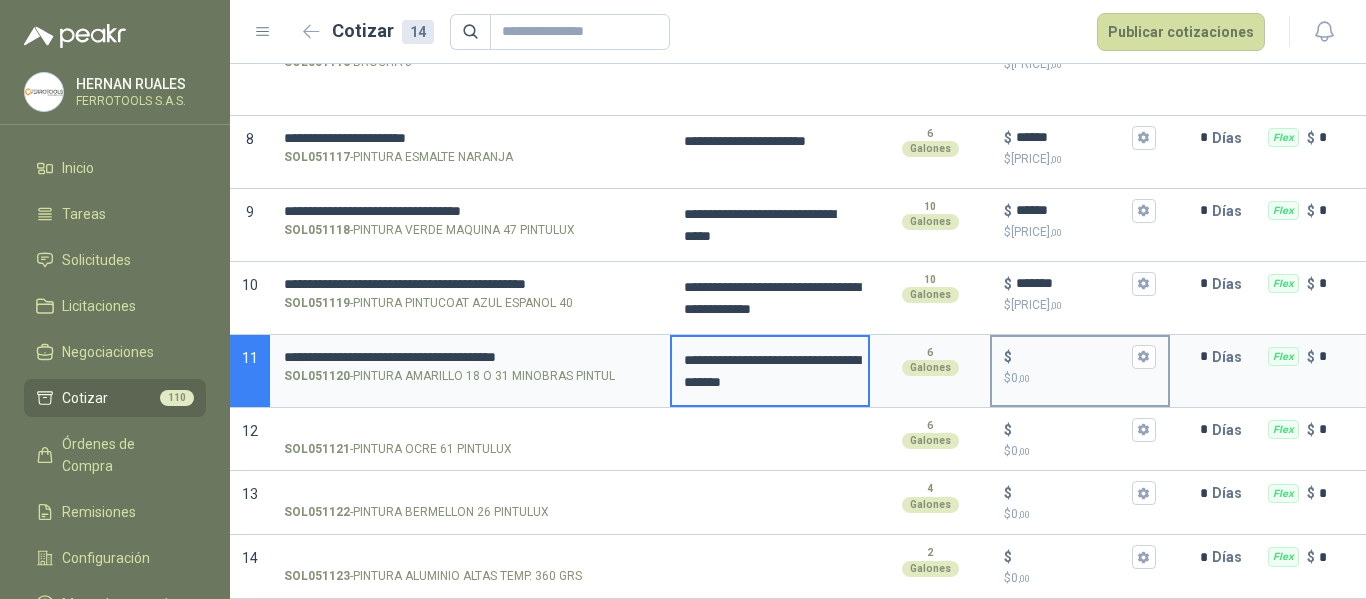 click on "$  0 ,00" at bounding box center (1080, 378) 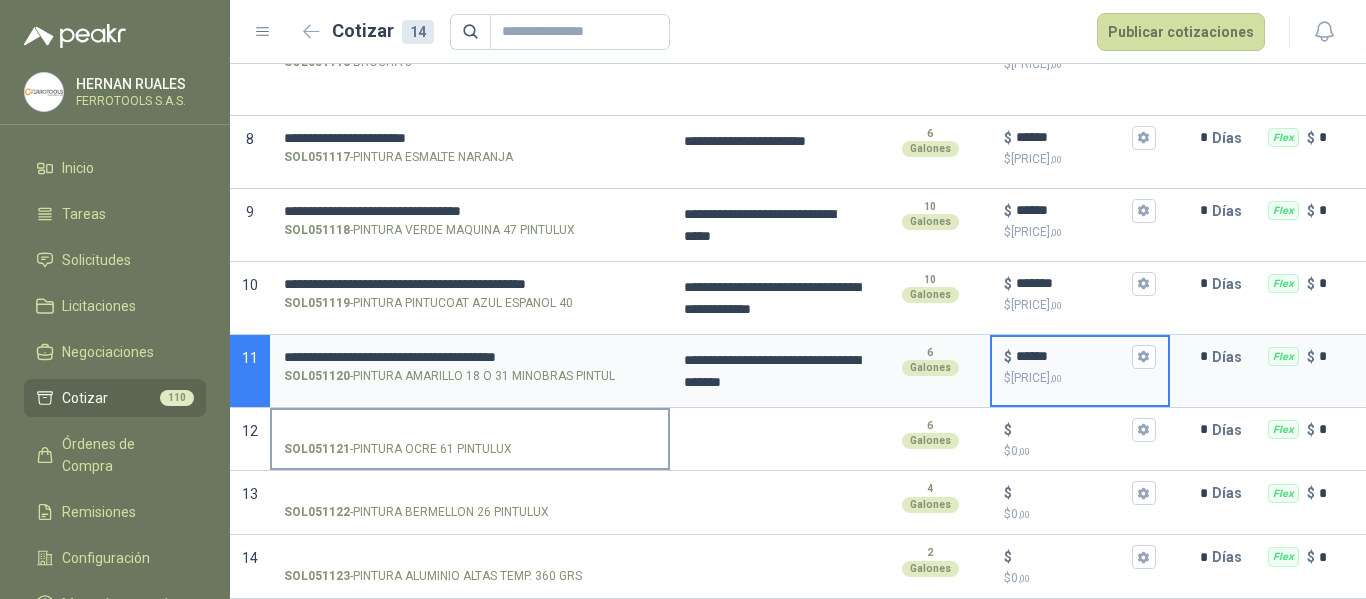 click on "SOL051121  -  PINTURA OCRE 61 PINTULUX" at bounding box center [470, 430] 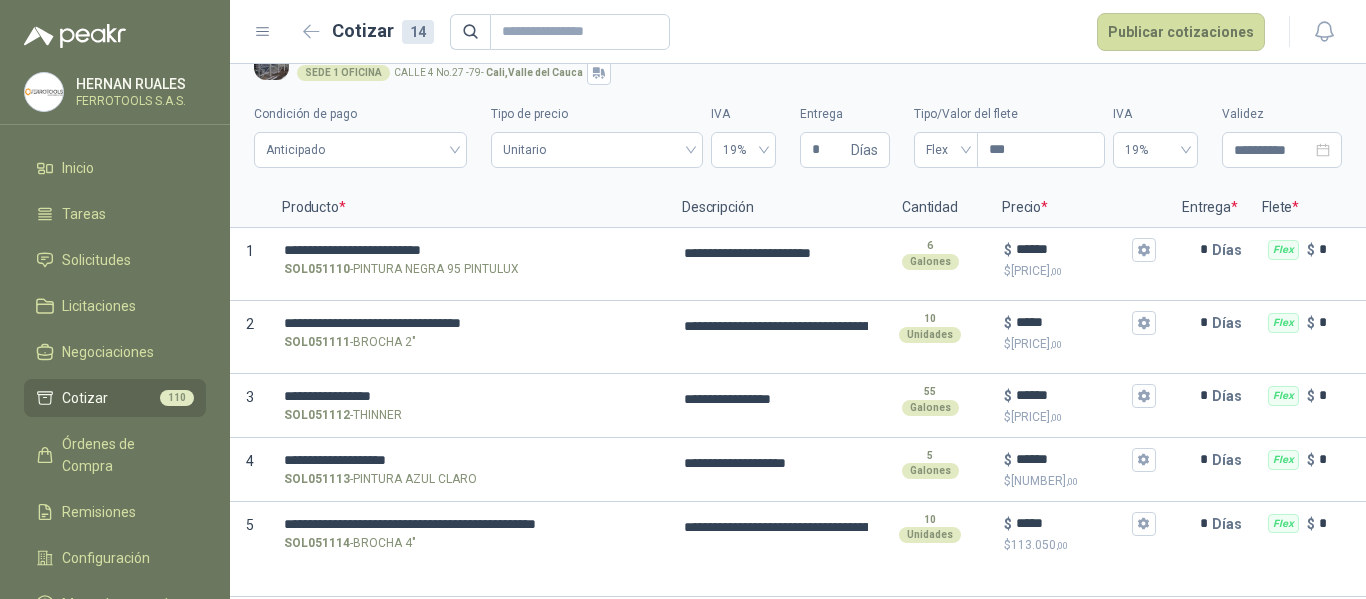 scroll, scrollTop: 0, scrollLeft: 0, axis: both 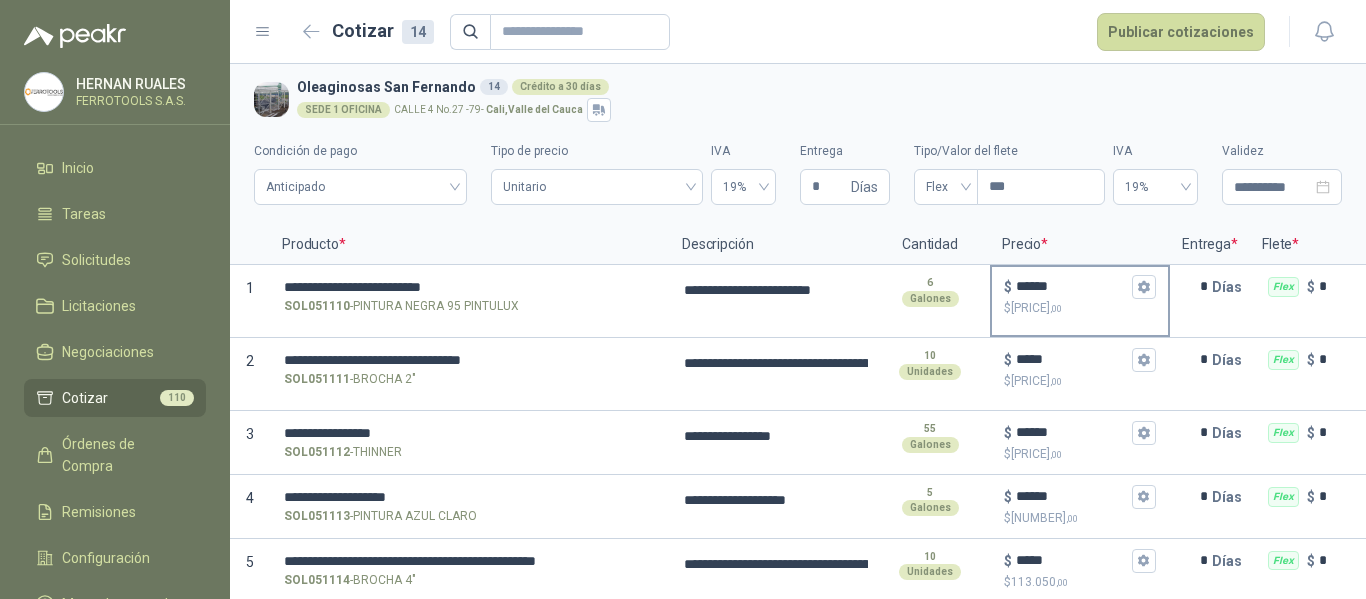click on "$  603.330 ,00" at bounding box center (1080, 308) 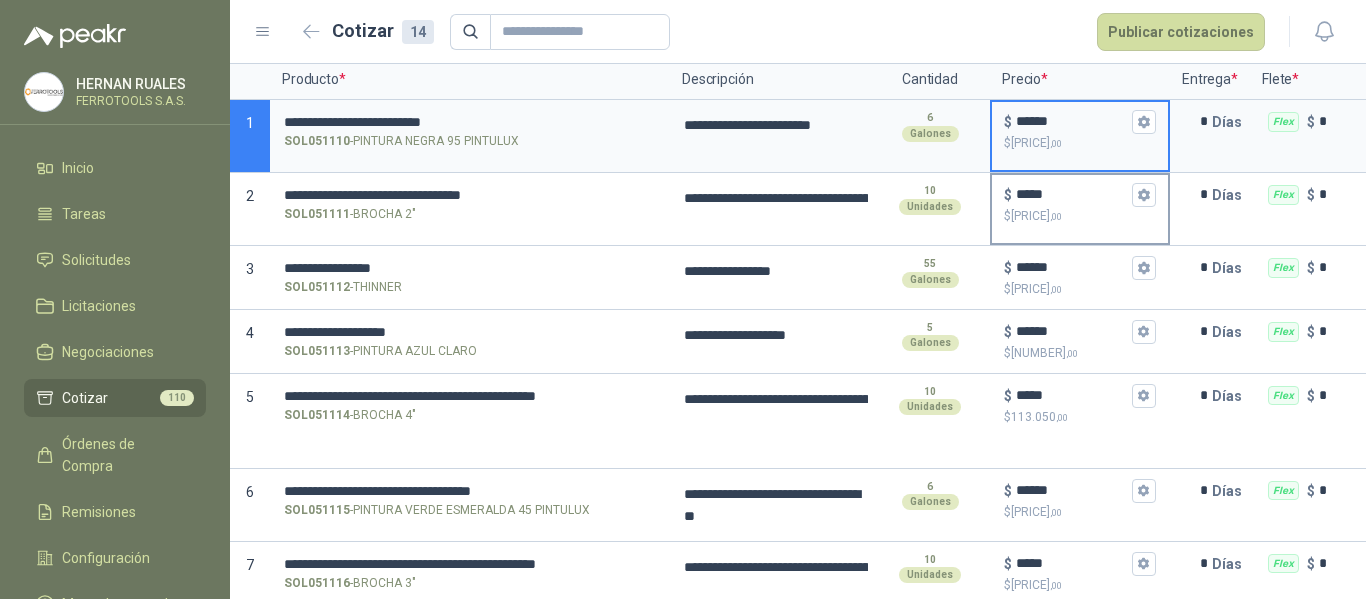scroll, scrollTop: 200, scrollLeft: 0, axis: vertical 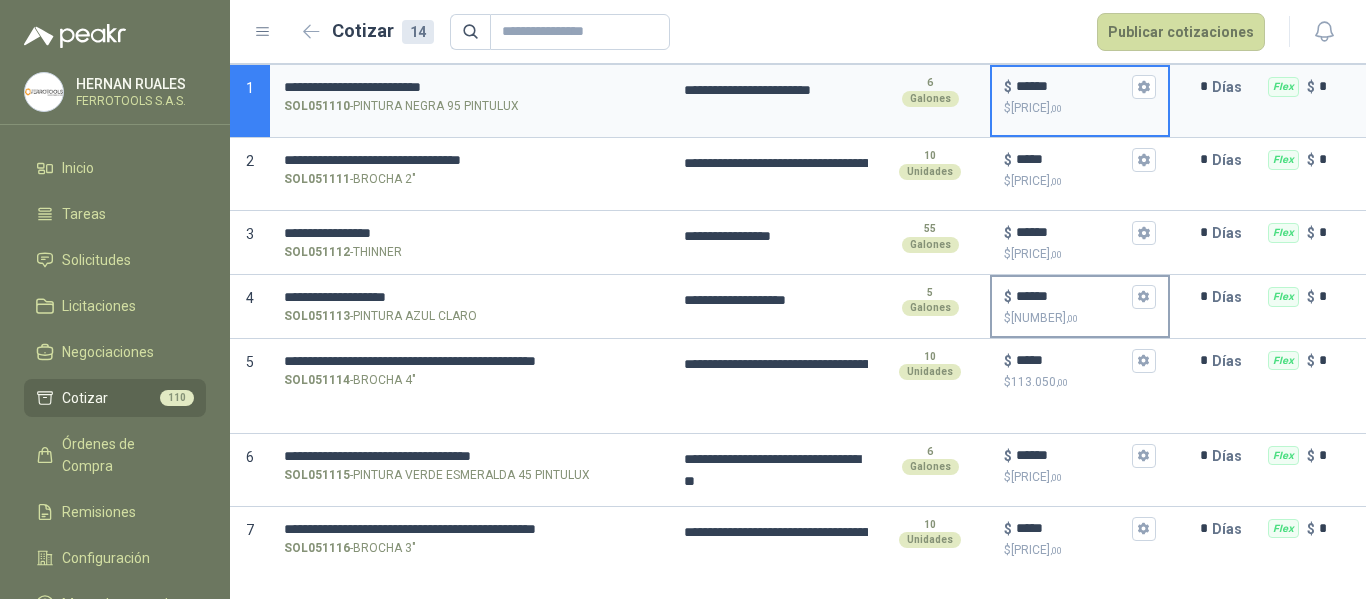 click on ",00" at bounding box center [1072, 318] 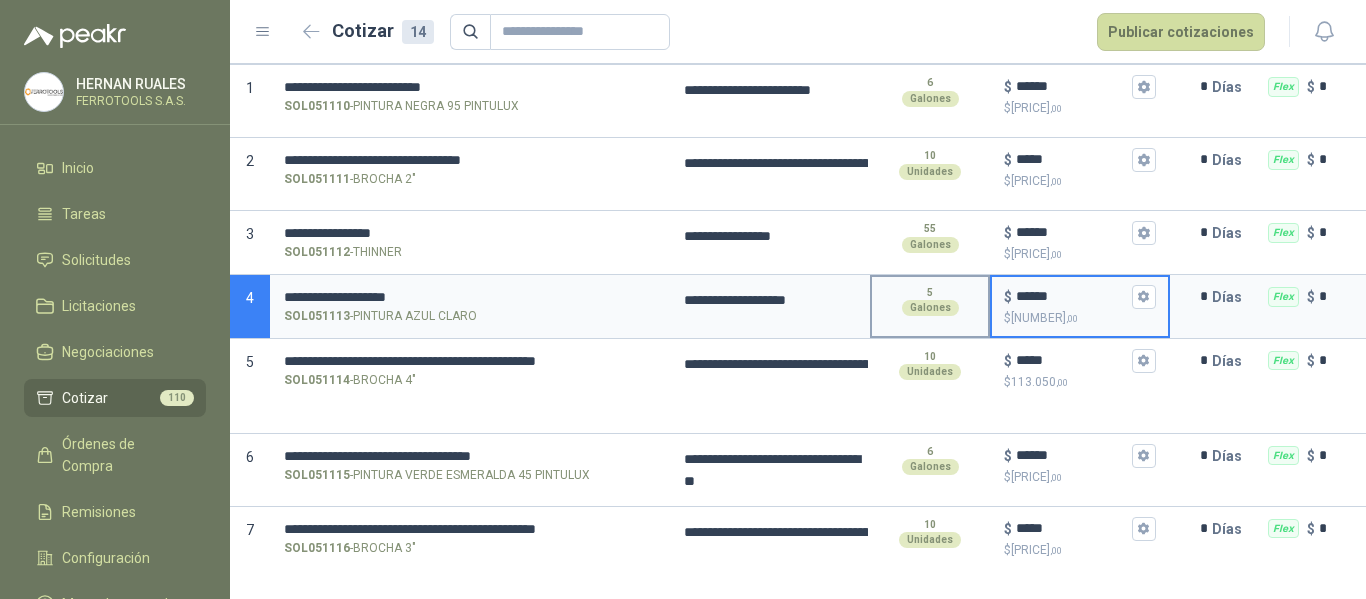 drag, startPoint x: 1081, startPoint y: 291, endPoint x: 985, endPoint y: 287, distance: 96.0833 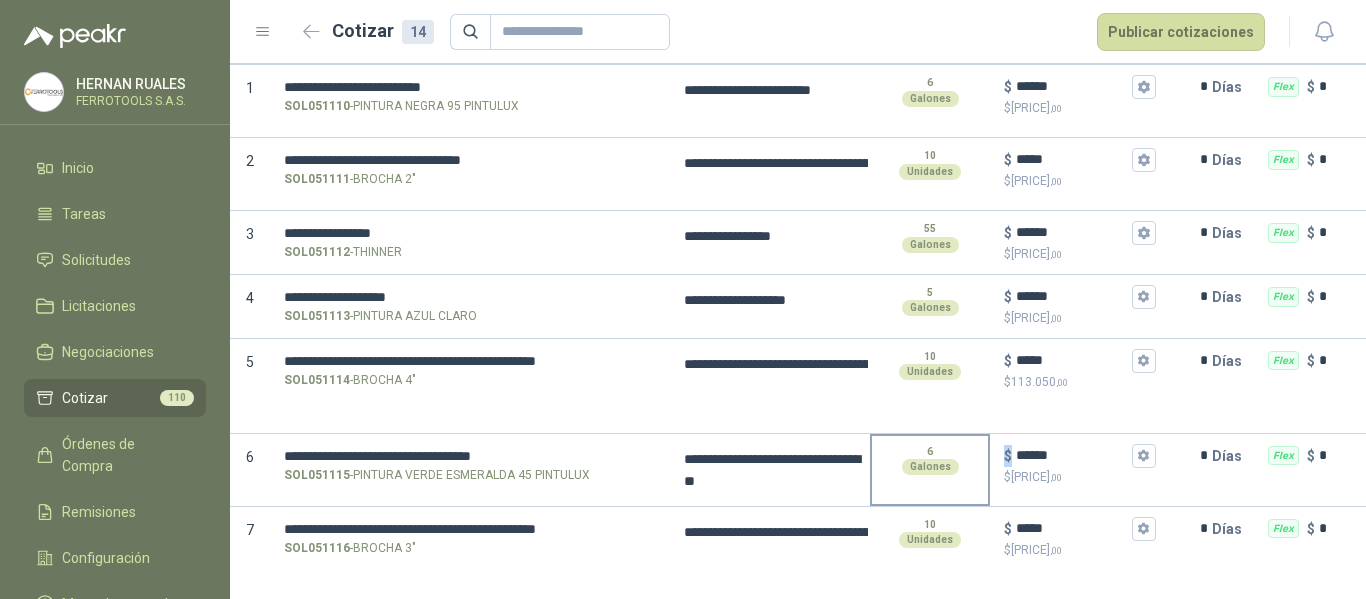 drag, startPoint x: 1087, startPoint y: 465, endPoint x: 970, endPoint y: 466, distance: 117.00427 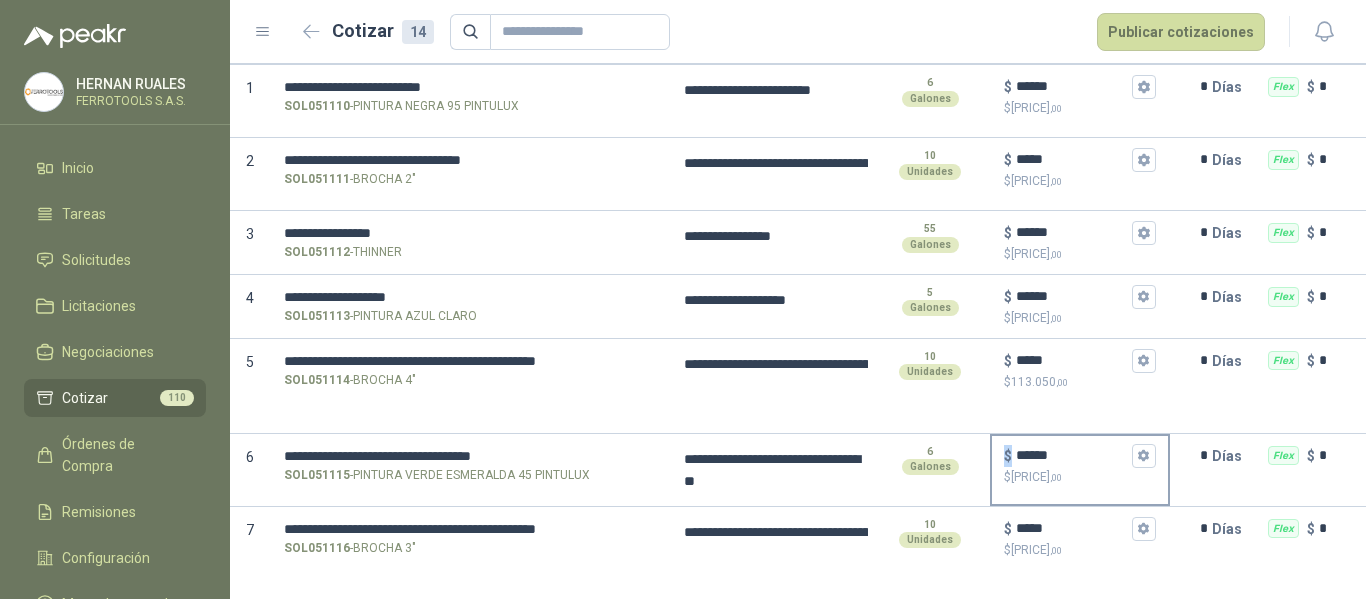 click on "******" at bounding box center (1072, 455) 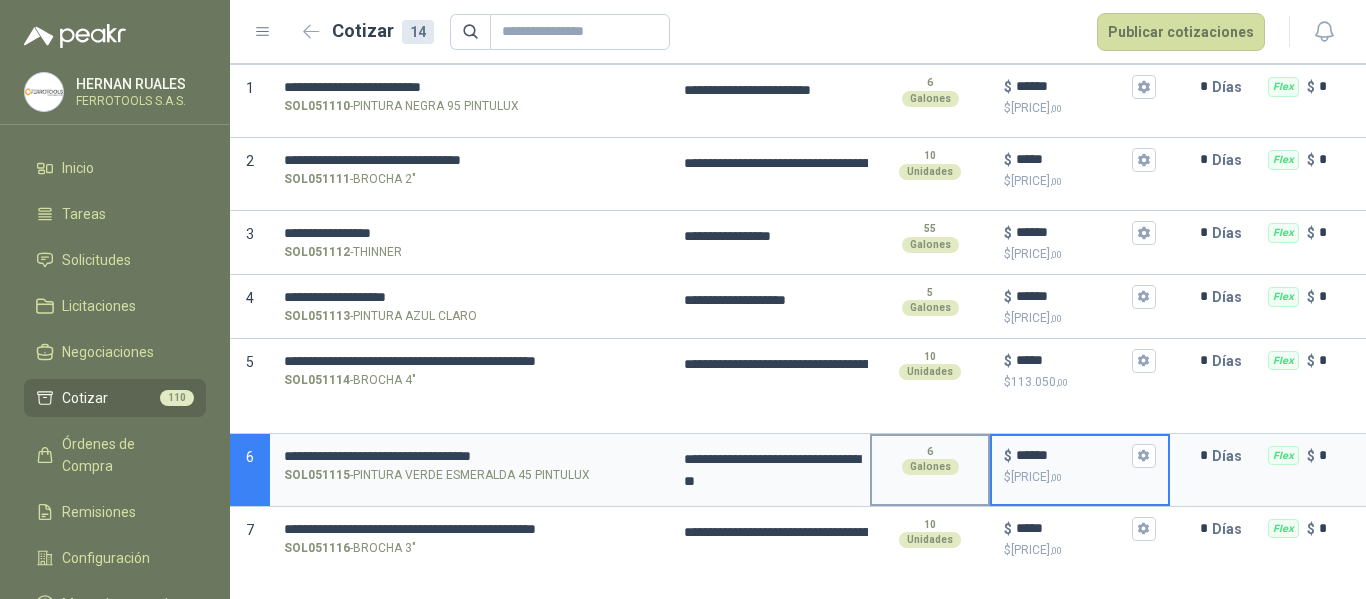 drag, startPoint x: 1065, startPoint y: 460, endPoint x: 942, endPoint y: 455, distance: 123.101585 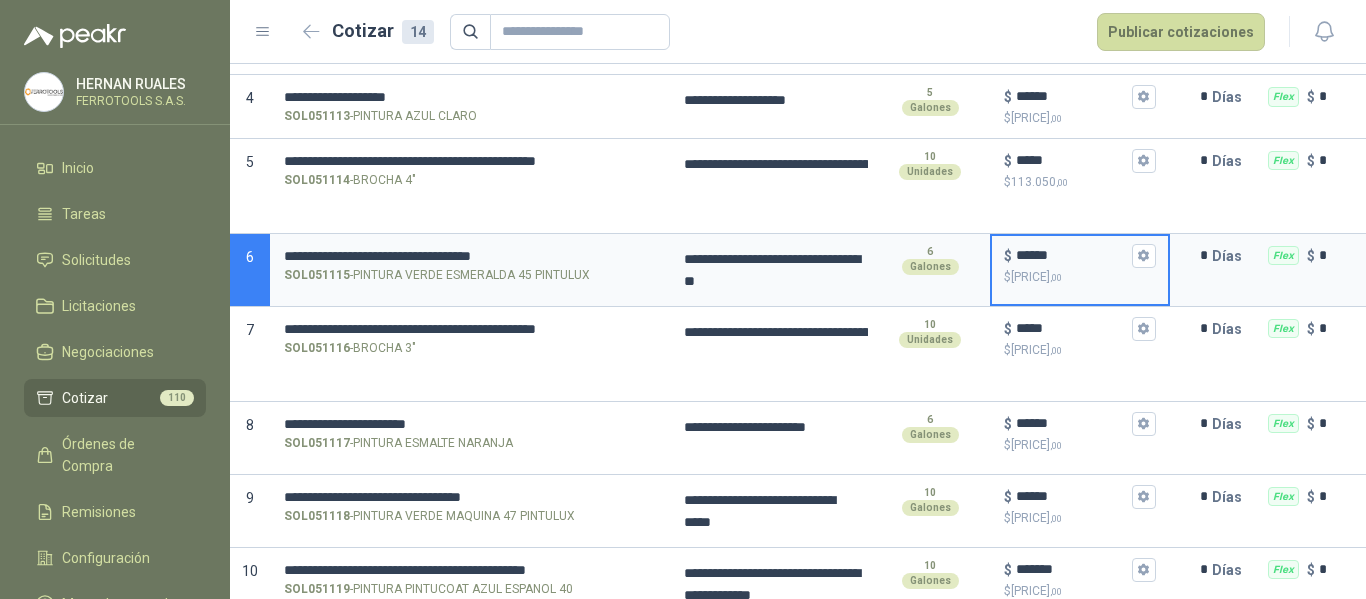 scroll, scrollTop: 500, scrollLeft: 0, axis: vertical 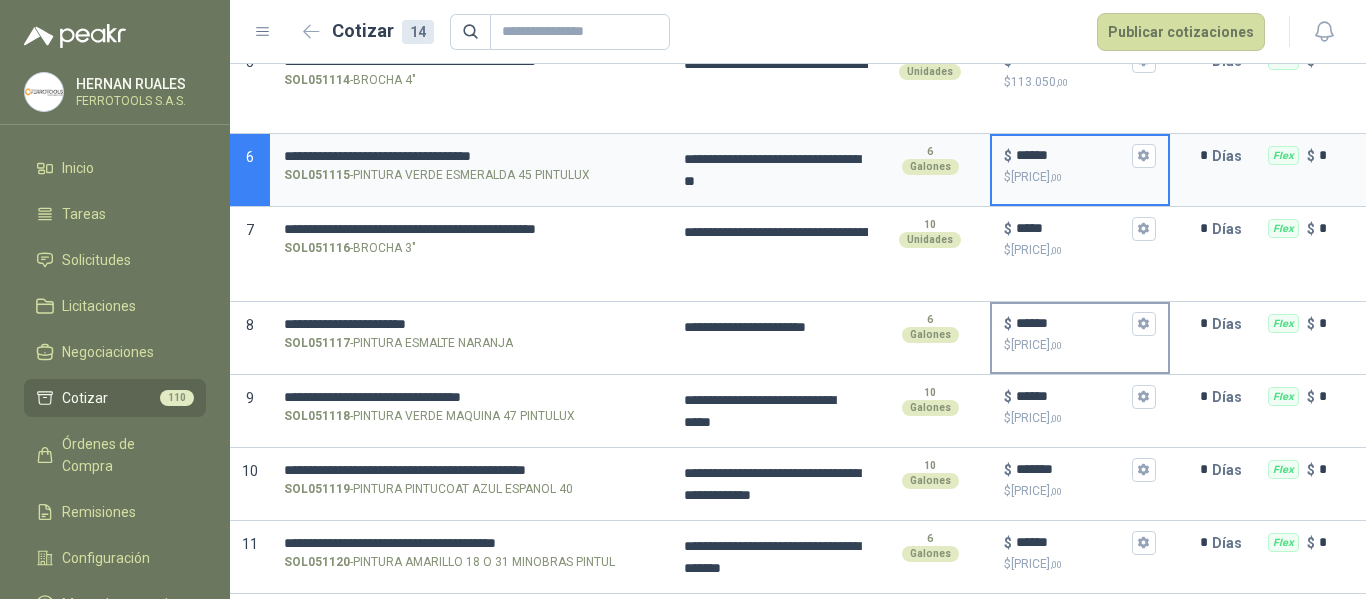 click on "******" at bounding box center [1072, 323] 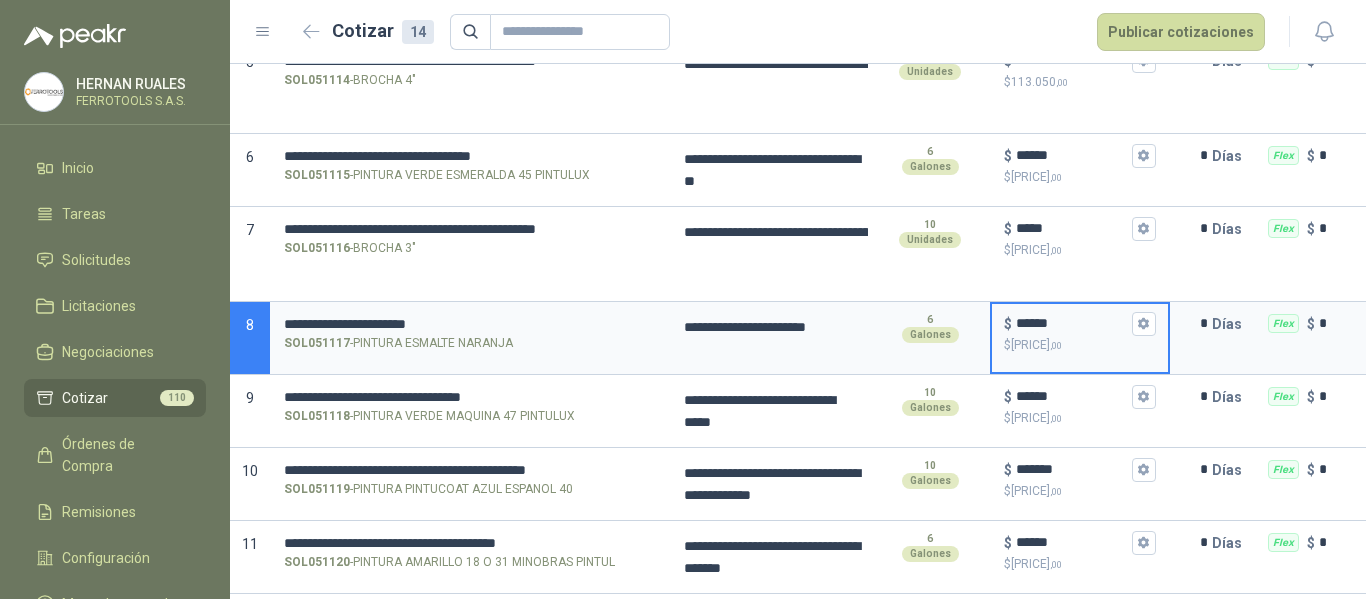 drag, startPoint x: 1068, startPoint y: 328, endPoint x: 1004, endPoint y: 324, distance: 64.12488 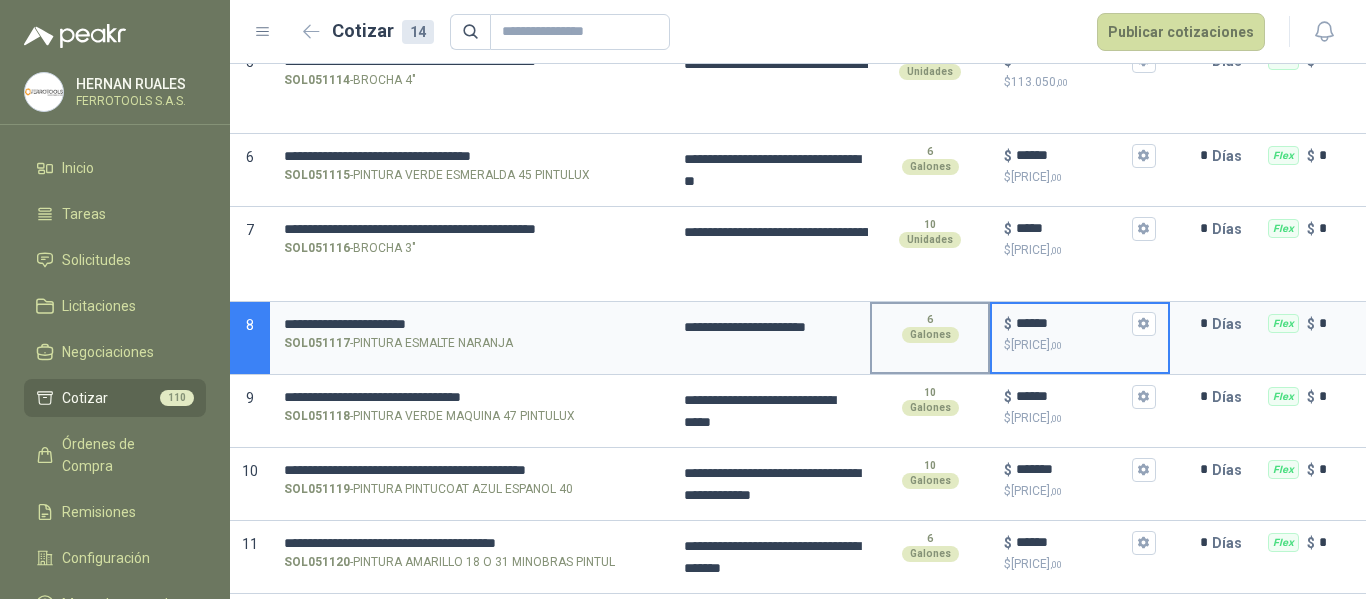 drag, startPoint x: 1078, startPoint y: 319, endPoint x: 964, endPoint y: 311, distance: 114.28036 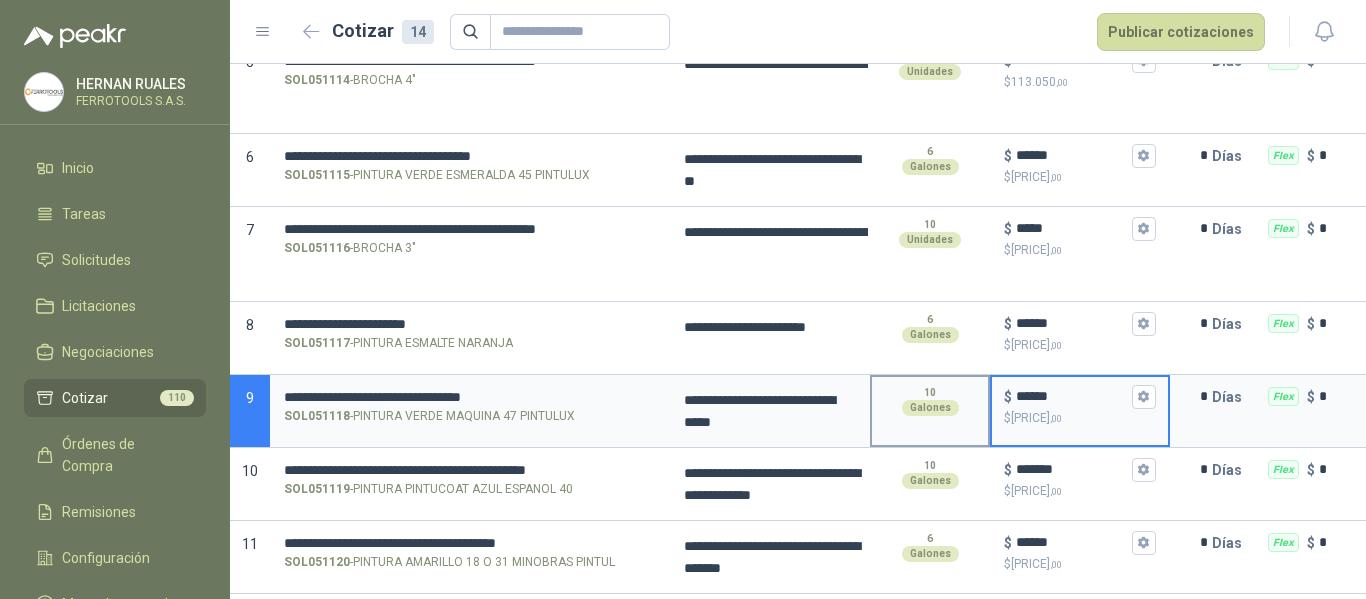 drag, startPoint x: 1078, startPoint y: 398, endPoint x: 905, endPoint y: 391, distance: 173.14156 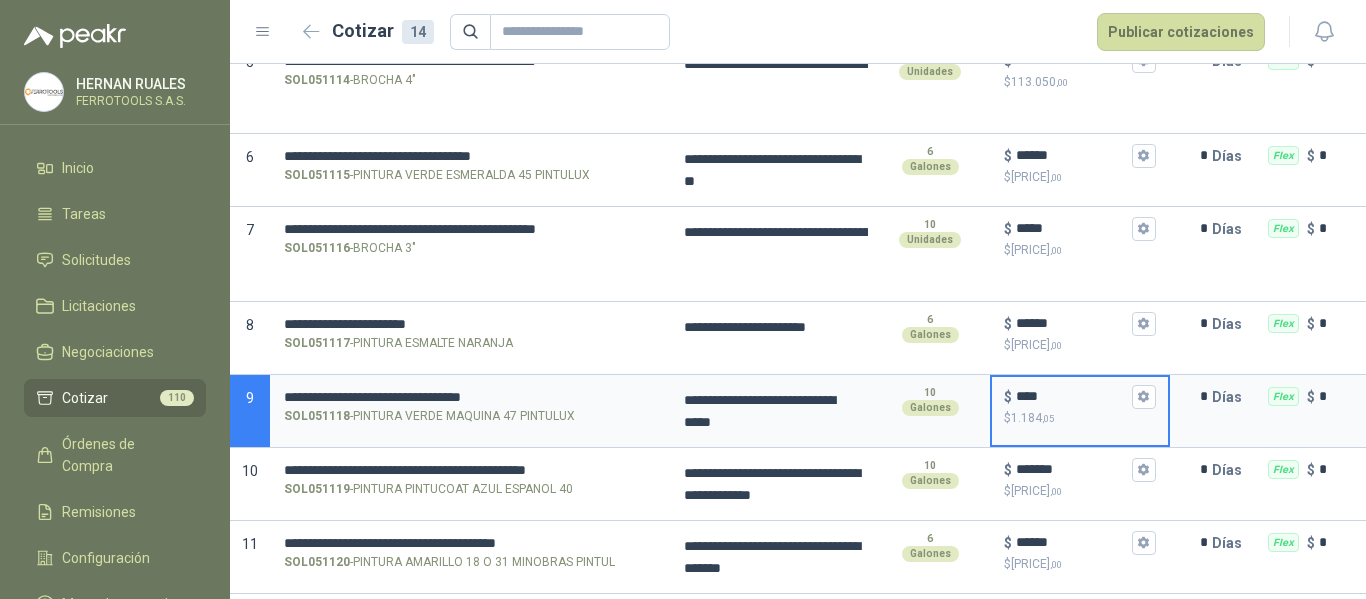 click on "****" at bounding box center (1072, 396) 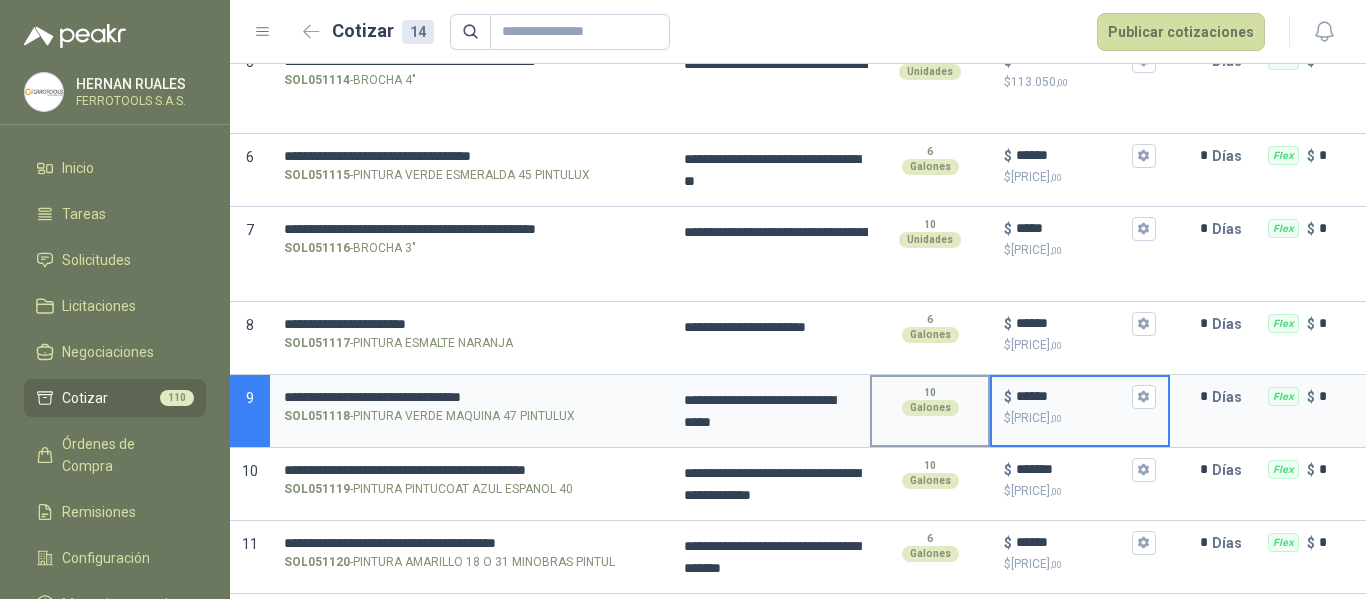 drag, startPoint x: 1078, startPoint y: 393, endPoint x: 985, endPoint y: 389, distance: 93.08598 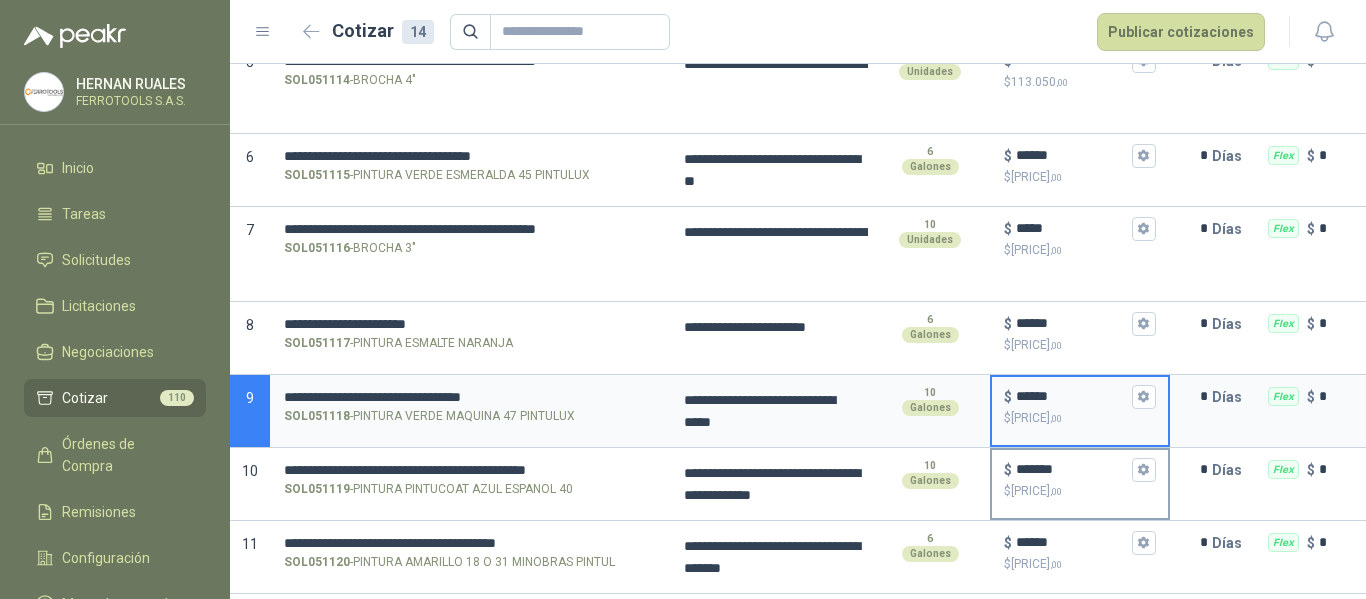 scroll, scrollTop: 600, scrollLeft: 0, axis: vertical 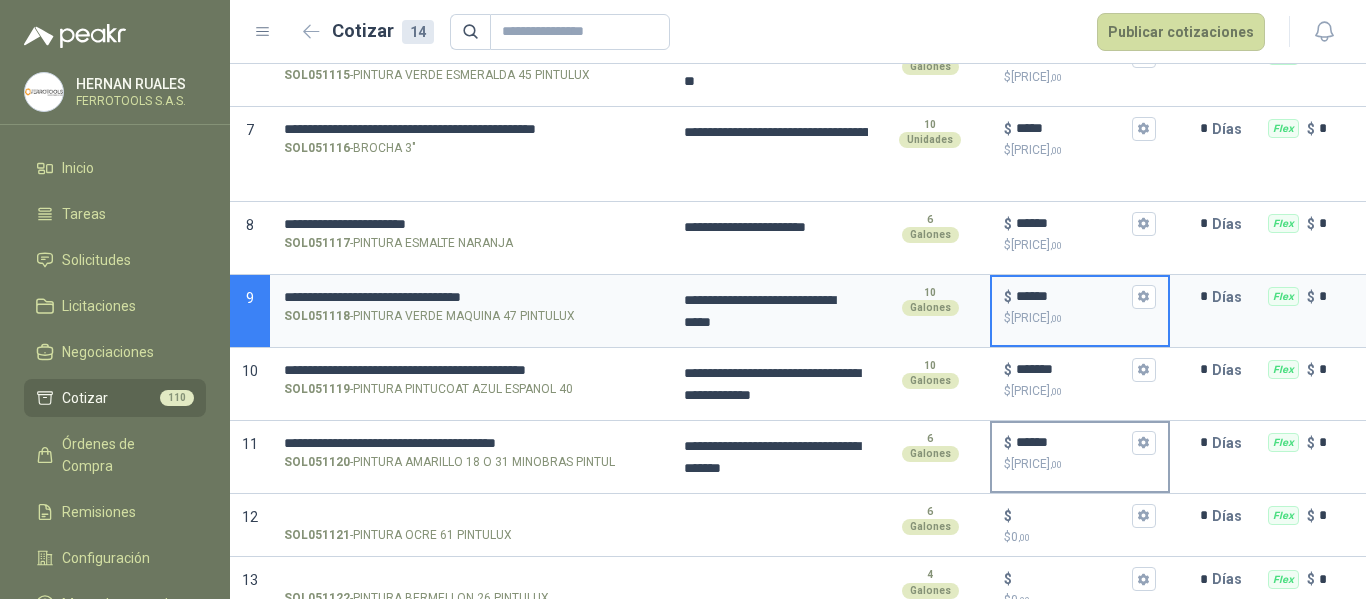 click on "******" at bounding box center [1072, 442] 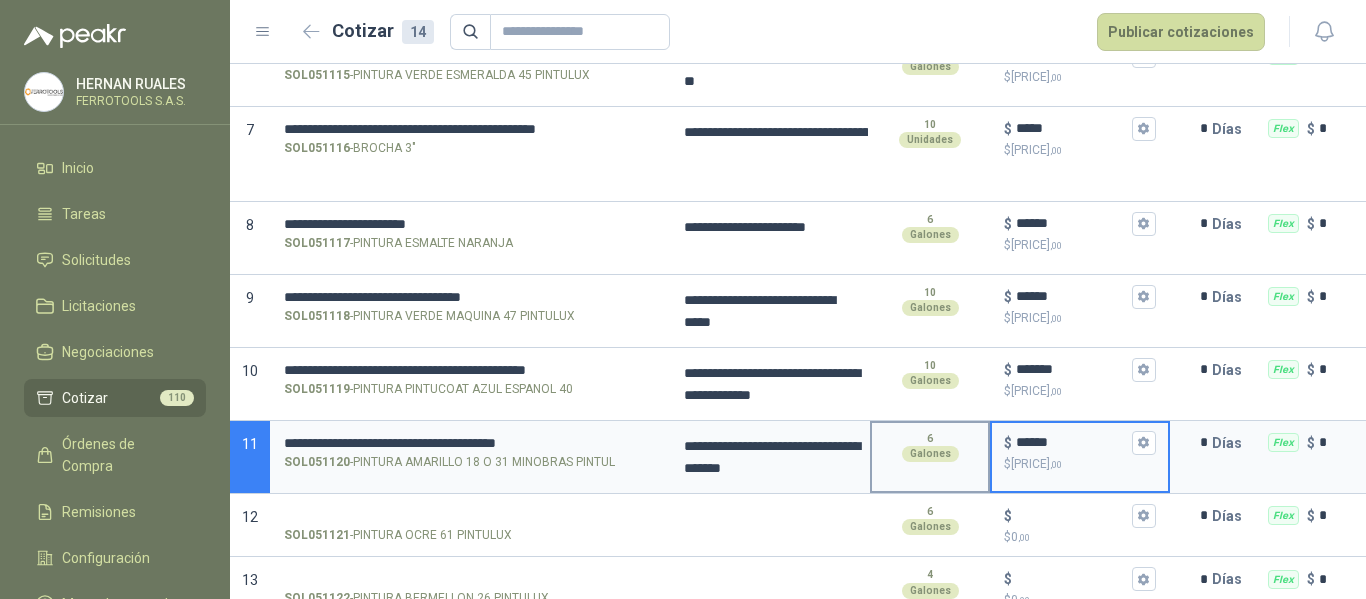 drag, startPoint x: 1085, startPoint y: 445, endPoint x: 914, endPoint y: 433, distance: 171.42053 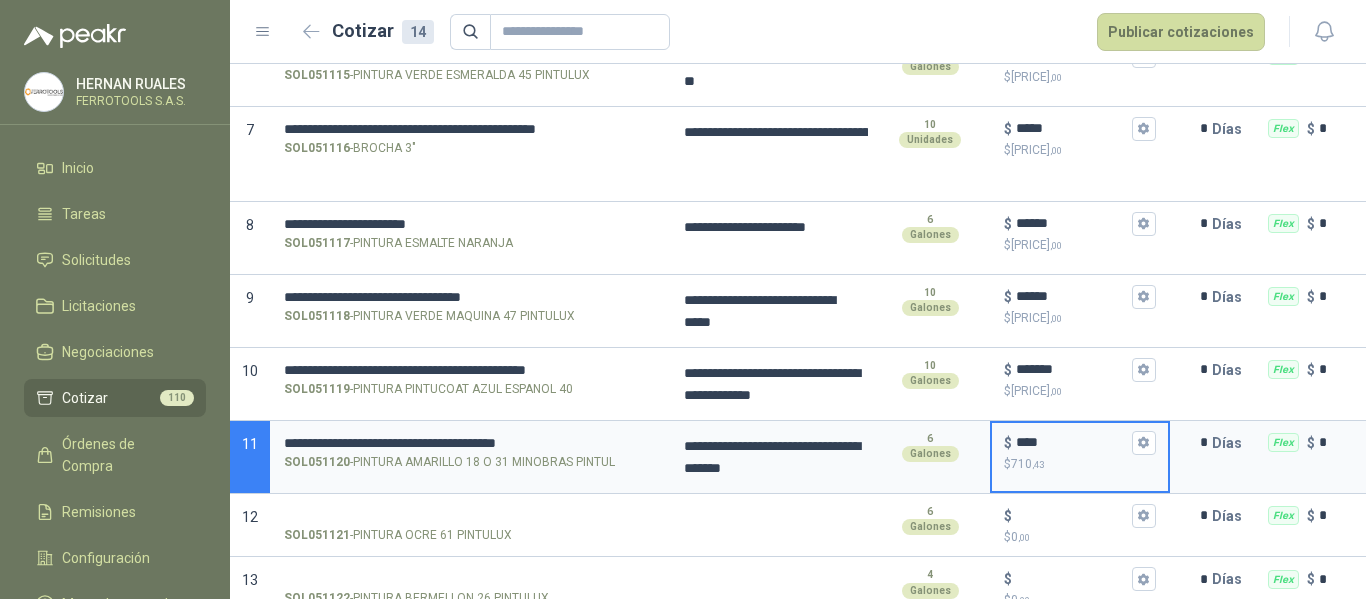 click on "****" at bounding box center [1072, 442] 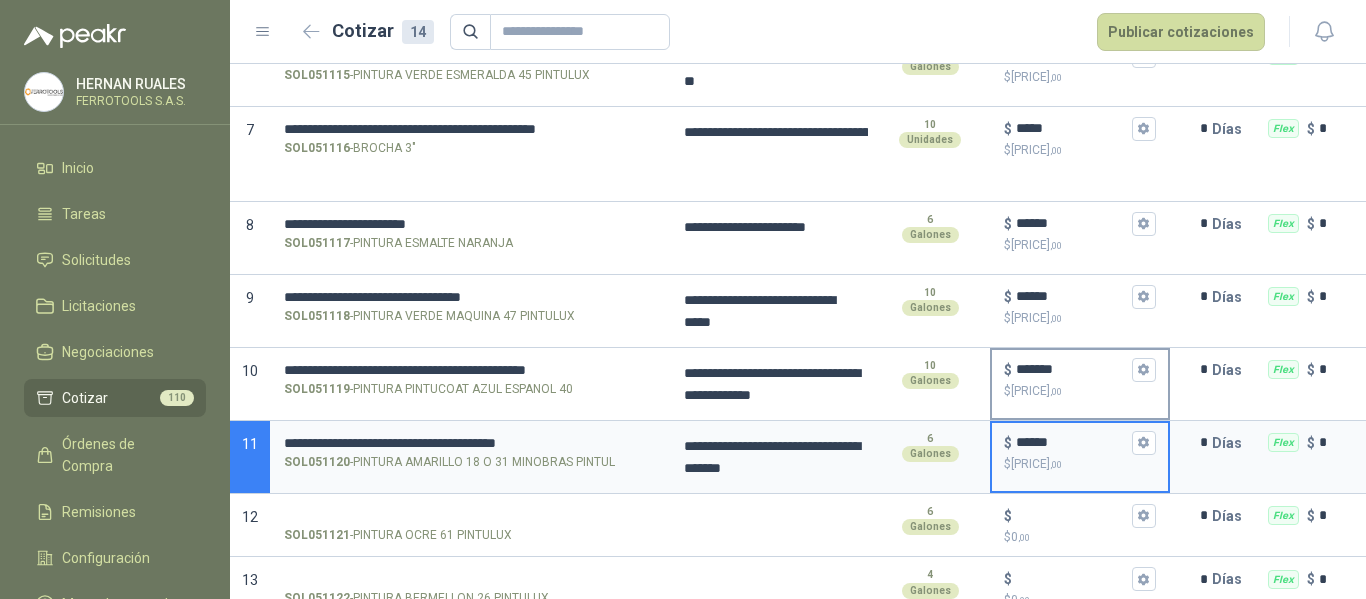 click on "*******" at bounding box center (1072, 369) 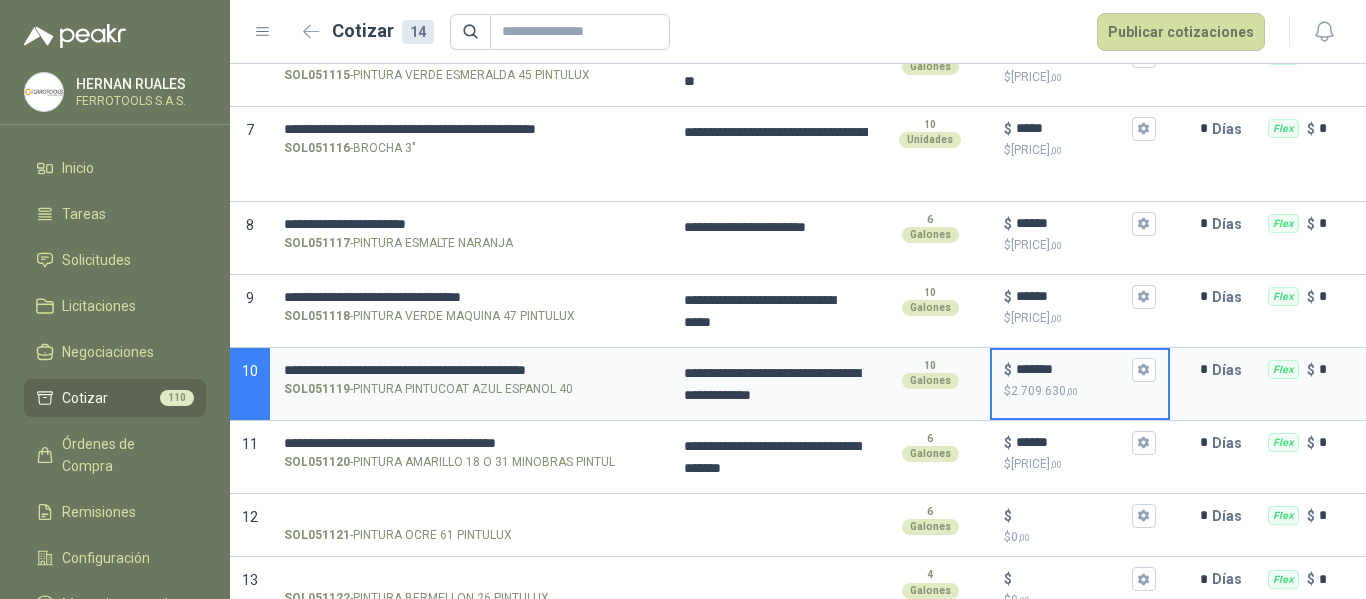 scroll, scrollTop: 702, scrollLeft: 0, axis: vertical 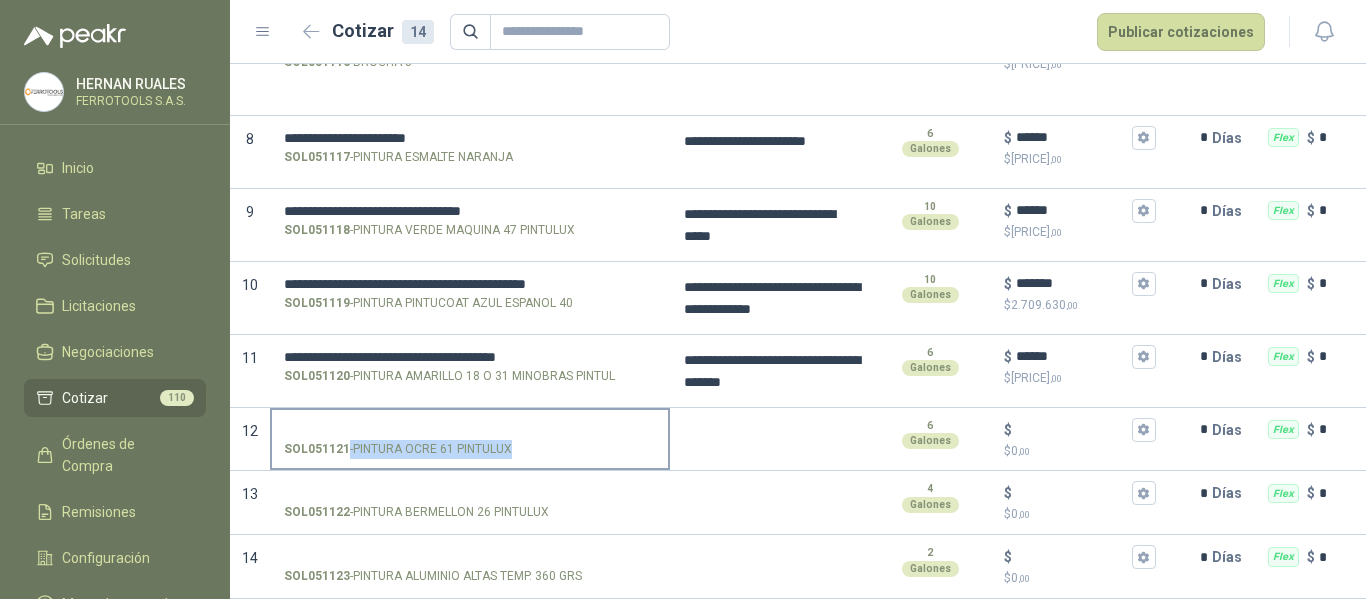 drag, startPoint x: 542, startPoint y: 437, endPoint x: 509, endPoint y: 435, distance: 33.06055 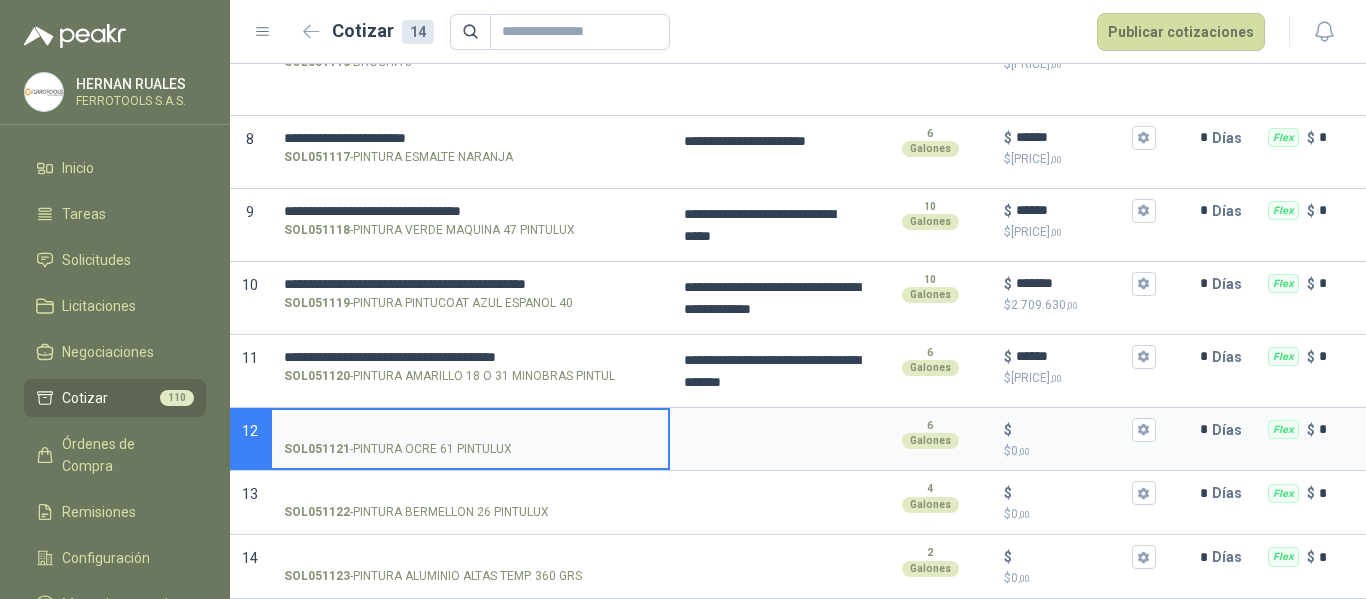 click on "SOL051121  -  PINTURA OCRE 61 PINTULUX" at bounding box center (470, 430) 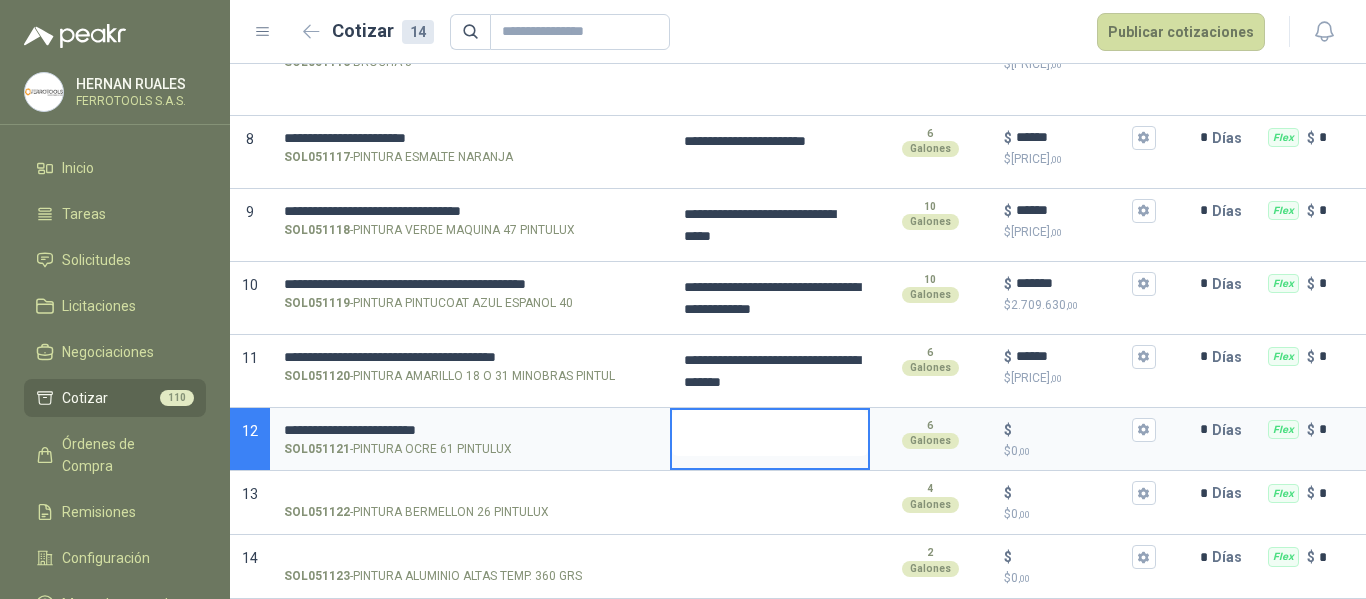 click at bounding box center (770, 433) 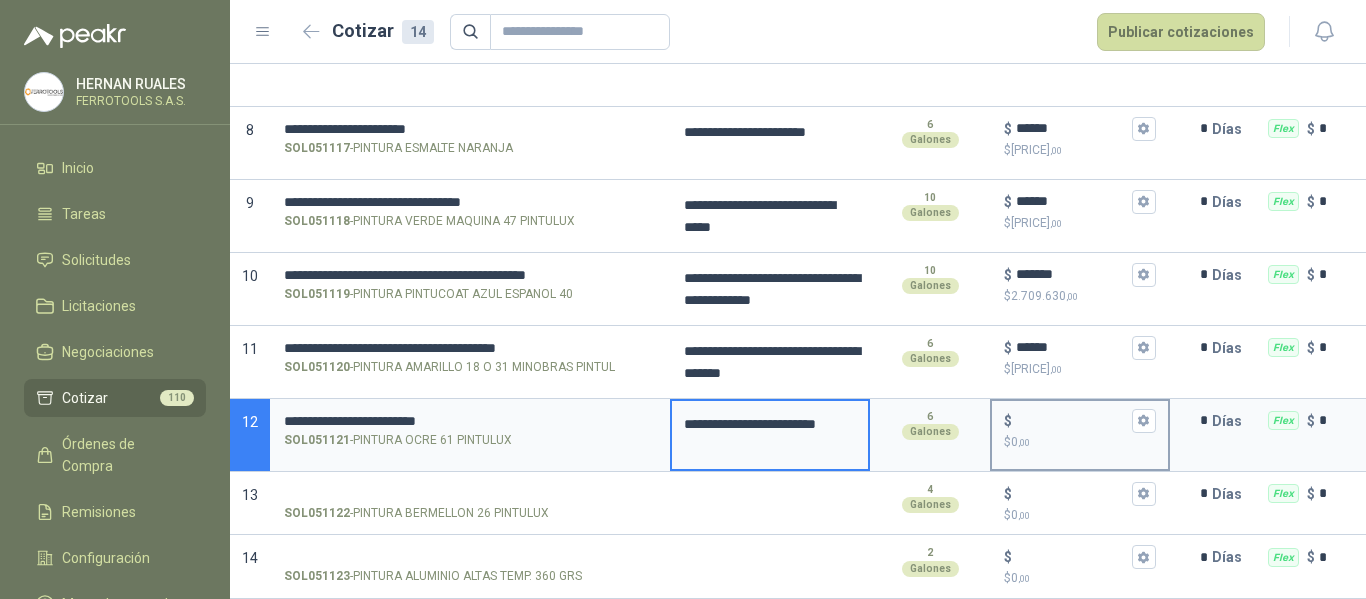 click on "$ $  0 ,00" at bounding box center [1072, 420] 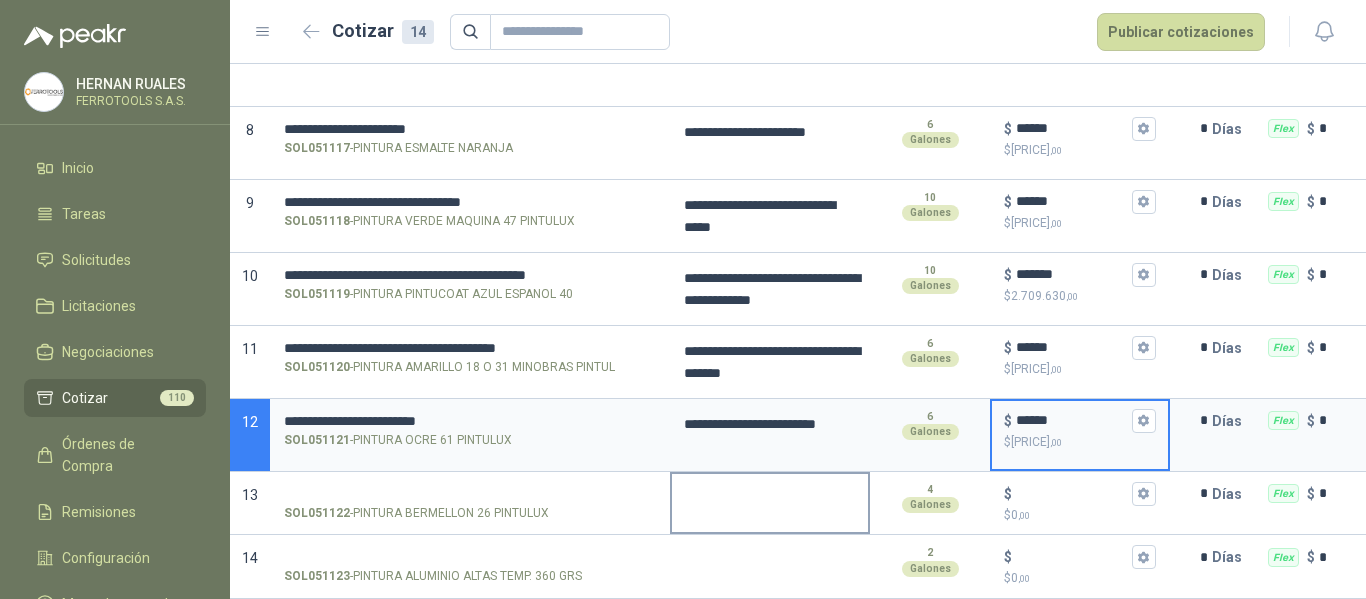 scroll, scrollTop: 711, scrollLeft: 0, axis: vertical 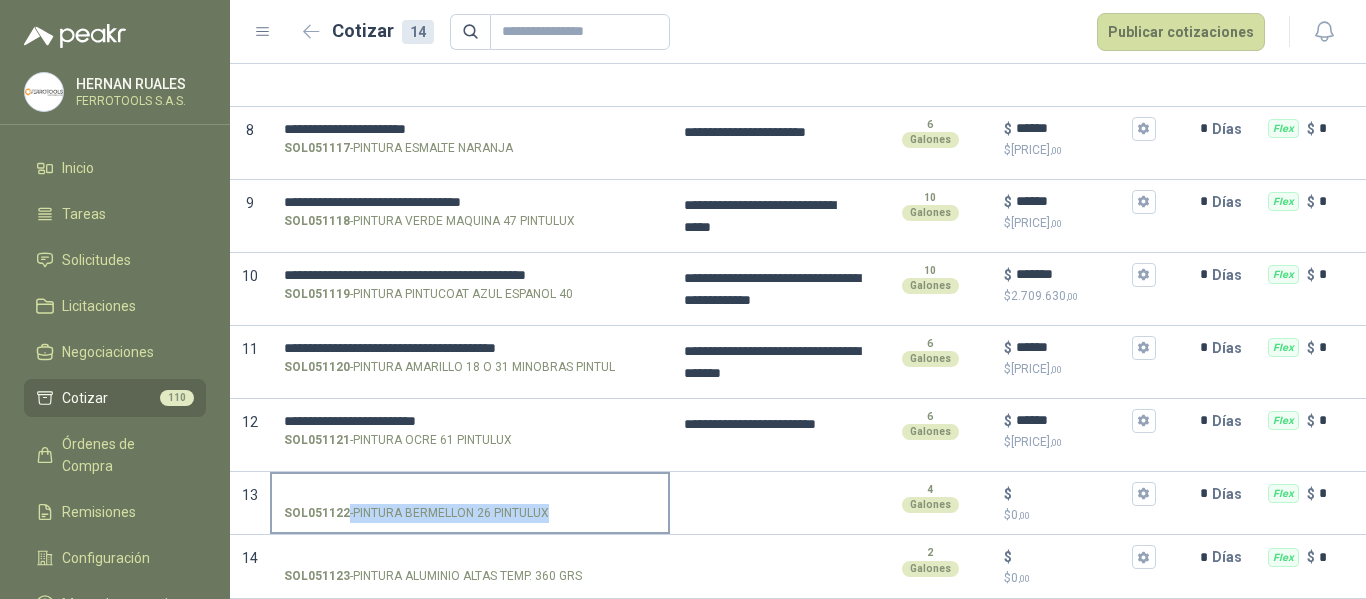 drag, startPoint x: 559, startPoint y: 498, endPoint x: 547, endPoint y: 497, distance: 12.0415945 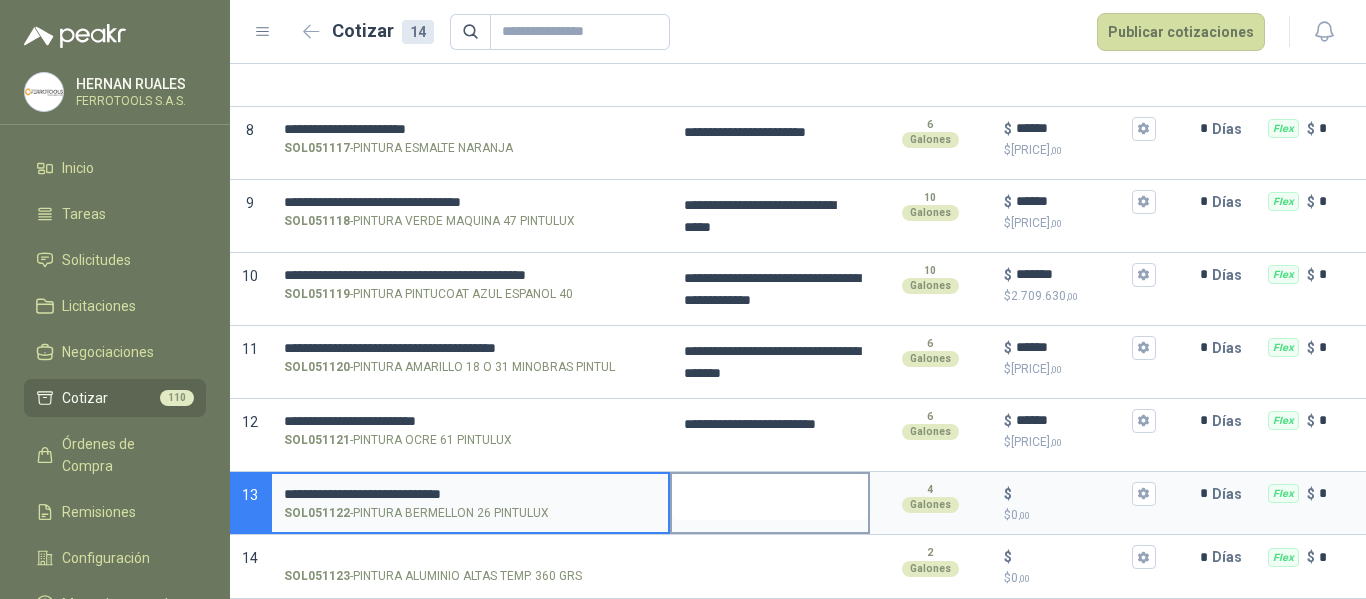 click at bounding box center (770, 497) 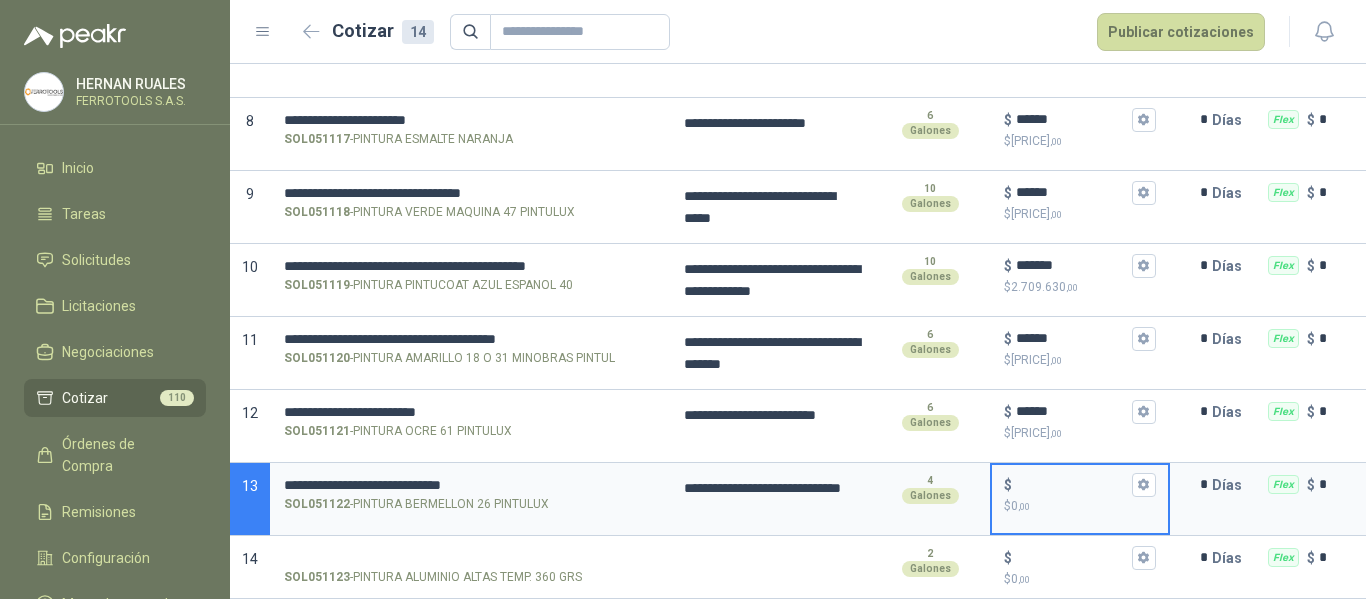 click on "$ $  0 ,00" at bounding box center (1072, 484) 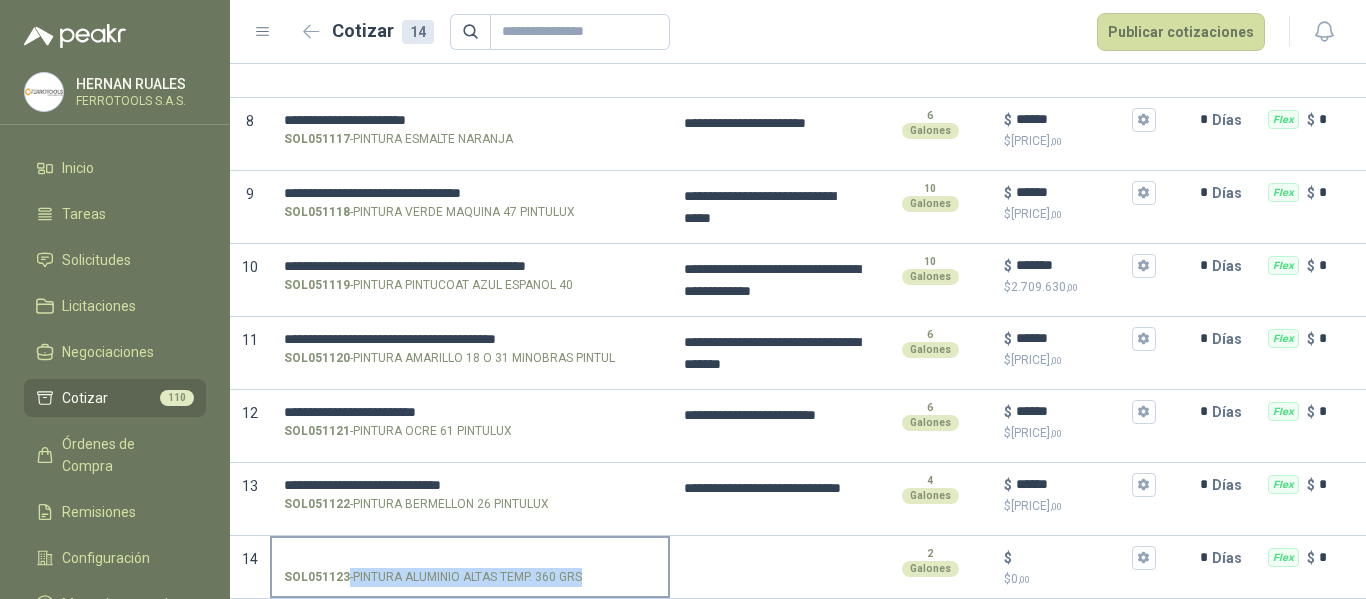 drag, startPoint x: 594, startPoint y: 571, endPoint x: 583, endPoint y: 567, distance: 11.7046995 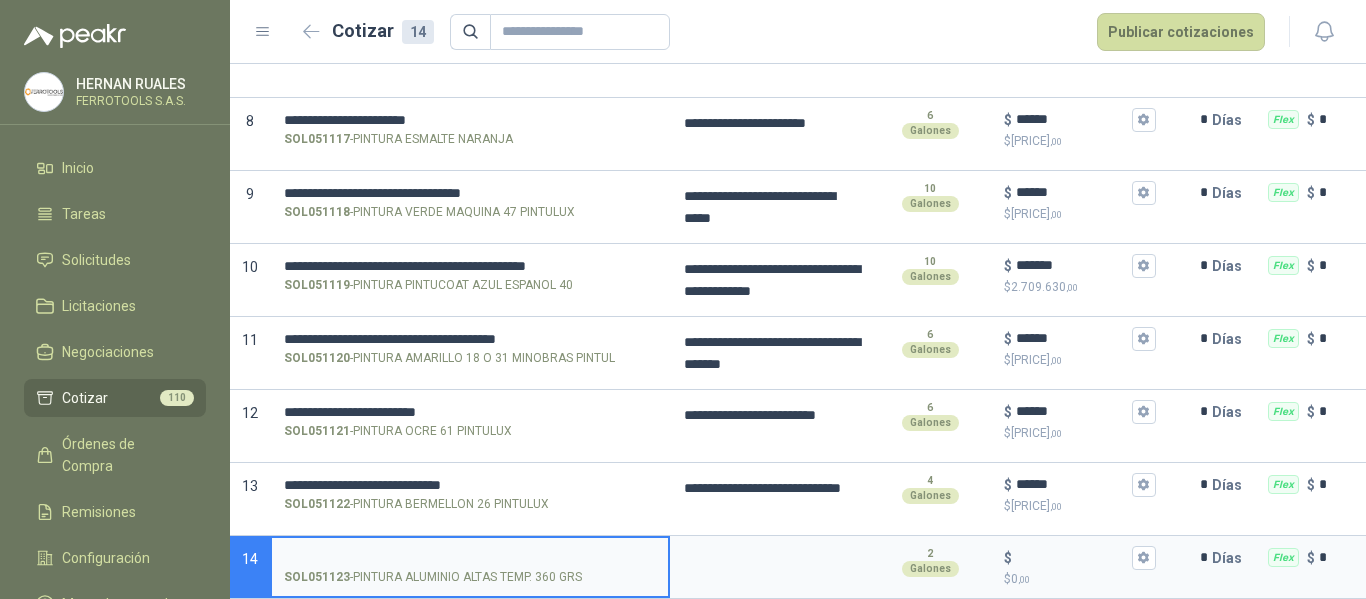 click on "SOL051123  -  PINTURA ALUMINIO ALTAS TEMP. 360 GRS" at bounding box center [470, 558] 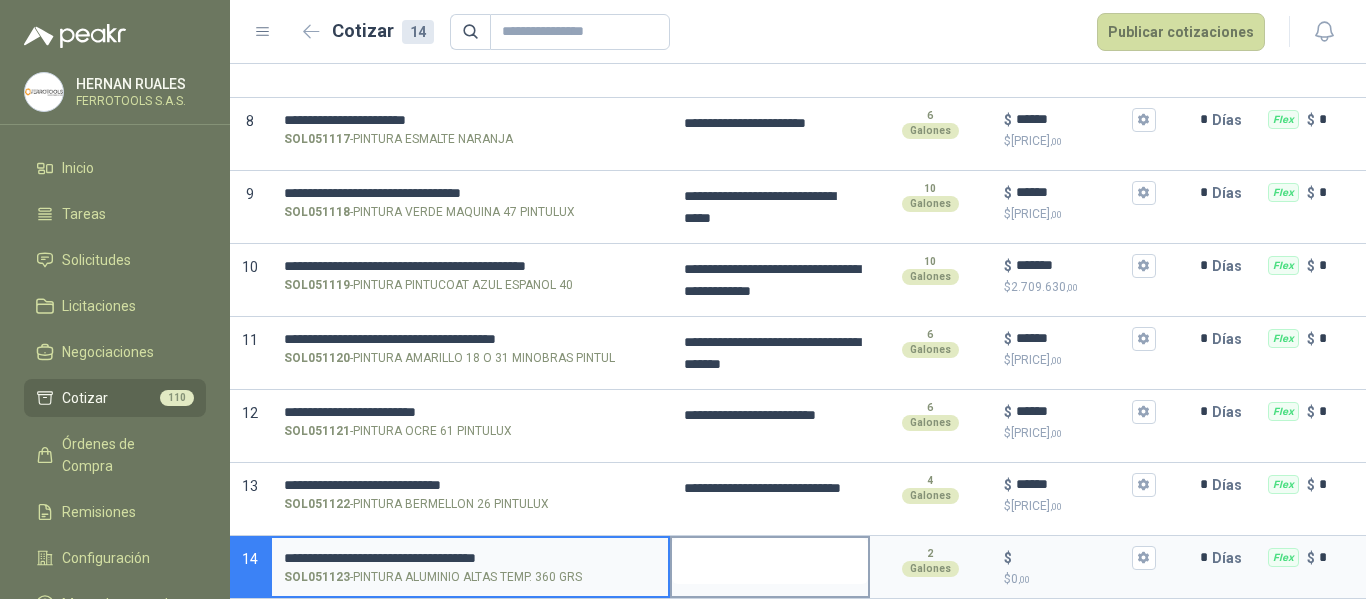 click at bounding box center (770, 561) 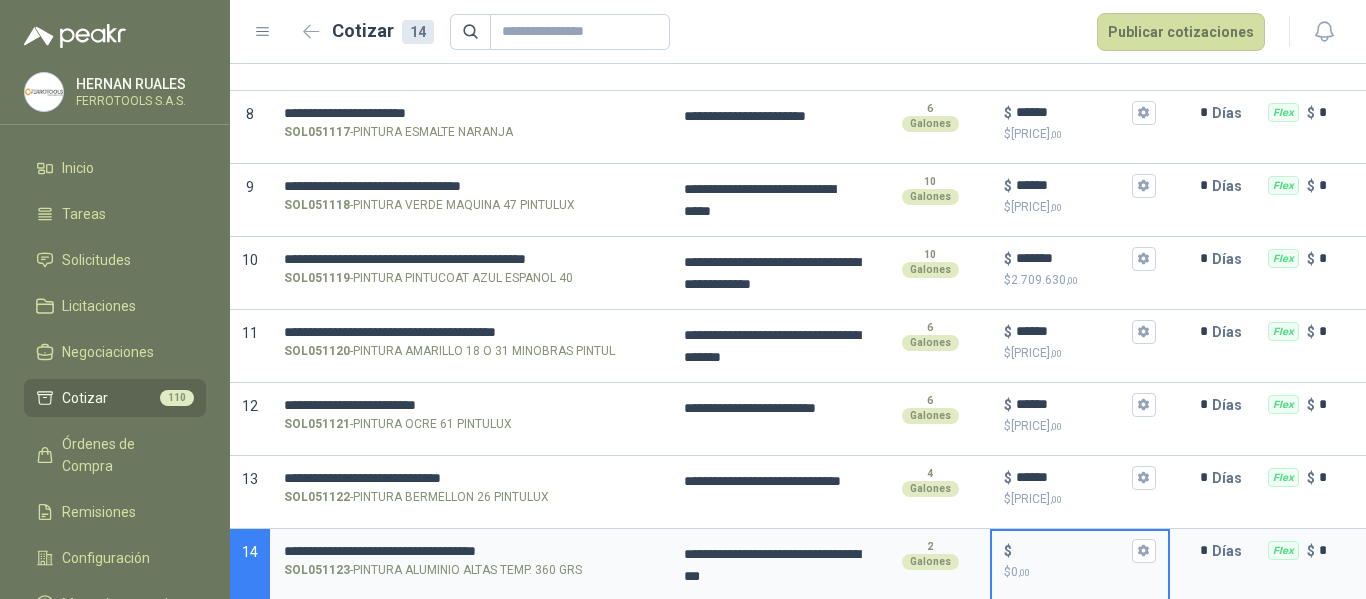 click on "$ $  0 ,00" at bounding box center [1072, 550] 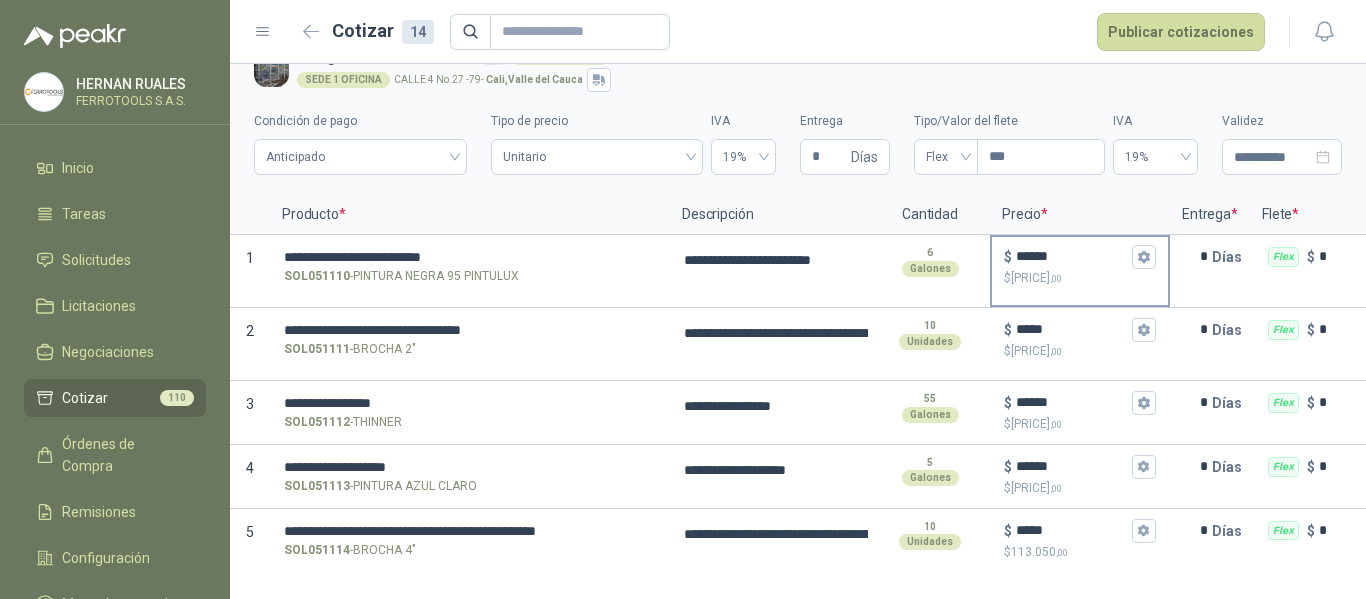 scroll, scrollTop: 0, scrollLeft: 0, axis: both 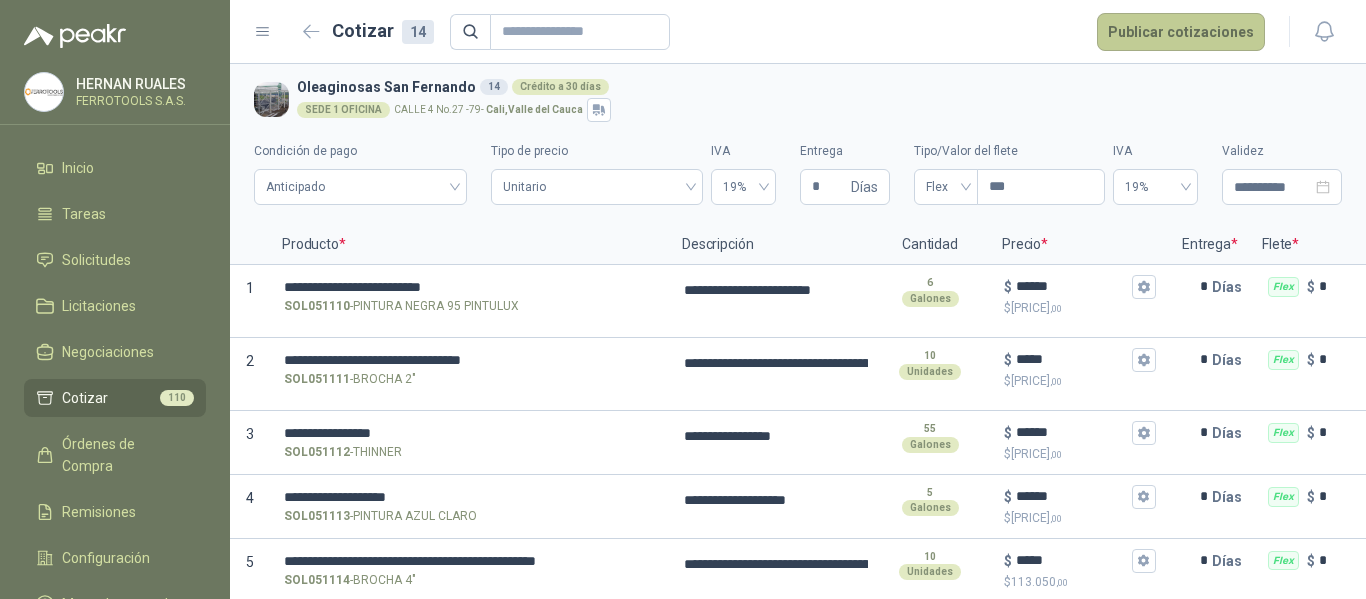 click on "Publicar cotizaciones" at bounding box center [1181, 32] 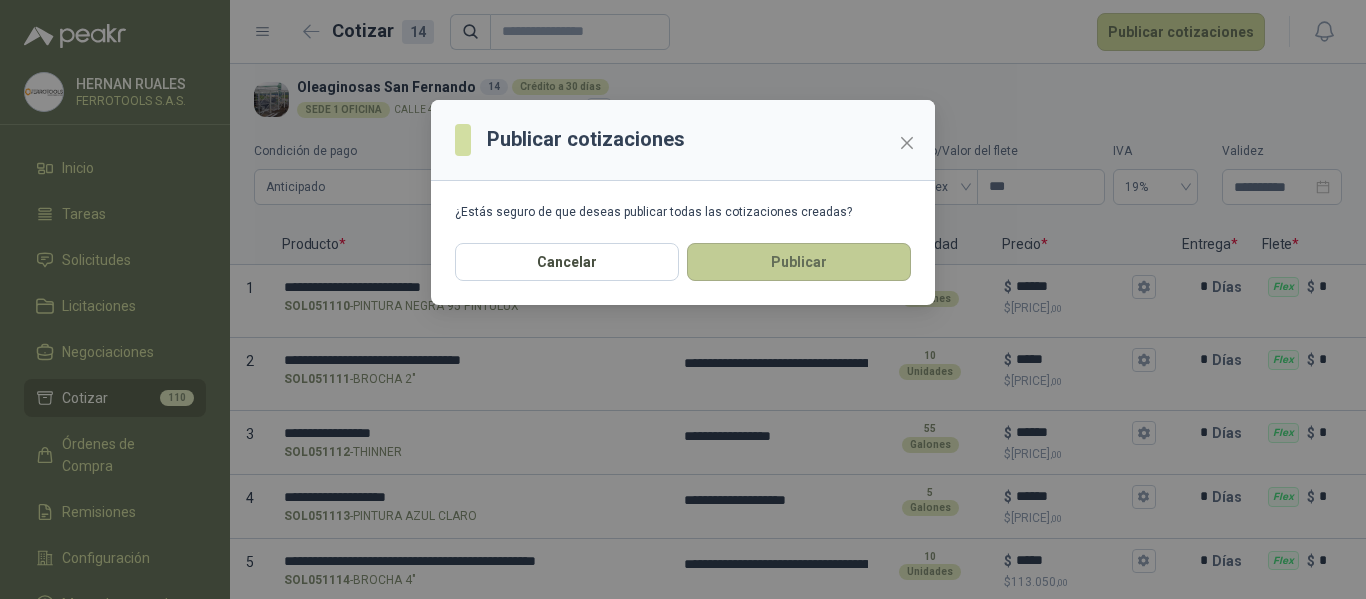 click on "Publicar" at bounding box center (799, 262) 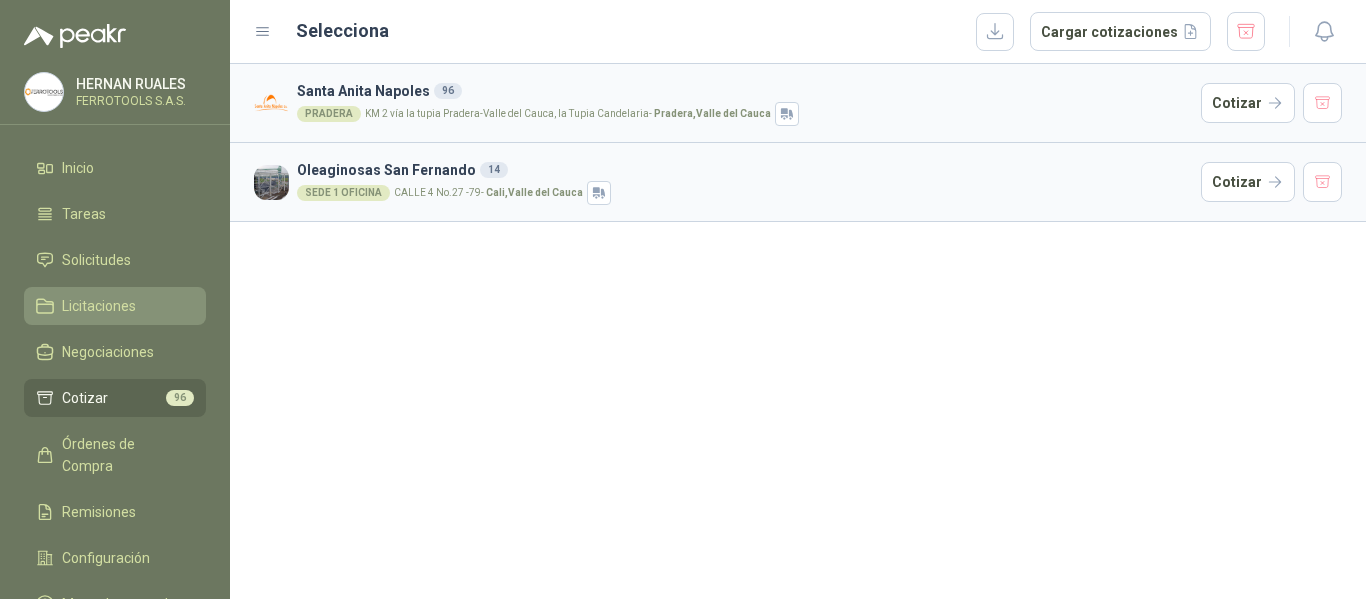 click on "Licitaciones" at bounding box center [99, 306] 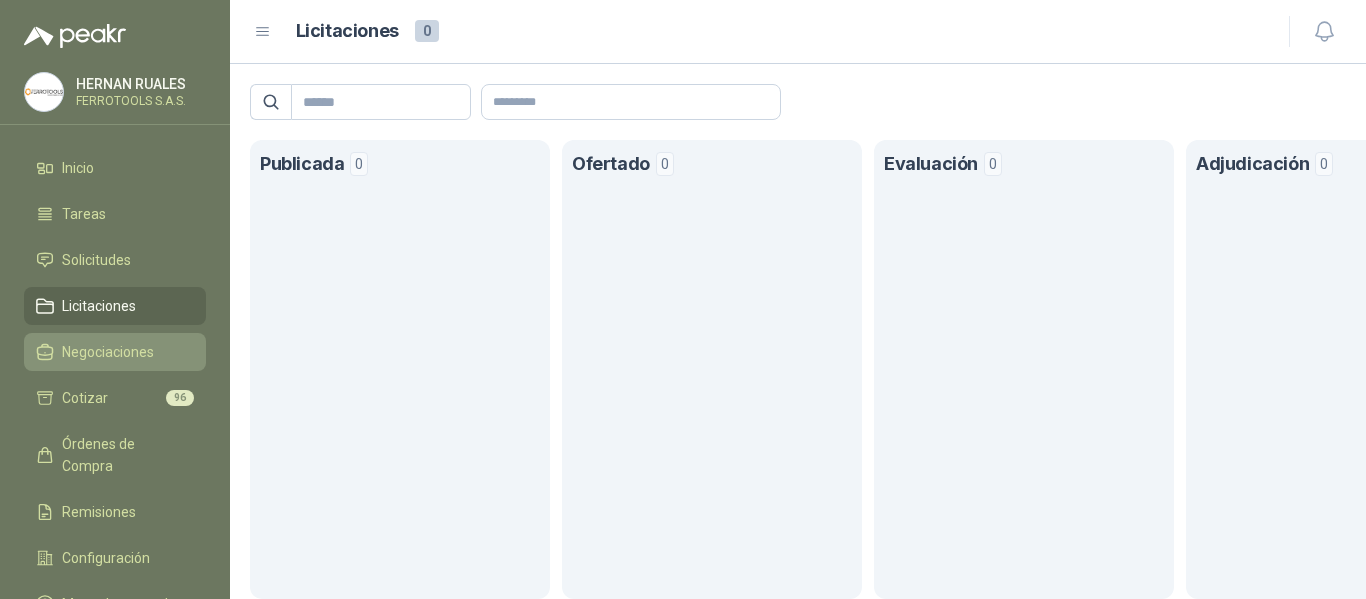 click on "Negociaciones" at bounding box center (115, 352) 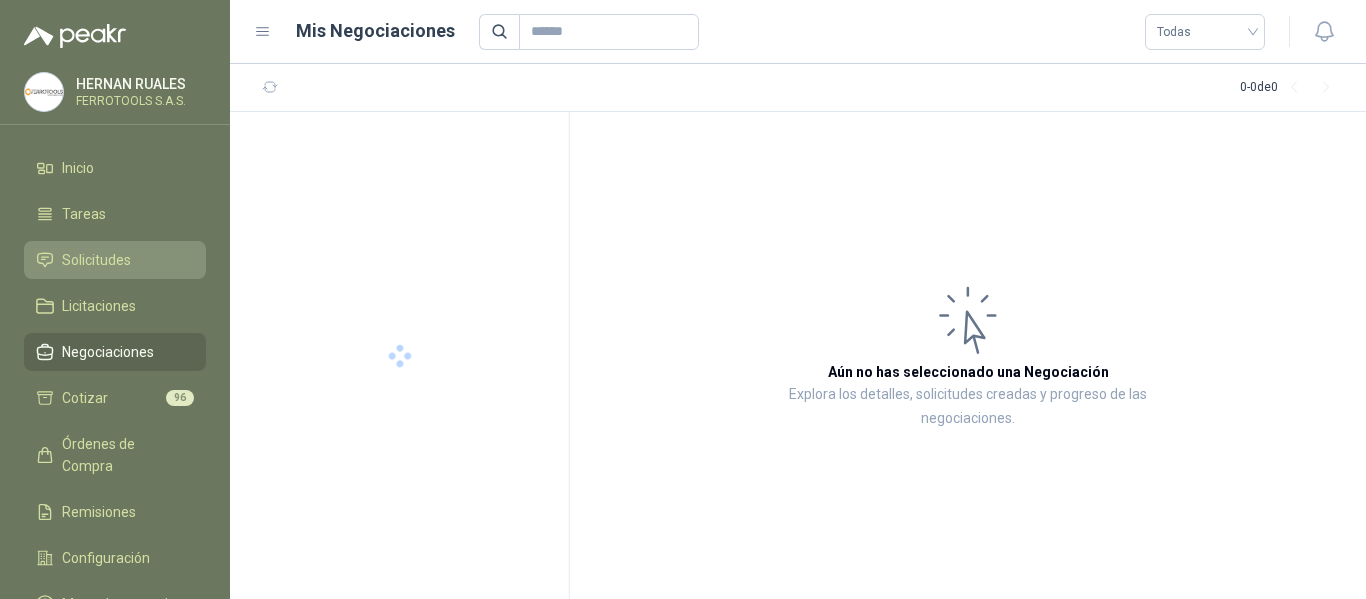 click on "Solicitudes" at bounding box center (96, 260) 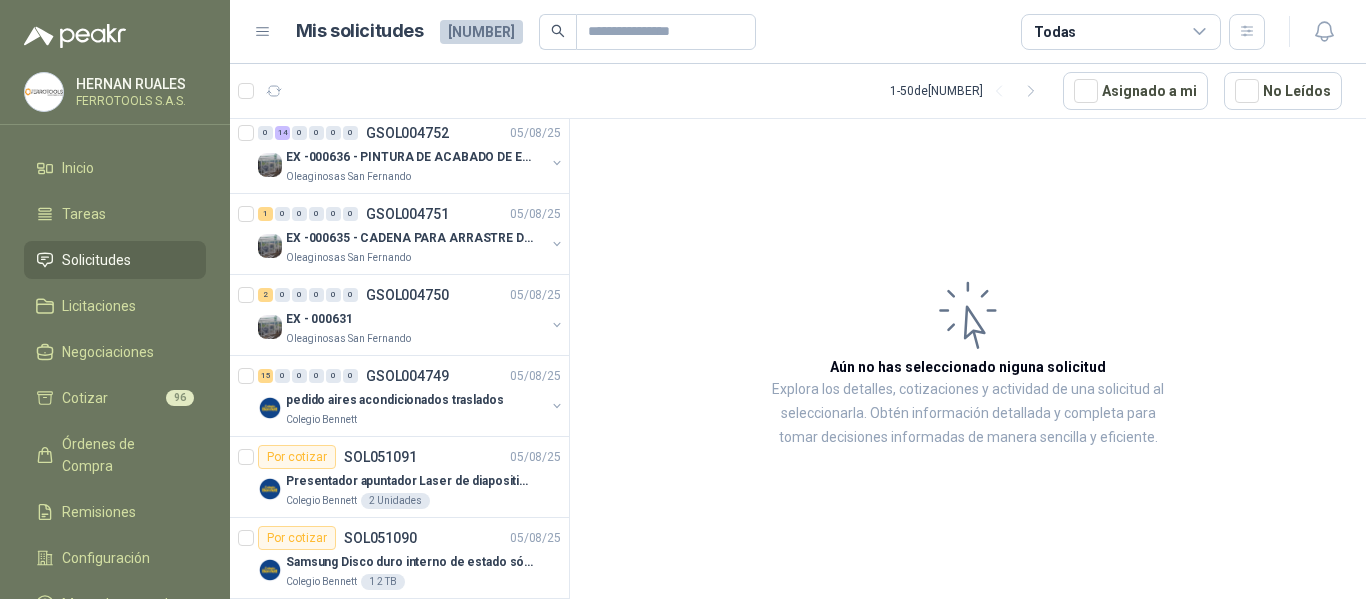 scroll, scrollTop: 700, scrollLeft: 0, axis: vertical 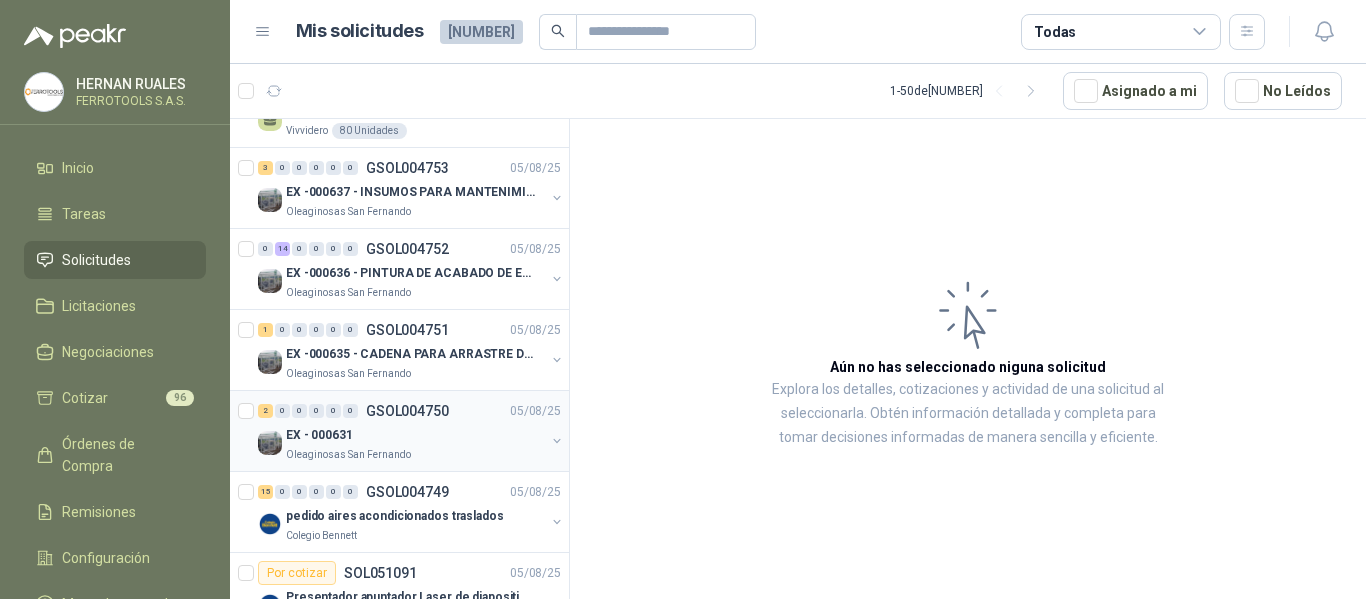 click on "EX - 000631" at bounding box center (415, 435) 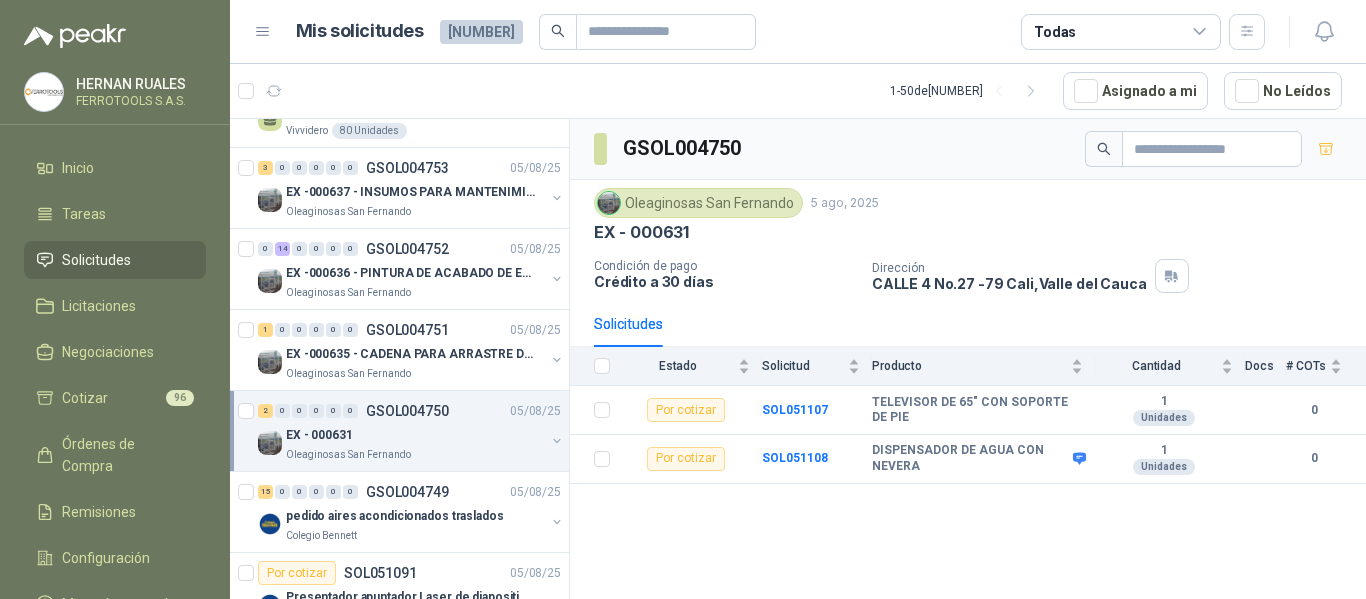 scroll, scrollTop: 800, scrollLeft: 0, axis: vertical 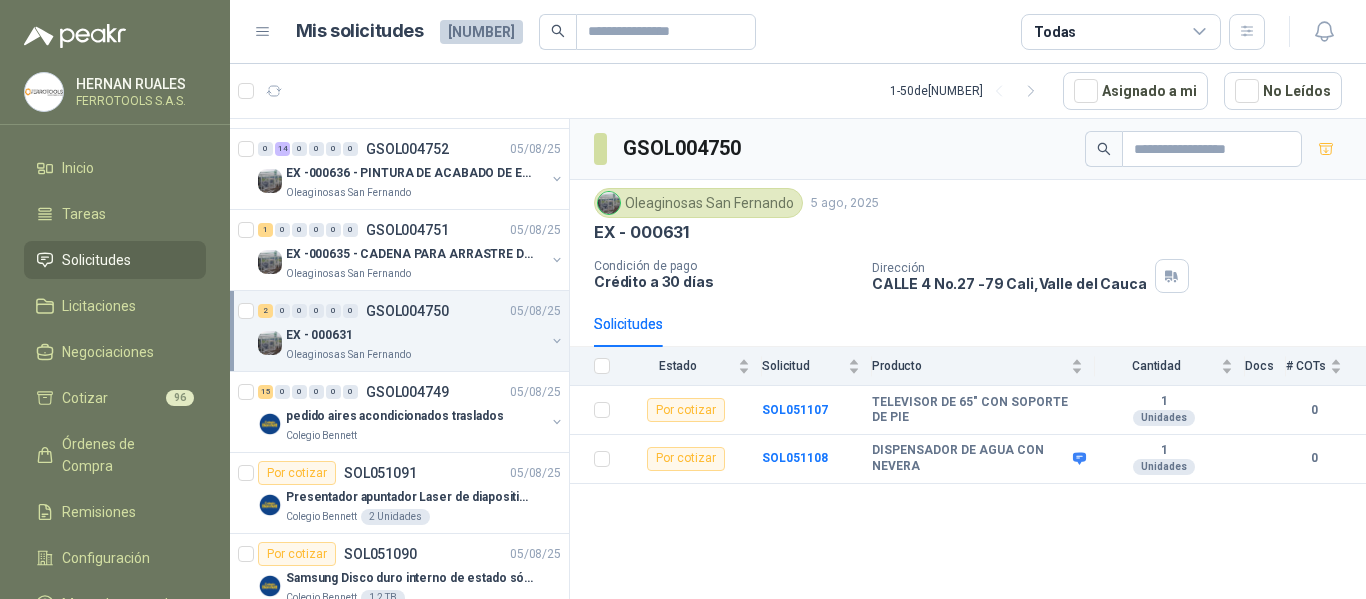 click on "Colegio Bennett" at bounding box center (415, 436) 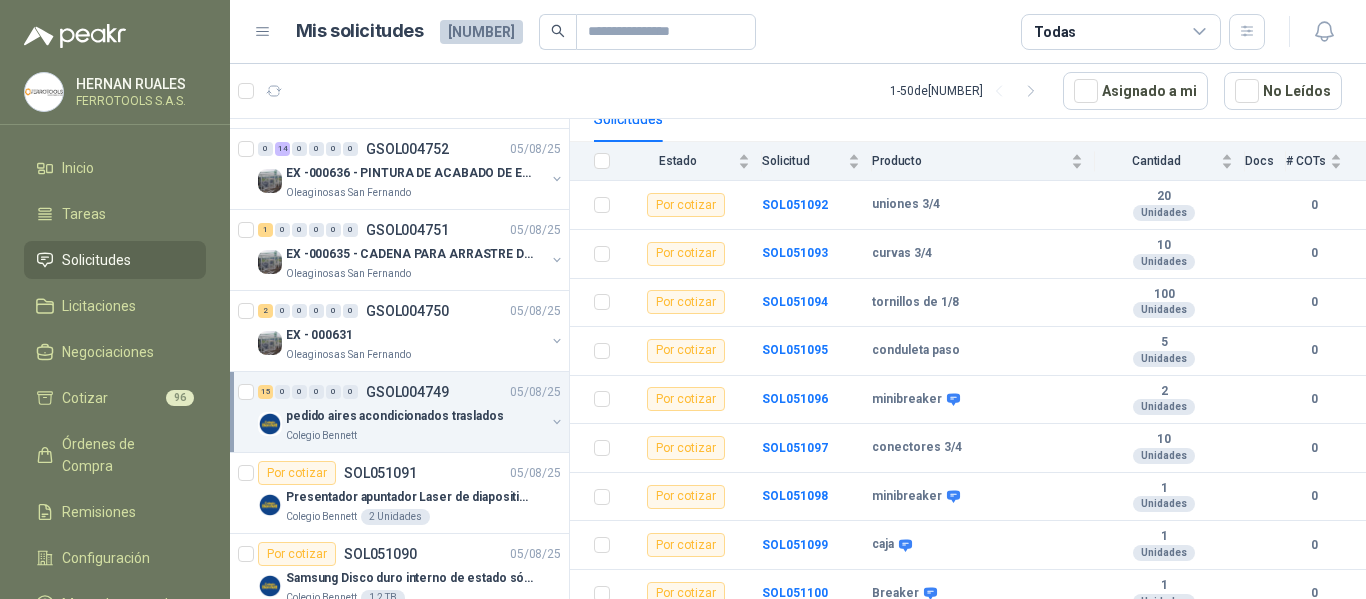 scroll, scrollTop: 0, scrollLeft: 0, axis: both 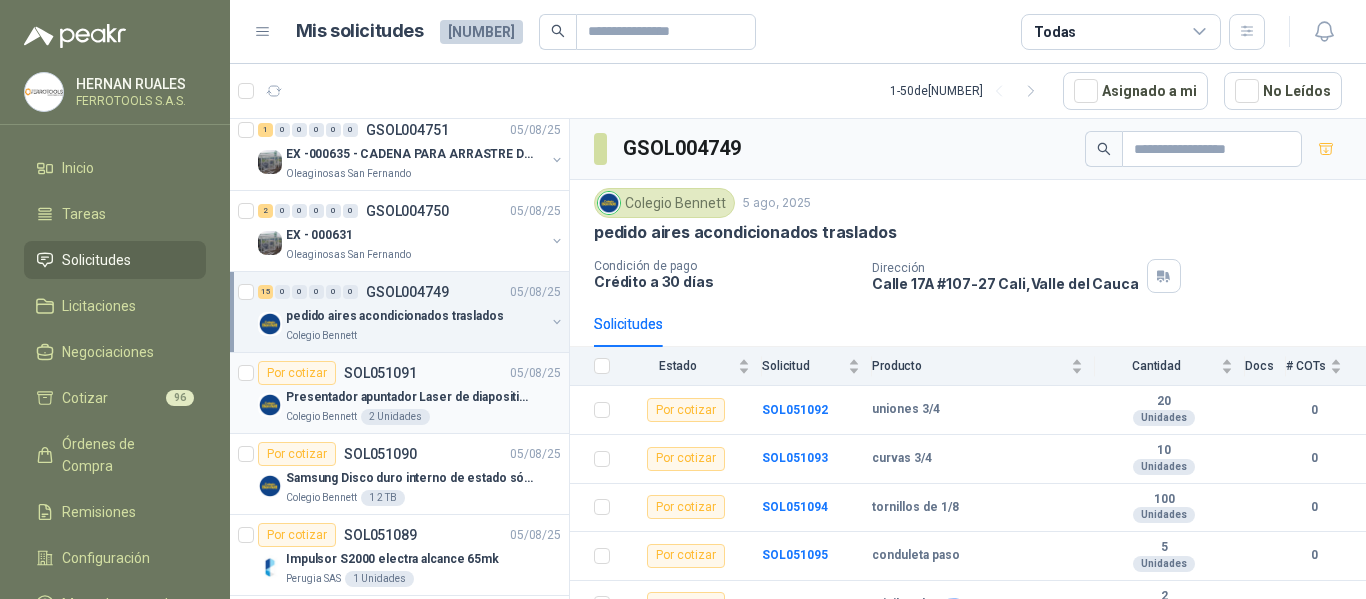 click on "Presentador apuntador Laser de diapositivas Wireless USB 2.4 ghz Marca Technoquick" at bounding box center (410, 397) 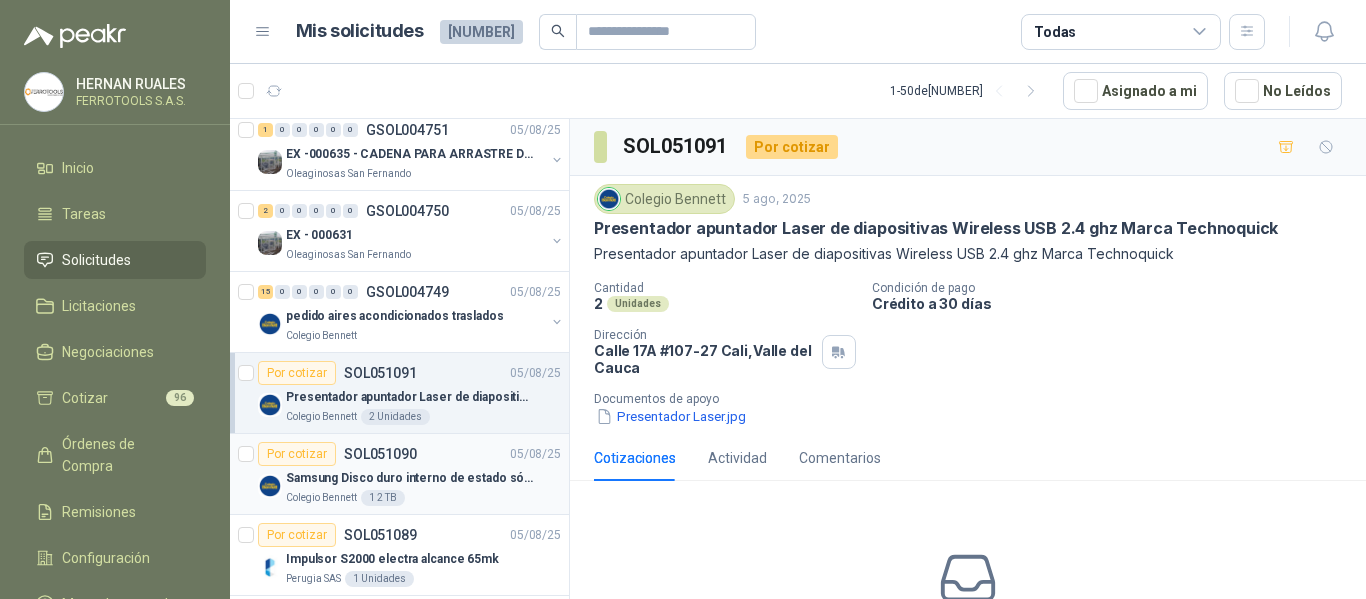 click on "Colegio Bennett 1   2 TB" at bounding box center [423, 498] 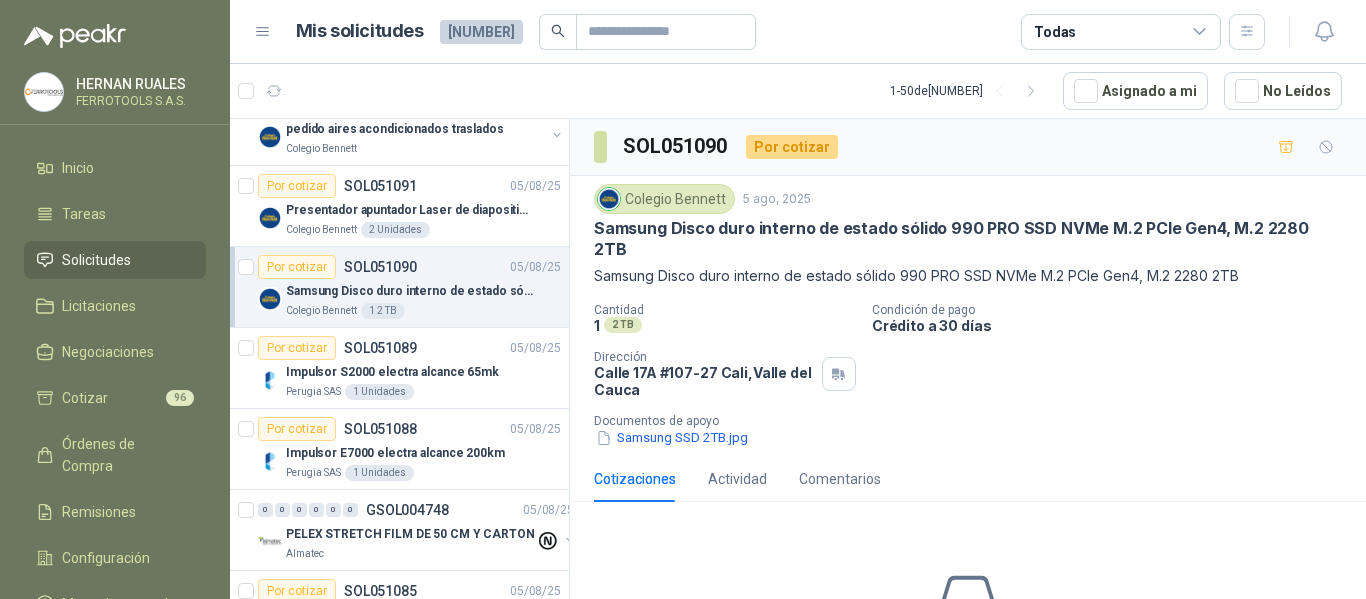 scroll, scrollTop: 1100, scrollLeft: 0, axis: vertical 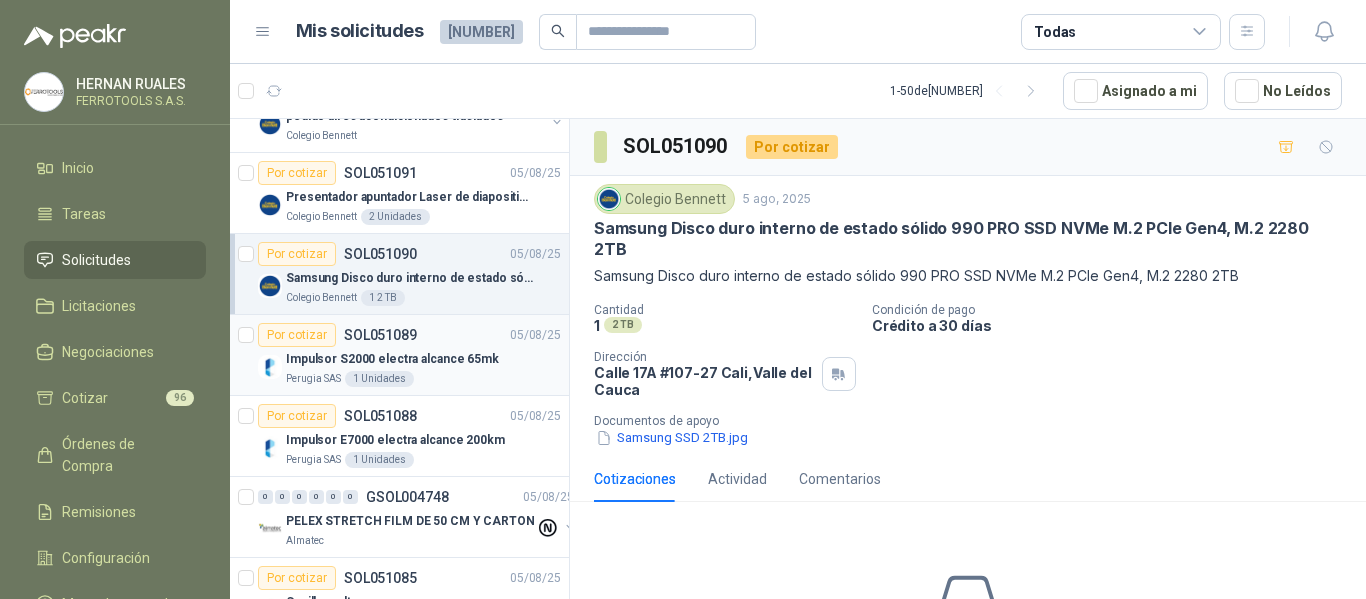 click on "Impulsor S2000 electra alcance 65mk" at bounding box center [423, 359] 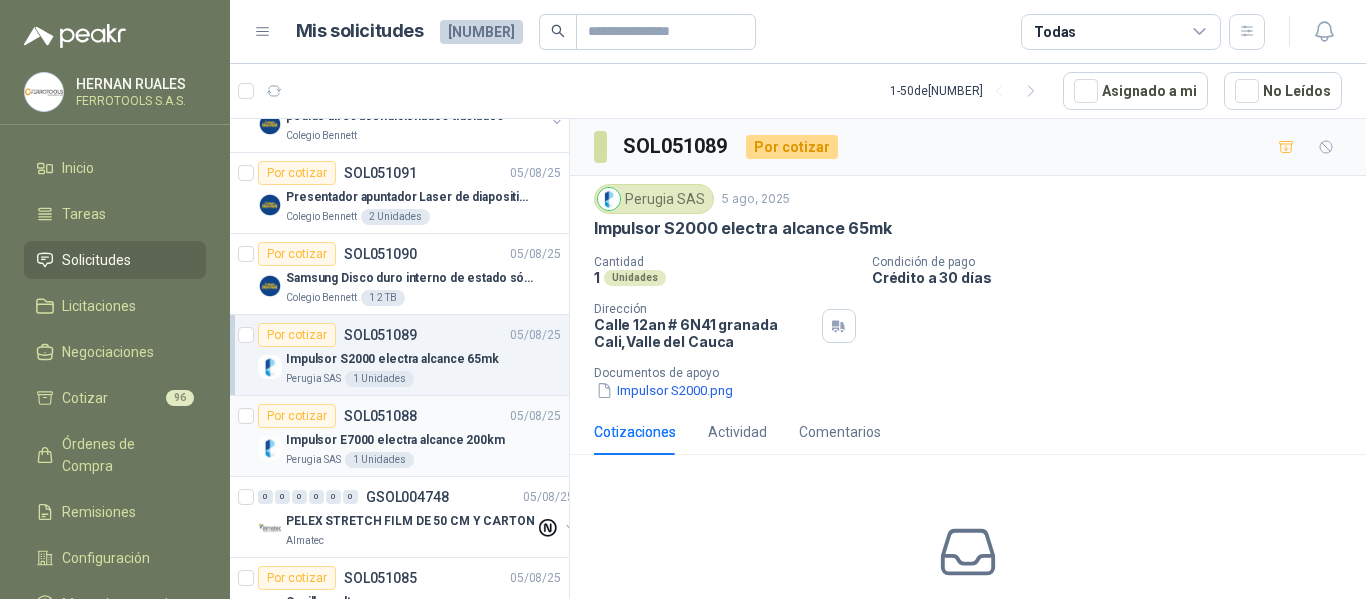 click on "Perugia SAS 1   Unidades" at bounding box center [423, 460] 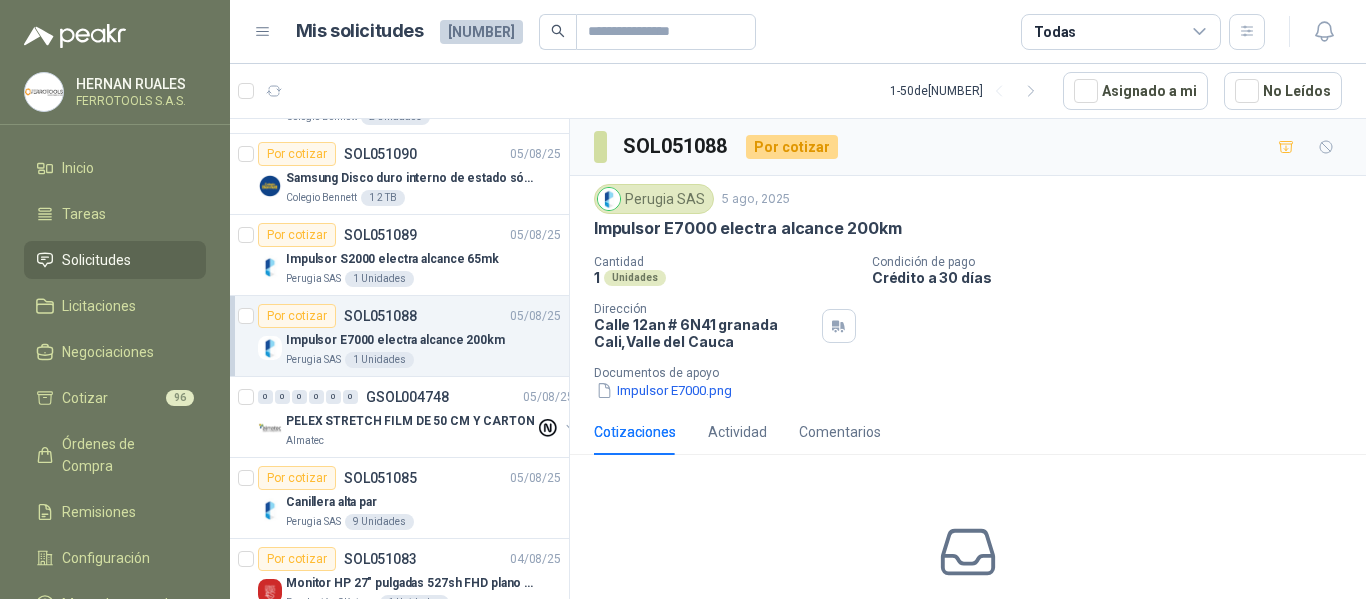 scroll, scrollTop: 1300, scrollLeft: 0, axis: vertical 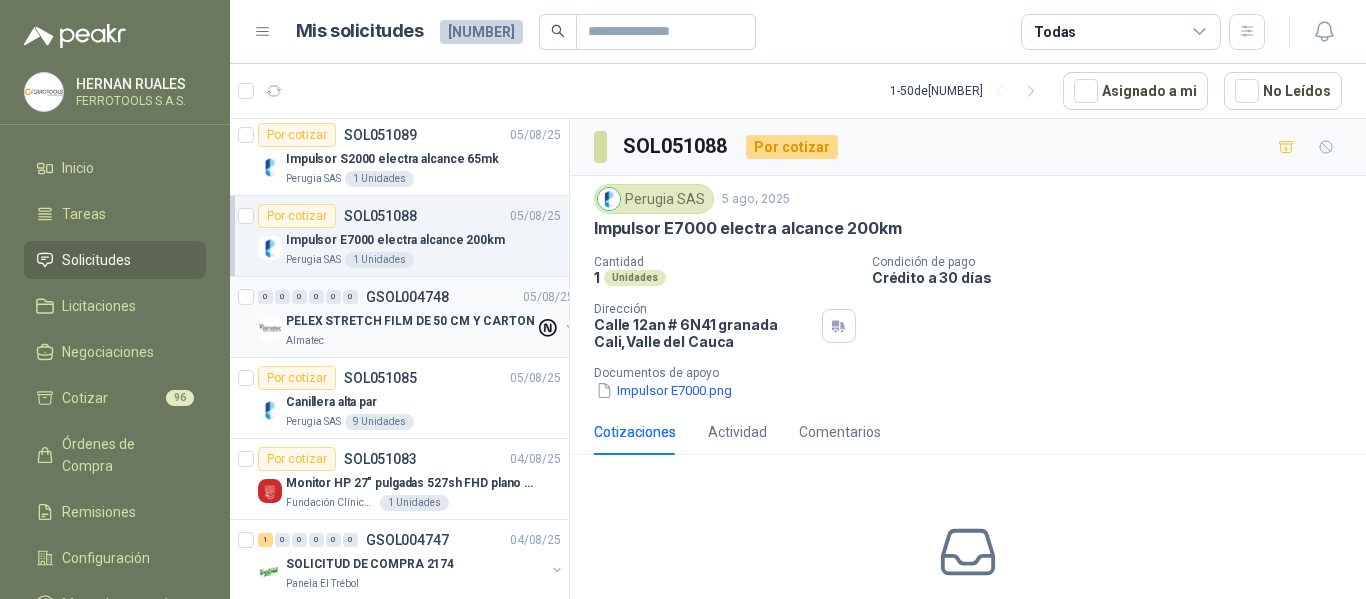 click on "Almatec" at bounding box center (410, 341) 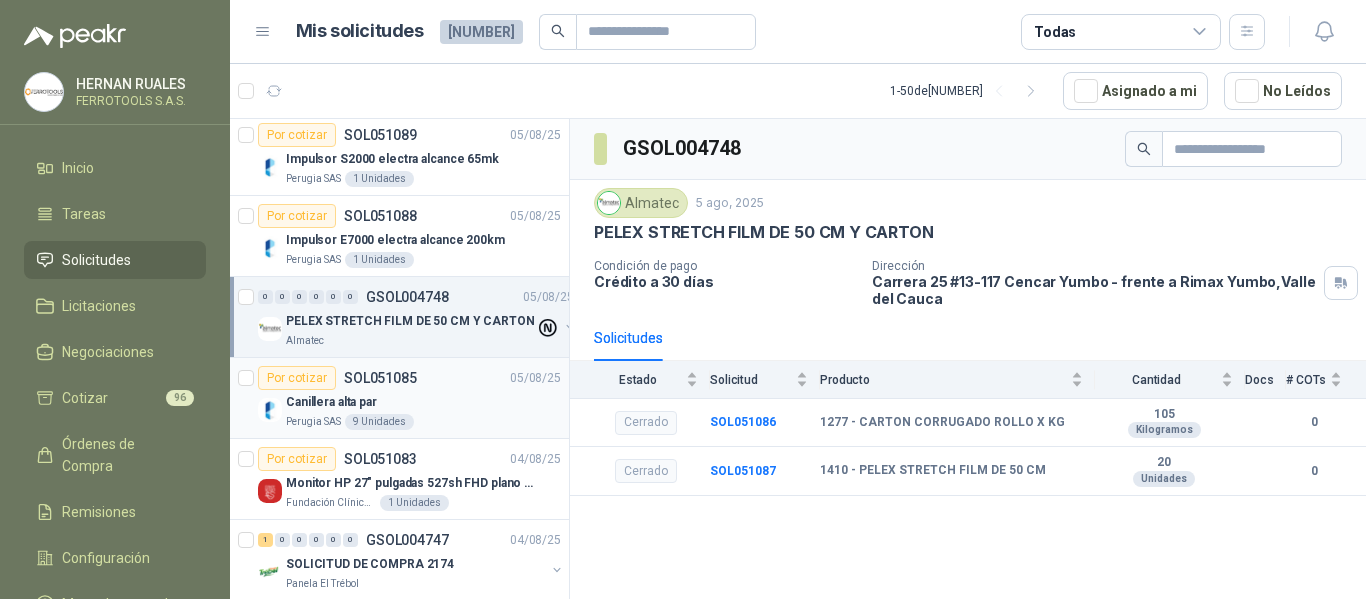 click on "Canillera alta par" at bounding box center (423, 402) 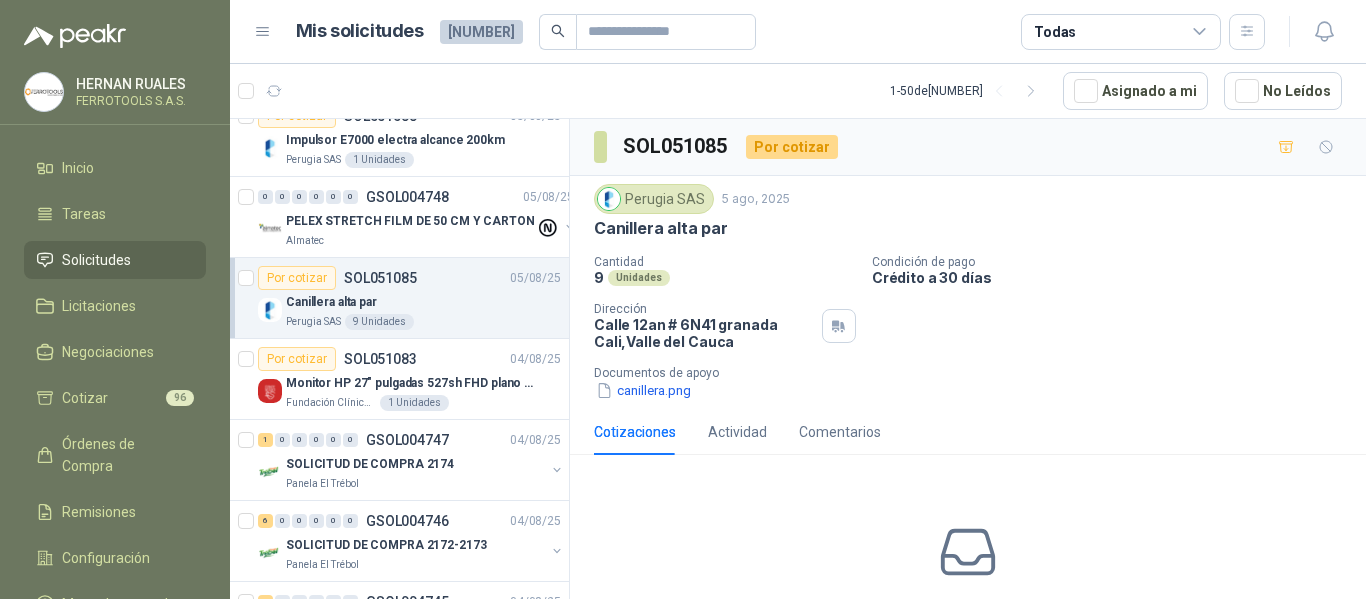 scroll, scrollTop: 1500, scrollLeft: 0, axis: vertical 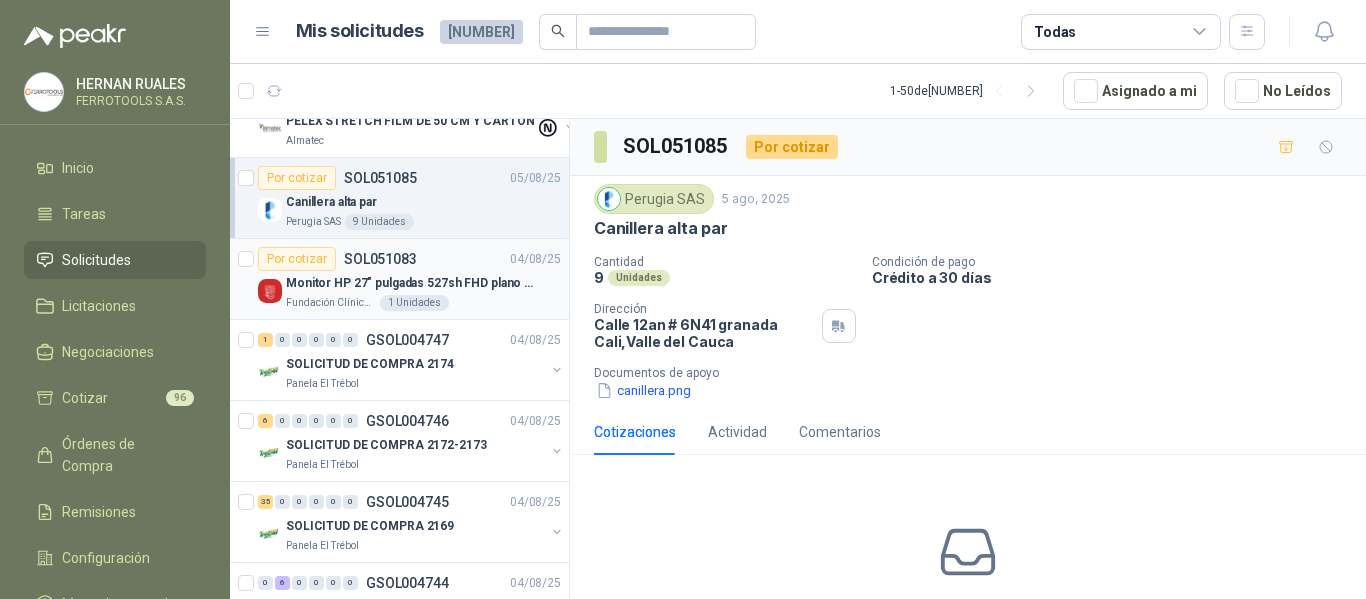 click on "Monitor  HP 27" pulgadas  527sh FHD plano negro" at bounding box center (410, 283) 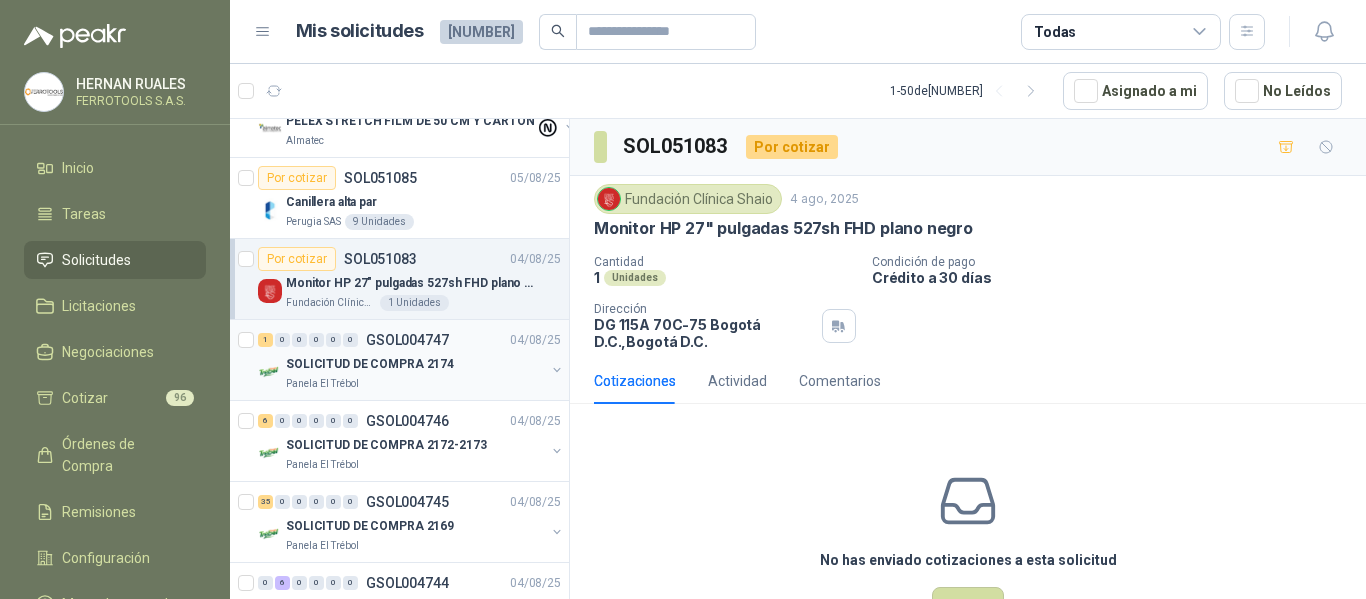 click on "Panela El Trébol" at bounding box center [415, 384] 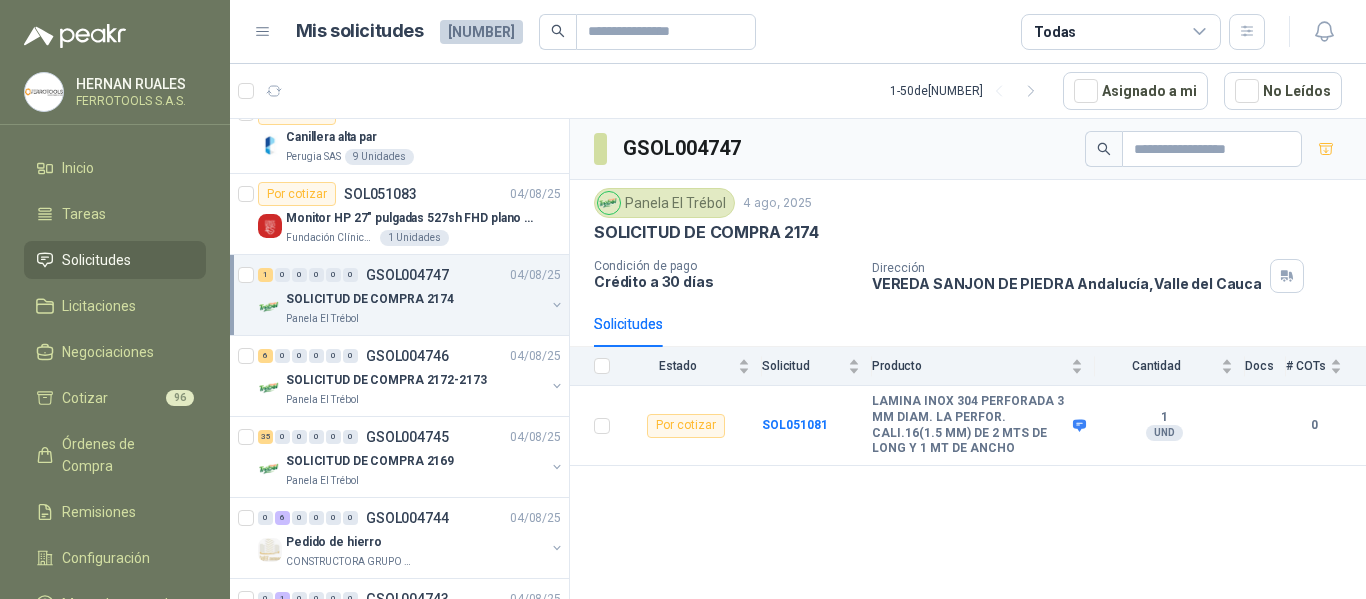 scroll, scrollTop: 1600, scrollLeft: 0, axis: vertical 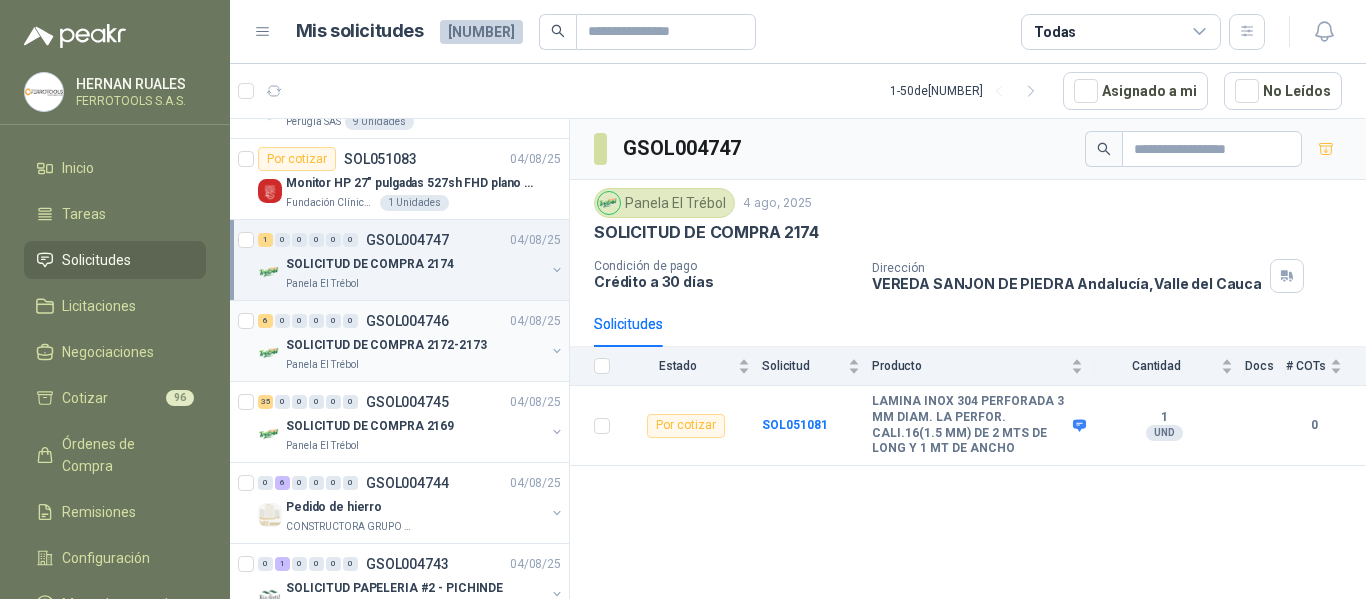 click on "Panela El Trébol" at bounding box center [415, 365] 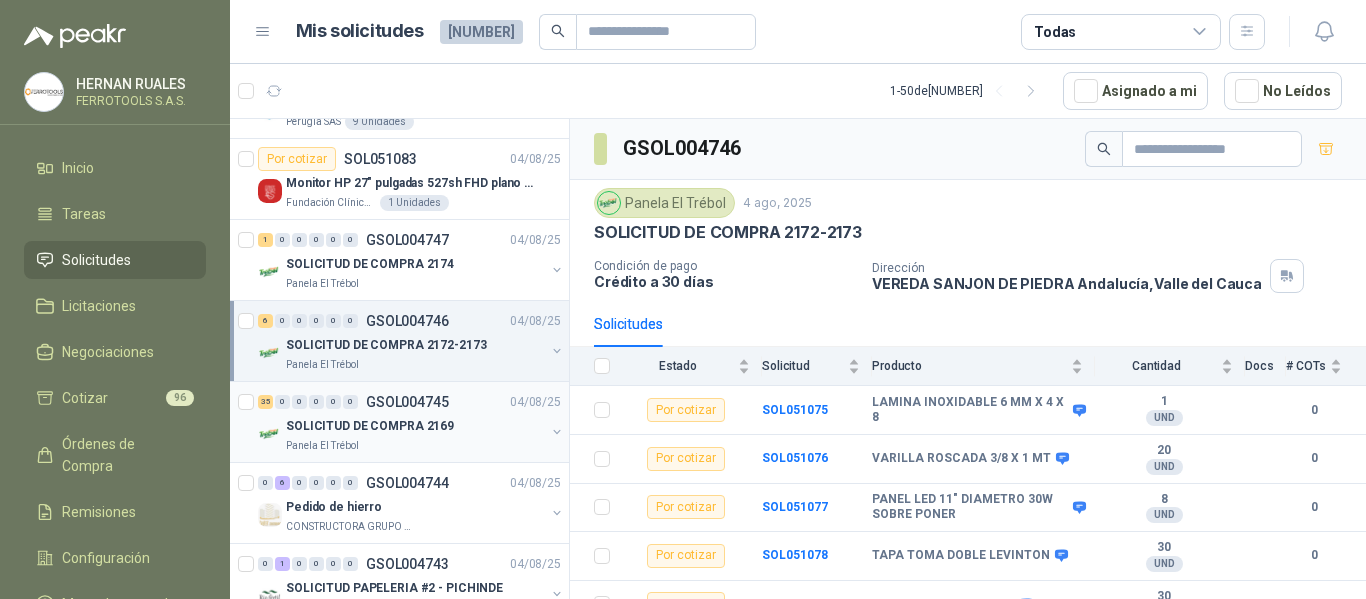 click on "SOLICITUD DE COMPRA 2169" at bounding box center (415, 426) 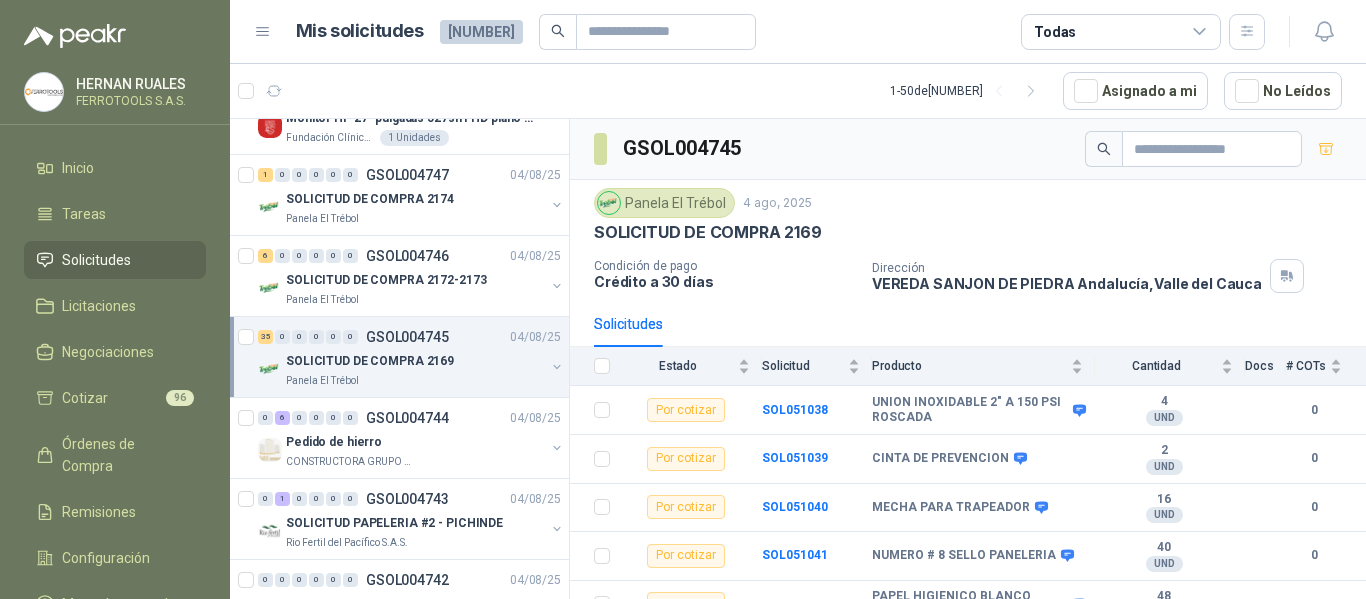 scroll, scrollTop: 1700, scrollLeft: 0, axis: vertical 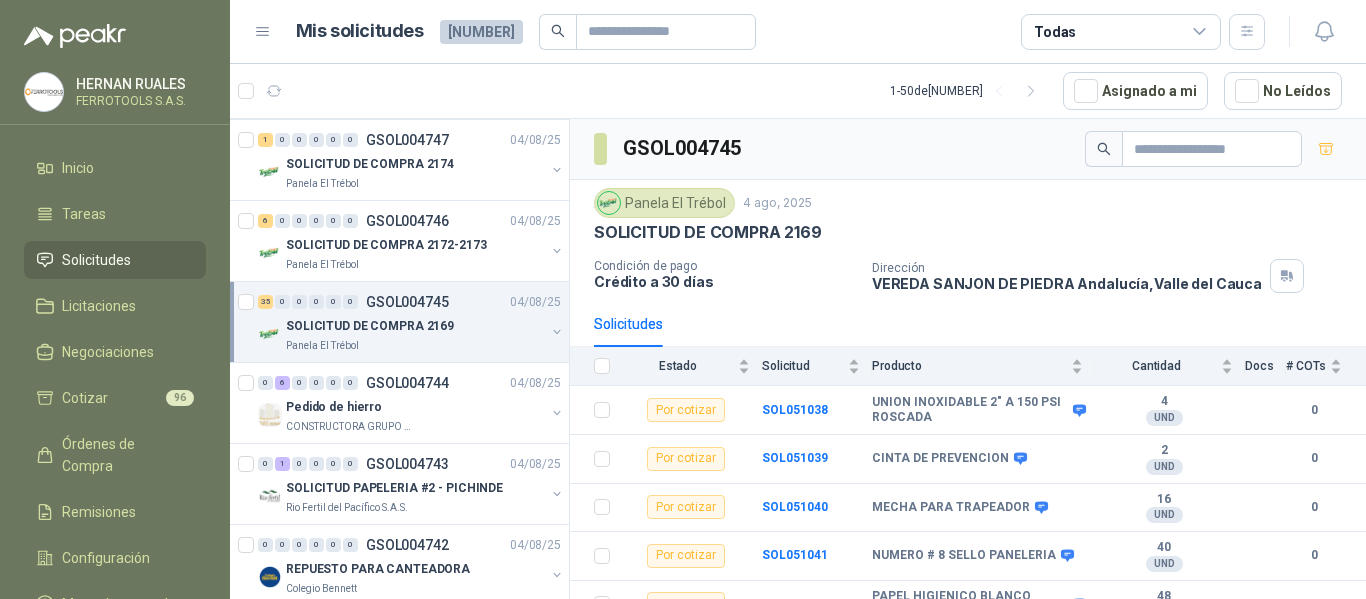 click on "Pedido de hierro" at bounding box center (415, 407) 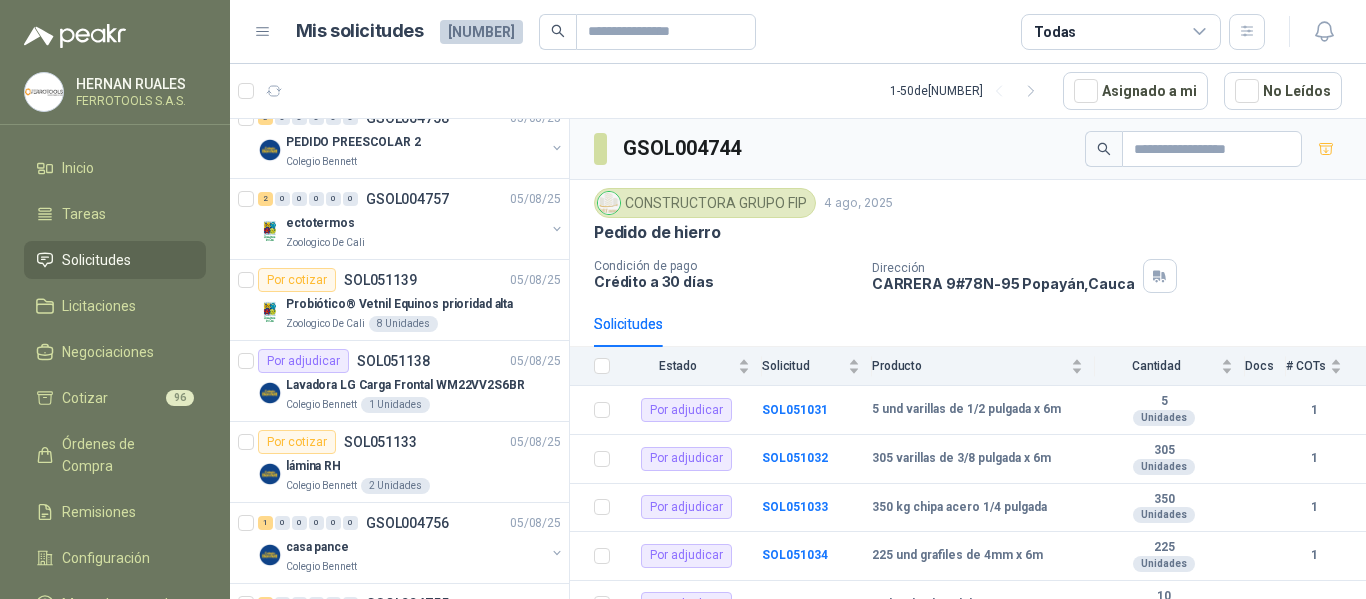 scroll, scrollTop: 0, scrollLeft: 0, axis: both 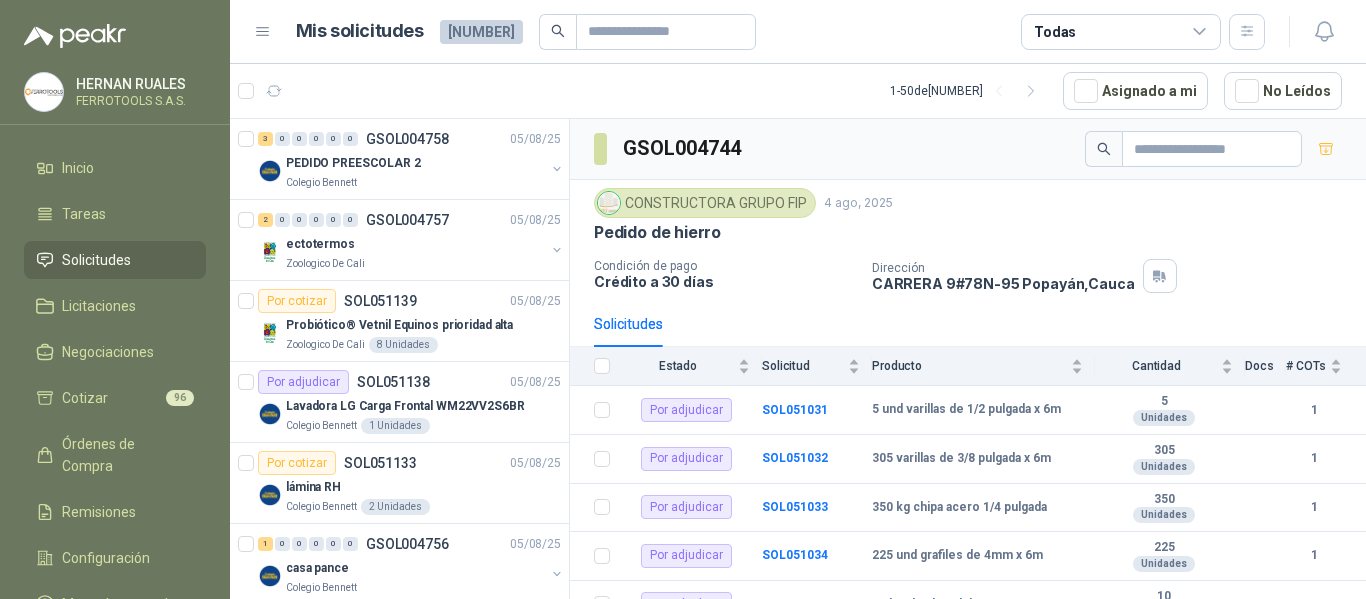 click on "Solicitudes" at bounding box center [115, 260] 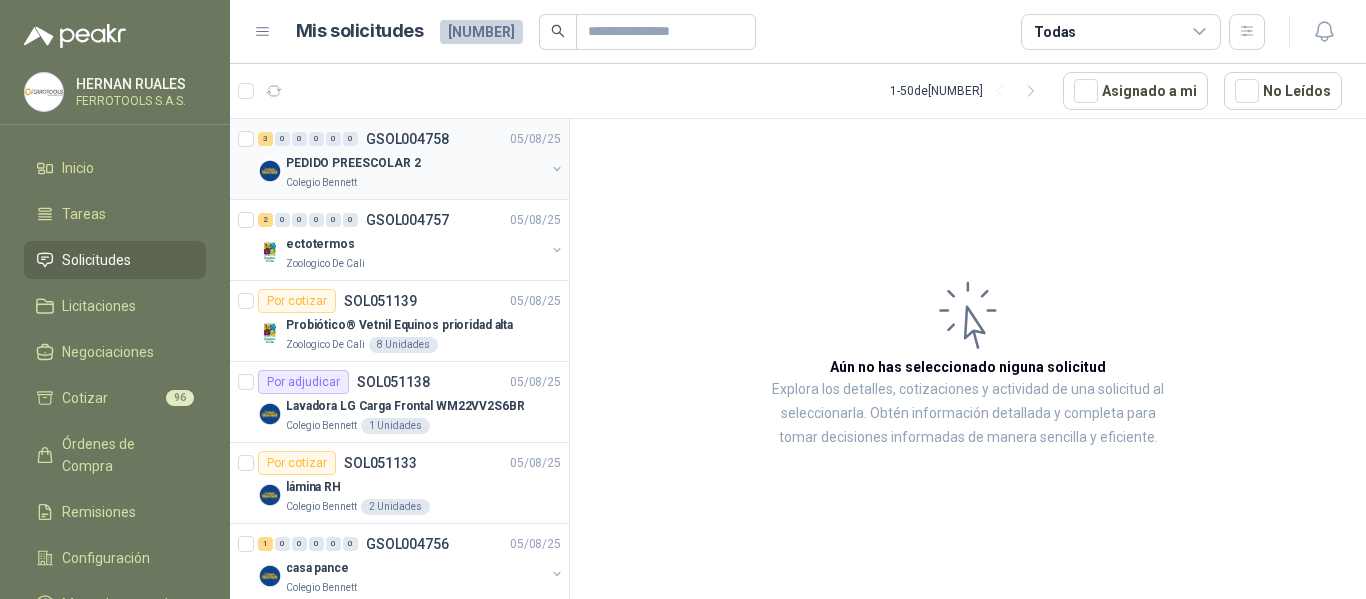 click on "Colegio Bennett" at bounding box center (415, 183) 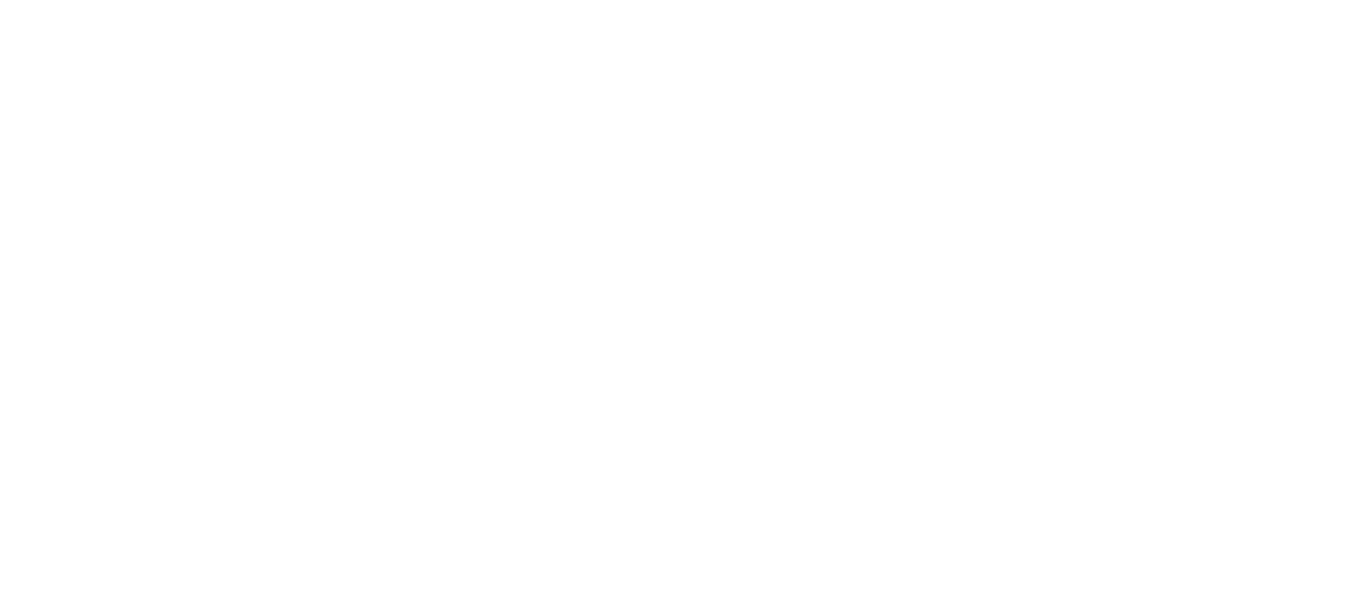 scroll, scrollTop: 0, scrollLeft: 0, axis: both 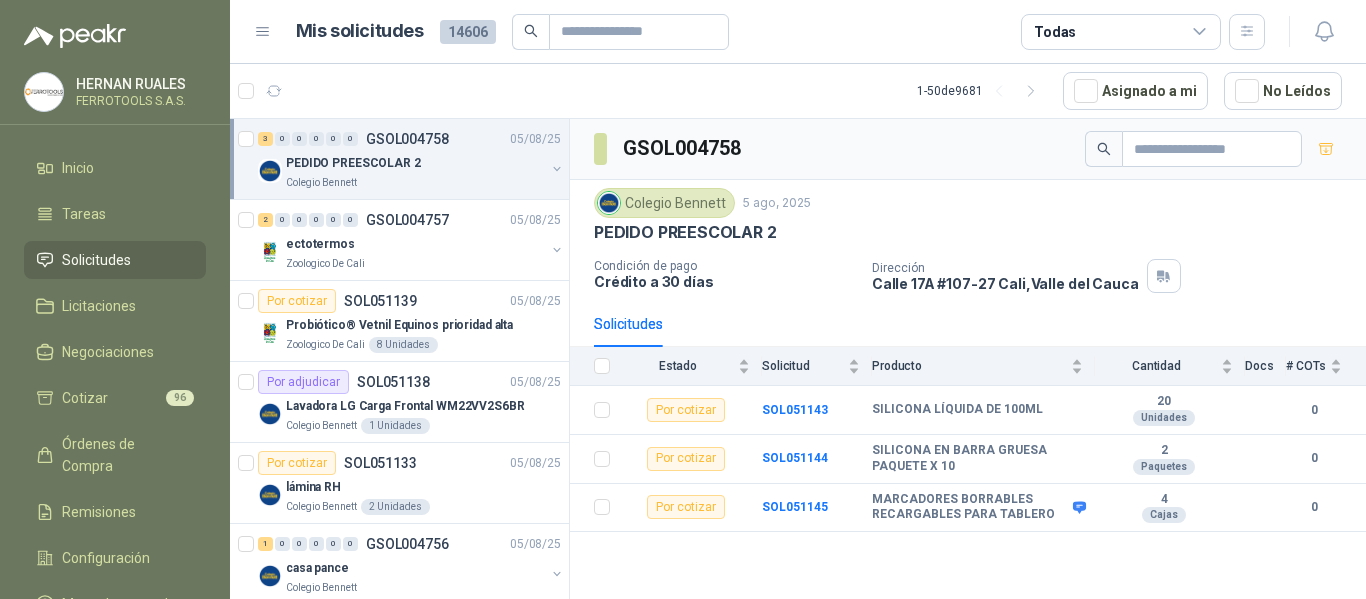 click on "PEDIDO PREESCOLAR 2" at bounding box center (415, 163) 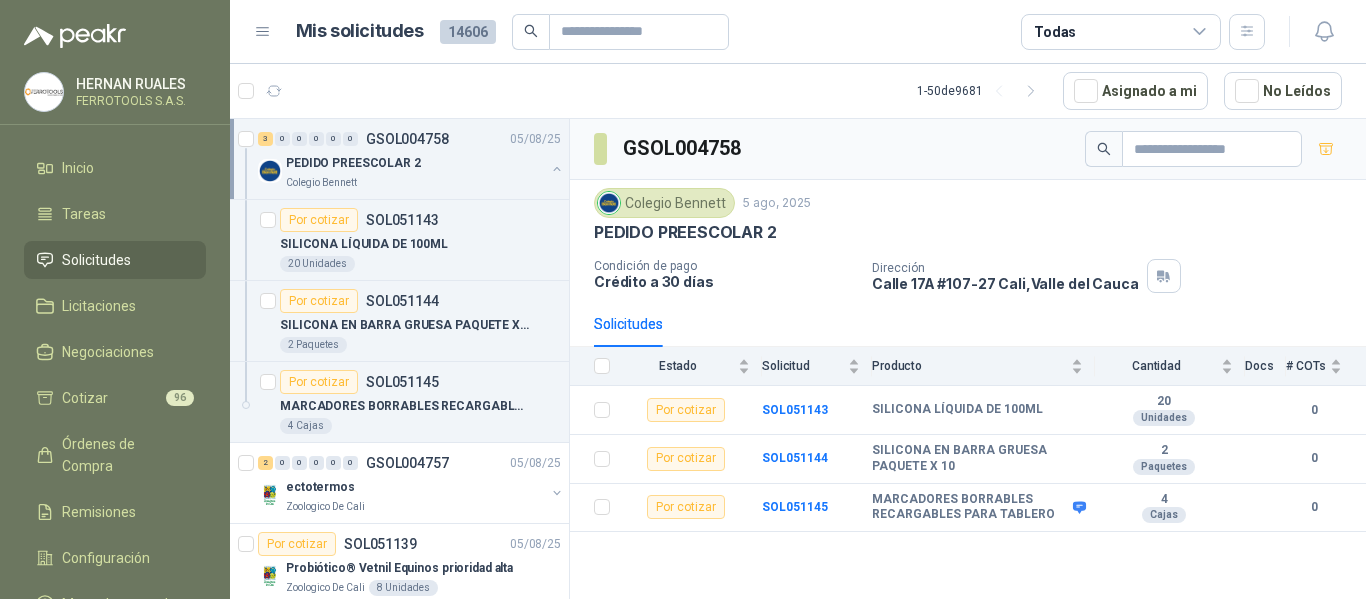 click on "PEDIDO PREESCOLAR 2" at bounding box center [415, 163] 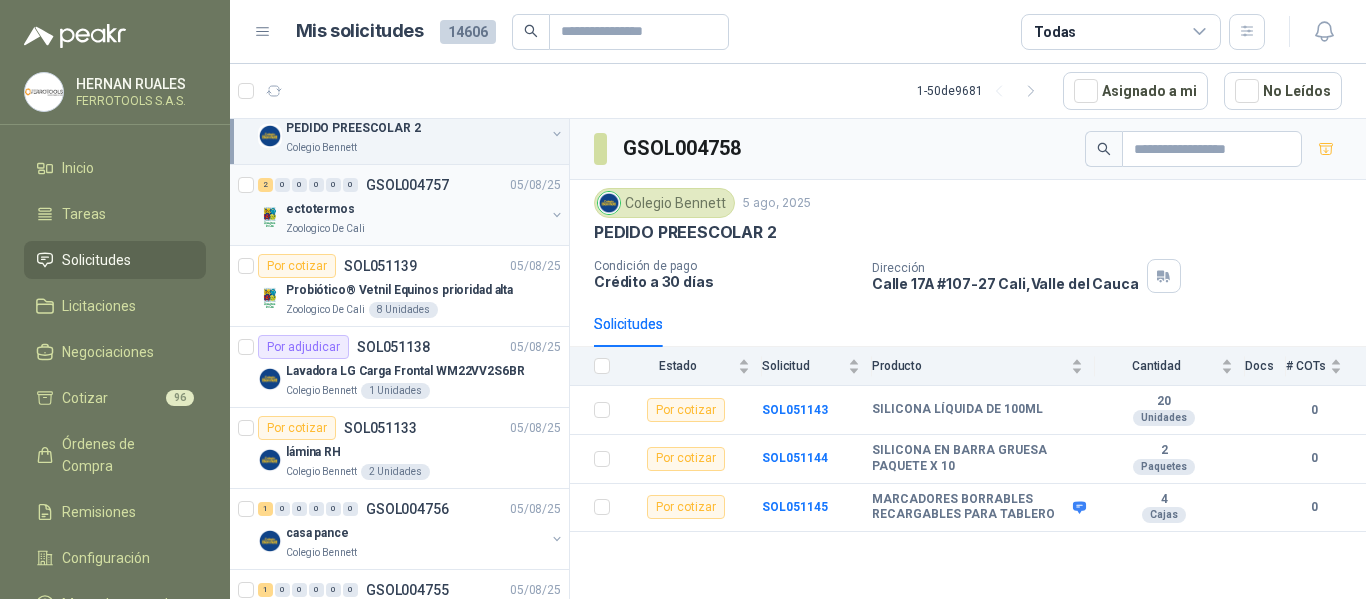 scroll, scrollTop: 0, scrollLeft: 0, axis: both 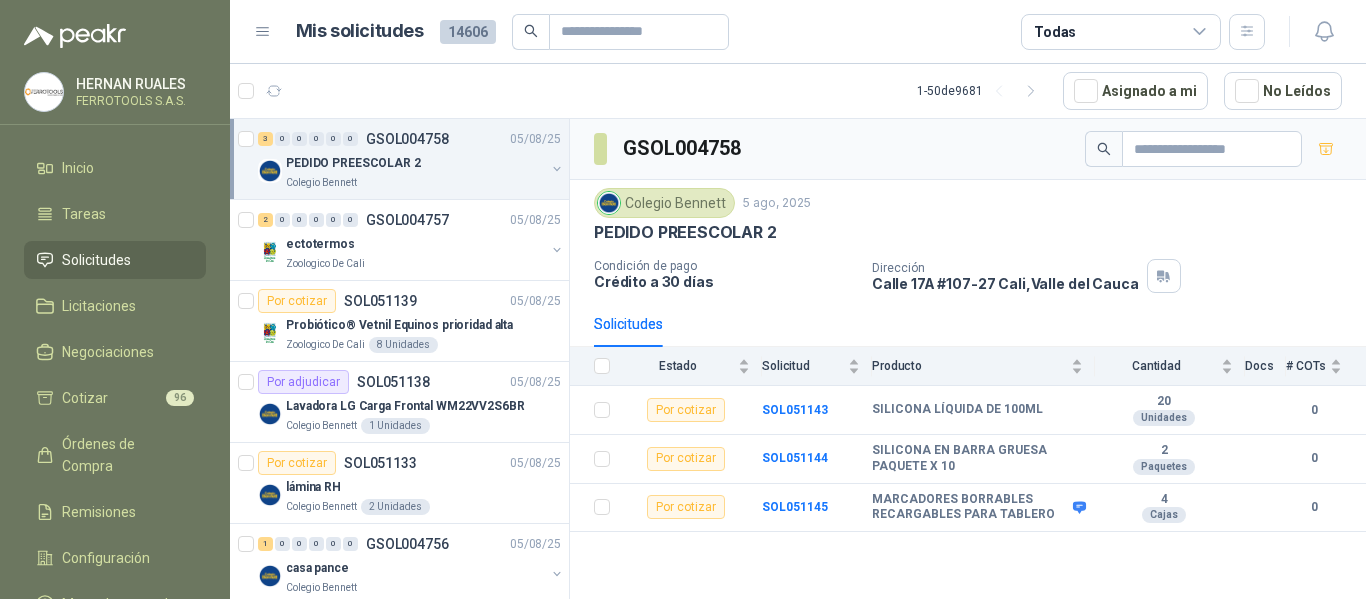 click on "PEDIDO PREESCOLAR 2" at bounding box center (415, 163) 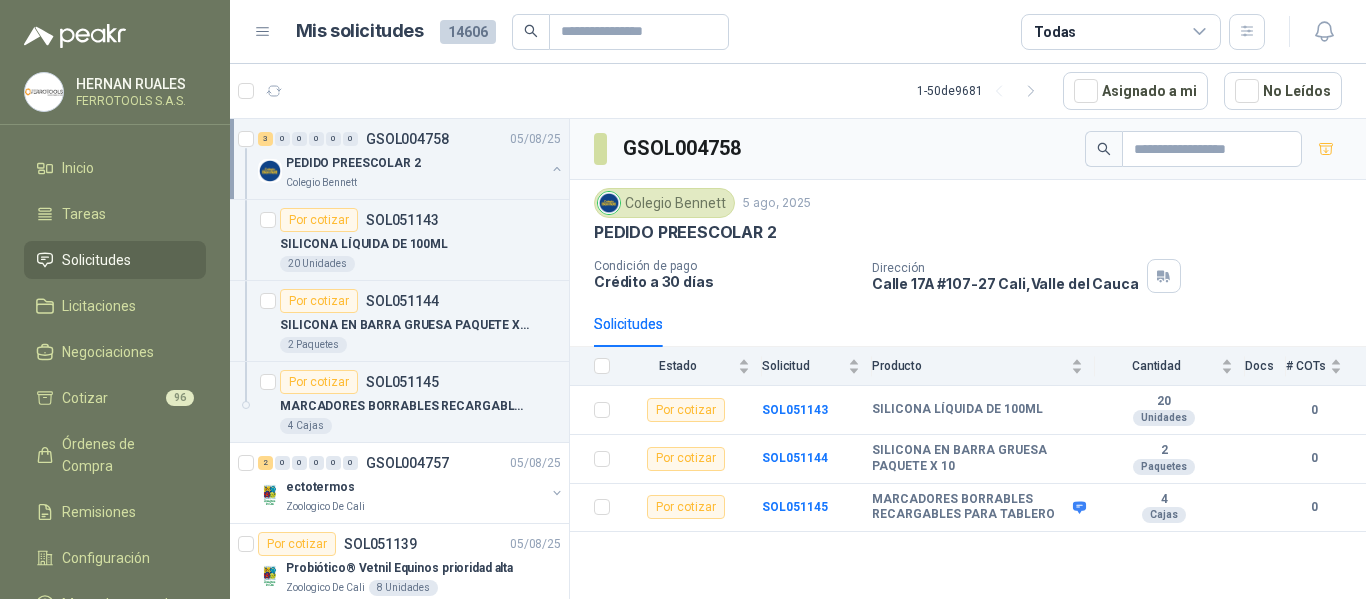 click on "Colegio Bennett" at bounding box center (415, 183) 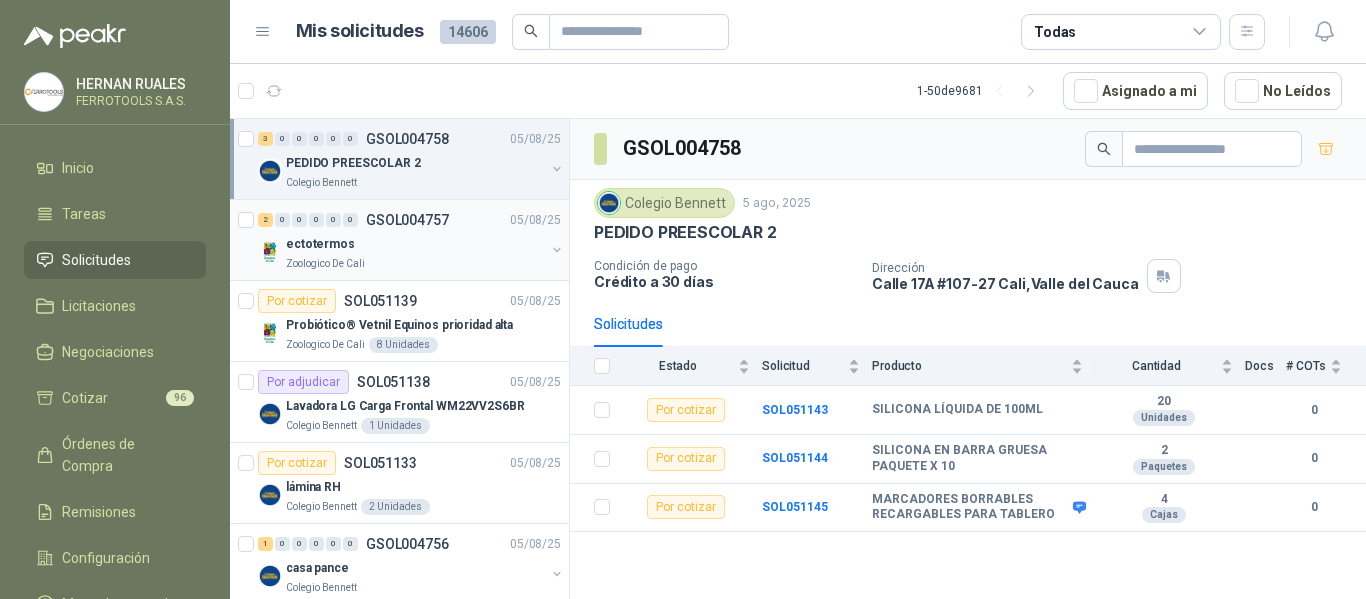 click on "ectotermos" at bounding box center (415, 244) 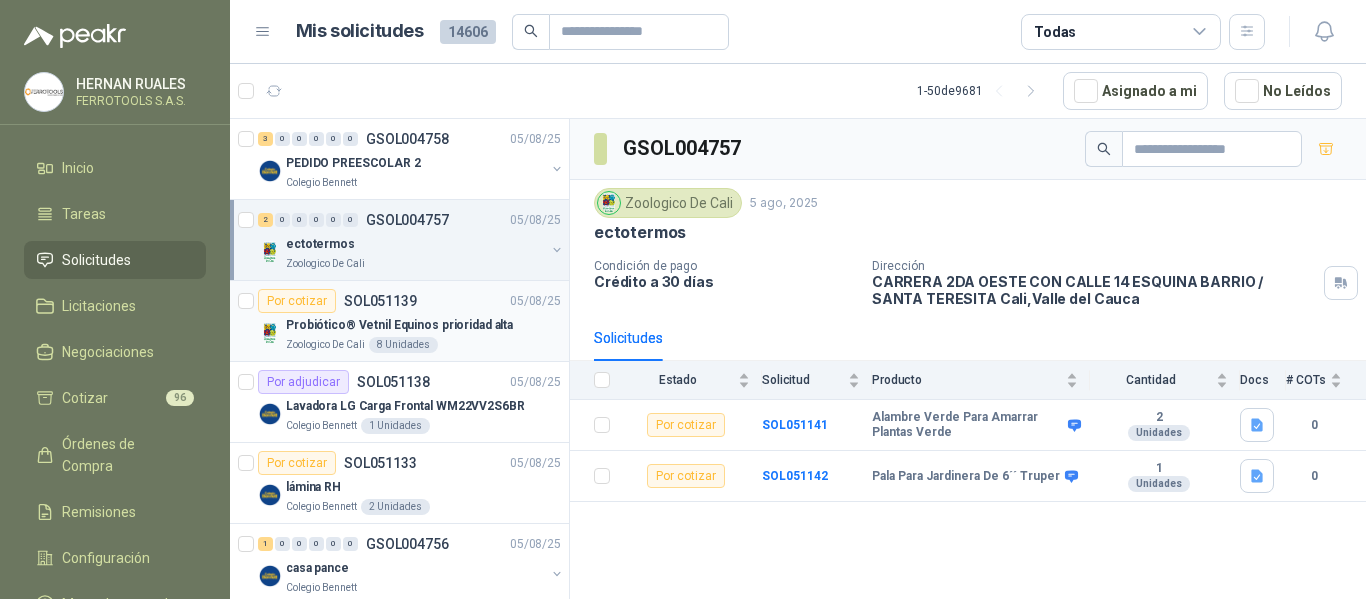 click on "Por cotizar SOL051139 05/08/25" at bounding box center (409, 301) 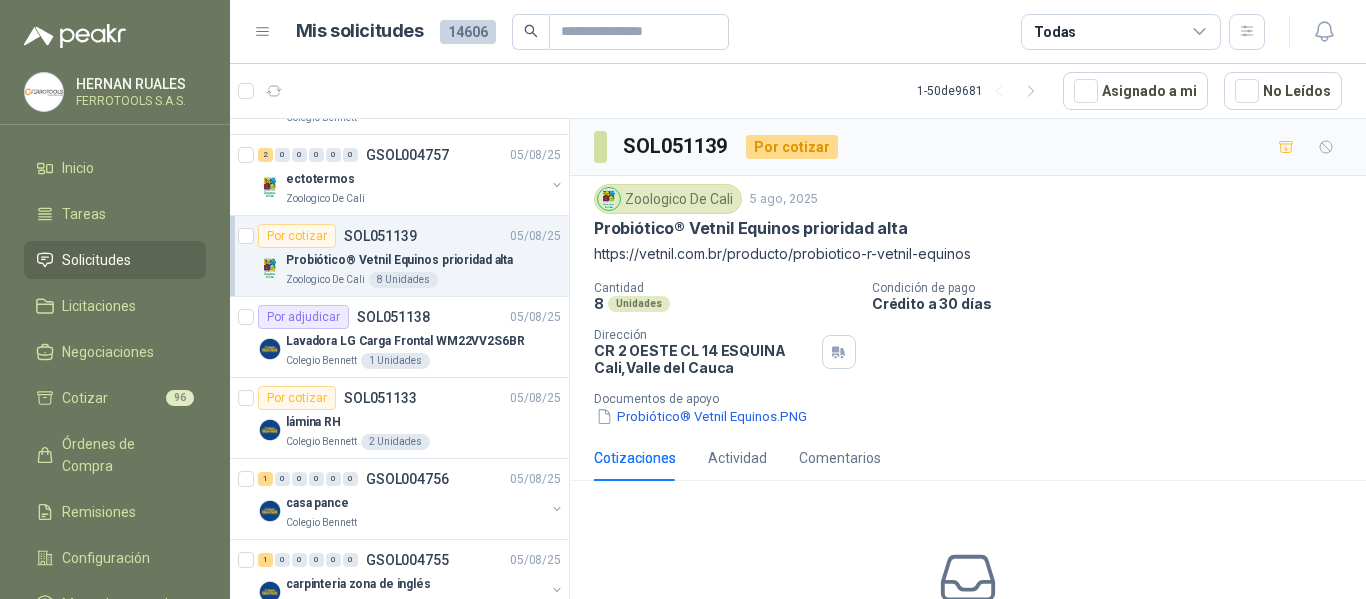 scroll, scrollTop: 100, scrollLeft: 0, axis: vertical 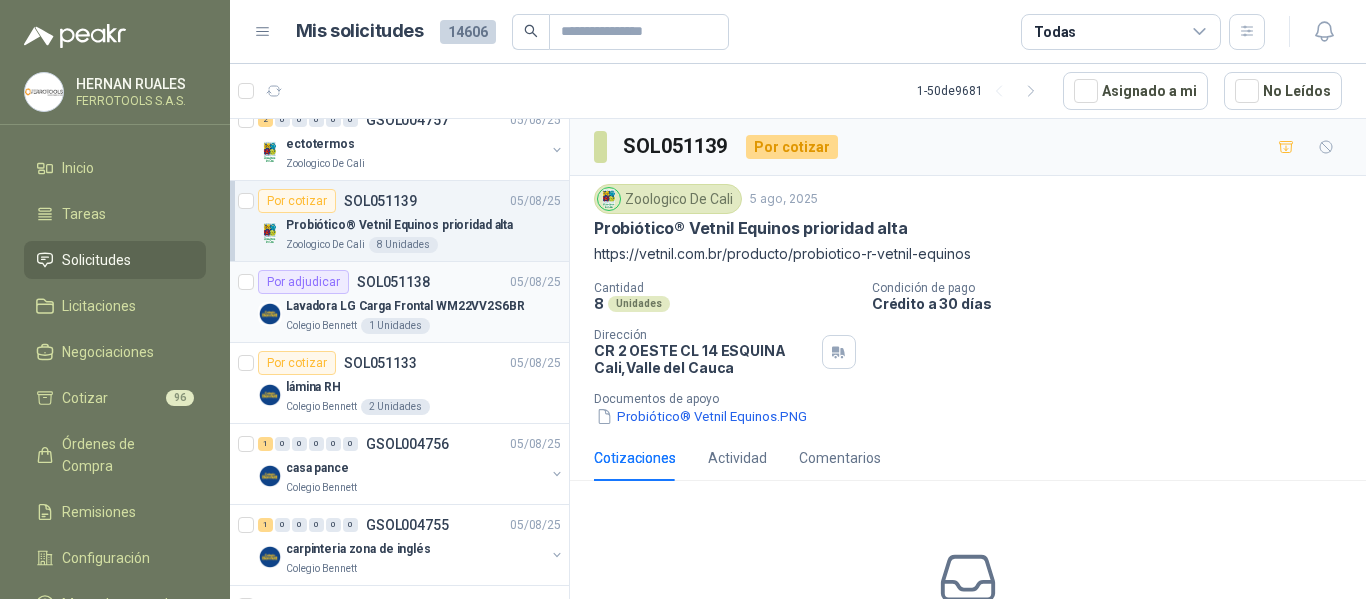 click on "Lavadora LG Carga Frontal WM22VV2S6BR" at bounding box center (405, 306) 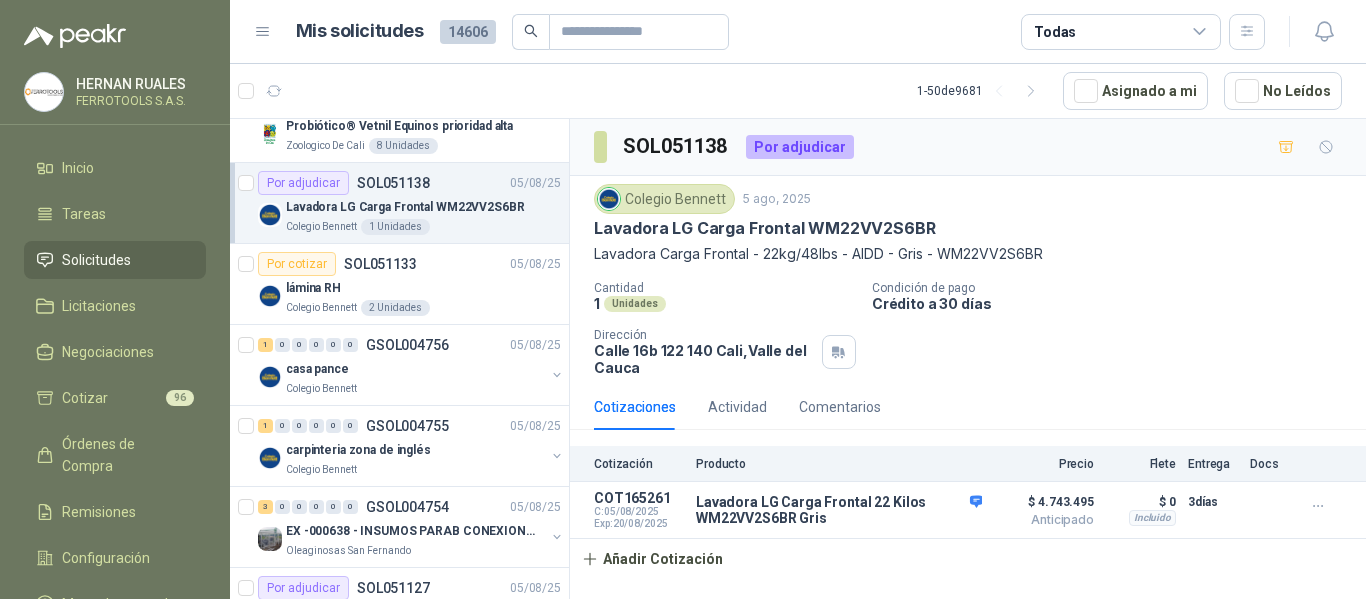 scroll, scrollTop: 200, scrollLeft: 0, axis: vertical 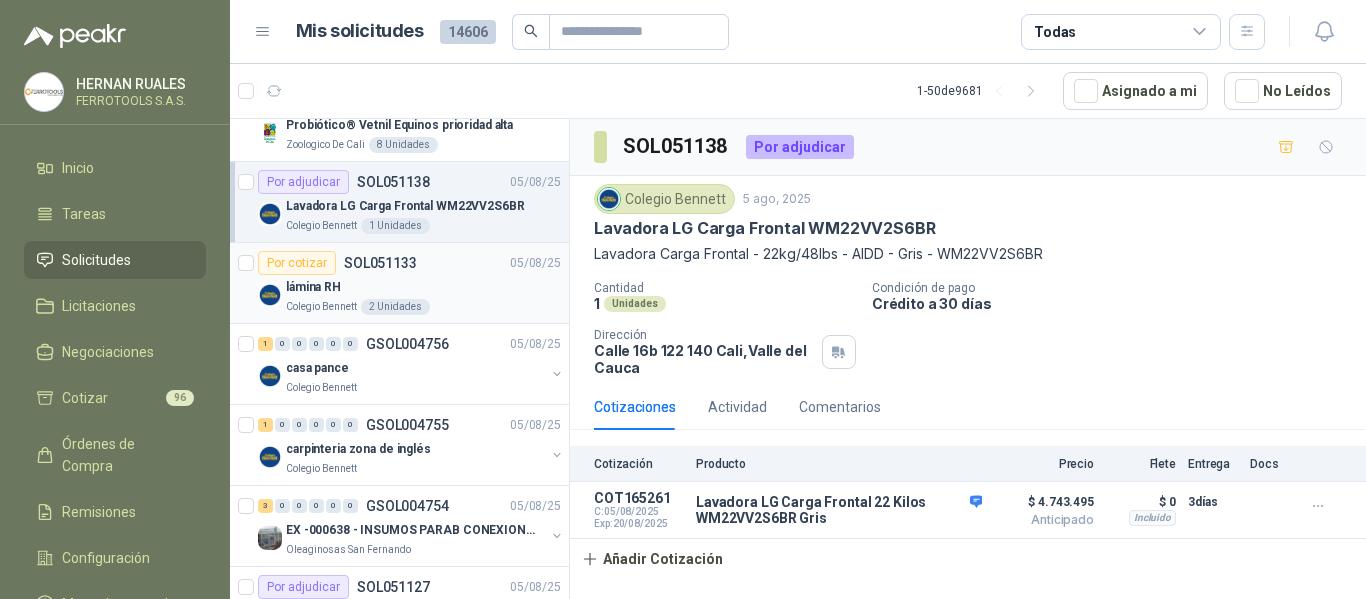 click on "Colegio Bennett 2   Unidades" at bounding box center [423, 307] 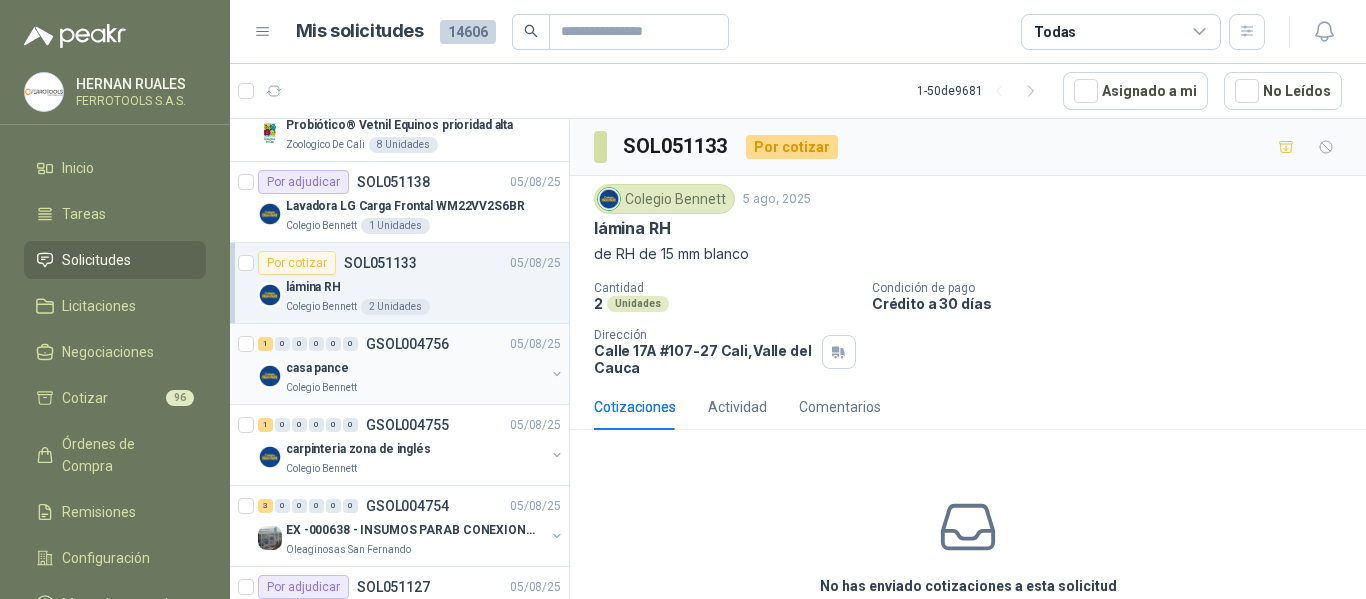 click on "casa pance" at bounding box center [415, 368] 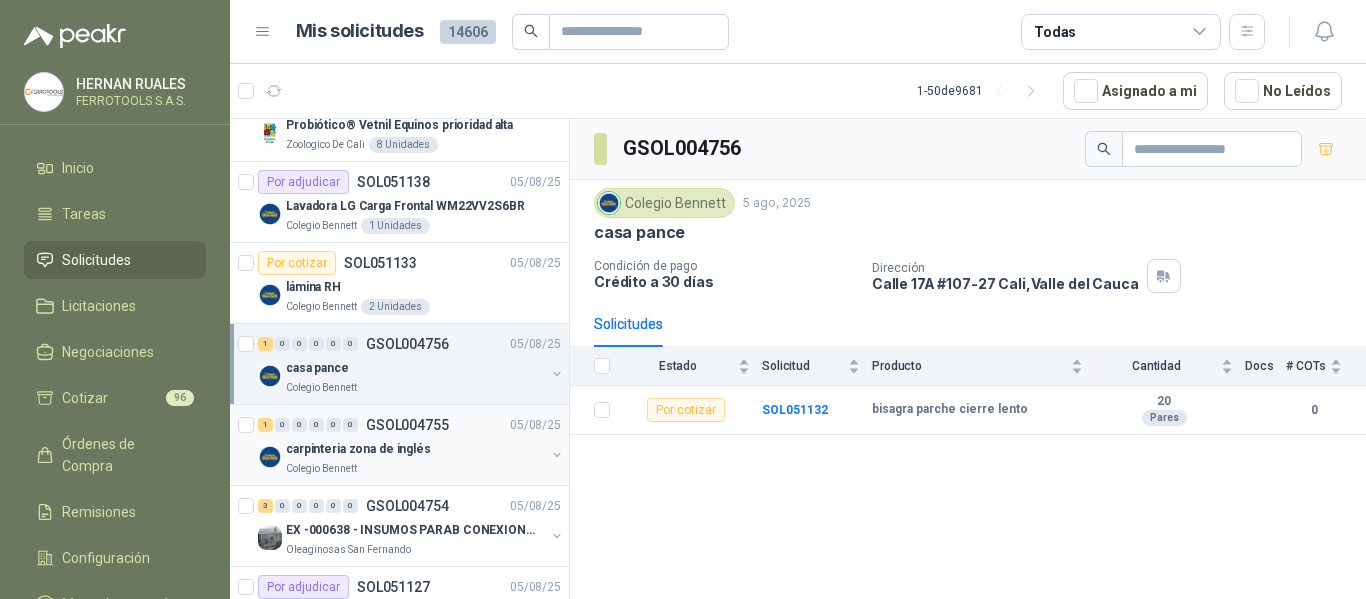 click on "carpinteria zona de inglés" at bounding box center (415, 449) 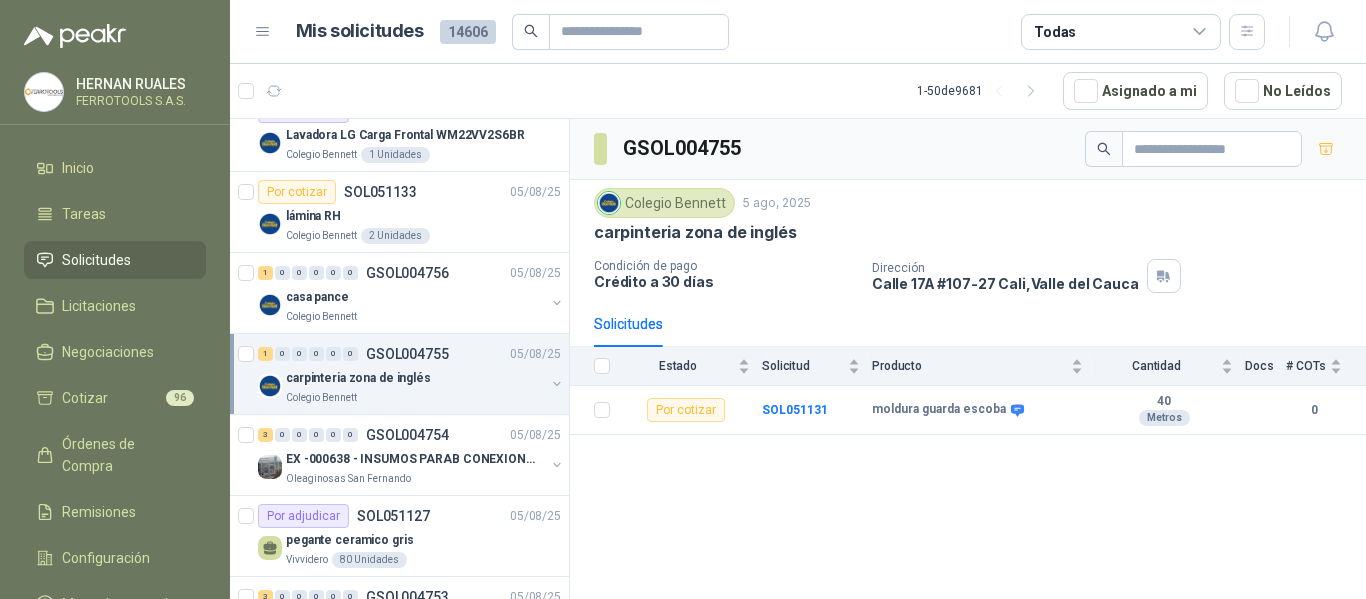scroll, scrollTop: 300, scrollLeft: 0, axis: vertical 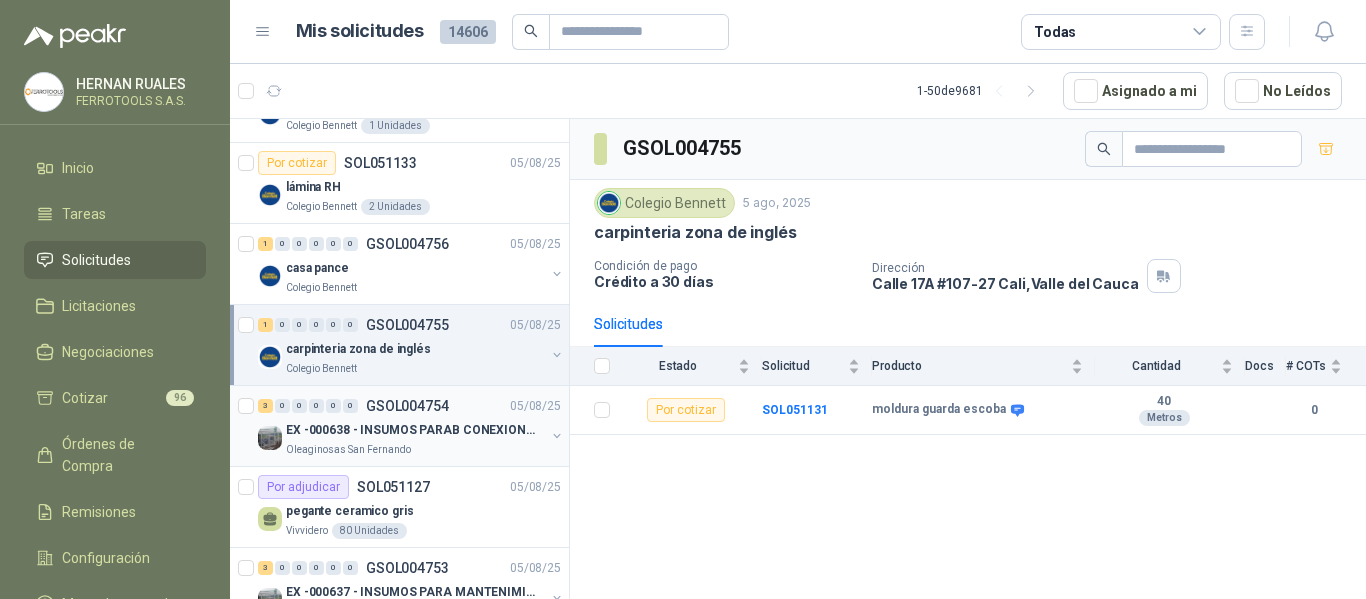 click on "EX -000638 - INSUMOS PARAB CONEXION DE TUBERIA Y A" at bounding box center (410, 430) 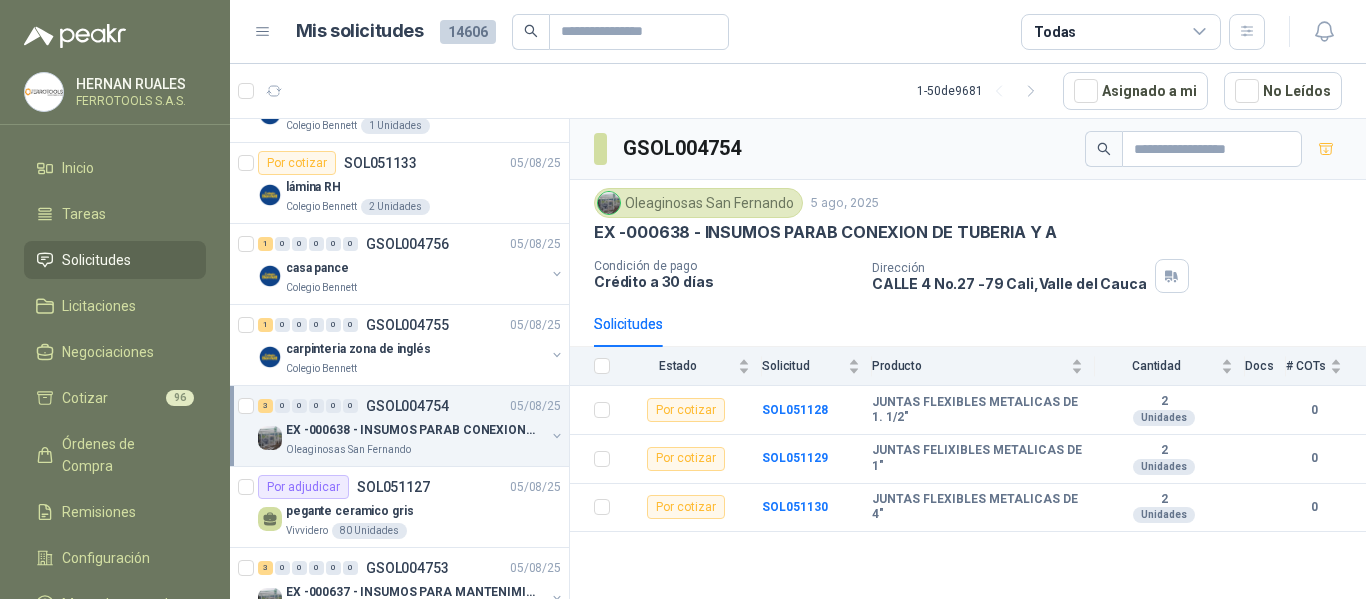 scroll, scrollTop: 400, scrollLeft: 0, axis: vertical 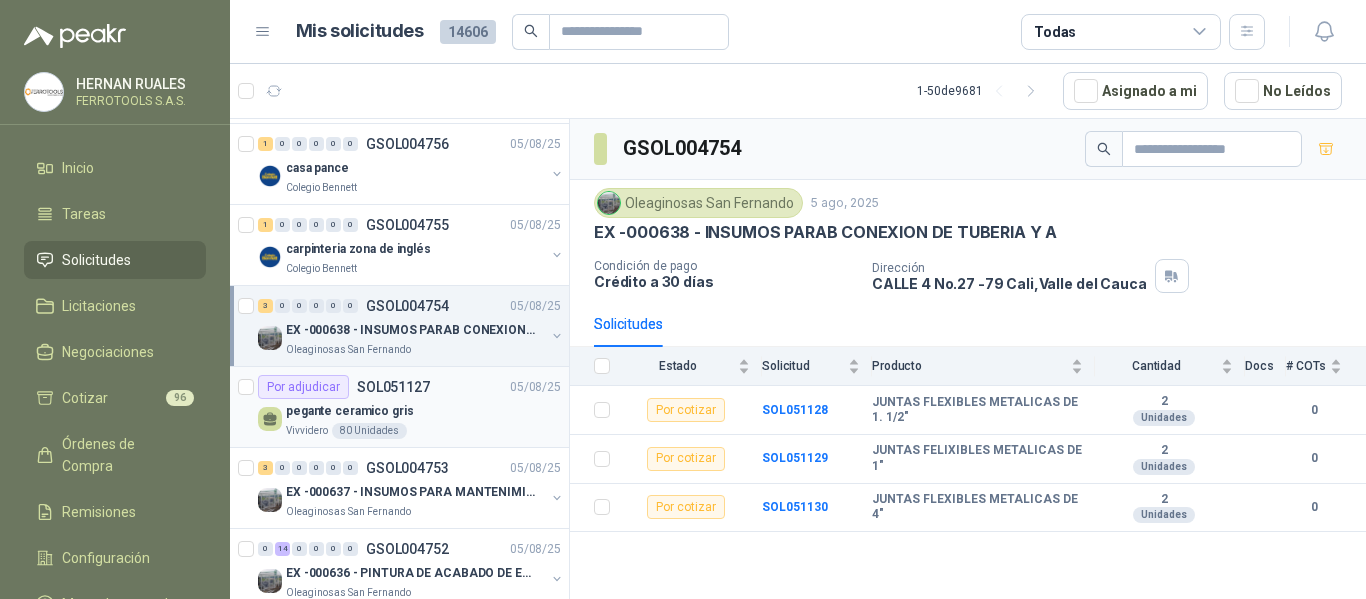 click on "Vivvidero 80   Unidades" at bounding box center [423, 431] 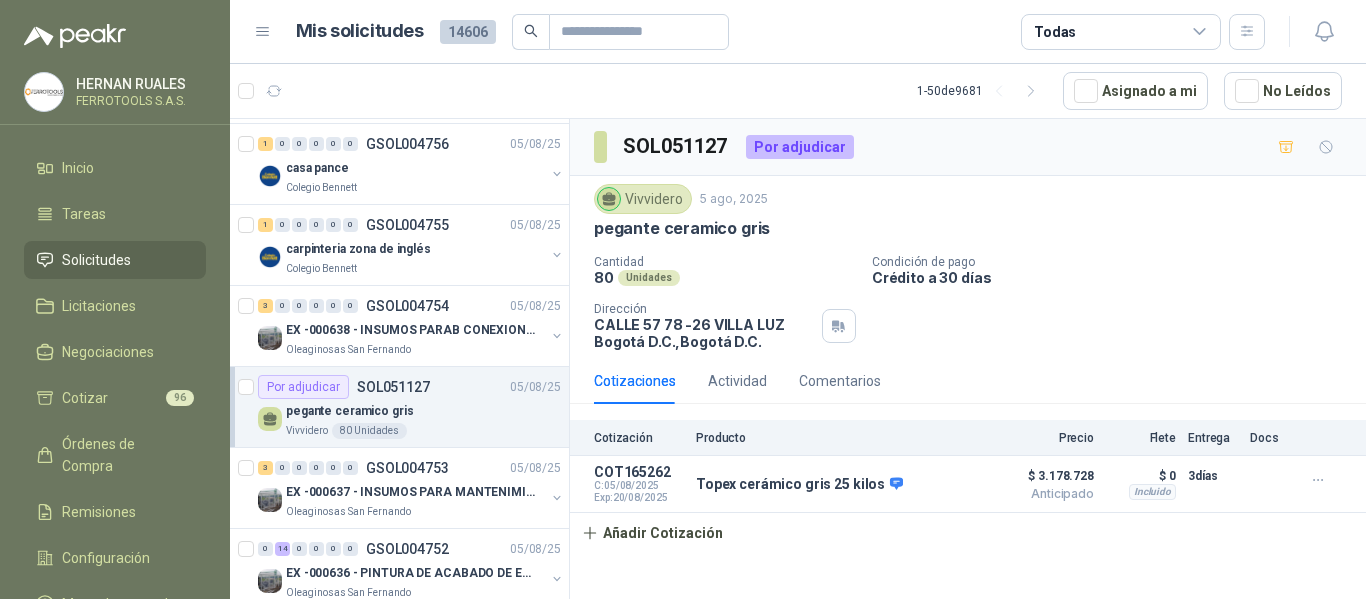 scroll, scrollTop: 500, scrollLeft: 0, axis: vertical 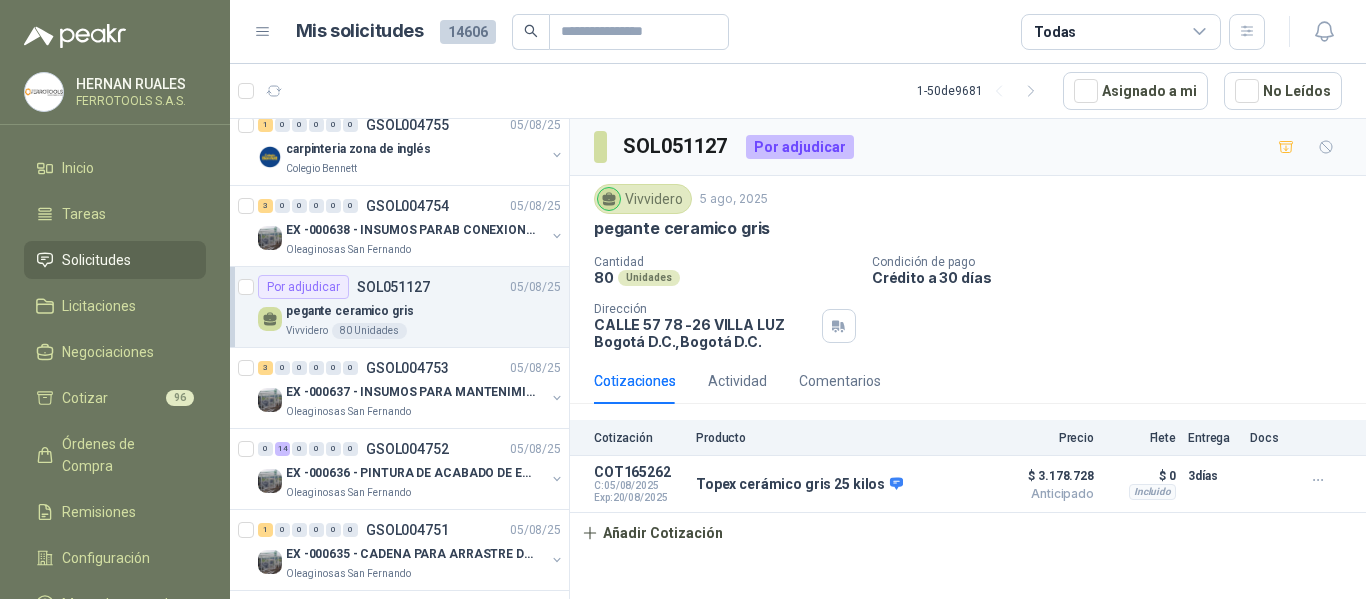 click on "3   0   0   0   0   0   GSOL004753 05/08/25   EX -000637 - INSUMOS PARA MANTENIMINENTO MECANICO  Oleaginosas San Fernando" at bounding box center [399, 388] 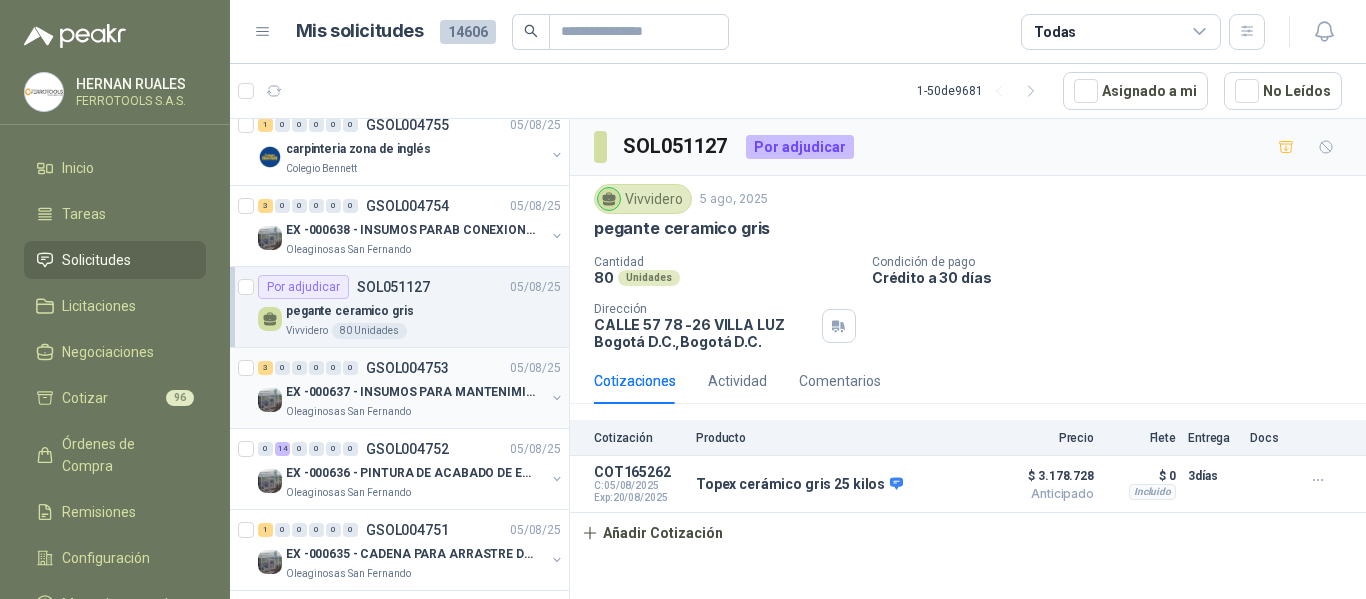 click on "EX -000637 - INSUMOS PARA MANTENIMINENTO MECANICO" at bounding box center [415, 392] 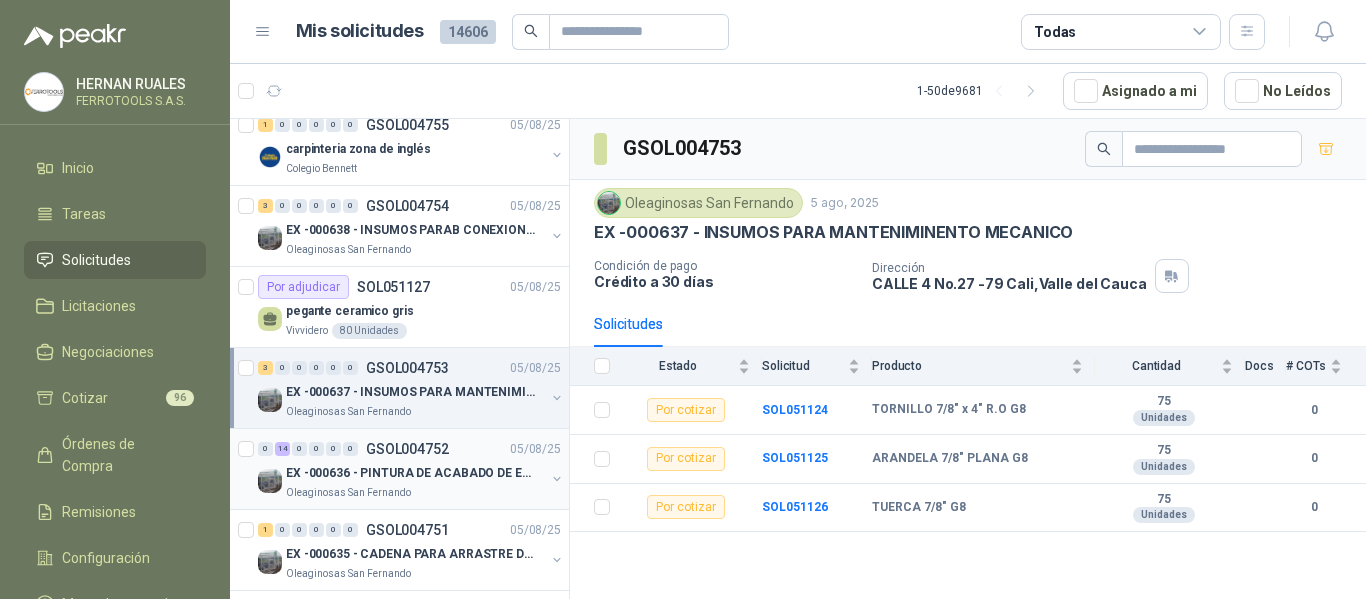 click on "0   14   0   0   0   0   GSOL004752 05/08/25" at bounding box center [411, 449] 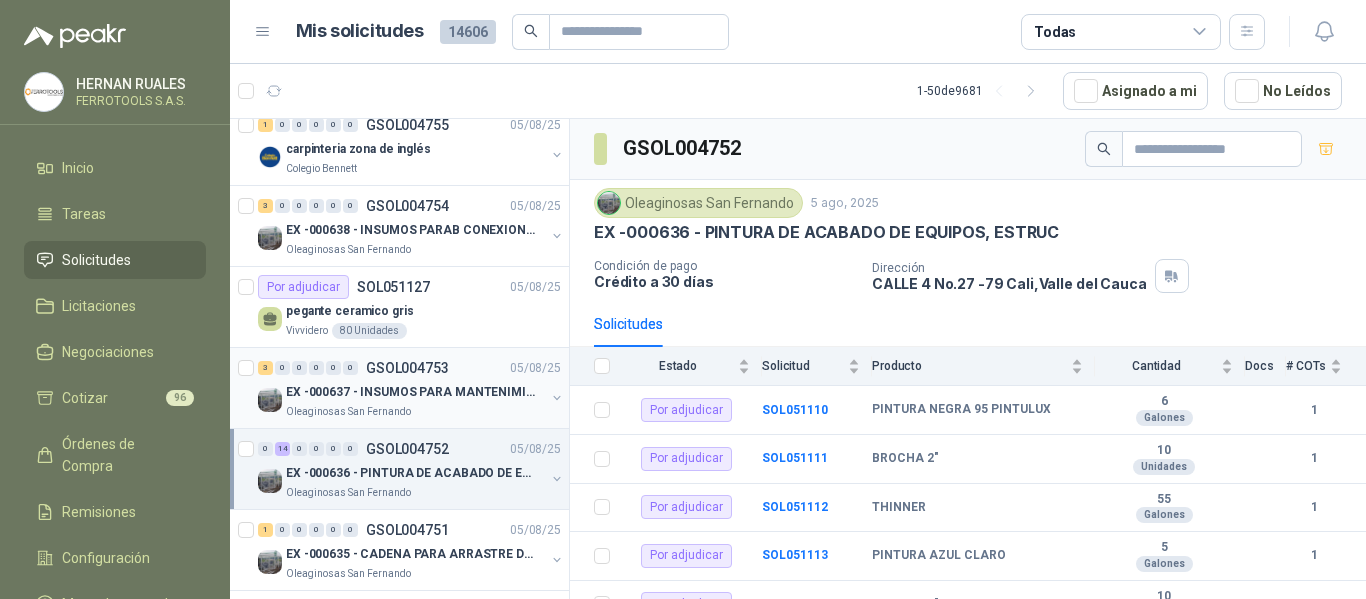 click on "Oleaginosas San Fernando" at bounding box center [415, 412] 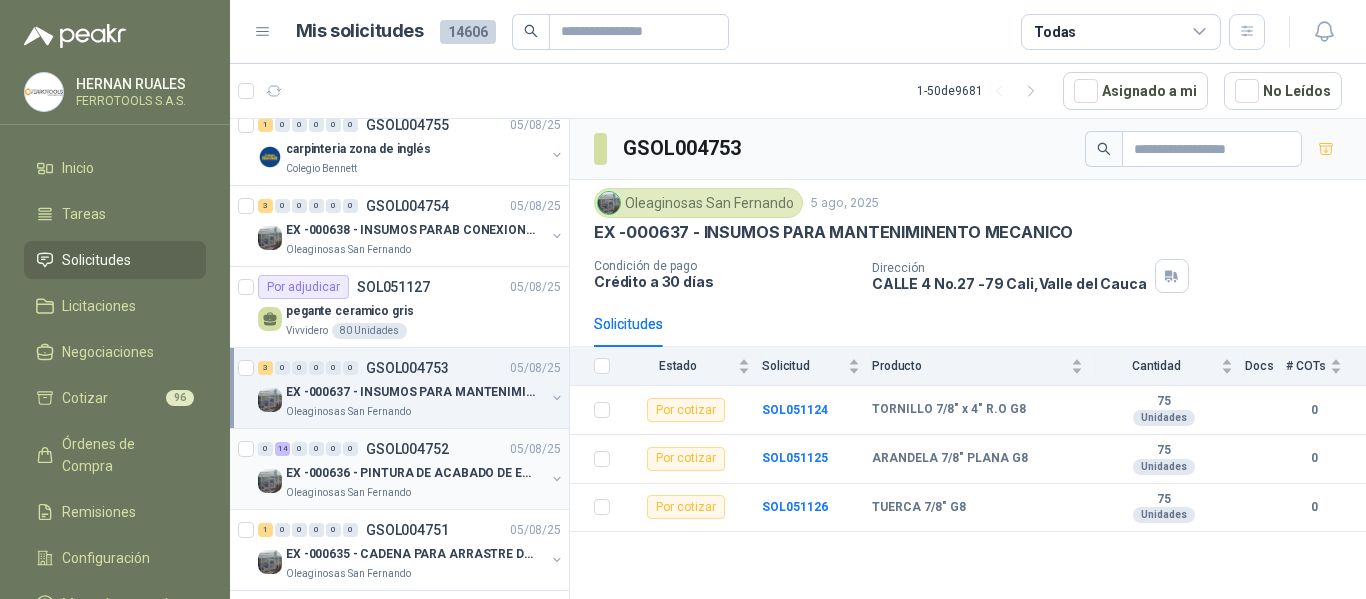 click on "EX -000636 - PINTURA DE ACABADO DE EQUIPOS, ESTRUC" at bounding box center [410, 473] 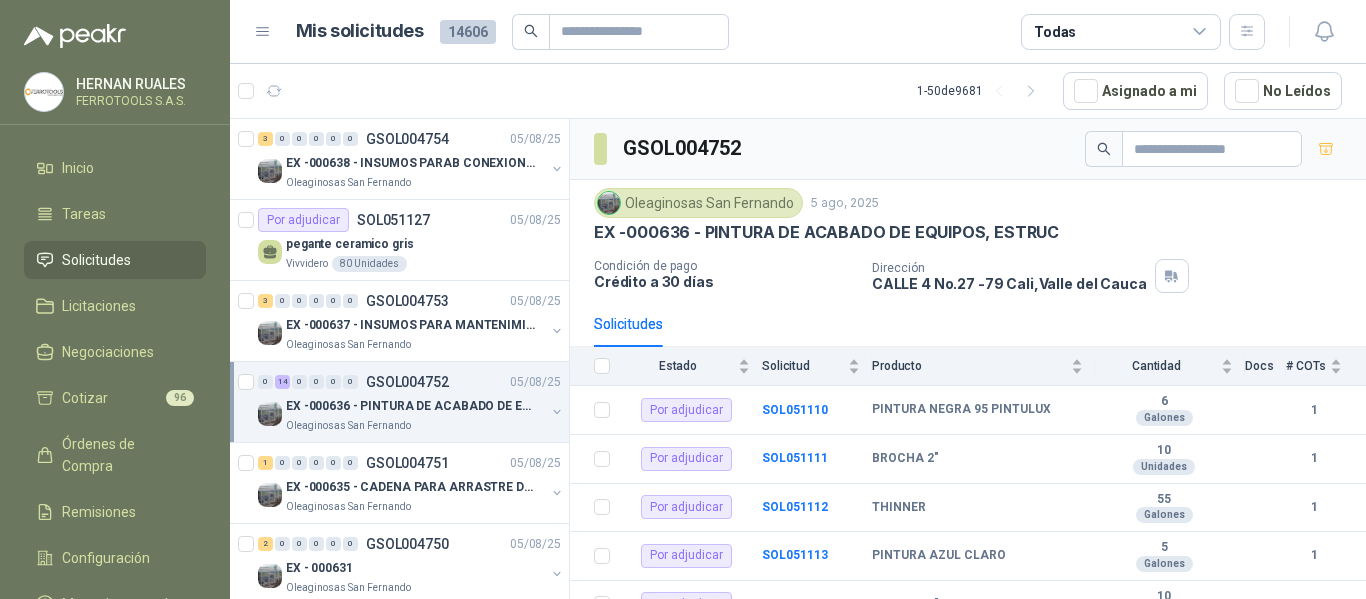 scroll, scrollTop: 600, scrollLeft: 0, axis: vertical 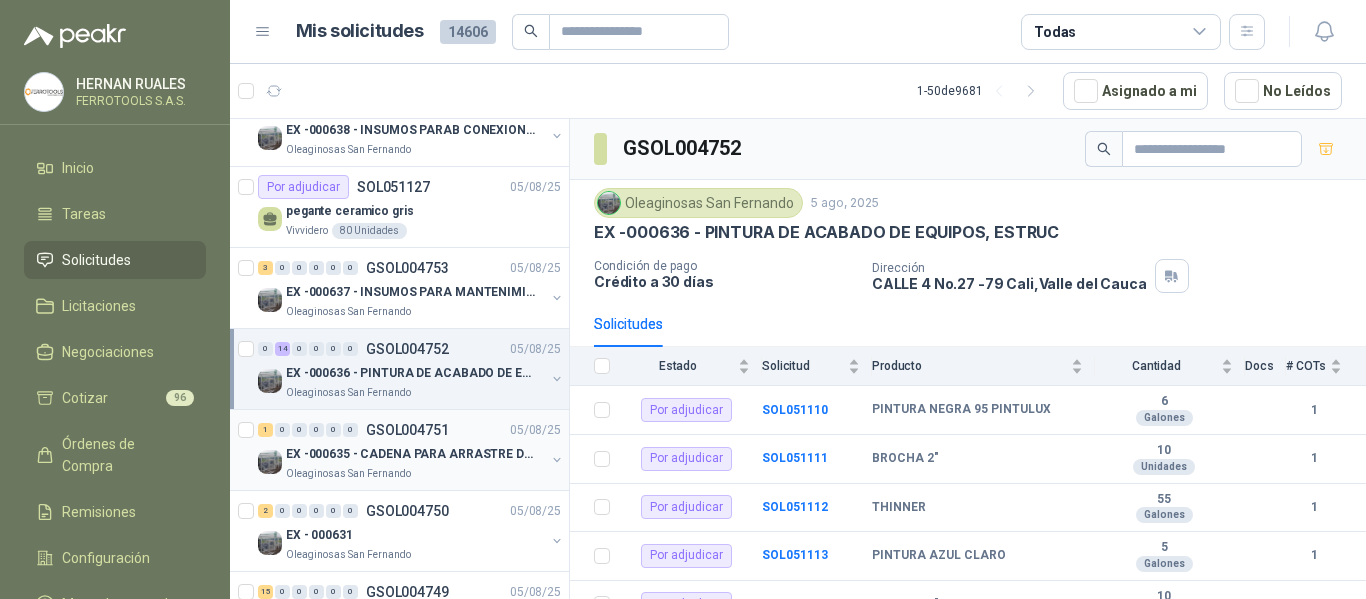 click on "Oleaginosas San Fernando" at bounding box center [415, 474] 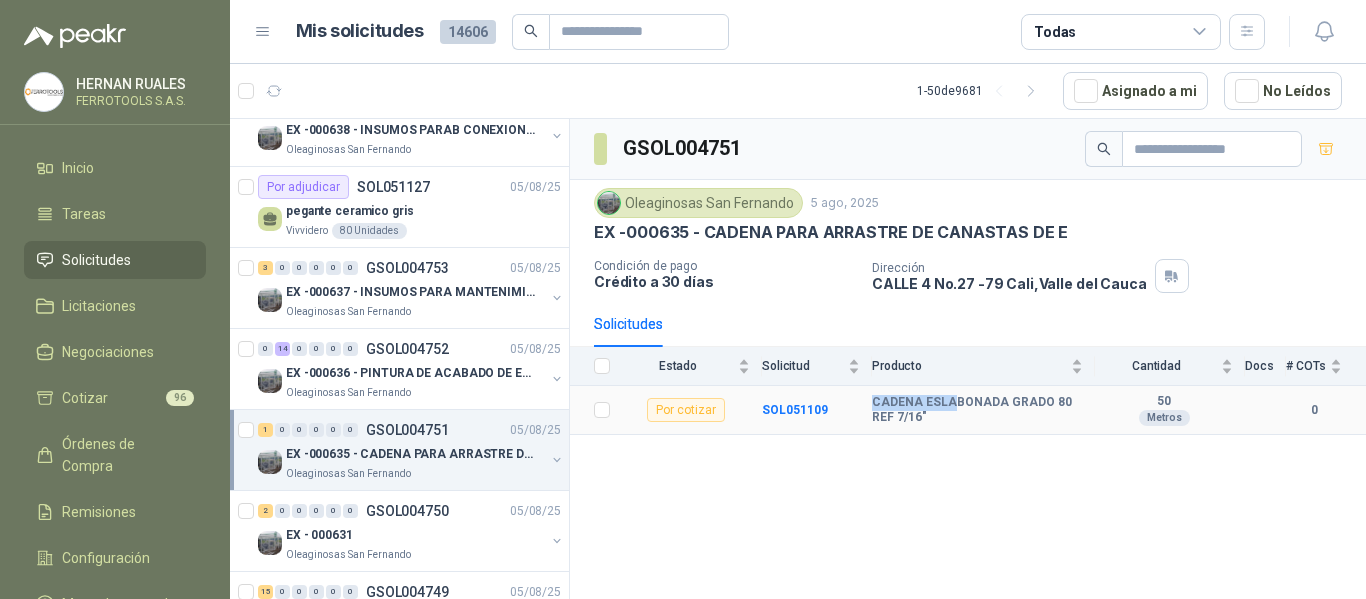 drag, startPoint x: 873, startPoint y: 401, endPoint x: 954, endPoint y: 404, distance: 81.055534 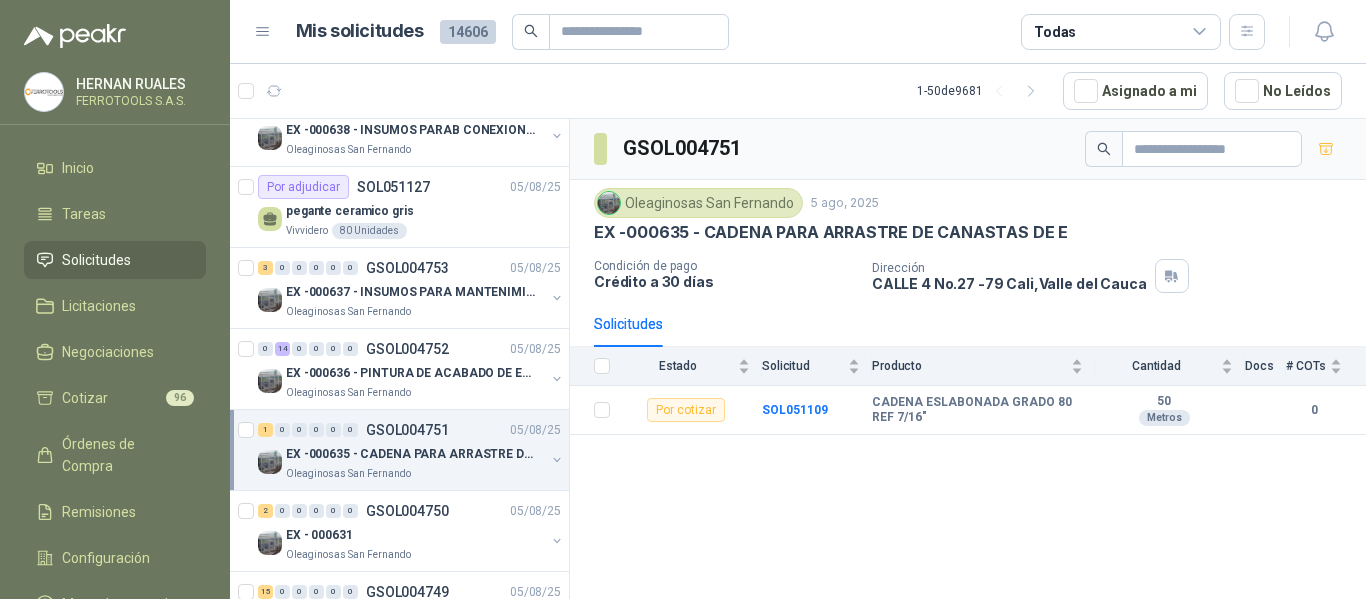 click on "GSOL004751   Oleaginosas San Fernando 5 ago, 2025   EX -000635 - CADENA PARA ARRASTRE DE CANASTAS DE E Condición de pago Crédito a 30 días Dirección CALLE 4 No.27 -79   Cali ,  Valle del Cauca Solicitudes Estado Solicitud Producto Cantidad Docs # COTs Por cotizar SOL051109 CADENA ESLABONADA GRADO 80 REF 7/16" 50 Metros 0" at bounding box center (968, 362) 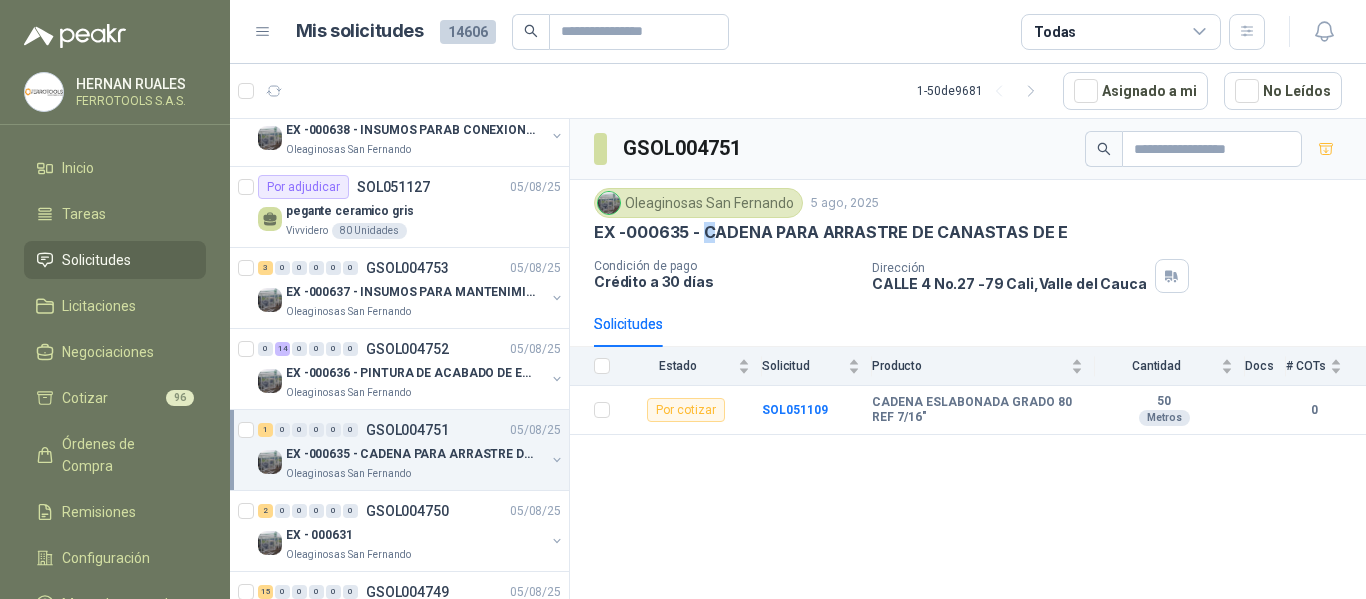 click on "EX -000635 - CADENA PARA ARRASTRE DE CANASTAS DE E" at bounding box center (831, 232) 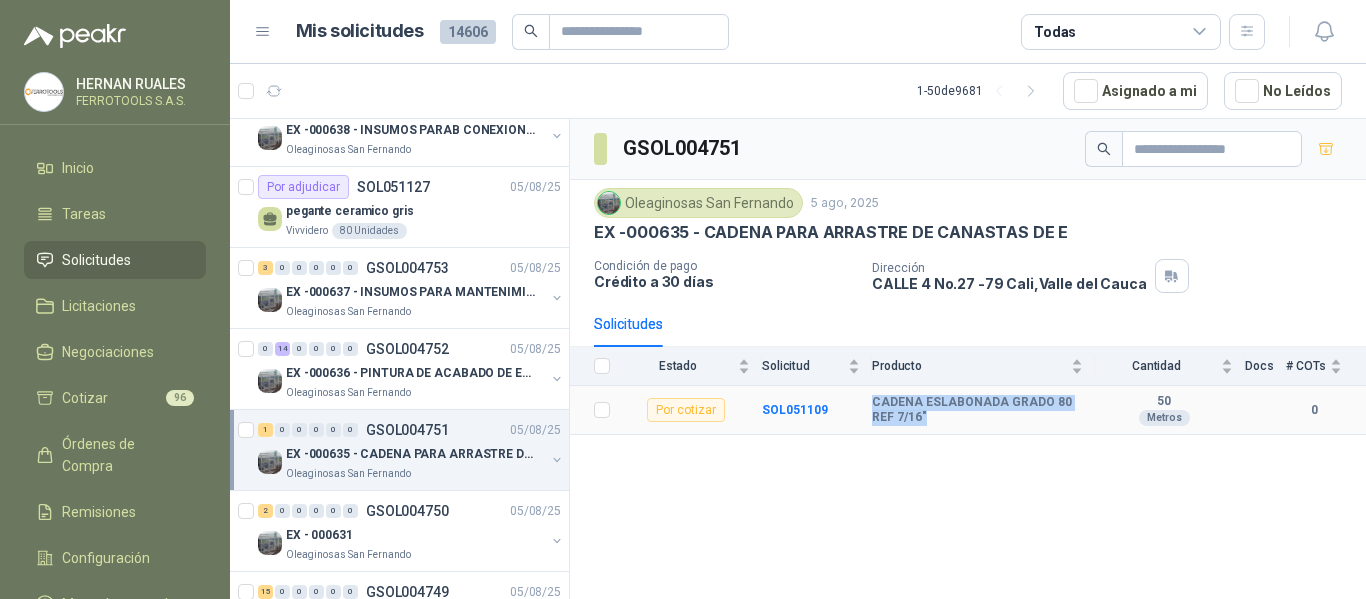drag, startPoint x: 873, startPoint y: 400, endPoint x: 1041, endPoint y: 431, distance: 170.83618 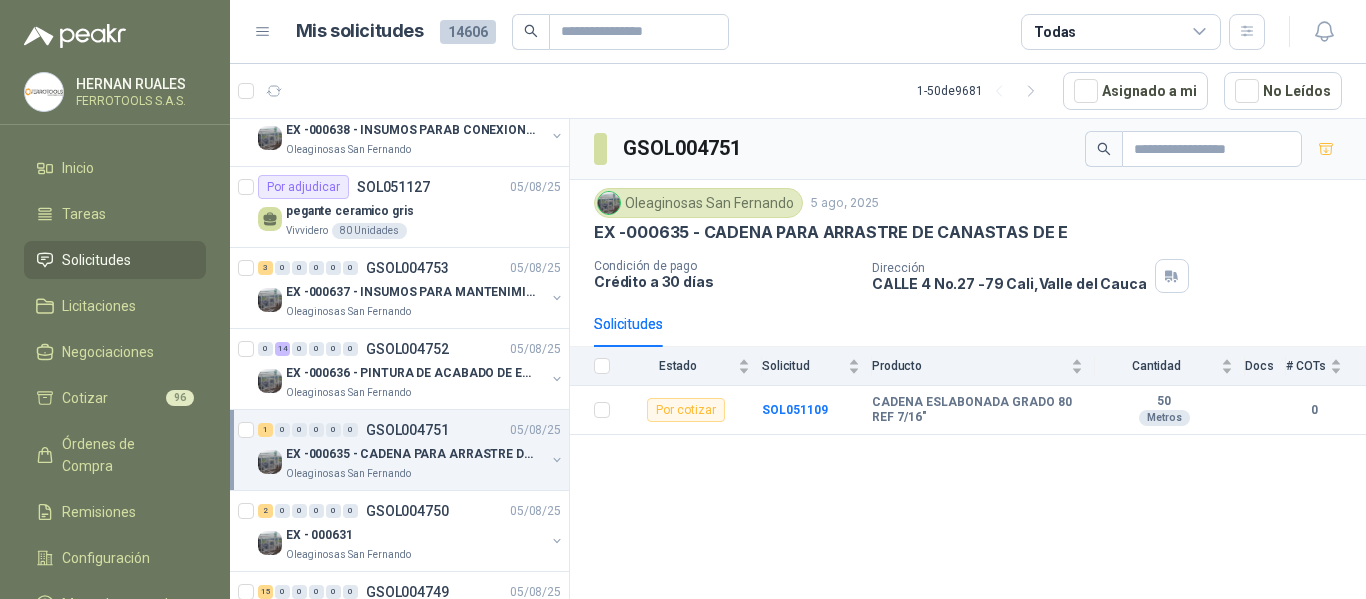 click on "GSOL004751   Oleaginosas San Fernando 5 ago, 2025   EX -000635 - CADENA PARA ARRASTRE DE CANASTAS DE E Condición de pago Crédito a 30 días Dirección CALLE 4 No.27 -79   Cali ,  Valle del Cauca Solicitudes Estado Solicitud Producto Cantidad Docs # COTs Por cotizar SOL051109 CADENA ESLABONADA GRADO 80 REF 7/16" 50 Metros 0" at bounding box center (968, 362) 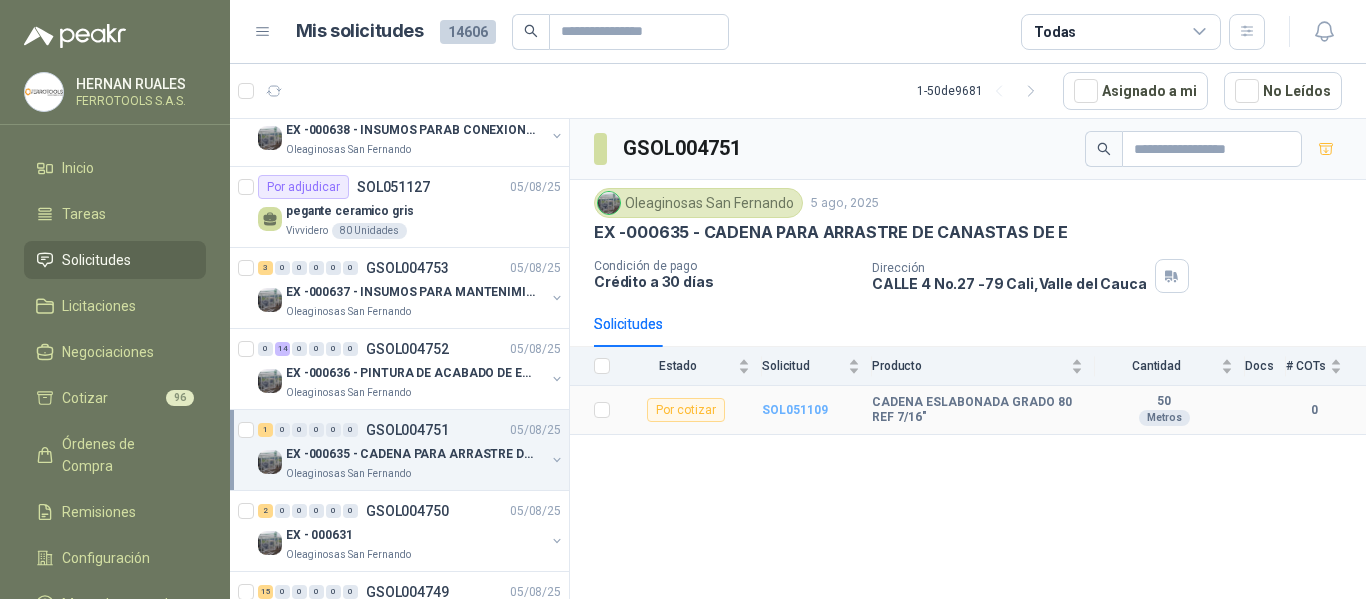 click on "SOL051109" at bounding box center [795, 410] 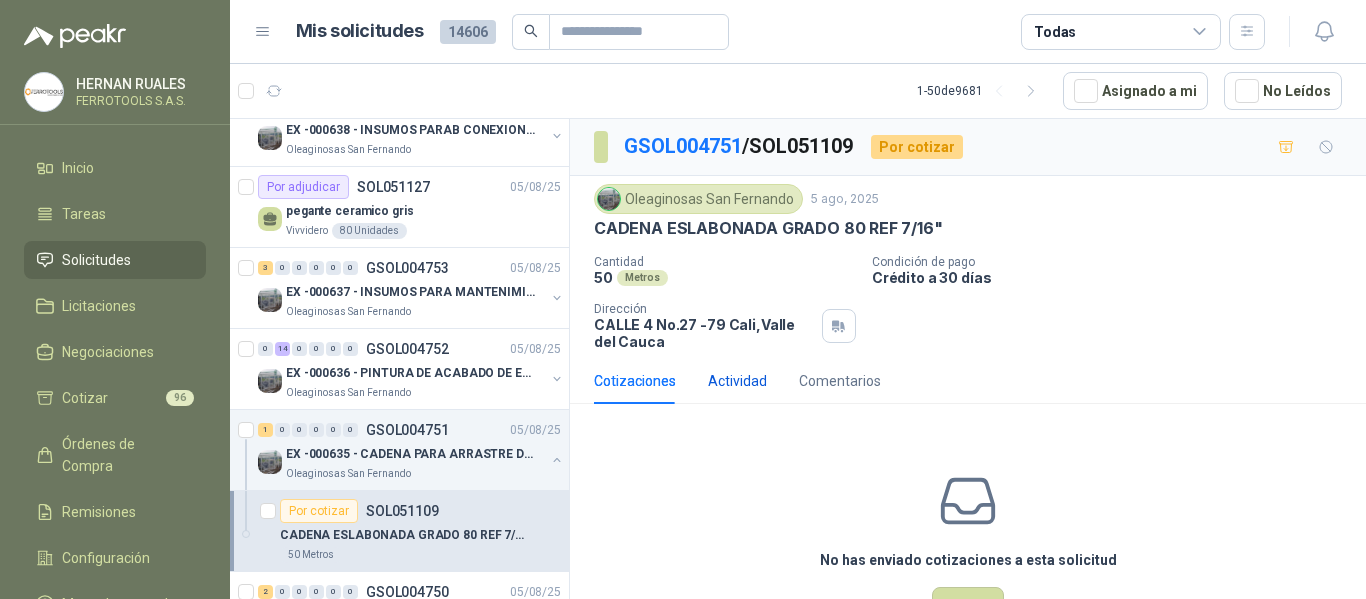 click on "Actividad" at bounding box center [737, 381] 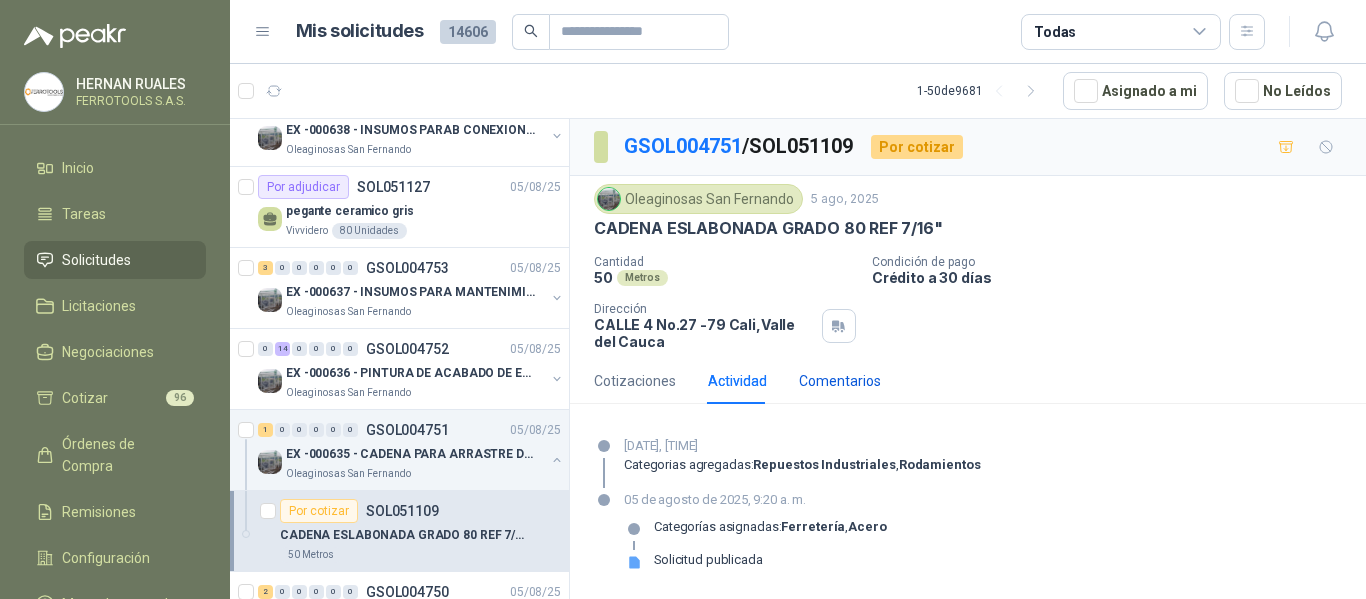 click on "Comentarios" at bounding box center (840, 381) 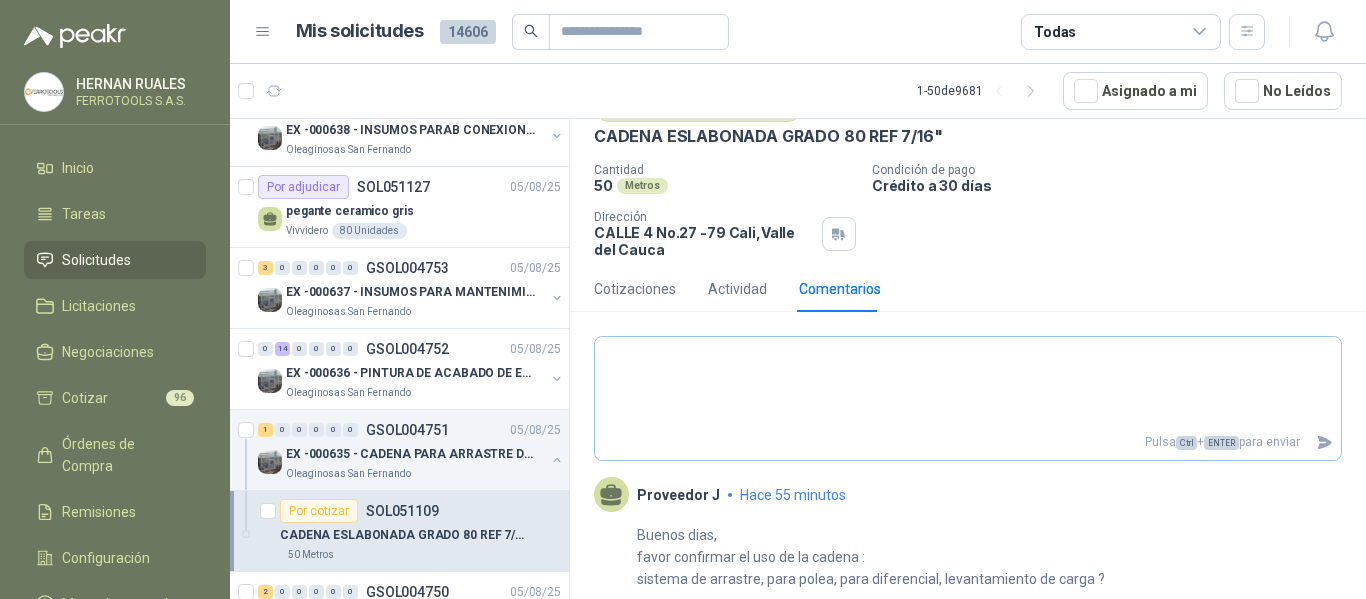 scroll, scrollTop: 0, scrollLeft: 0, axis: both 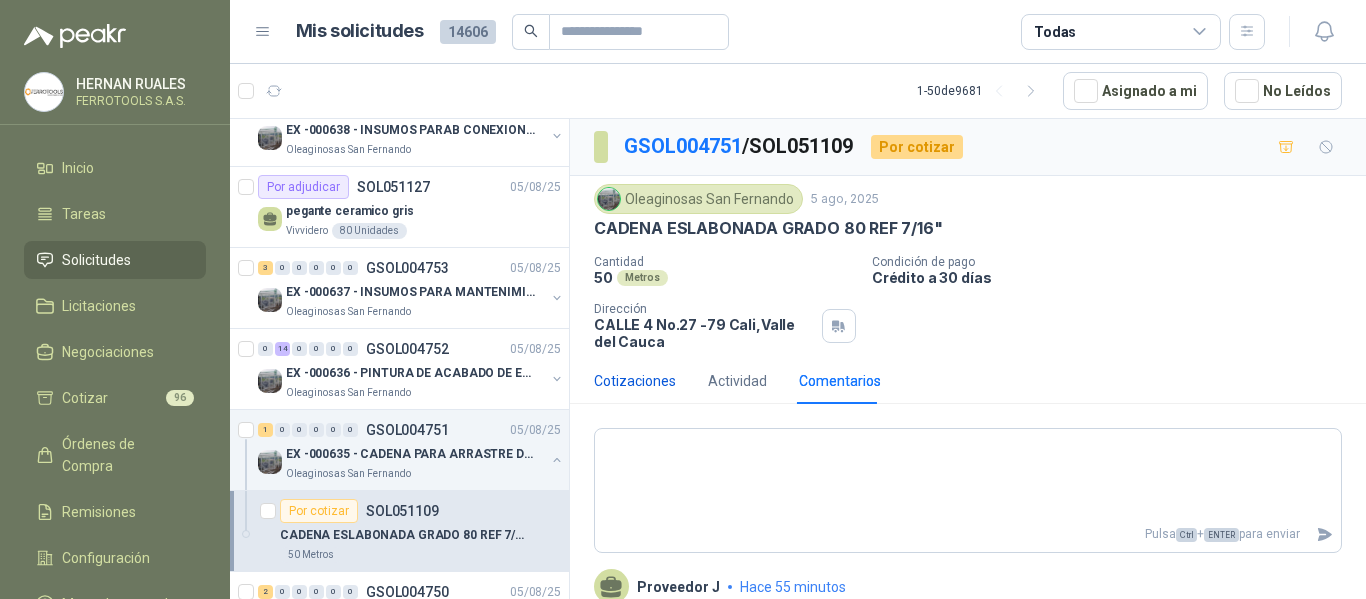 click on "Cotizaciones" at bounding box center (635, 381) 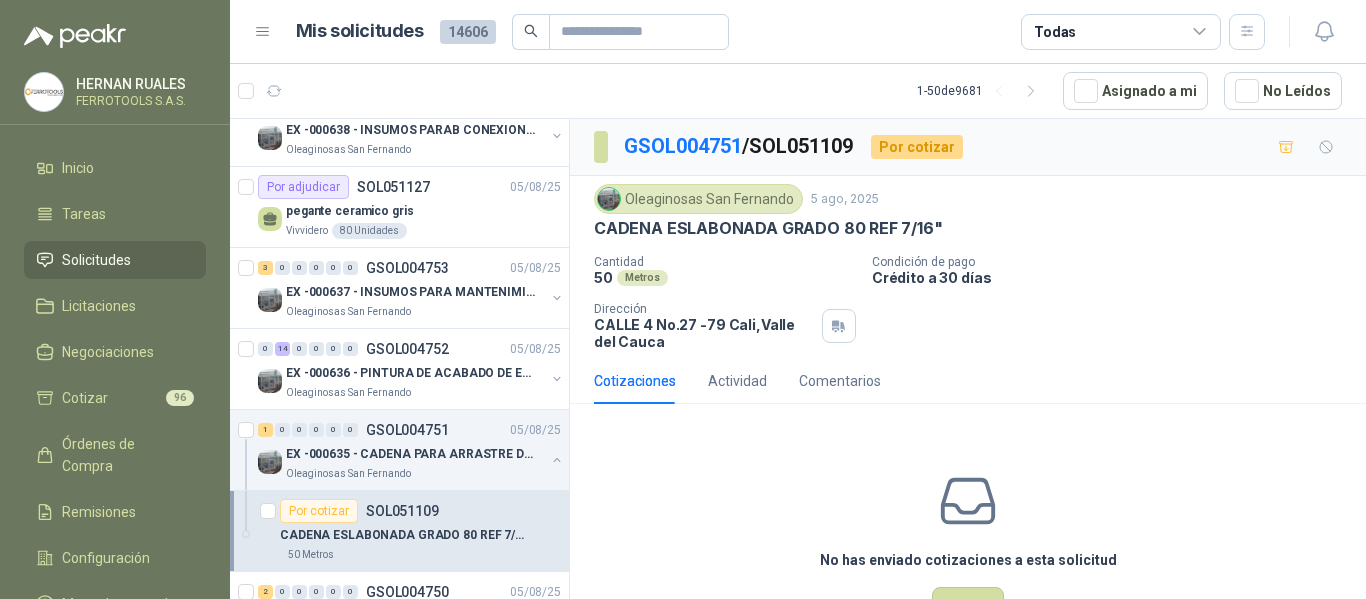 scroll, scrollTop: 70, scrollLeft: 0, axis: vertical 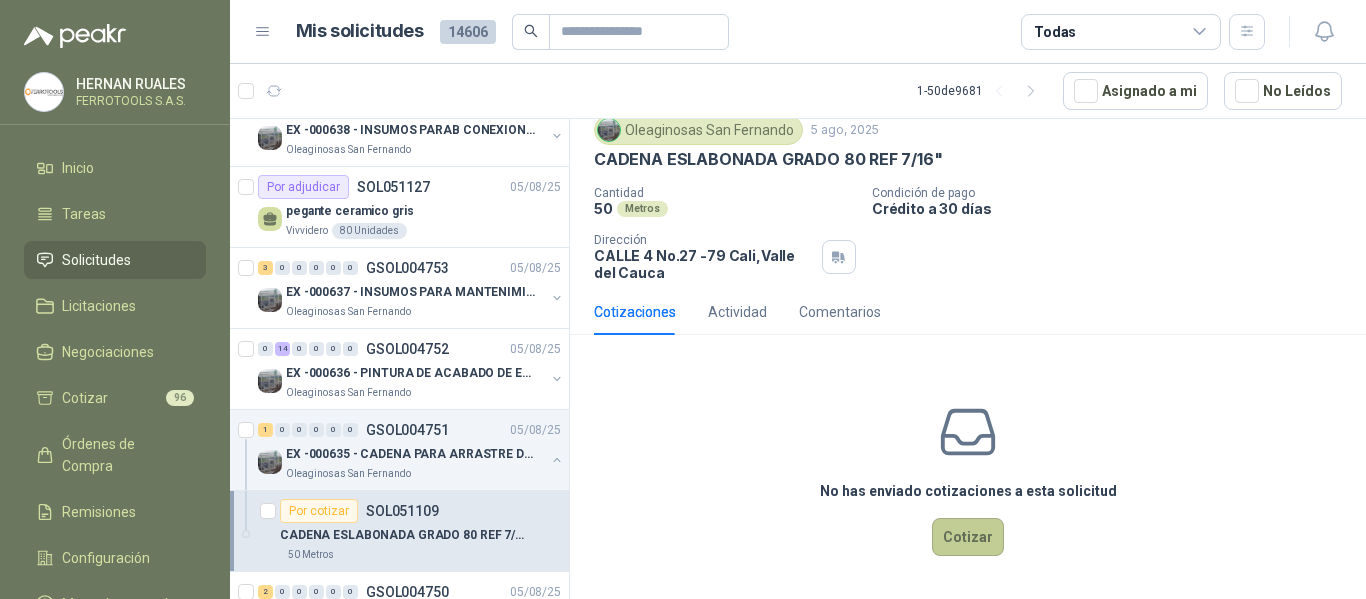 click on "Cotizar" at bounding box center (968, 537) 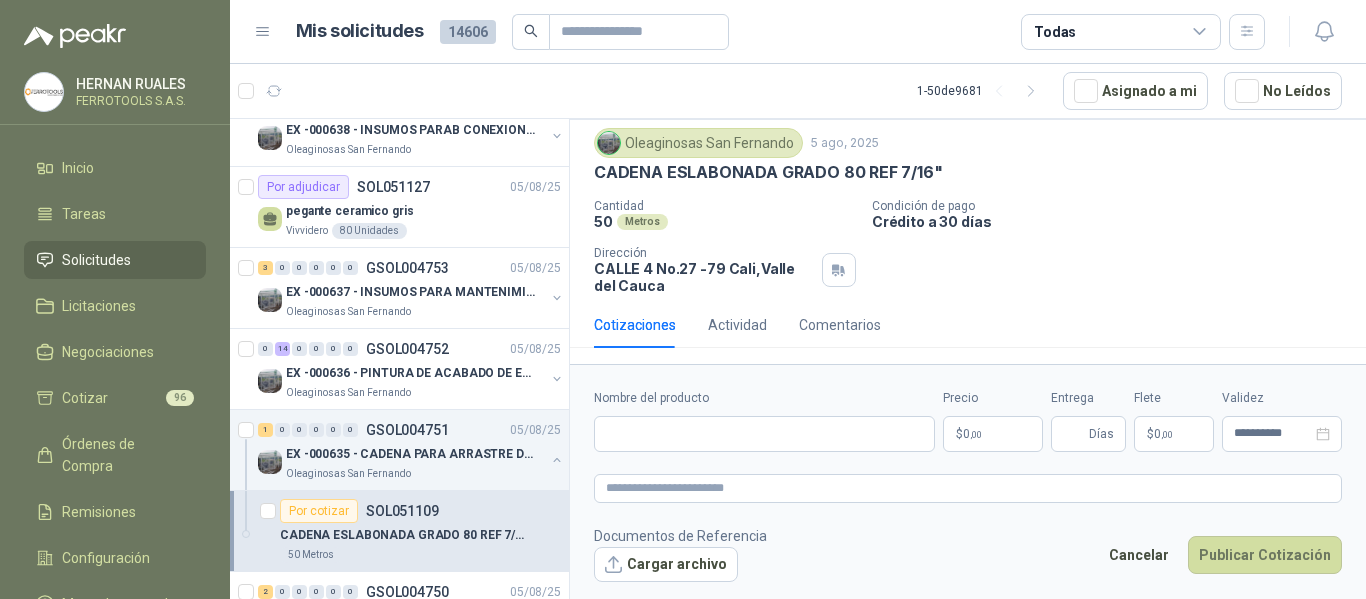 type 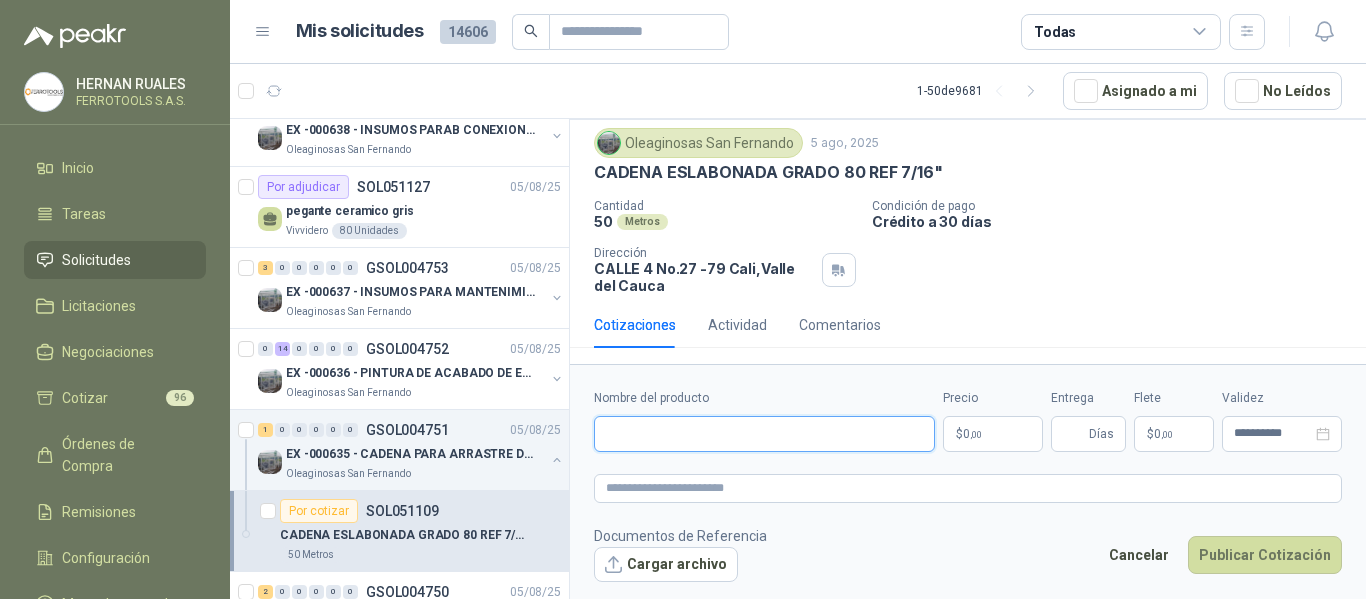 click on "Nombre del producto" at bounding box center [764, 434] 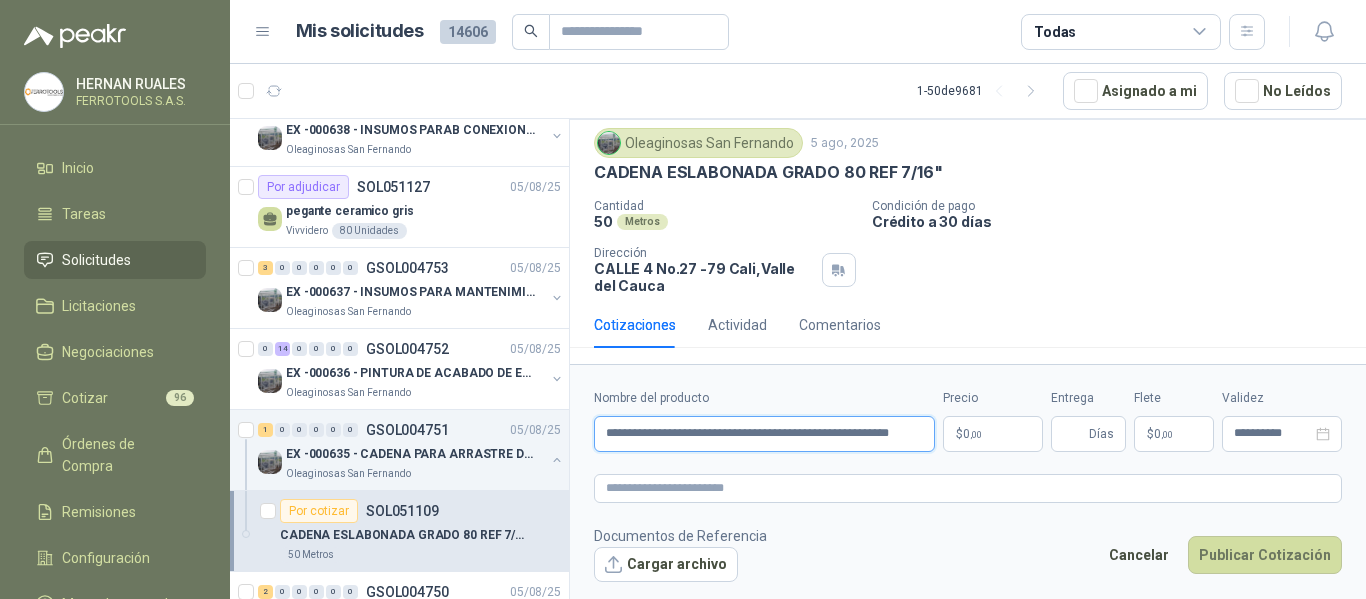 scroll, scrollTop: 0, scrollLeft: 21, axis: horizontal 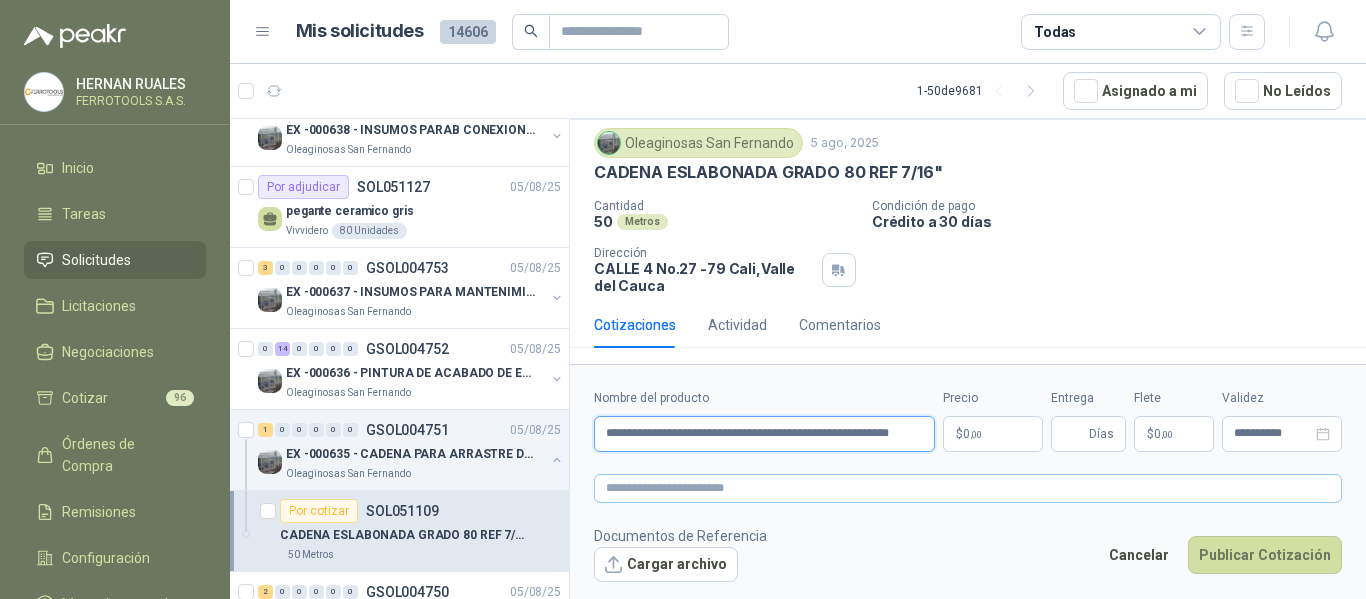 type on "**********" 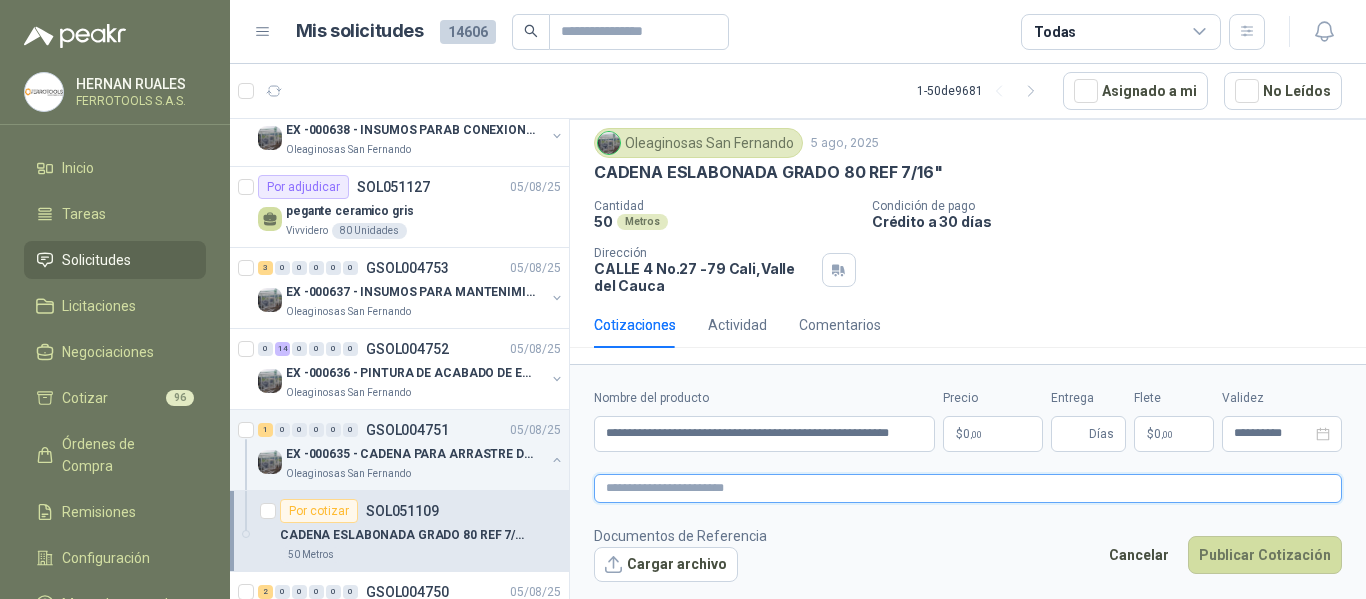 click at bounding box center [968, 488] 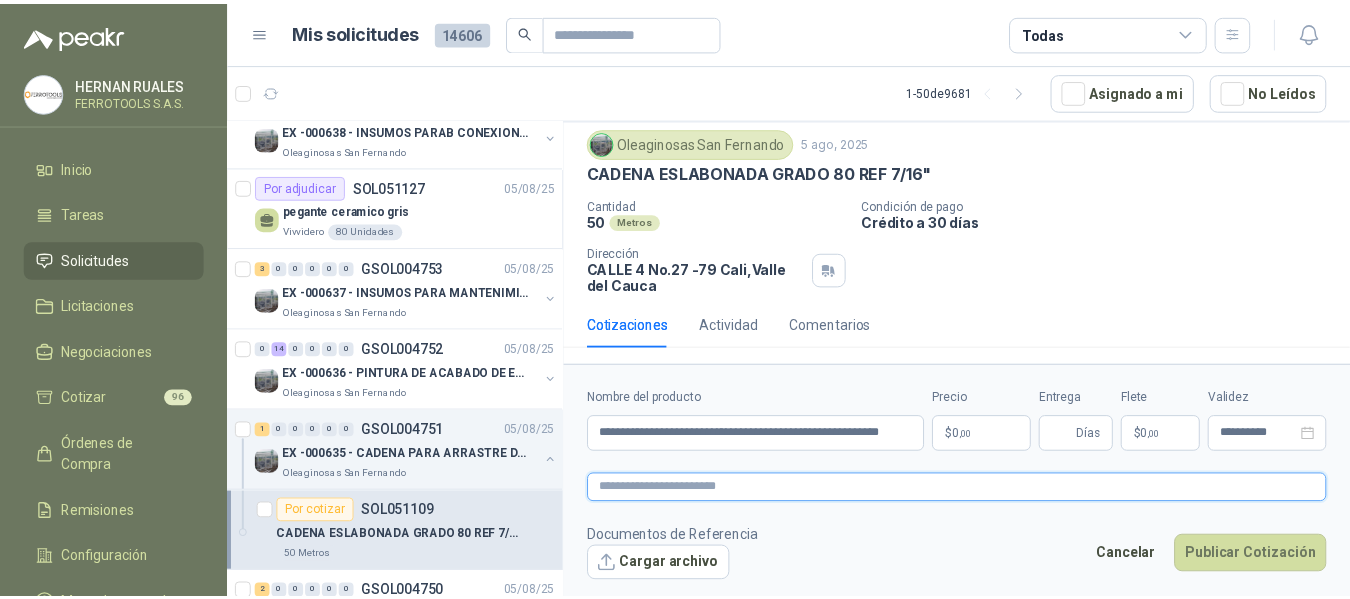 scroll, scrollTop: 0, scrollLeft: 0, axis: both 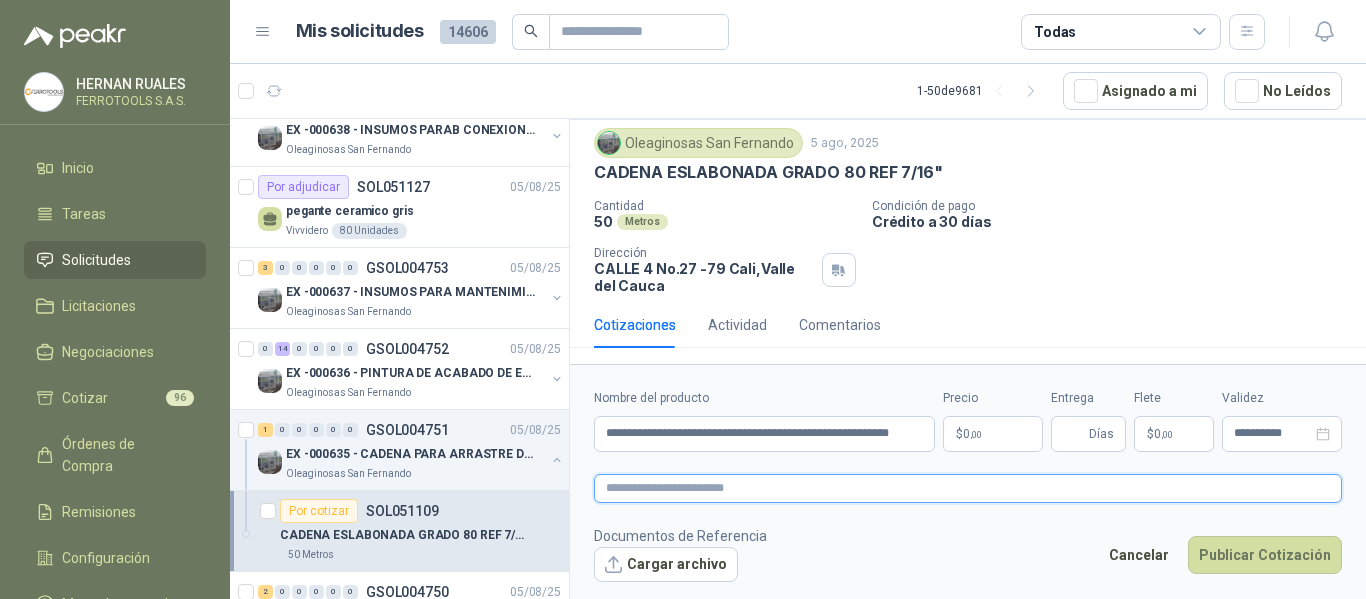 paste on "**********" 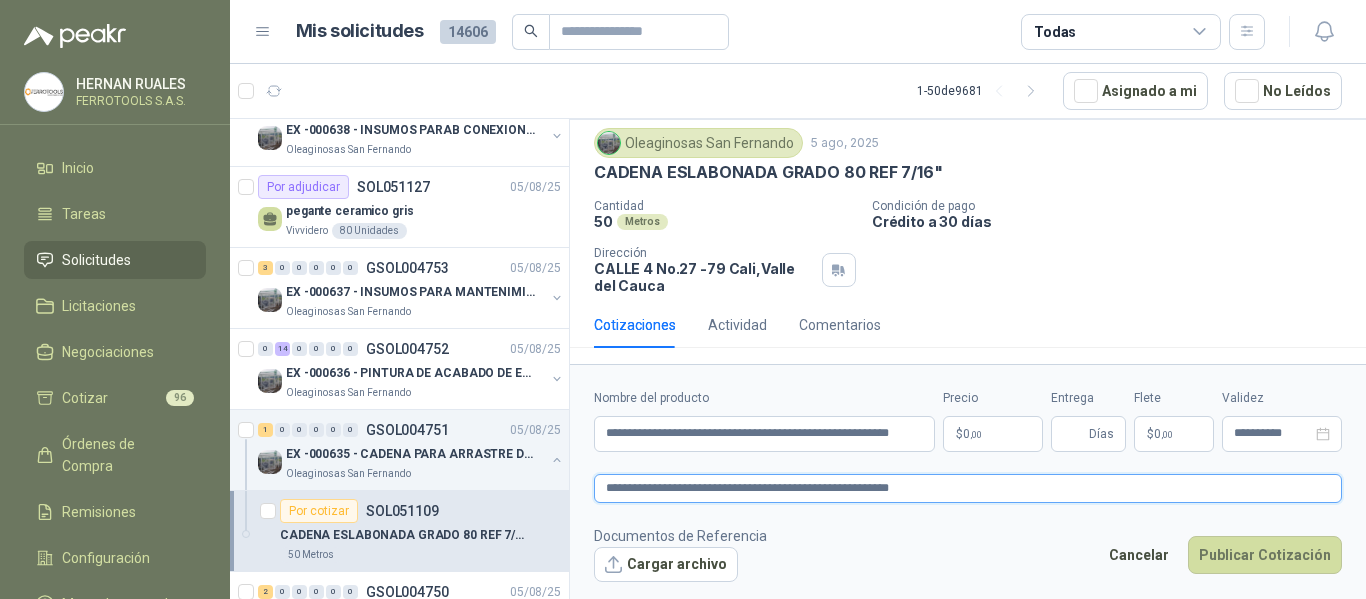 type on "**********" 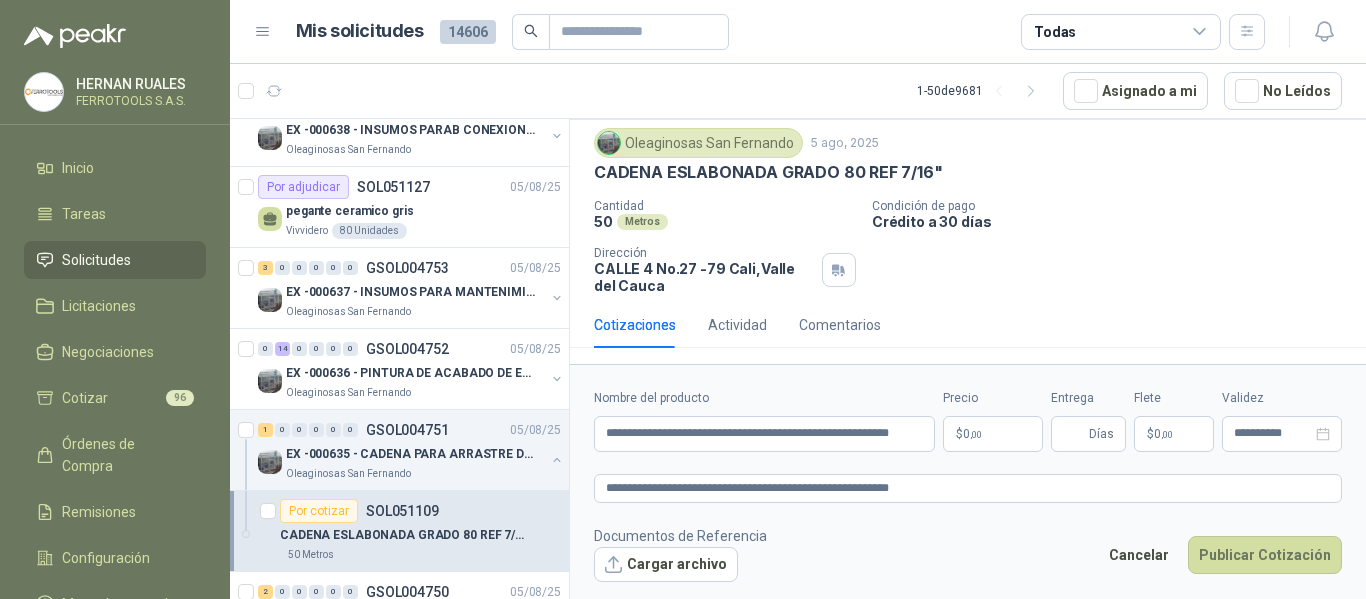 click on "$  0 ,00" at bounding box center (993, 434) 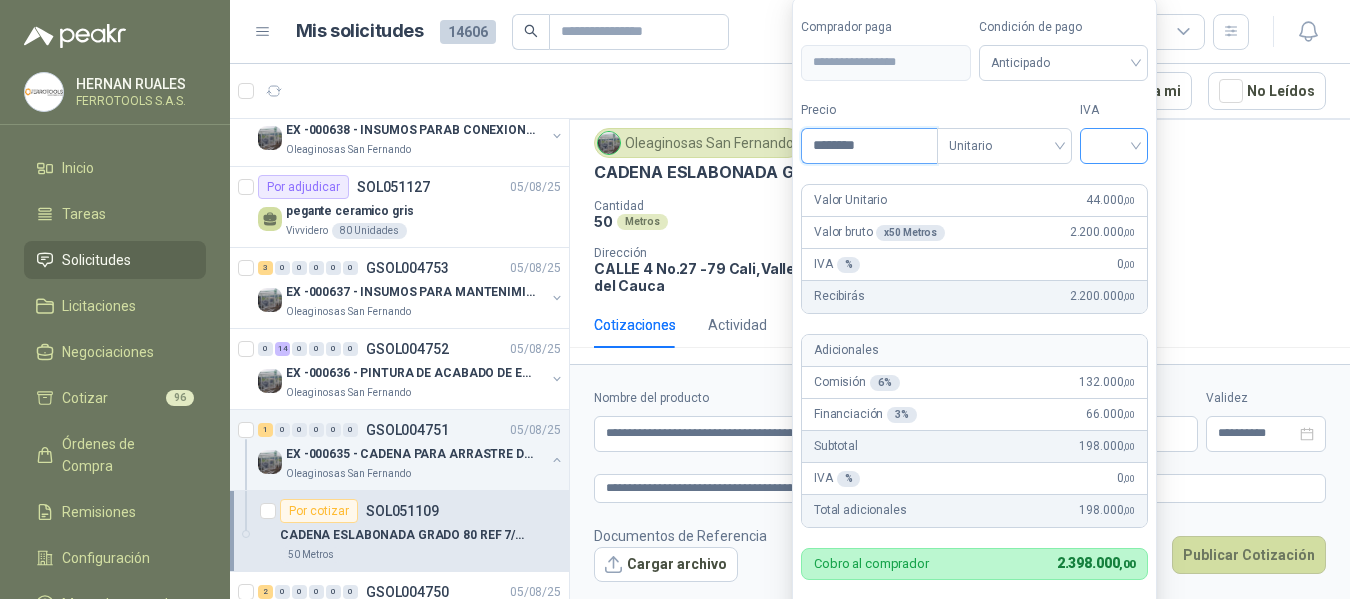 click at bounding box center [1114, 146] 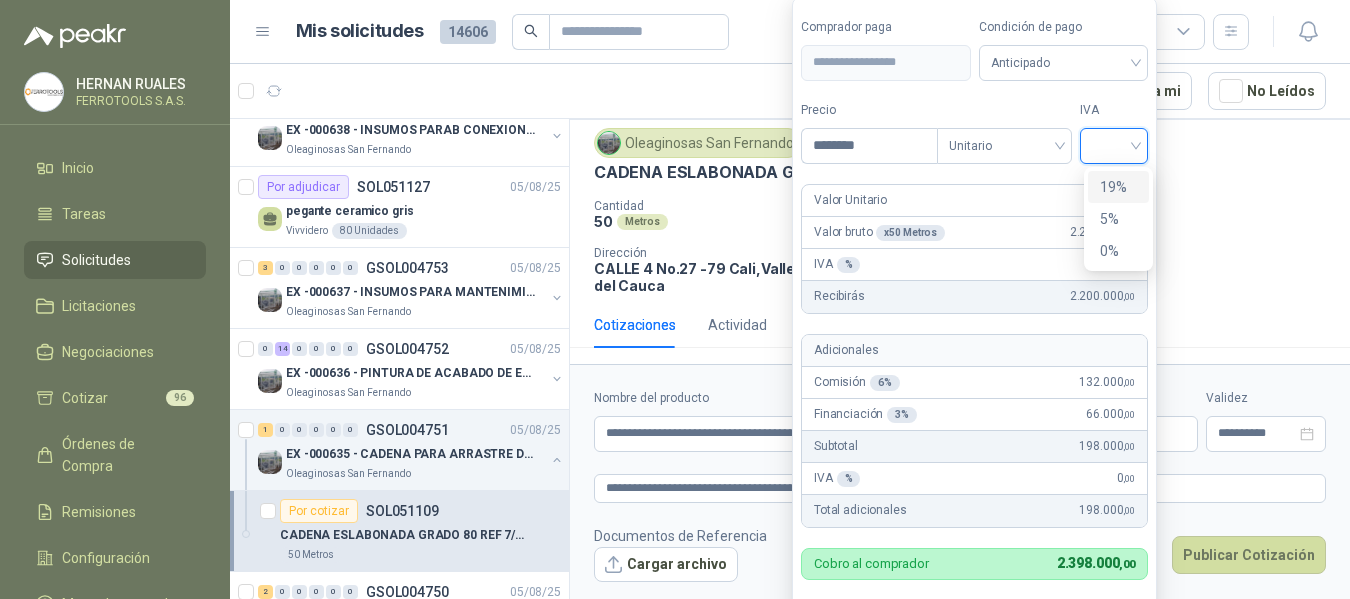 click on "19%" at bounding box center [1118, 187] 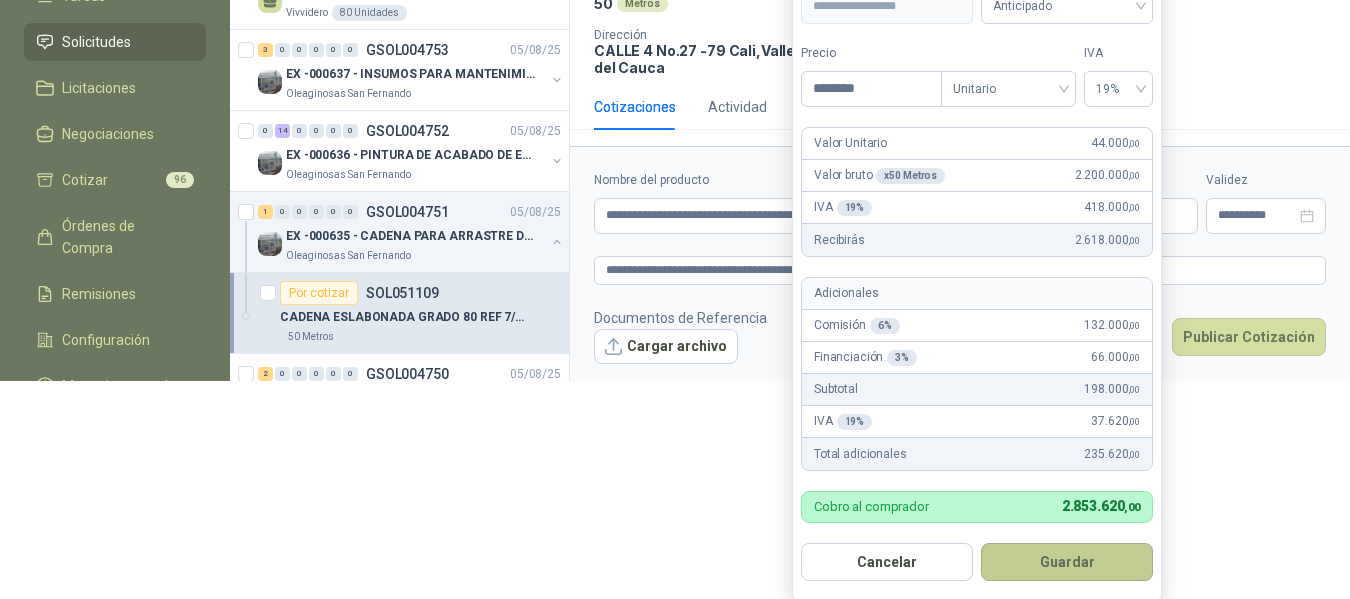 click on "Guardar" at bounding box center (1067, 562) 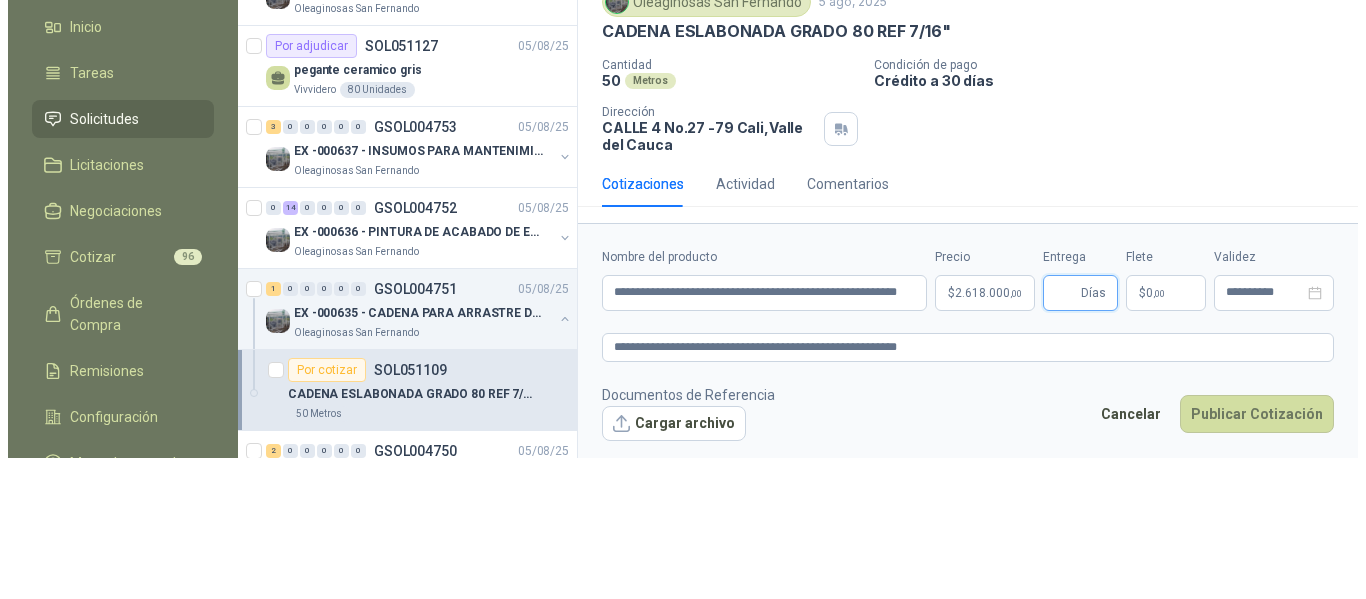 scroll, scrollTop: 0, scrollLeft: 0, axis: both 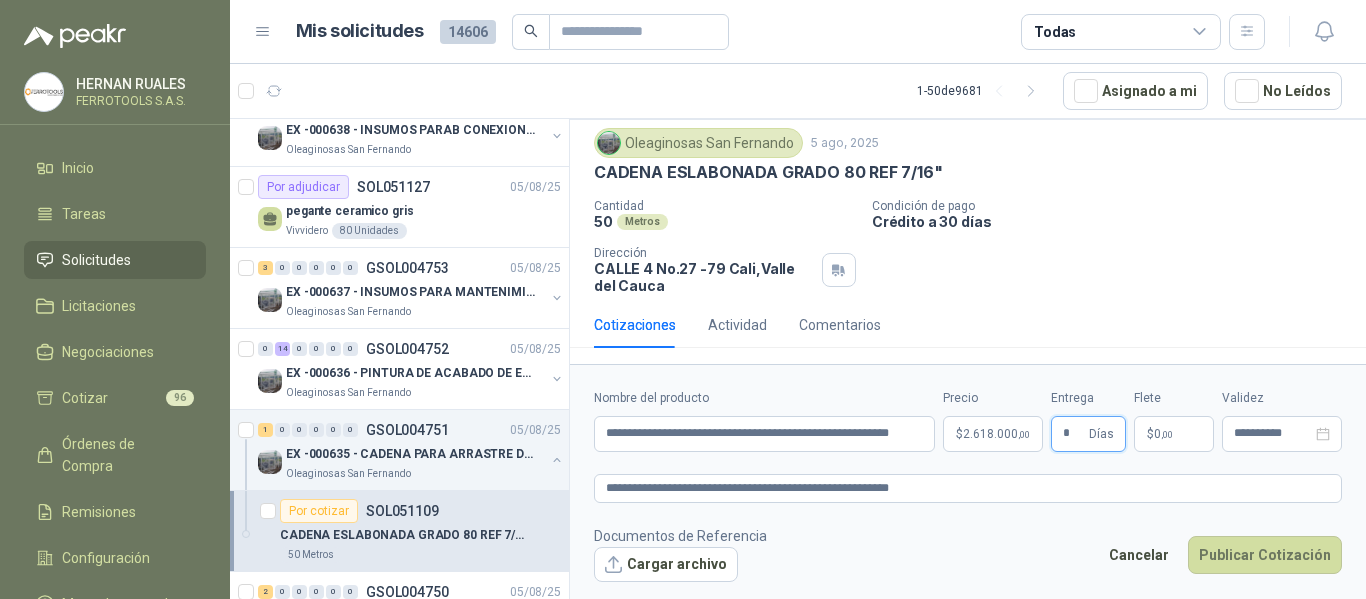 type on "*" 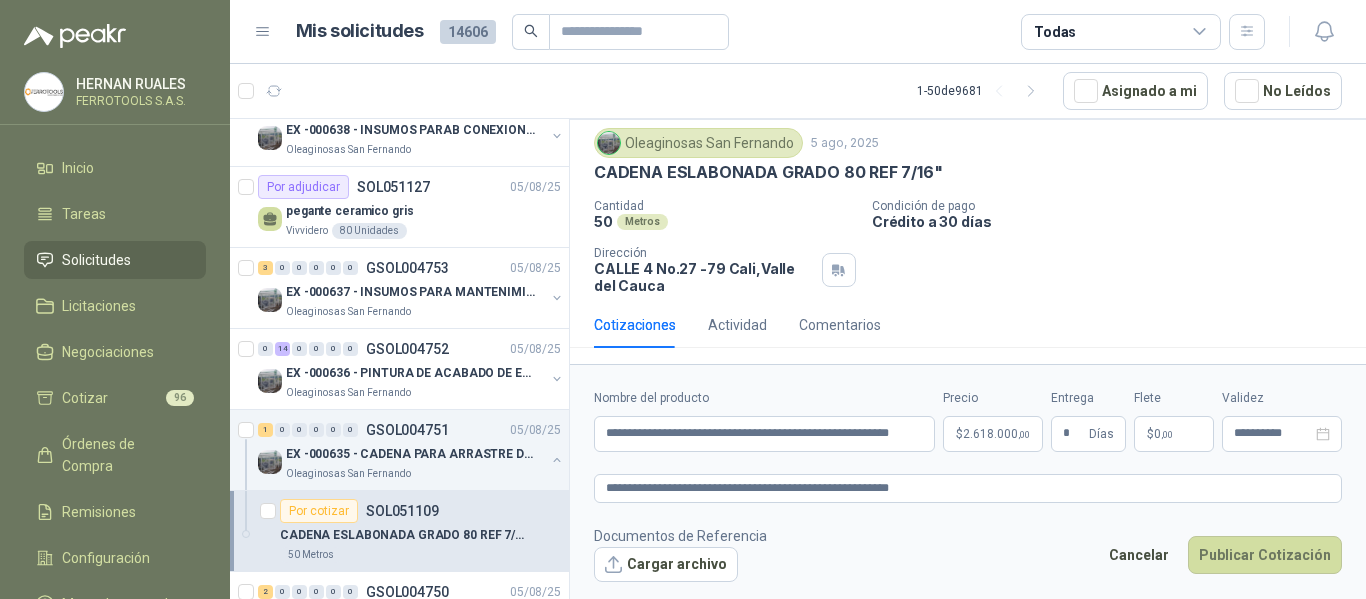 click on "Documentos de Referencia Cargar archivo Cancelar Publicar Cotización" at bounding box center (968, 554) 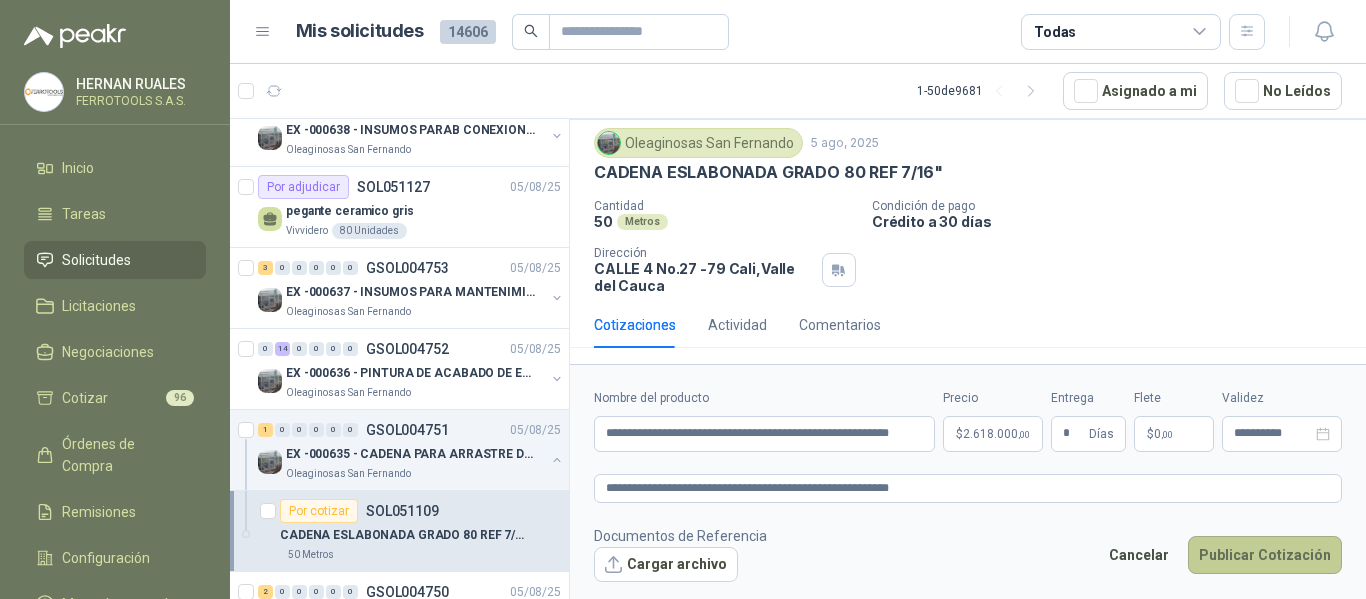 click on "Publicar Cotización" at bounding box center (1265, 555) 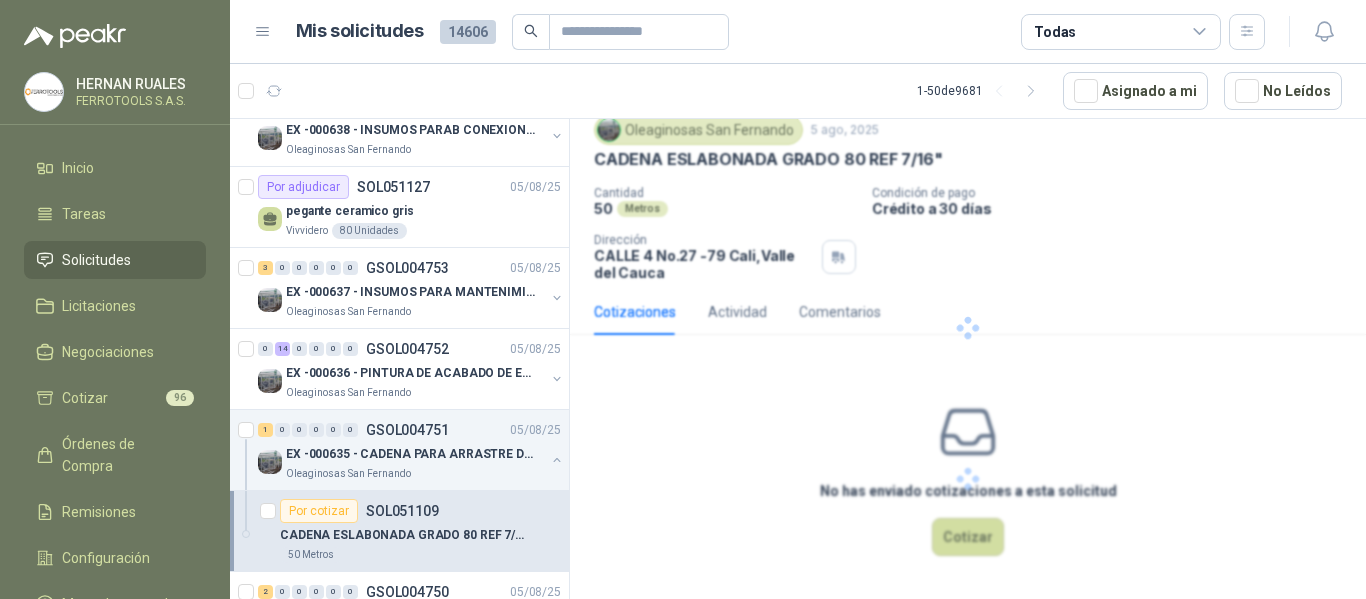 scroll, scrollTop: 0, scrollLeft: 0, axis: both 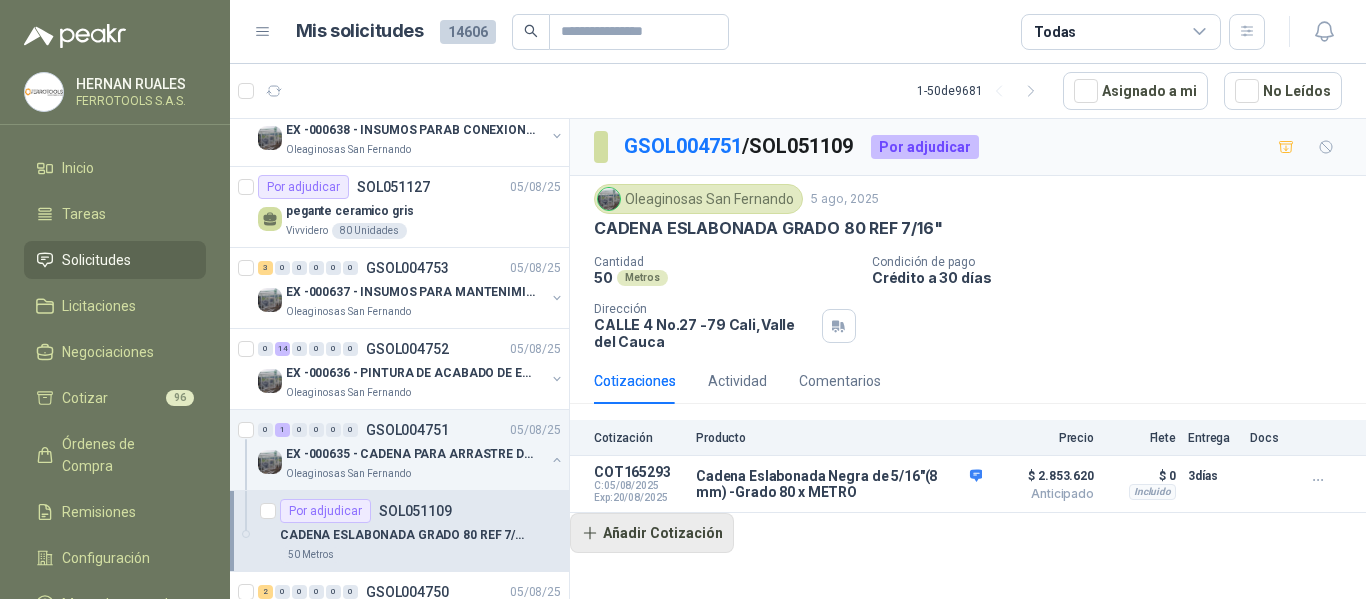 click on "Añadir Cotización" at bounding box center [652, 533] 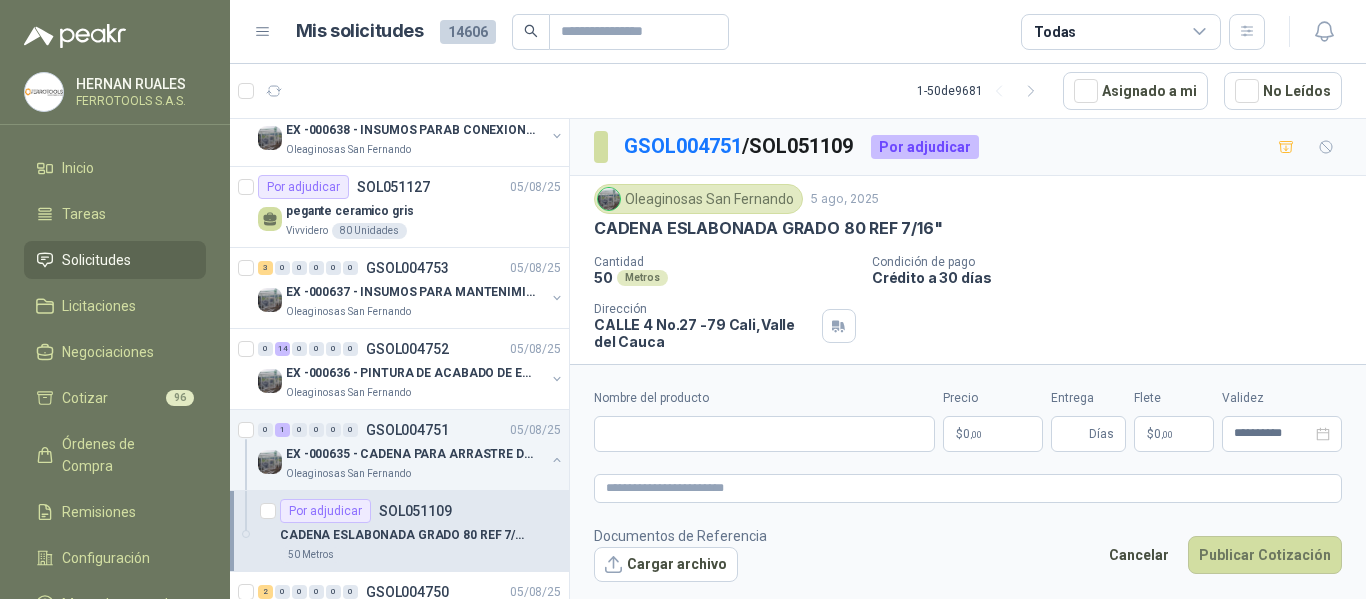 type 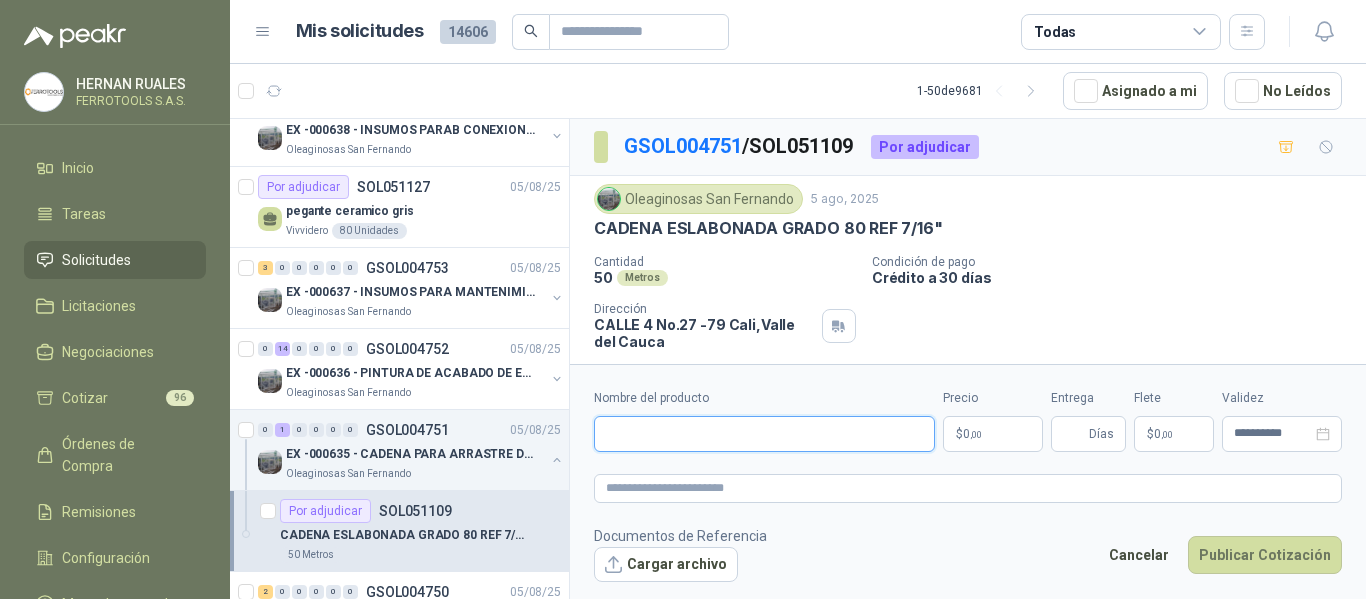 click on "Nombre del producto" at bounding box center (764, 434) 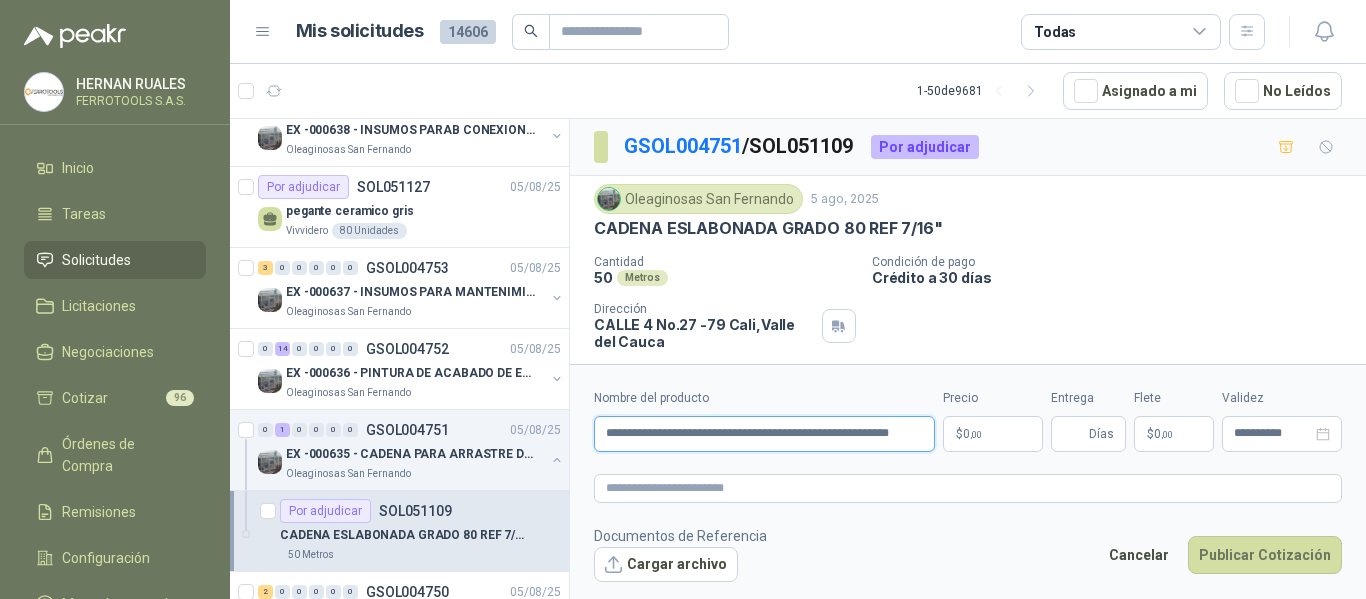 scroll, scrollTop: 0, scrollLeft: 21, axis: horizontal 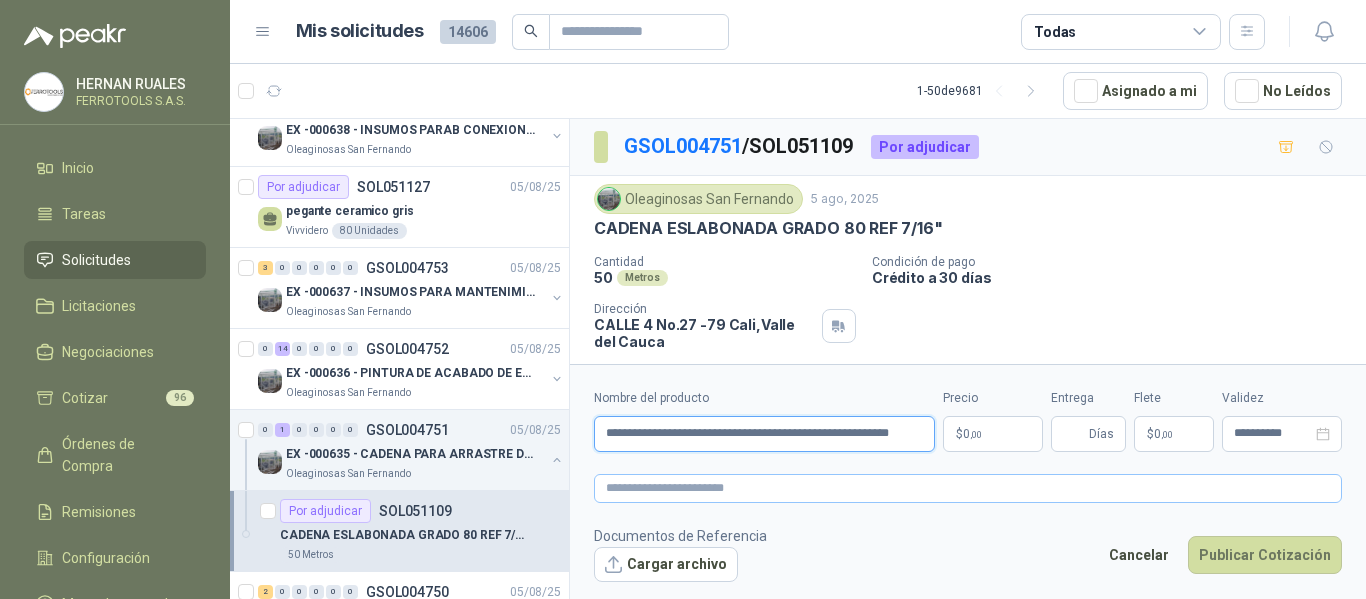 type on "**********" 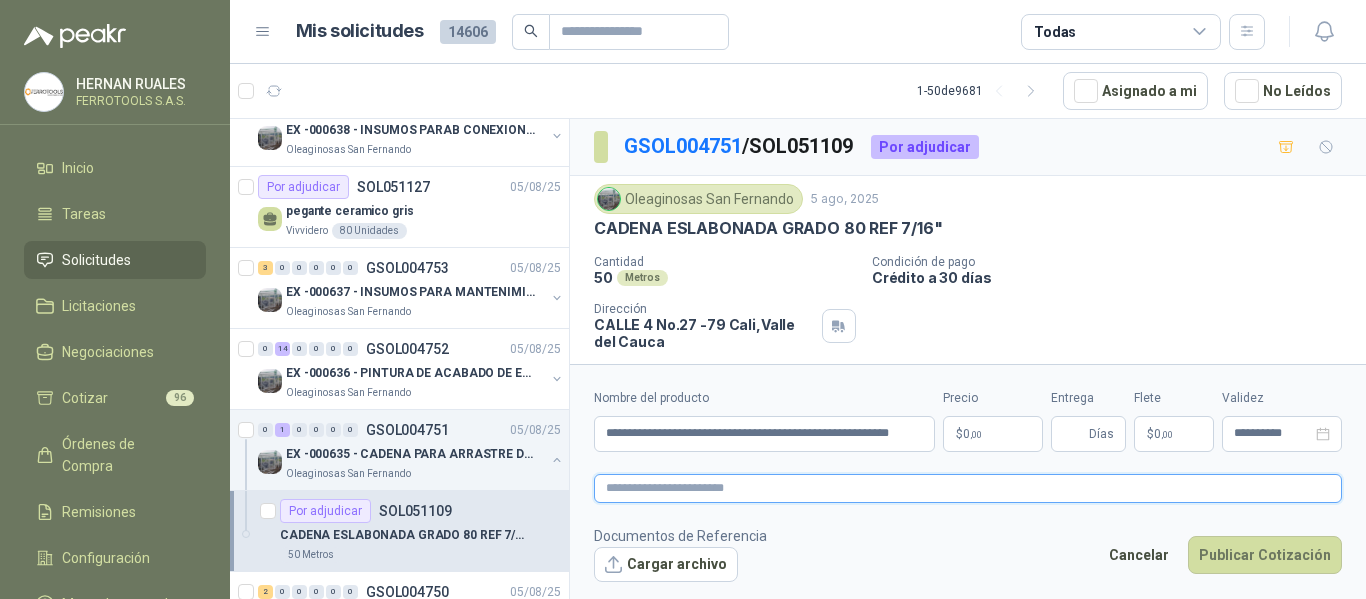 click at bounding box center [968, 488] 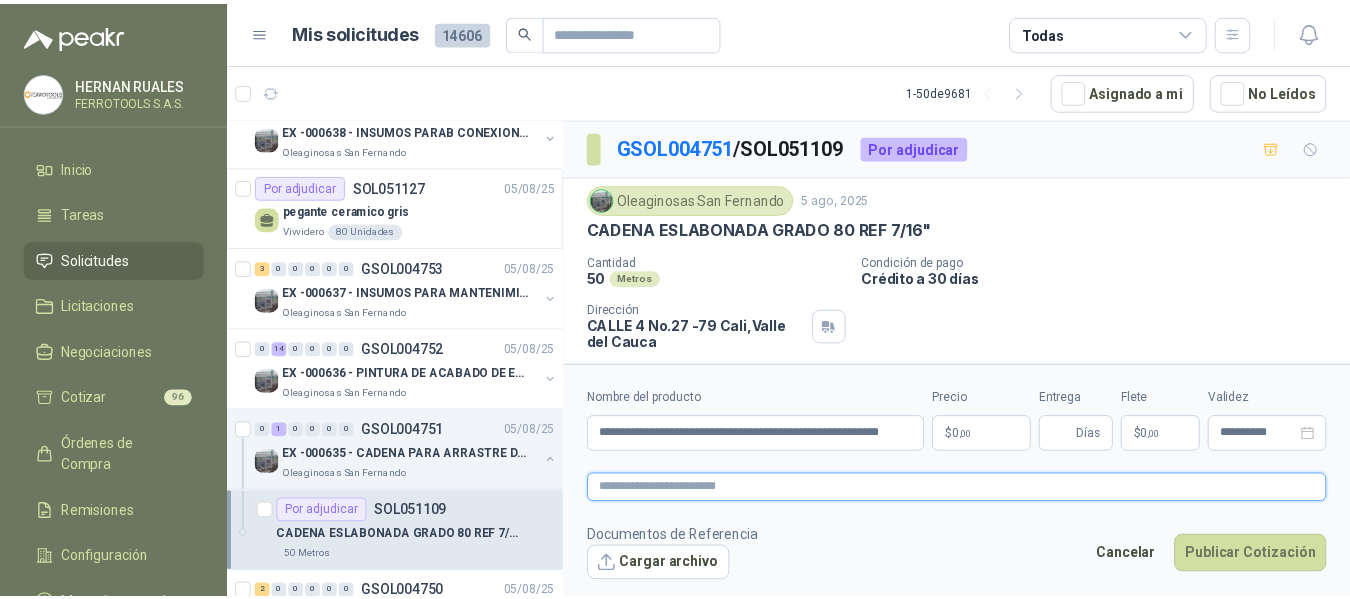 scroll, scrollTop: 0, scrollLeft: 0, axis: both 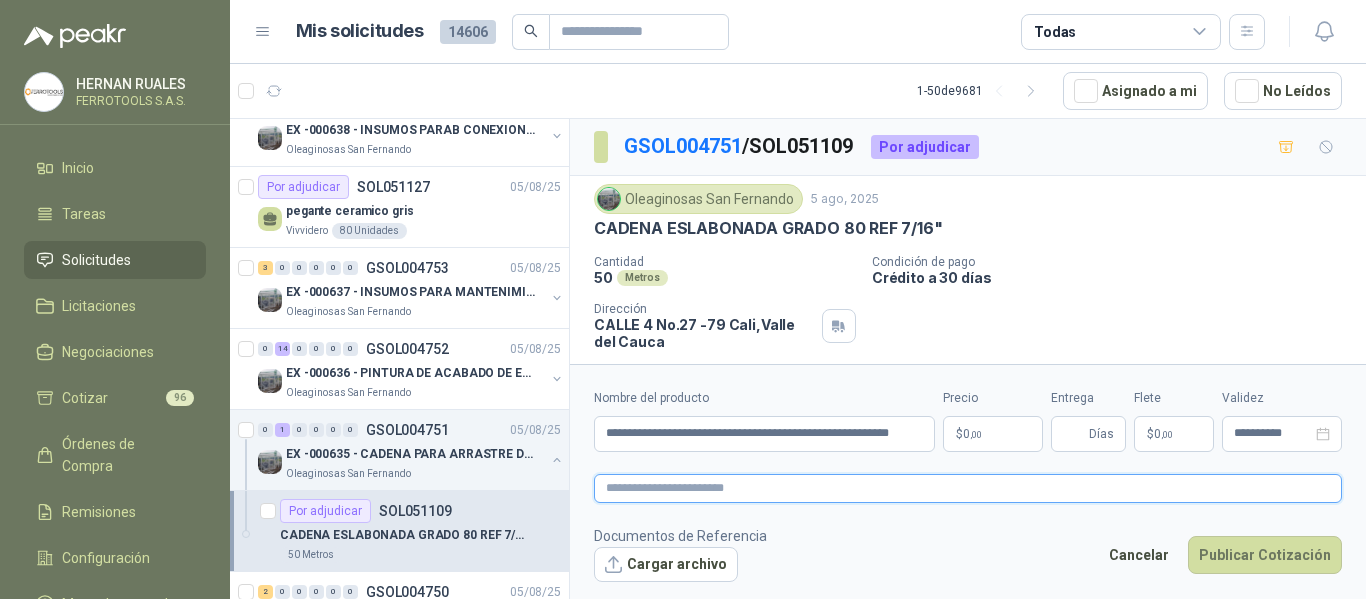 paste on "**********" 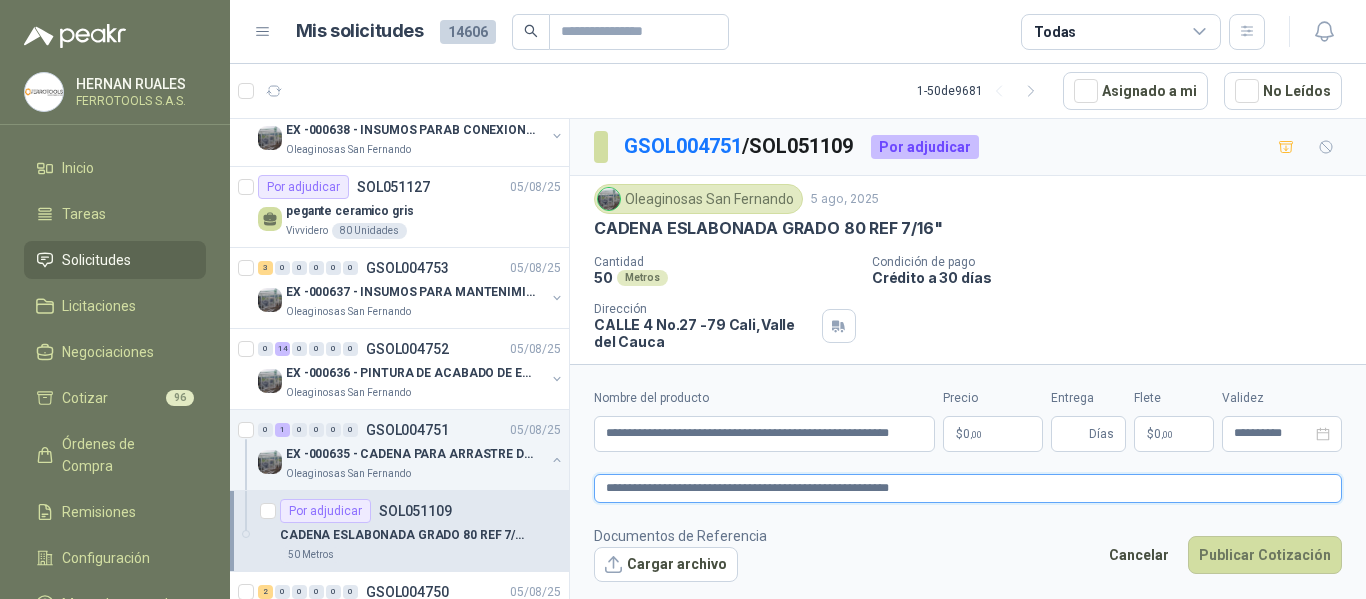 type on "**********" 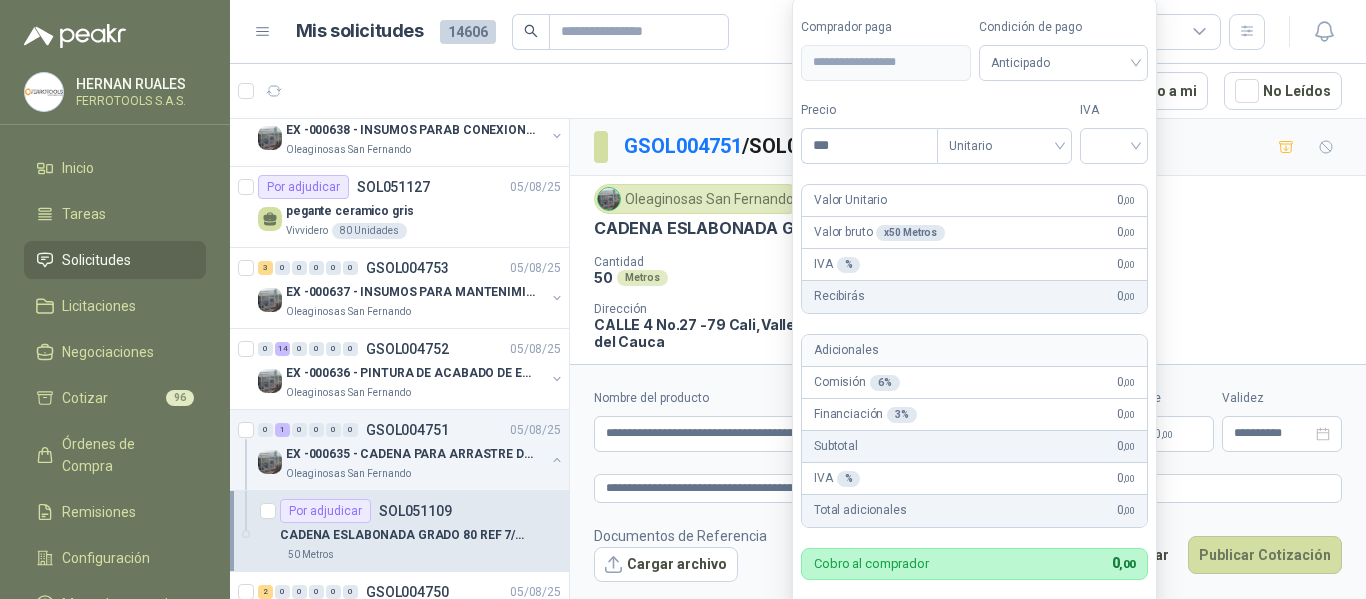 click on "HERNAN   RUALES FERROTOOLS S.A.S.   Inicio   Tareas   Solicitudes   Licitaciones   Negociaciones   Cotizar 96   Órdenes de Compra   Remisiones   Configuración   Manuales y ayuda Mis solicitudes 14606 Todas 1 - 50  de  9681 Asignado a mi No Leídos 3   0   0   0   0   0   GSOL004758 05/08/25   PEDIDO PREESCOLAR 2 Colegio Bennett   2   0   0   0   0   0   GSOL004757 05/08/25   ectotermos  Zoologico De Cali    Por cotizar SOL051139 05/08/25   Probiótico® Vetnil Equinos prioridad alta Zoologico De Cali  8   Unidades Por adjudicar SOL051138 05/08/25   Lavadora LG Carga Frontal WM22VV2S6BR Colegio Bennett 1   Unidades Por cotizar SOL051133 05/08/25   lámina RH  Colegio Bennett 2   Unidades 1   0   0   0   0   0   GSOL004756 05/08/25   casa pance Colegio Bennett   1   0   0   0   0   0   GSOL004755 05/08/25   carpinteria zona de inglés Colegio Bennett   3   0   0   0   0   0   GSOL004754 05/08/25   EX -000638 - INSUMOS PARAB CONEXION DE TUBERIA Y A Oleaginosas San Fernando   Por adjudicar SOL051127 05/08/25" at bounding box center [683, 299] 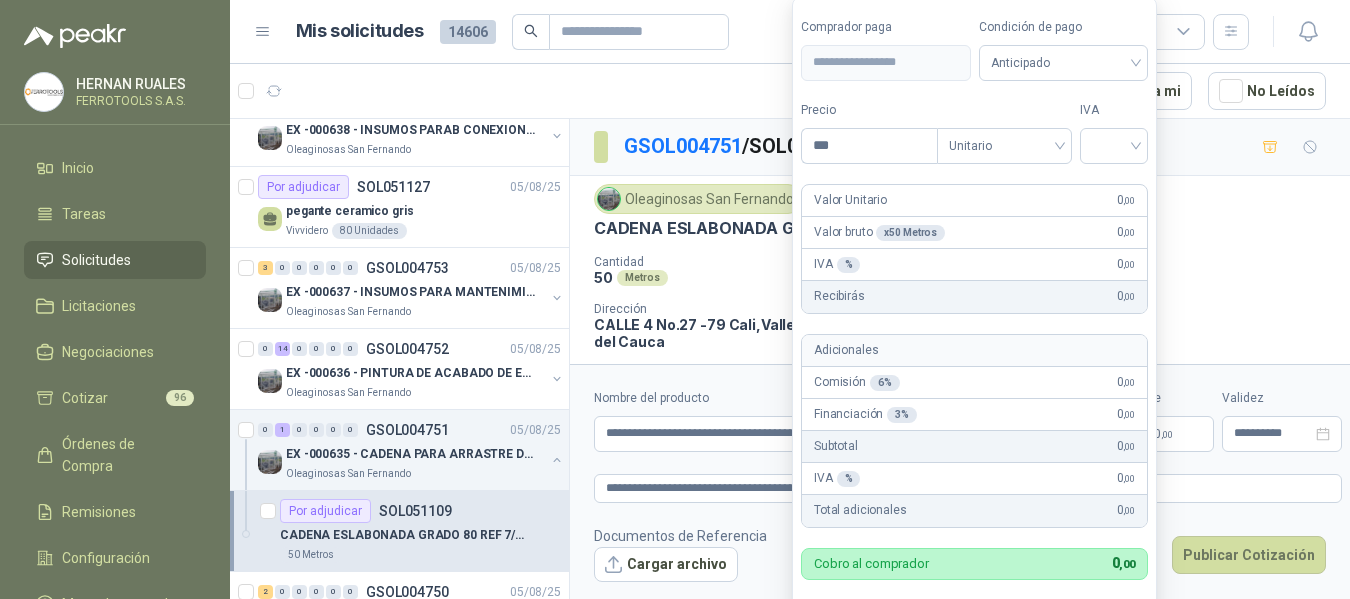 type 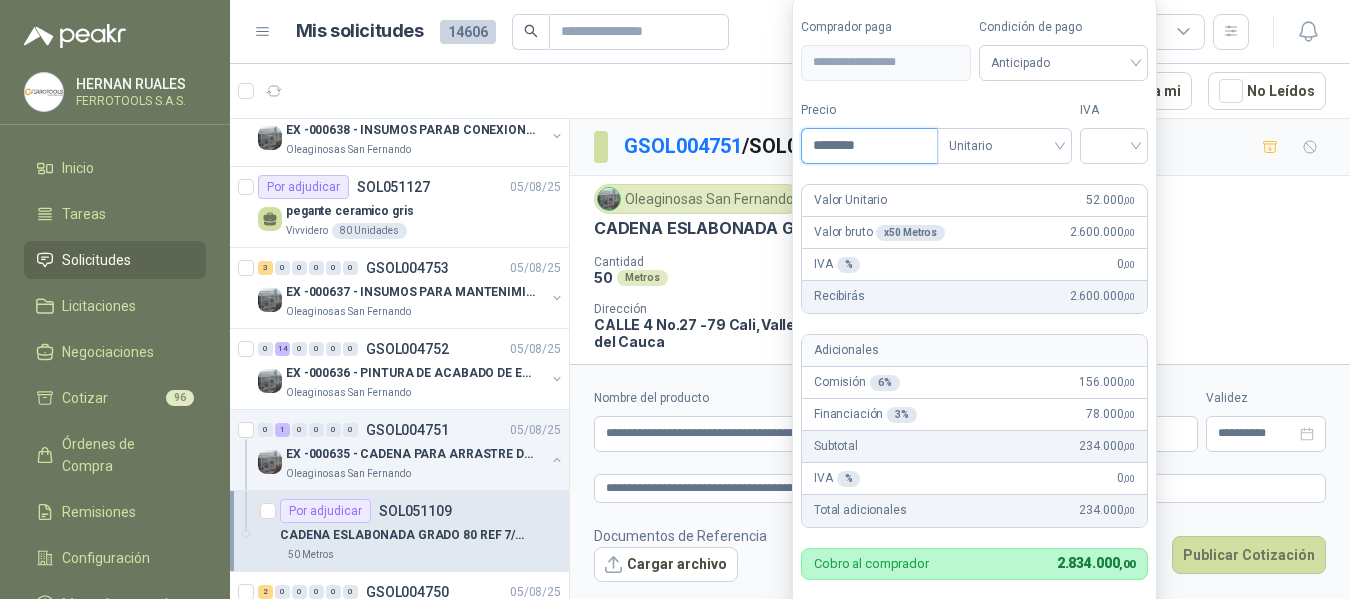 type on "********" 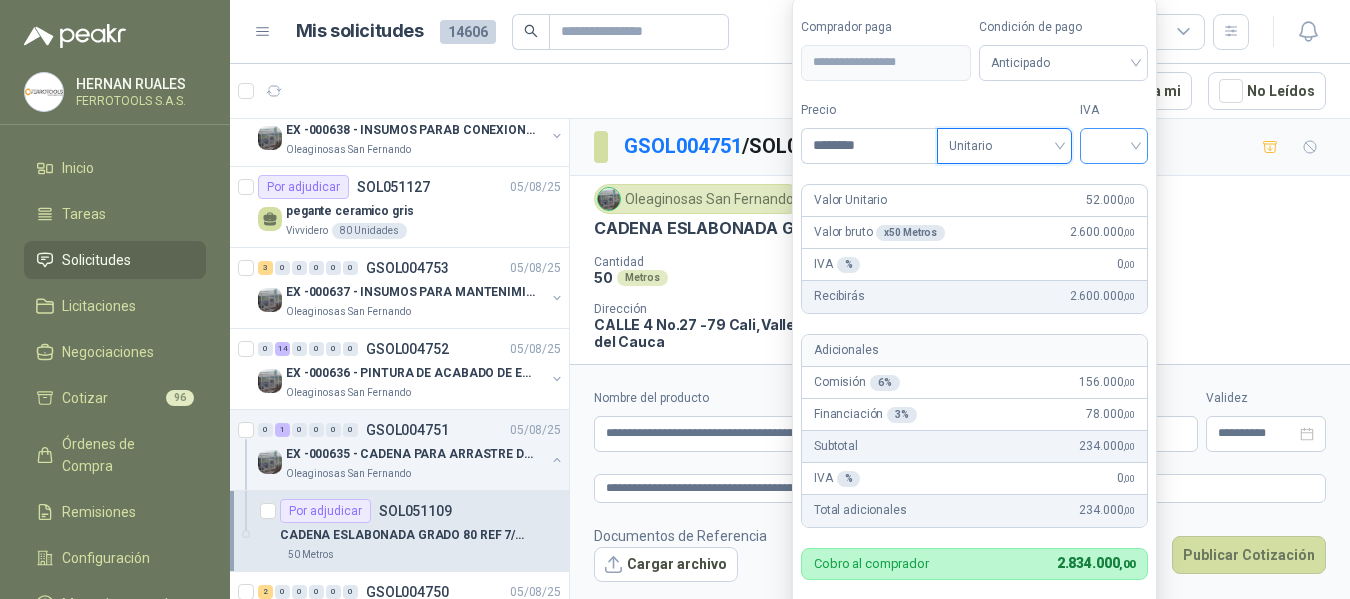 click at bounding box center (1114, 144) 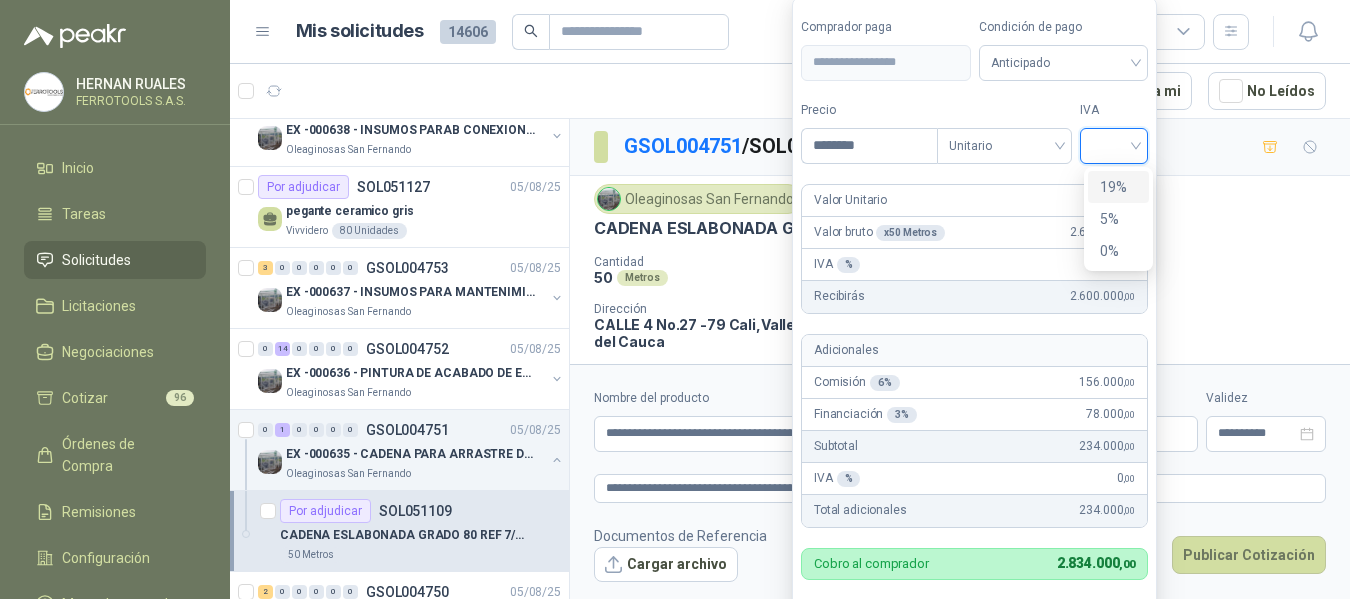 click on "19%" at bounding box center (1118, 187) 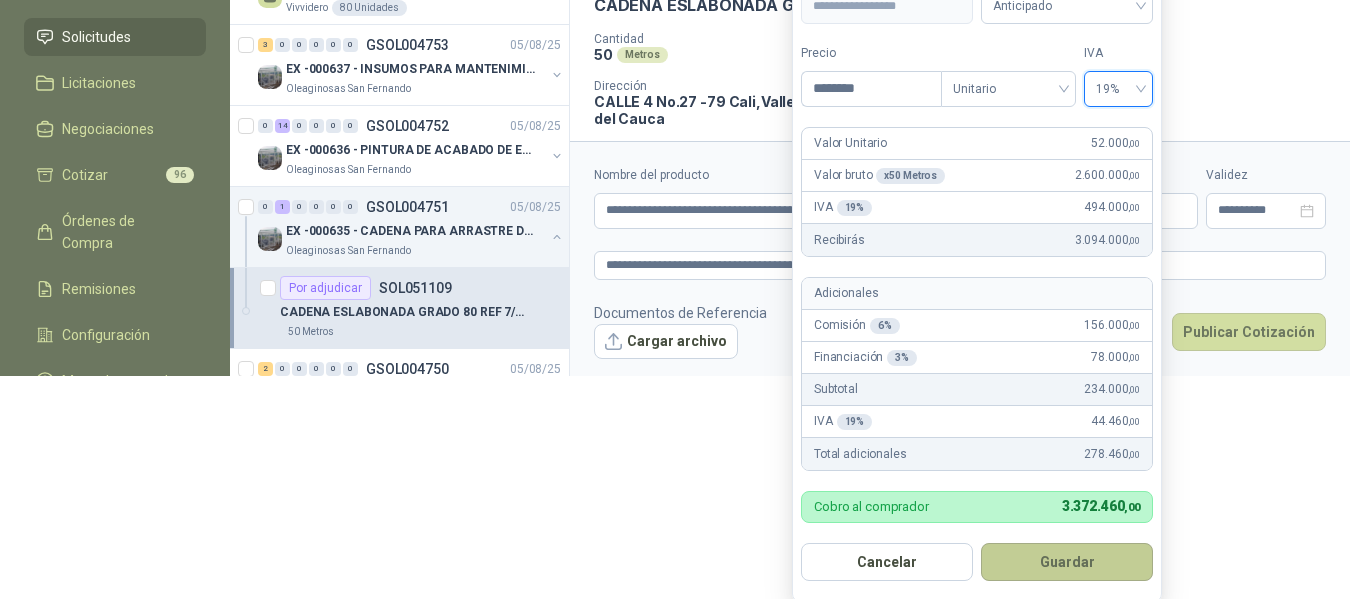 click on "Guardar" at bounding box center [1067, 562] 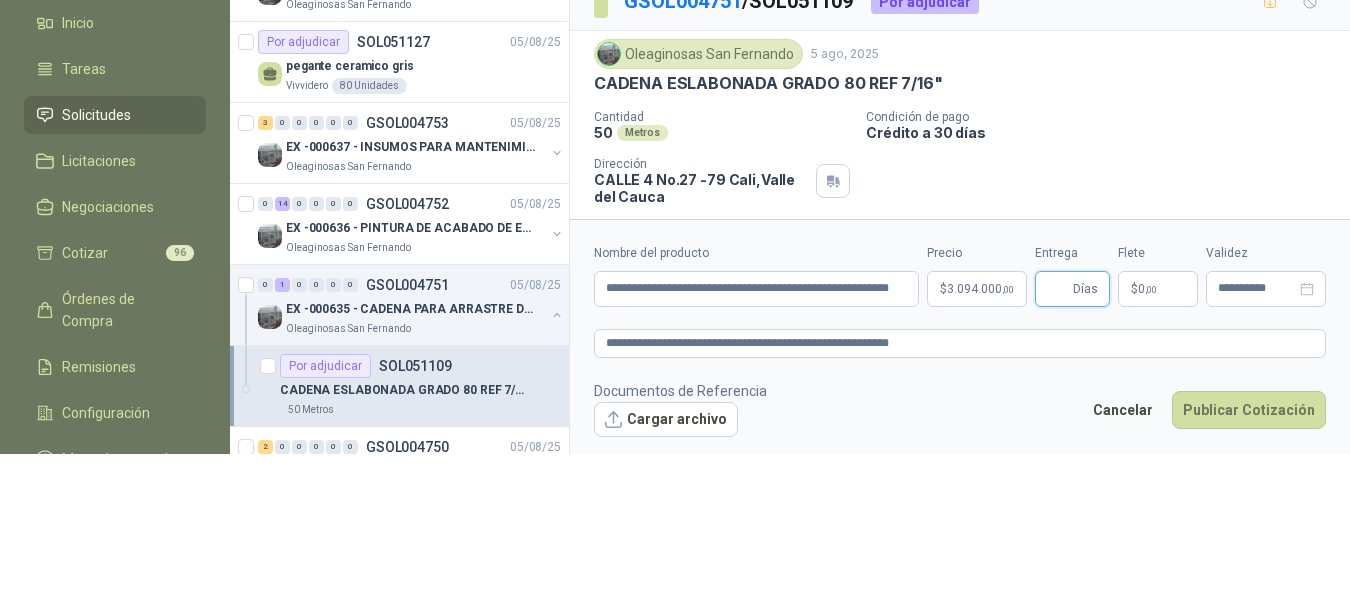 scroll, scrollTop: 149, scrollLeft: 0, axis: vertical 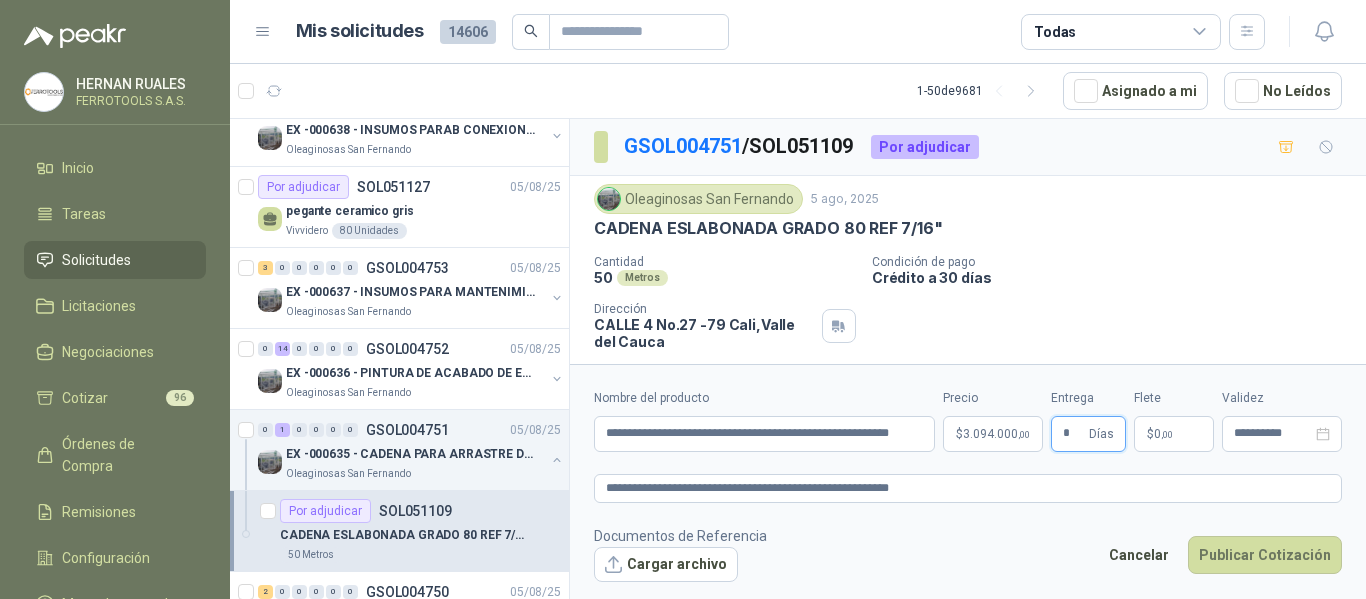 type on "*" 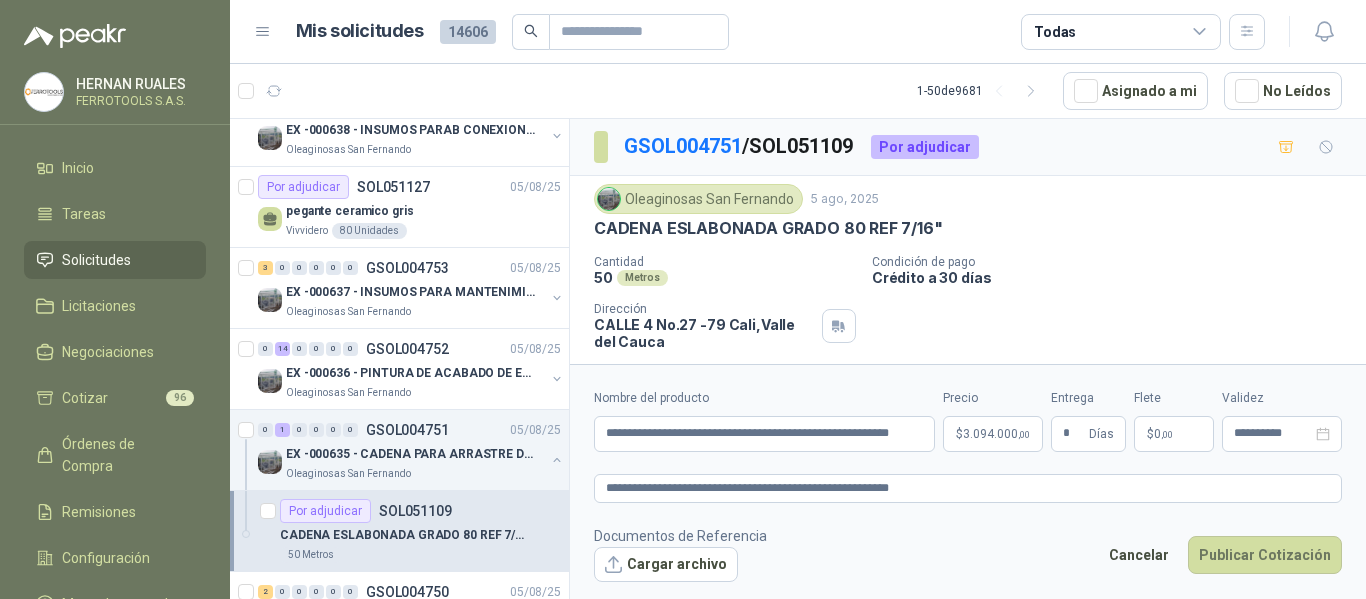 click on "Documentos de Referencia Cargar archivo Cancelar Publicar Cotización" at bounding box center [968, 554] 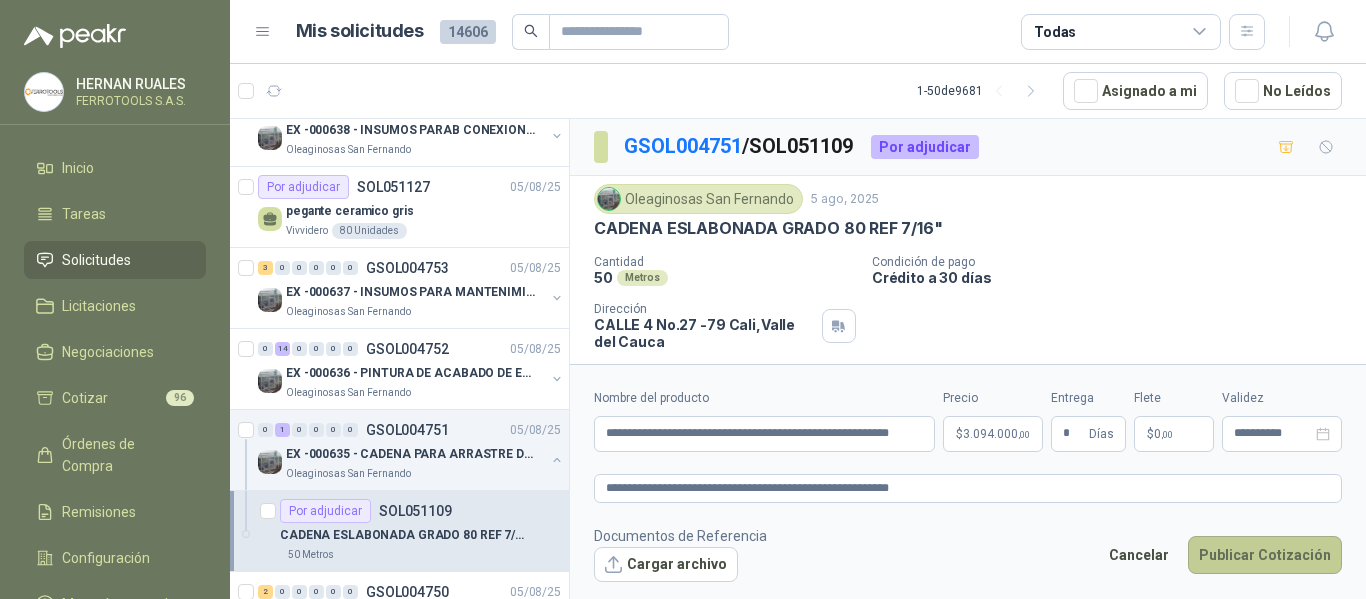 click on "Publicar Cotización" at bounding box center (1265, 555) 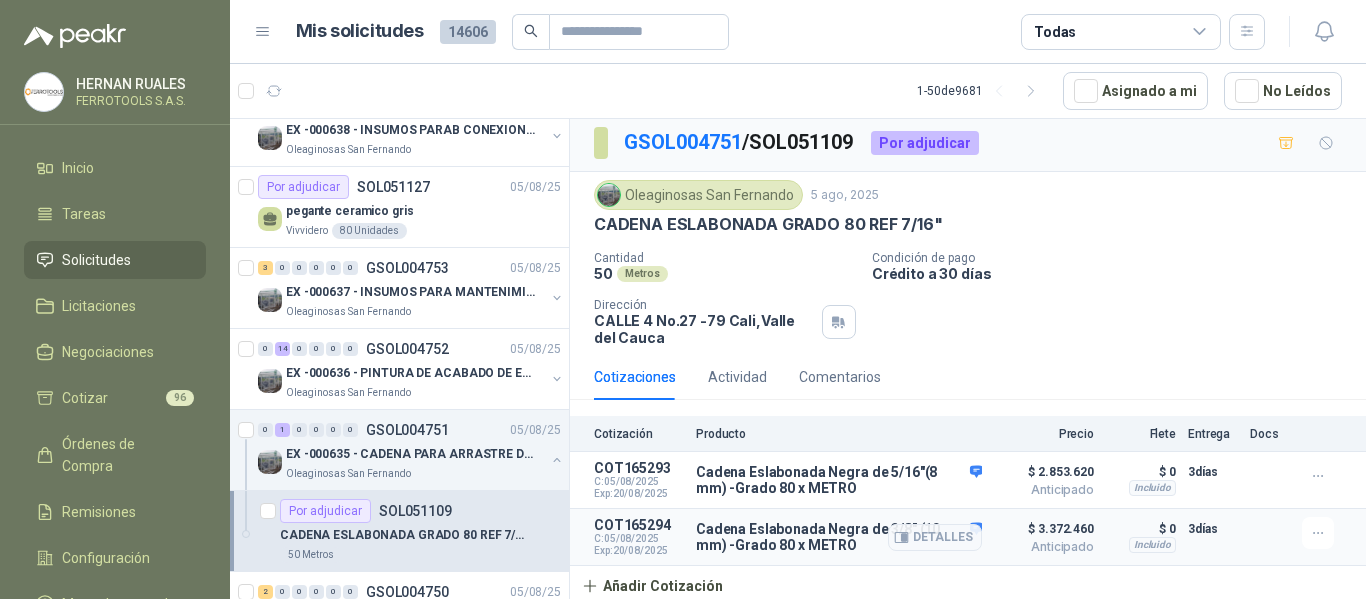 scroll, scrollTop: 6, scrollLeft: 0, axis: vertical 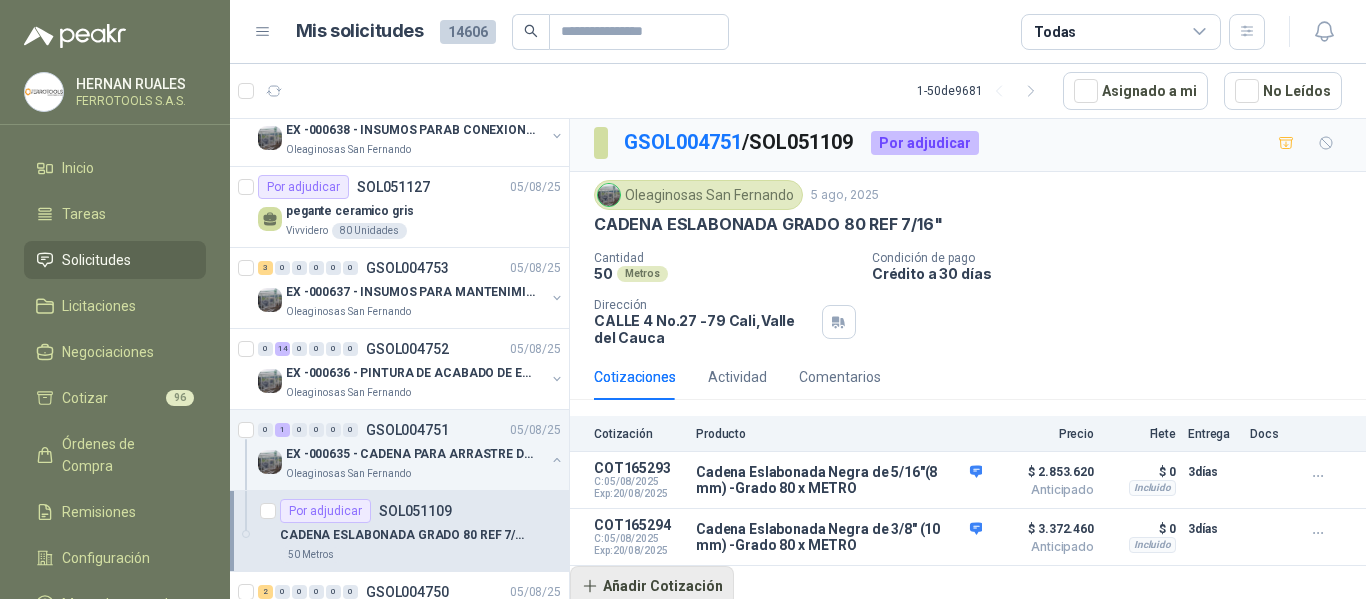 click on "Añadir Cotización" at bounding box center (652, 586) 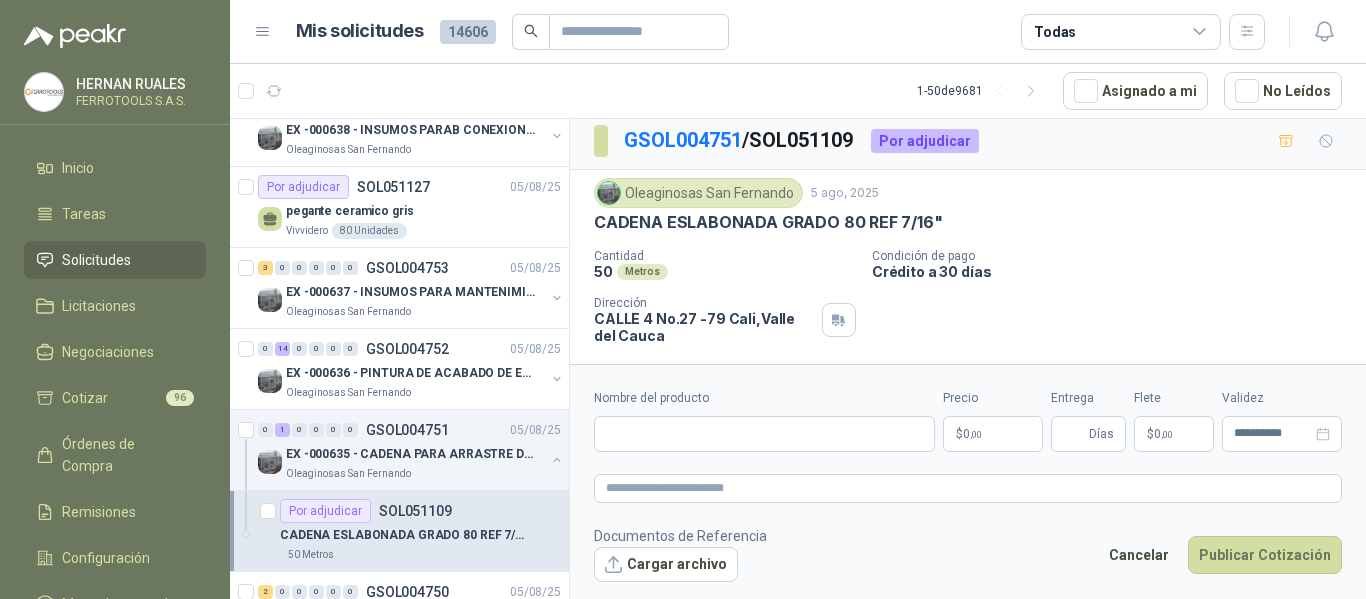 type 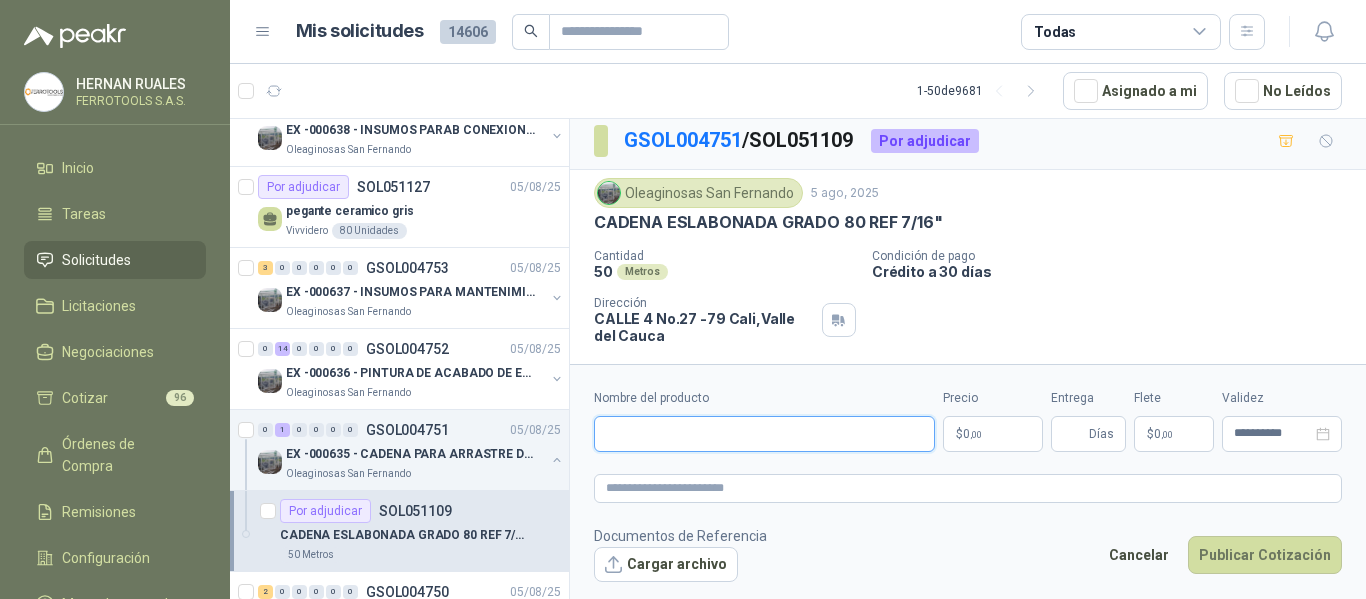 click on "Nombre del producto" at bounding box center [764, 434] 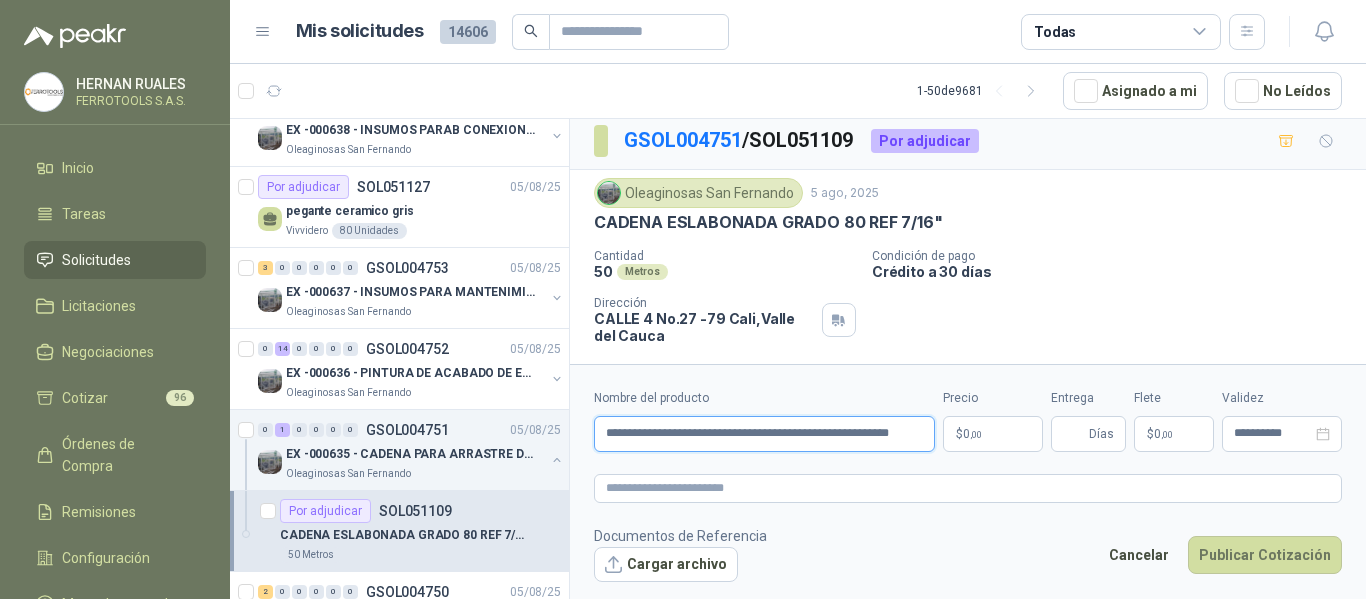 scroll, scrollTop: 0, scrollLeft: 21, axis: horizontal 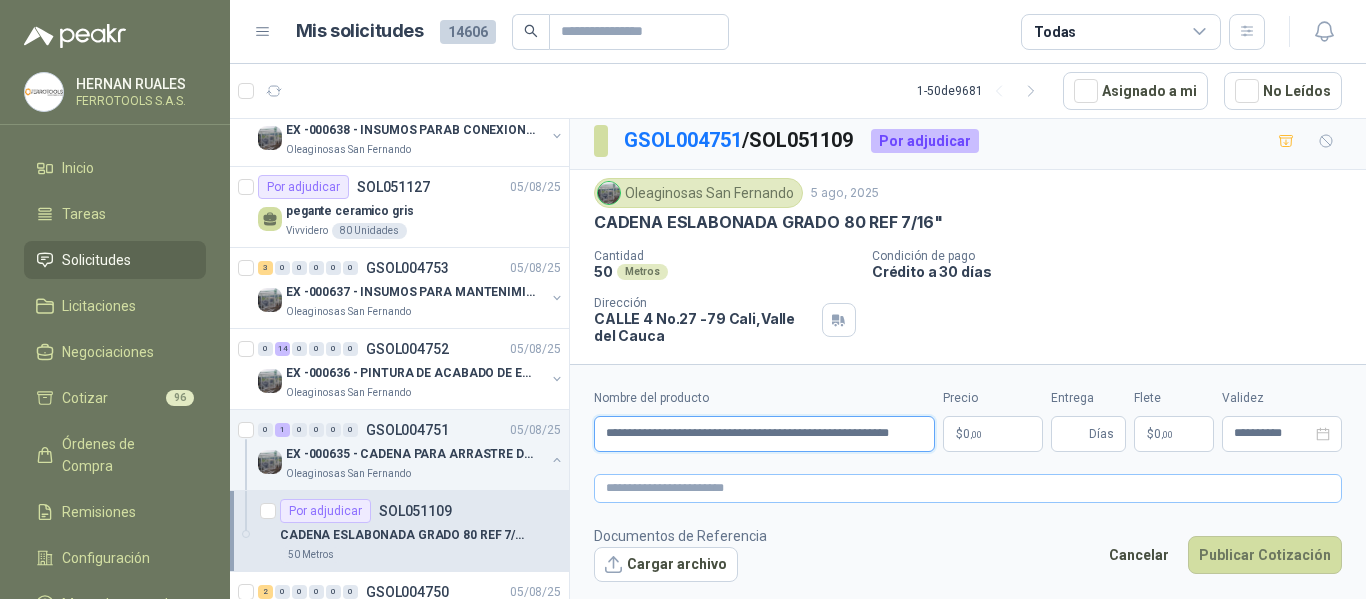 type on "**********" 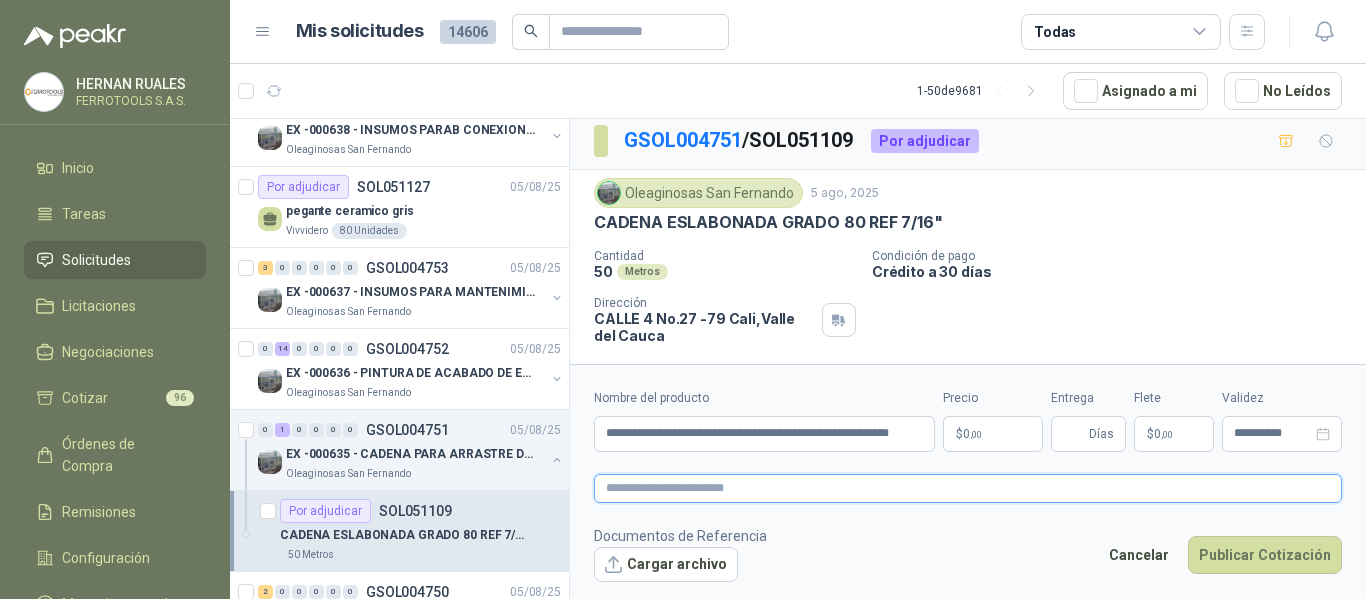 click at bounding box center [968, 488] 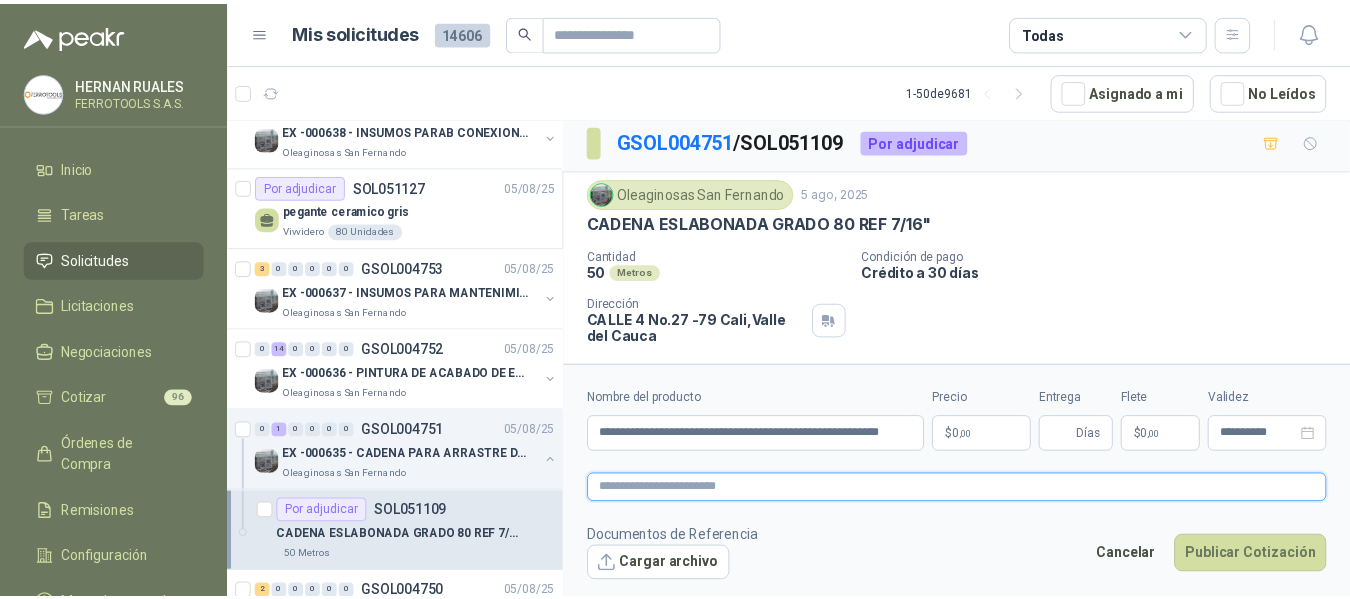 scroll, scrollTop: 0, scrollLeft: 0, axis: both 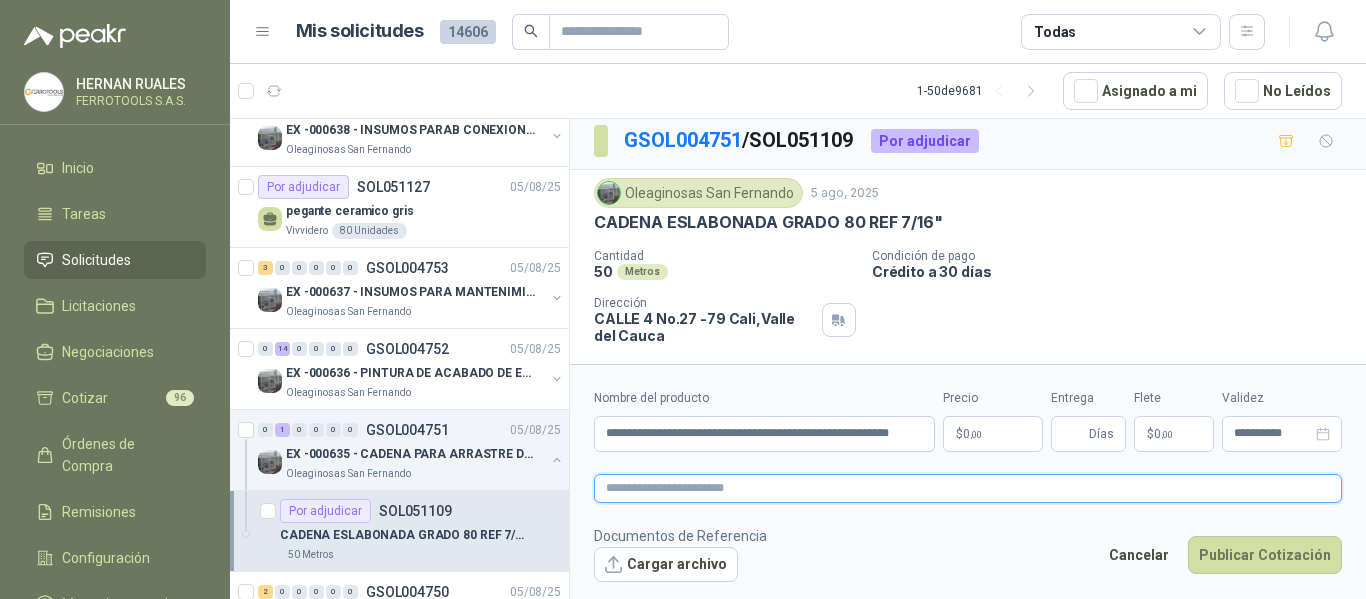 paste on "**********" 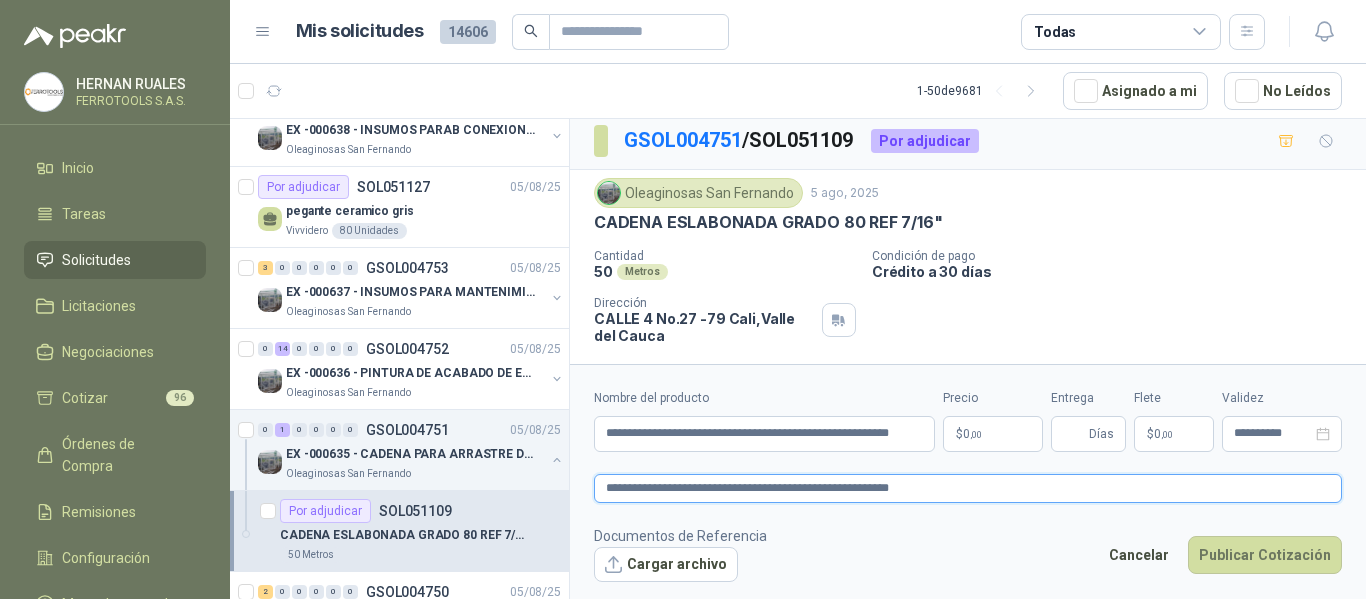type on "**********" 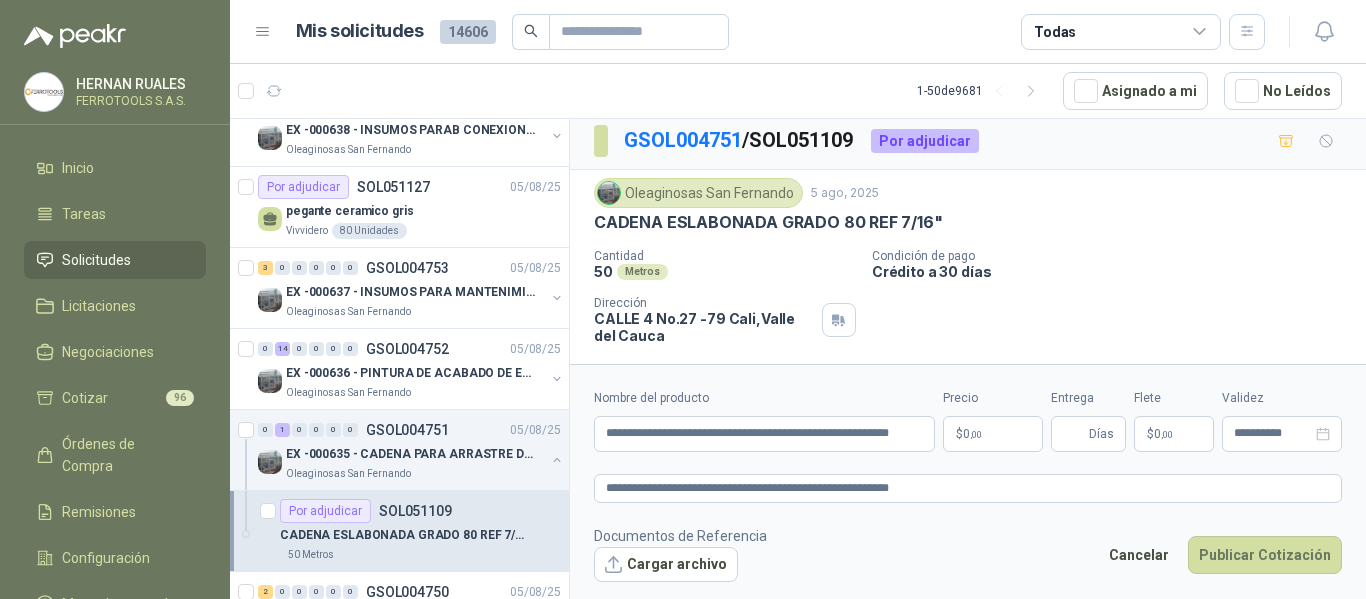 click on "$  0 ,00" at bounding box center [993, 434] 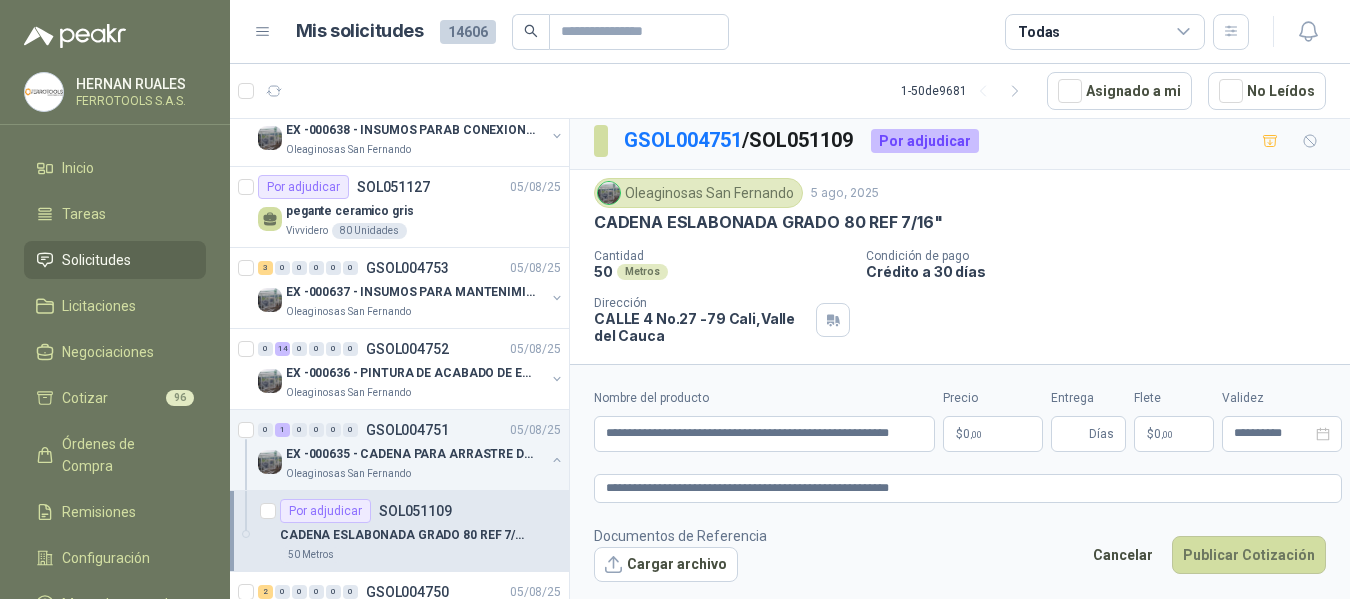 type 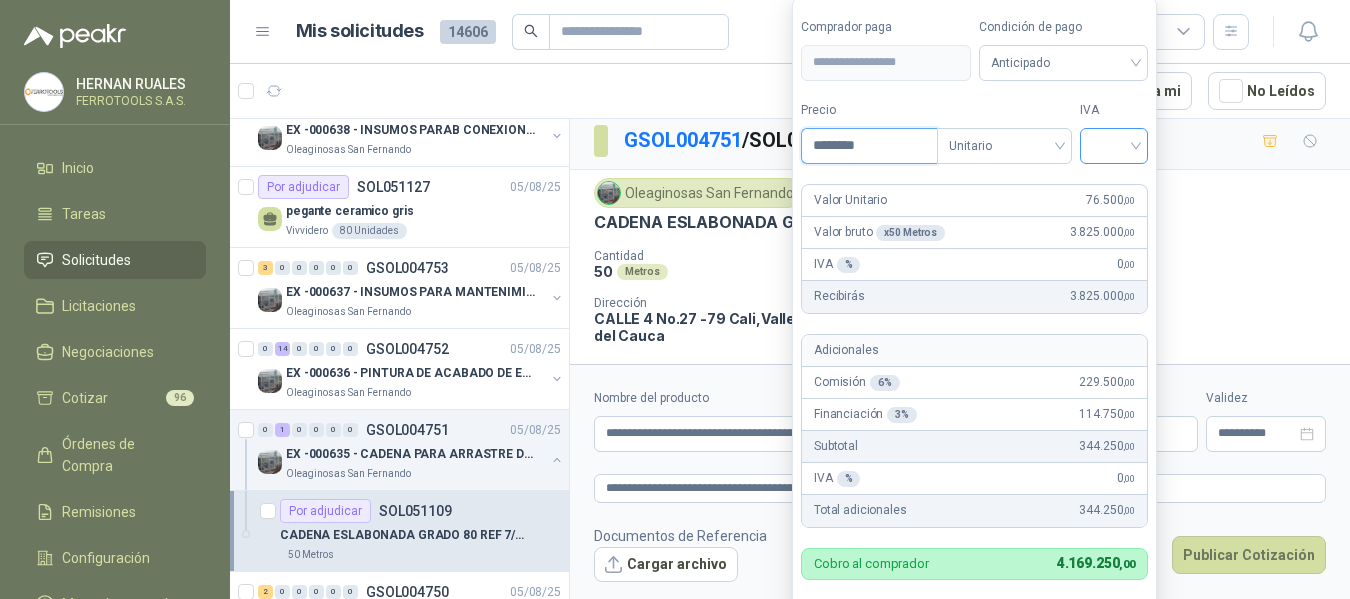 type on "********" 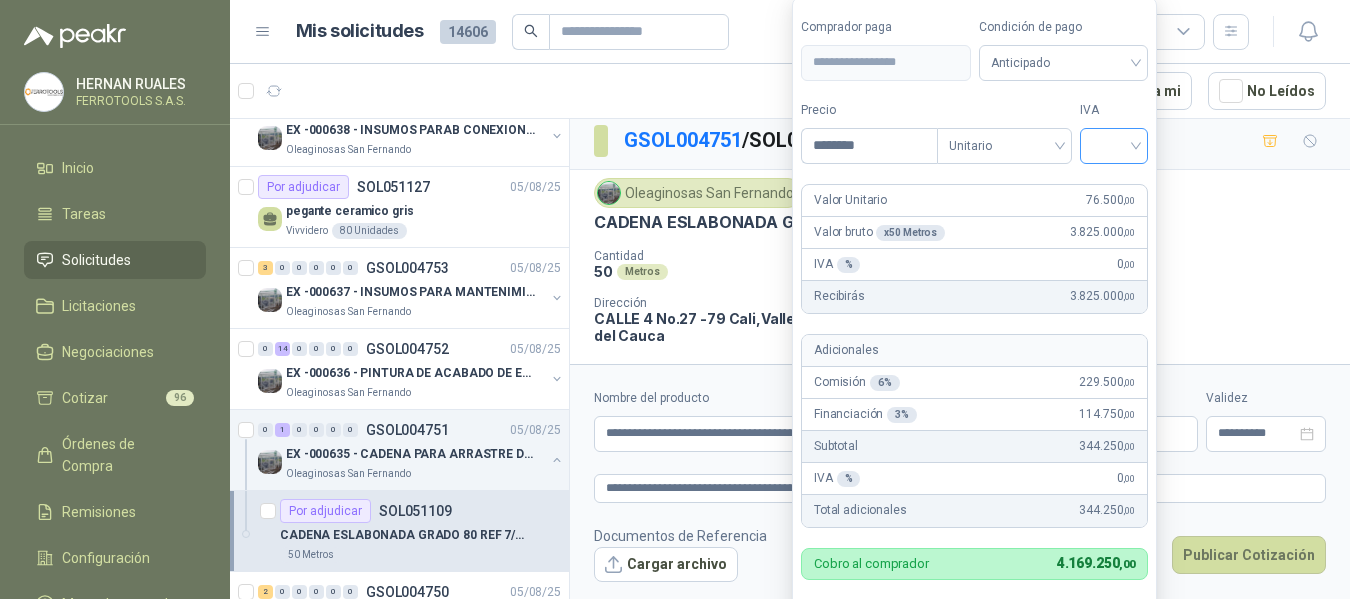 click at bounding box center (1114, 144) 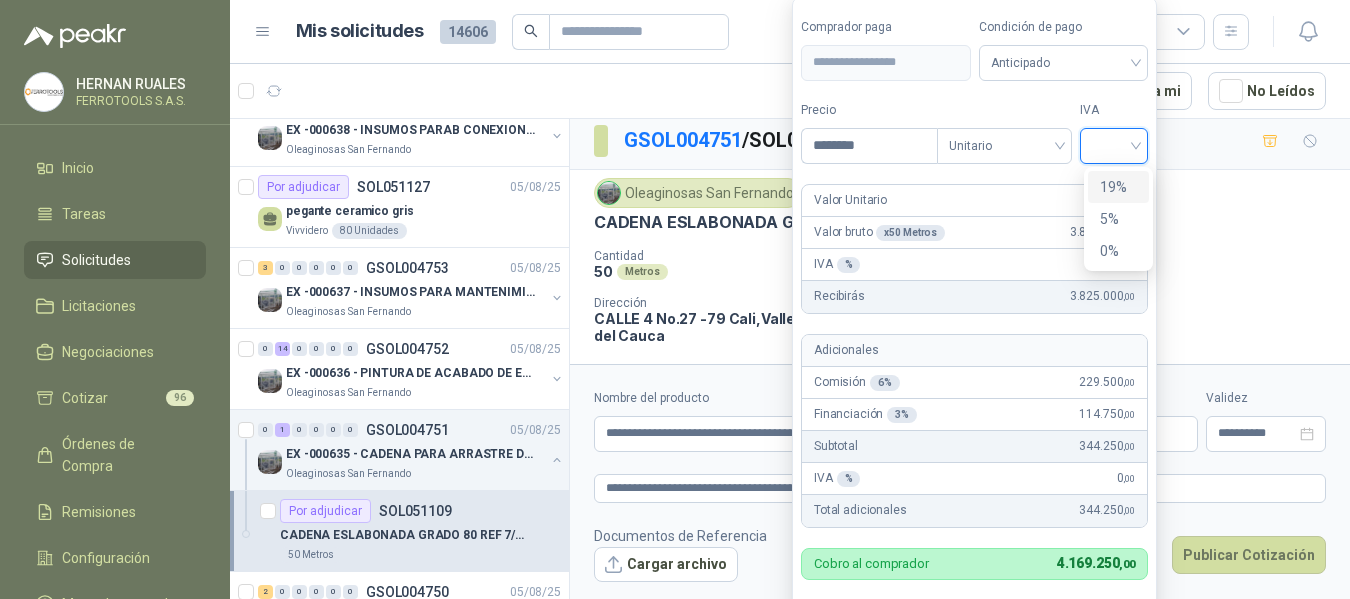 click on "19%" at bounding box center (1118, 187) 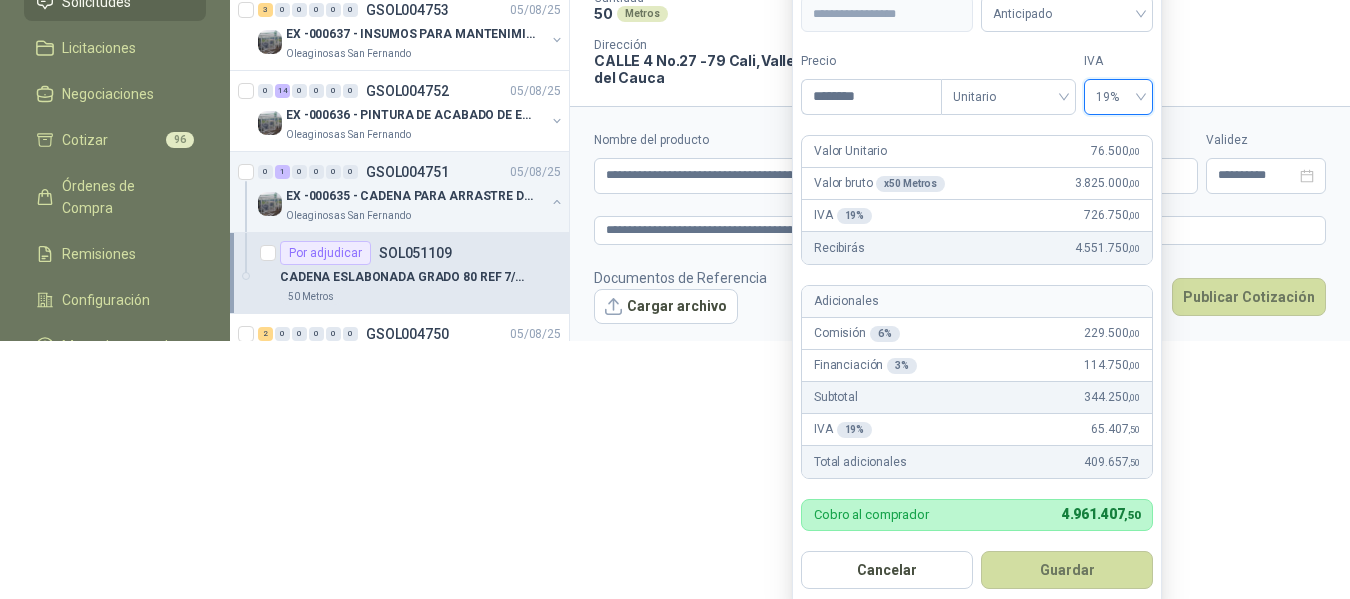scroll, scrollTop: 266, scrollLeft: 0, axis: vertical 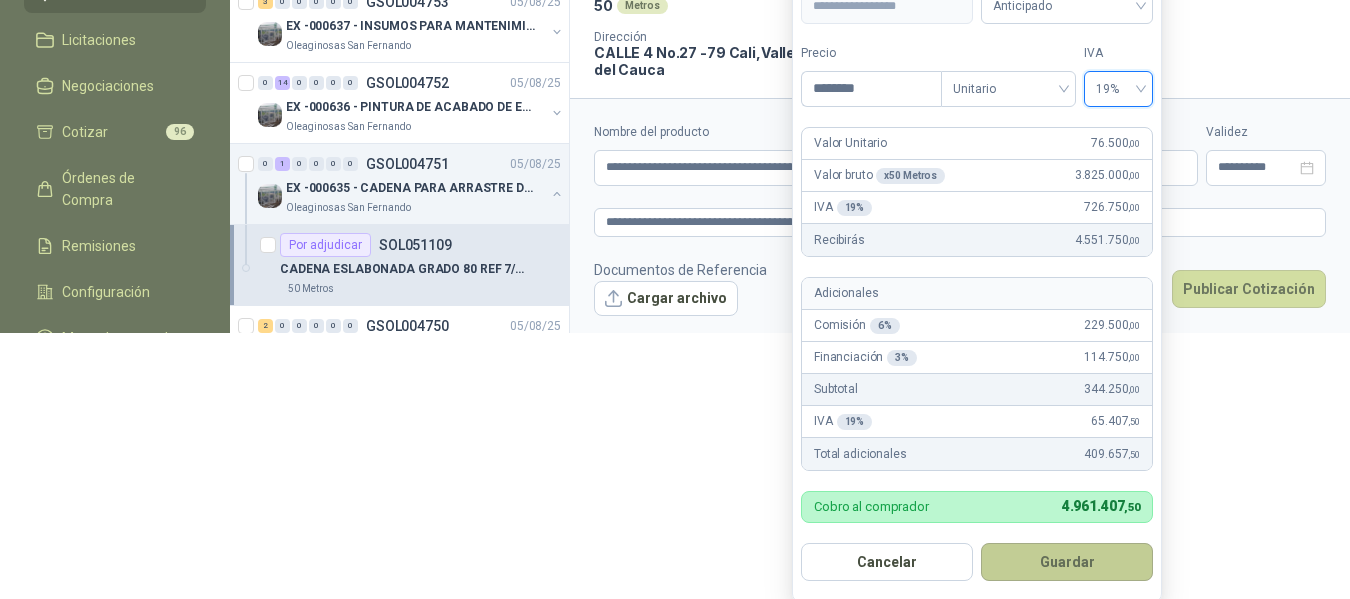 click on "Guardar" at bounding box center (1067, 562) 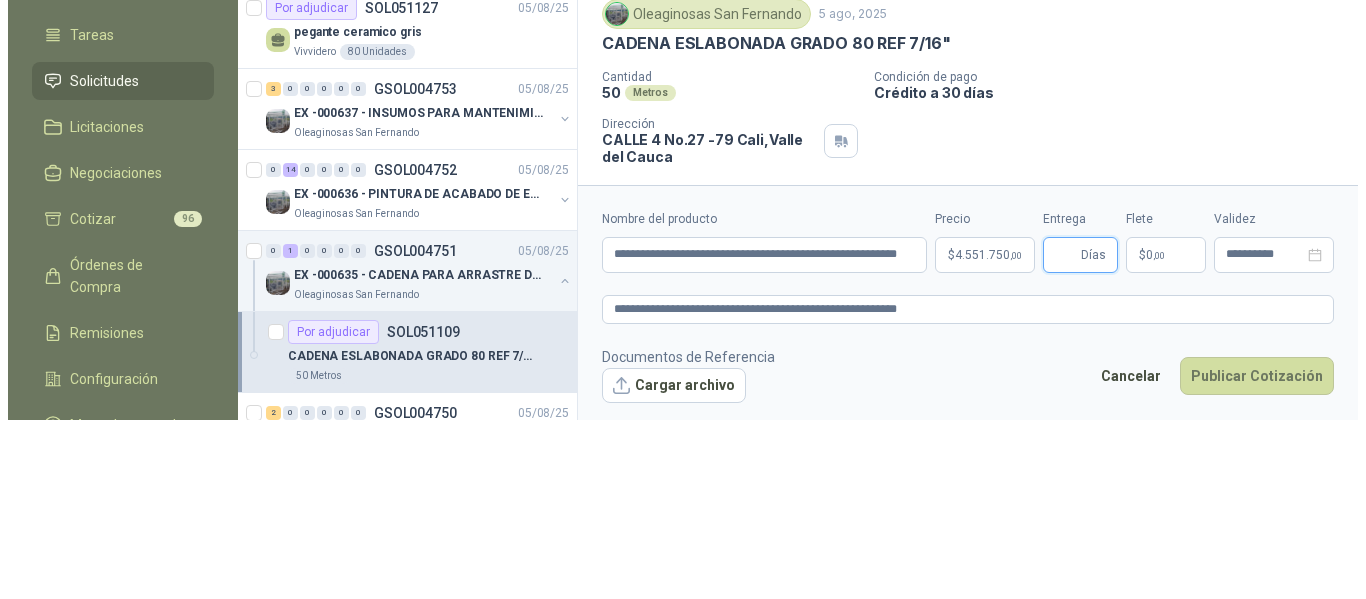 scroll, scrollTop: 0, scrollLeft: 0, axis: both 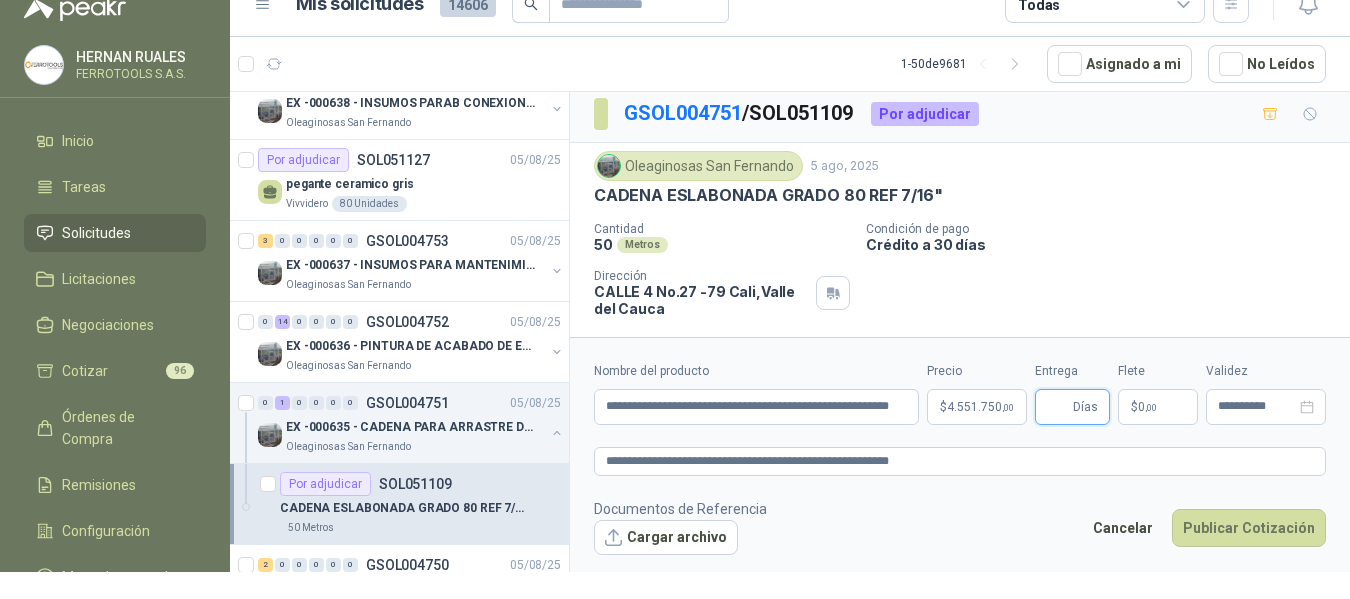 type 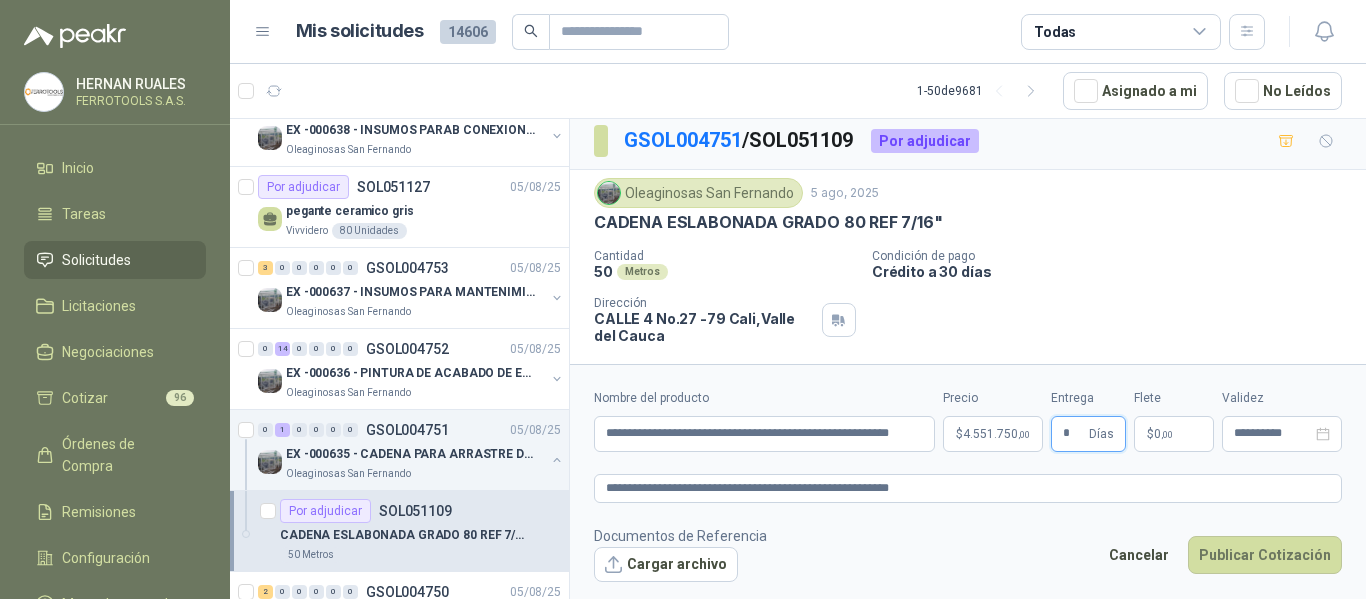 type on "*" 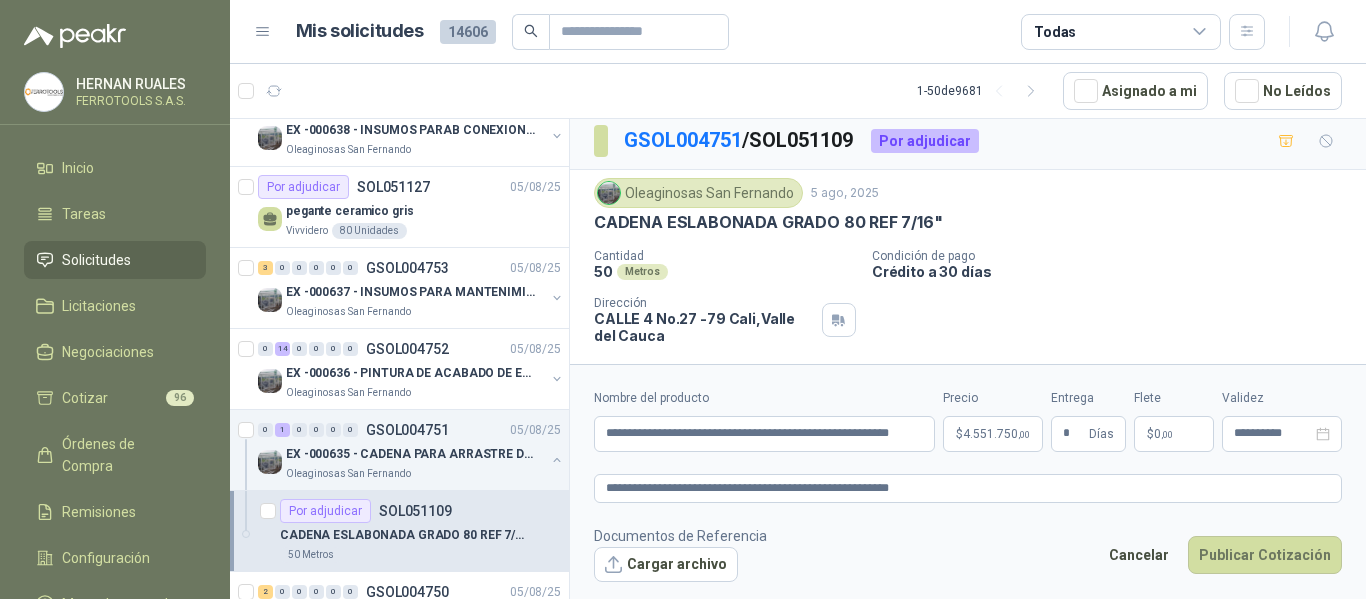 click on "Documentos de Referencia Cargar archivo Cancelar Publicar Cotización" at bounding box center (968, 554) 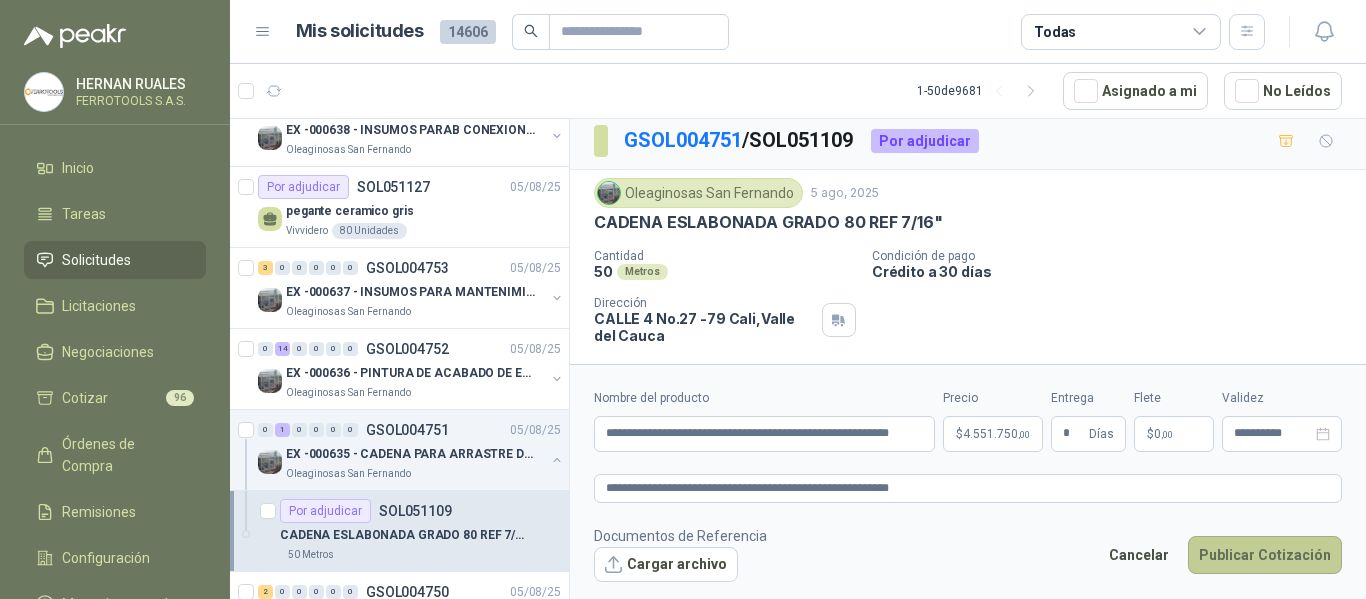 click on "Publicar Cotización" at bounding box center [1265, 555] 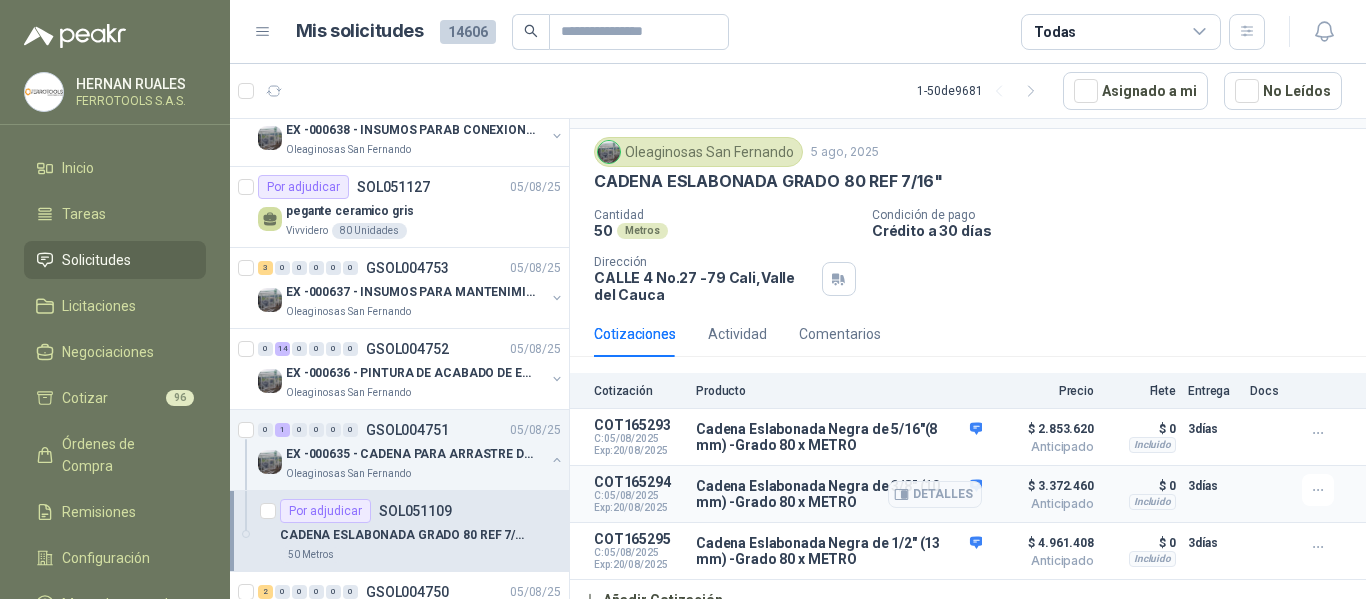 scroll, scrollTop: 64, scrollLeft: 0, axis: vertical 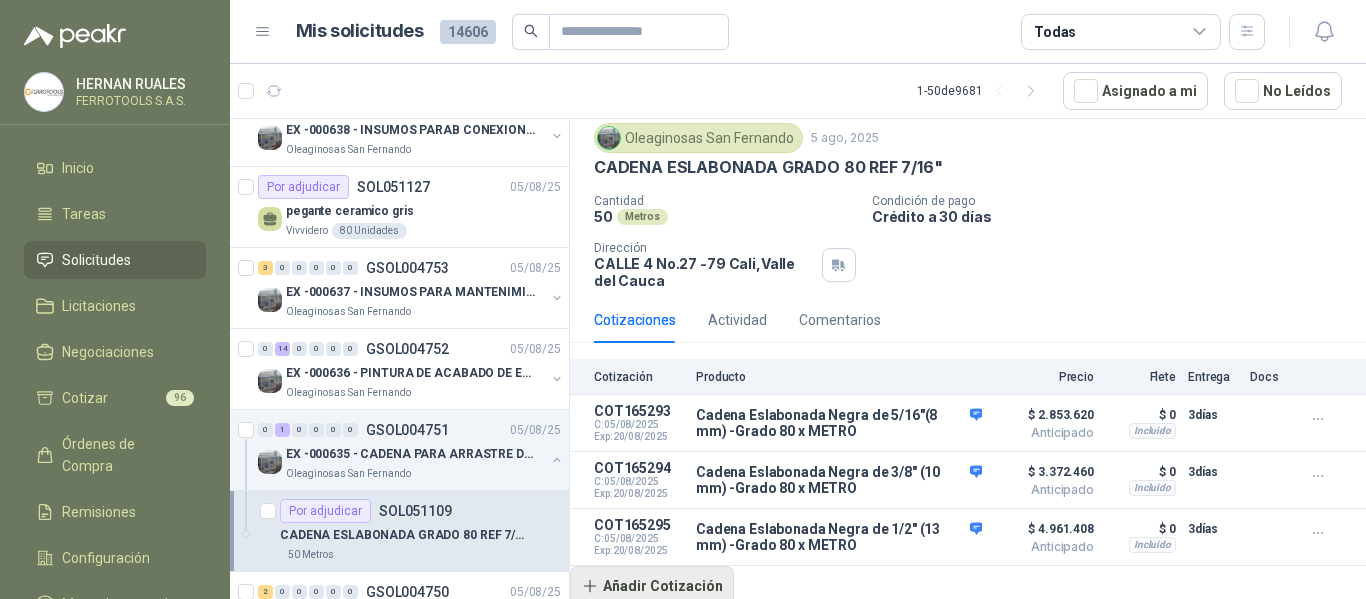 click on "Añadir Cotización" at bounding box center [652, 586] 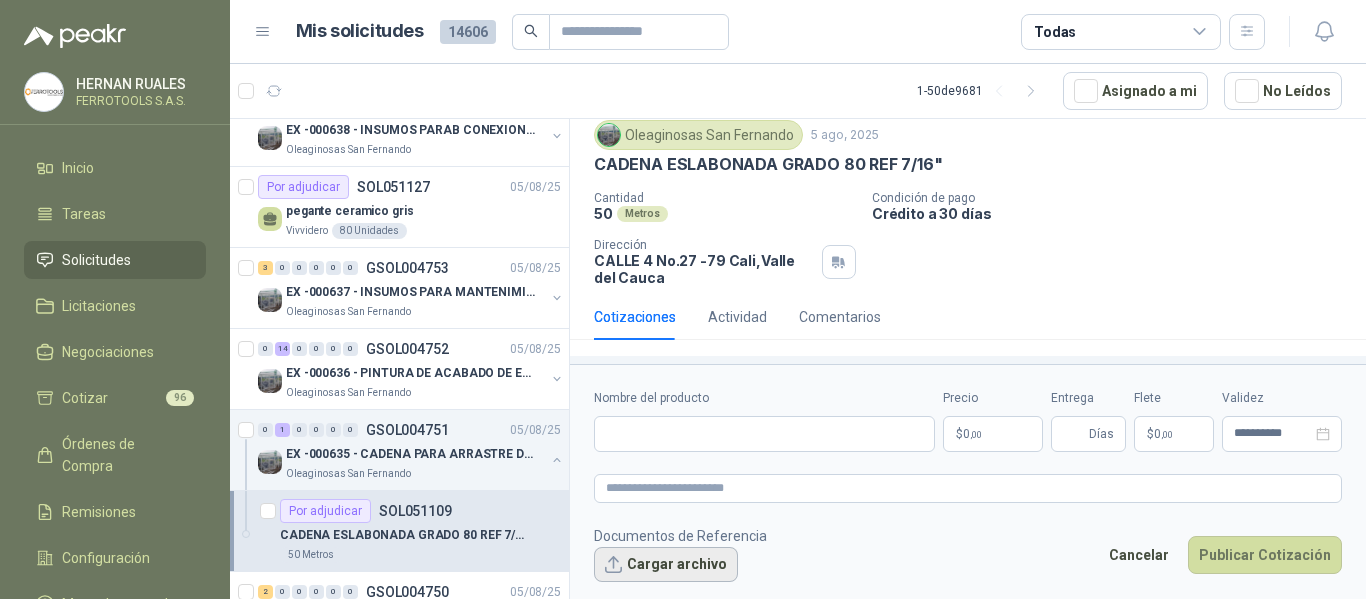type 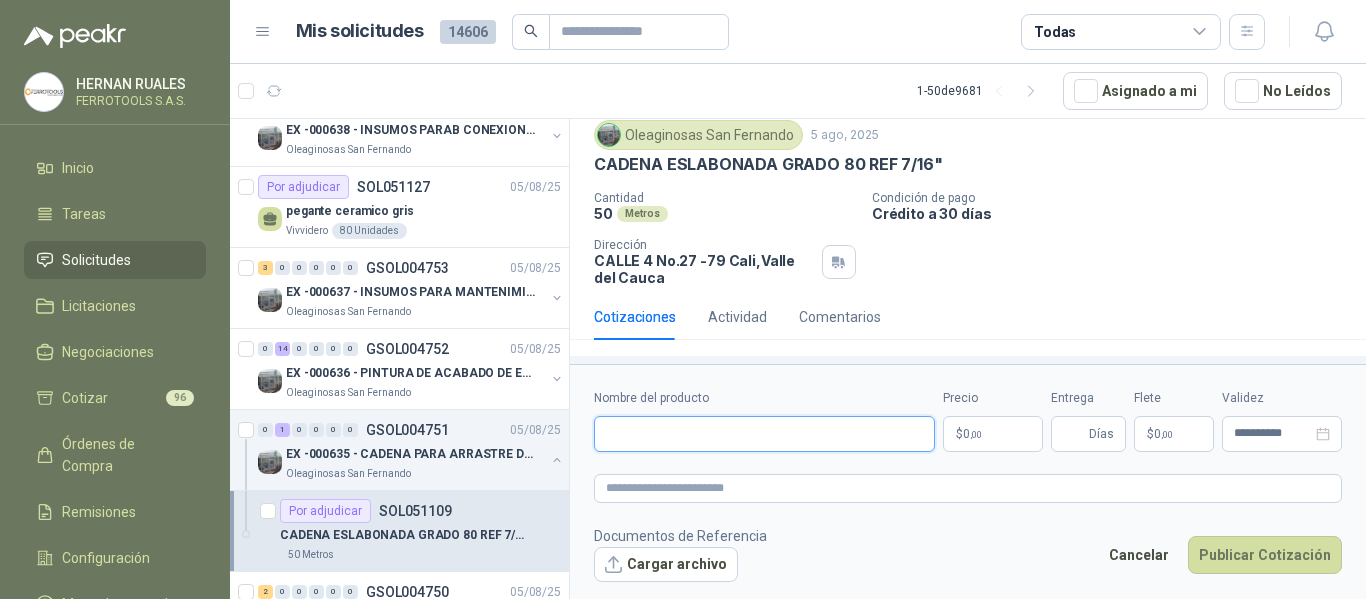 click on "Nombre del producto" at bounding box center [764, 434] 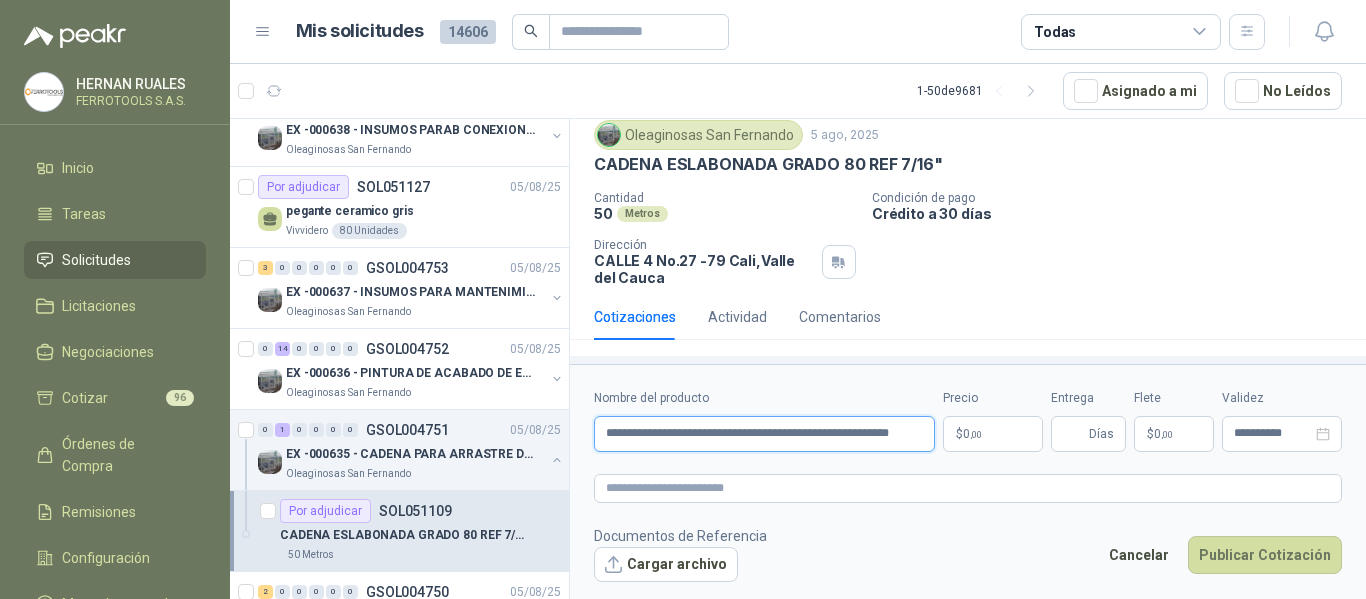 scroll, scrollTop: 0, scrollLeft: 21, axis: horizontal 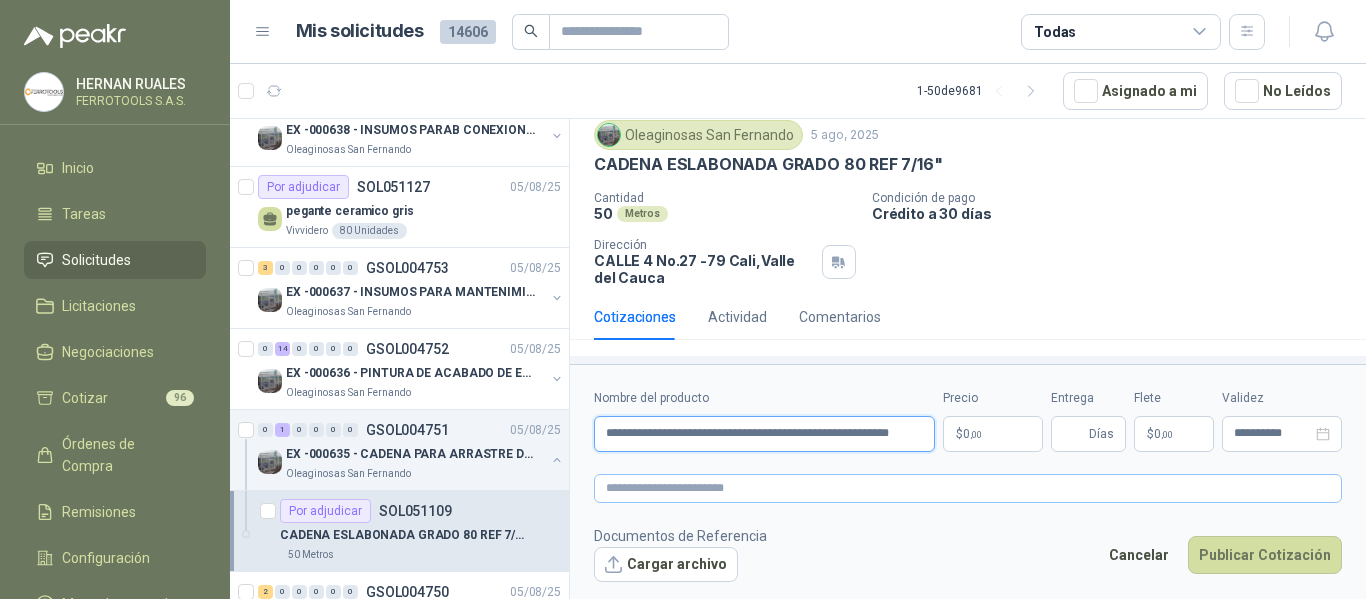 type on "**********" 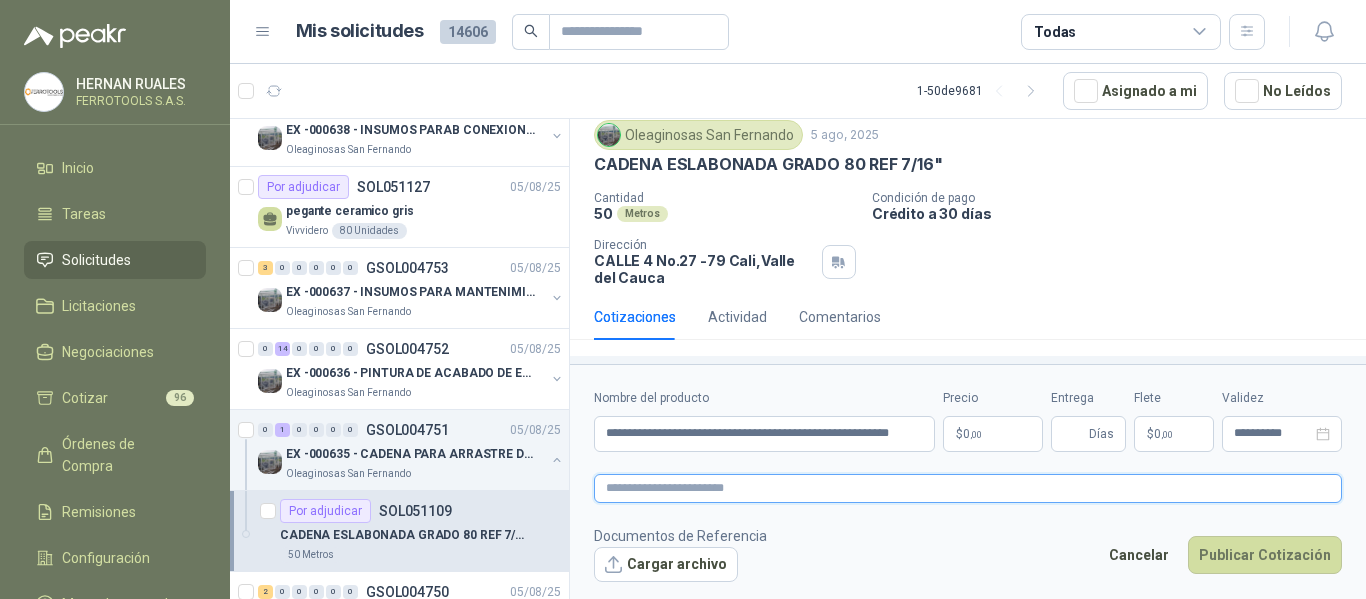 click at bounding box center (968, 488) 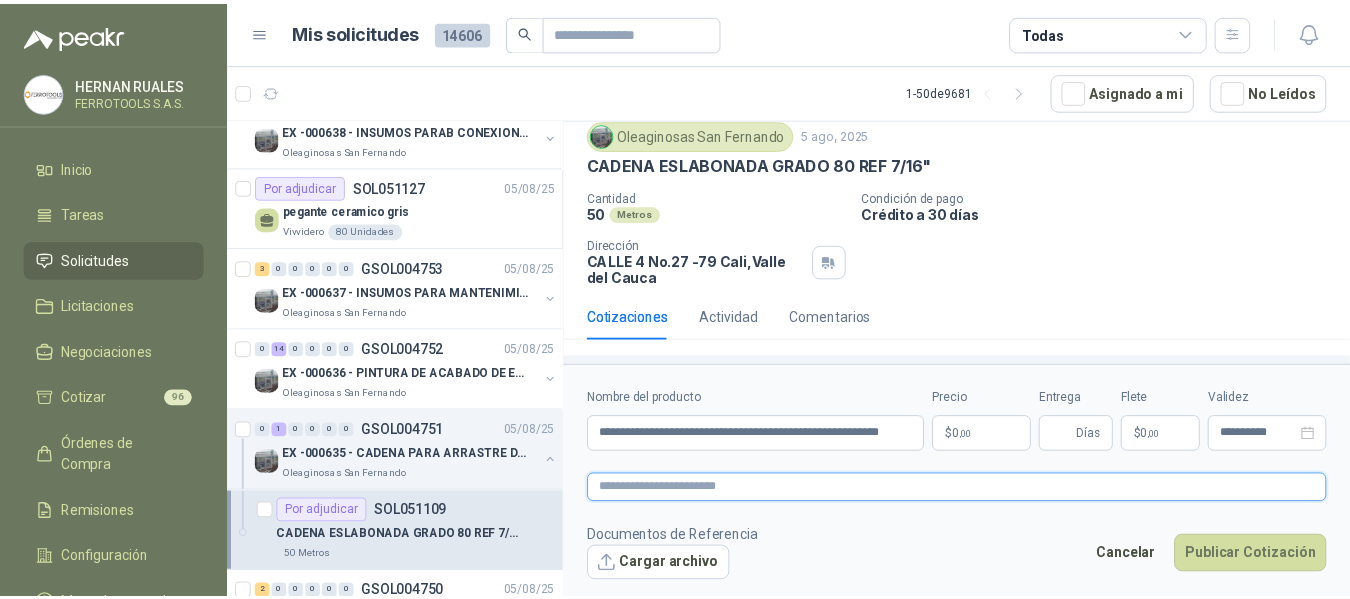 scroll, scrollTop: 0, scrollLeft: 0, axis: both 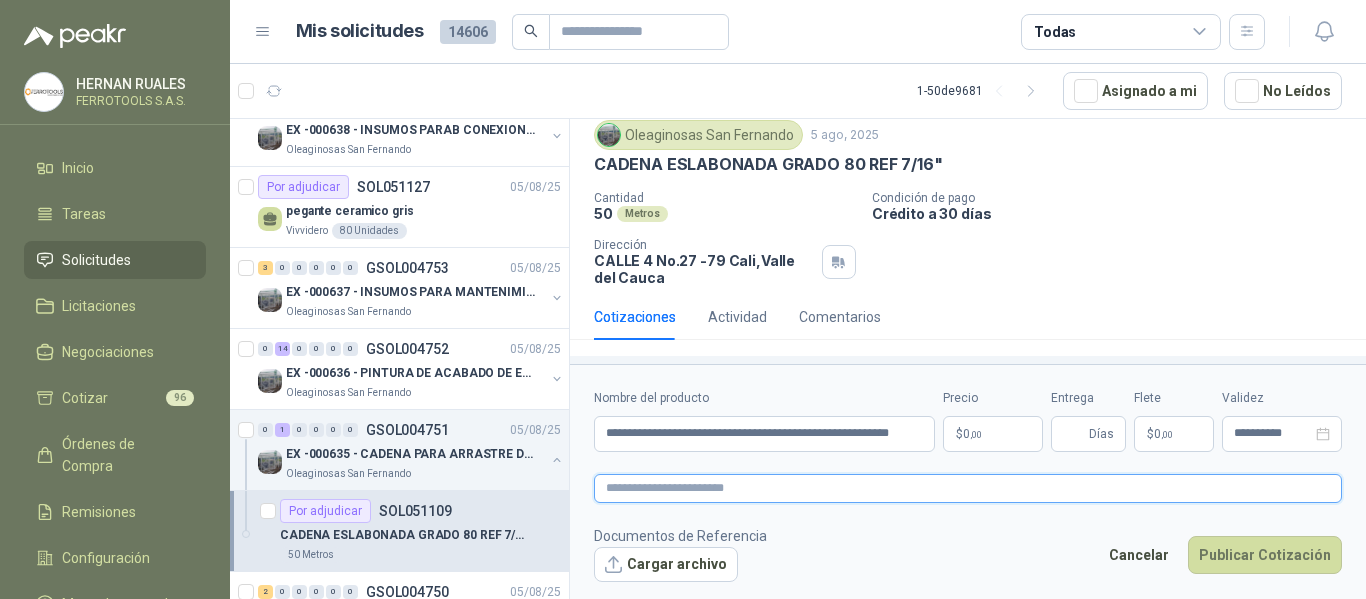 paste on "**********" 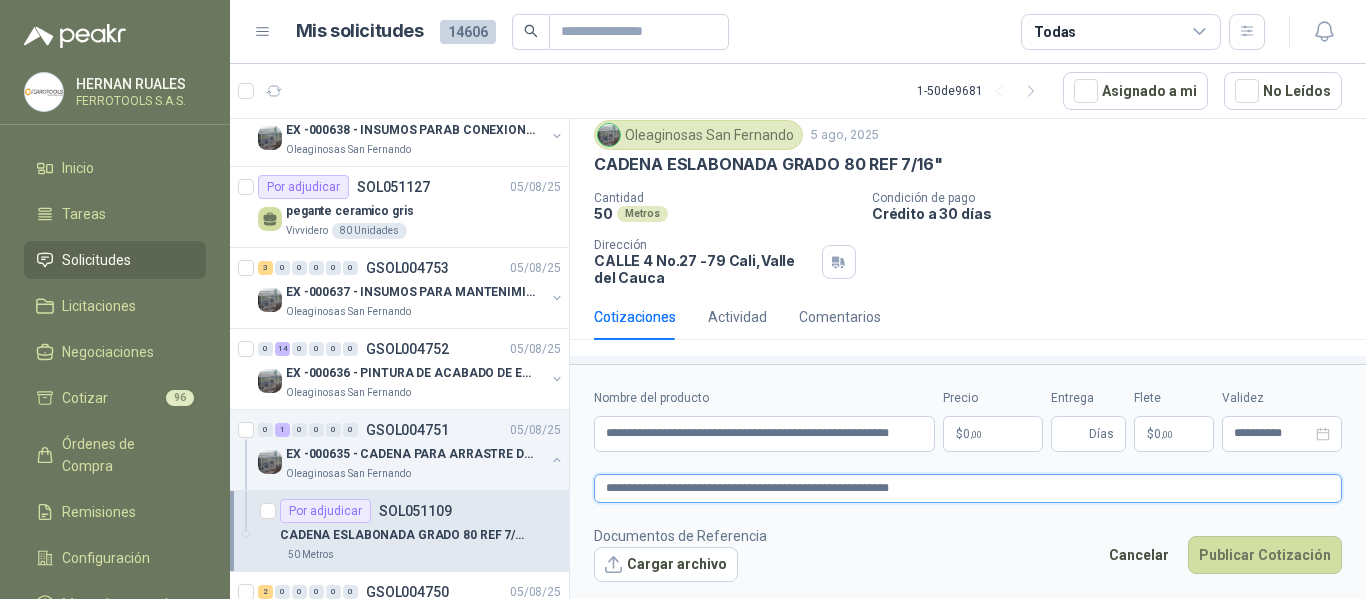 type on "**********" 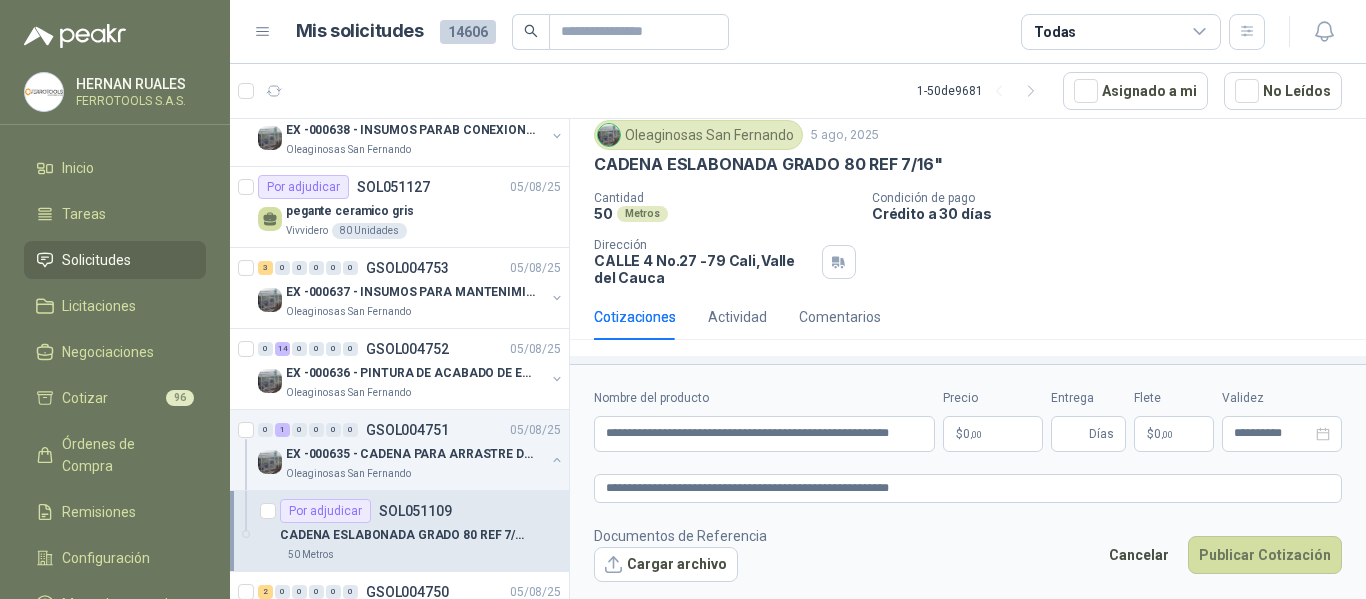 click on "HERNAN   RUALES FERROTOOLS S.A.S.   Inicio   Tareas   Solicitudes   Licitaciones   Negociaciones   Cotizar 96   Órdenes de Compra   Remisiones   Configuración   Manuales y ayuda Mis solicitudes 14606 Todas 1 - 50  de  9681 Asignado a mi No Leídos 3   0   0   0   0   0   GSOL004758 05/08/25   PEDIDO PREESCOLAR 2 Colegio Bennett   2   0   0   0   0   0   GSOL004757 05/08/25   ectotermos  Zoologico De Cali    Por cotizar SOL051139 05/08/25   Probiótico® Vetnil Equinos prioridad alta Zoologico De Cali  8   Unidades Por adjudicar SOL051138 05/08/25   Lavadora LG Carga Frontal WM22VV2S6BR Colegio Bennett 1   Unidades Por cotizar SOL051133 05/08/25   lámina RH  Colegio Bennett 2   Unidades 1   0   0   0   0   0   GSOL004756 05/08/25   casa pance Colegio Bennett   1   0   0   0   0   0   GSOL004755 05/08/25   carpinteria zona de inglés Colegio Bennett   3   0   0   0   0   0   GSOL004754 05/08/25   EX -000638 - INSUMOS PARAB CONEXION DE TUBERIA Y A Oleaginosas San Fernando   Por adjudicar SOL051127 05/08/25" at bounding box center (683, 299) 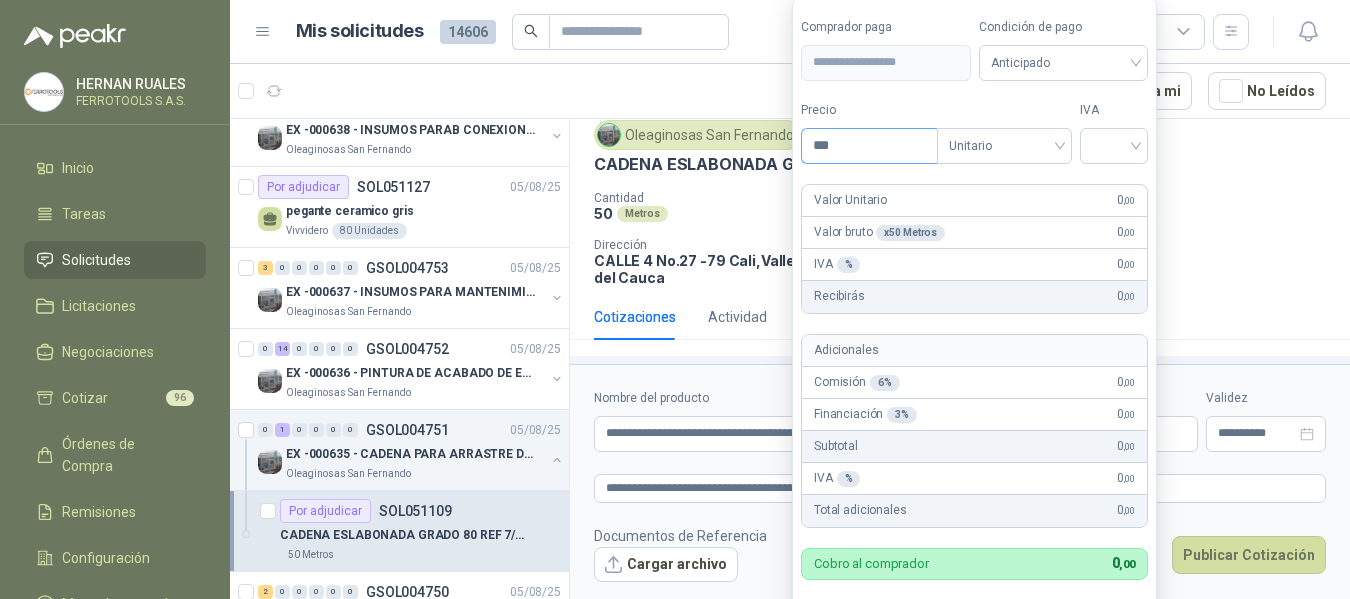 click on "***" at bounding box center (869, 146) 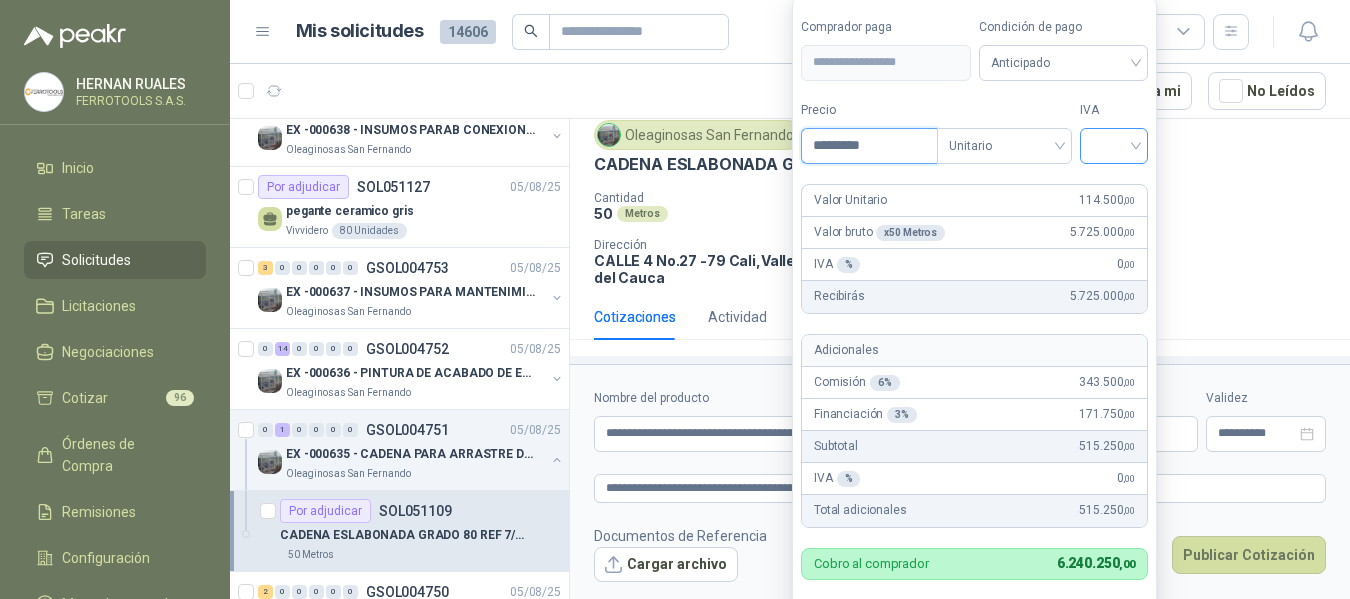type on "*********" 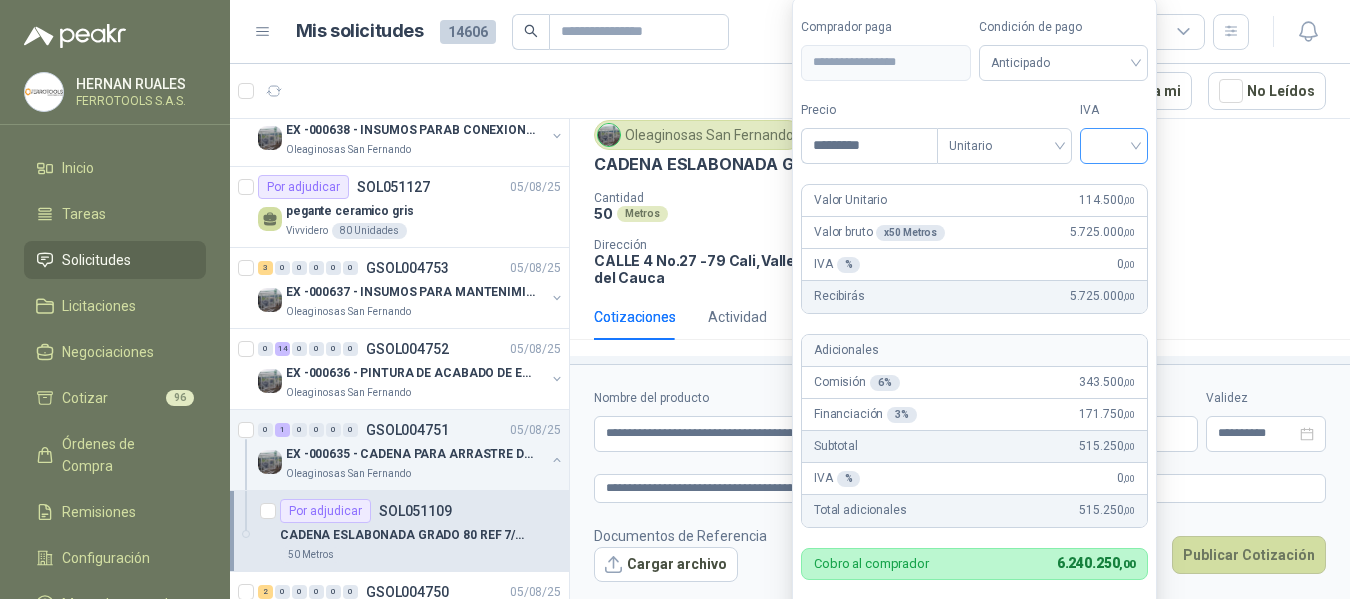click at bounding box center (1114, 144) 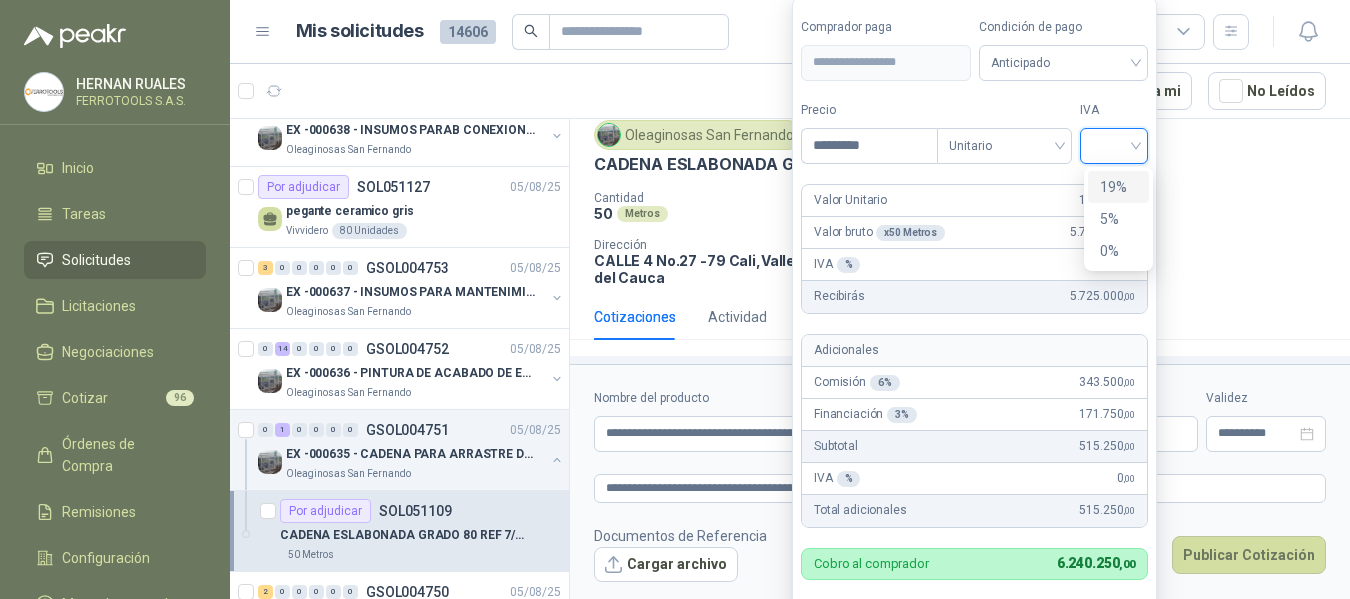 click on "19%" at bounding box center (1118, 187) 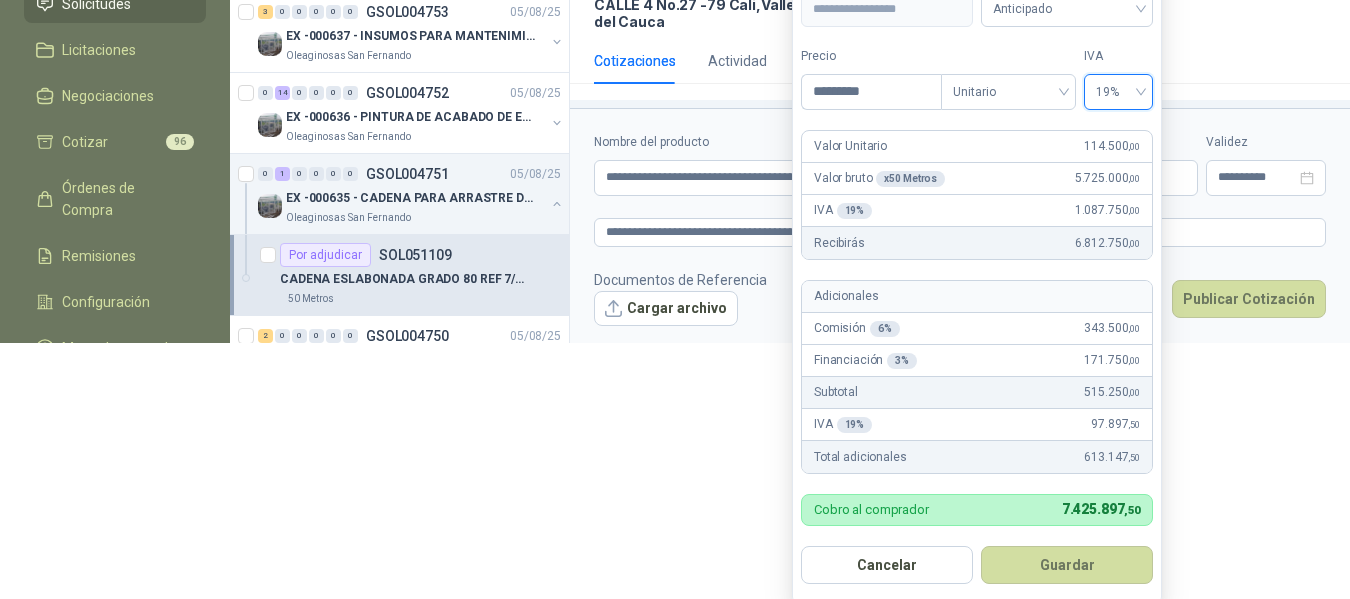 scroll, scrollTop: 259, scrollLeft: 0, axis: vertical 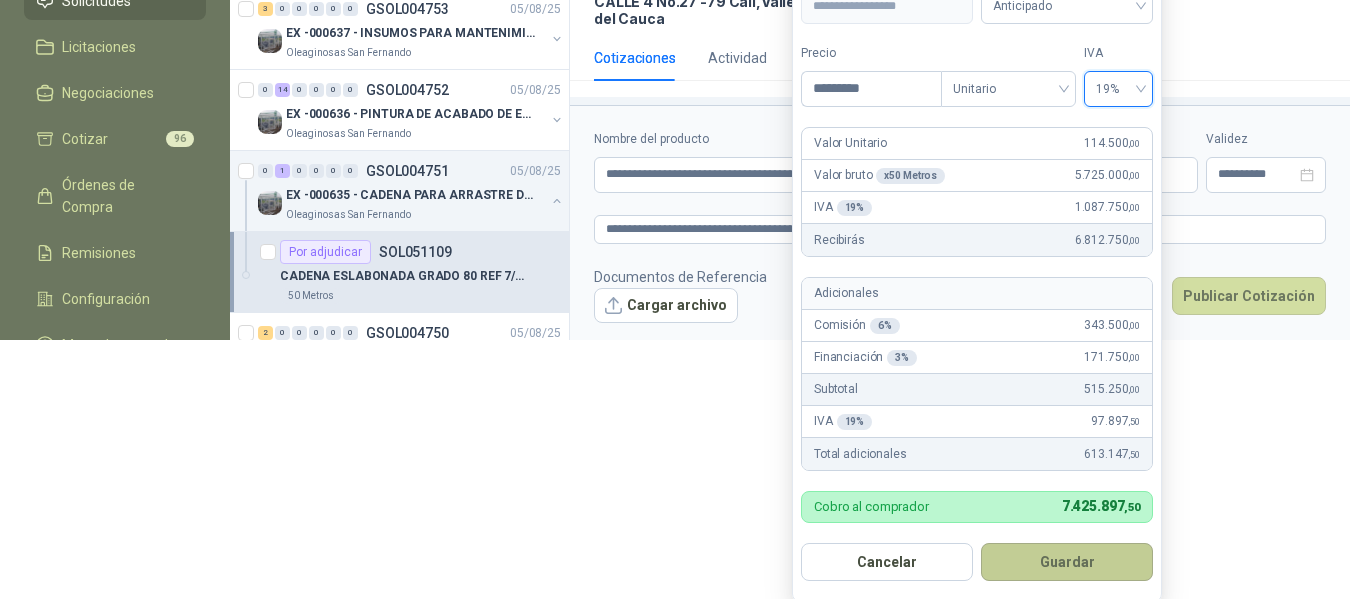 click on "Guardar" at bounding box center [1067, 562] 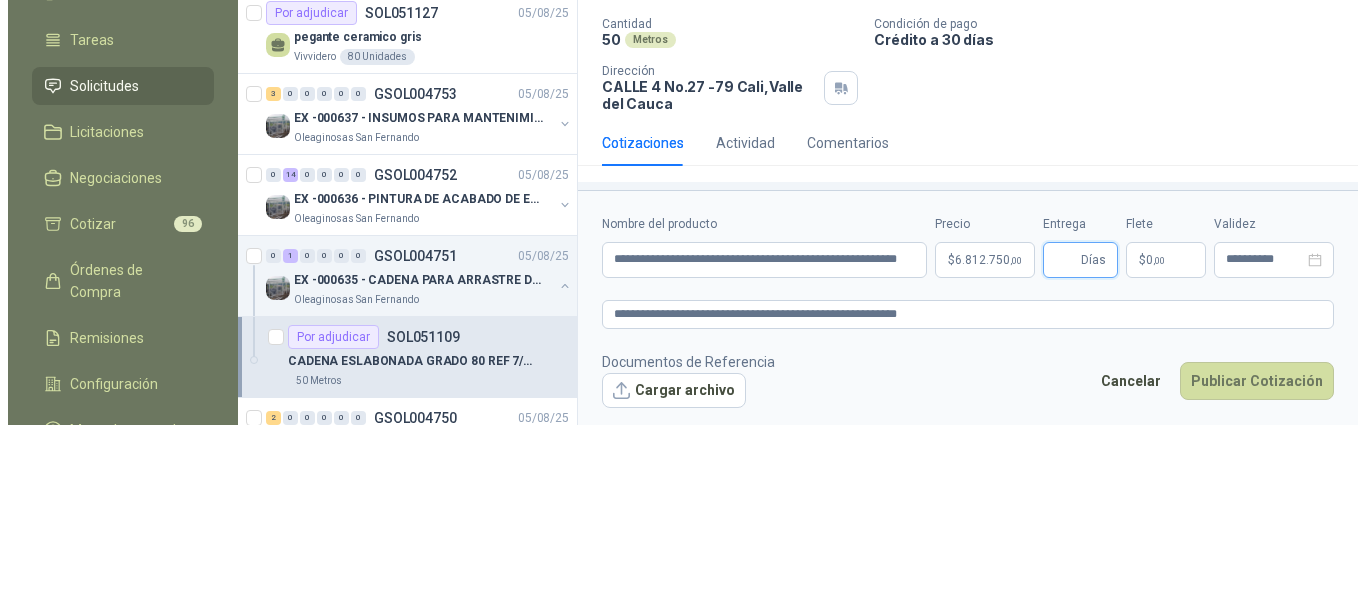 scroll, scrollTop: 0, scrollLeft: 0, axis: both 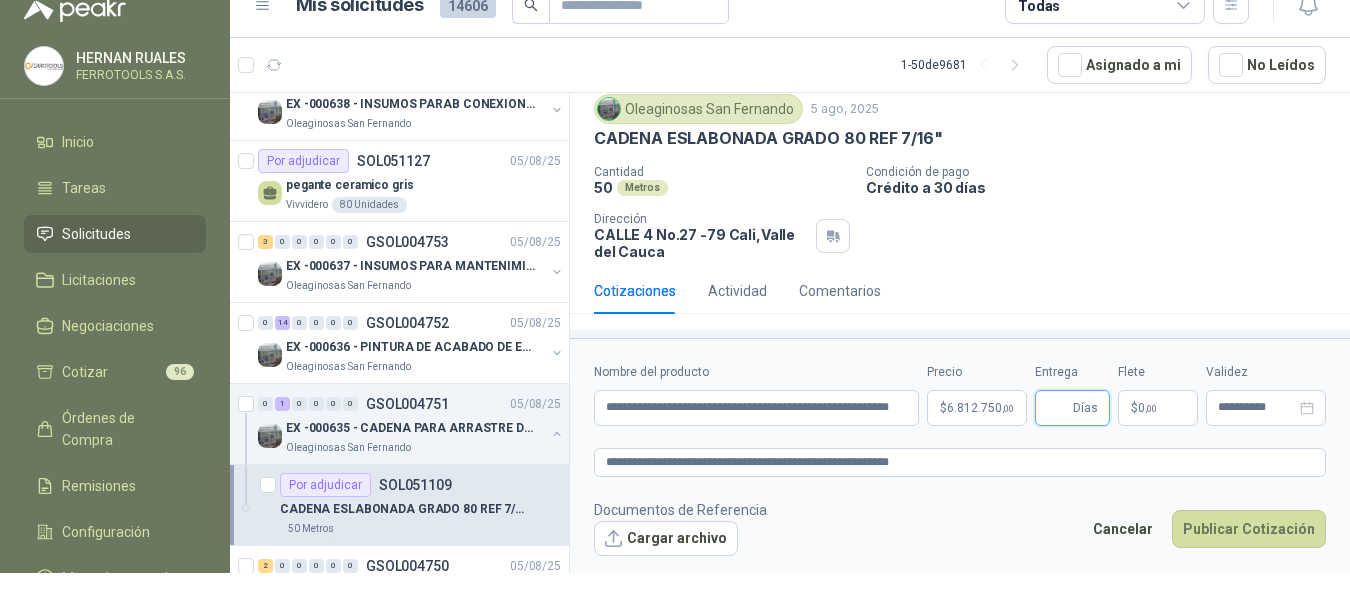 type 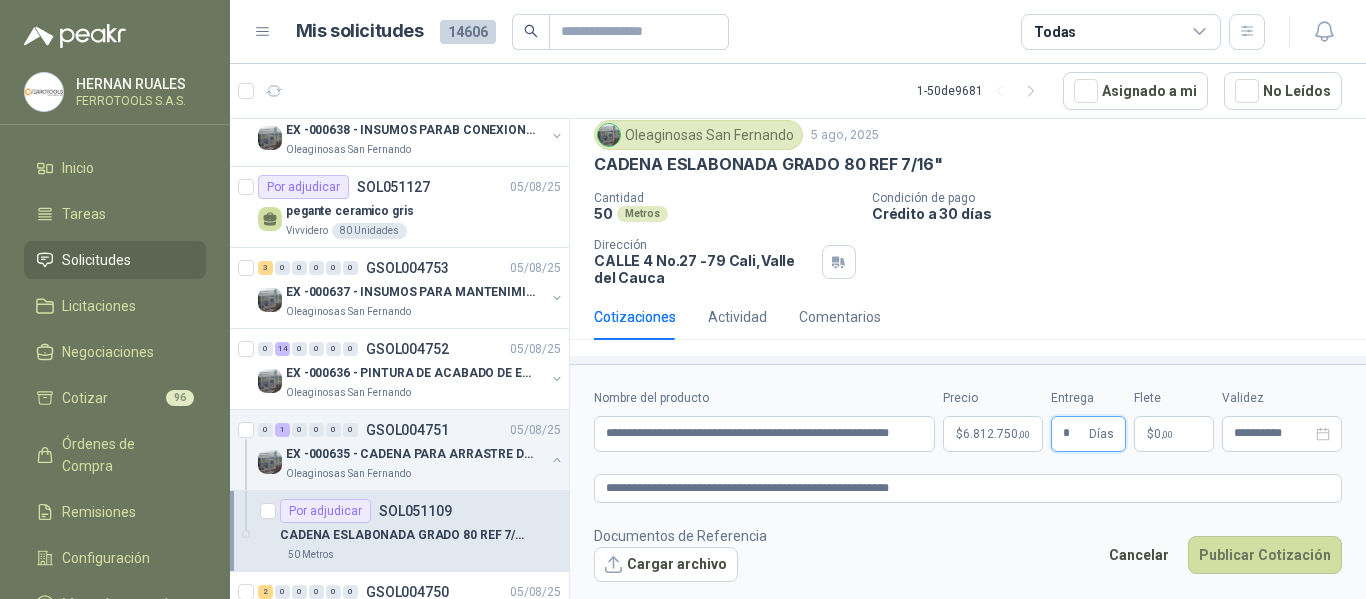 type on "*" 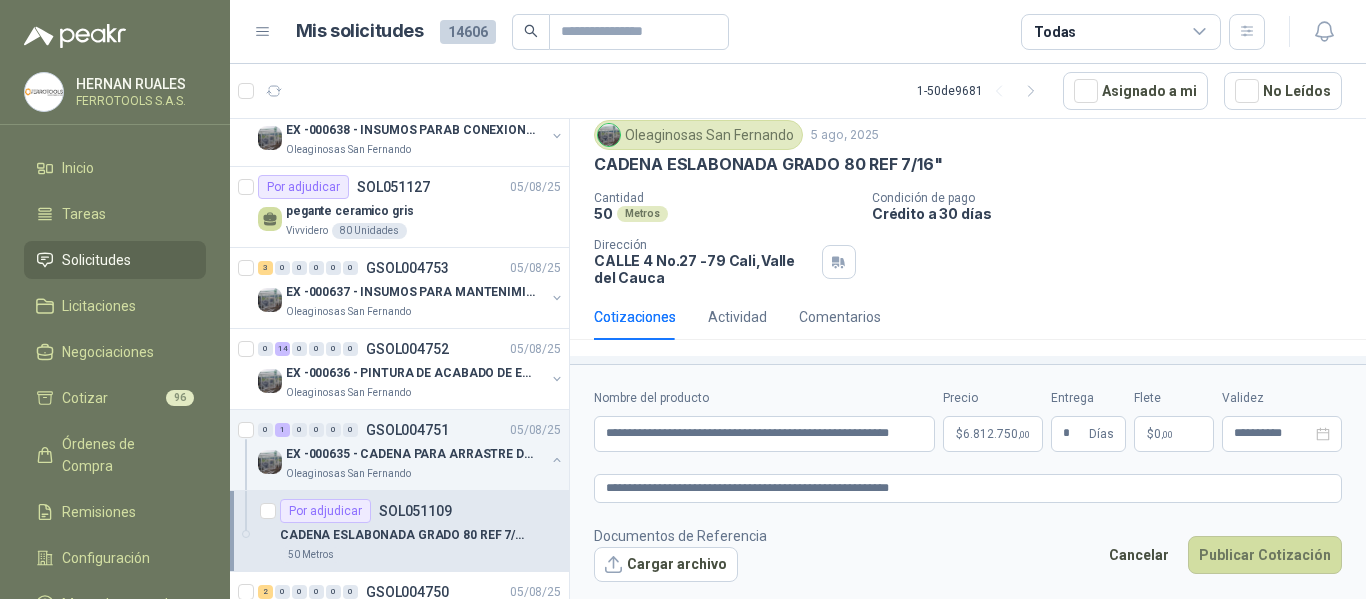 click on "Documentos de Referencia Cargar archivo Cancelar Publicar Cotización" at bounding box center [968, 554] 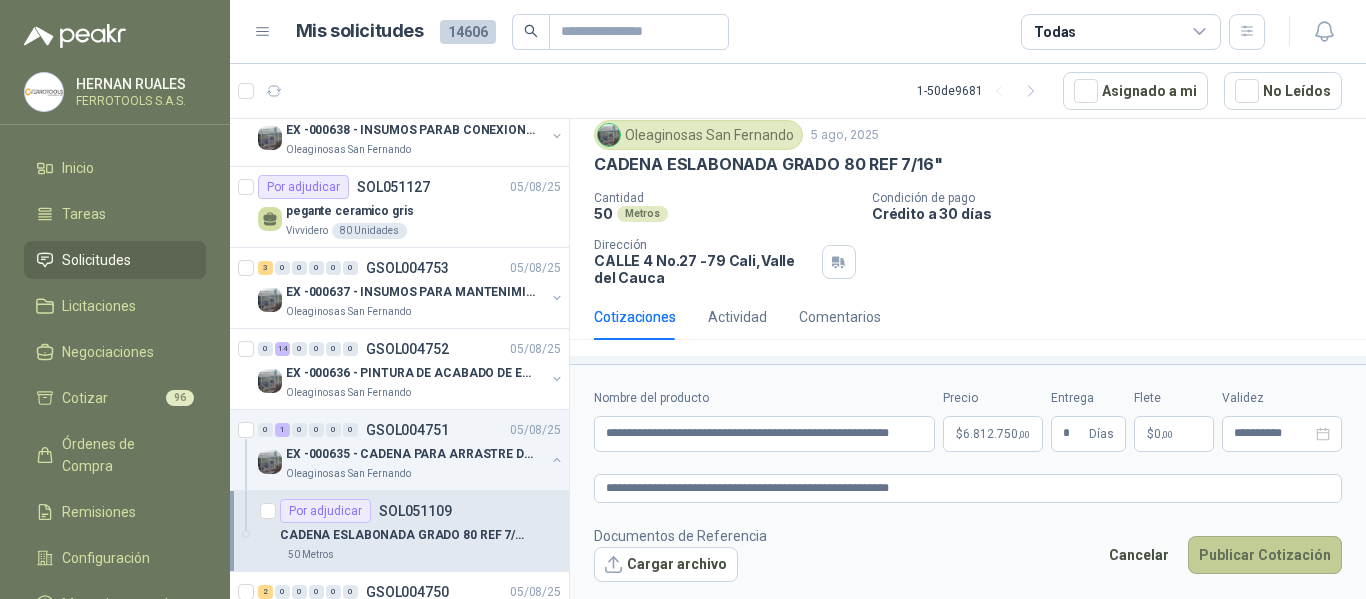 click on "Publicar Cotización" at bounding box center [1265, 555] 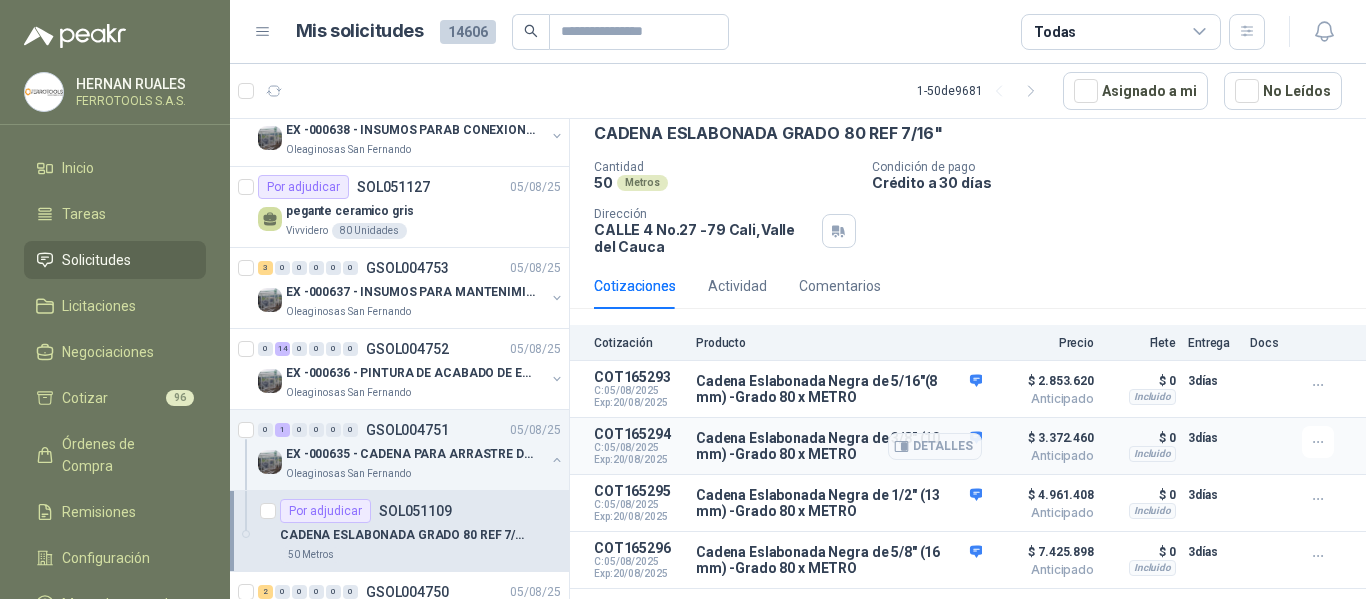 scroll, scrollTop: 122, scrollLeft: 0, axis: vertical 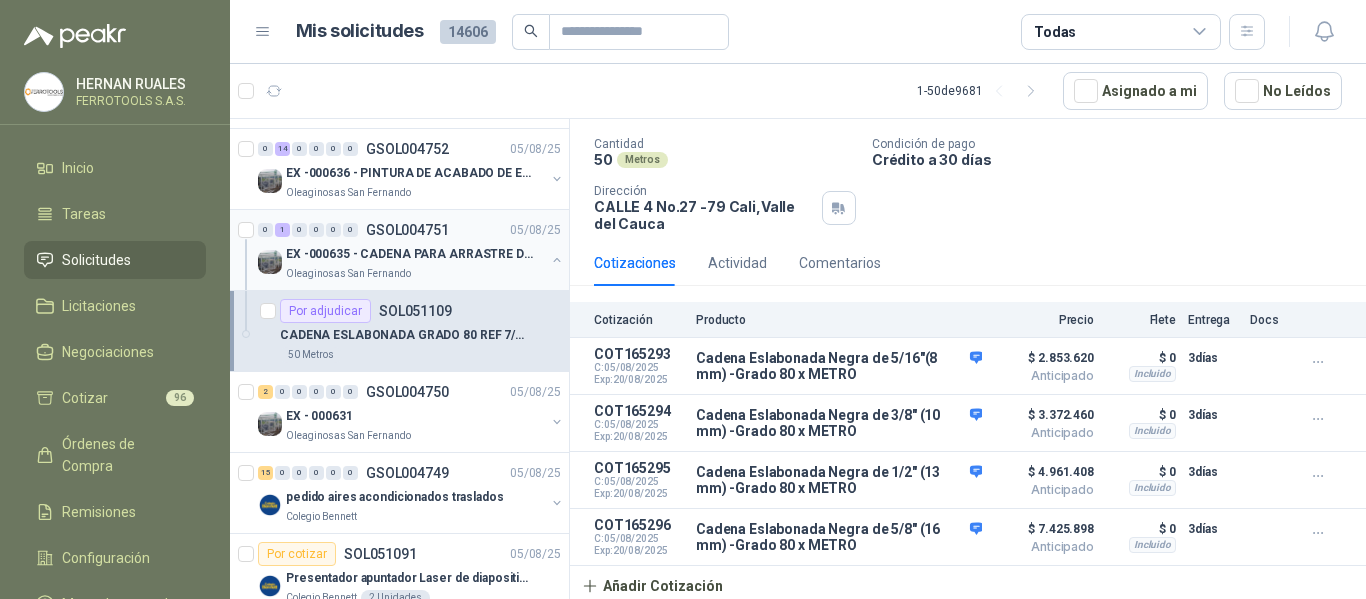 click at bounding box center [557, 260] 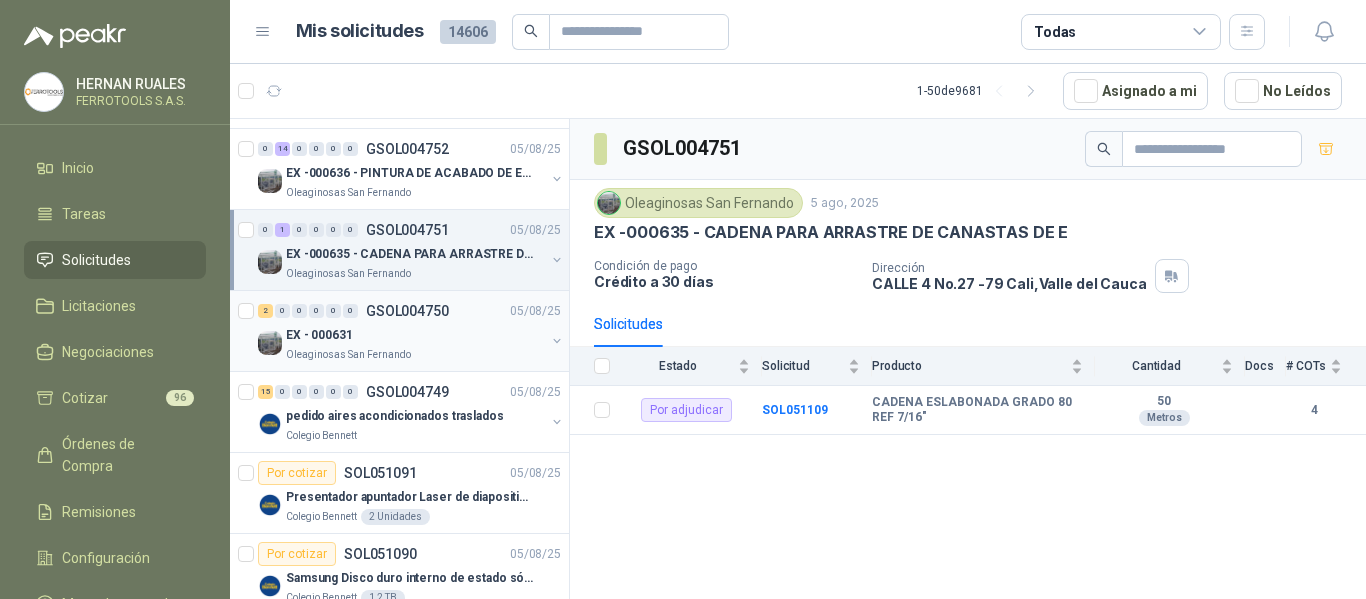 click on "EX - 000631" at bounding box center (415, 335) 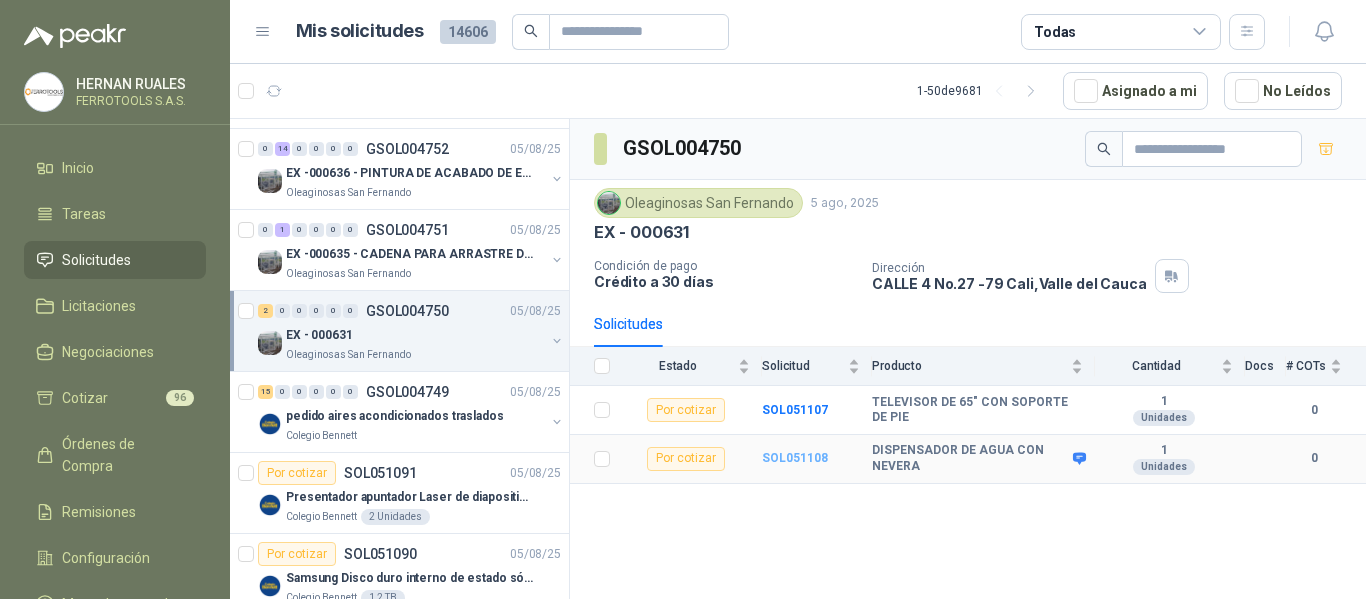 click on "SOL051108" at bounding box center (795, 458) 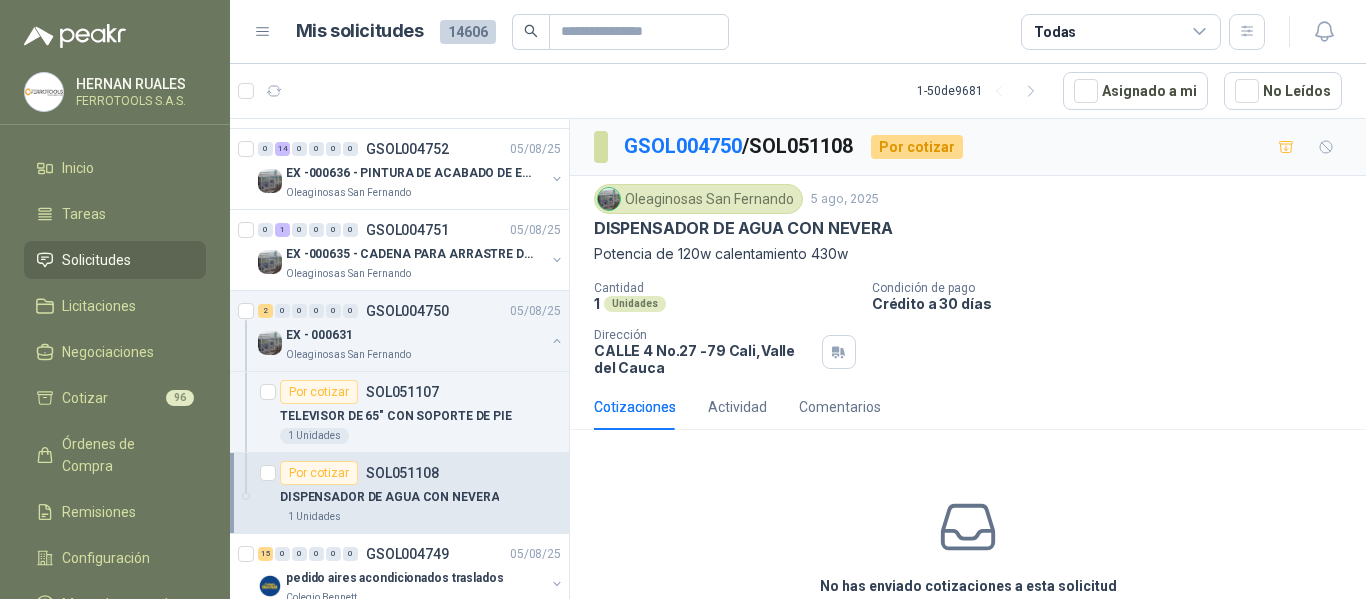 scroll, scrollTop: 96, scrollLeft: 0, axis: vertical 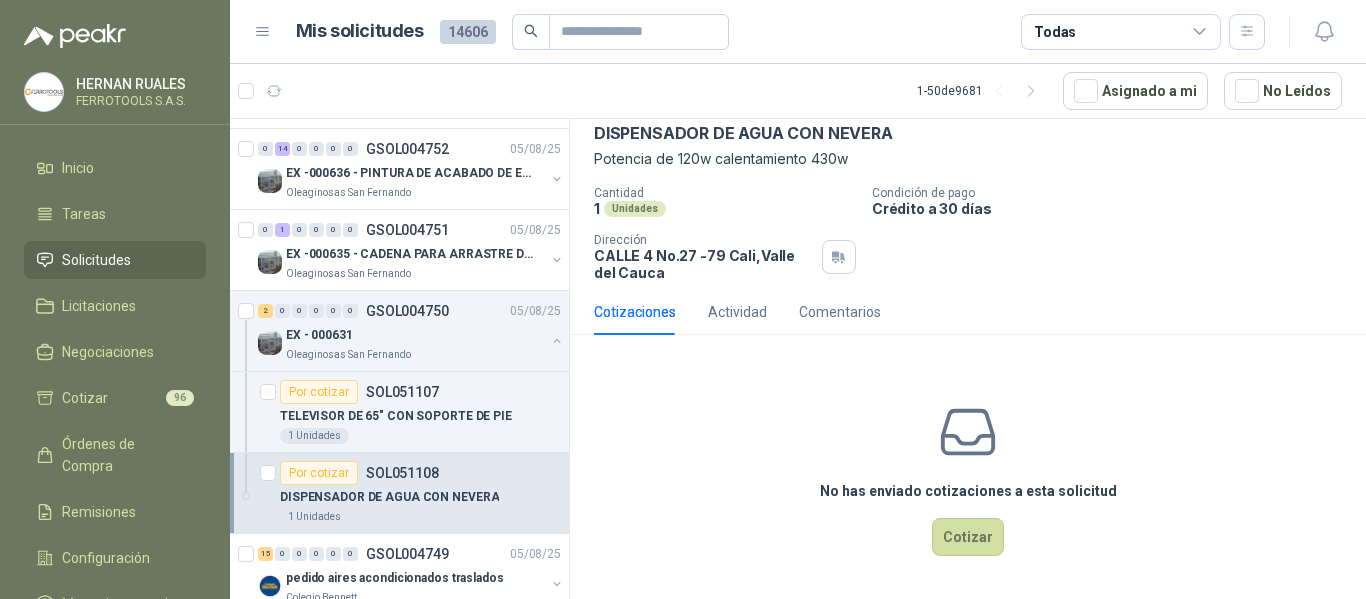 click on "No has enviado cotizaciones a esta solicitud Cotizar" at bounding box center [968, 478] 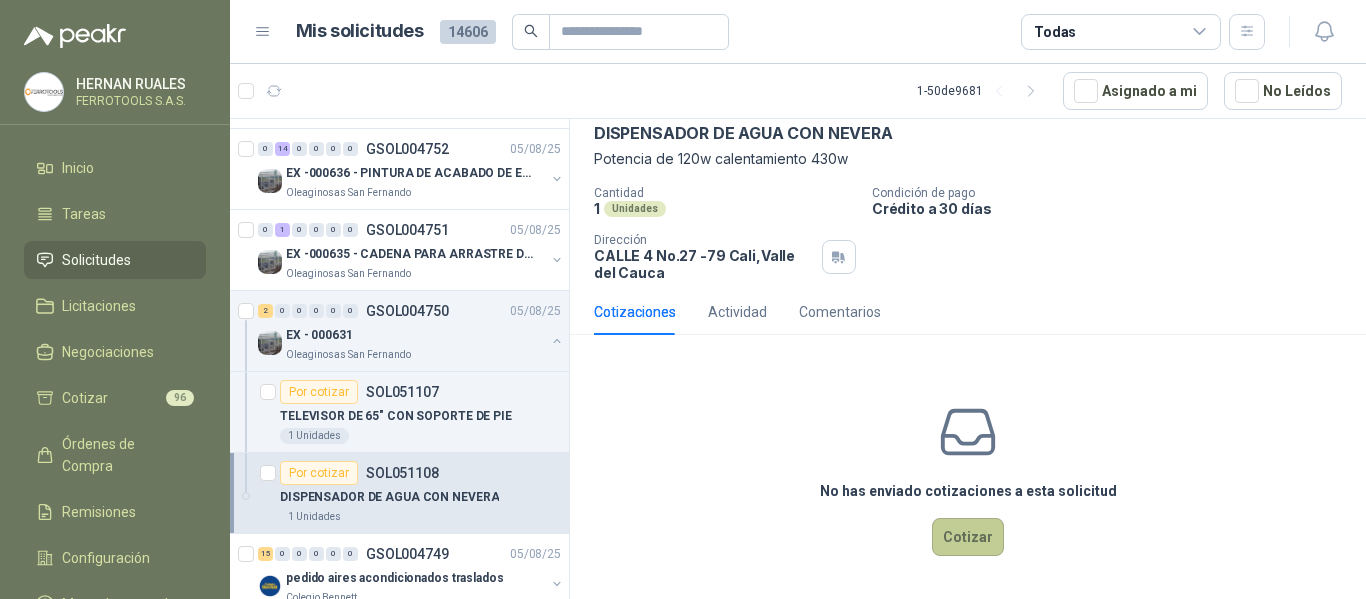 click on "Cotizar" at bounding box center (968, 537) 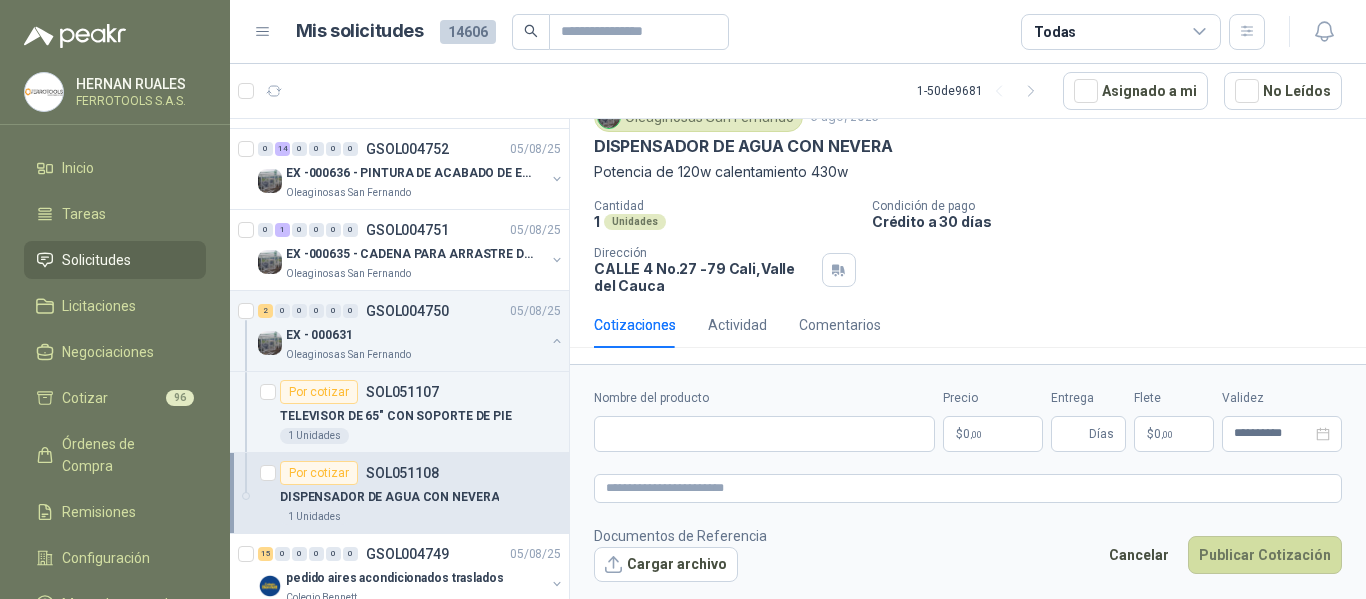 scroll, scrollTop: 82, scrollLeft: 0, axis: vertical 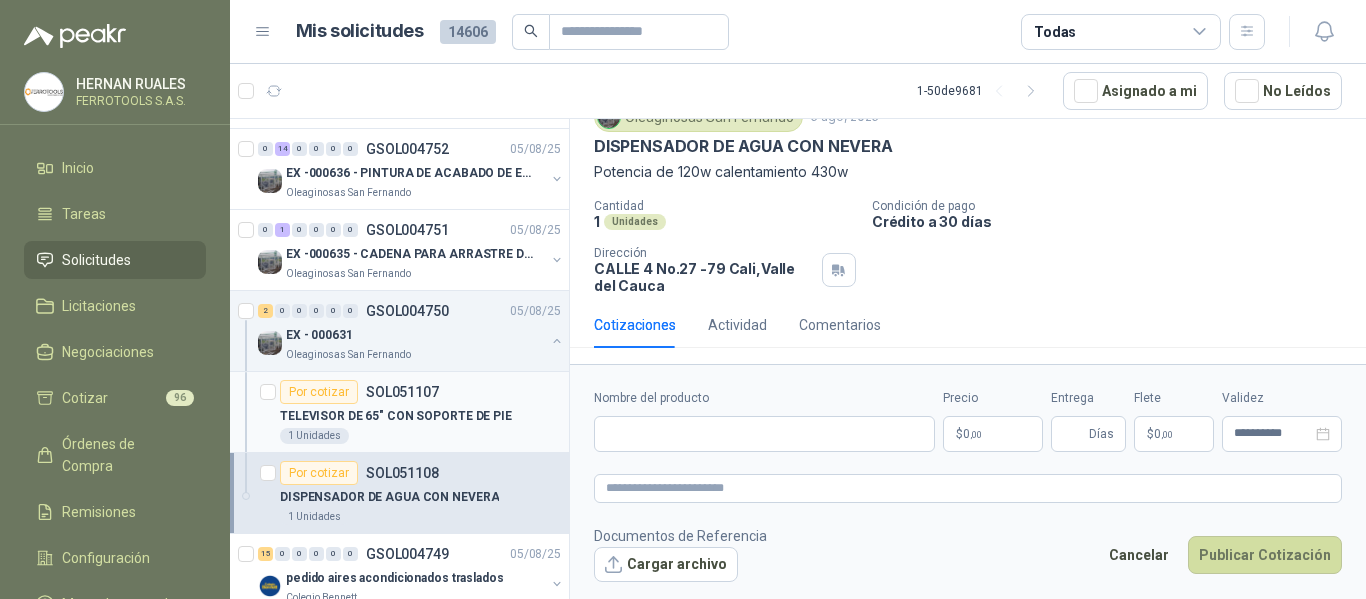 click on "TELEVISOR DE 65" CON SOPORTE DE PIE" at bounding box center [396, 416] 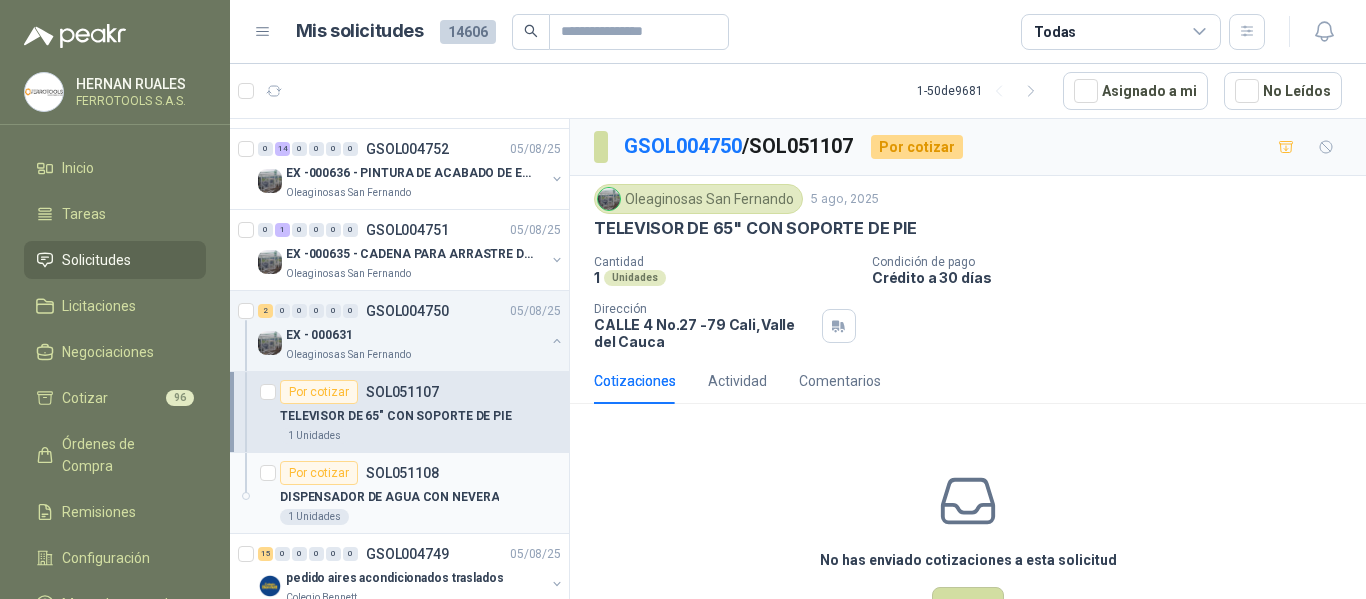 click on "DISPENSADOR DE AGUA CON NEVERA" at bounding box center (389, 497) 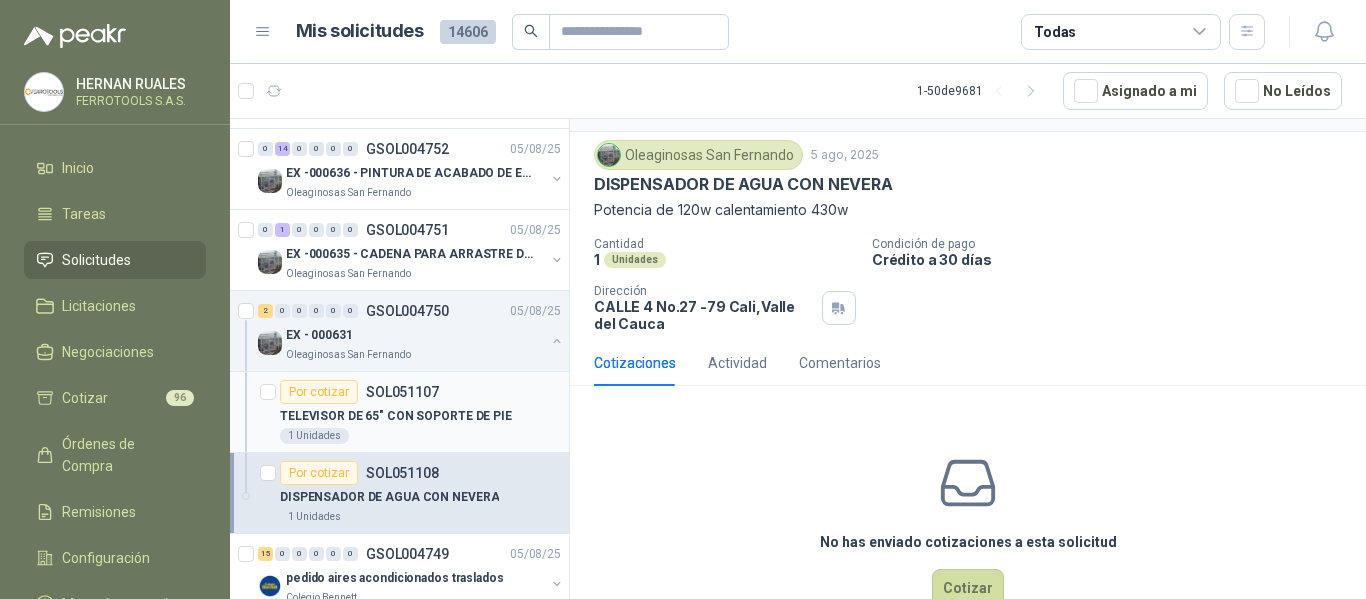 scroll, scrollTop: 0, scrollLeft: 0, axis: both 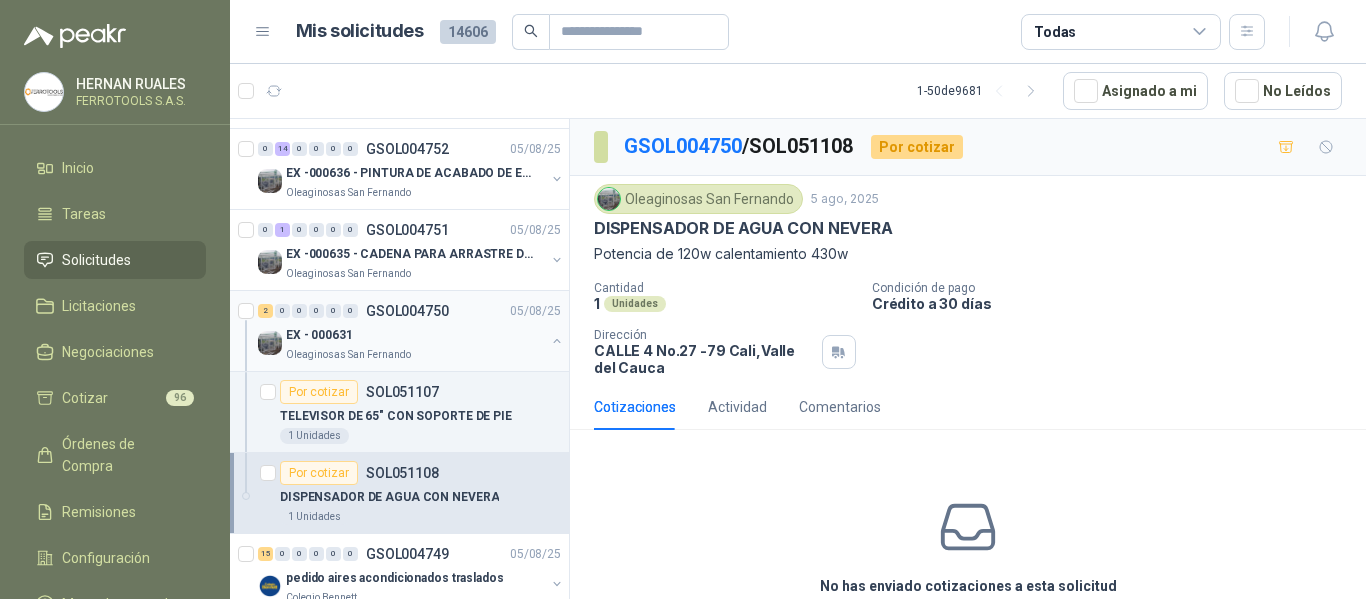 click on "Oleaginosas San Fernando" at bounding box center (415, 355) 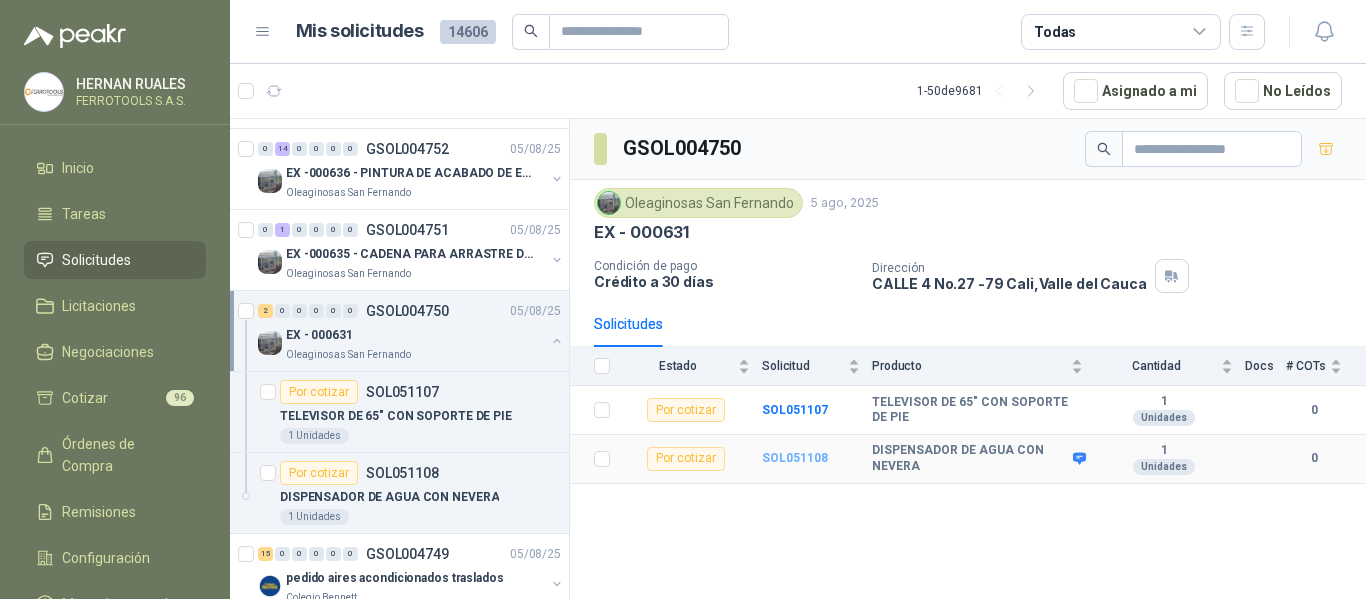 click on "SOL051108" at bounding box center (795, 458) 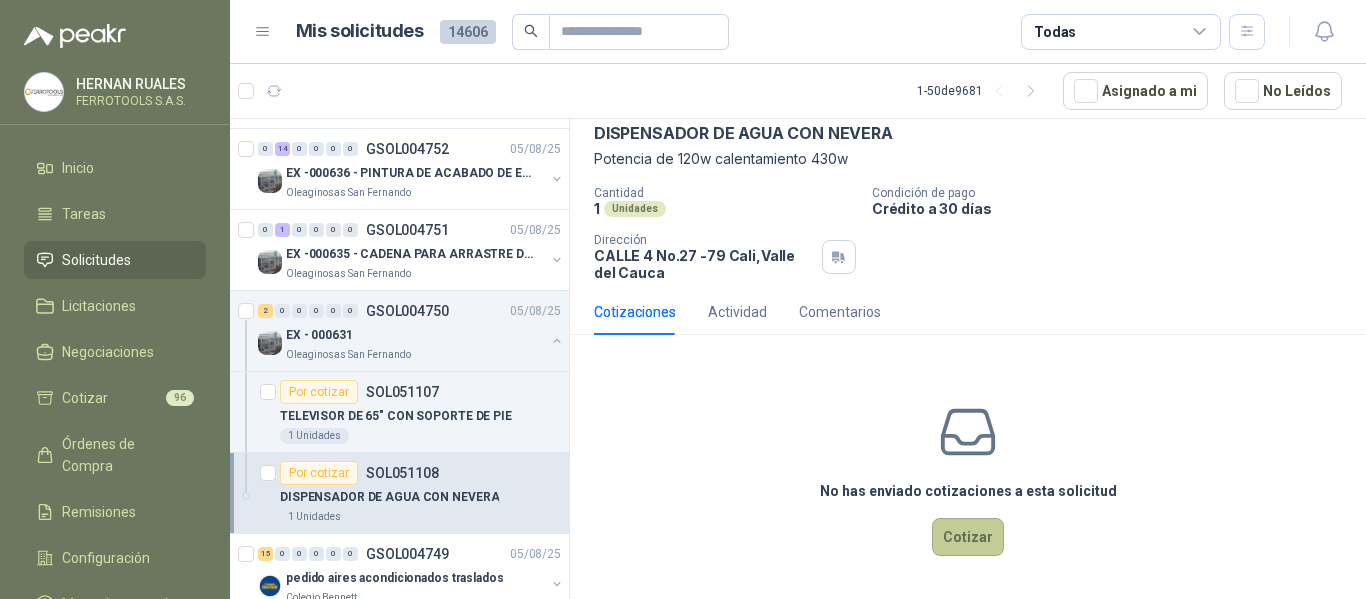 click on "Cotizar" at bounding box center [968, 537] 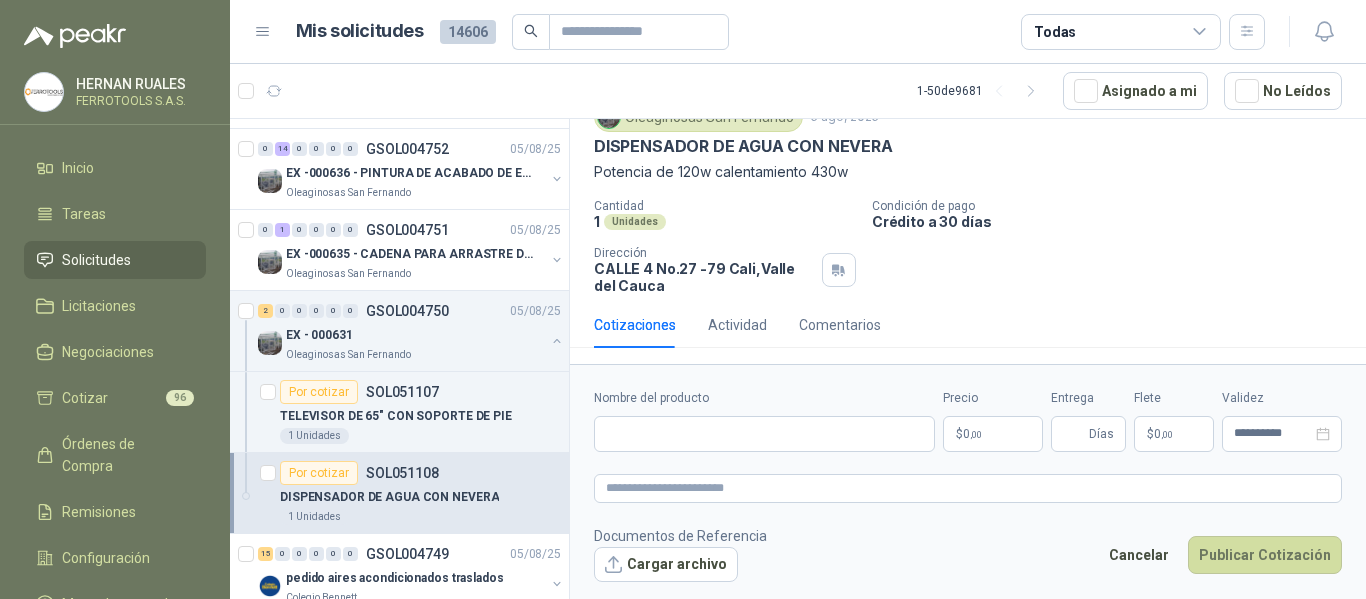 type 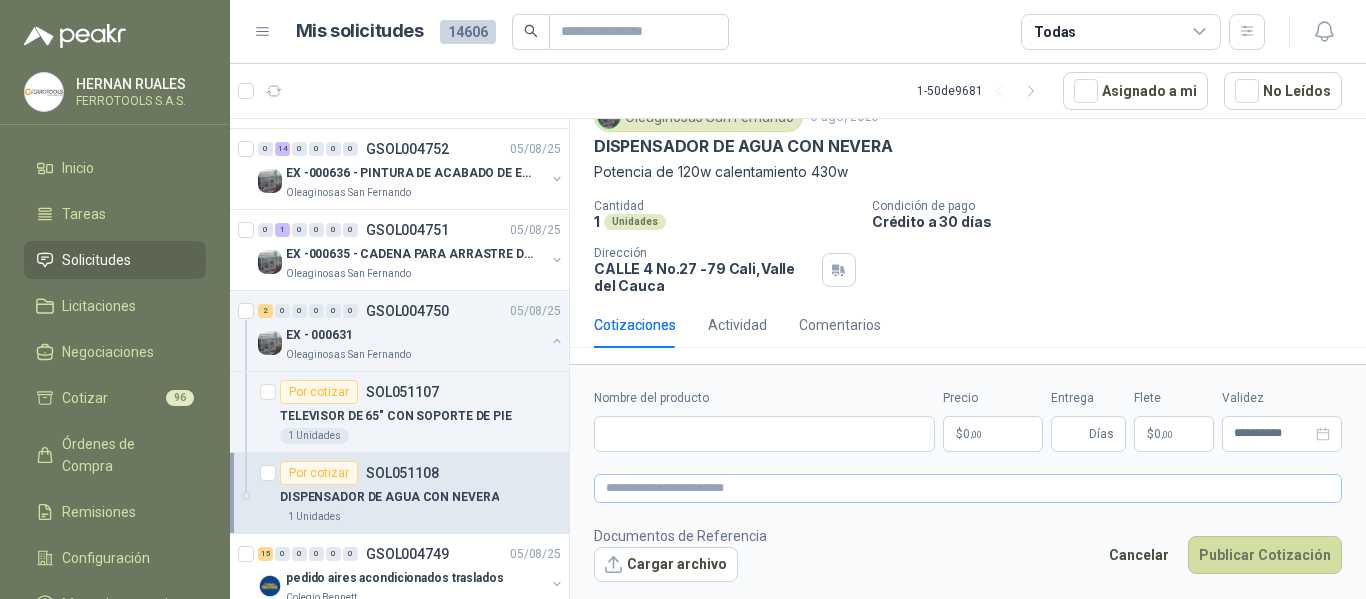 scroll, scrollTop: 82, scrollLeft: 0, axis: vertical 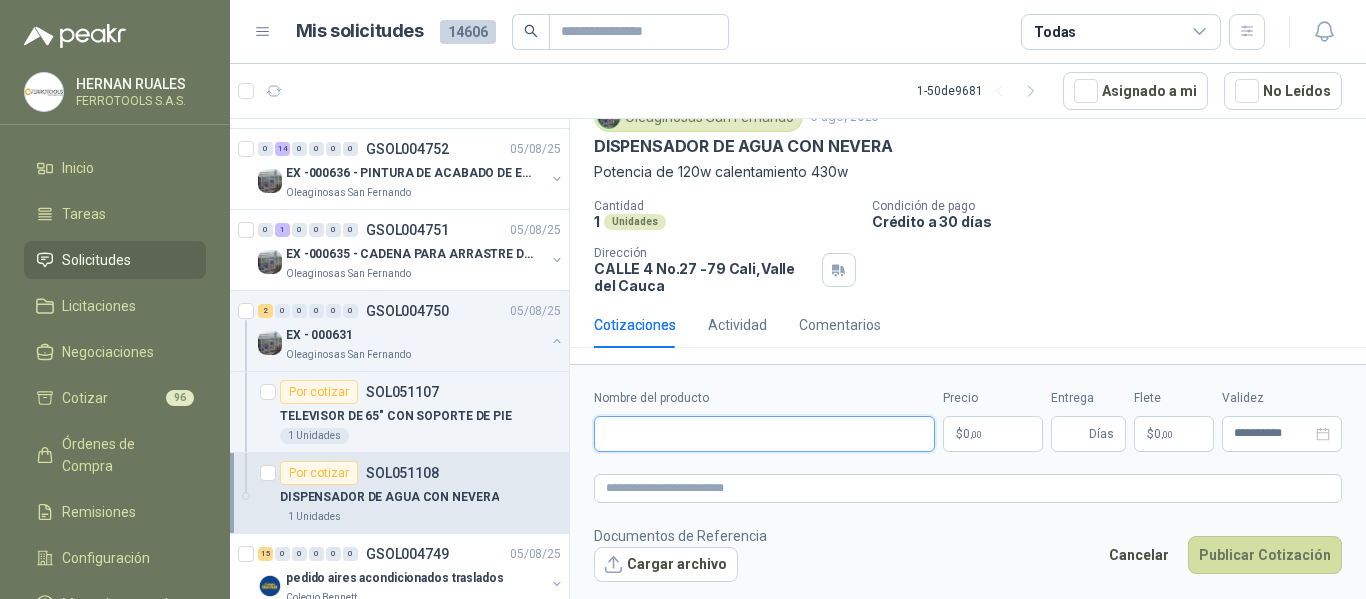 click on "Nombre del producto" at bounding box center (764, 434) 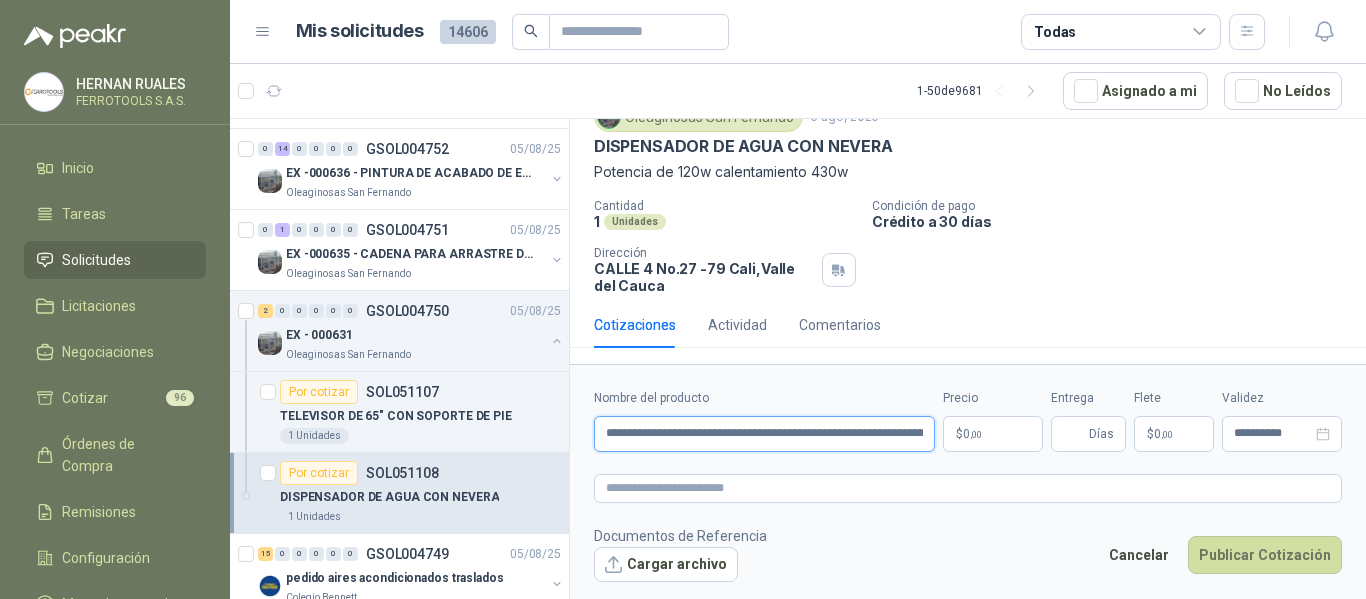 scroll, scrollTop: 0, scrollLeft: 66, axis: horizontal 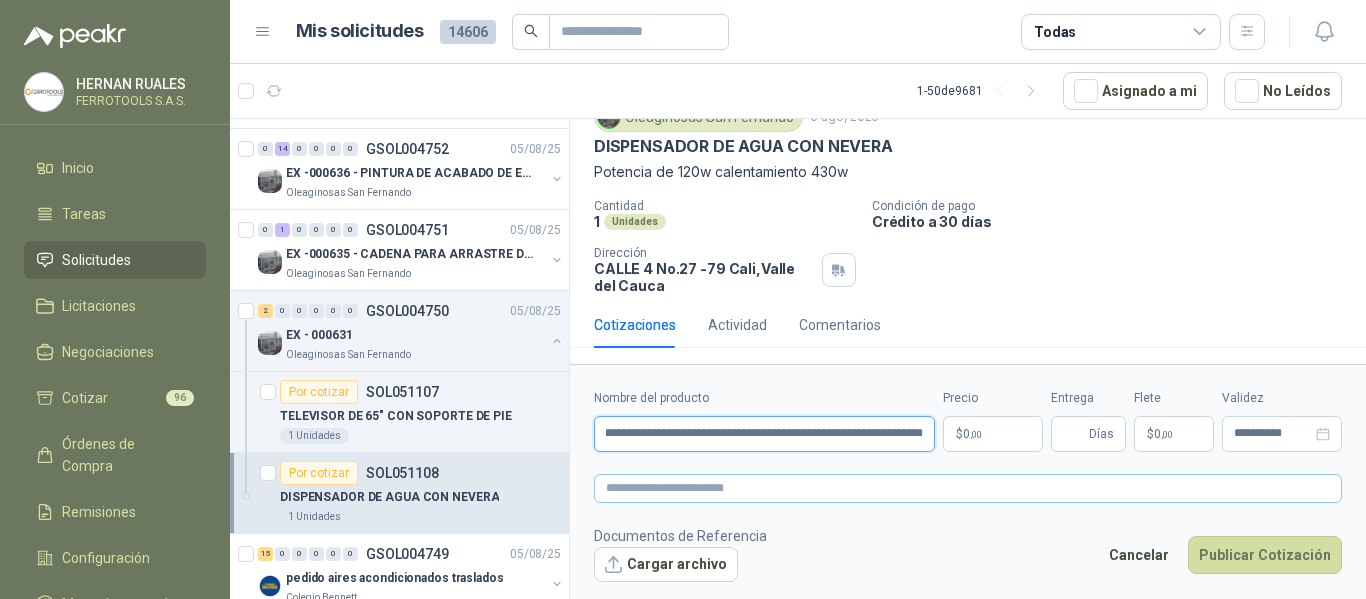 type on "**********" 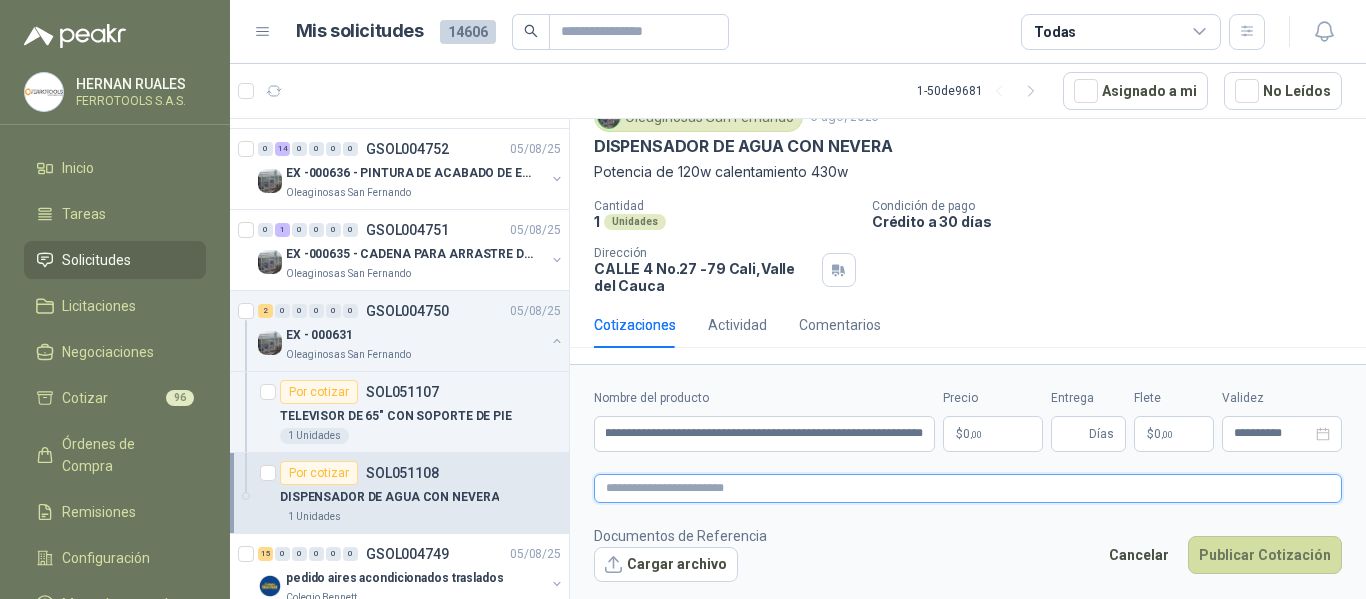 click at bounding box center (968, 488) 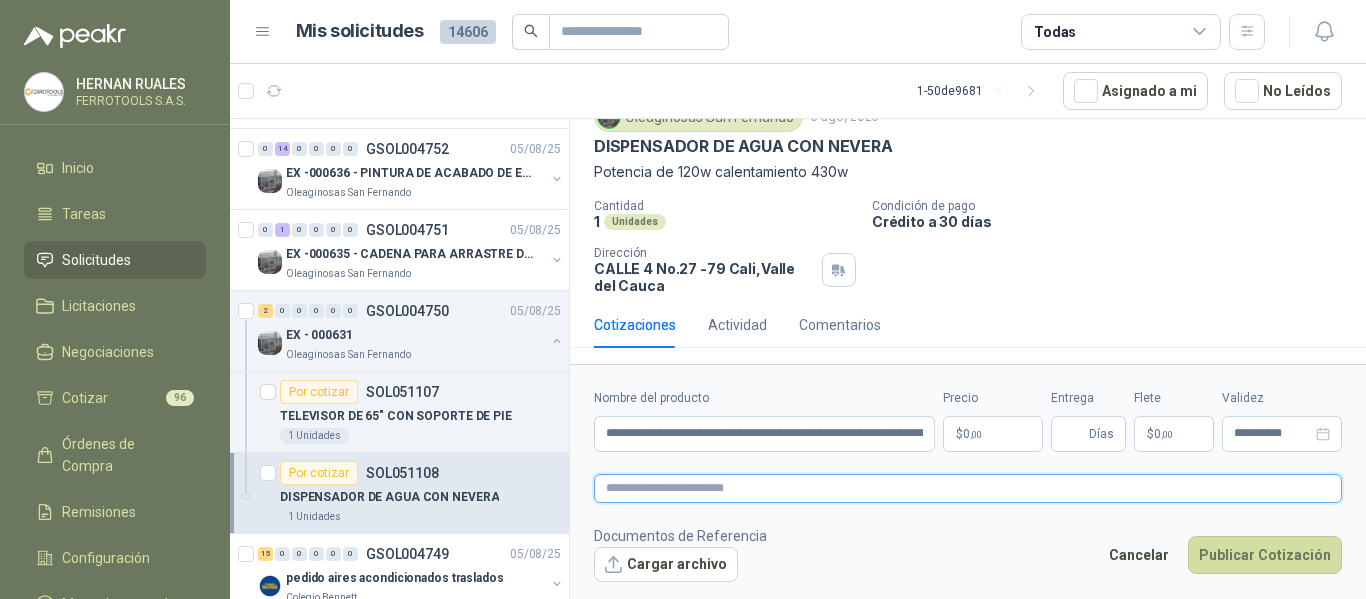 paste on "**********" 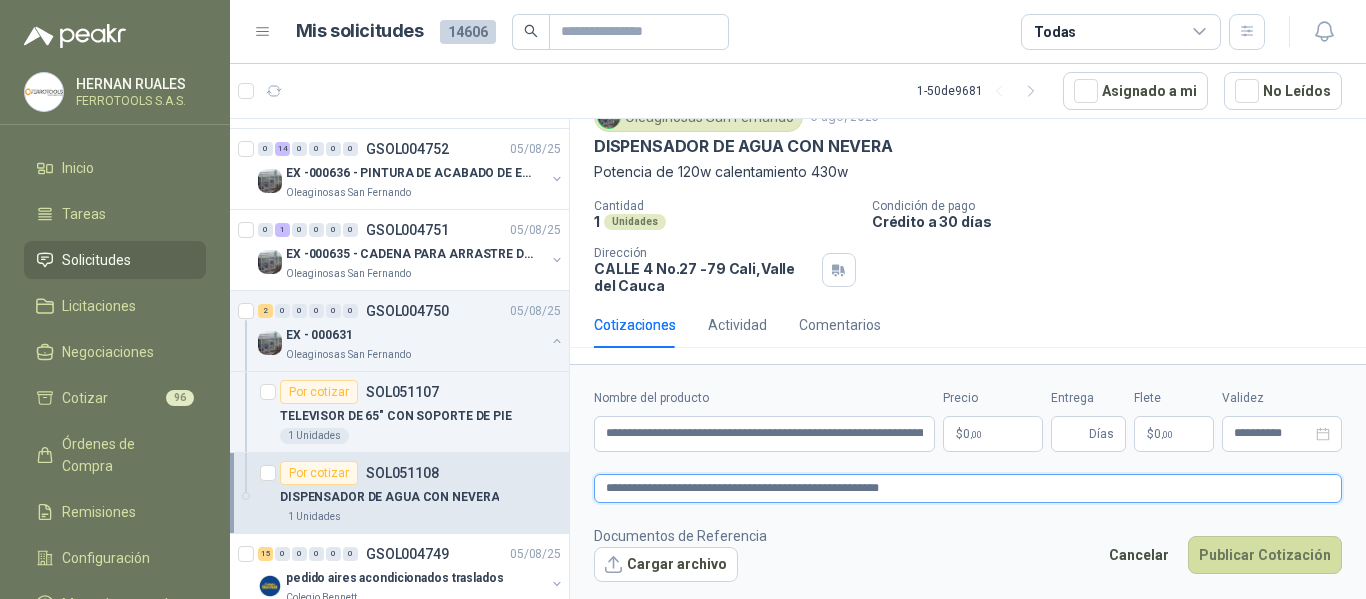 type 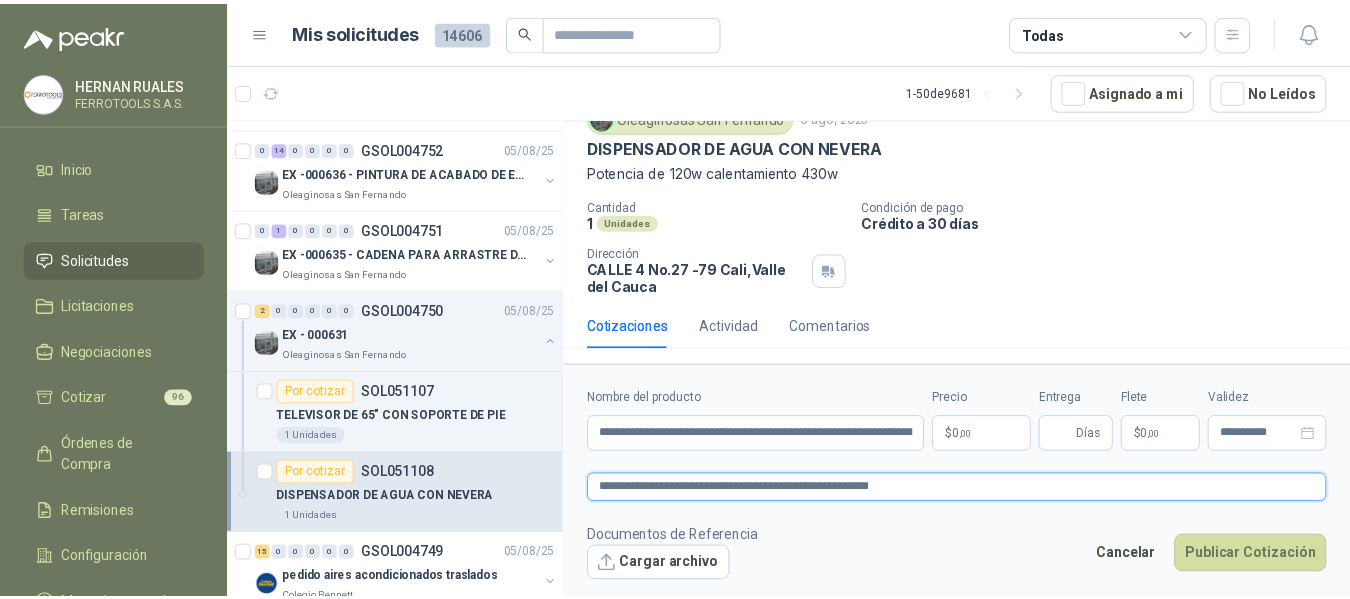 scroll, scrollTop: 96, scrollLeft: 0, axis: vertical 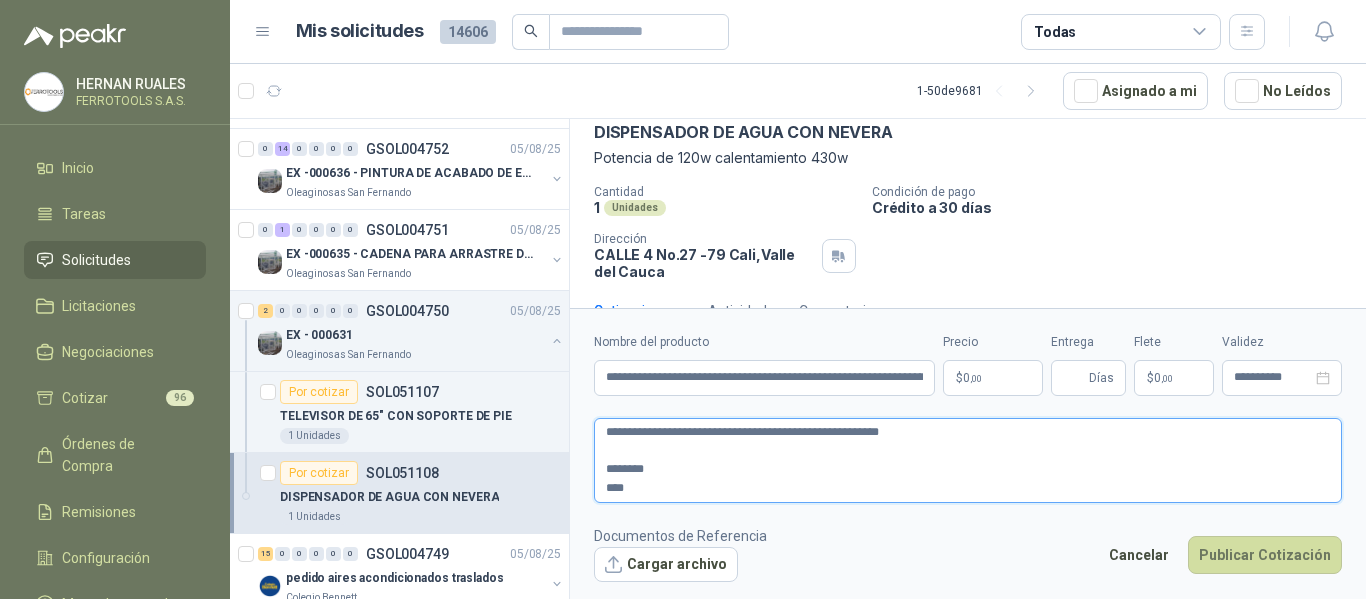 type on "**********" 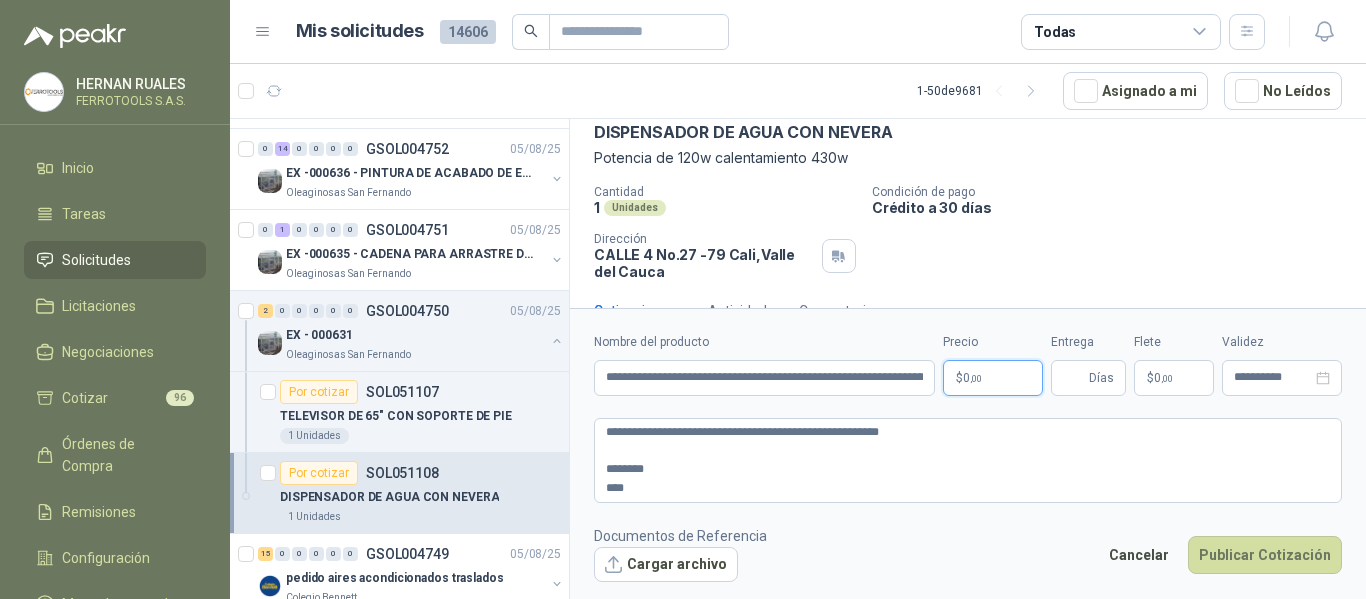 click on "HERNAN   RUALES FERROTOOLS S.A.S.   Inicio   Tareas   Solicitudes   Licitaciones   Negociaciones   Cotizar 96   Órdenes de Compra   Remisiones   Configuración   Manuales y ayuda Mis solicitudes 14606 Todas 1 - 50  de  9681 Asignado a mi No Leídos 3   0   0   0   0   0   GSOL004758 05/08/25   PEDIDO PREESCOLAR 2 Colegio Bennett   2   0   0   0   0   0   GSOL004757 05/08/25   ectotermos  Zoologico De Cali    Por cotizar SOL051139 05/08/25   Probiótico® Vetnil Equinos prioridad alta Zoologico De Cali  8   Unidades Por adjudicar SOL051138 05/08/25   Lavadora LG Carga Frontal WM22VV2S6BR Colegio Bennett 1   Unidades Por cotizar SOL051133 05/08/25   lámina RH  Colegio Bennett 2   Unidades 1   0   0   0   0   0   GSOL004756 05/08/25   casa pance Colegio Bennett   1   0   0   0   0   0   GSOL004755 05/08/25   carpinteria zona de inglés Colegio Bennett   3   0   0   0   0   0   GSOL004754 05/08/25   EX -000638 - INSUMOS PARAB CONEXION DE TUBERIA Y A Oleaginosas San Fernando   Por adjudicar SOL051127 05/08/25" at bounding box center [683, 299] 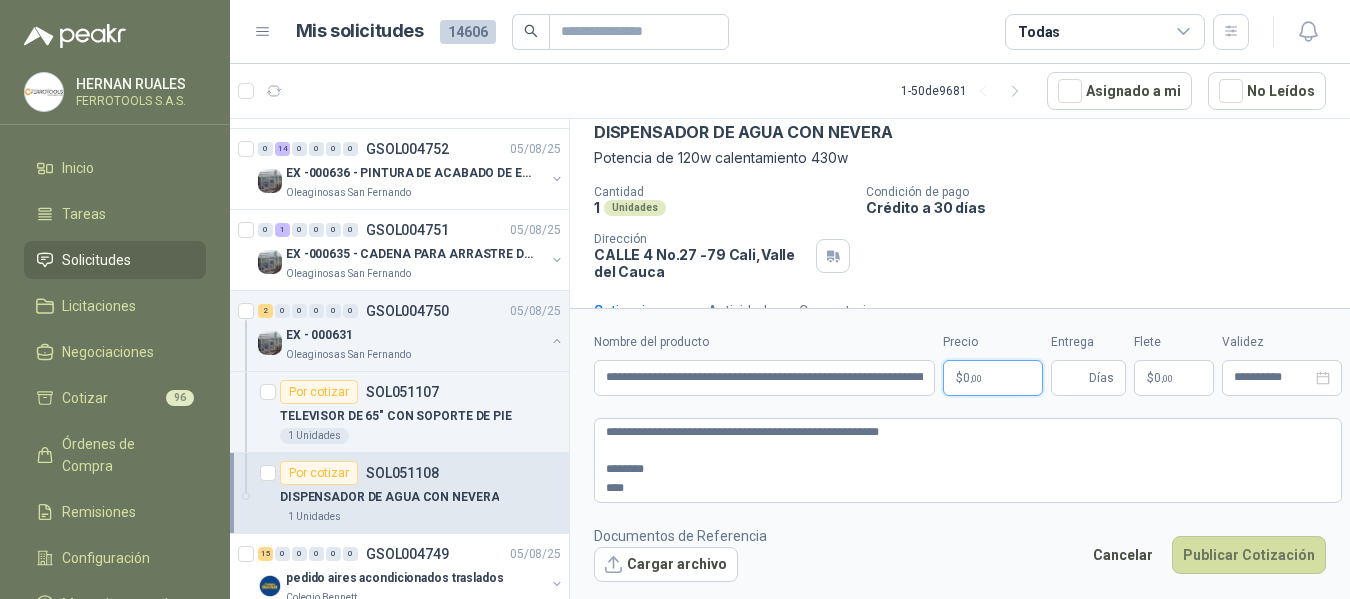 type 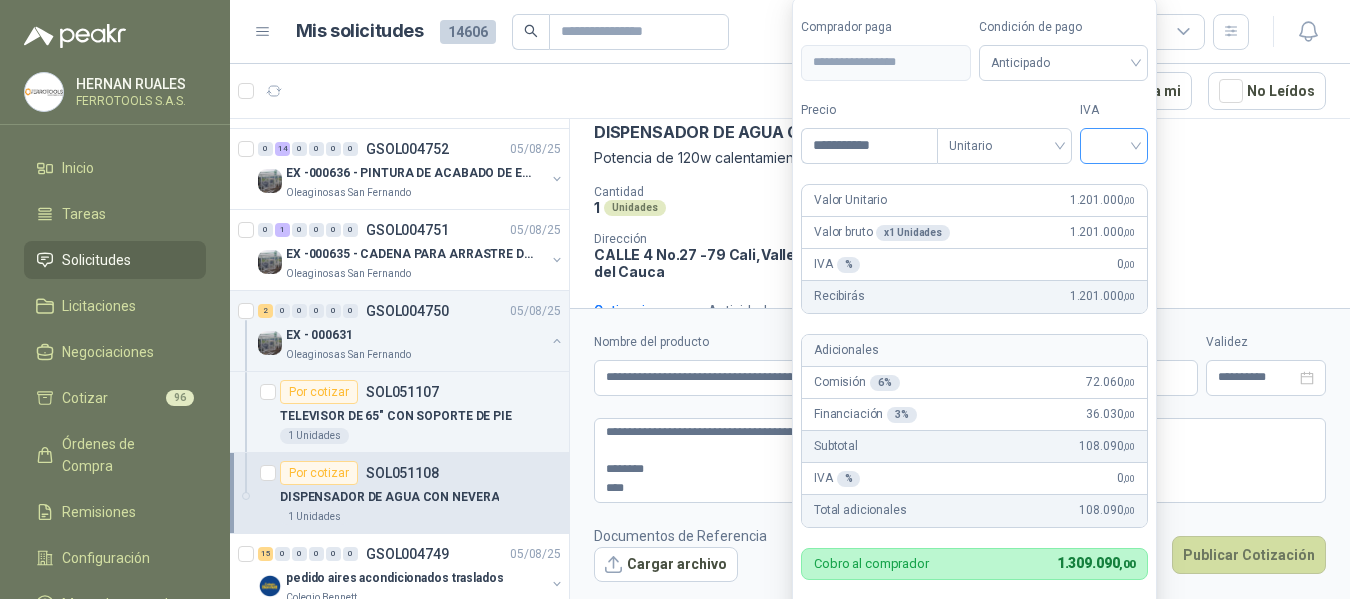 type on "**********" 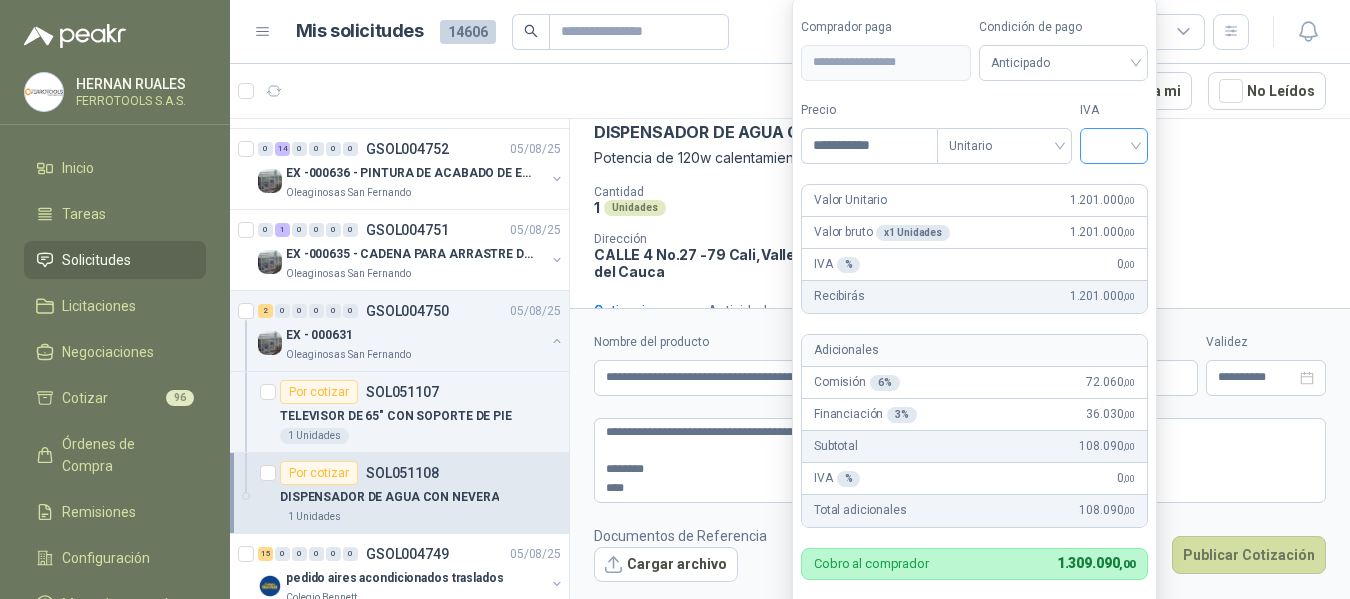 click at bounding box center [1114, 144] 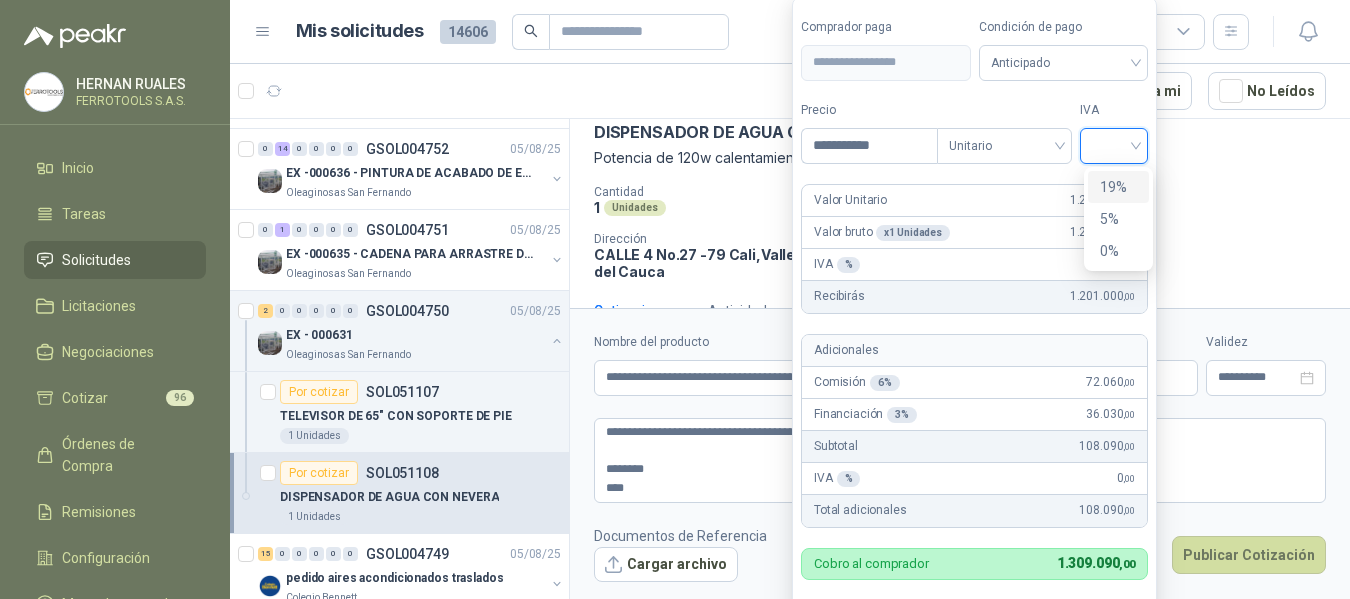 click on "19%" at bounding box center (1118, 187) 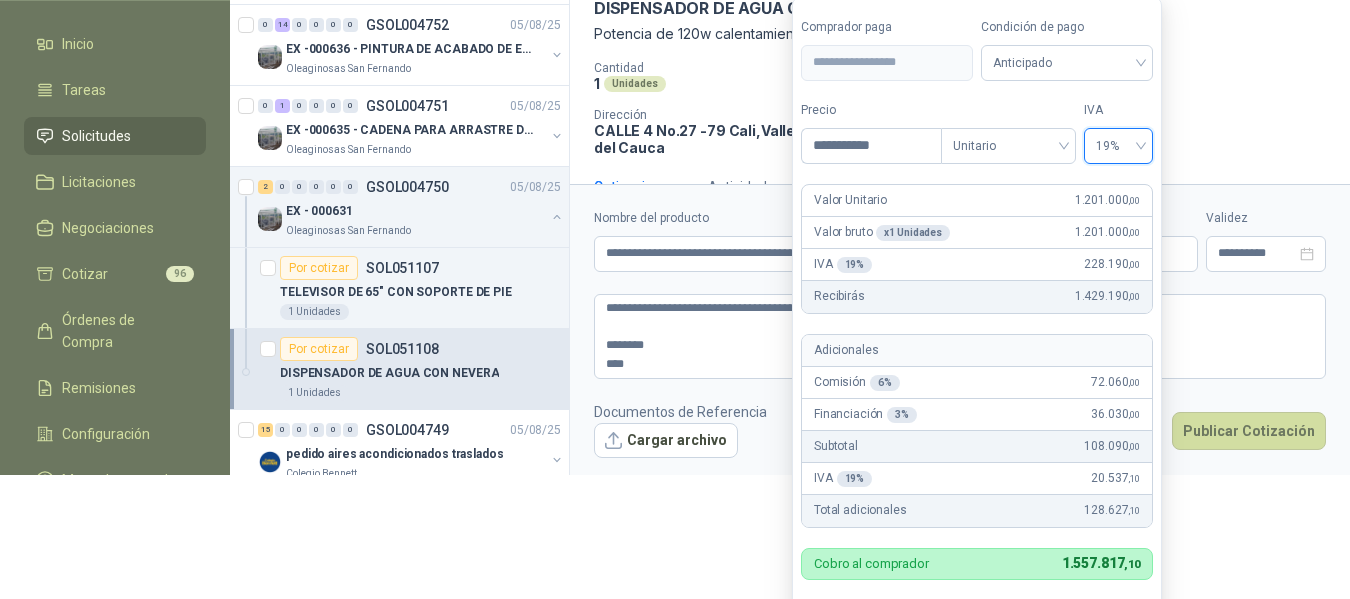 scroll, scrollTop: 134, scrollLeft: 0, axis: vertical 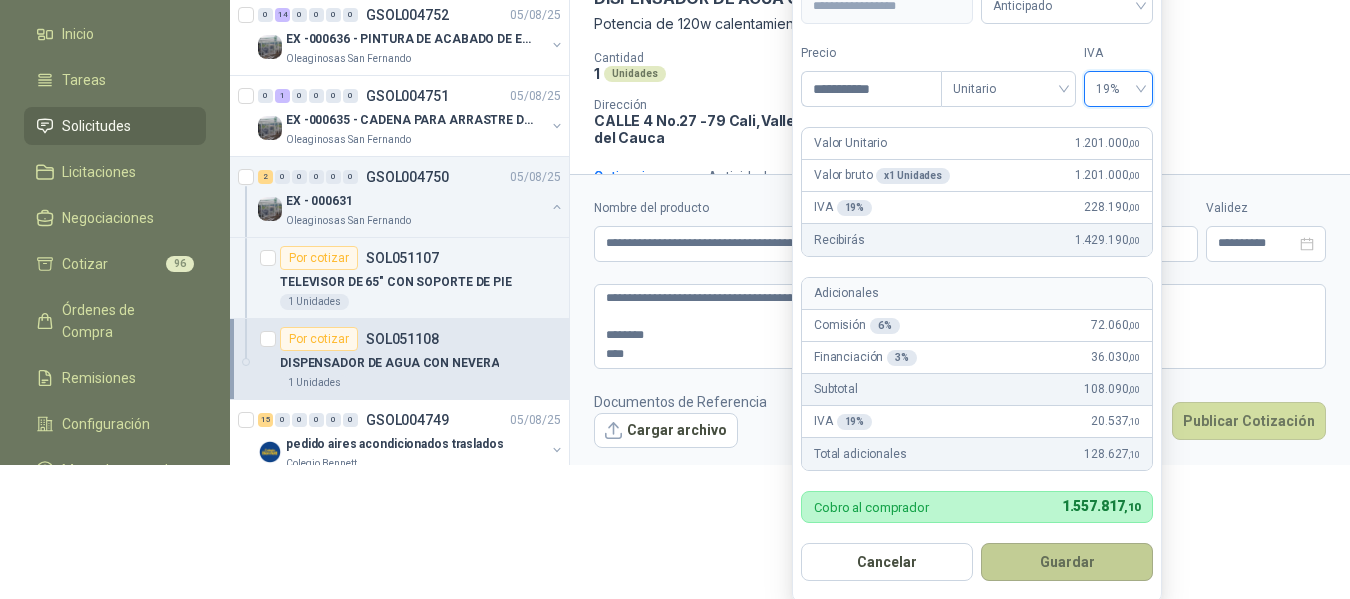 click on "Guardar" at bounding box center [1067, 562] 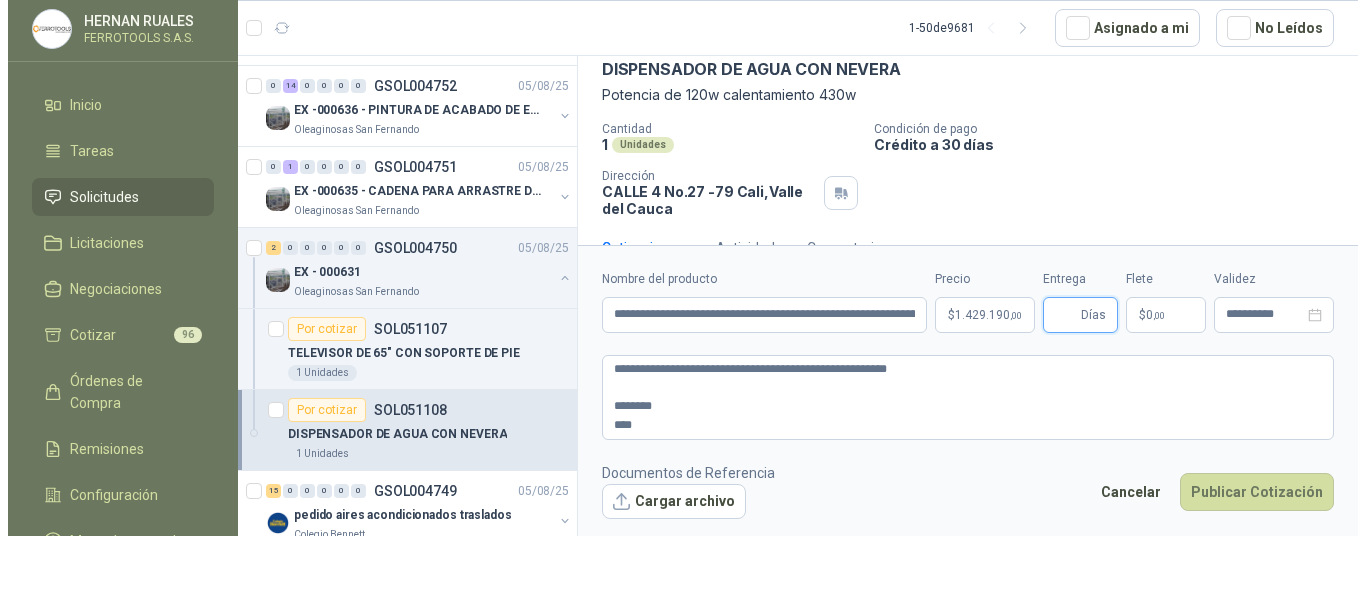 scroll, scrollTop: 0, scrollLeft: 0, axis: both 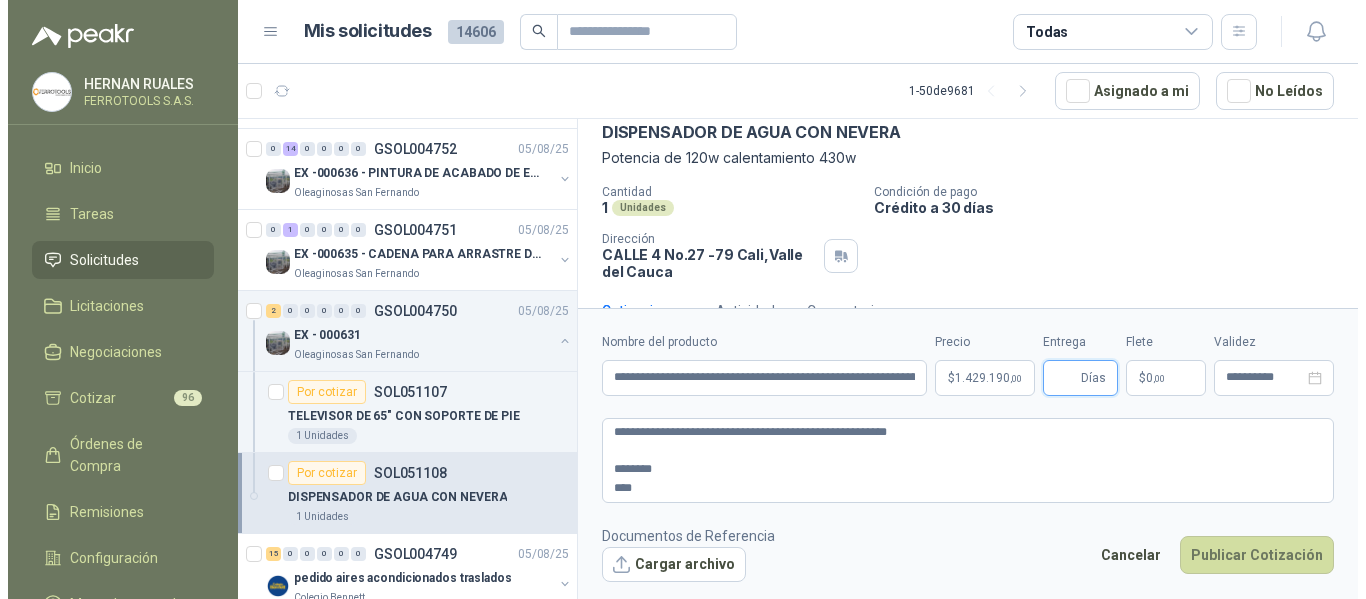 type 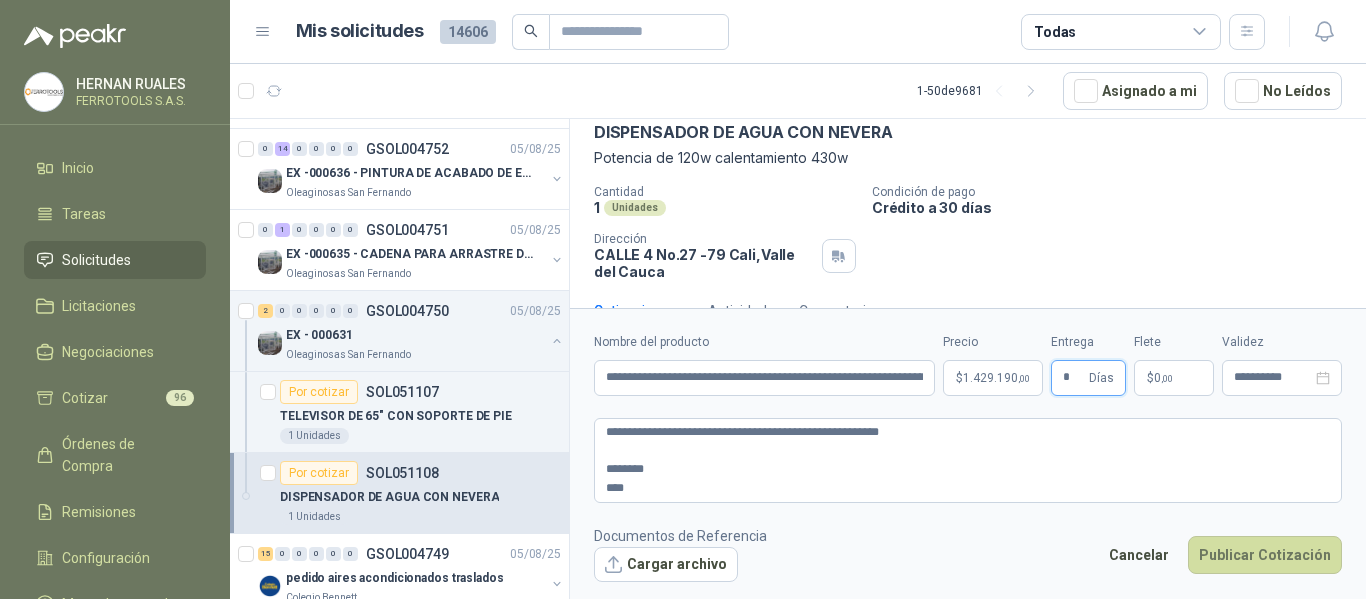 type on "*" 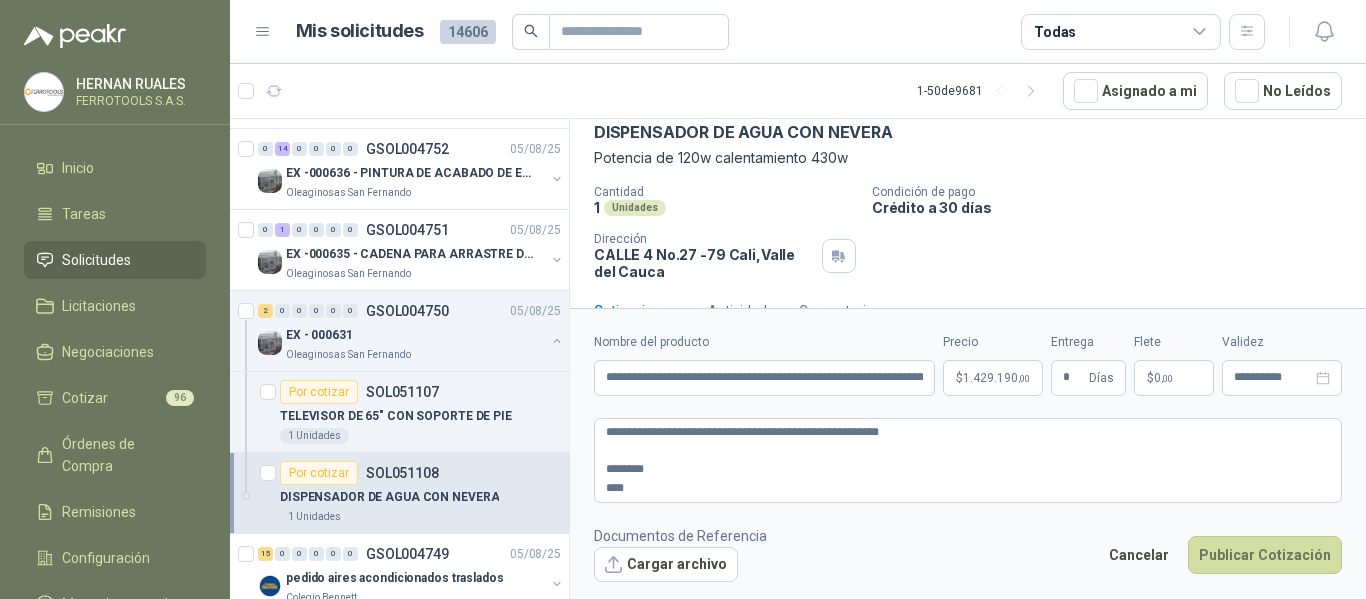 click on "Documentos de Referencia Cargar archivo Cancelar Publicar Cotización" at bounding box center [968, 554] 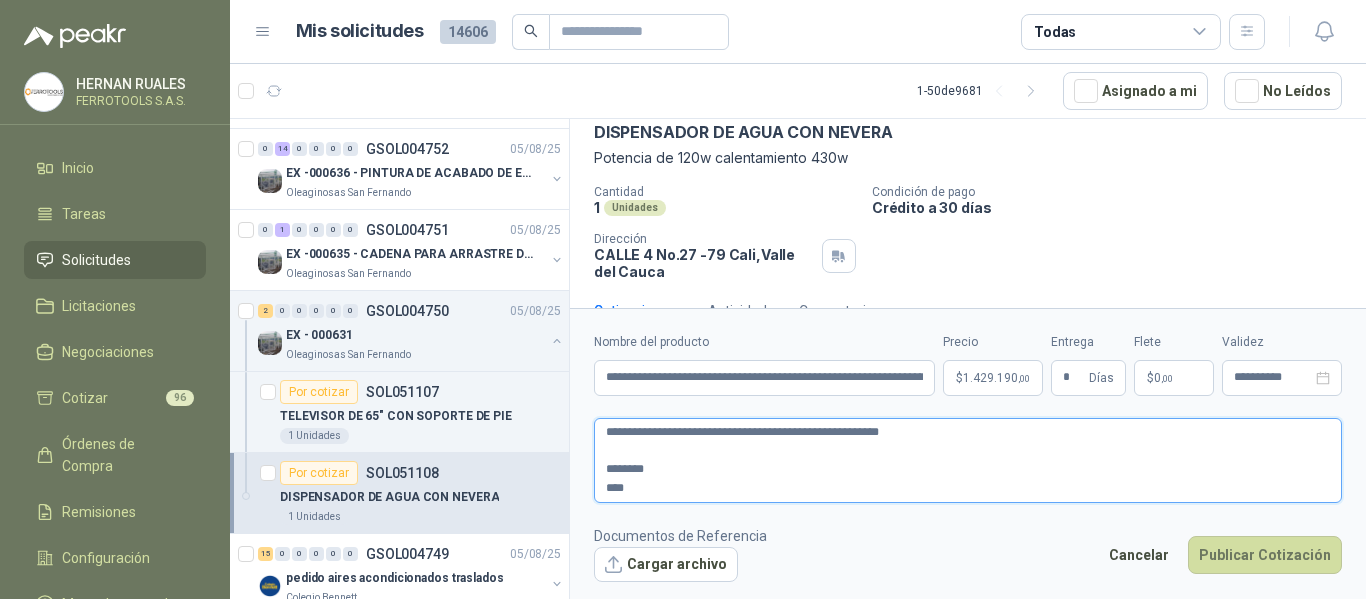 click on "**********" at bounding box center (968, 460) 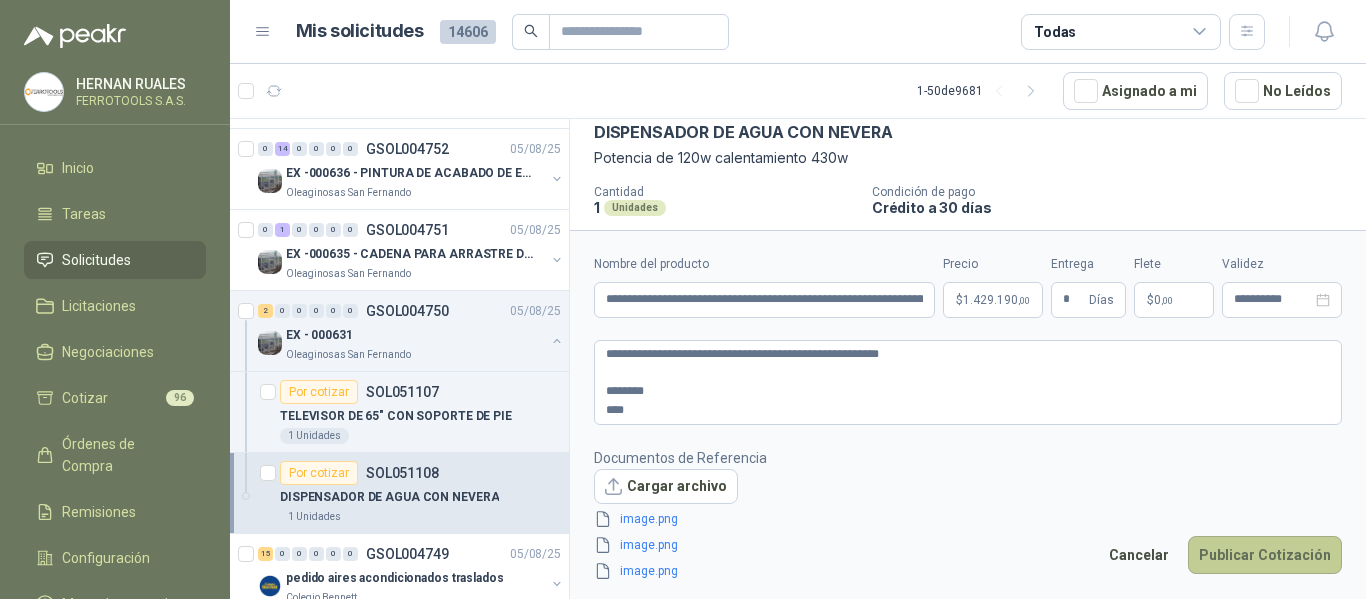 click on "Publicar Cotización" at bounding box center (1265, 555) 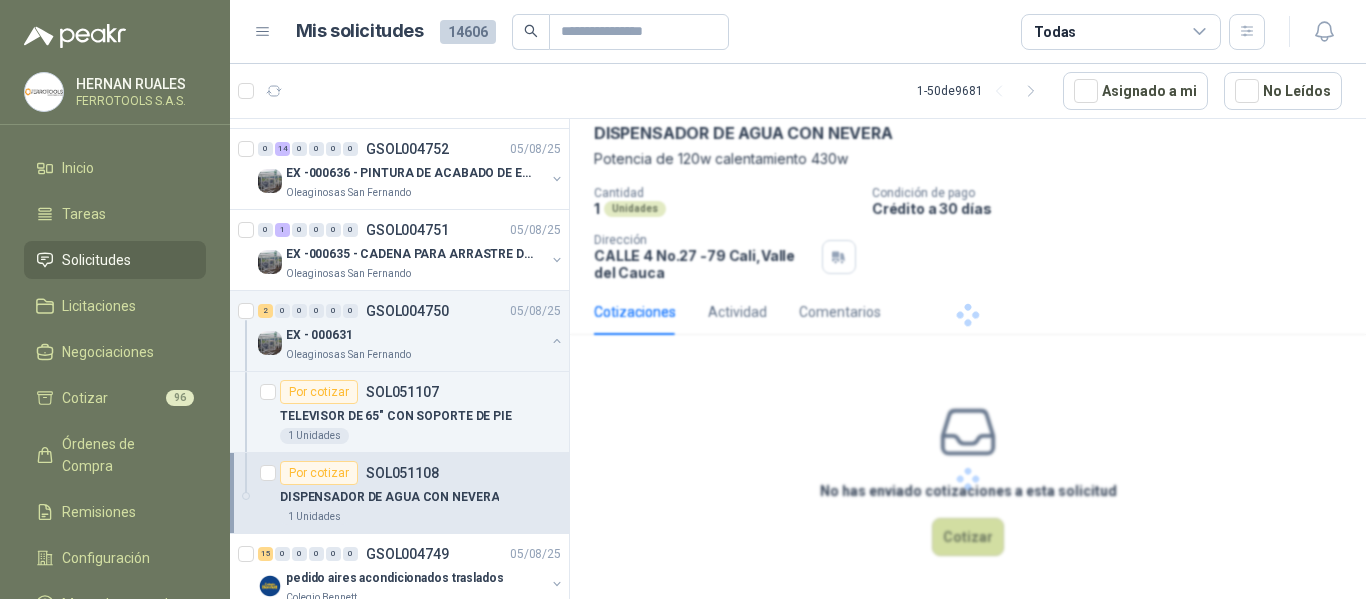 scroll, scrollTop: 0, scrollLeft: 0, axis: both 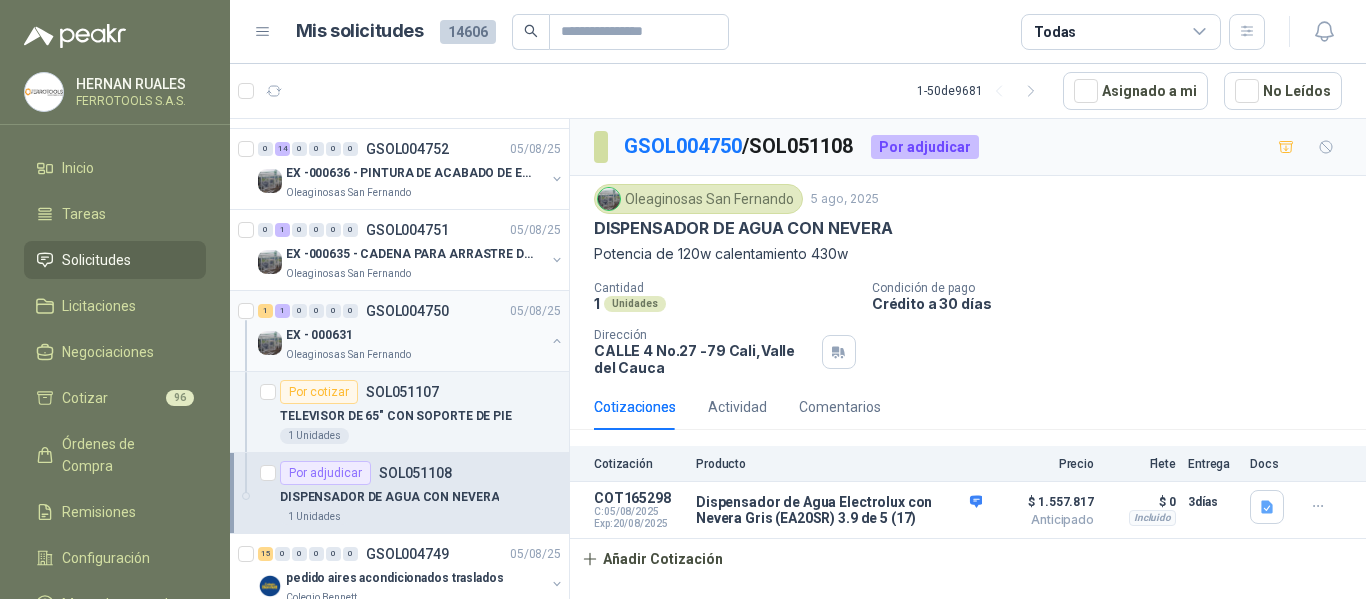 click on "Oleaginosas San Fernando" at bounding box center [415, 355] 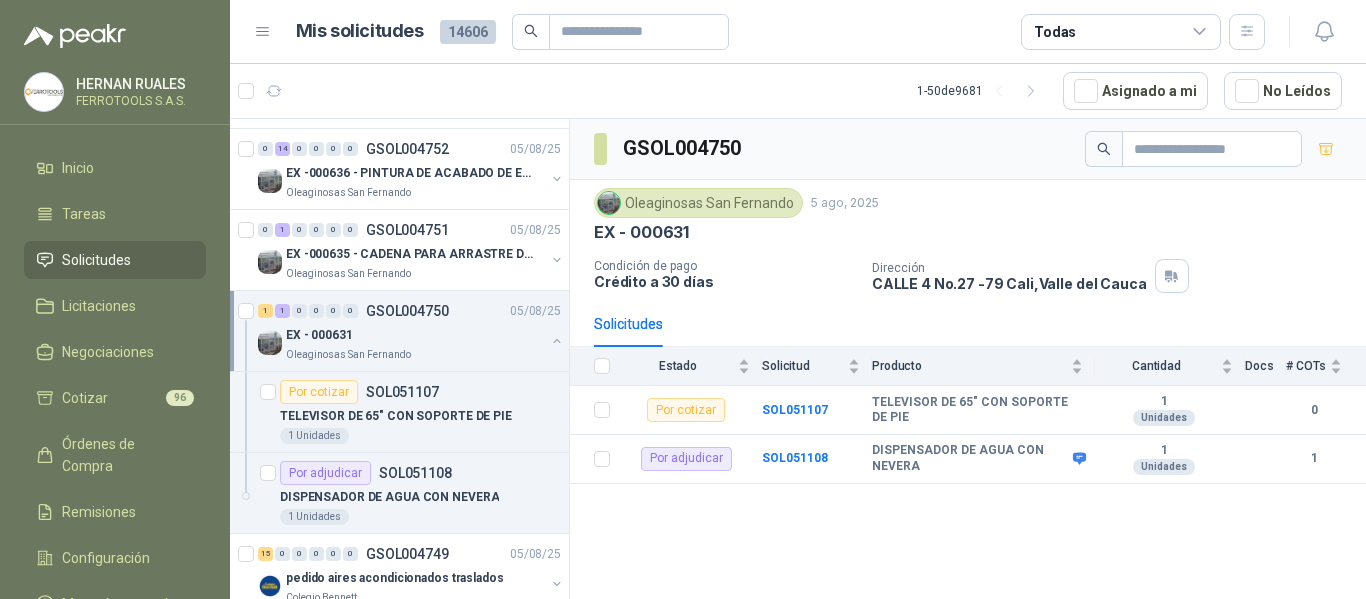 click at bounding box center (557, 341) 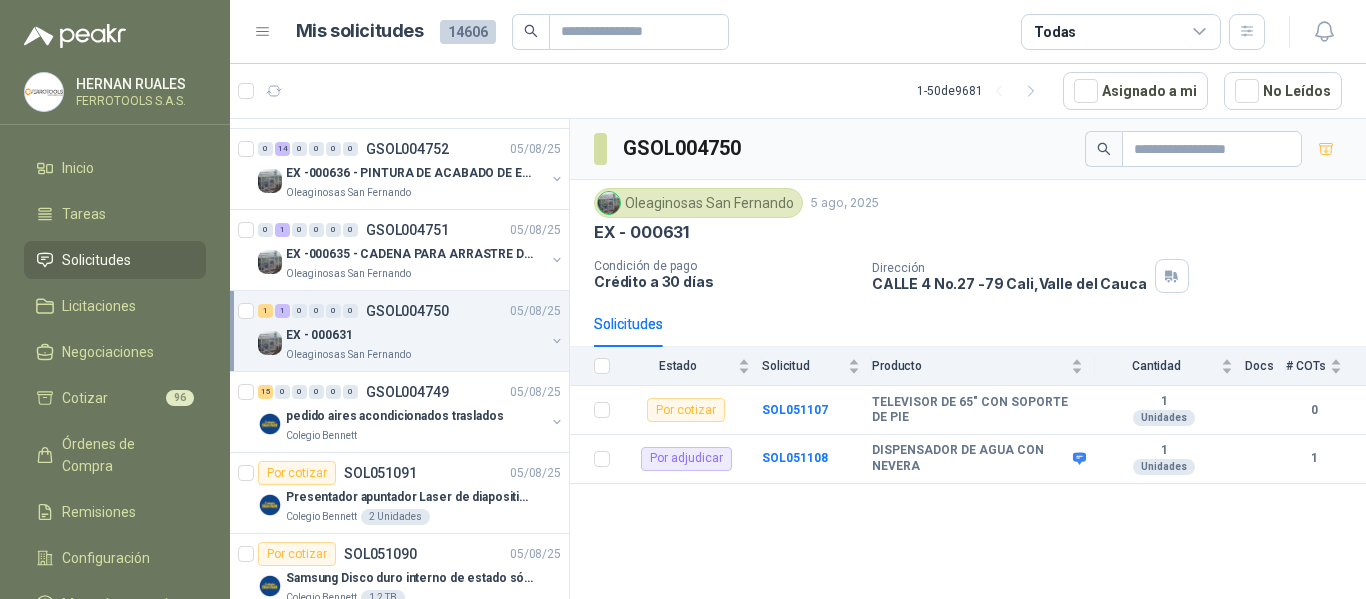 click on "EX - 000631" at bounding box center (415, 335) 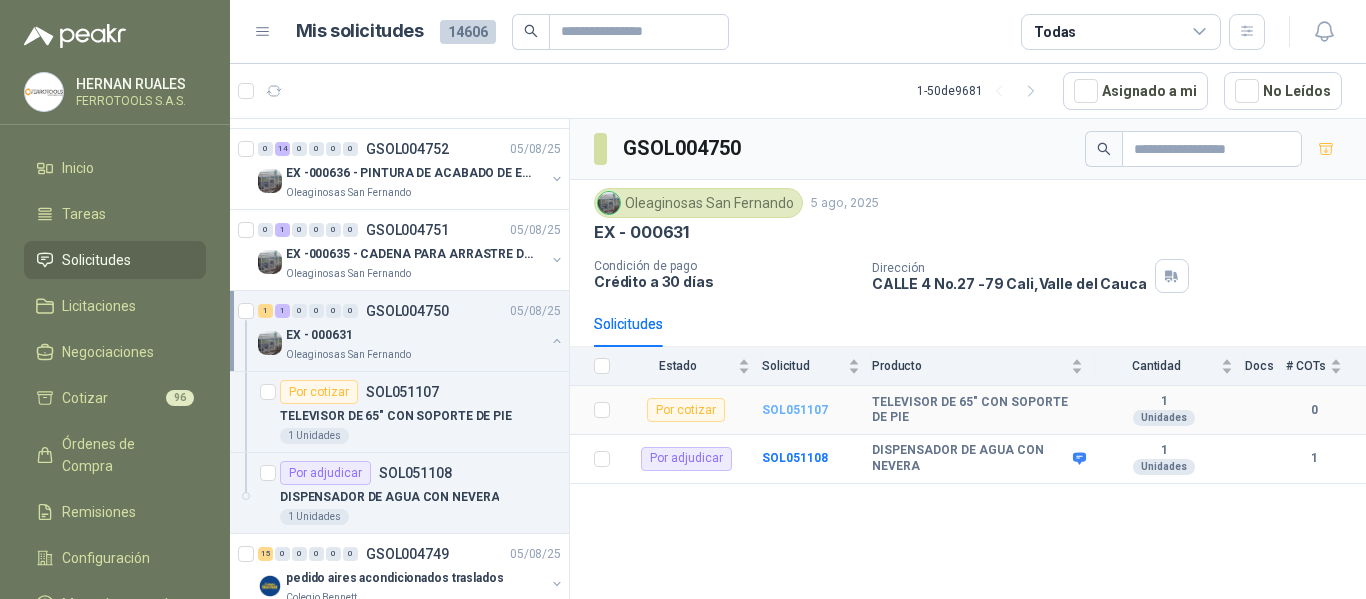 click on "SOL051107" at bounding box center (795, 410) 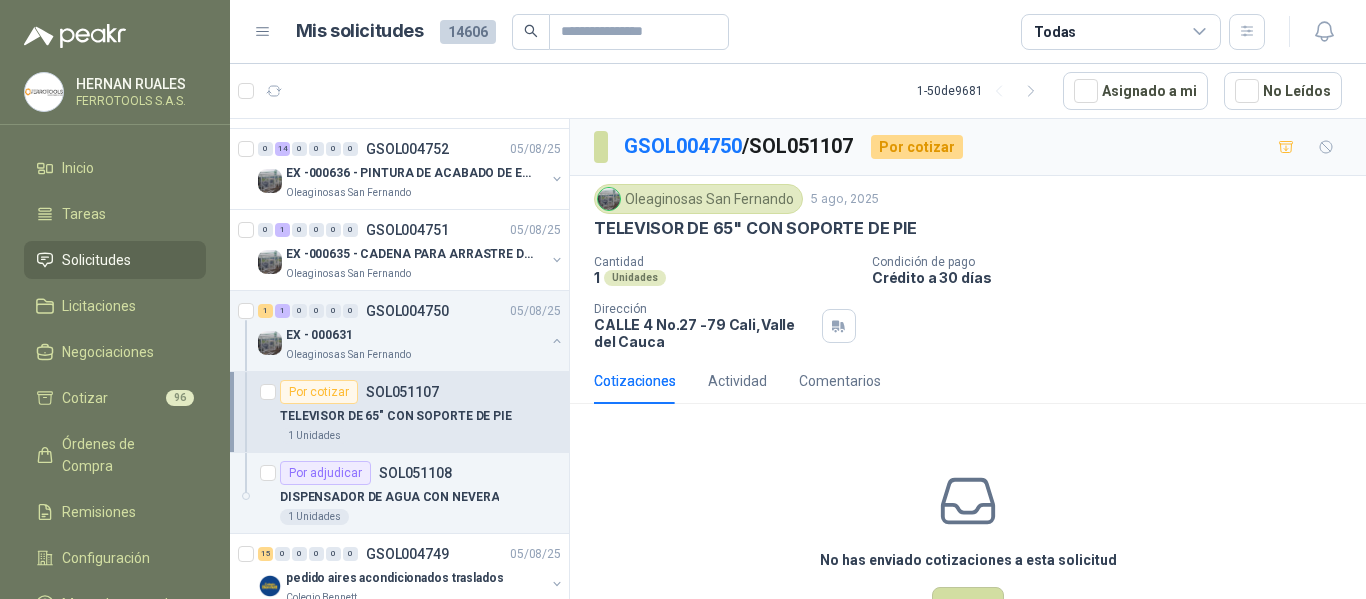 scroll, scrollTop: 70, scrollLeft: 0, axis: vertical 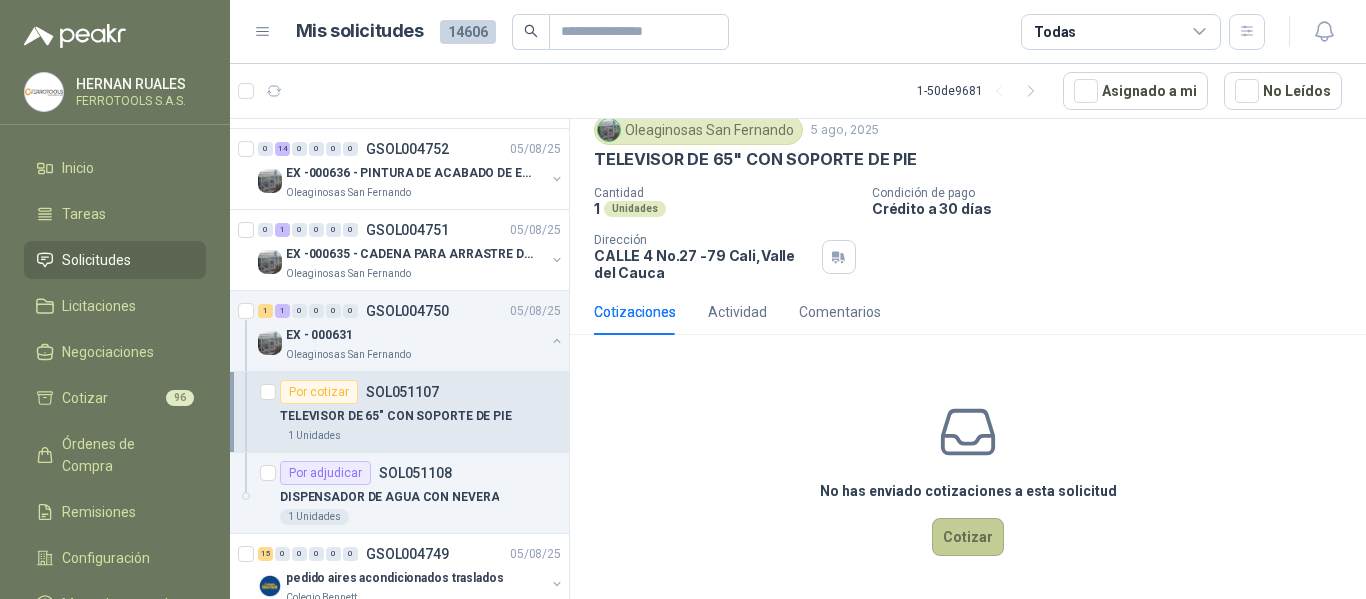 click on "Cotizar" at bounding box center (968, 537) 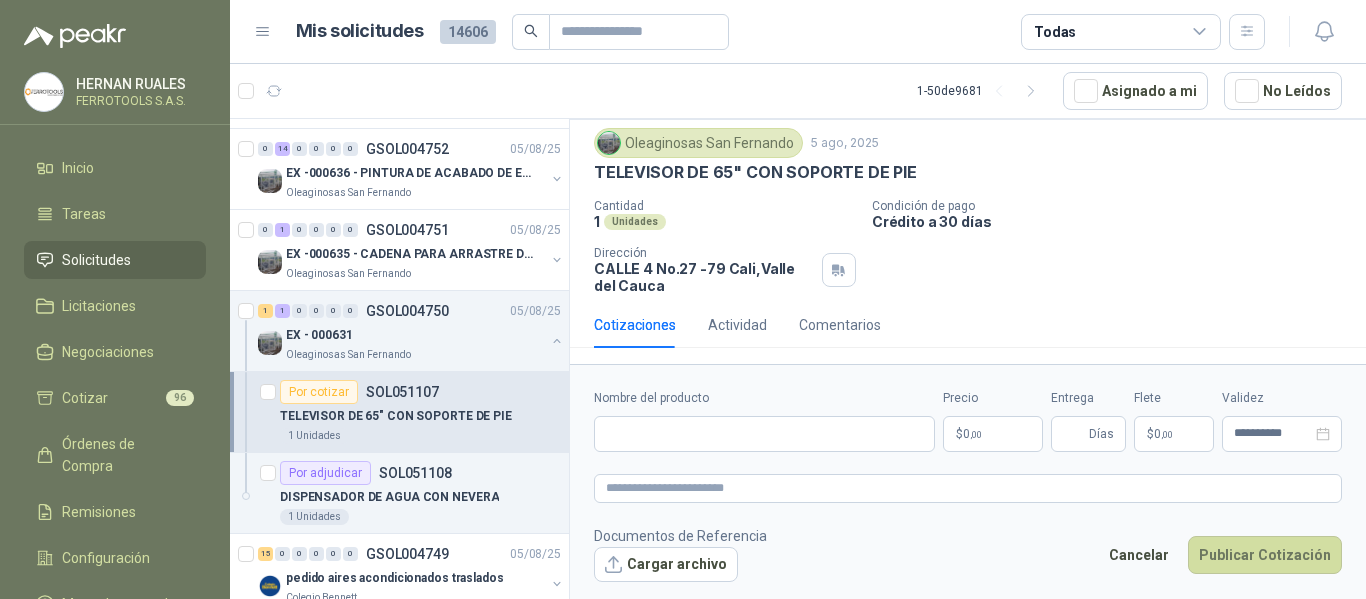 type 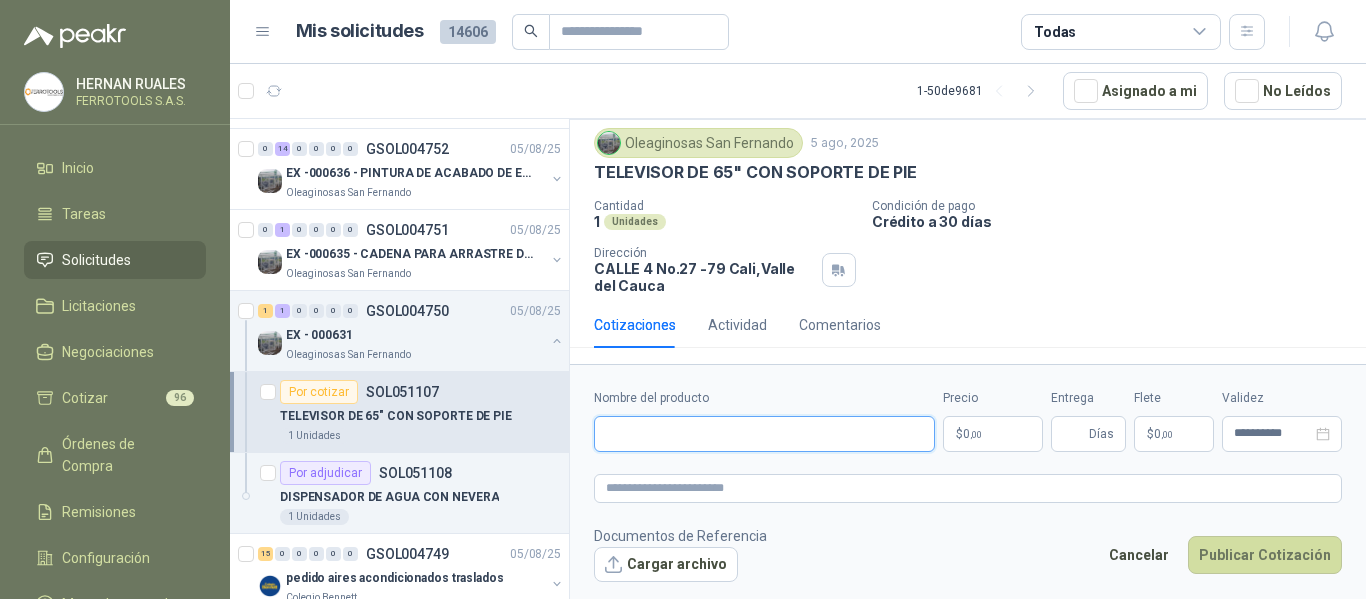 click on "Nombre del producto" at bounding box center (764, 434) 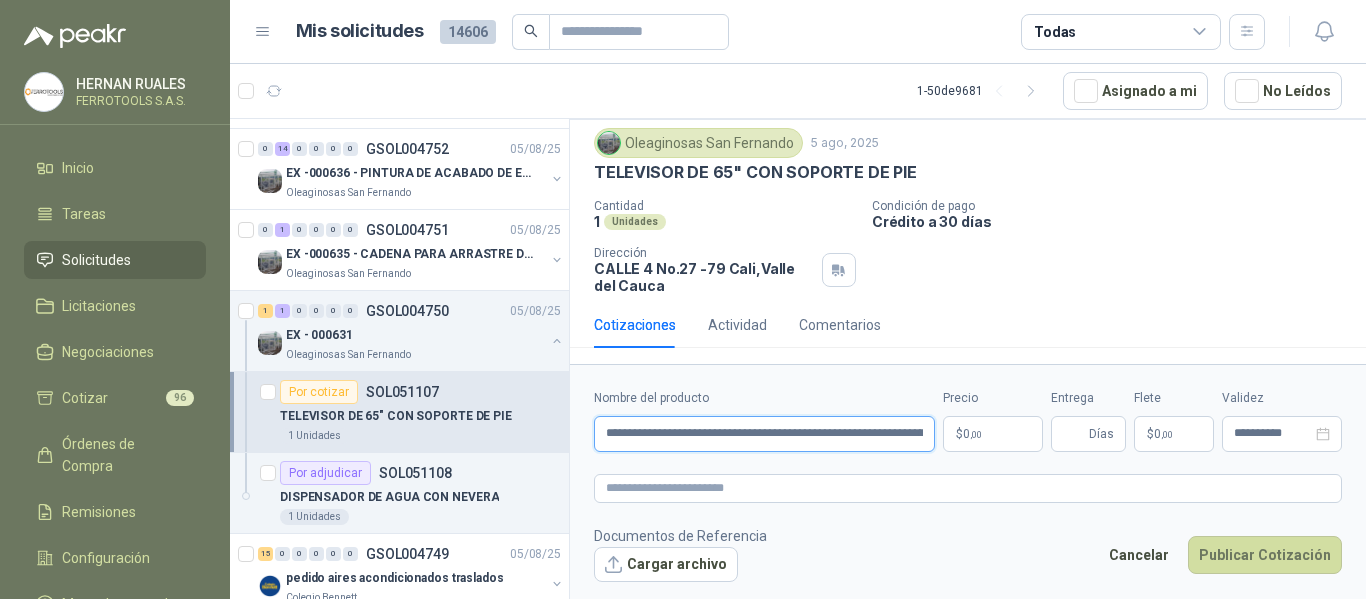 scroll, scrollTop: 0, scrollLeft: 75, axis: horizontal 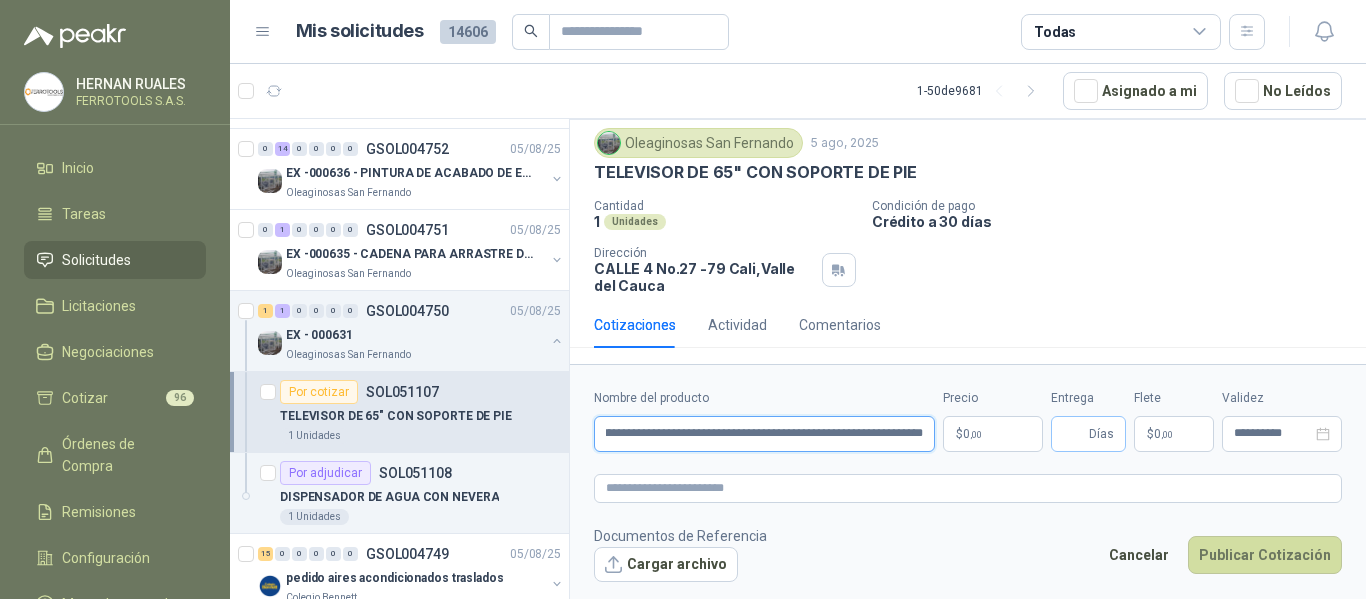 drag, startPoint x: 820, startPoint y: 434, endPoint x: 1076, endPoint y: 451, distance: 256.56384 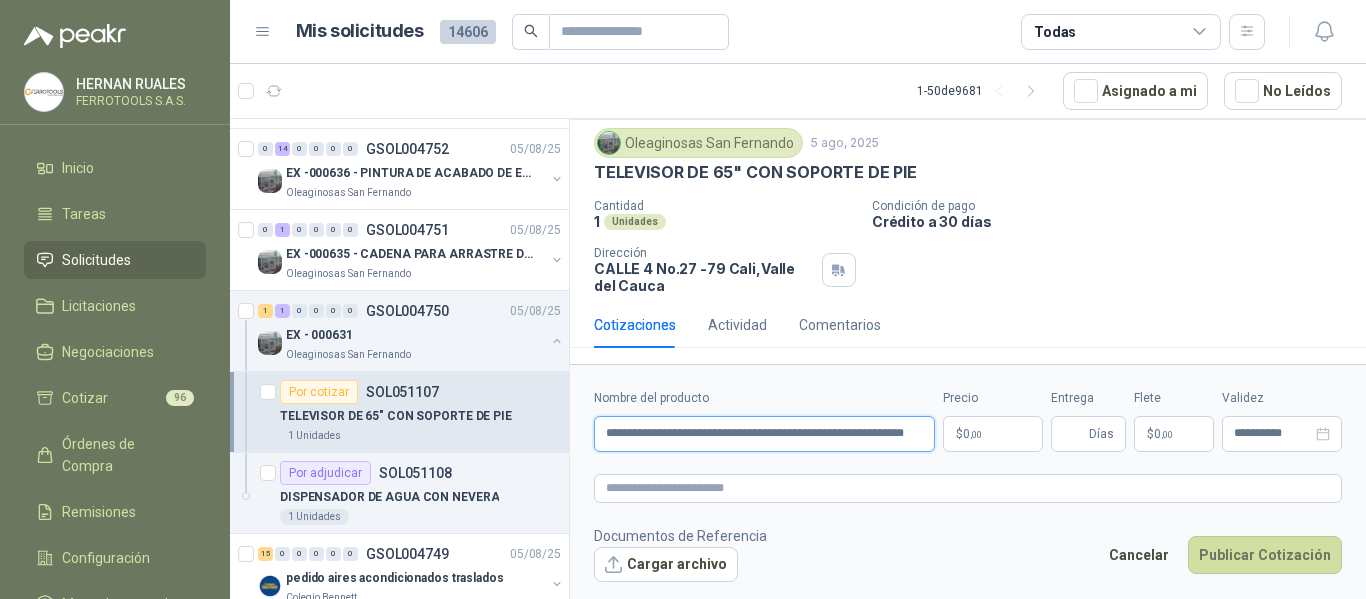 scroll, scrollTop: 0, scrollLeft: 36, axis: horizontal 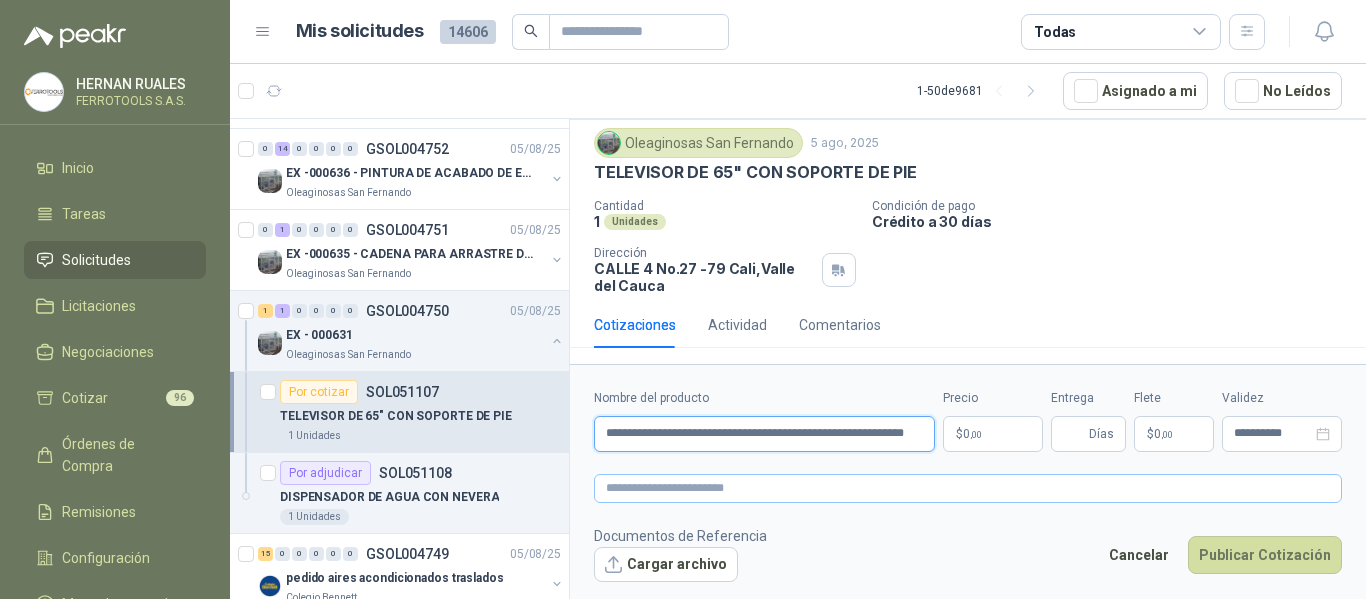 type on "**********" 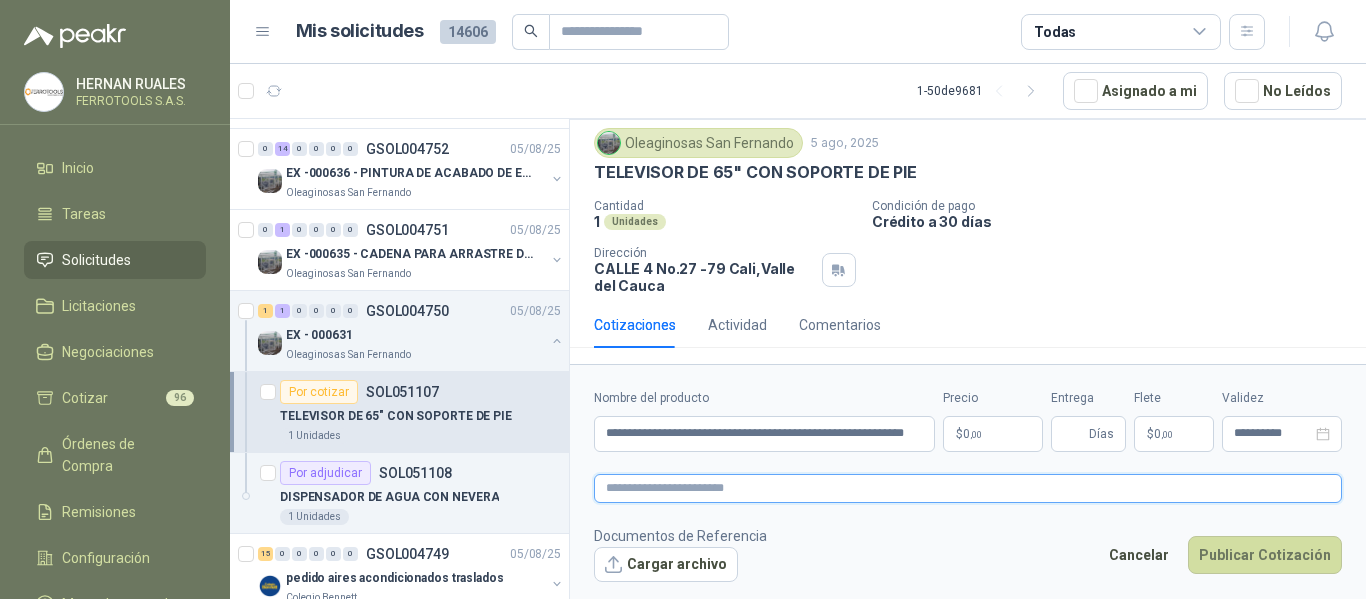 click at bounding box center [968, 488] 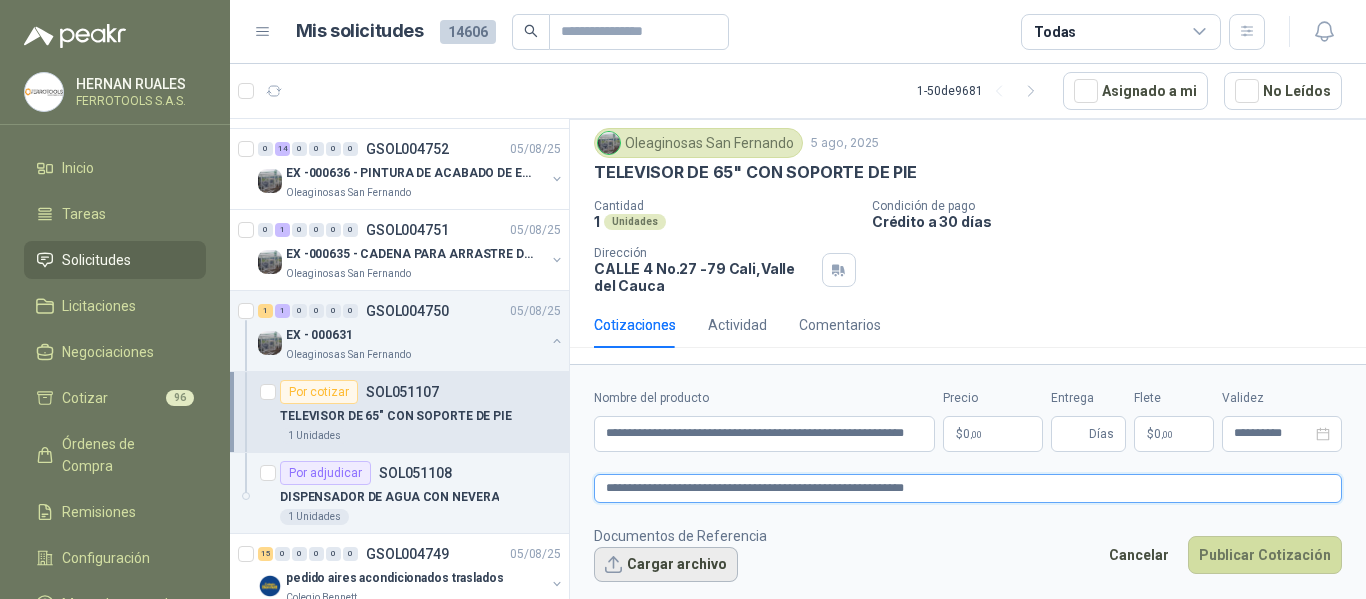 type on "**********" 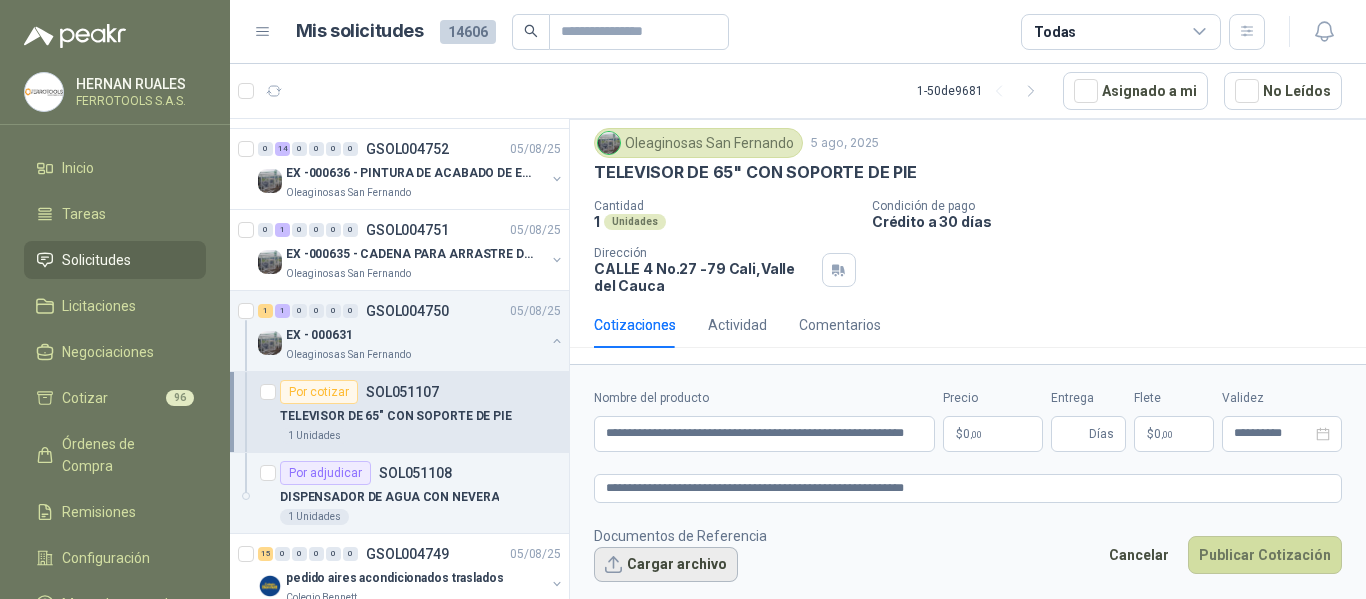 click on "Cargar archivo" at bounding box center (666, 565) 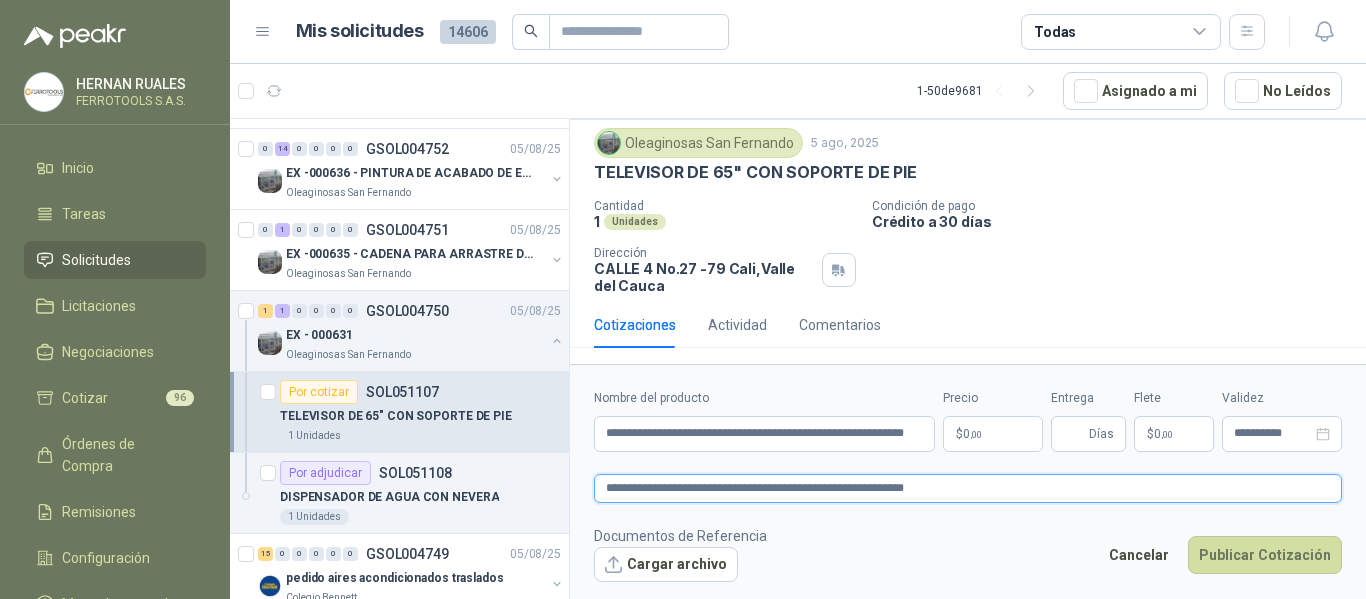 click on "**********" at bounding box center (968, 488) 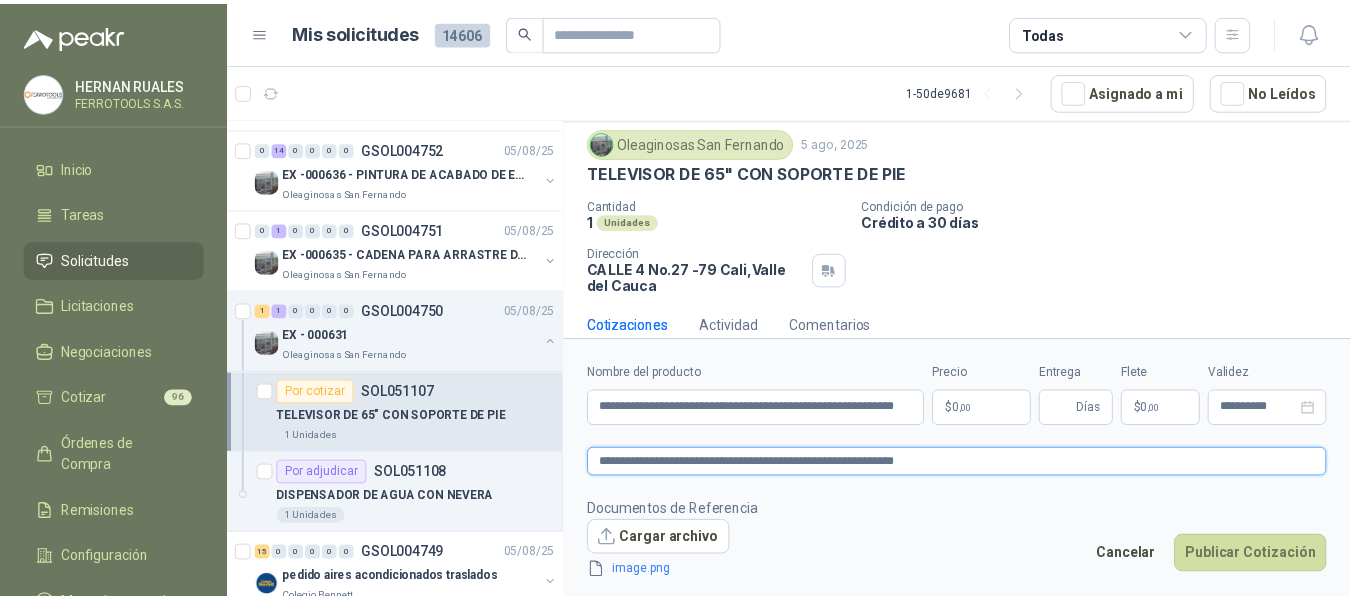 scroll, scrollTop: 70, scrollLeft: 0, axis: vertical 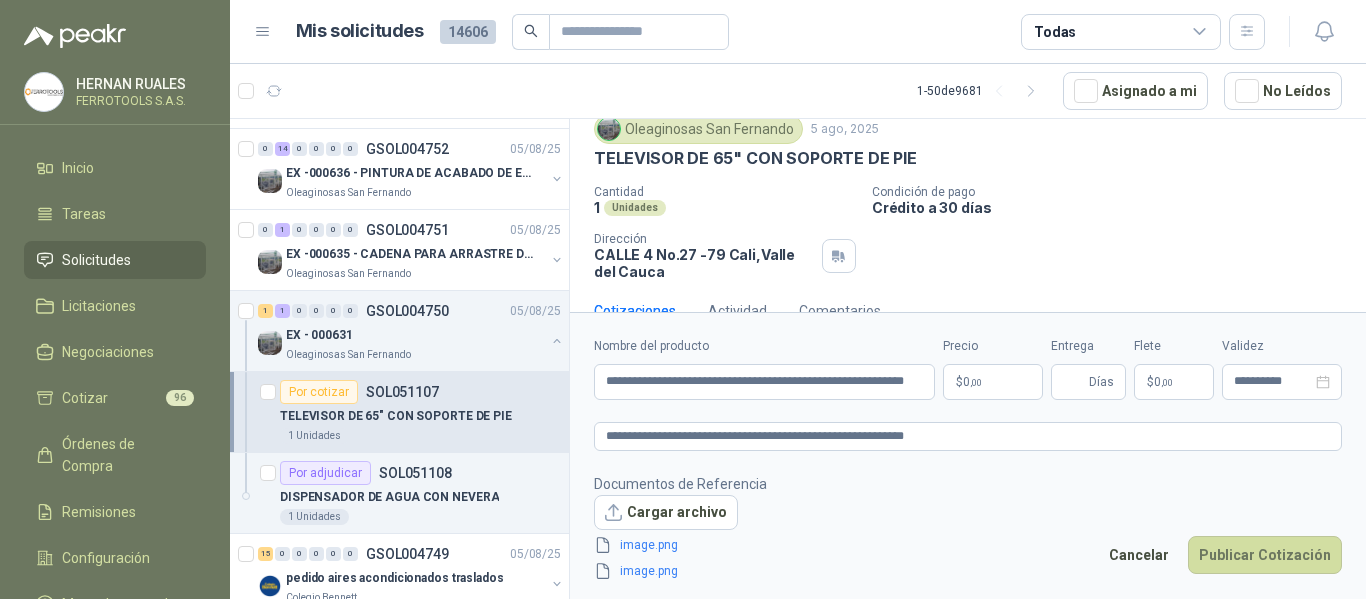 click on "HERNAN   RUALES FERROTOOLS S.A.S.   Inicio   Tareas   Solicitudes   Licitaciones   Negociaciones   Cotizar 96   Órdenes de Compra   Remisiones   Configuración   Manuales y ayuda Mis solicitudes 14606 Todas 1 - 50  de  9681 Asignado a mi No Leídos 3   0   0   0   0   0   GSOL004758 05/08/25   PEDIDO PREESCOLAR 2 Colegio Bennett   2   0   0   0   0   0   GSOL004757 05/08/25   ectotermos  Zoologico De Cali    Por cotizar SOL051139 05/08/25   Probiótico® Vetnil Equinos prioridad alta Zoologico De Cali  8   Unidades Por adjudicar SOL051138 05/08/25   Lavadora LG Carga Frontal WM22VV2S6BR Colegio Bennett 1   Unidades Por cotizar SOL051133 05/08/25   lámina RH  Colegio Bennett 2   Unidades 1   0   0   0   0   0   GSOL004756 05/08/25   casa pance Colegio Bennett   1   0   0   0   0   0   GSOL004755 05/08/25   carpinteria zona de inglés Colegio Bennett   3   0   0   0   0   0   GSOL004754 05/08/25   EX -000638 - INSUMOS PARAB CONEXION DE TUBERIA Y A Oleaginosas San Fernando   Por adjudicar SOL051127 05/08/25" at bounding box center (683, 299) 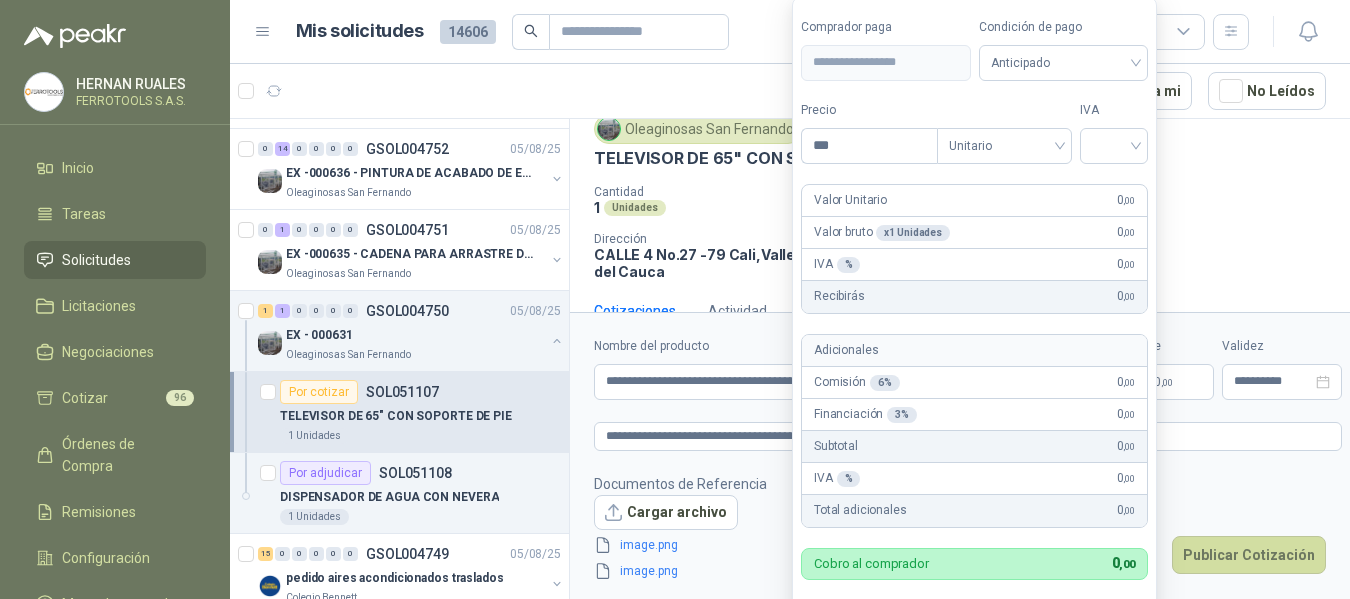 type 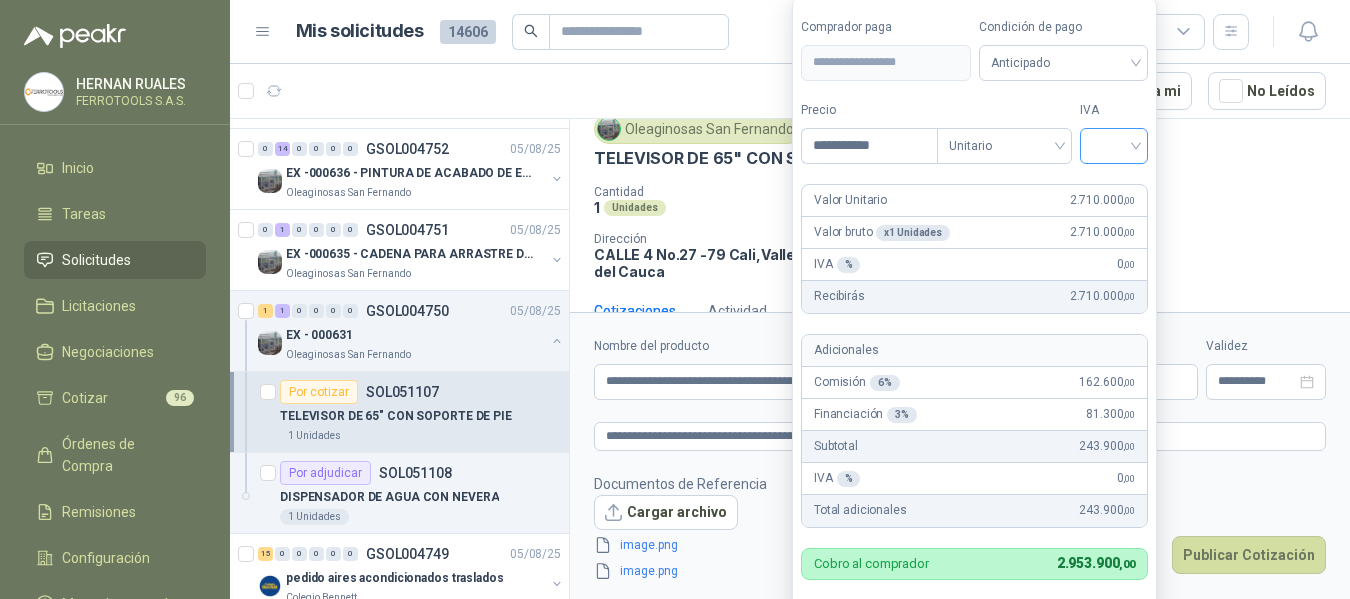 type on "**********" 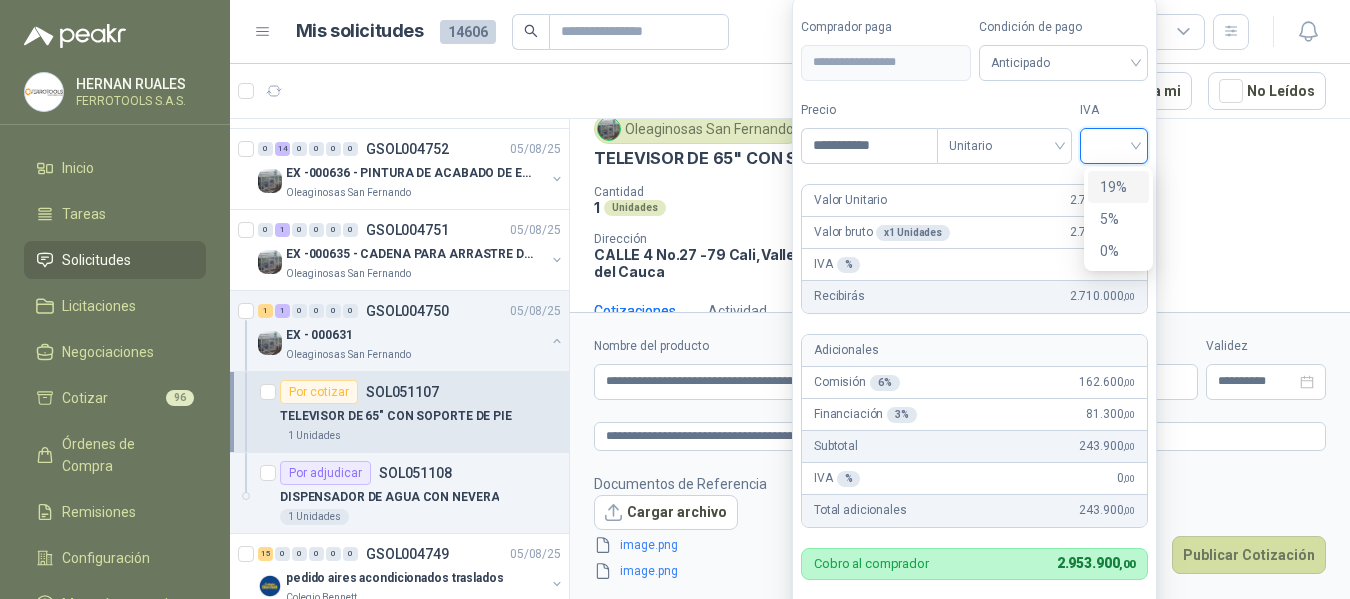 click on "19%" at bounding box center [1118, 187] 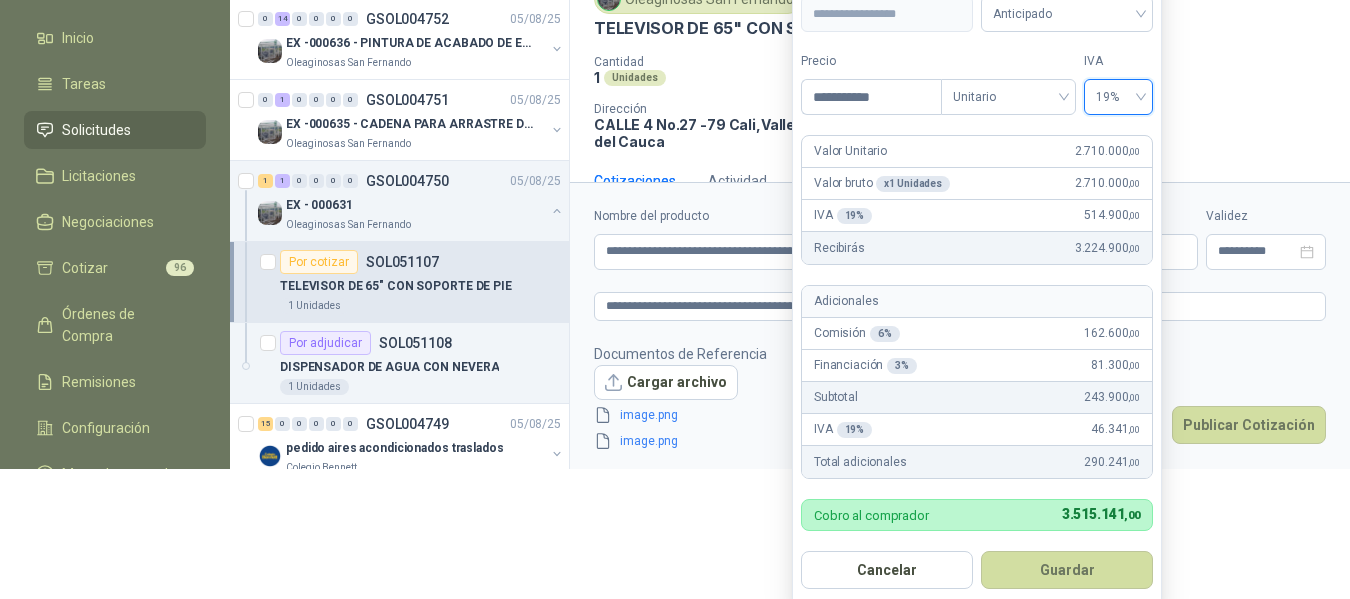 scroll, scrollTop: 139, scrollLeft: 0, axis: vertical 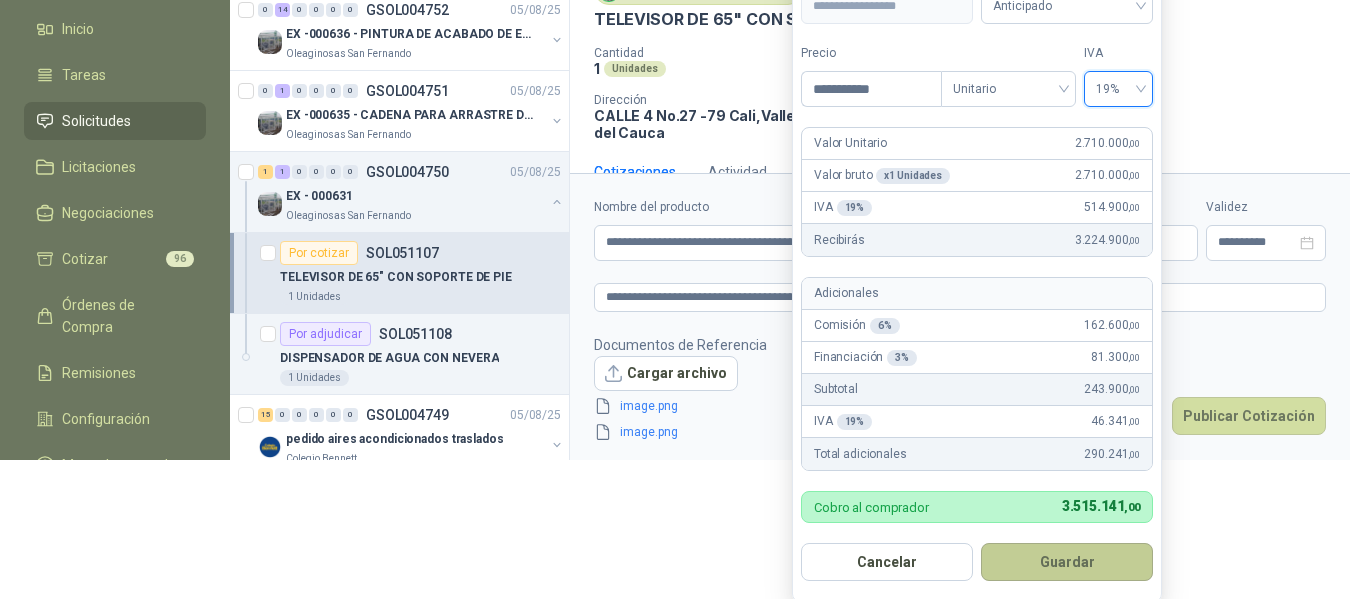 click on "Guardar" at bounding box center [1067, 562] 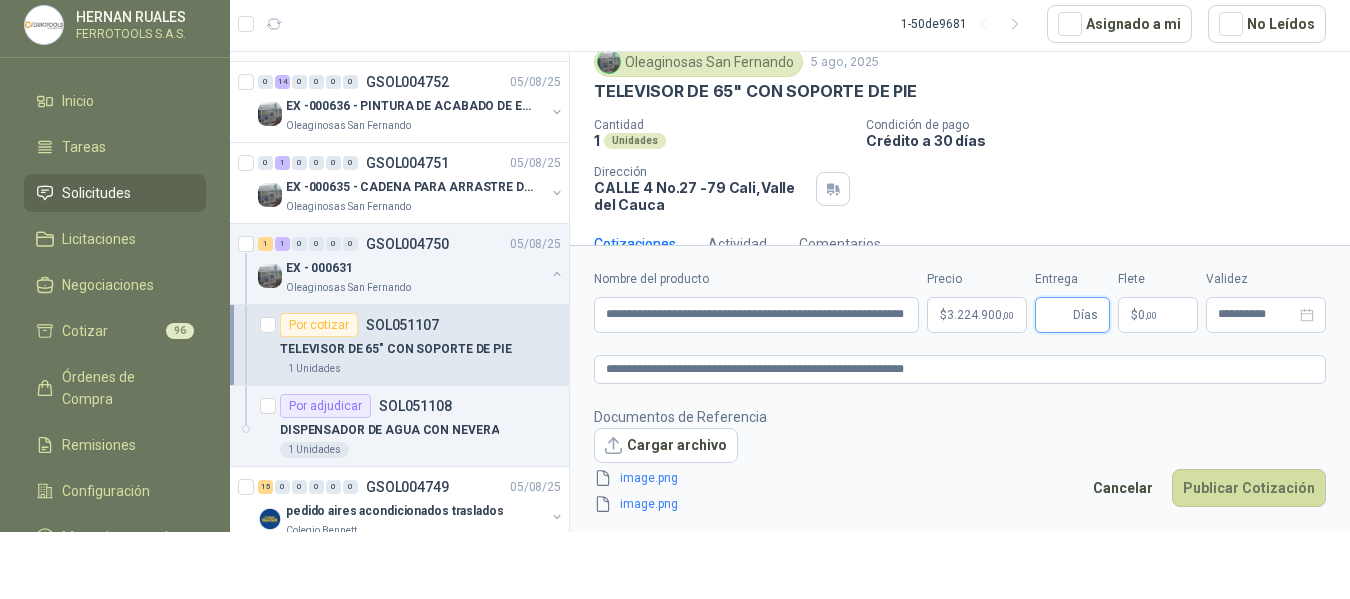 scroll, scrollTop: 71, scrollLeft: 0, axis: vertical 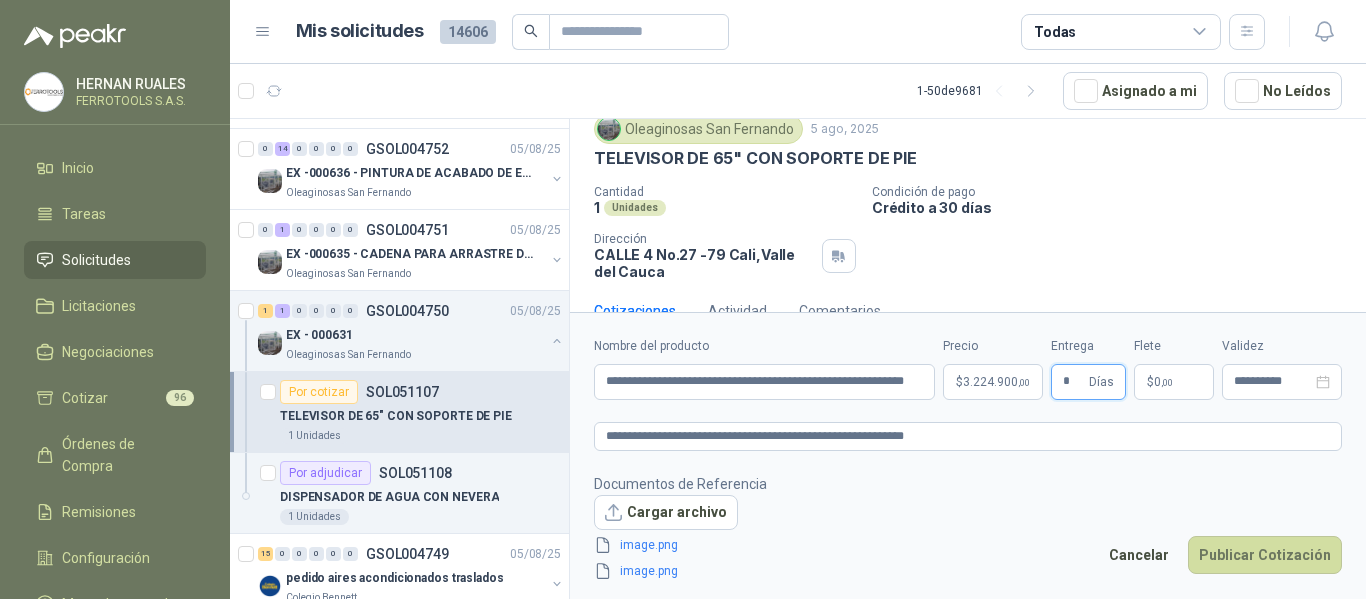 type on "*" 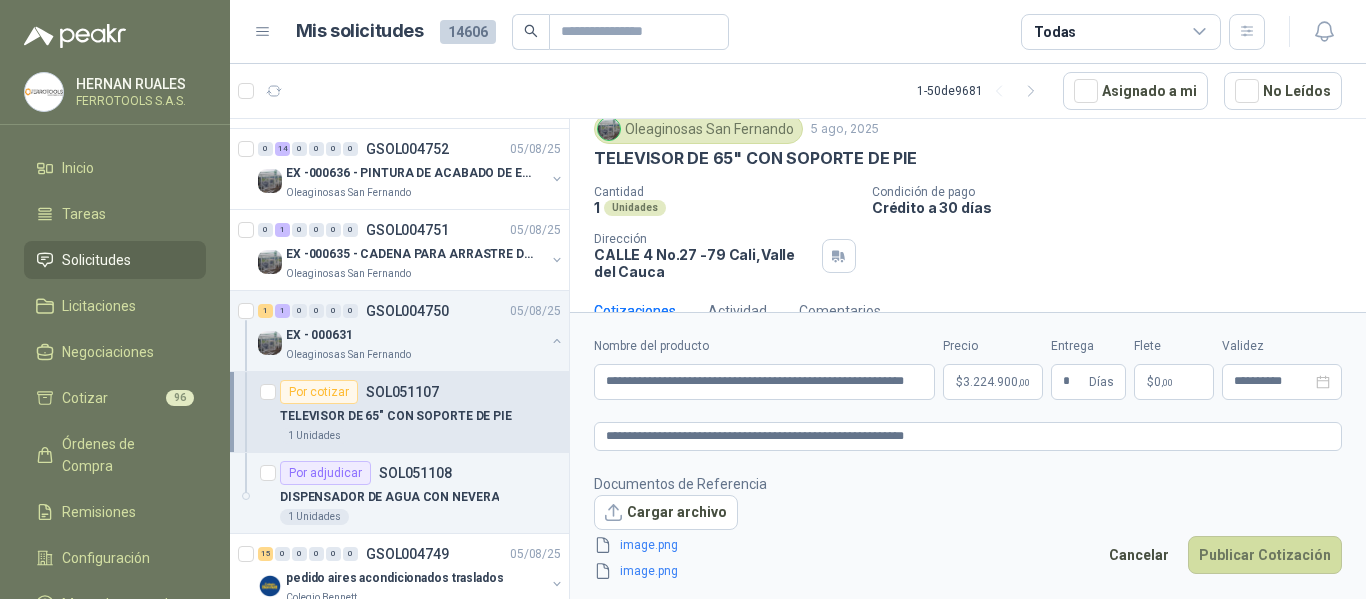 click on "Documentos de Referencia Cargar archivo image.png image.png Cancelar Publicar Cotización" at bounding box center [968, 528] 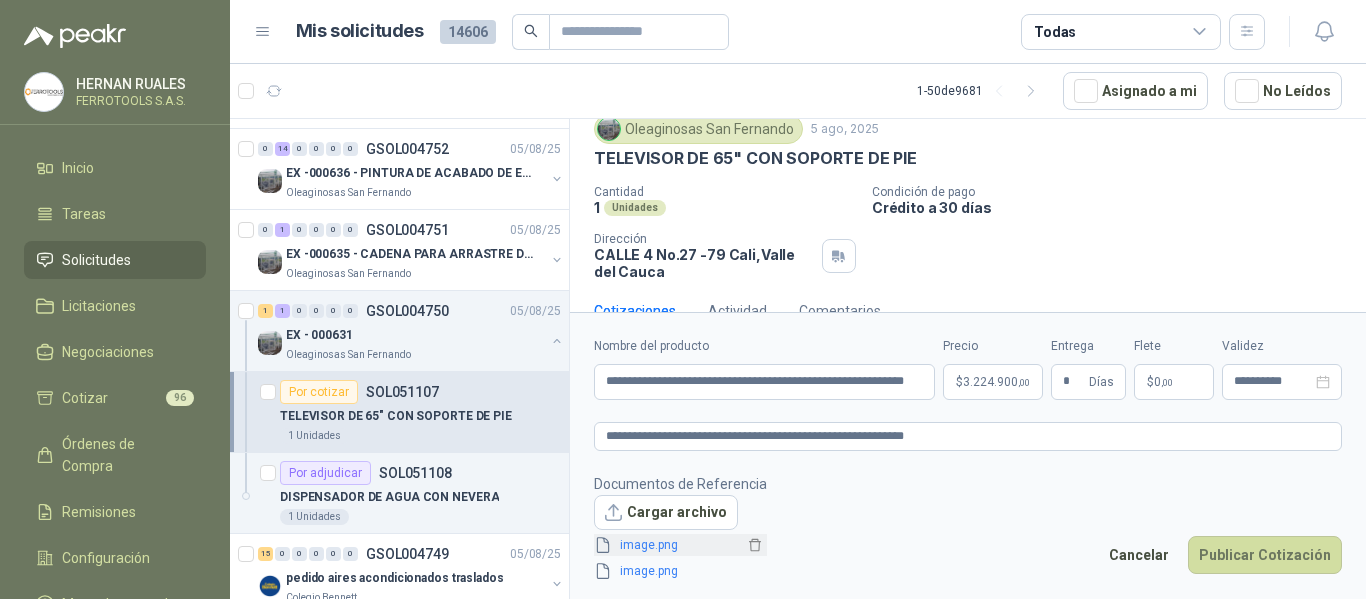click on "image.png" at bounding box center [678, 545] 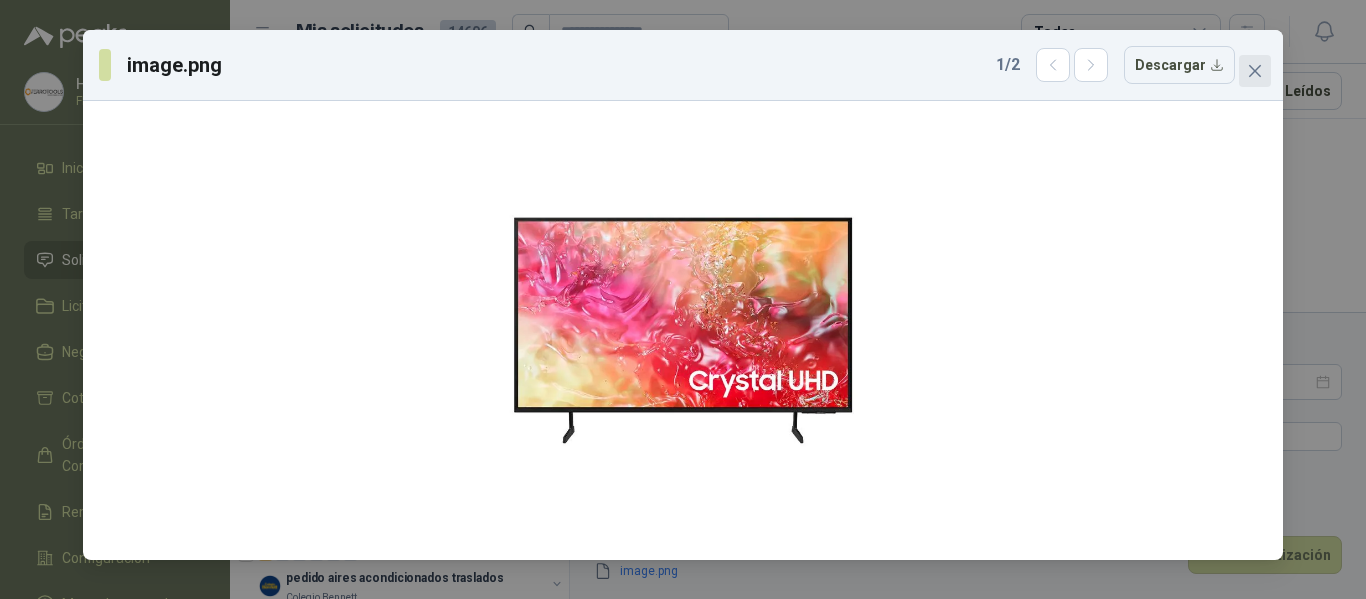 click 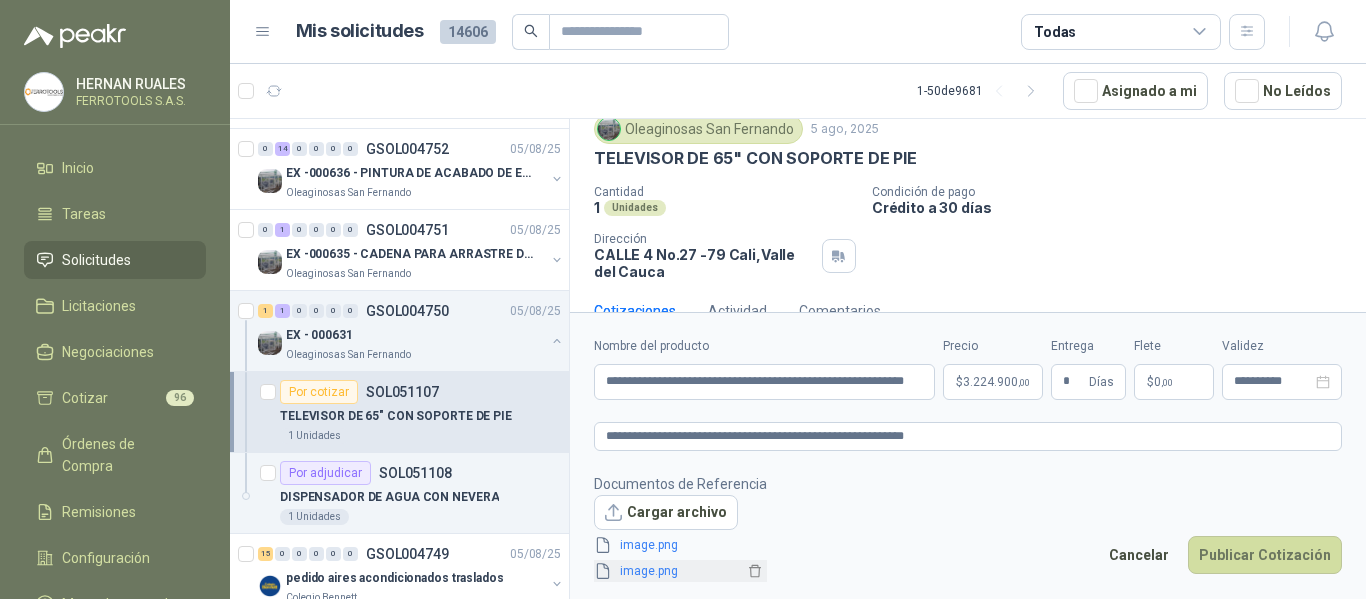 click on "image.png" at bounding box center (678, 571) 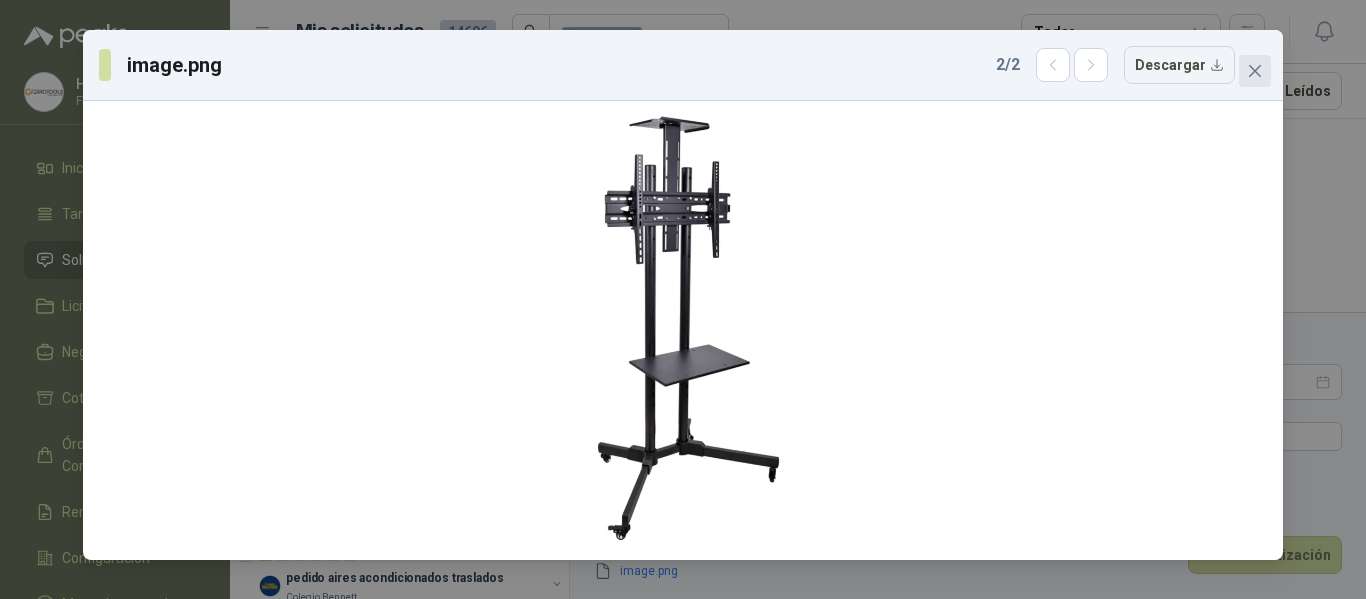 click 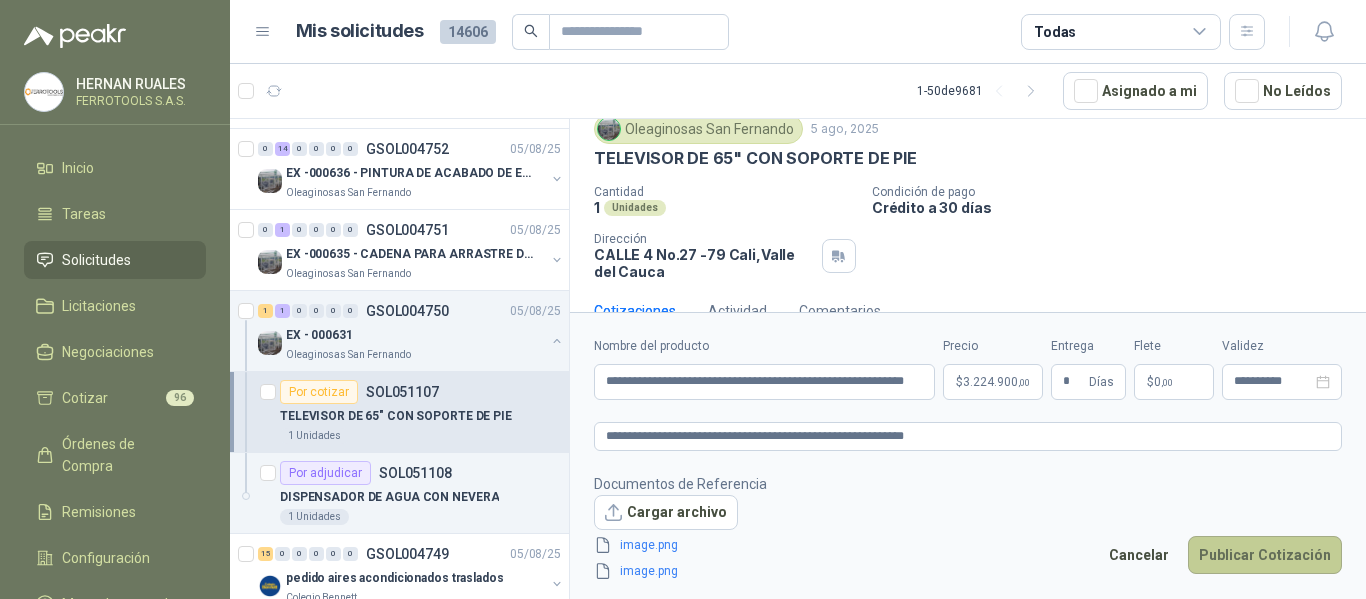 click on "Publicar Cotización" at bounding box center [1265, 555] 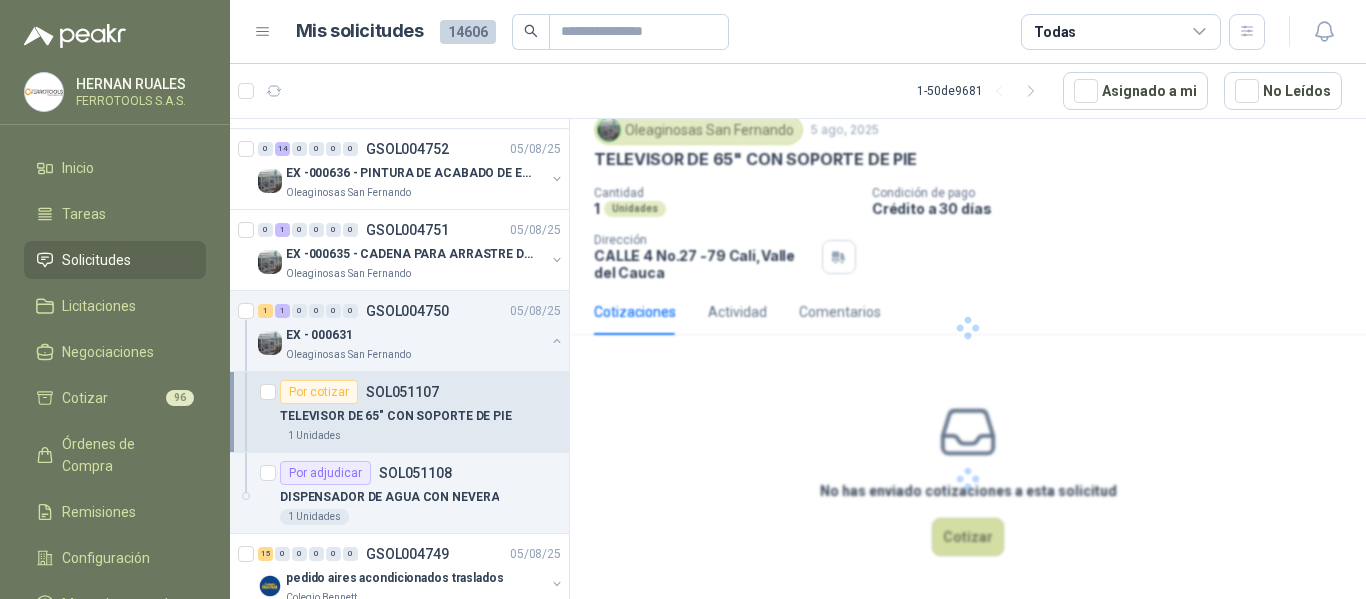 scroll, scrollTop: 0, scrollLeft: 0, axis: both 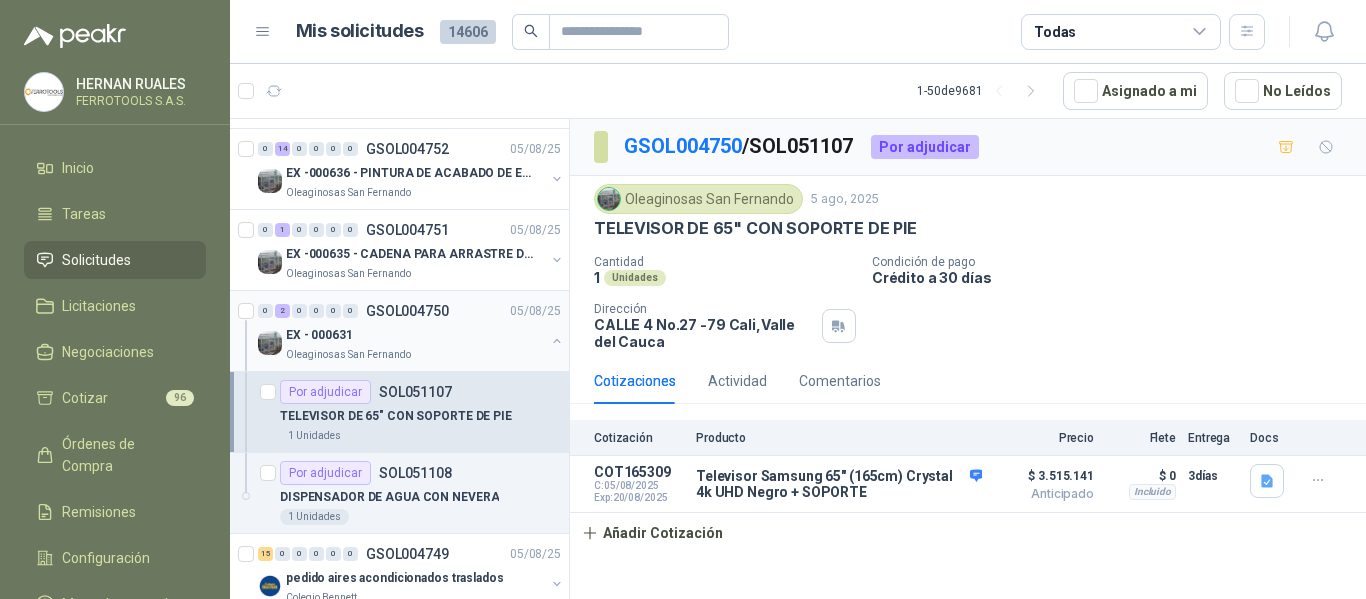 click at bounding box center (557, 341) 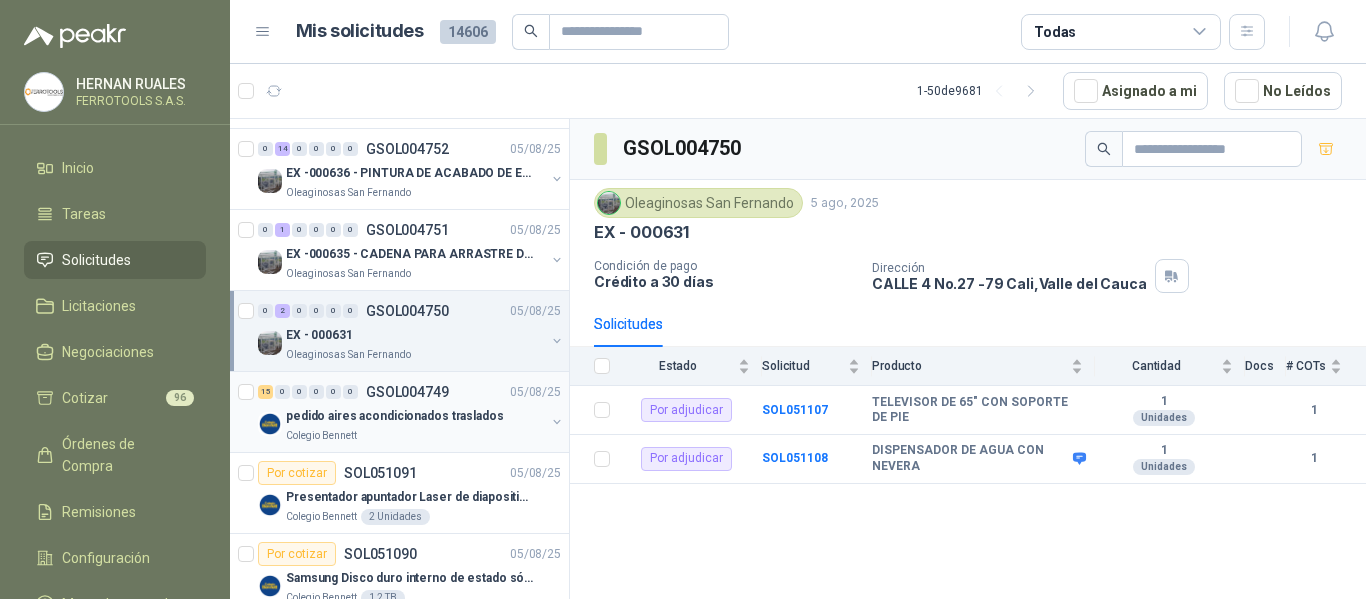 click on "pedido aires acondicionados traslados" at bounding box center (395, 416) 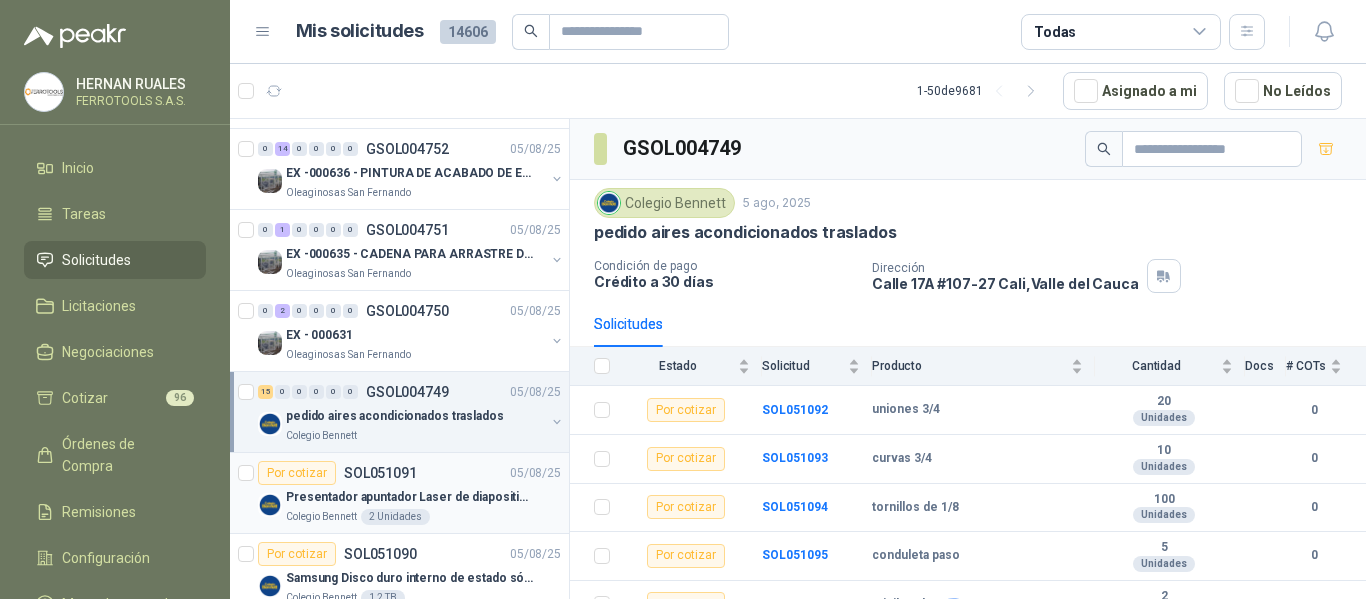 click on "Presentador apuntador Laser de diapositivas Wireless USB 2.4 ghz Marca Technoquick" at bounding box center [410, 497] 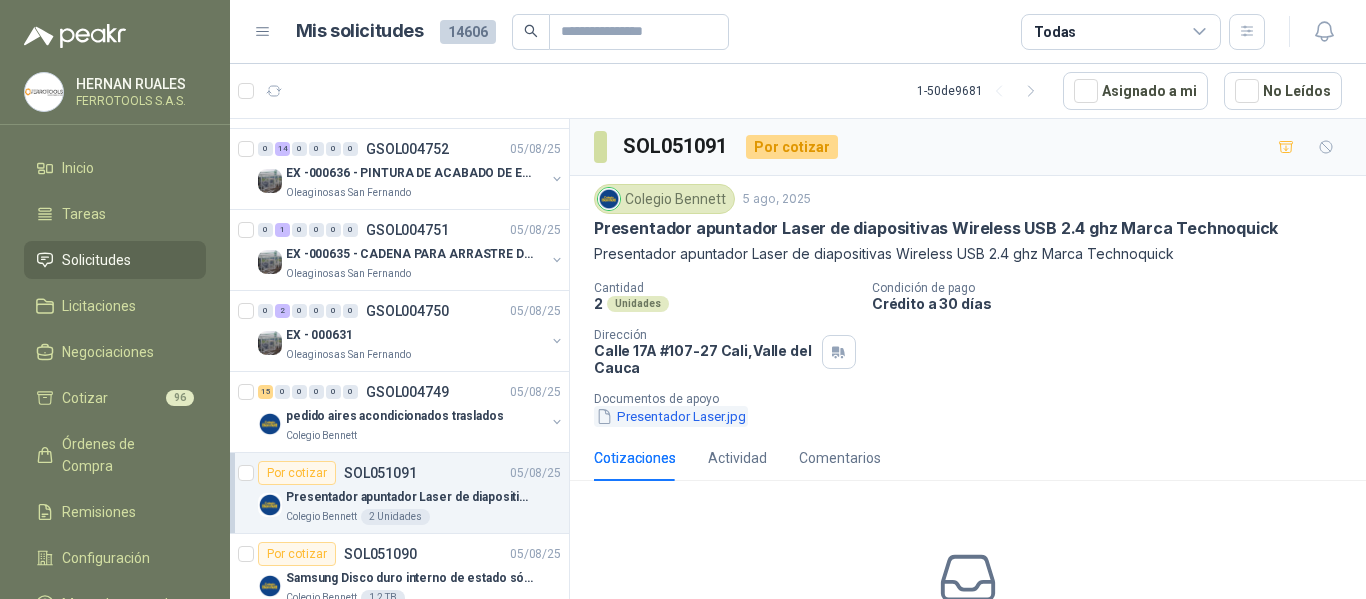 click on "Presentador Laser.jpg" at bounding box center [671, 416] 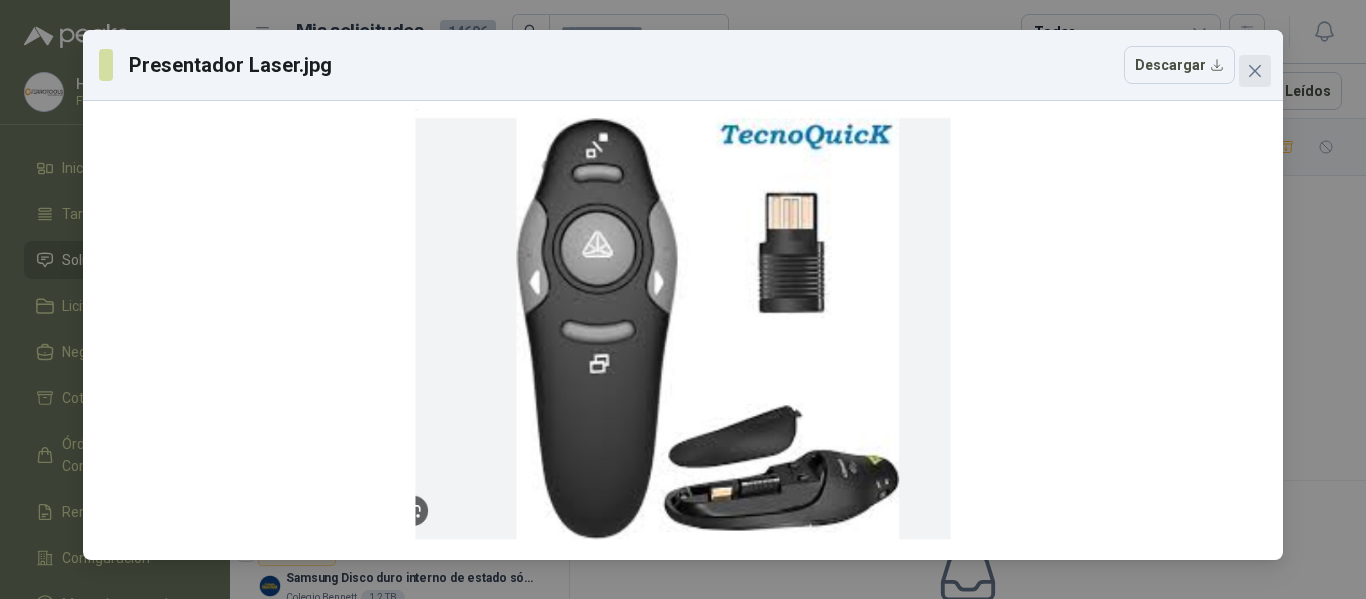 click 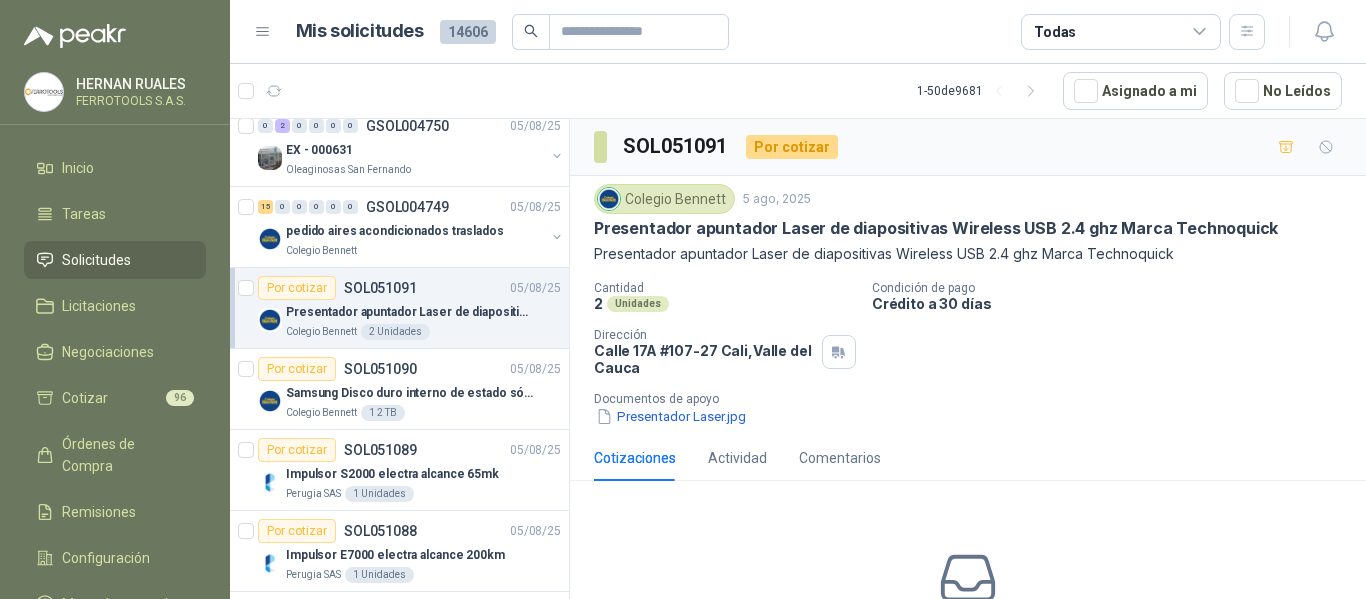 scroll, scrollTop: 1000, scrollLeft: 0, axis: vertical 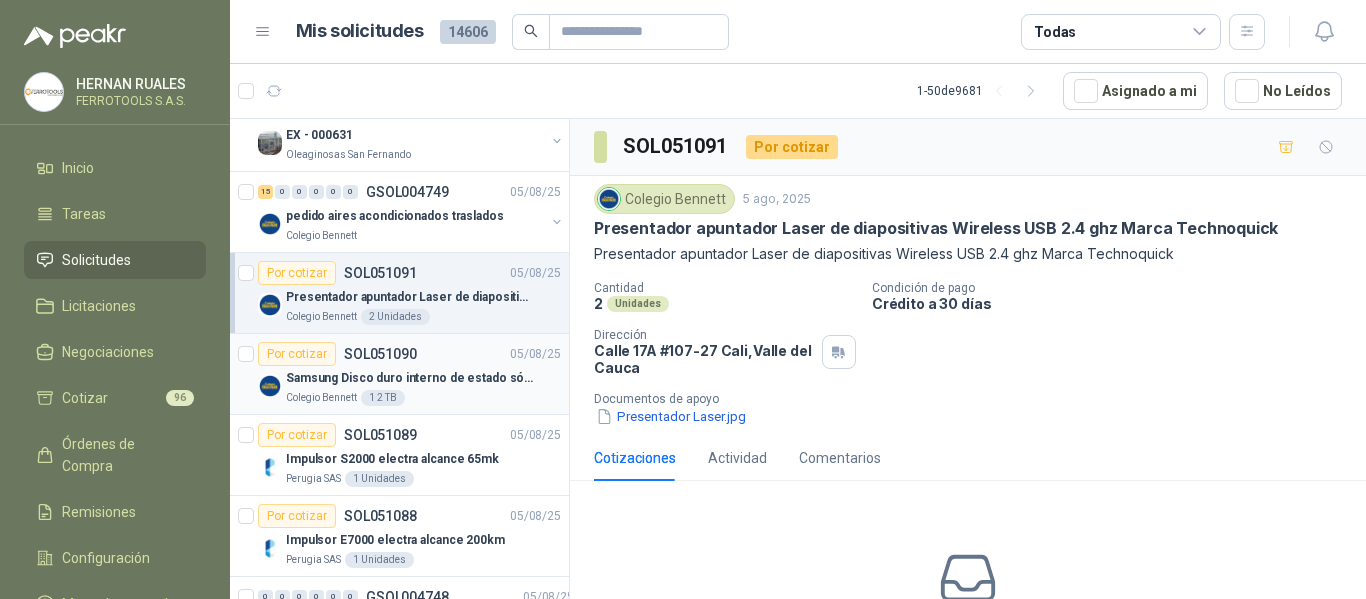 click on "Samsung Disco duro interno de estado sólido 990 PRO SSD NVMe M.2 PCIe Gen4, M.2 2280 2TB" at bounding box center (410, 378) 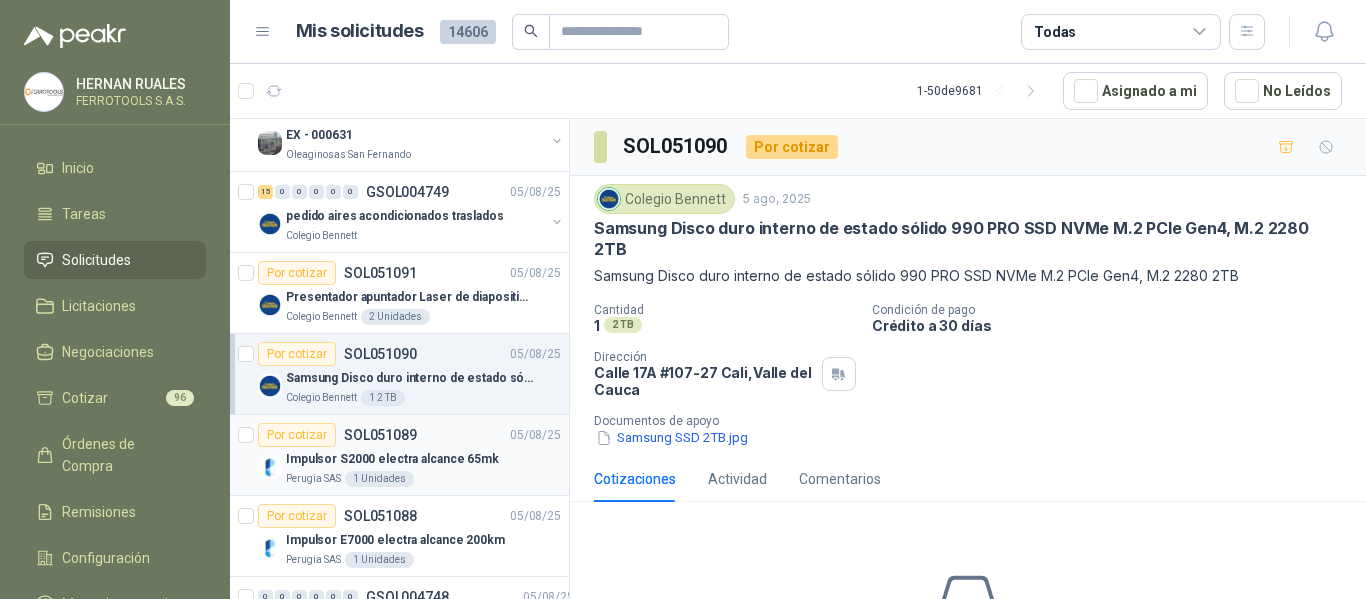 click on "Impulsor S2000 electra alcance 65mk" at bounding box center [392, 459] 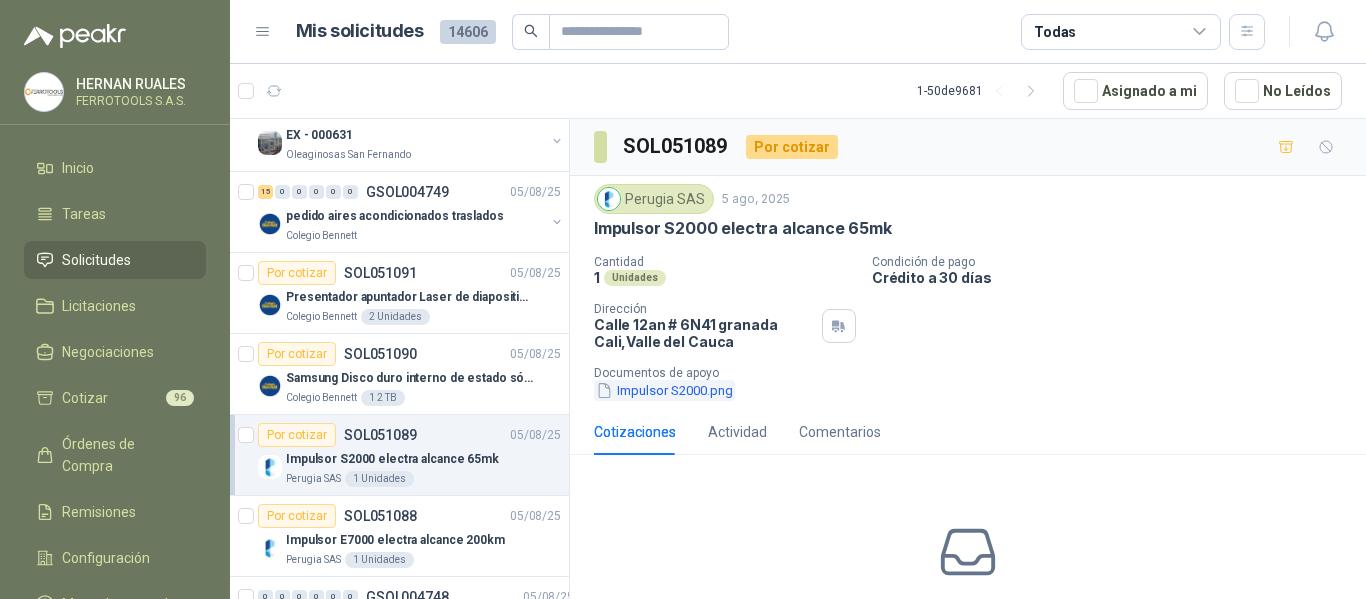 click on "Impulsor S2000.png" at bounding box center [664, 390] 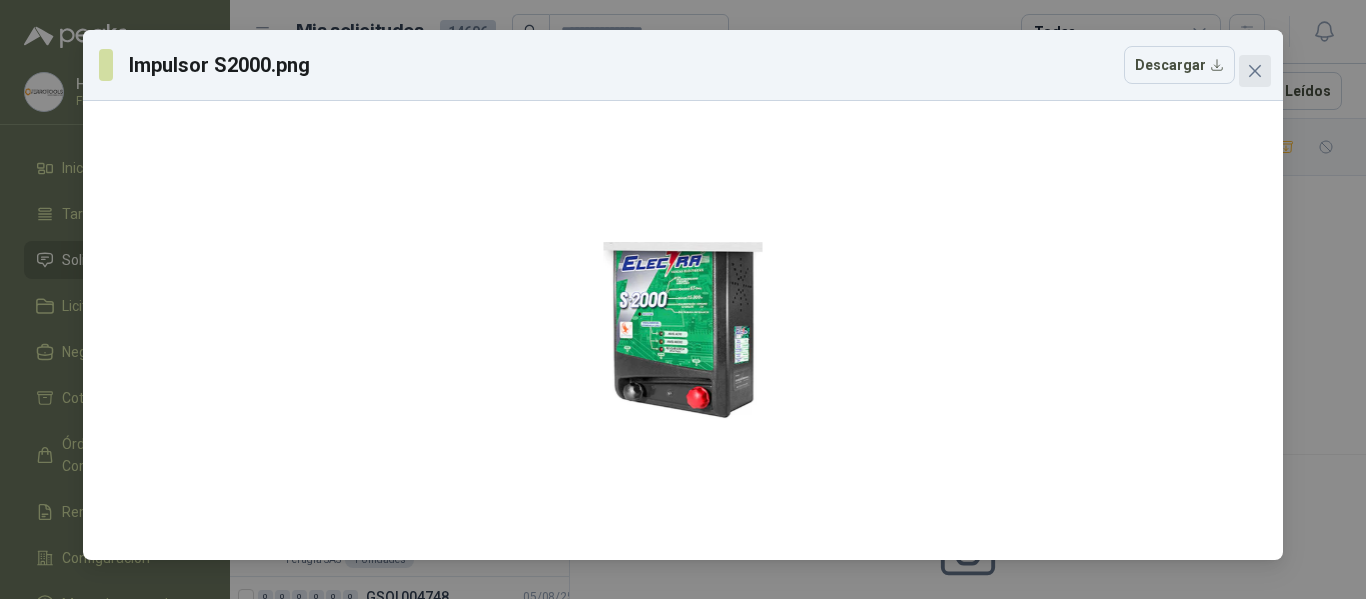click at bounding box center [1255, 71] 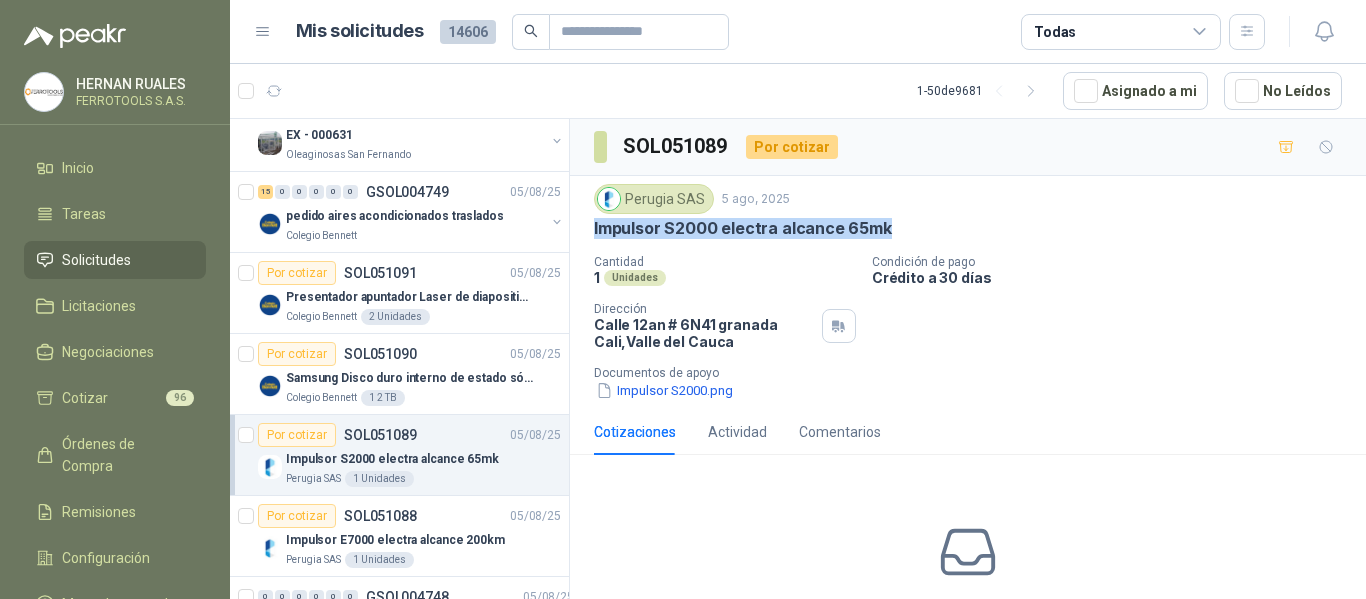 drag, startPoint x: 584, startPoint y: 222, endPoint x: 889, endPoint y: 239, distance: 305.4734 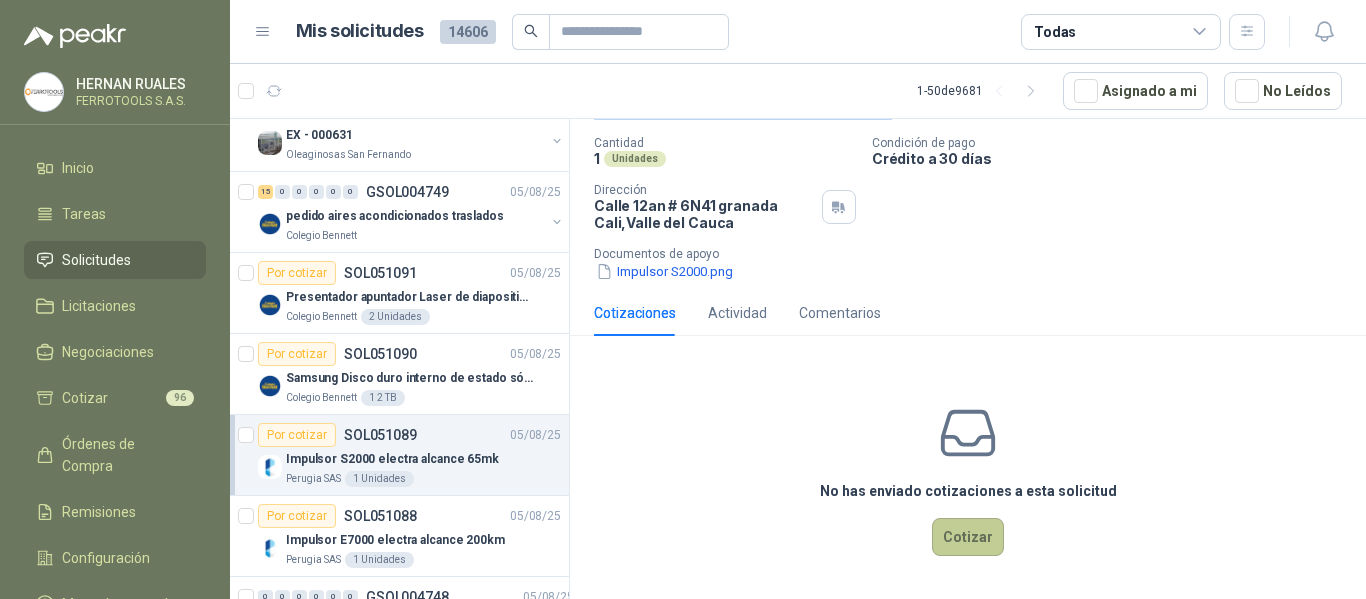 click on "Cotizar" at bounding box center (968, 537) 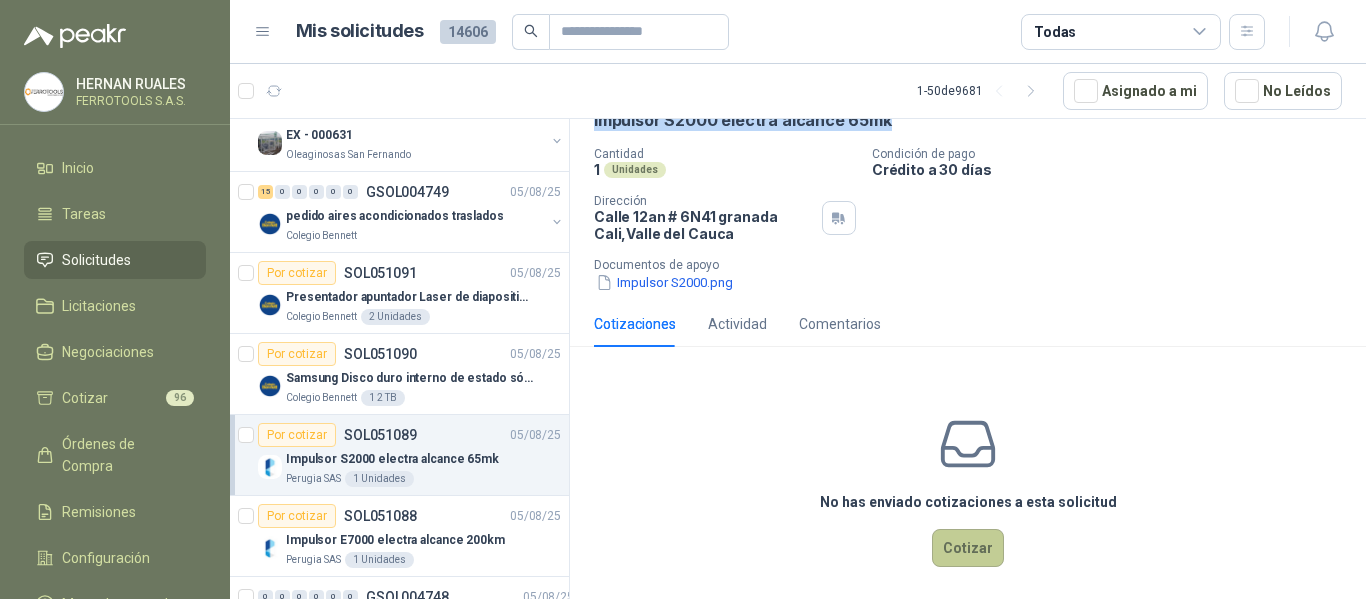 type 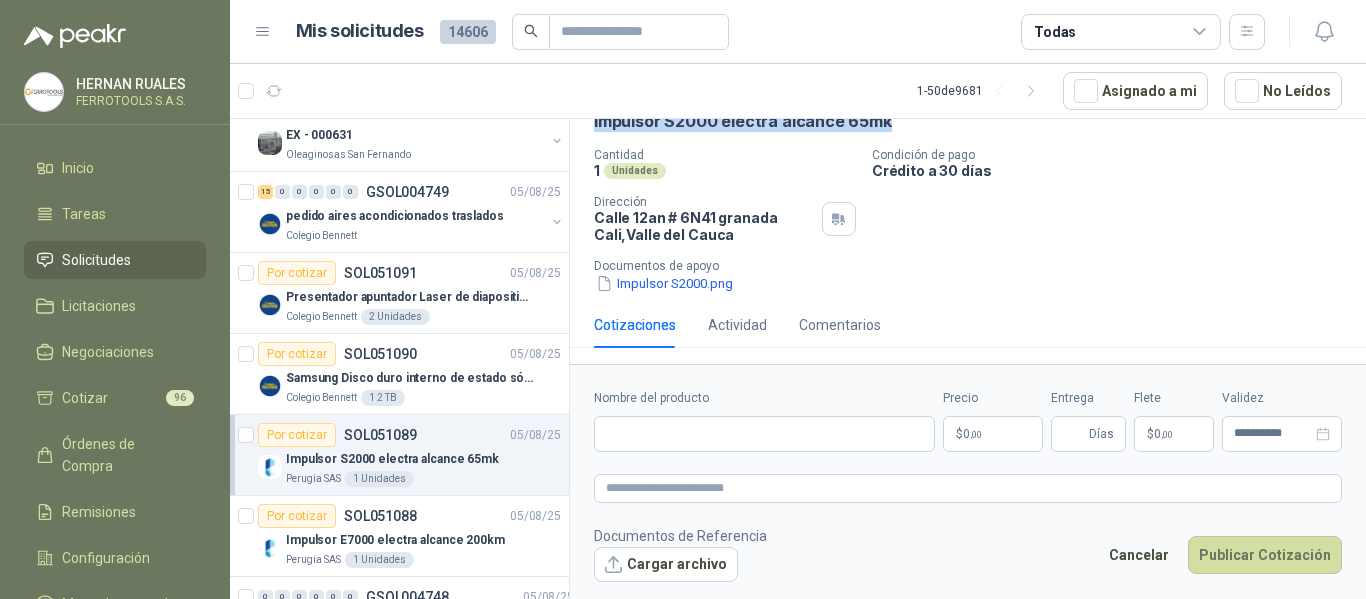 scroll, scrollTop: 107, scrollLeft: 0, axis: vertical 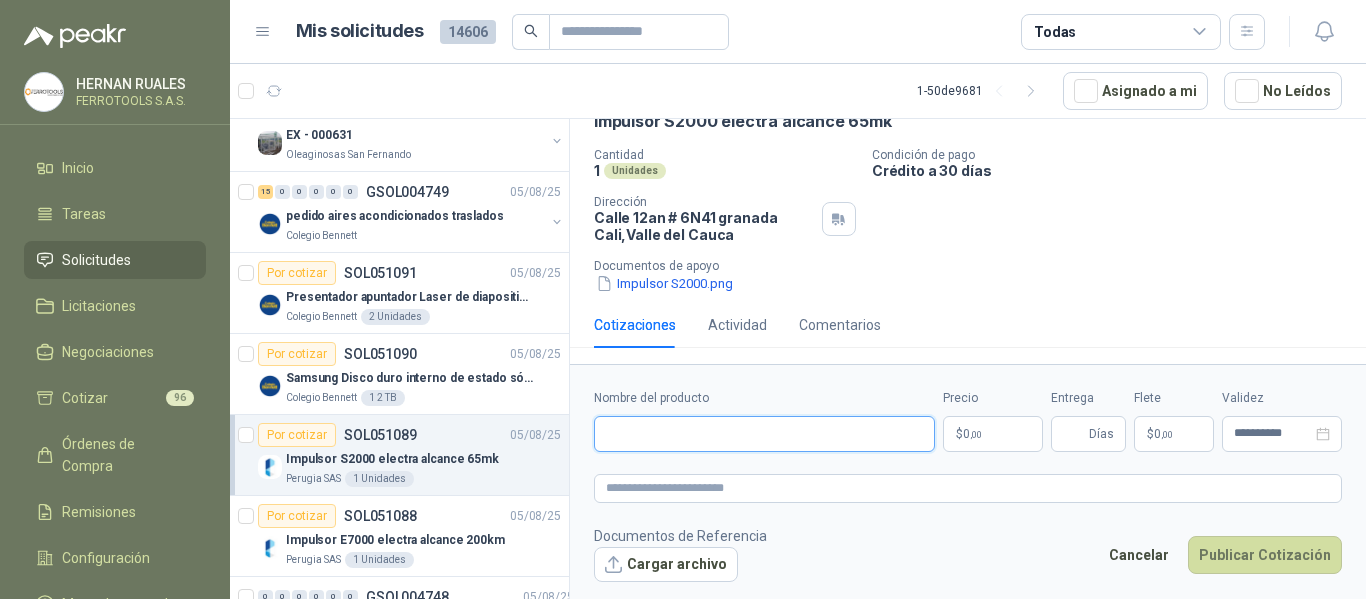 click on "Nombre del producto" at bounding box center [764, 434] 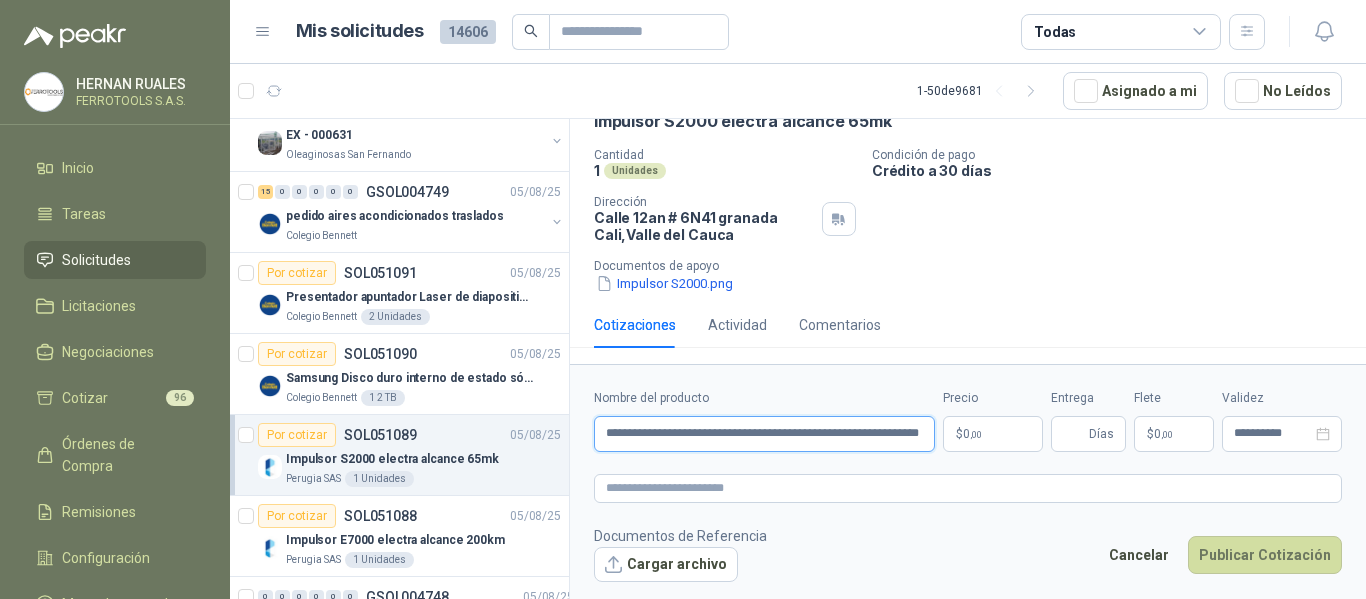 scroll, scrollTop: 0, scrollLeft: 32, axis: horizontal 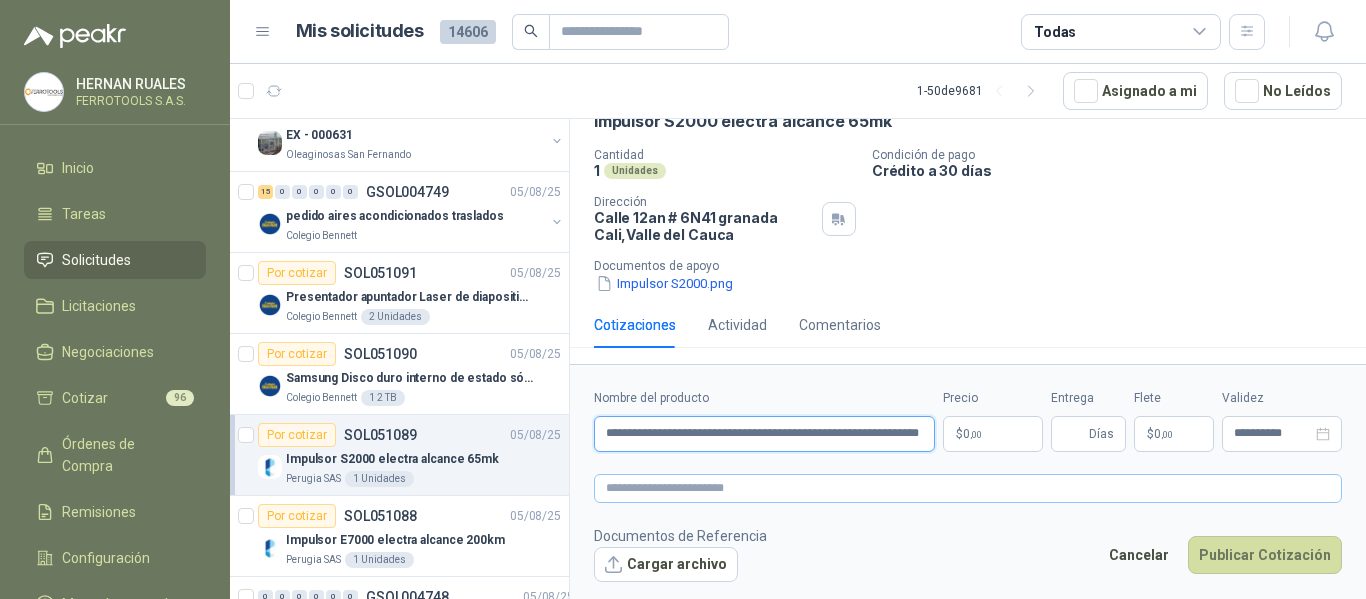 type on "**********" 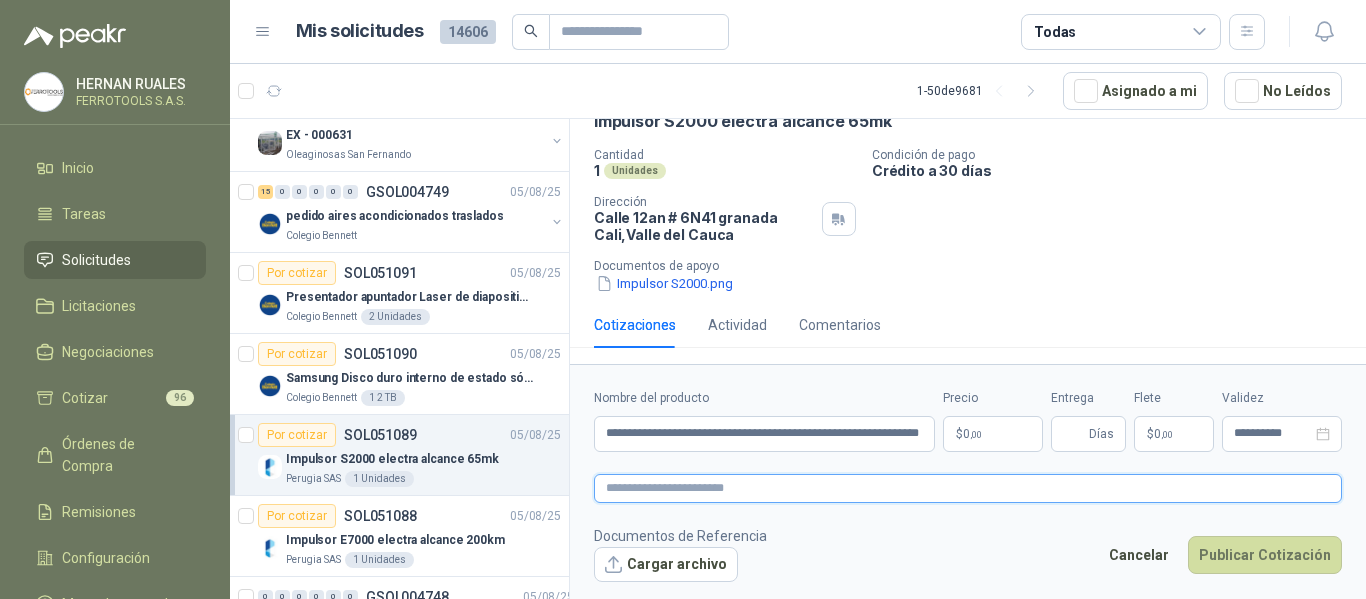 click at bounding box center [968, 488] 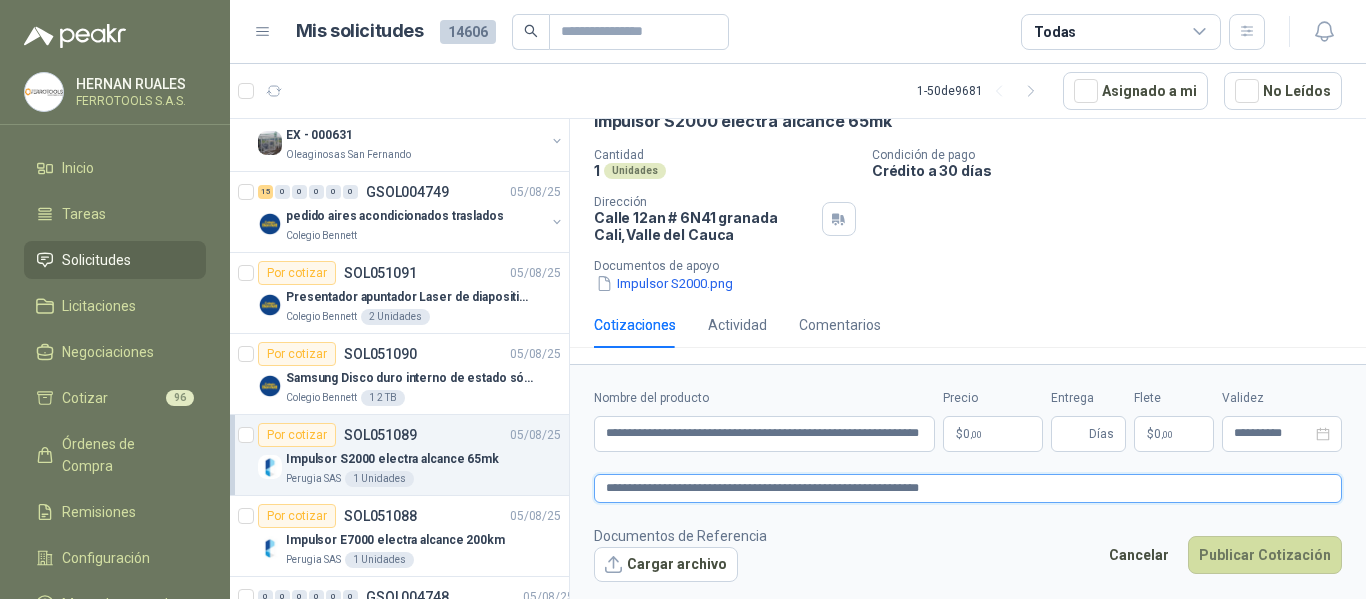 type on "**********" 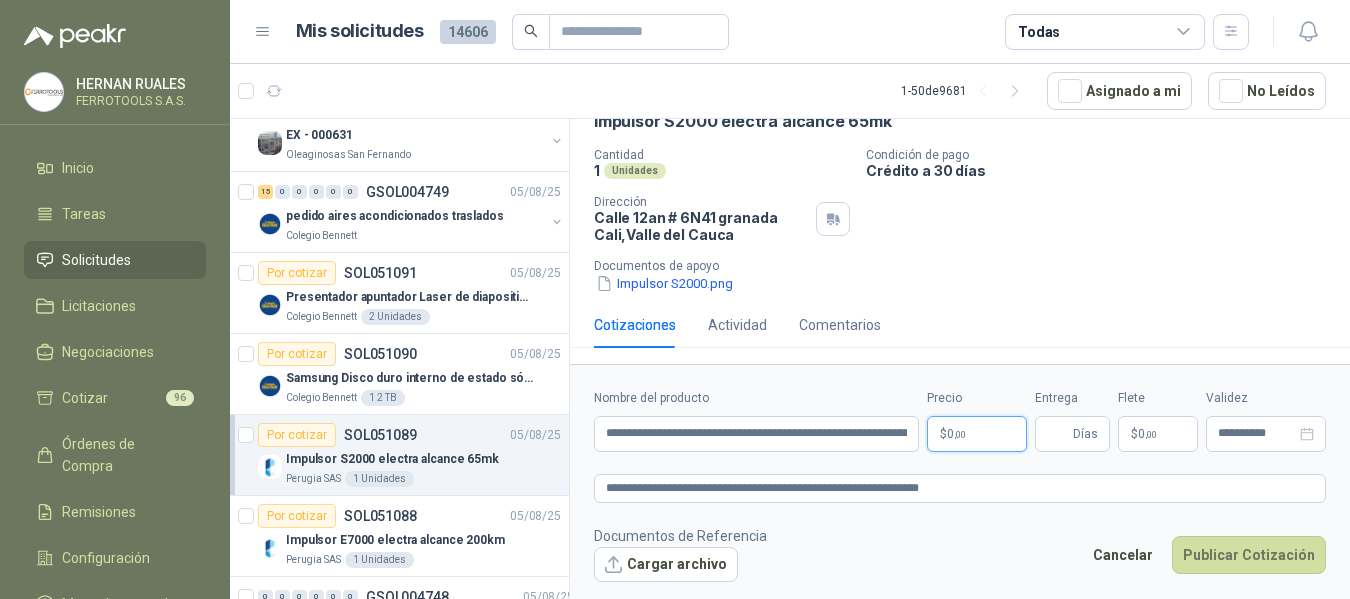 click on "HERNAN   RUALES FERROTOOLS S.A.S.   Inicio   Tareas   Solicitudes   Licitaciones   Negociaciones   Cotizar 96   Órdenes de Compra   Remisiones   Configuración   Manuales y ayuda Mis solicitudes 14606 Todas 1 - 50  de  9681 Asignado a mi No Leídos 3   0   0   0   0   0   GSOL004758 05/08/25   PEDIDO PREESCOLAR 2 Colegio Bennett   2   0   0   0   0   0   GSOL004757 05/08/25   ectotermos  Zoologico De Cali    Por cotizar SOL051139 05/08/25   Probiótico® Vetnil Equinos prioridad alta Zoologico De Cali  8   Unidades Por adjudicar SOL051138 05/08/25   Lavadora LG Carga Frontal WM22VV2S6BR Colegio Bennett 1   Unidades Por cotizar SOL051133 05/08/25   lámina RH  Colegio Bennett 2   Unidades 1   0   0   0   0   0   GSOL004756 05/08/25   casa pance Colegio Bennett   1   0   0   0   0   0   GSOL004755 05/08/25   carpinteria zona de inglés Colegio Bennett   3   0   0   0   0   0   GSOL004754 05/08/25   EX -000638 - INSUMOS PARAB CONEXION DE TUBERIA Y A Oleaginosas San Fernando   Por adjudicar SOL051127 05/08/25" at bounding box center (675, 299) 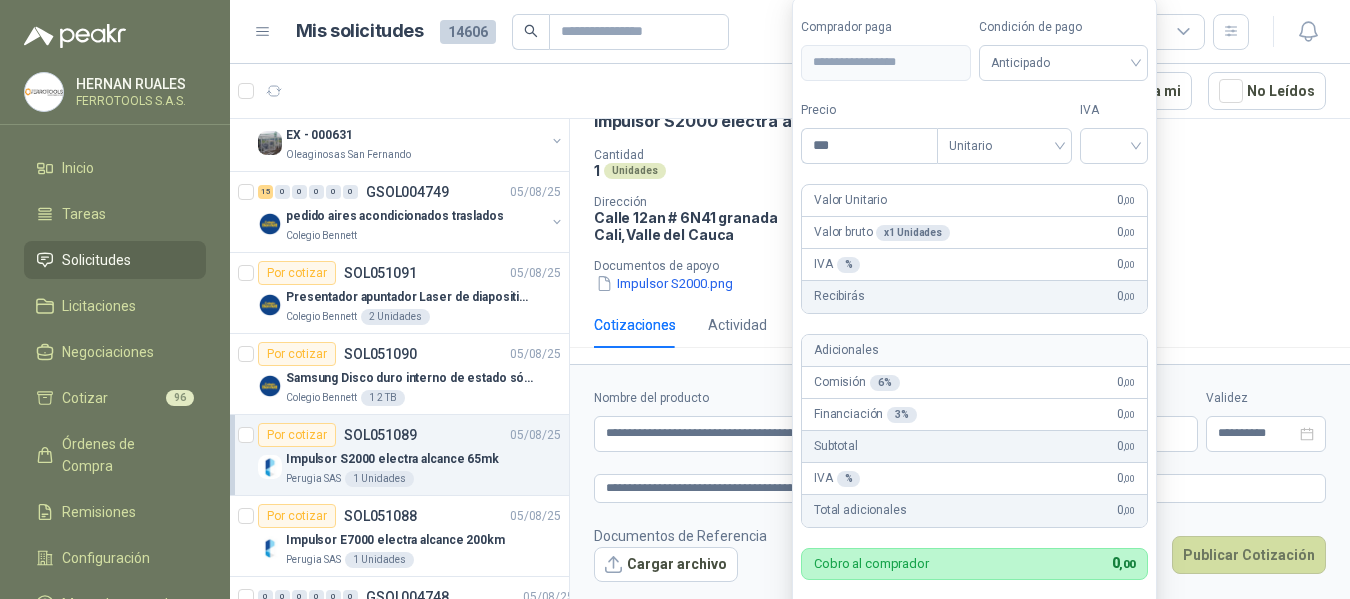click on "Cantidad 1   Unidades Condición de pago Crédito a 30 días Dirección Calle 12an #  6N41 granada   Cali ,  Valle del Cauca Documentos de apoyo Impulsor S2000.png" at bounding box center (960, 221) 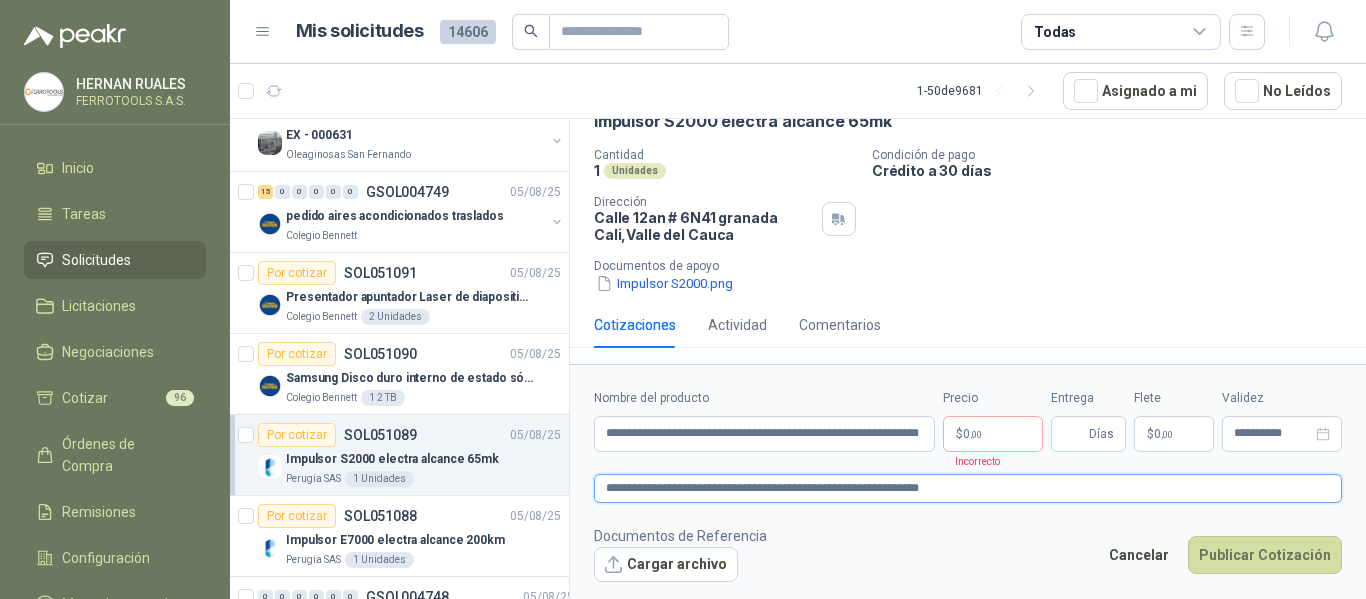 click on "**********" at bounding box center (968, 488) 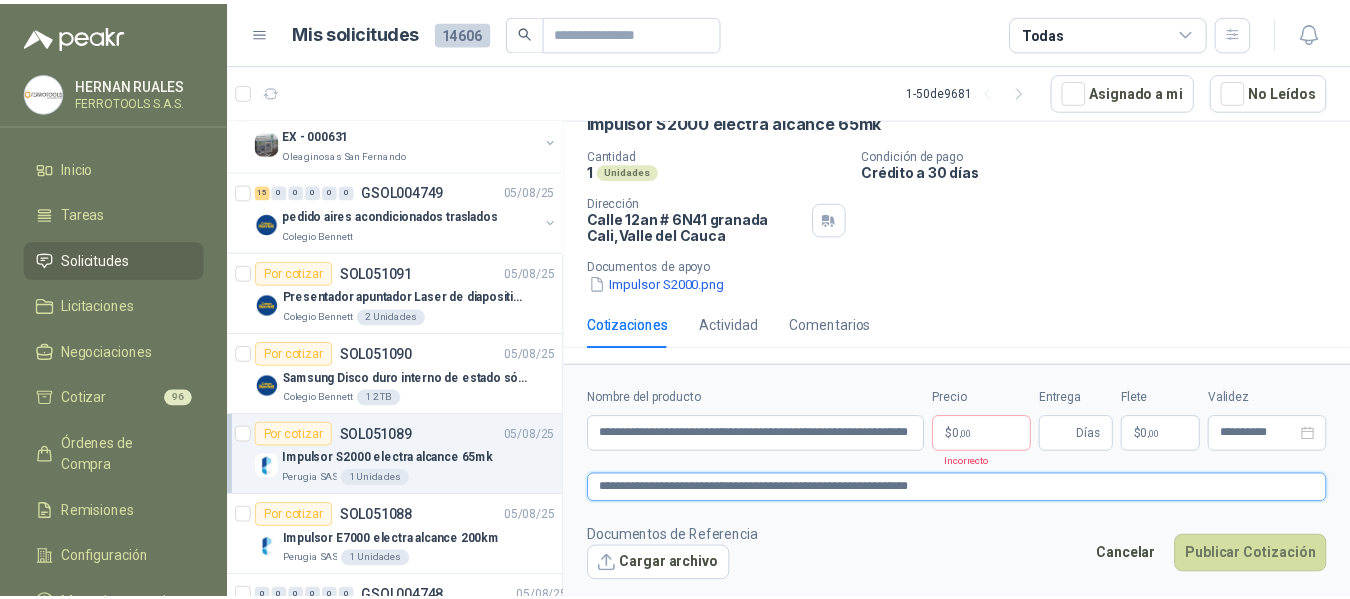 scroll, scrollTop: 120, scrollLeft: 0, axis: vertical 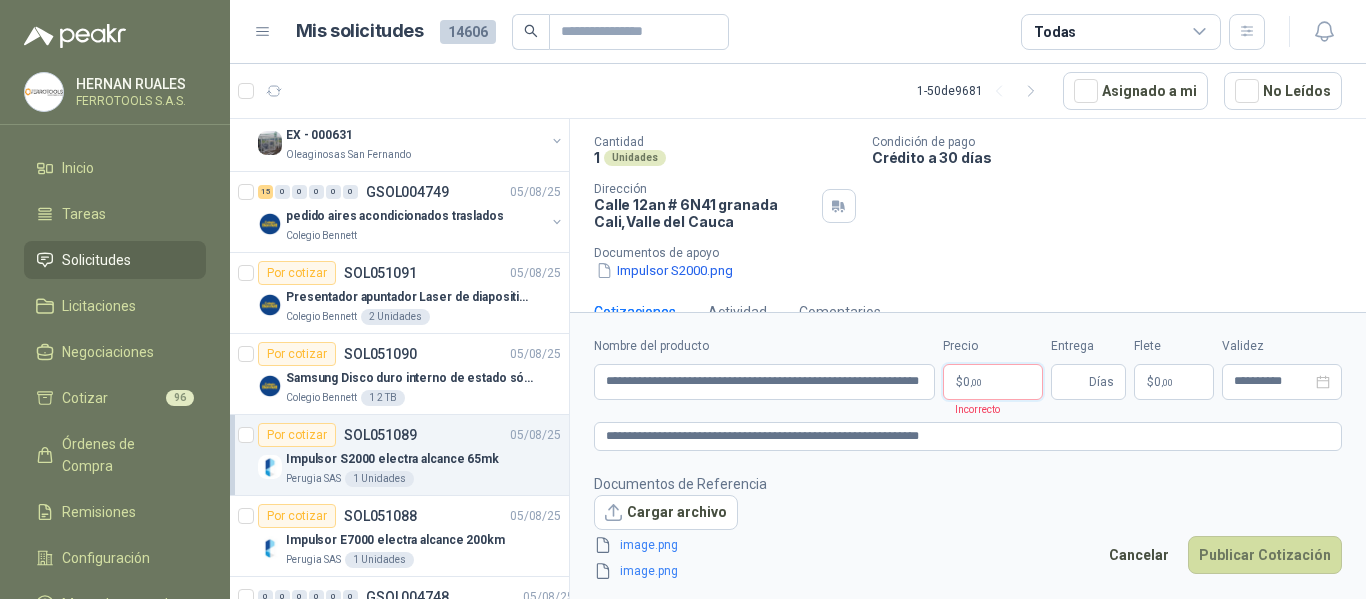 click on "HERNAN   RUALES FERROTOOLS S.A.S.   Inicio   Tareas   Solicitudes   Licitaciones   Negociaciones   Cotizar 96   Órdenes de Compra   Remisiones   Configuración   Manuales y ayuda Mis solicitudes 14606 Todas 1 - 50  de  9681 Asignado a mi No Leídos 3   0   0   0   0   0   GSOL004758 05/08/25   PEDIDO PREESCOLAR 2 Colegio Bennett   2   0   0   0   0   0   GSOL004757 05/08/25   ectotermos  Zoologico De Cali    Por cotizar SOL051139 05/08/25   Probiótico® Vetnil Equinos prioridad alta Zoologico De Cali  8   Unidades Por adjudicar SOL051138 05/08/25   Lavadora LG Carga Frontal WM22VV2S6BR Colegio Bennett 1   Unidades Por cotizar SOL051133 05/08/25   lámina RH  Colegio Bennett 2   Unidades 1   0   0   0   0   0   GSOL004756 05/08/25   casa pance Colegio Bennett   1   0   0   0   0   0   GSOL004755 05/08/25   carpinteria zona de inglés Colegio Bennett   3   0   0   0   0   0   GSOL004754 05/08/25   EX -000638 - INSUMOS PARAB CONEXION DE TUBERIA Y A Oleaginosas San Fernando   Por adjudicar SOL051127 05/08/25" at bounding box center [683, 299] 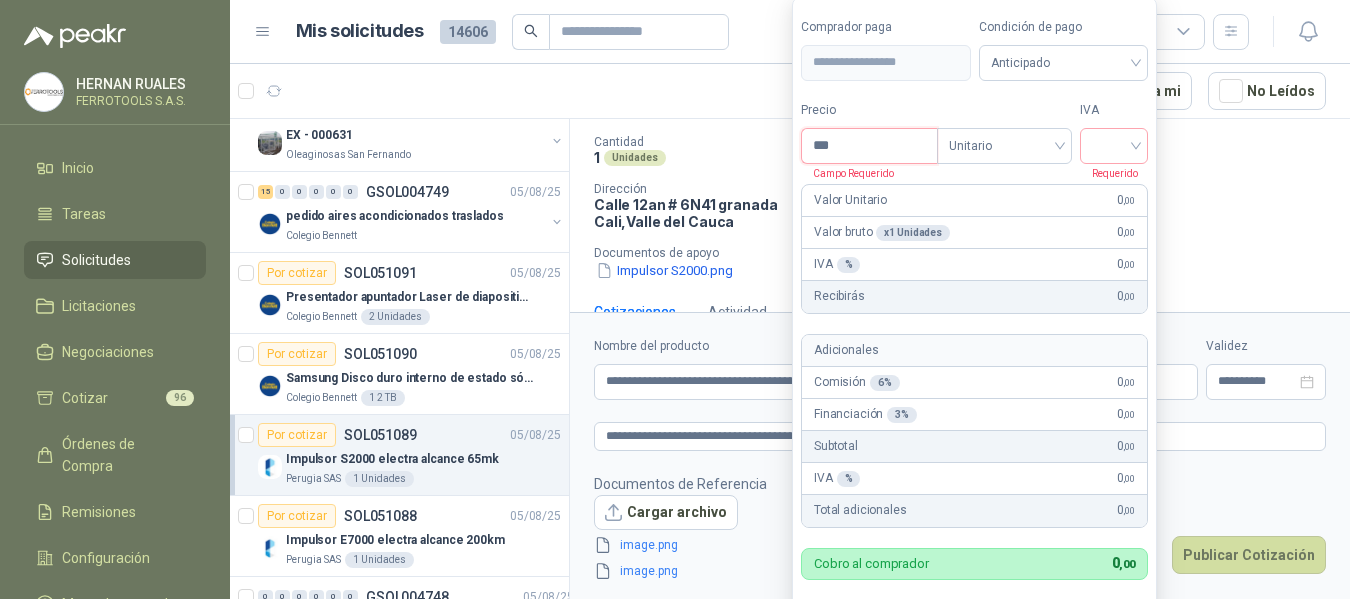 click on "***" at bounding box center (869, 146) 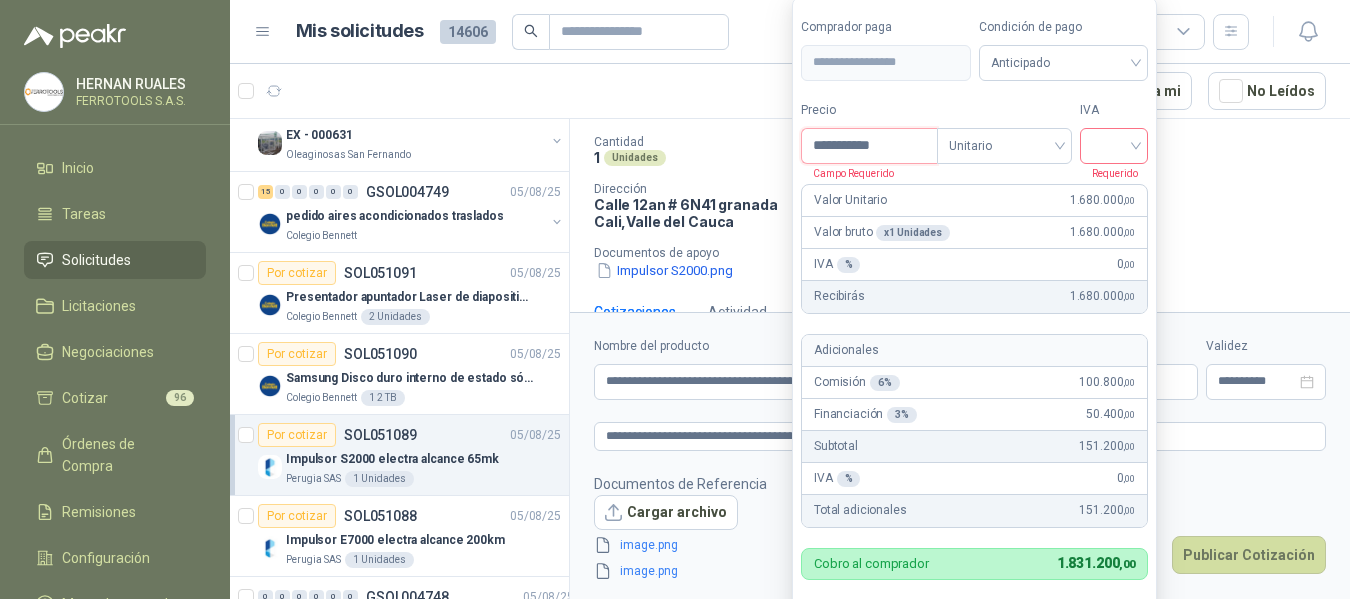 type on "**********" 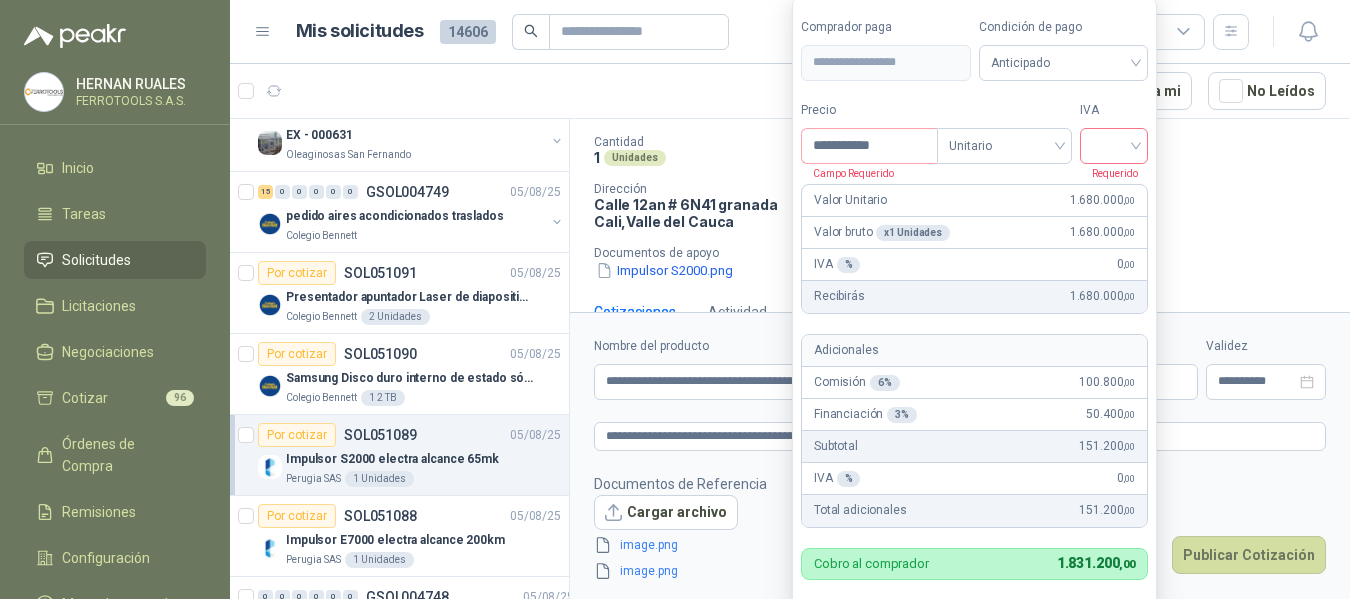 click at bounding box center [1114, 144] 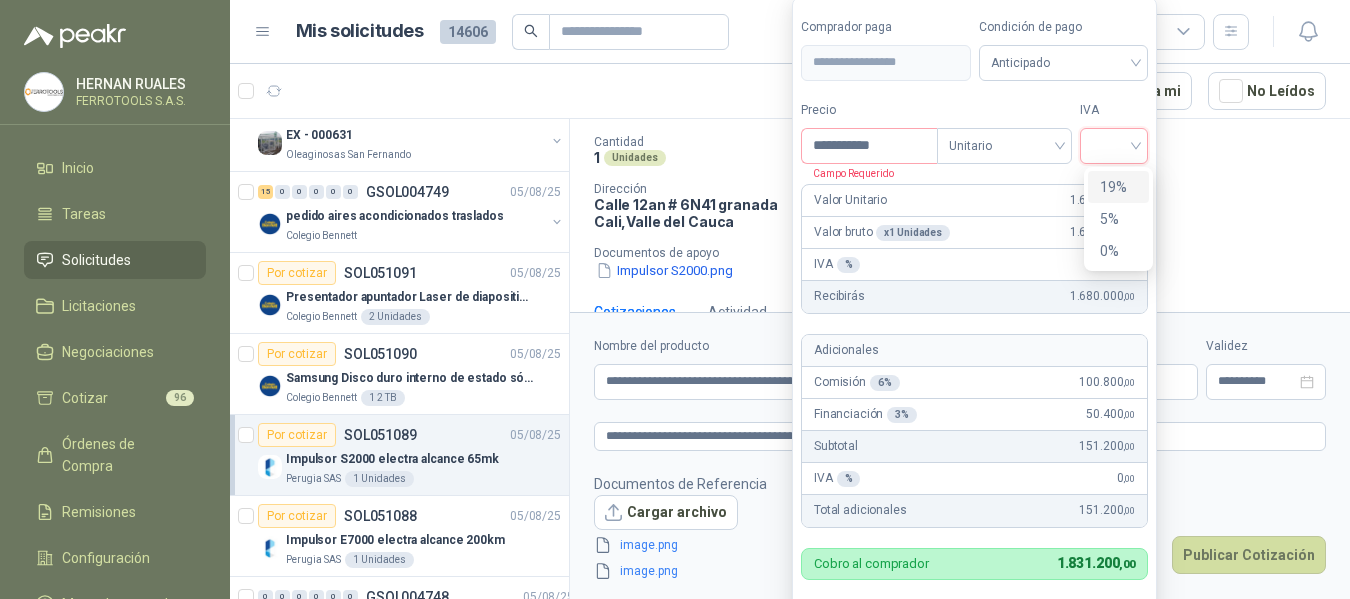 click on "19%" at bounding box center (1118, 187) 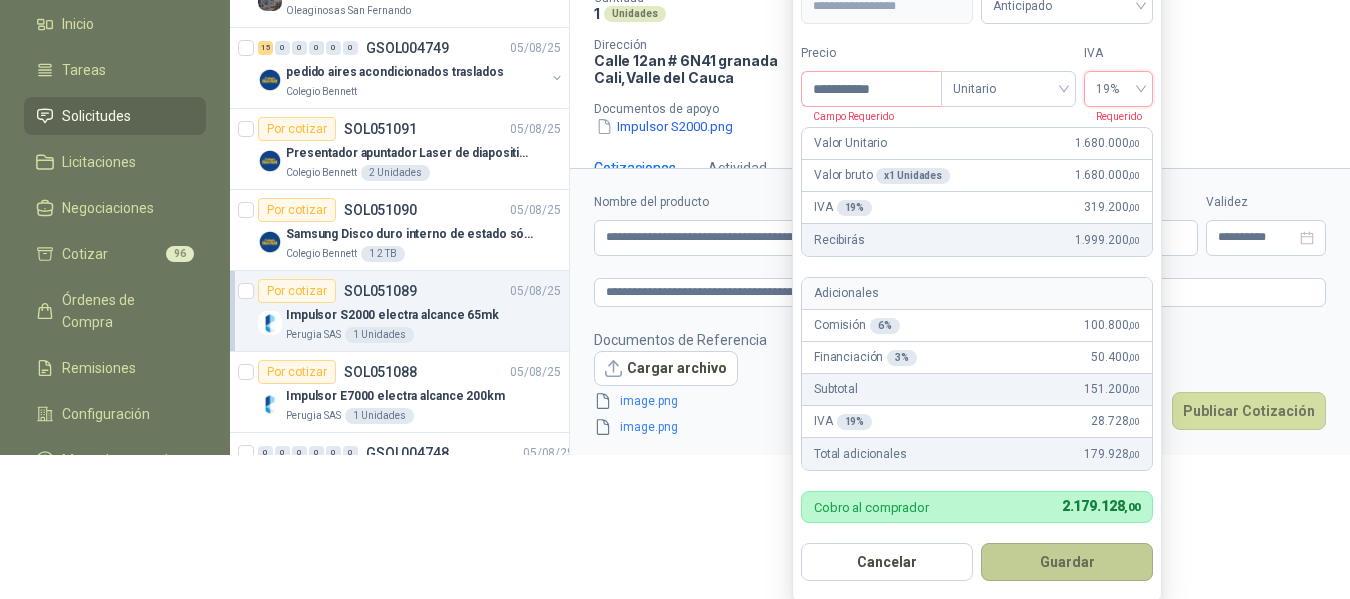 click on "Guardar" at bounding box center [1067, 562] 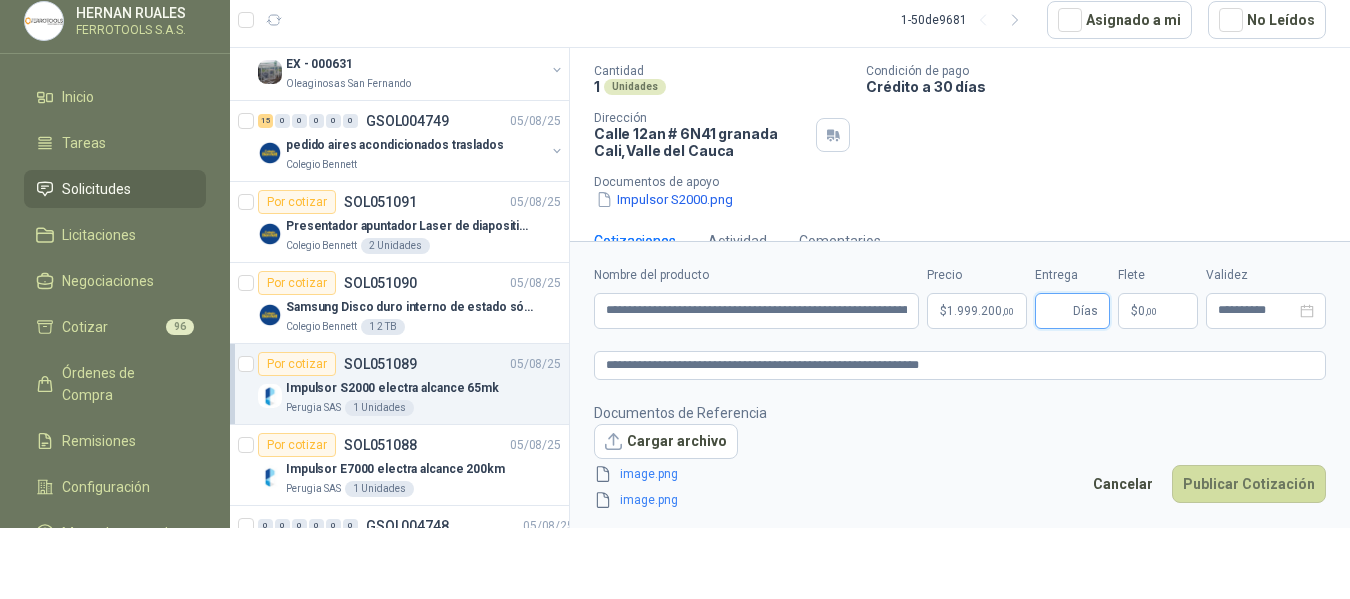 scroll, scrollTop: 75, scrollLeft: 0, axis: vertical 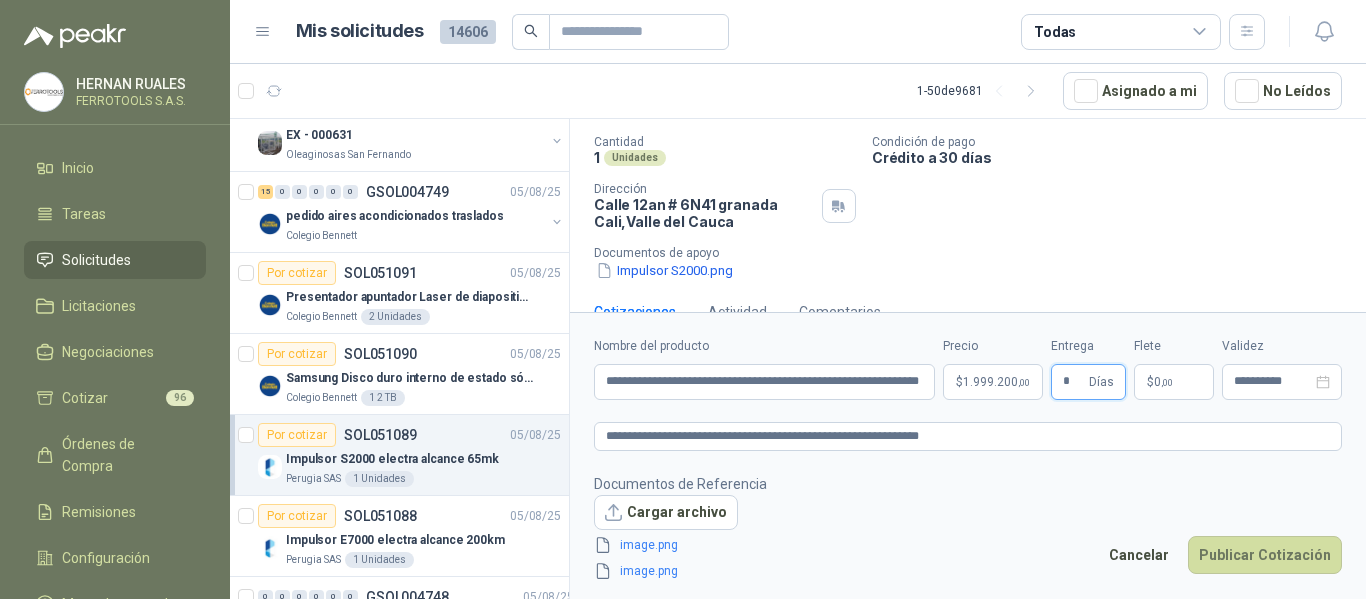 type on "*" 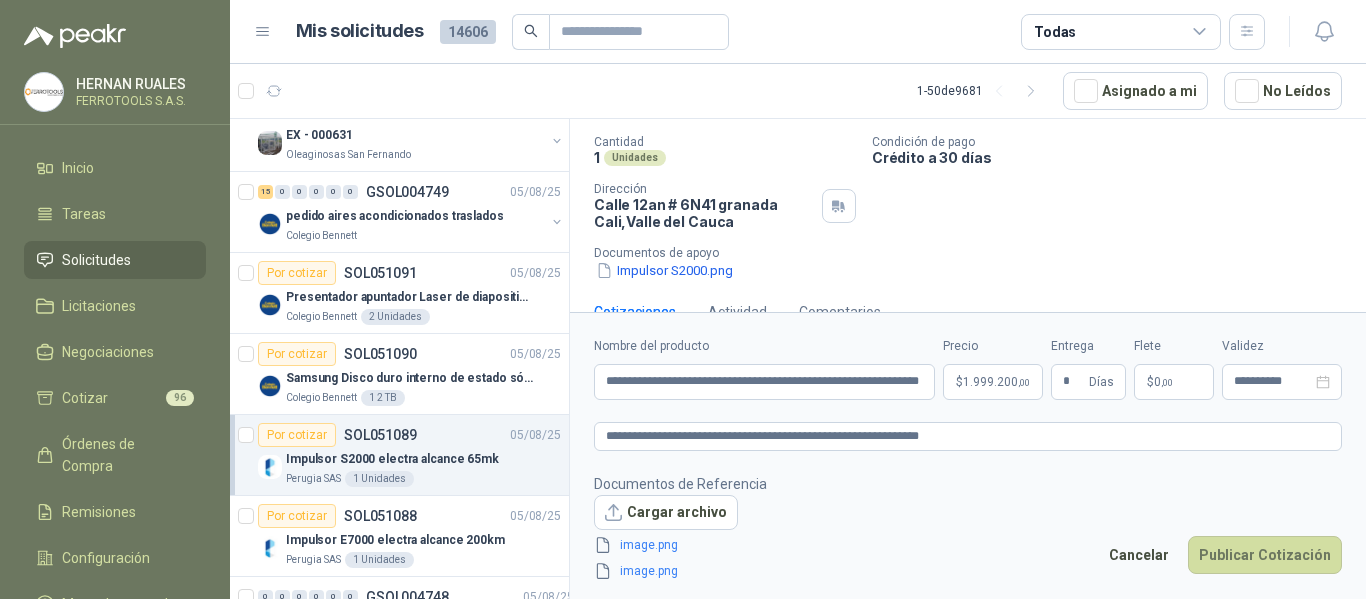 click on "Documentos de Referencia Cargar archivo image.png image.png Cancelar Publicar Cotización" at bounding box center (968, 528) 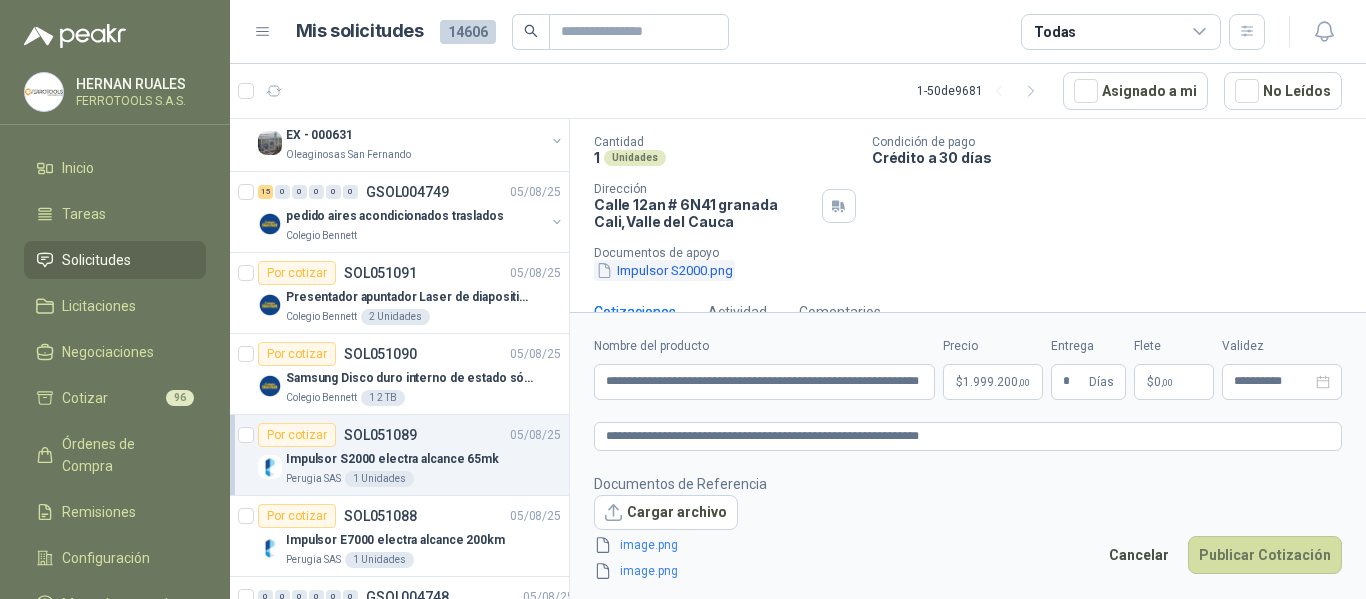 click on "Impulsor S2000.png" at bounding box center [664, 270] 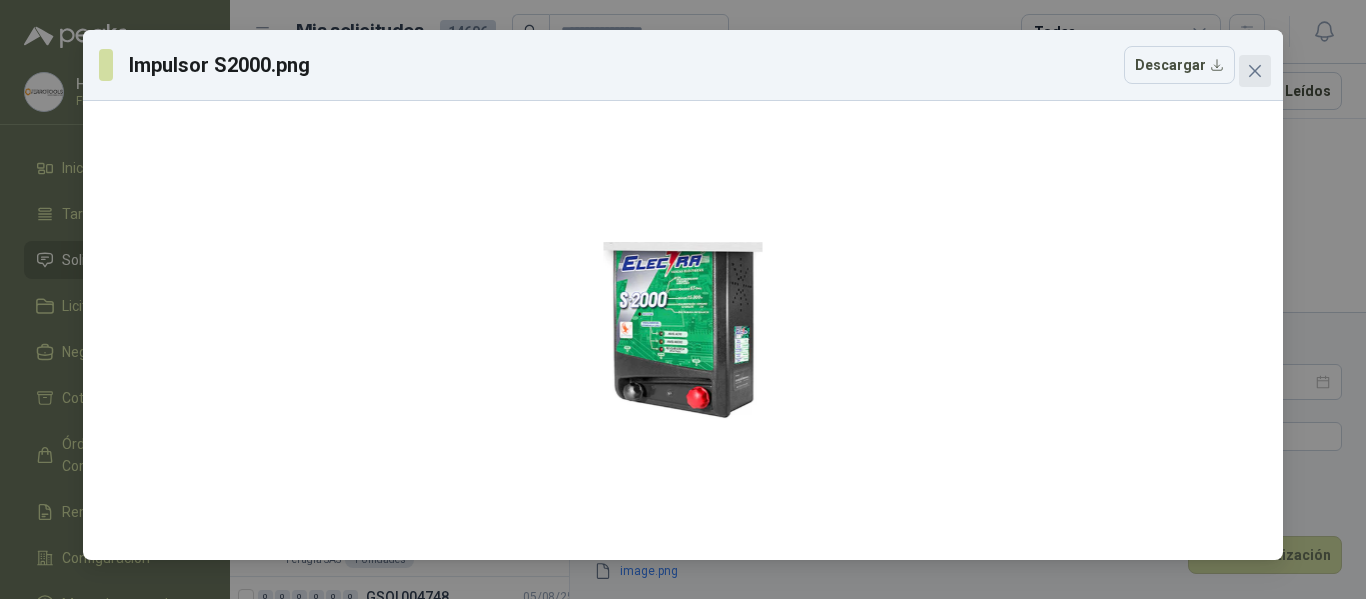 click 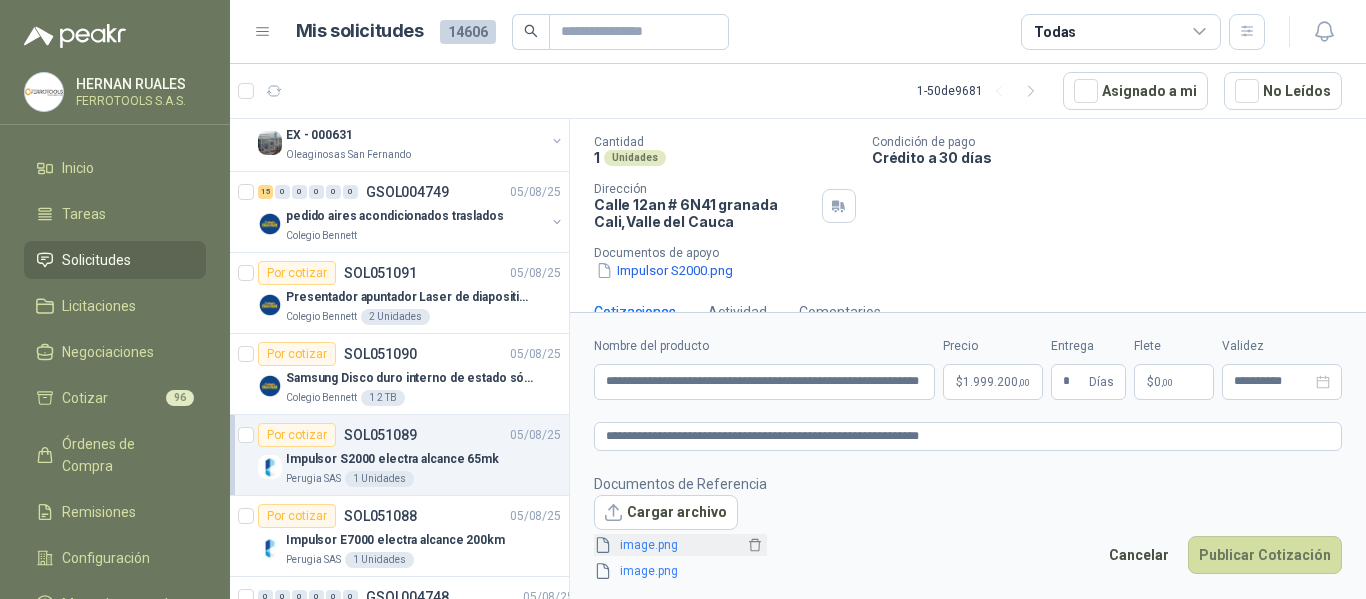 click on "image.png" at bounding box center (678, 545) 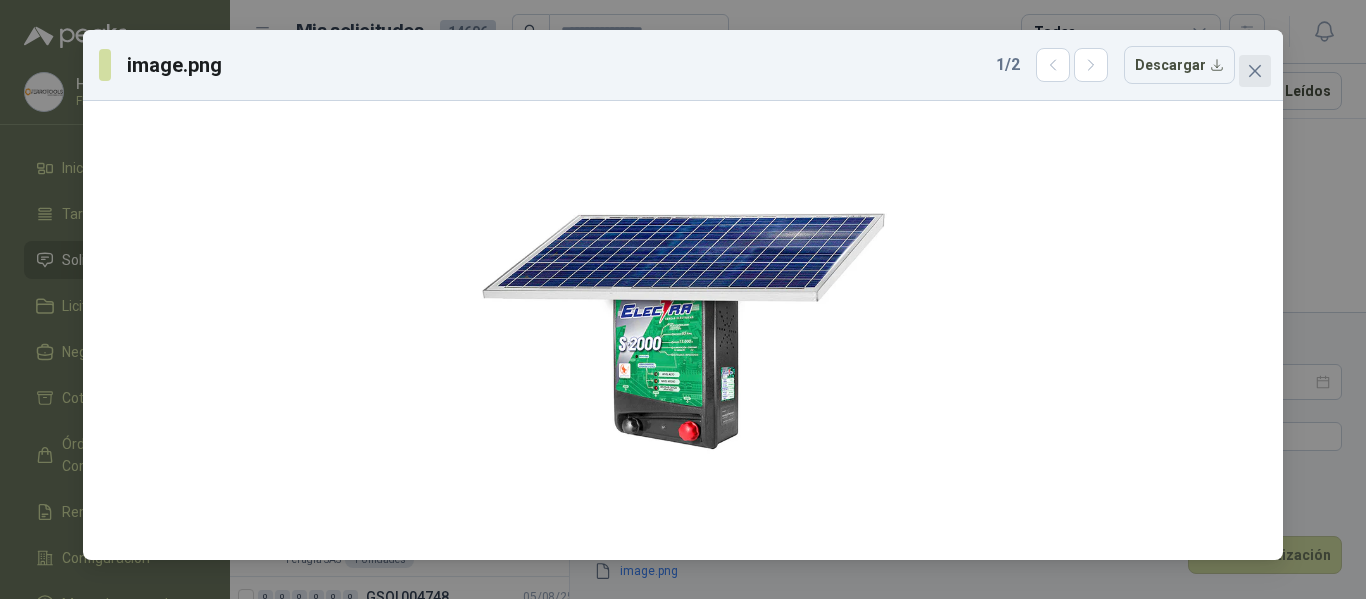 click 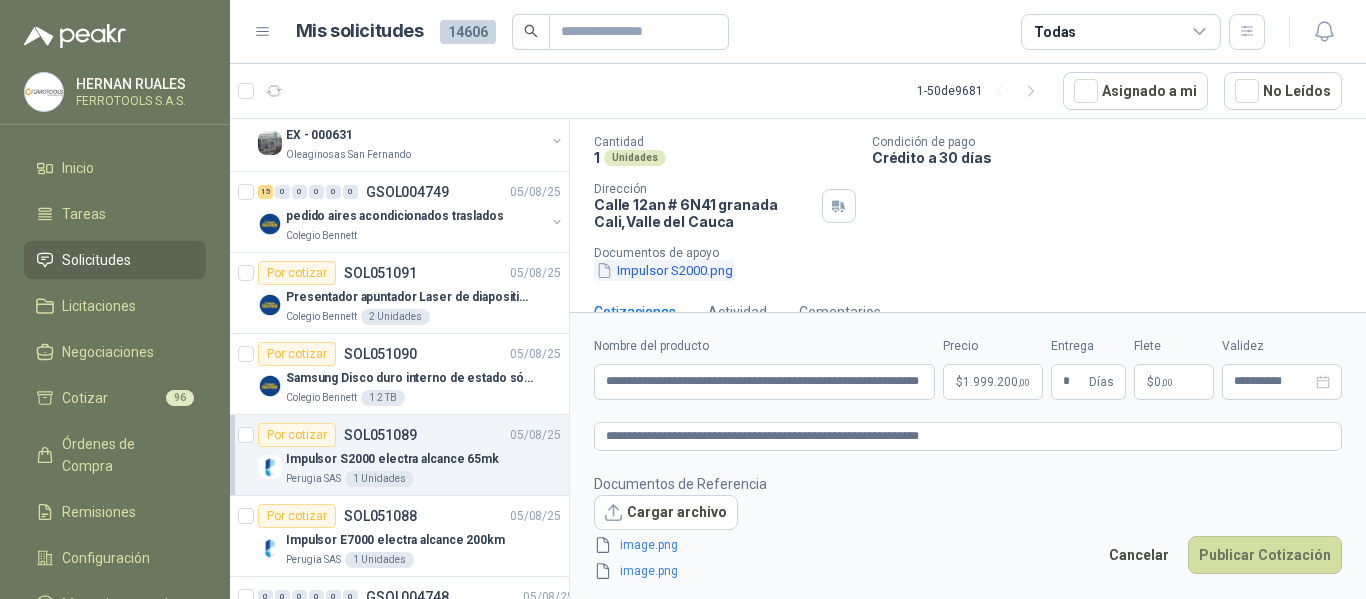 click on "Impulsor S2000.png" at bounding box center (664, 270) 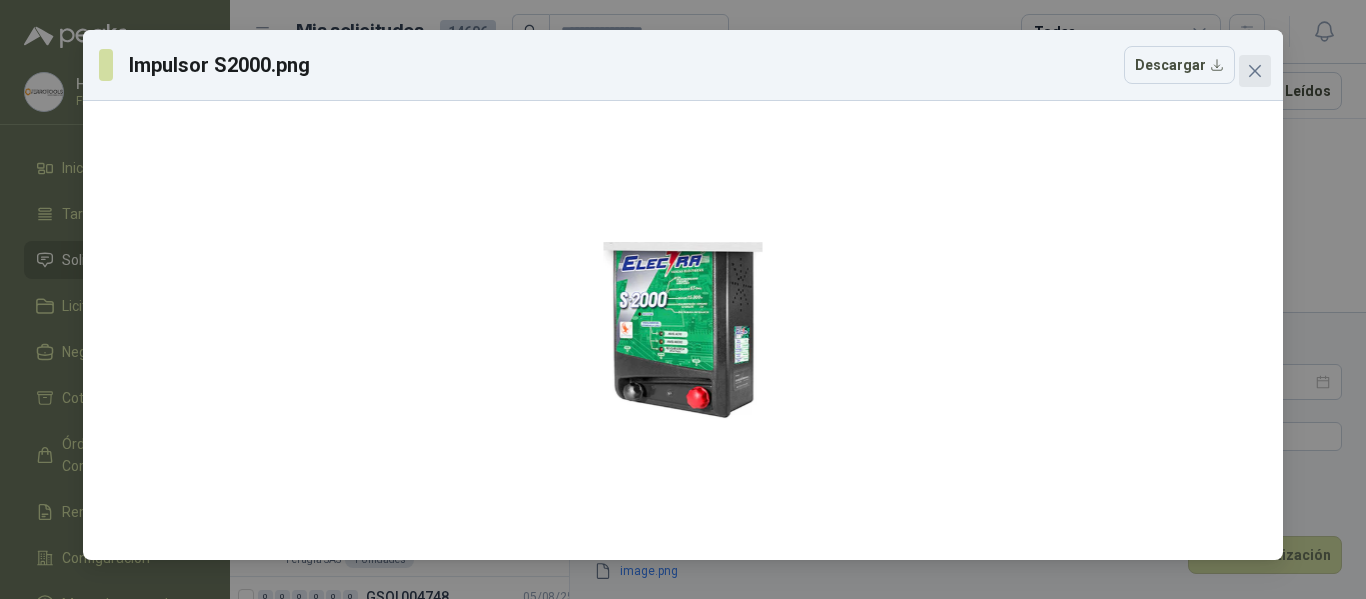 click 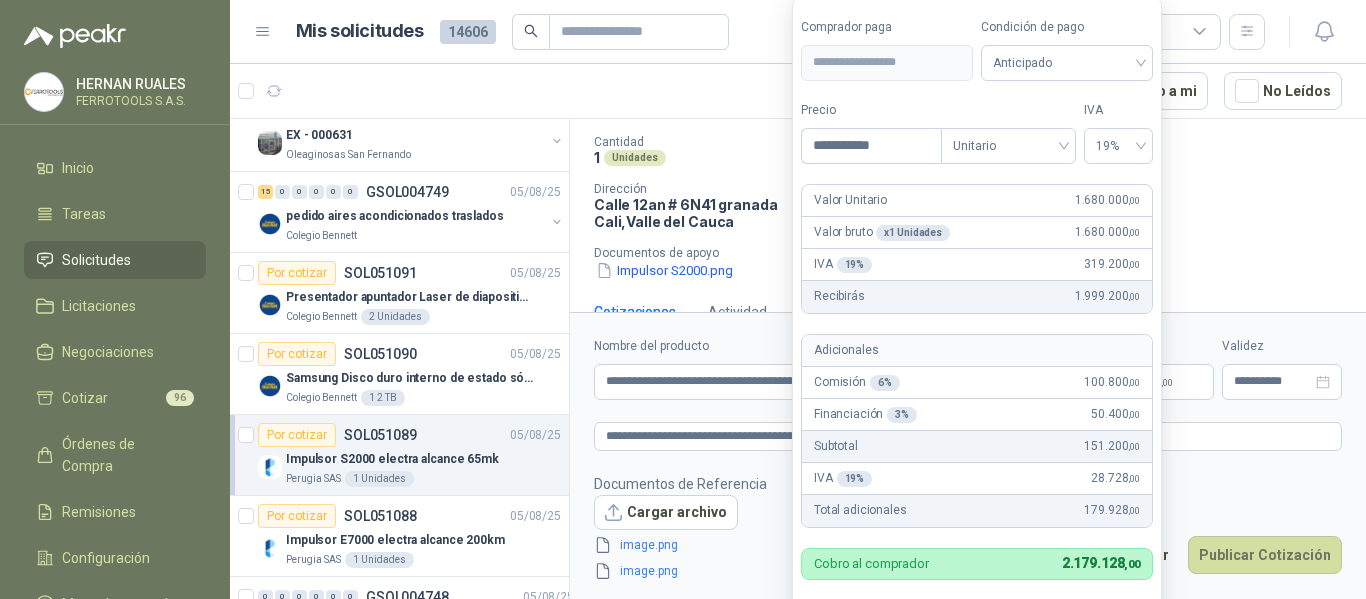 click on "HERNAN   RUALES FERROTOOLS S.A.S.   Inicio   Tareas   Solicitudes   Licitaciones   Negociaciones   Cotizar 96   Órdenes de Compra   Remisiones   Configuración   Manuales y ayuda Mis solicitudes 14606 Todas 1 - 50  de  9681 Asignado a mi No Leídos 3   0   0   0   0   0   GSOL004758 05/08/25   PEDIDO PREESCOLAR 2 Colegio Bennett   2   0   0   0   0   0   GSOL004757 05/08/25   ectotermos  Zoologico De Cali    Por cotizar SOL051139 05/08/25   Probiótico® Vetnil Equinos prioridad alta Zoologico De Cali  8   Unidades Por adjudicar SOL051138 05/08/25   Lavadora LG Carga Frontal WM22VV2S6BR Colegio Bennett 1   Unidades Por cotizar SOL051133 05/08/25   lámina RH  Colegio Bennett 2   Unidades 1   0   0   0   0   0   GSOL004756 05/08/25   casa pance Colegio Bennett   1   0   0   0   0   0   GSOL004755 05/08/25   carpinteria zona de inglés Colegio Bennett   3   0   0   0   0   0   GSOL004754 05/08/25   EX -000638 - INSUMOS PARAB CONEXION DE TUBERIA Y A Oleaginosas San Fernando   Por adjudicar SOL051127 05/08/25" at bounding box center (683, 299) 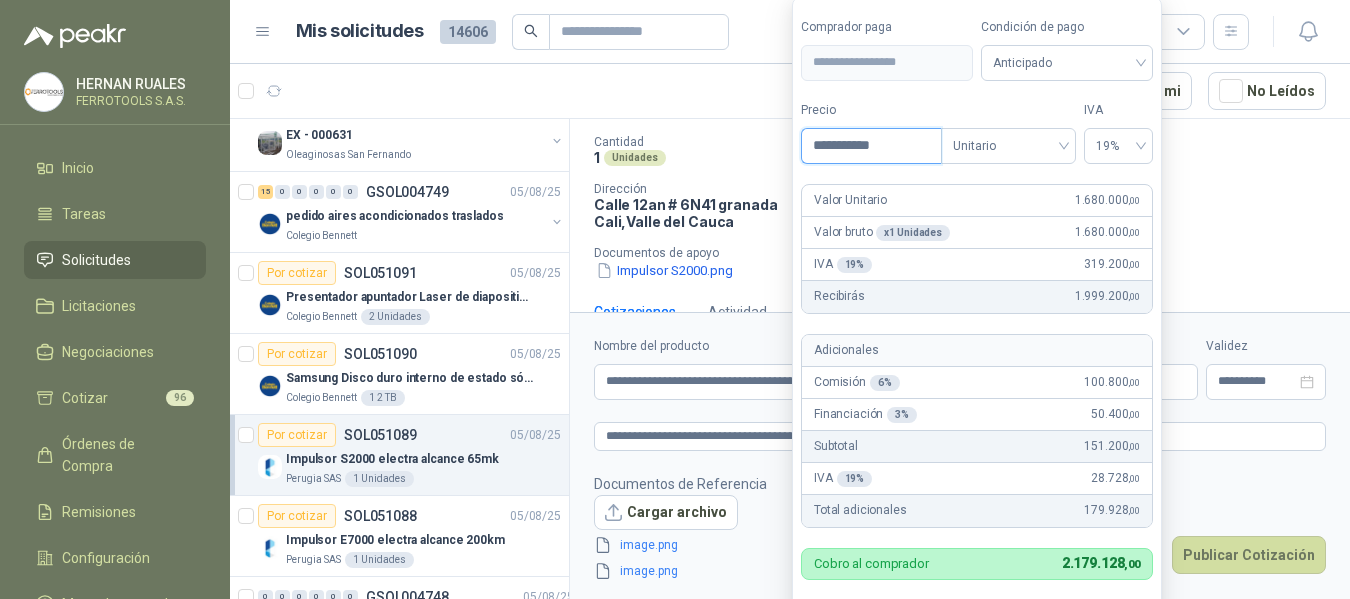 click on "**********" at bounding box center (871, 146) 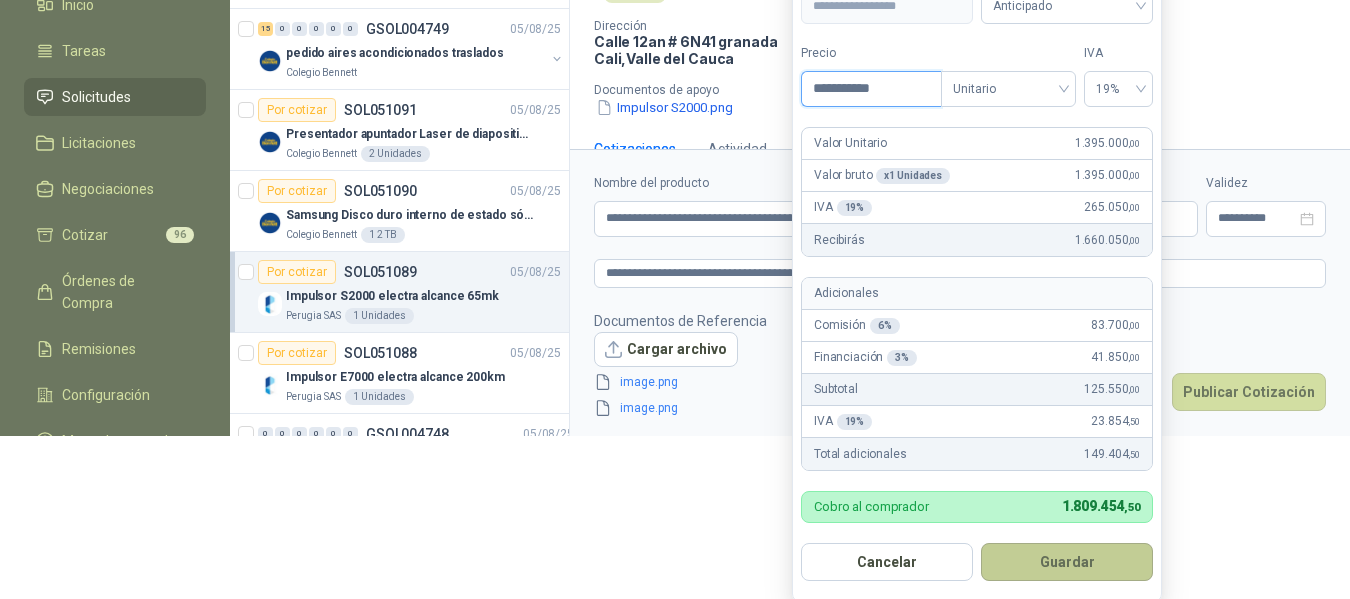 type on "**********" 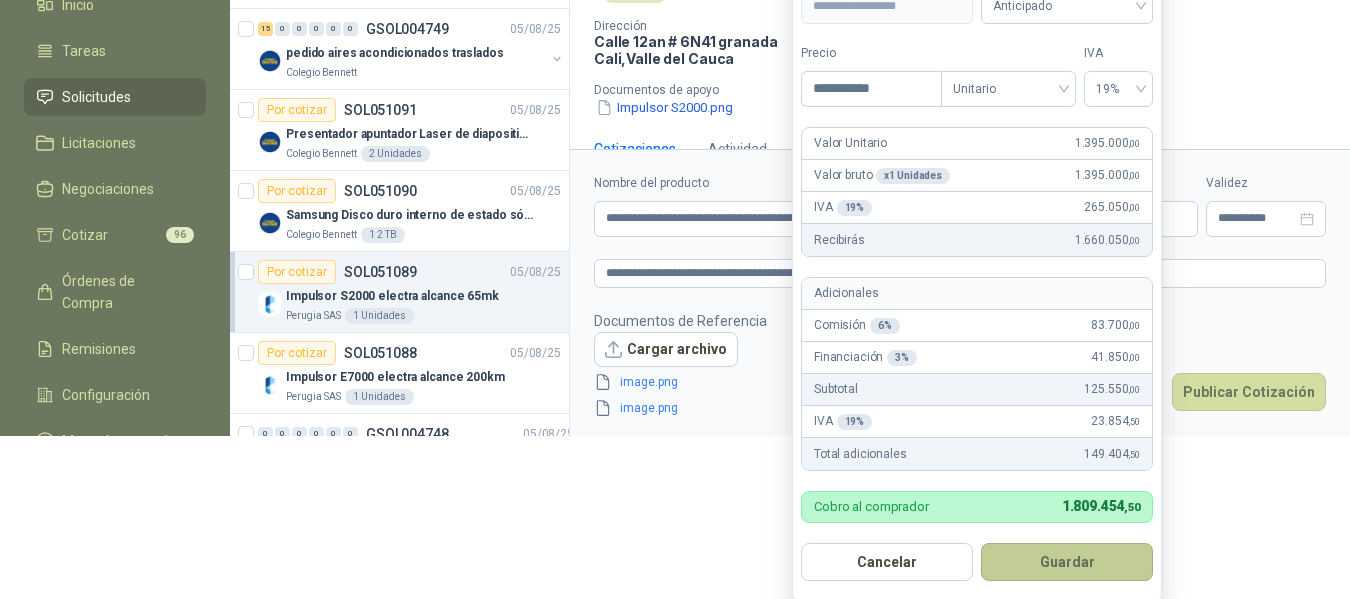 click on "Guardar" at bounding box center (1067, 562) 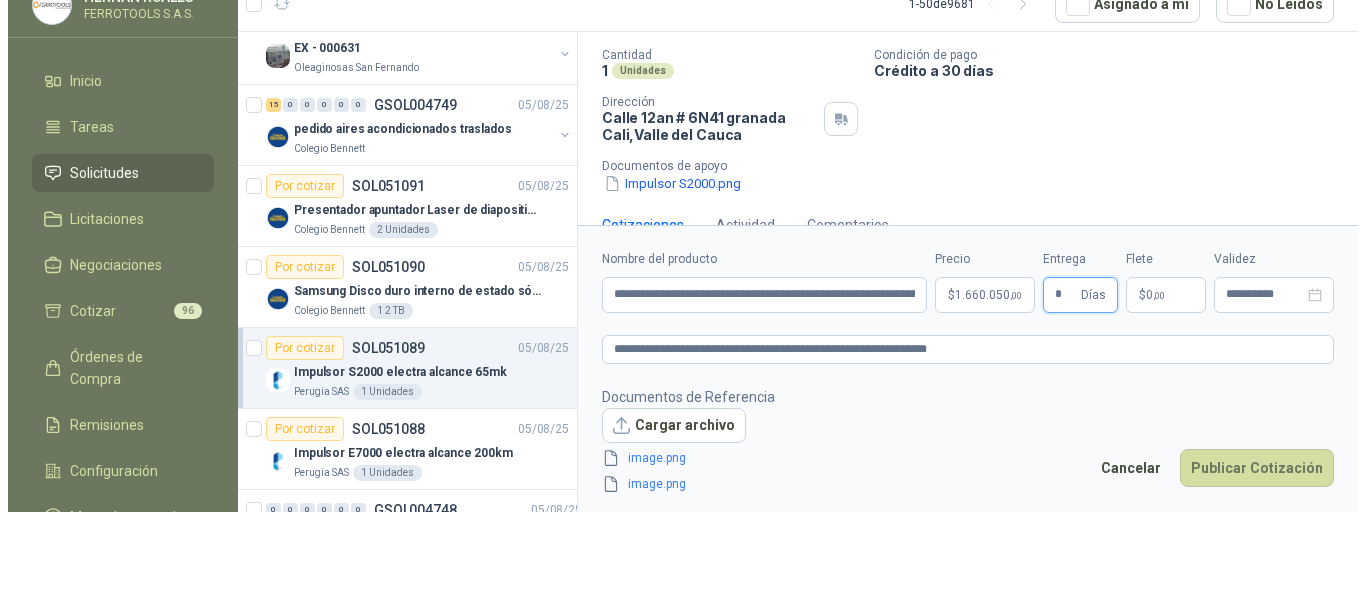 scroll, scrollTop: 0, scrollLeft: 0, axis: both 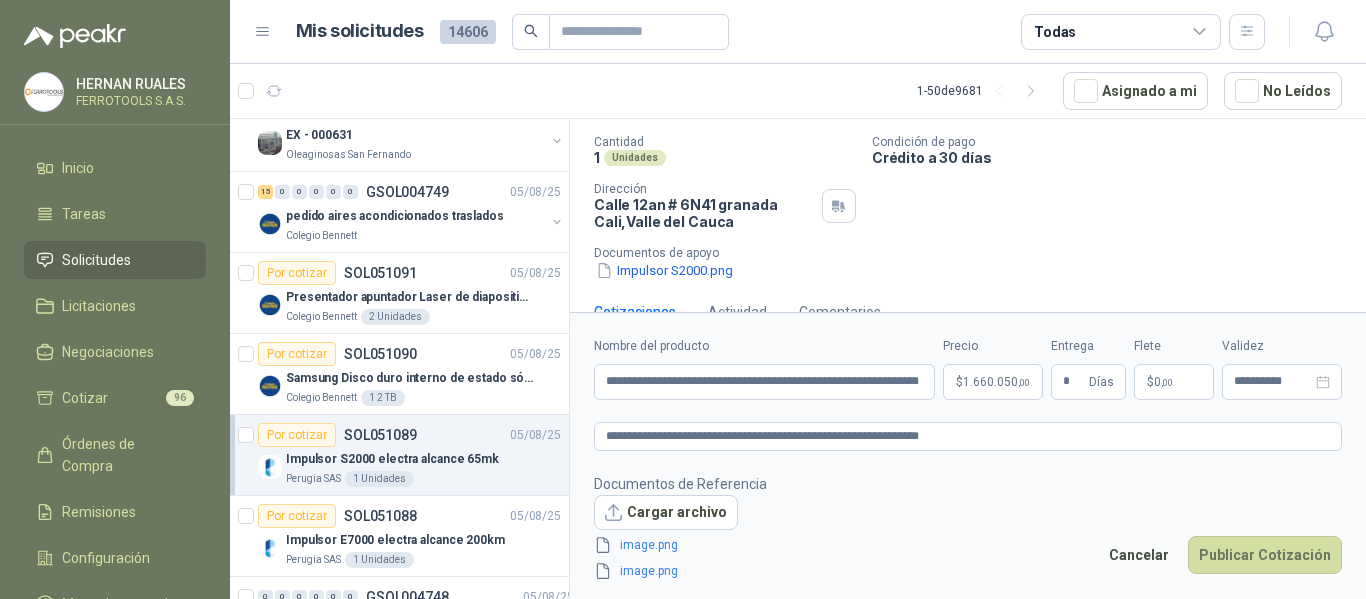 click on "Documentos de Referencia Cargar archivo image.png image.png Cancelar Publicar Cotización" at bounding box center (968, 528) 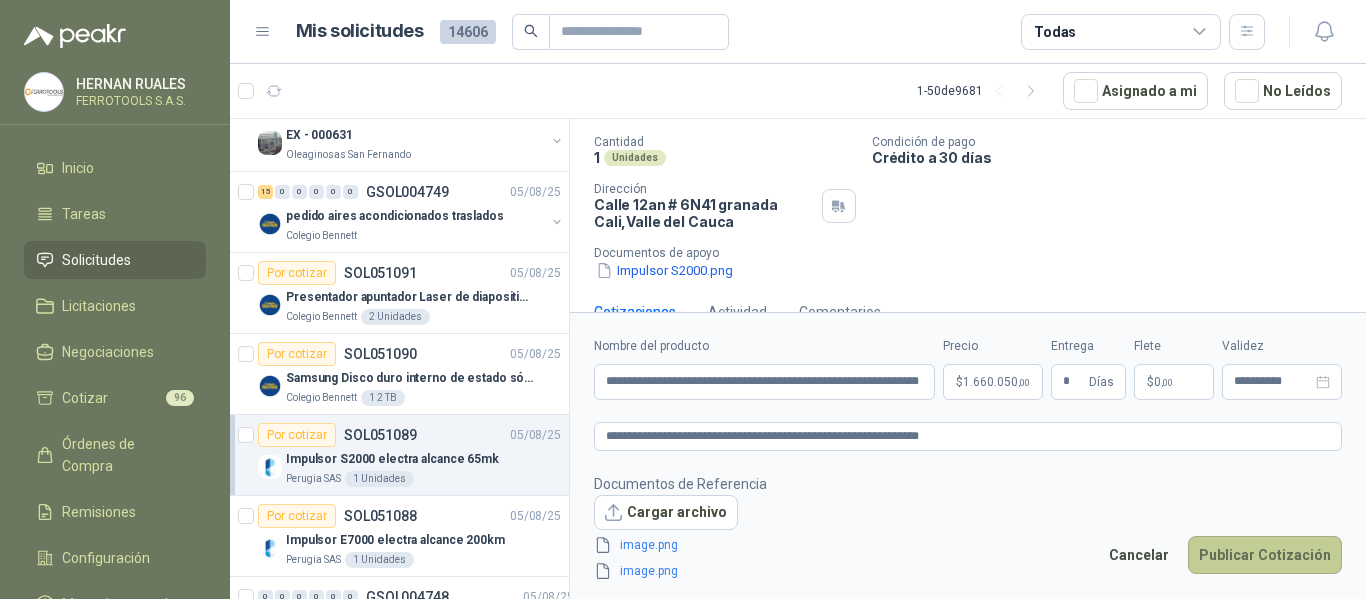click on "Publicar Cotización" at bounding box center (1265, 555) 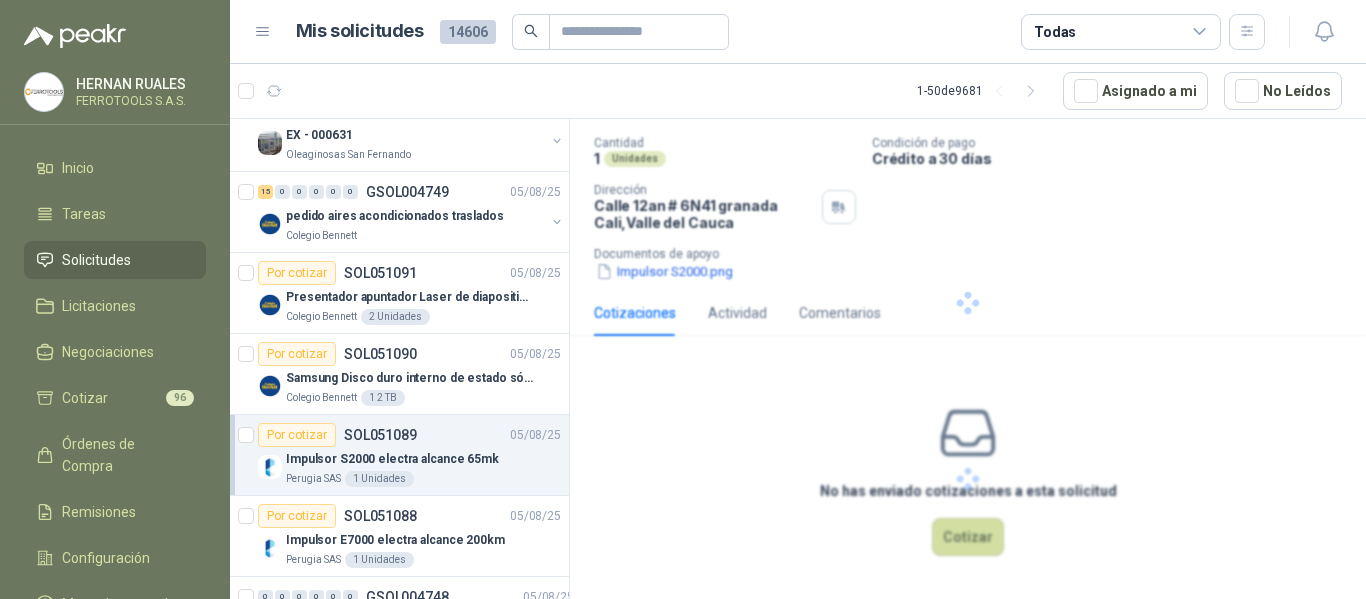 scroll, scrollTop: 0, scrollLeft: 0, axis: both 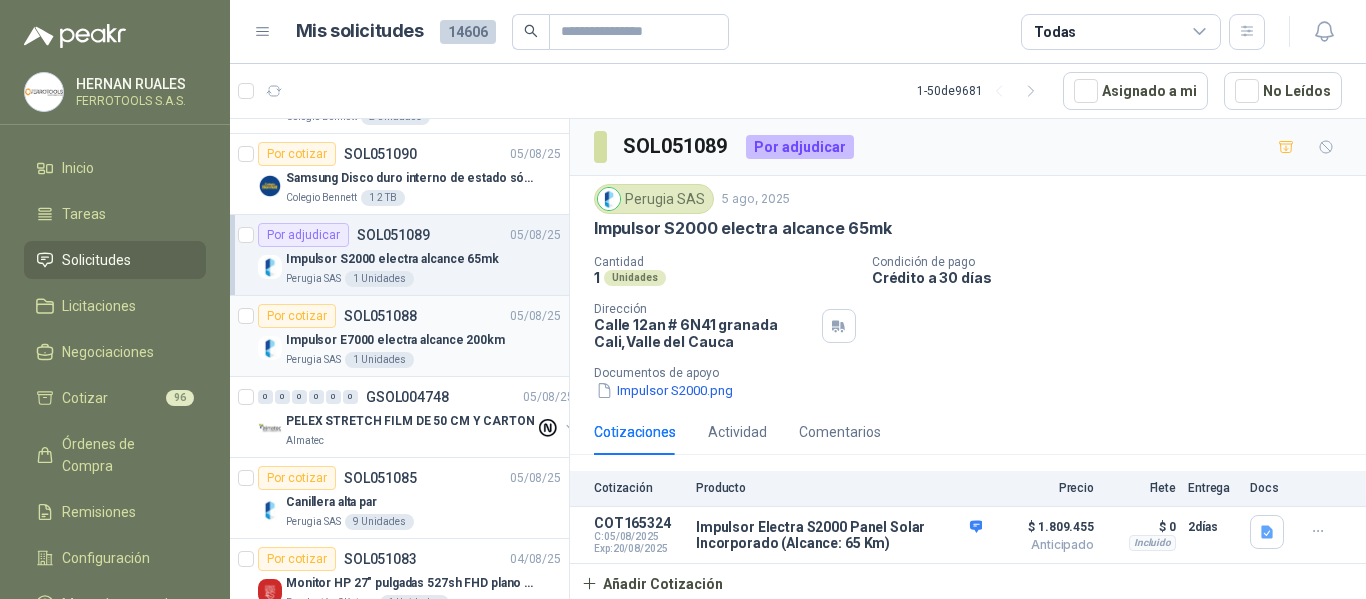click on "Impulsor E7000 electra alcance 200km" at bounding box center [395, 340] 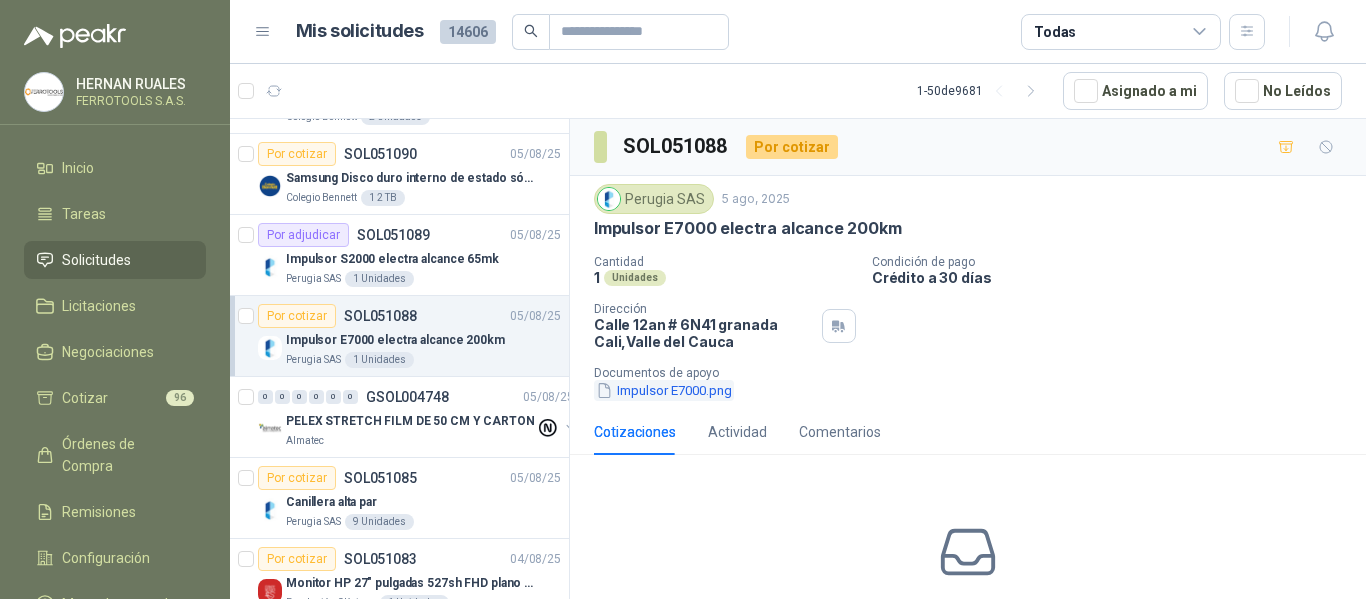 click on "Impulsor E7000.png" at bounding box center (664, 390) 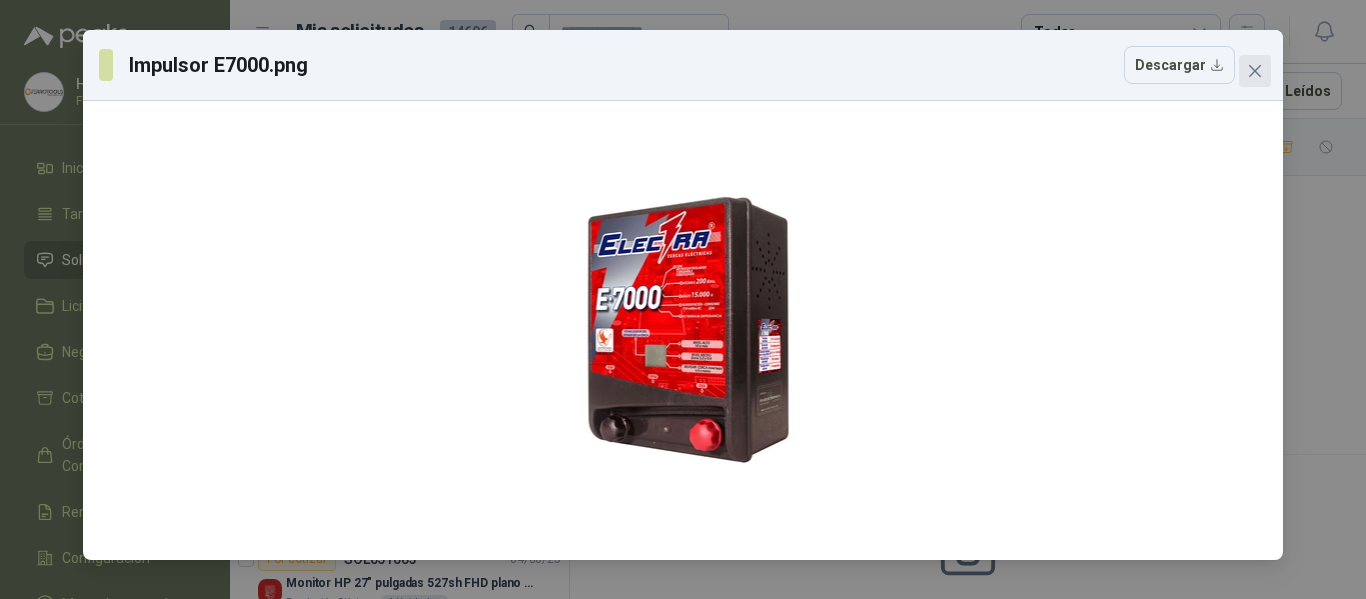 click 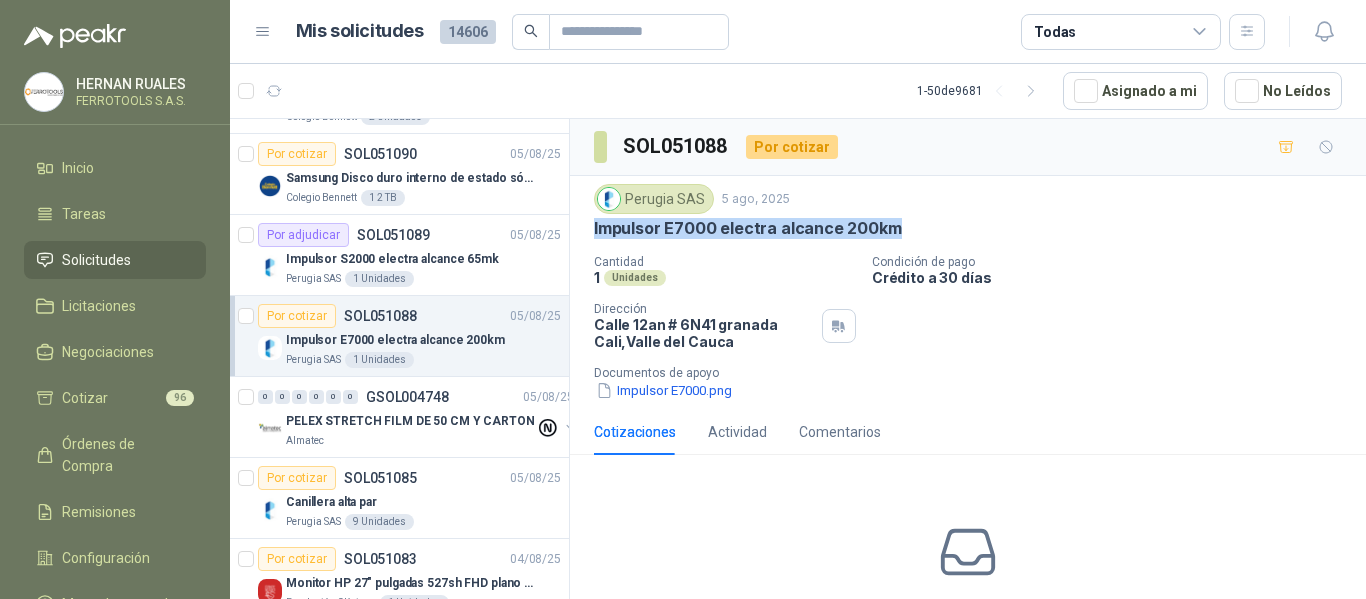 drag, startPoint x: 588, startPoint y: 230, endPoint x: 919, endPoint y: 232, distance: 331.00604 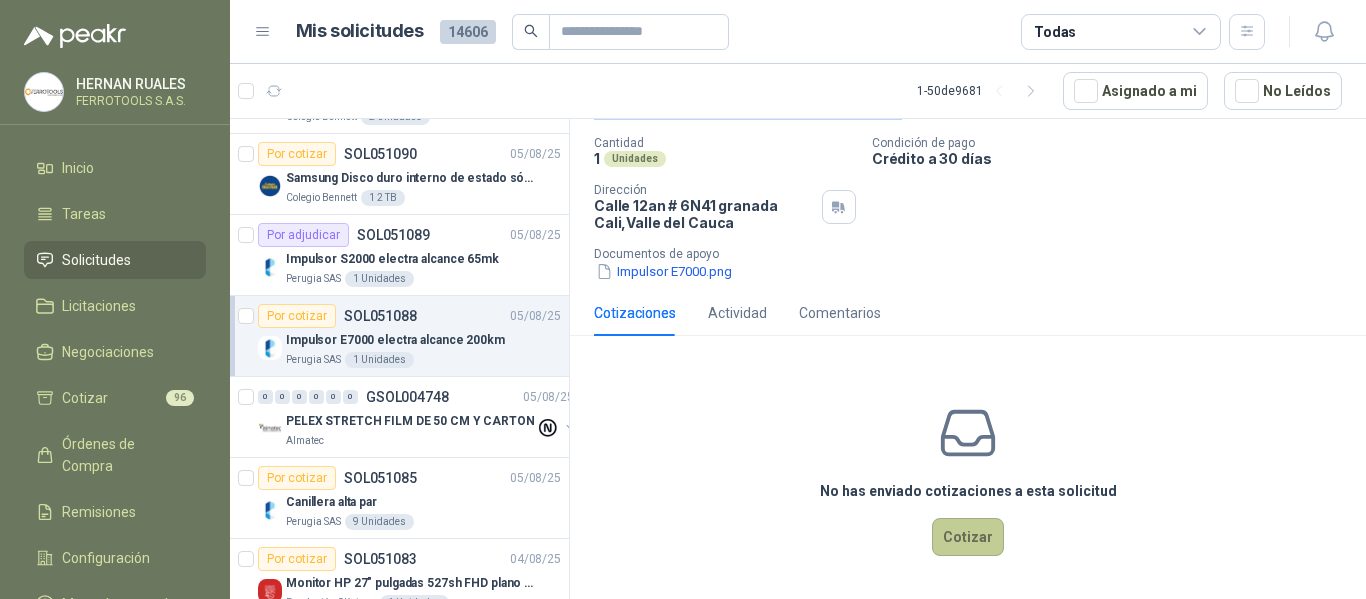 click on "Cotizar" at bounding box center [968, 537] 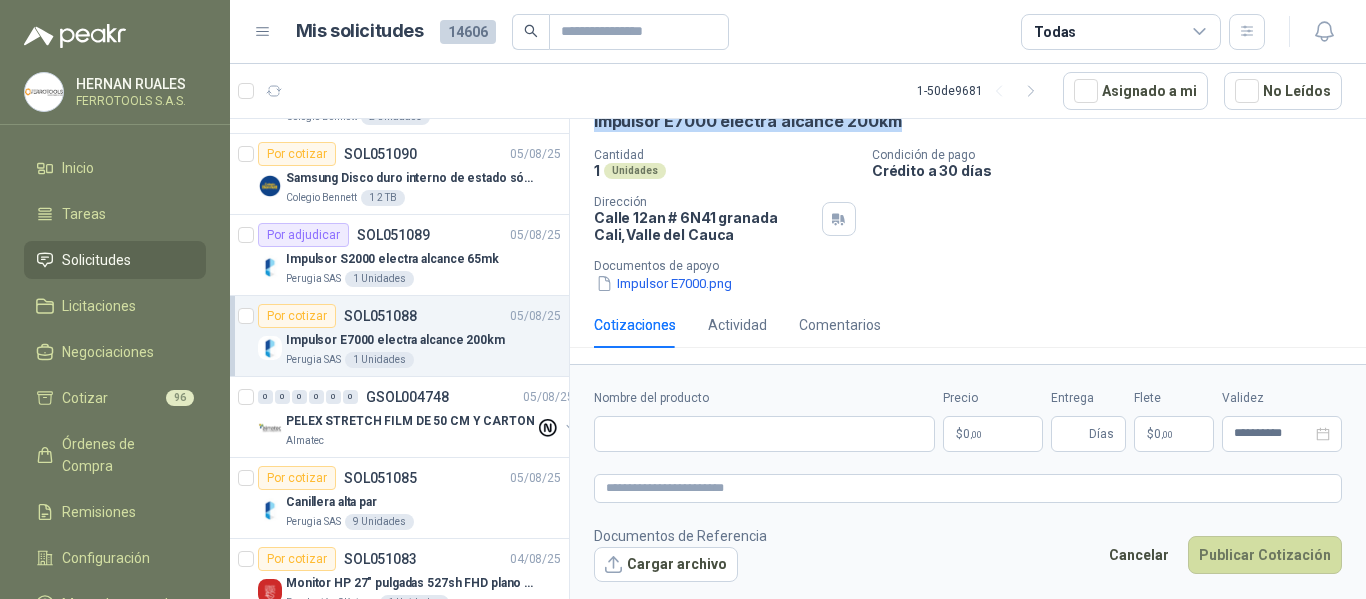 type 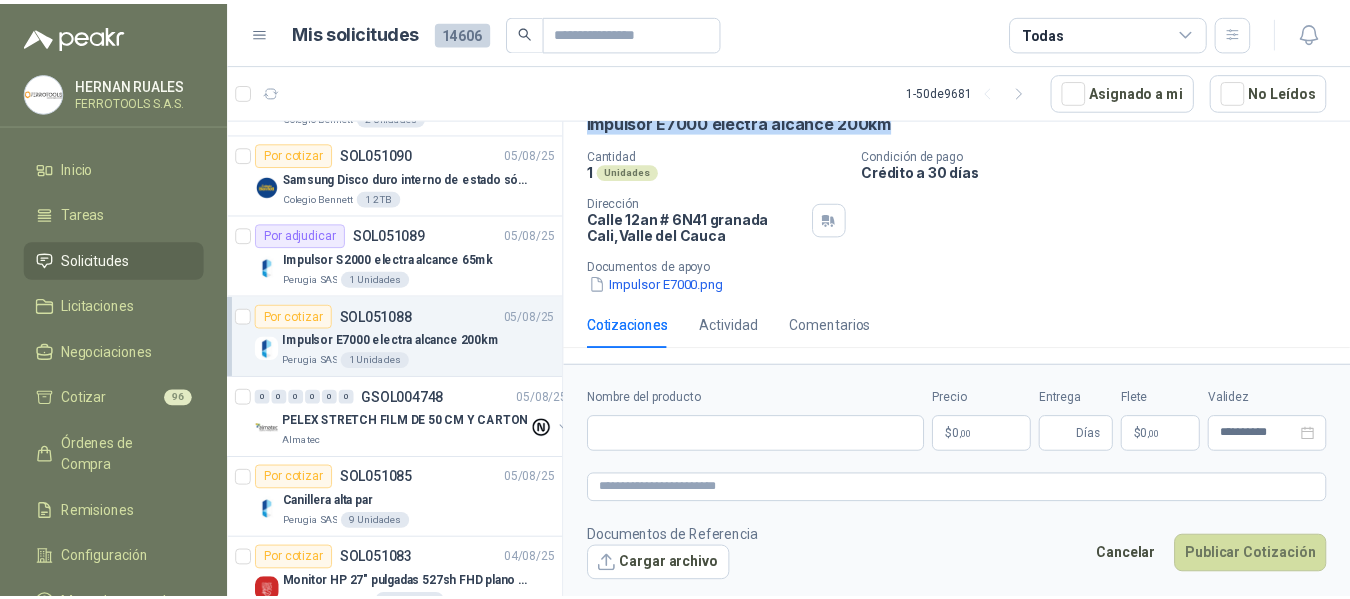 scroll, scrollTop: 107, scrollLeft: 0, axis: vertical 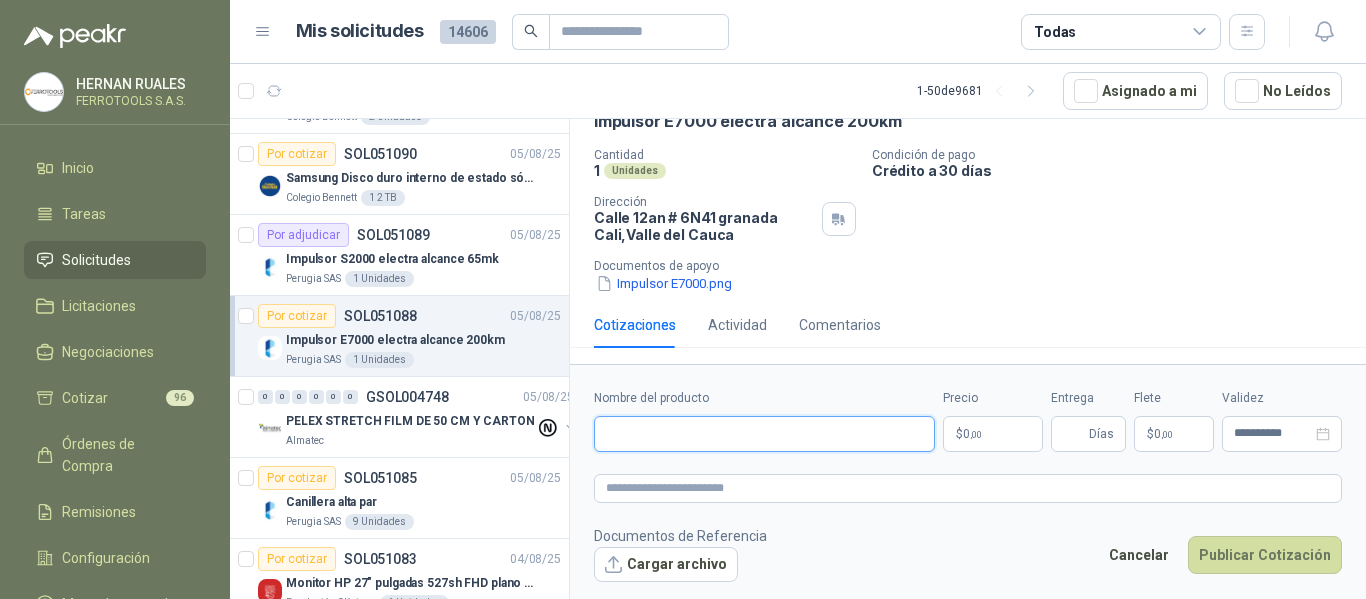 click on "Nombre del producto" at bounding box center (764, 434) 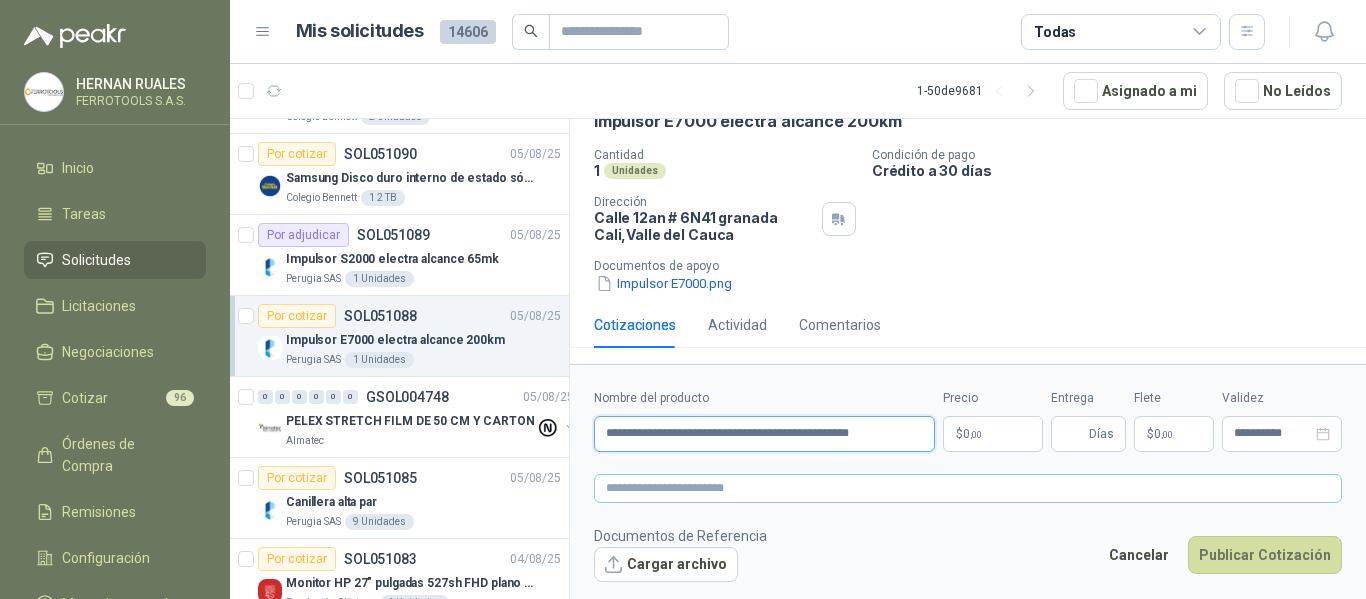 type on "**********" 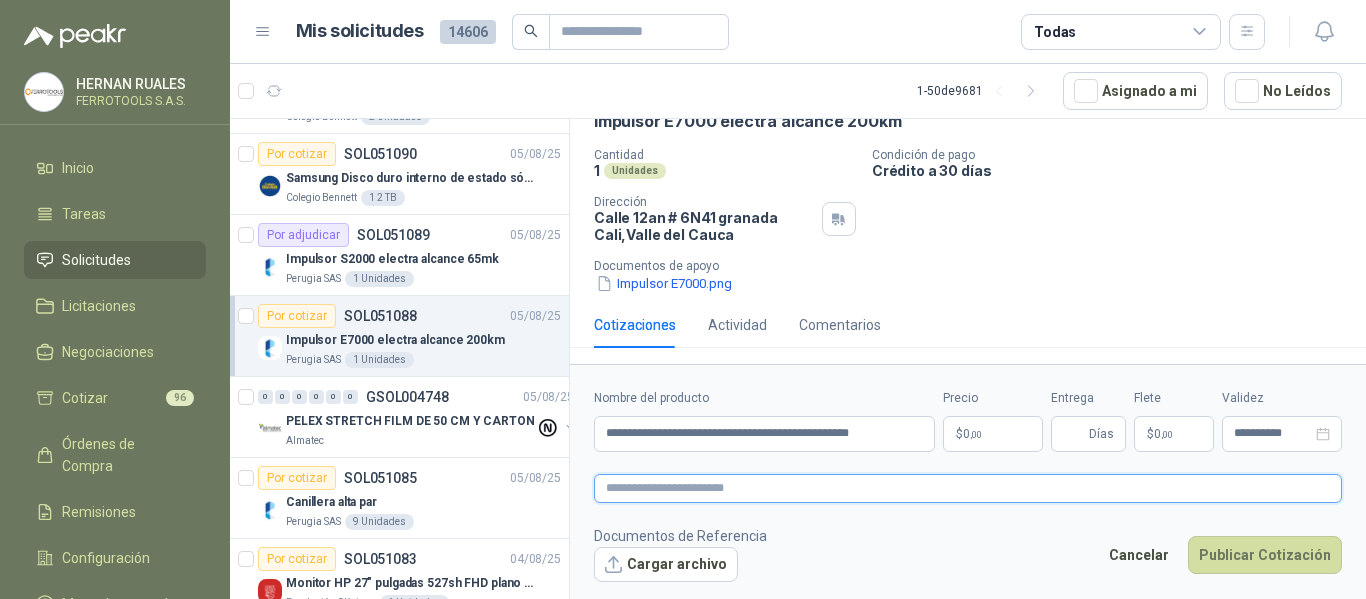 click at bounding box center (968, 488) 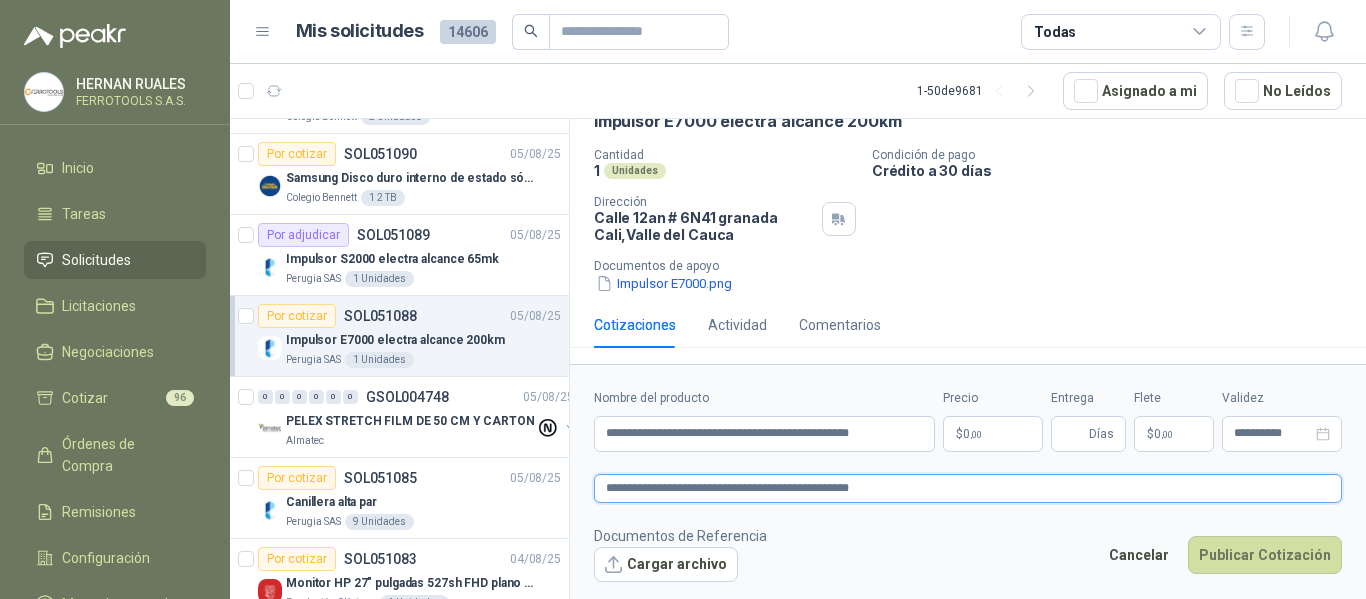 type on "**********" 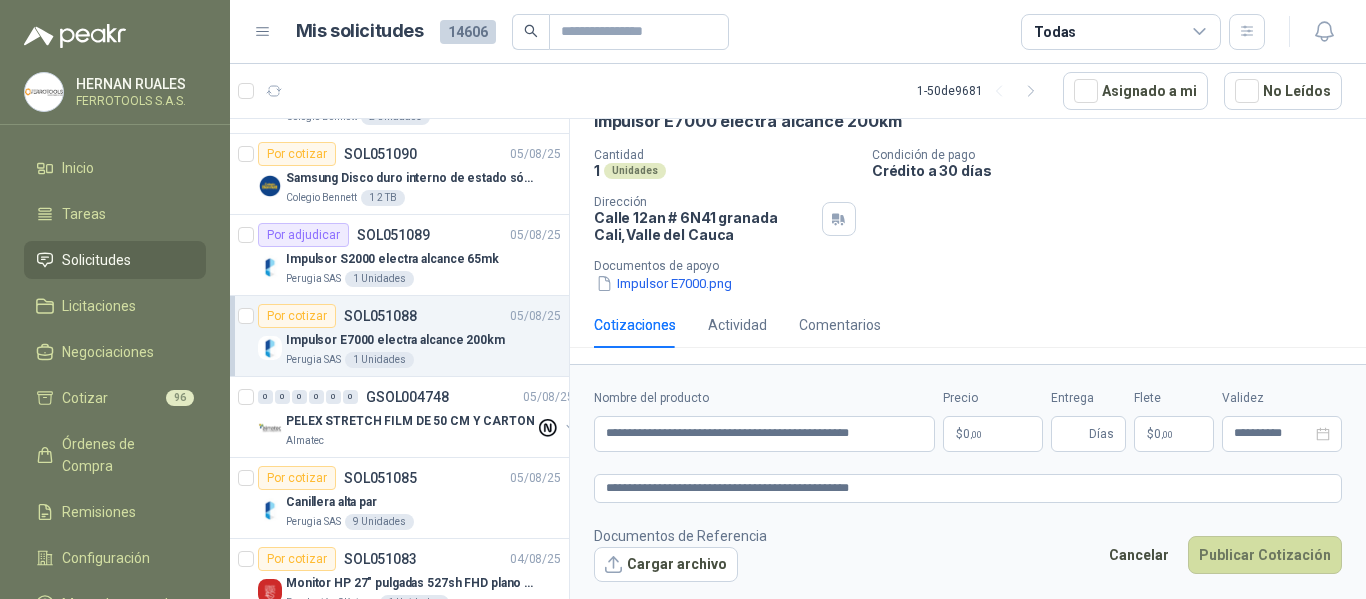 click on ",00" at bounding box center (976, 434) 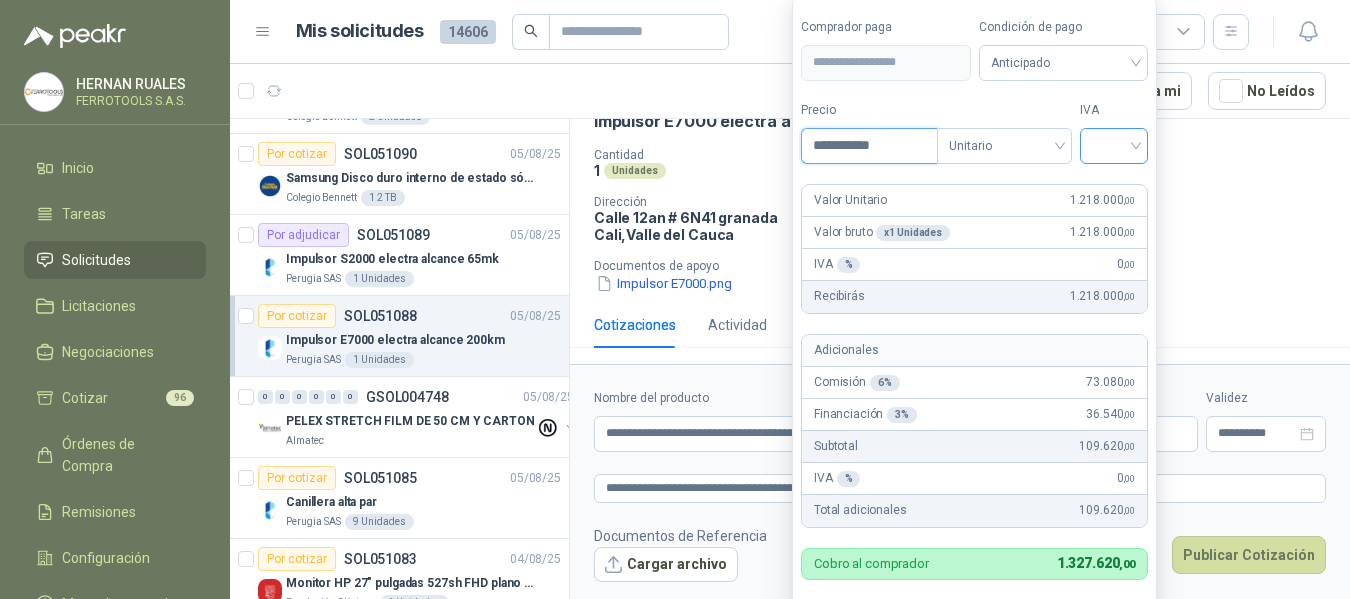 click at bounding box center [1114, 146] 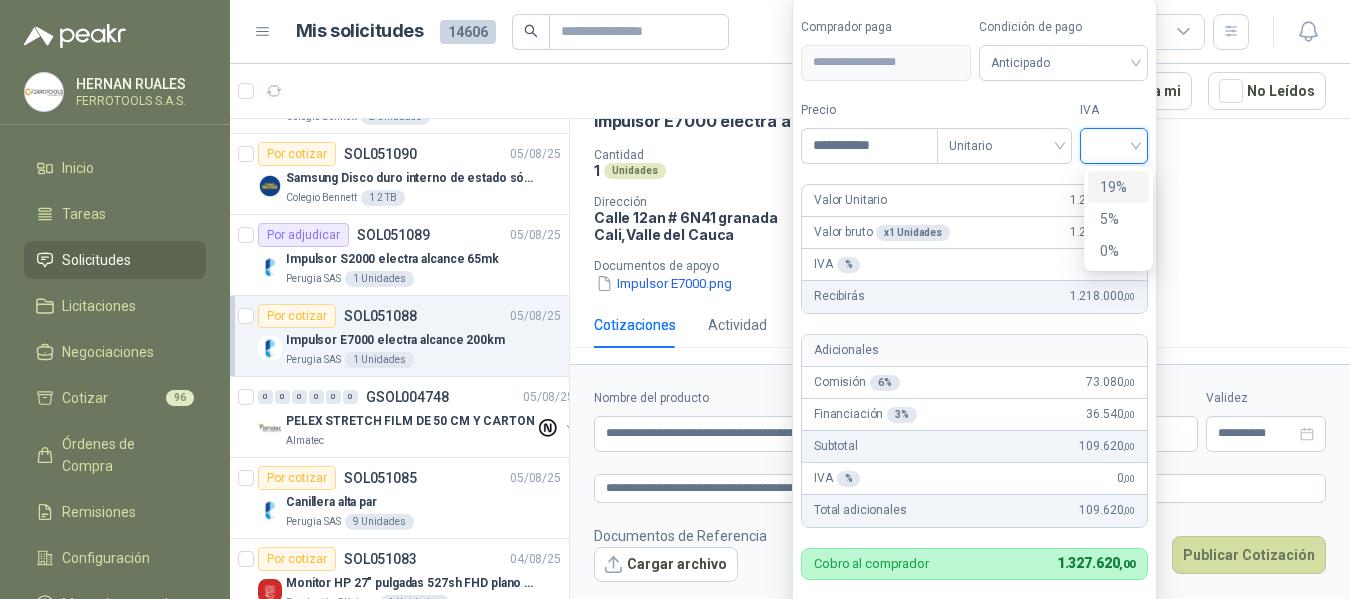 click on "19%" at bounding box center (1118, 187) 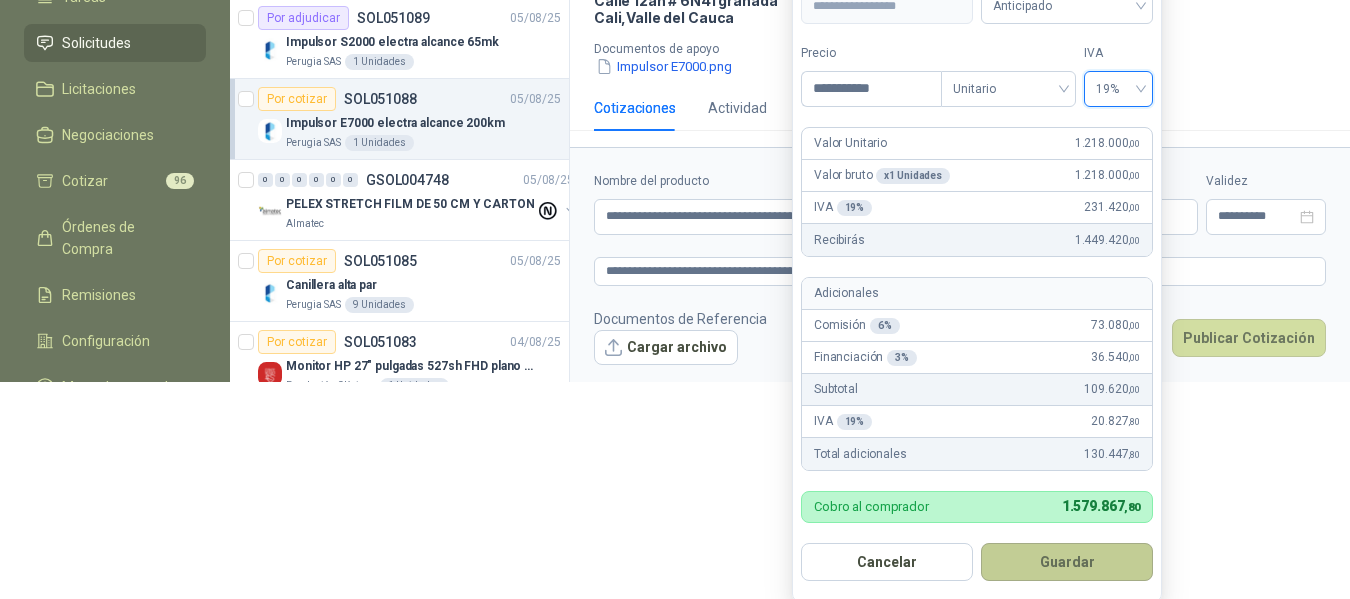 click on "Guardar" at bounding box center [1067, 562] 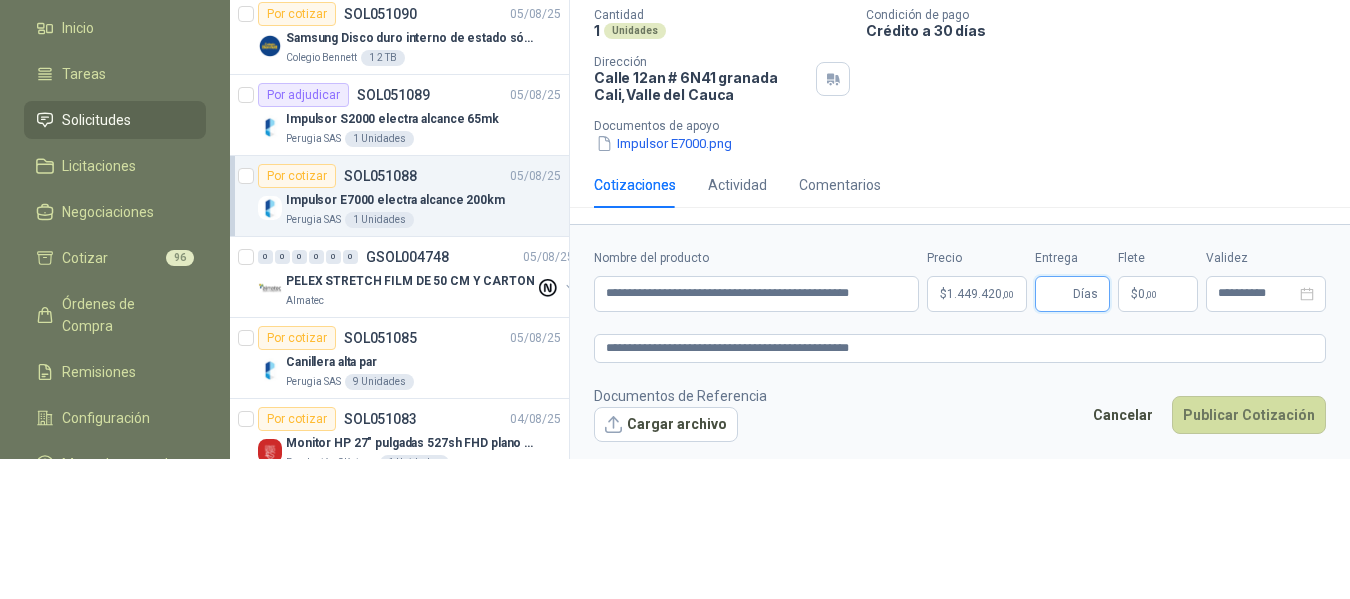 scroll, scrollTop: 144, scrollLeft: 0, axis: vertical 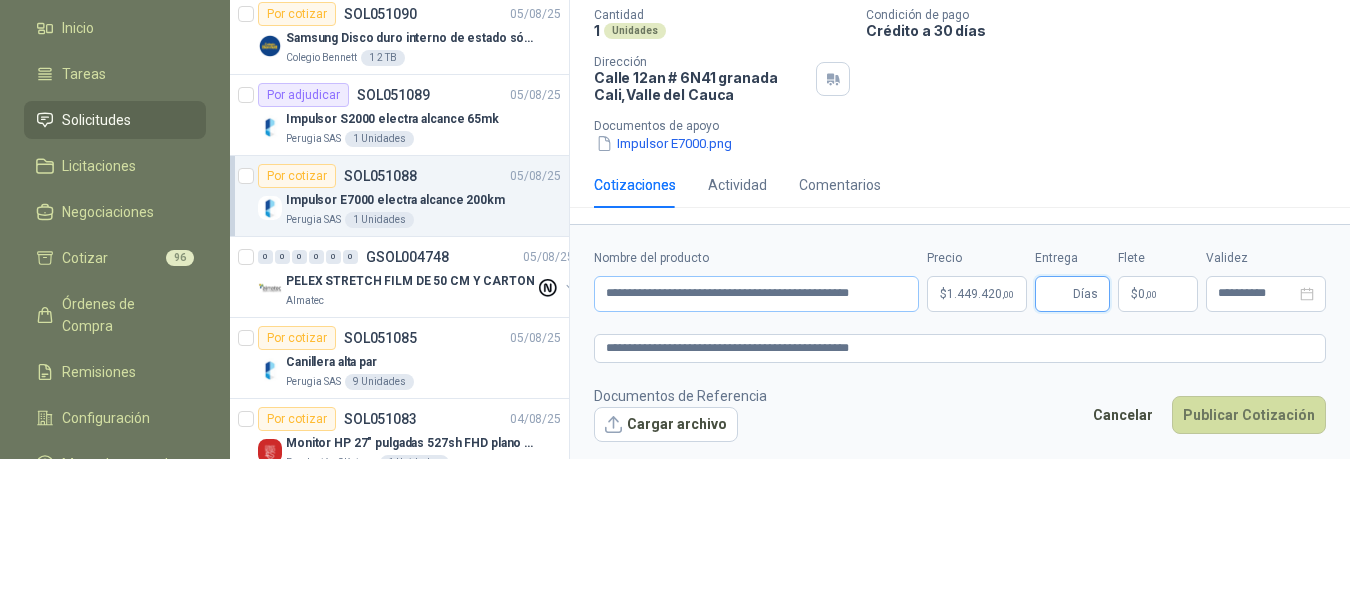 type 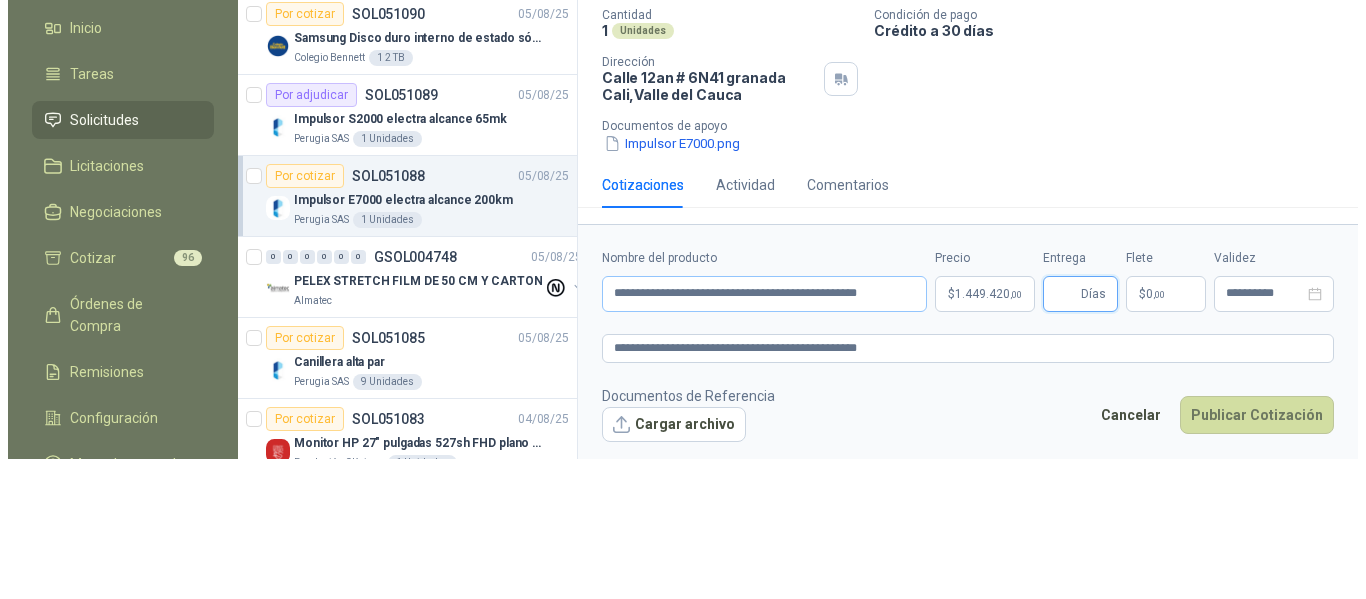 scroll, scrollTop: 0, scrollLeft: 0, axis: both 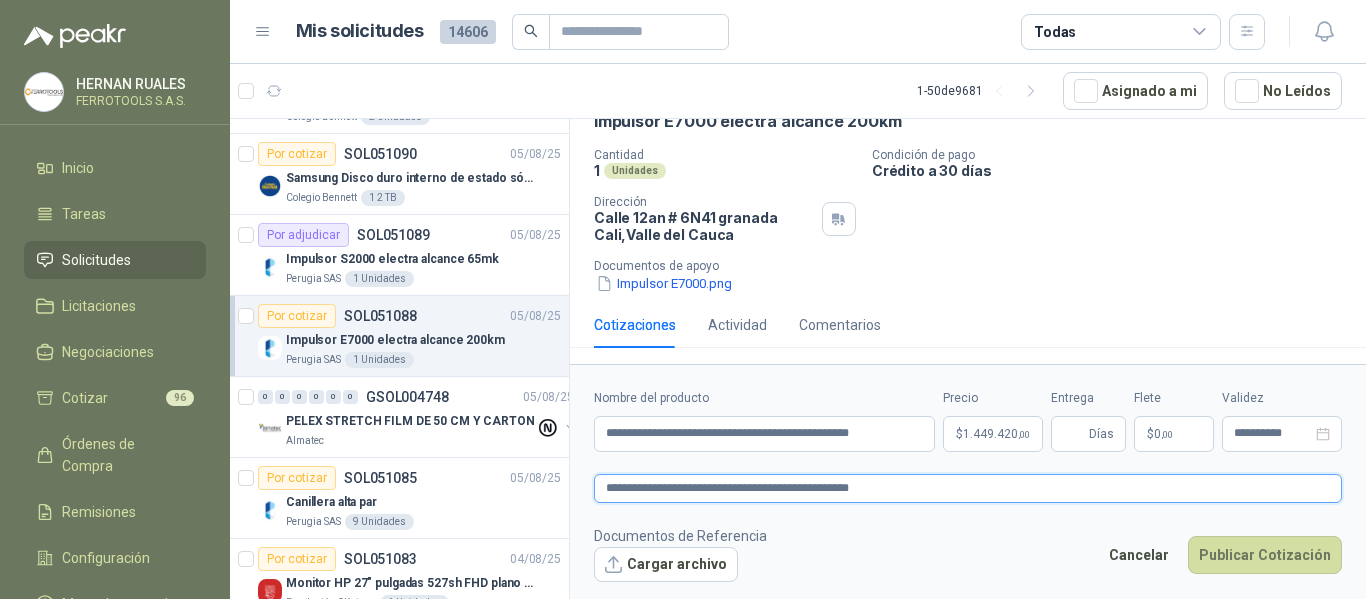 click on "**********" at bounding box center [968, 488] 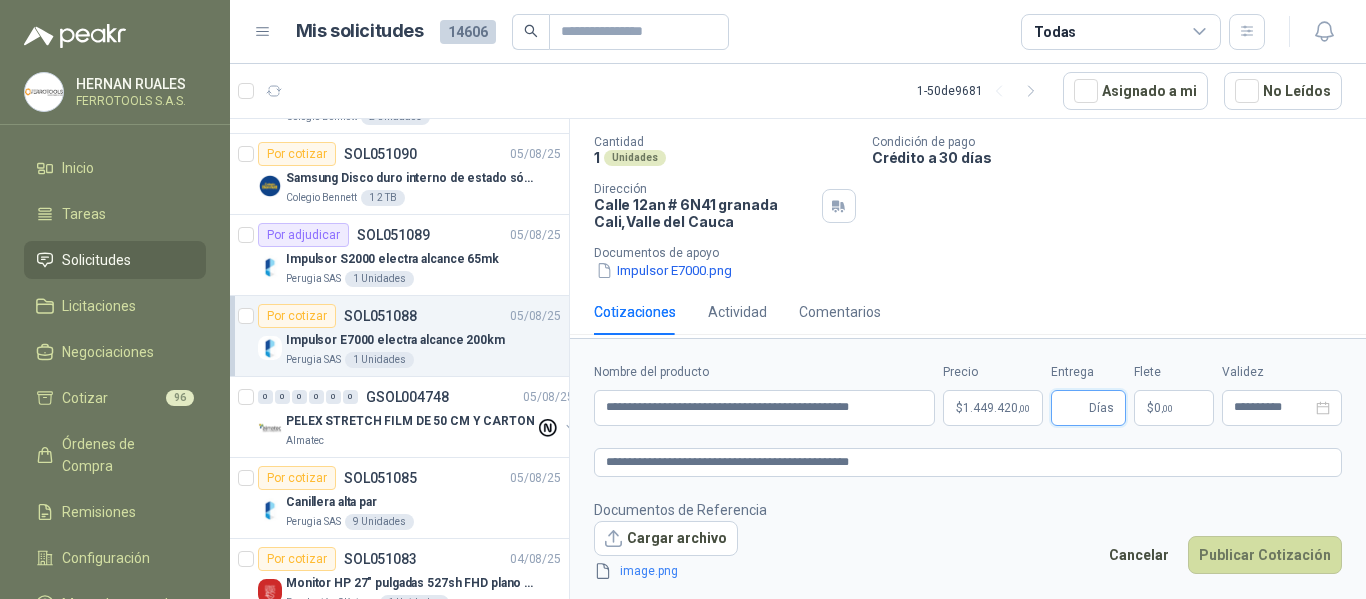 click on "Entrega" at bounding box center [1074, 408] 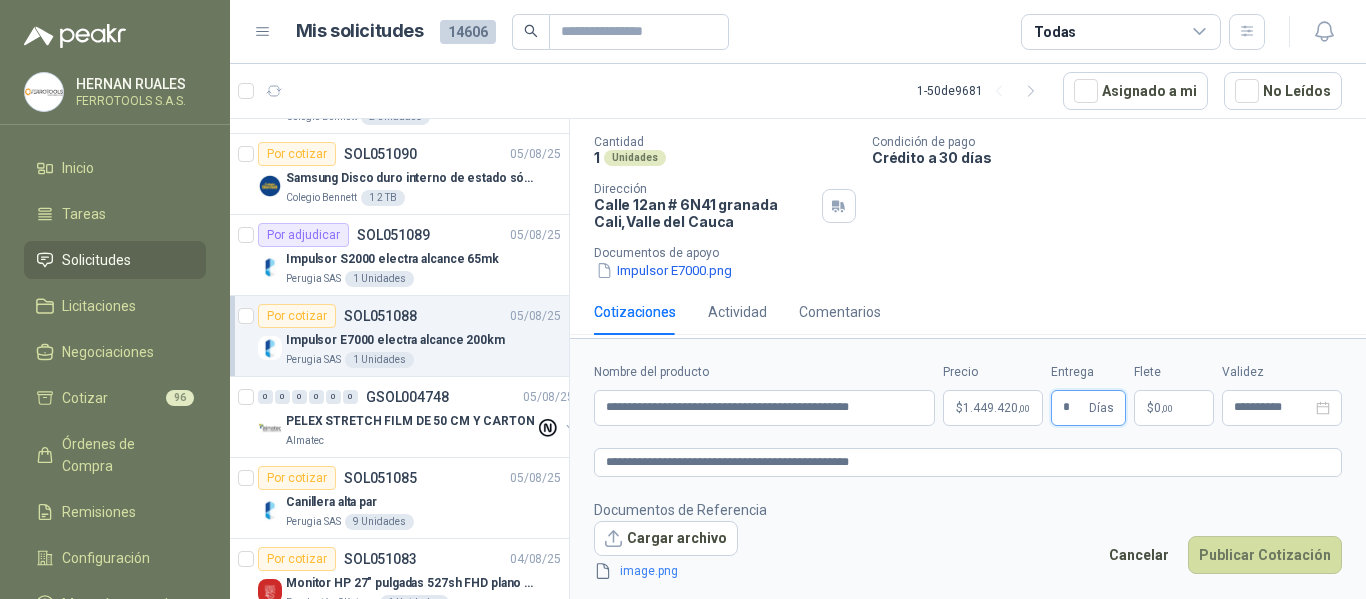 type on "*" 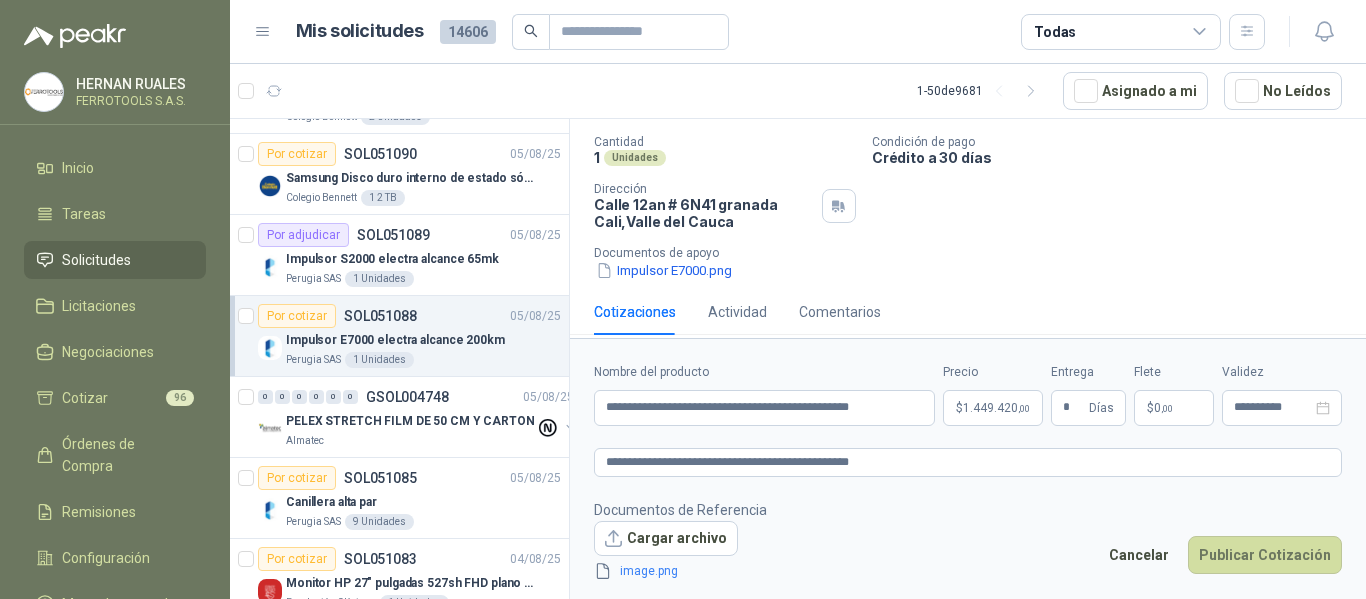click on "Documentos de Referencia Cargar archivo image.png Cancelar Publicar Cotización" at bounding box center [968, 541] 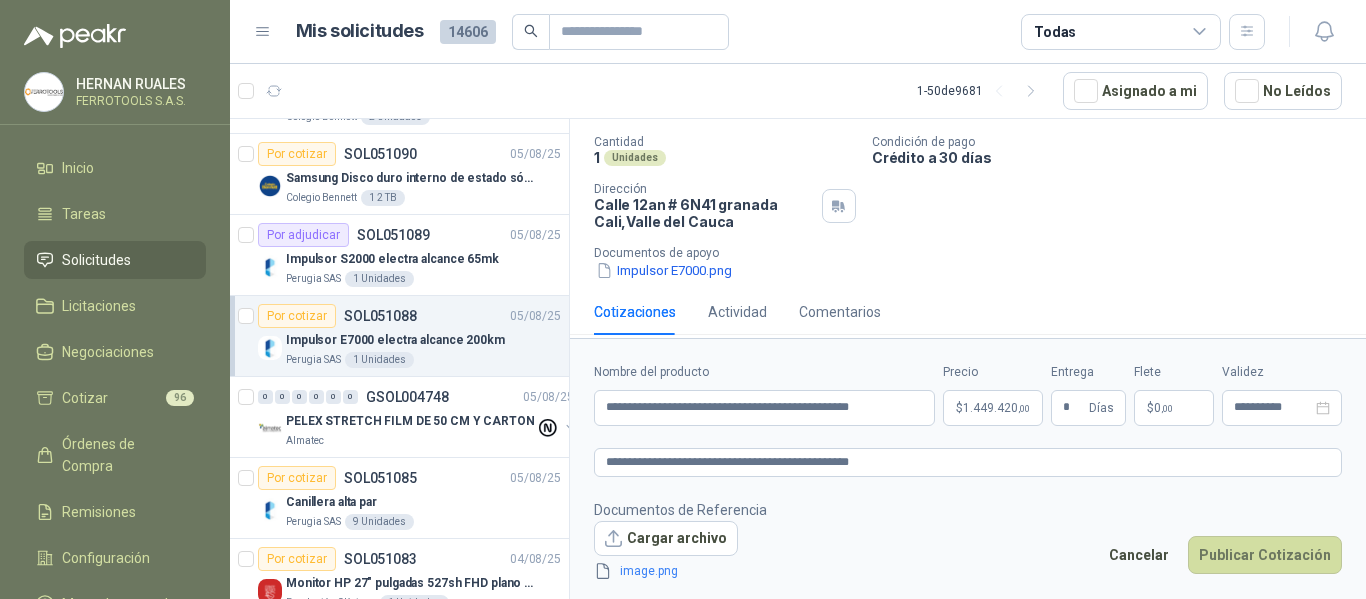 click on "Documentos de Referencia Cargar archivo image.png Cancelar Publicar Cotización" at bounding box center [968, 541] 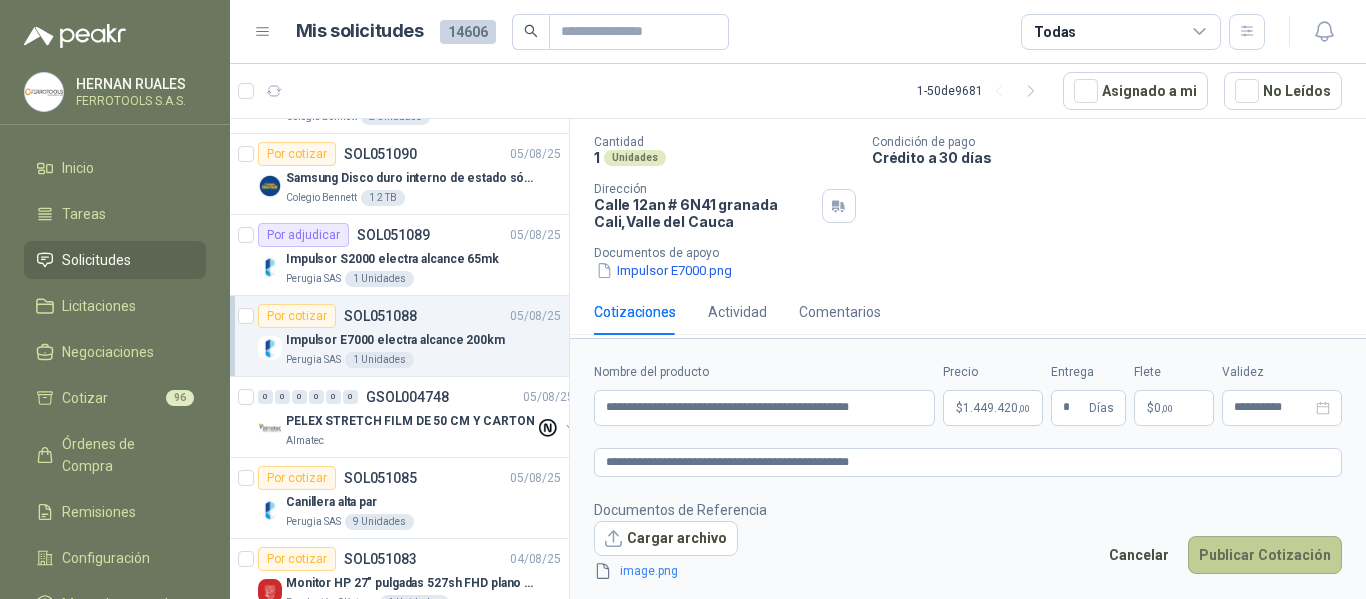 click on "Publicar Cotización" at bounding box center (1265, 555) 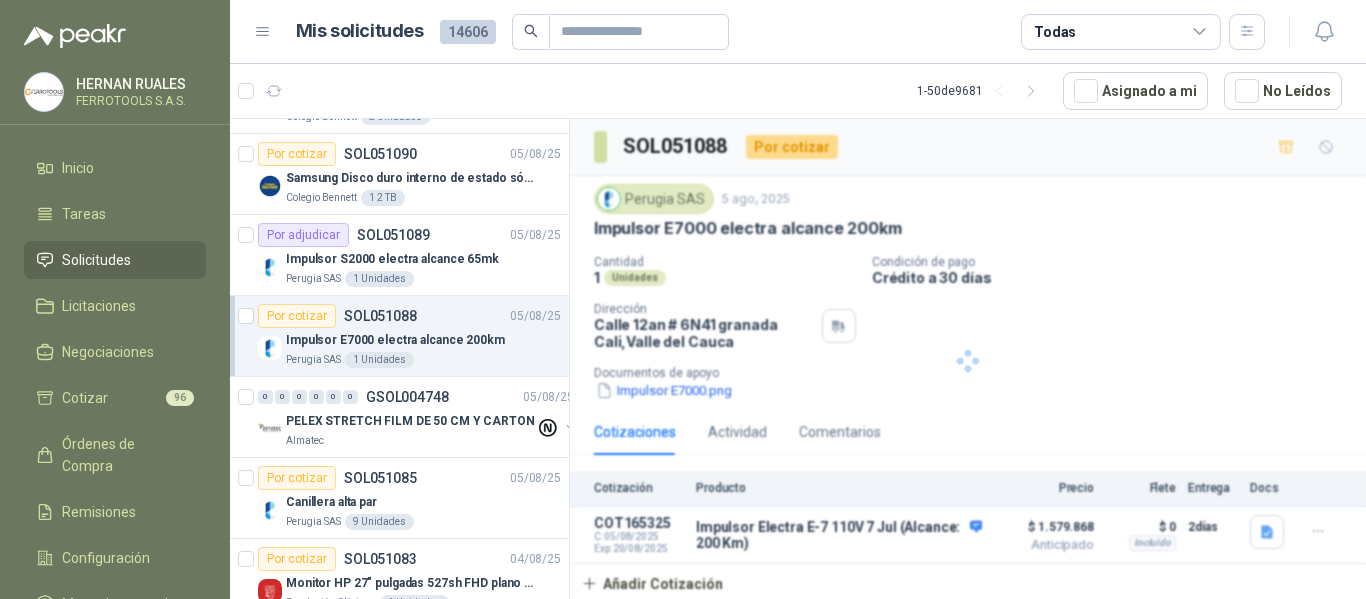 scroll, scrollTop: 0, scrollLeft: 0, axis: both 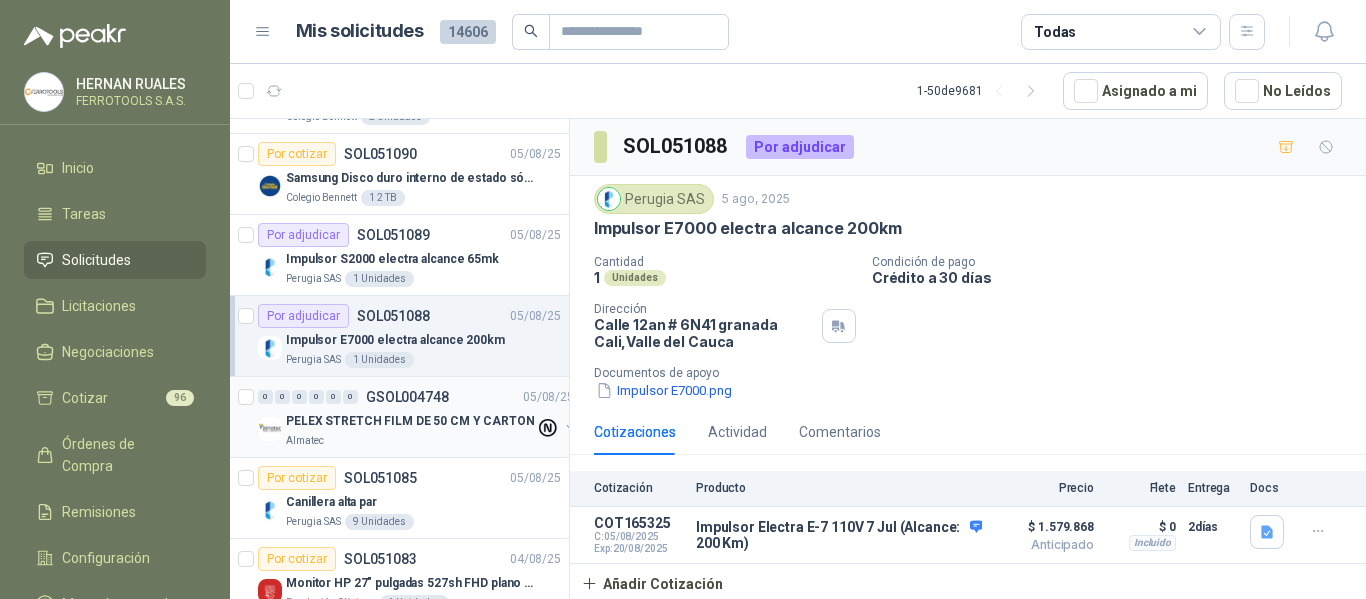 click on "Almatec" at bounding box center [410, 441] 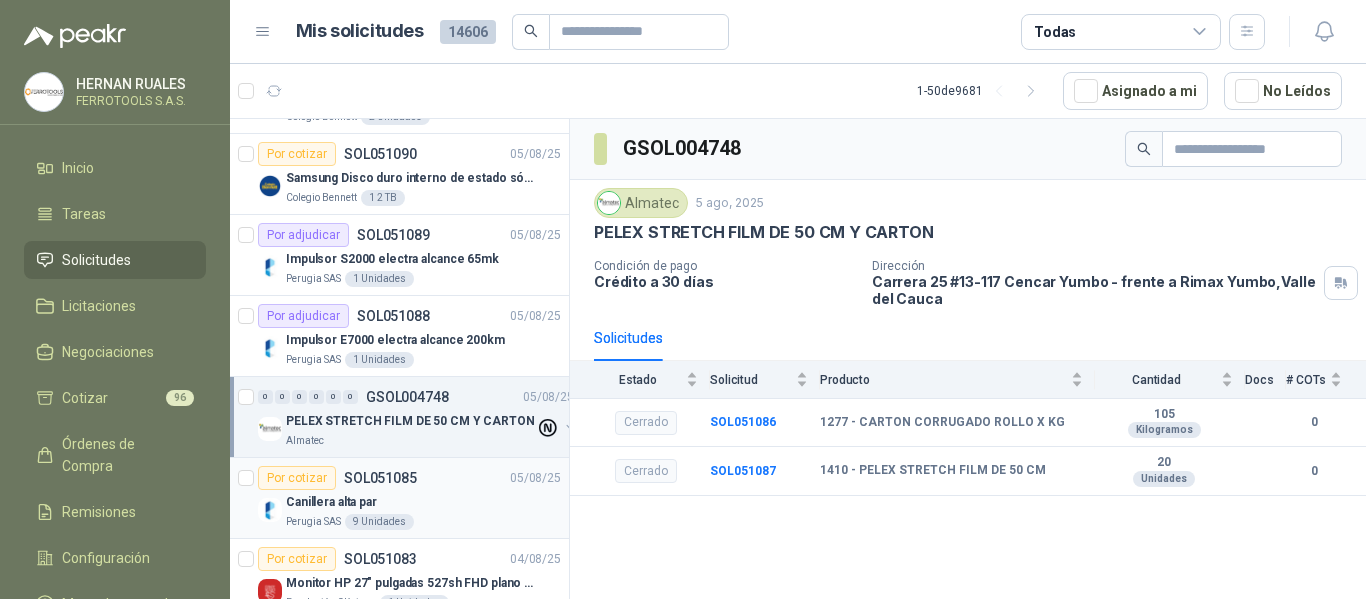 click on "Canillera alta par" at bounding box center [423, 502] 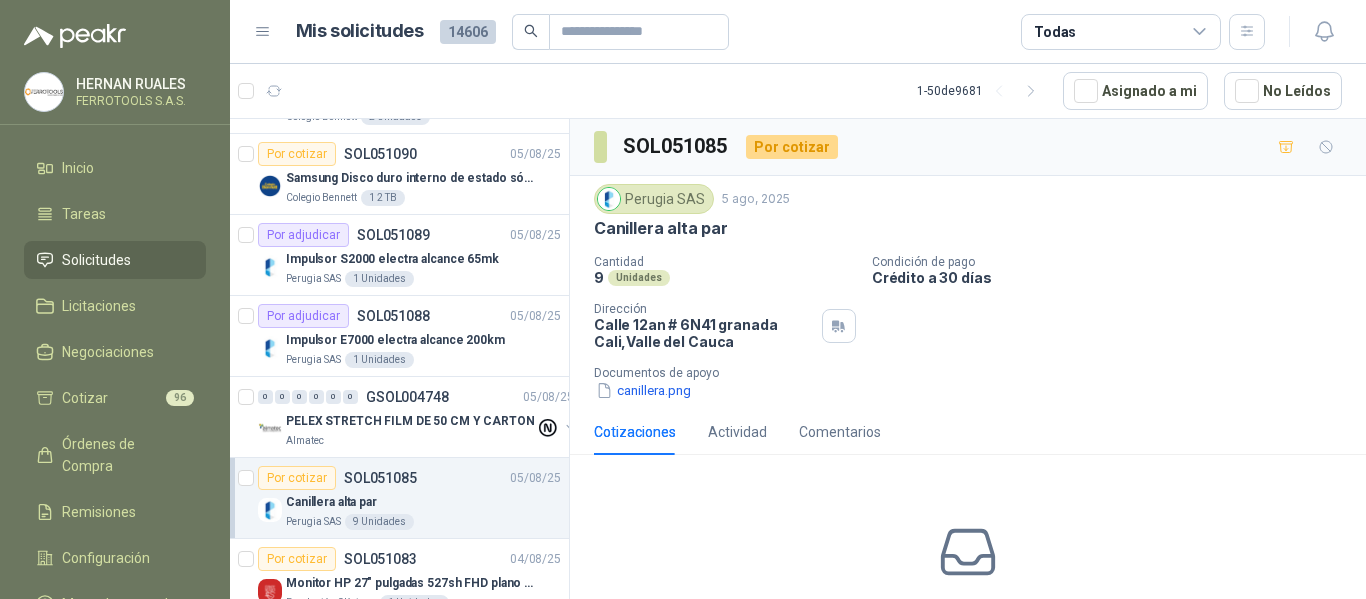 click on "Perugia SAS 5 ago, 2025   Canillera alta par Cantidad 9   Unidades Condición de pago Crédito a 30 días Dirección Calle 12an #  6N41 granada   Cali ,  Valle del Cauca Documentos de apoyo canillera.png" at bounding box center [968, 292] 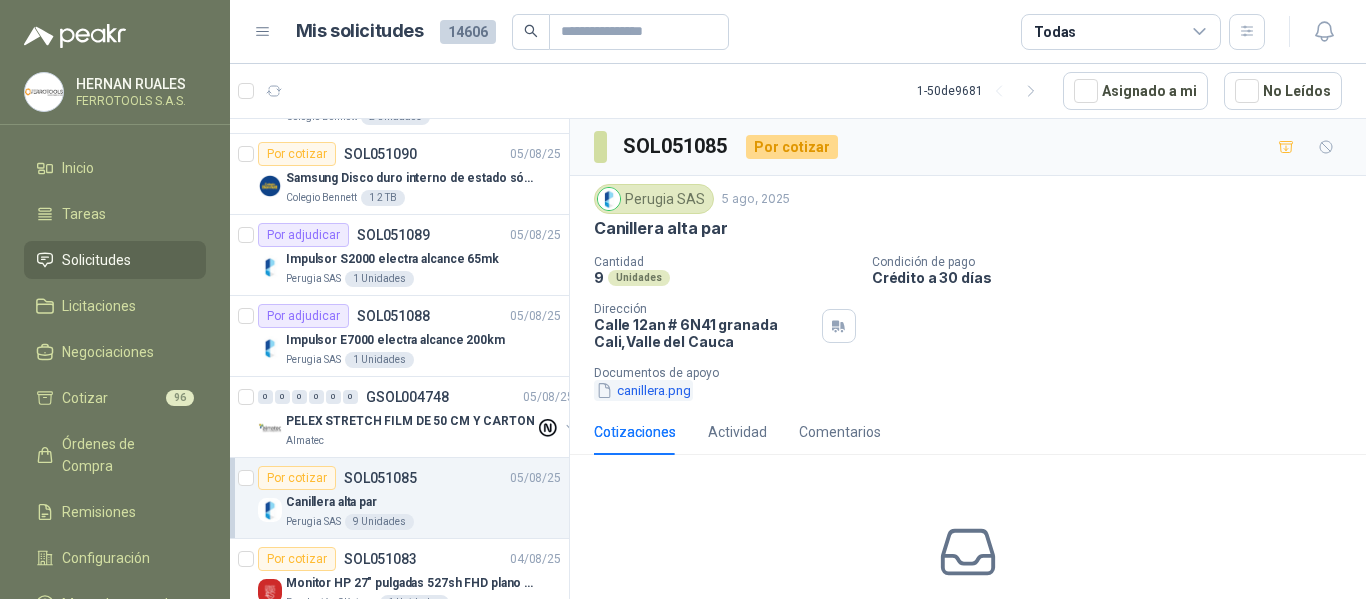 click on "canillera.png" at bounding box center [643, 390] 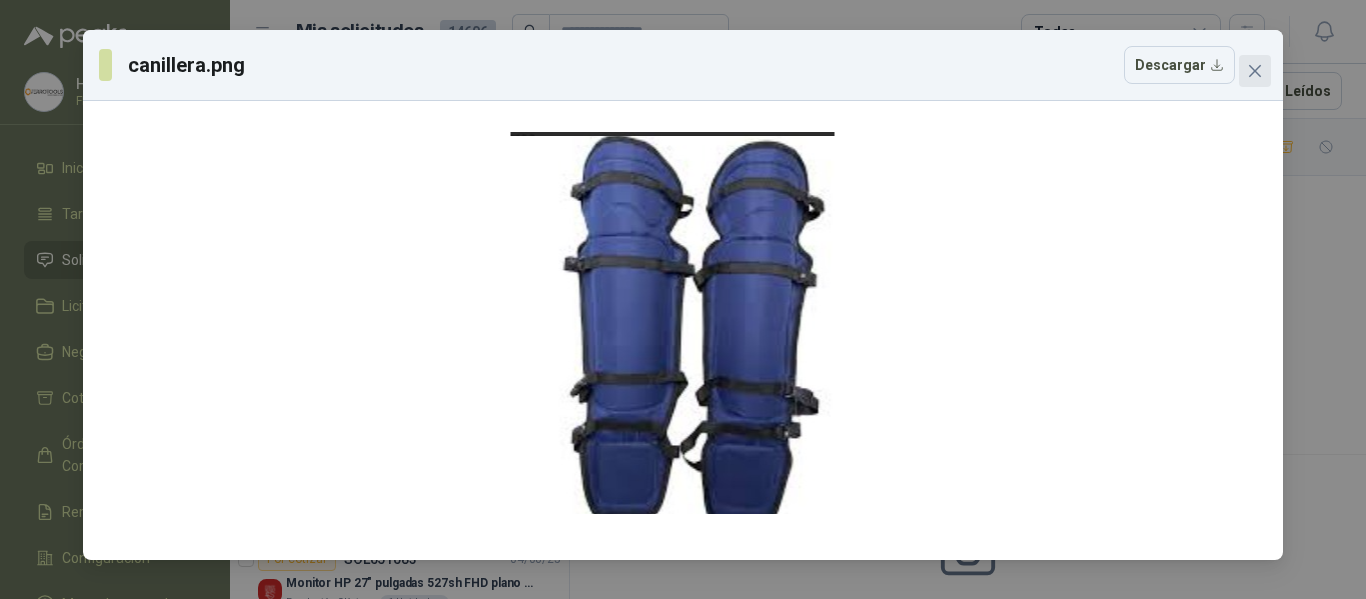 click at bounding box center (1255, 71) 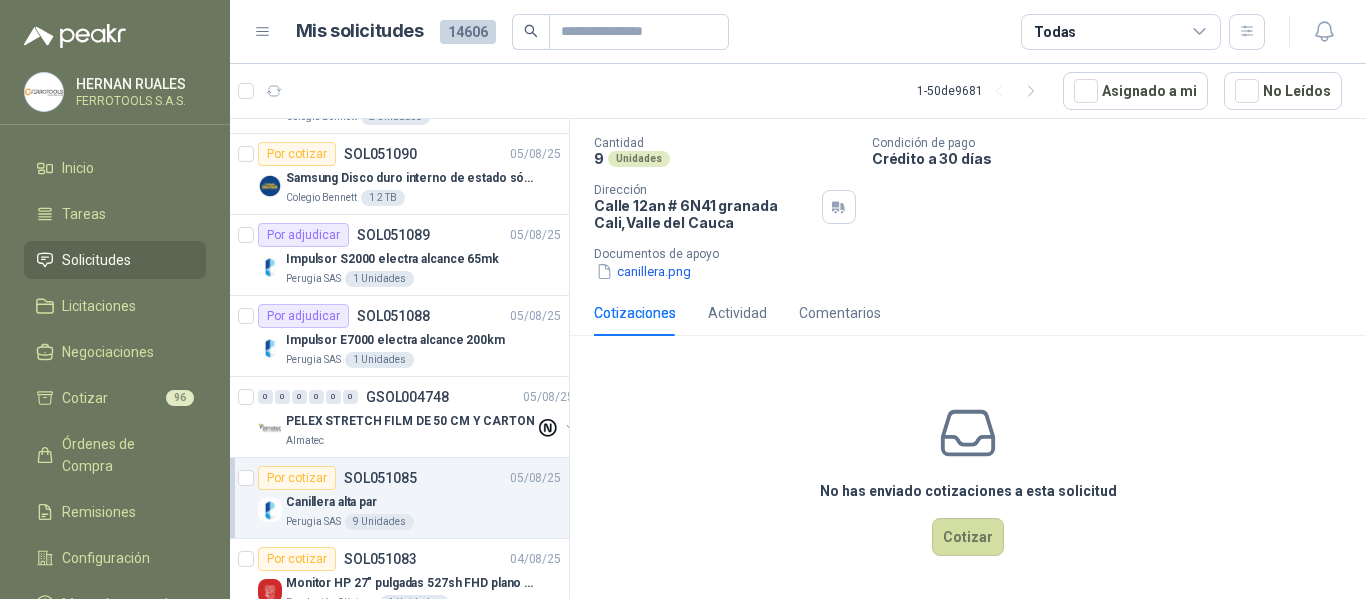 scroll, scrollTop: 120, scrollLeft: 0, axis: vertical 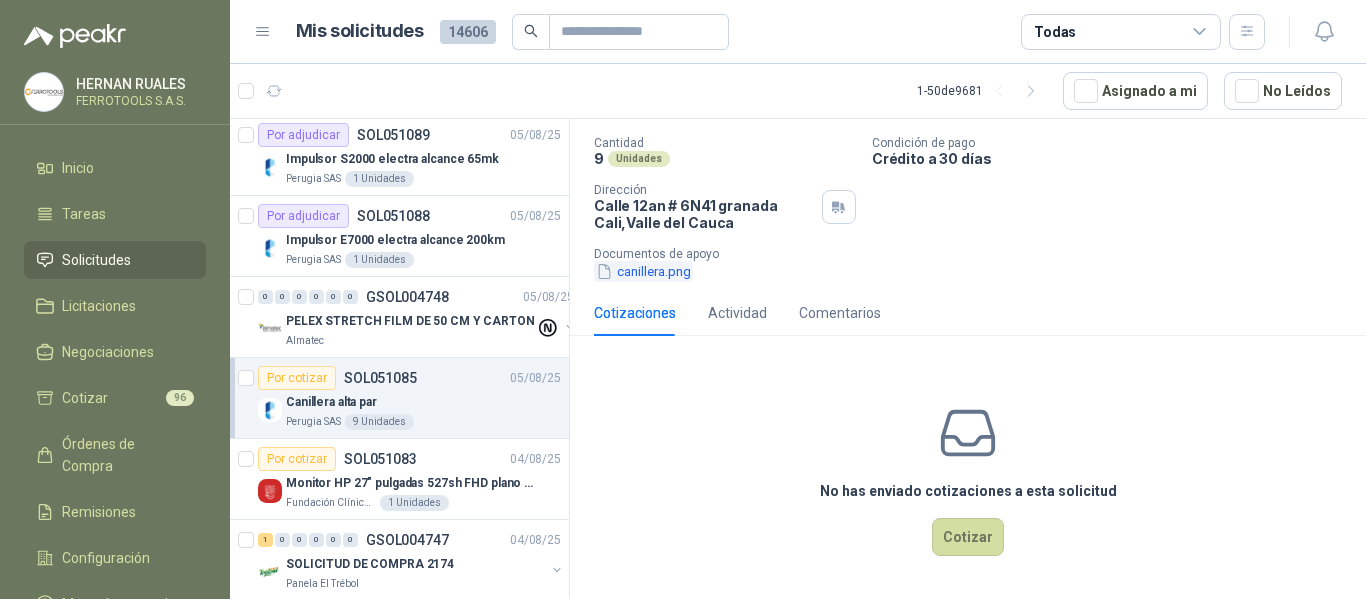 click on "canillera.png" at bounding box center (643, 271) 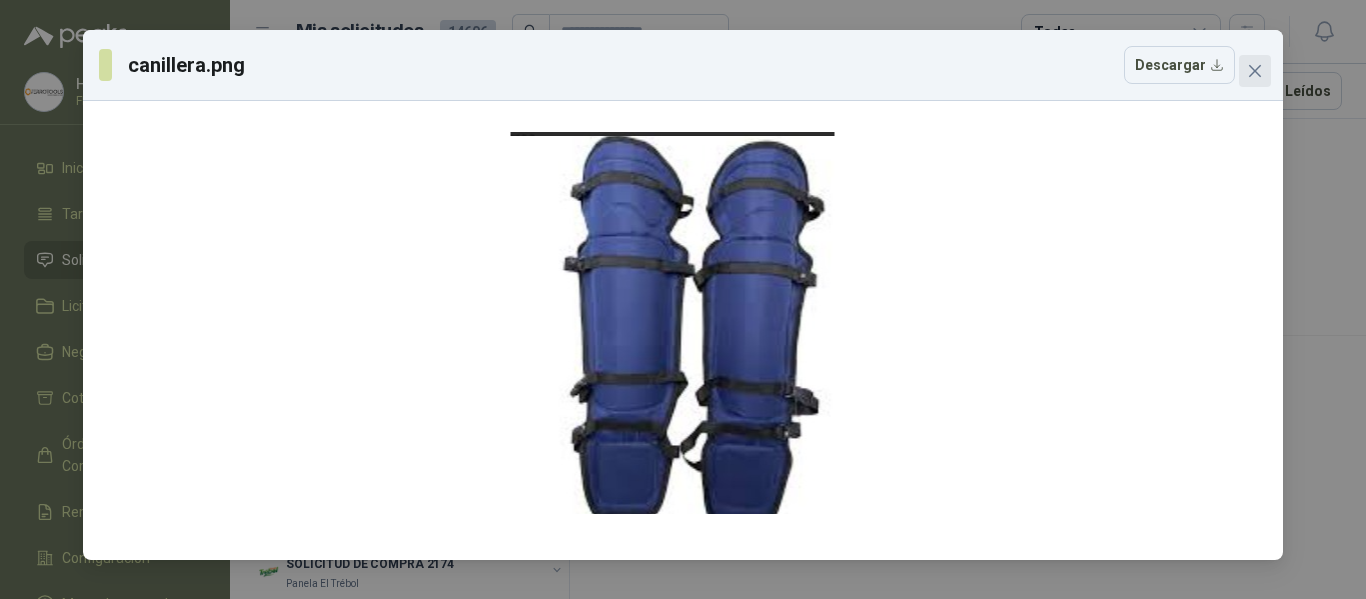 click 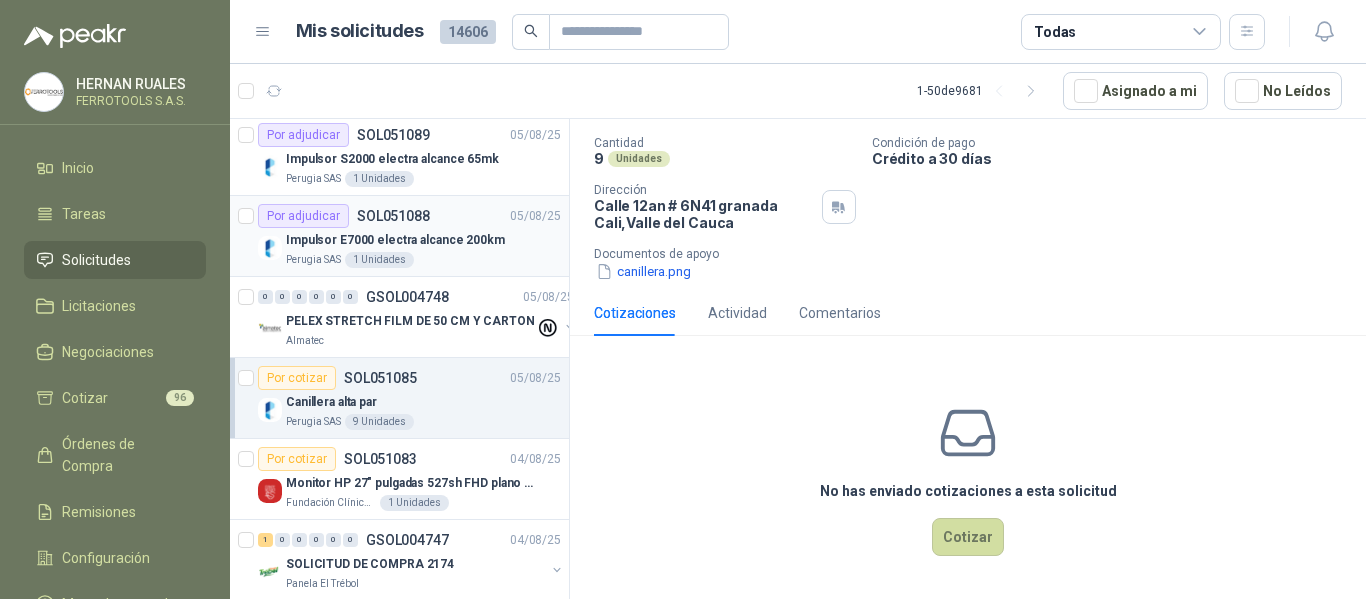 click on "Impulsor E7000 electra alcance 200km" at bounding box center (395, 240) 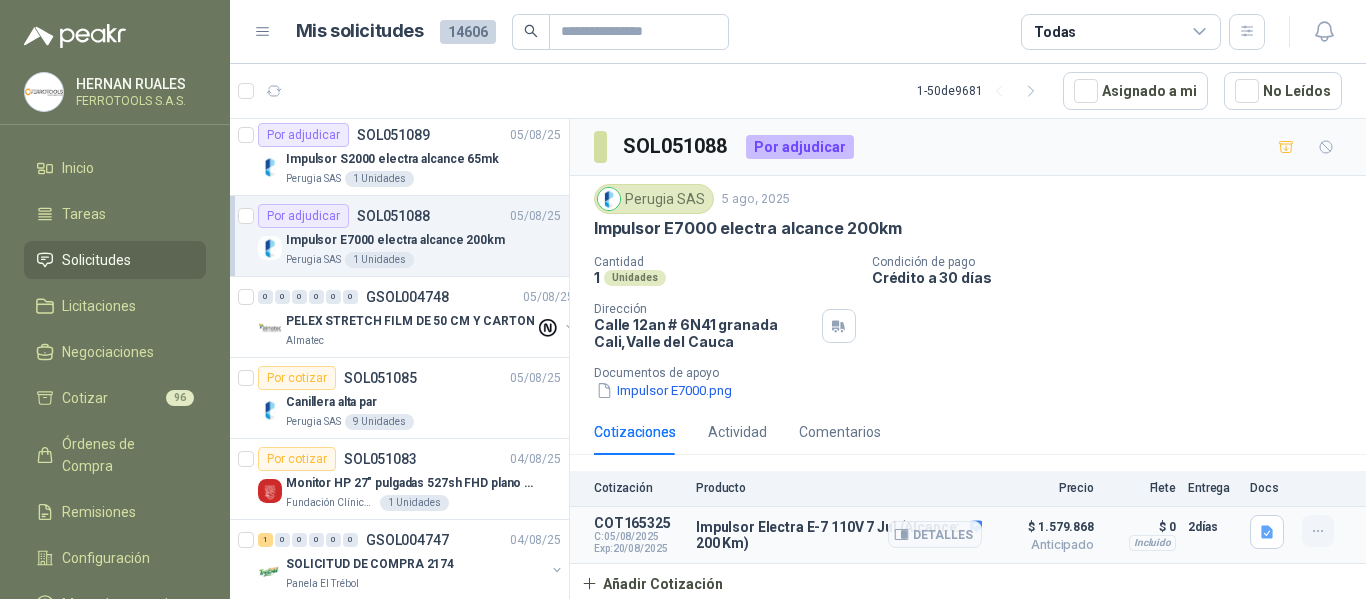 click 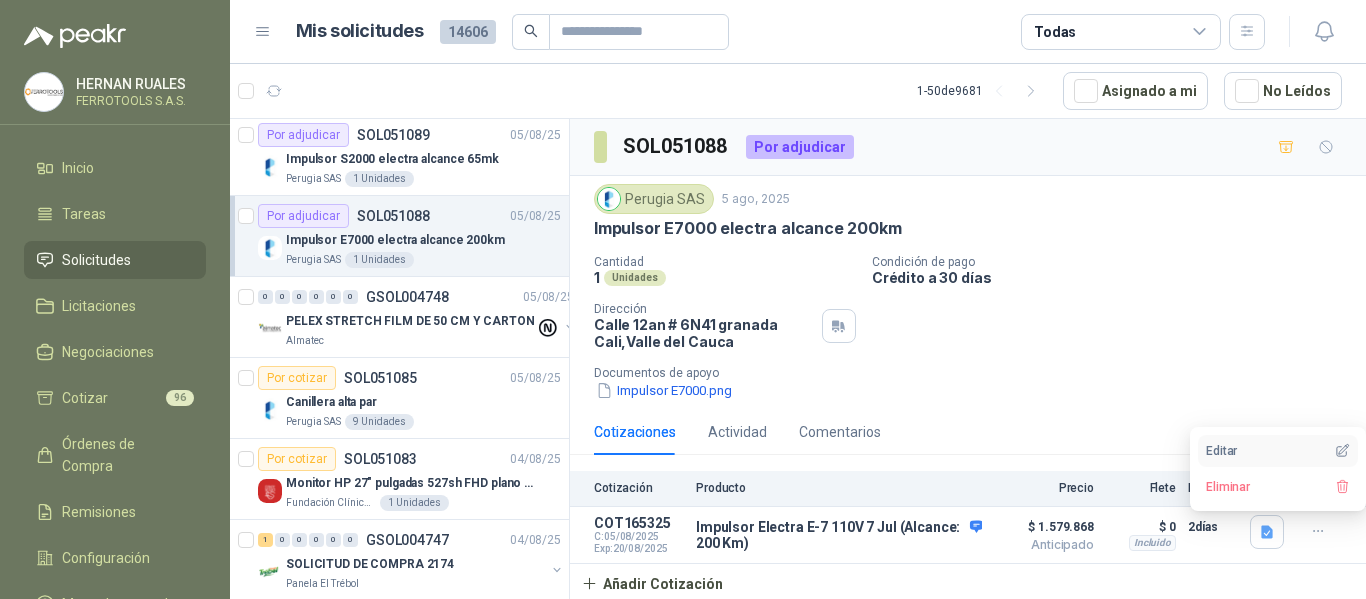 click on "Editar" at bounding box center (1278, 451) 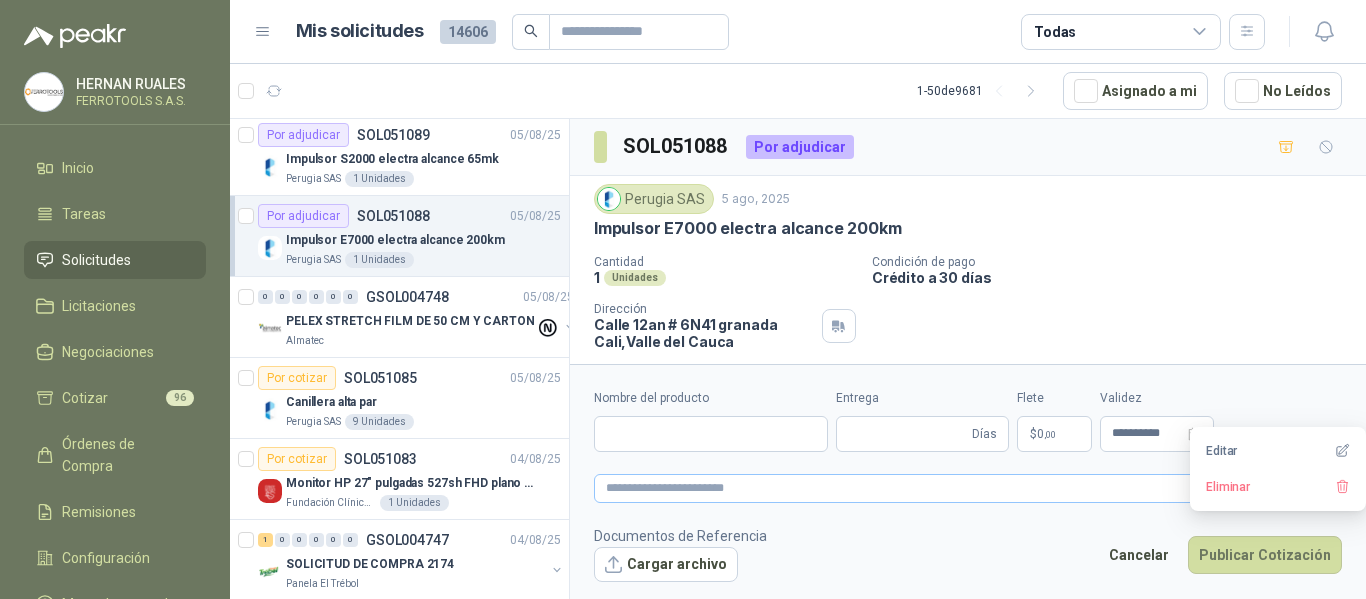 type 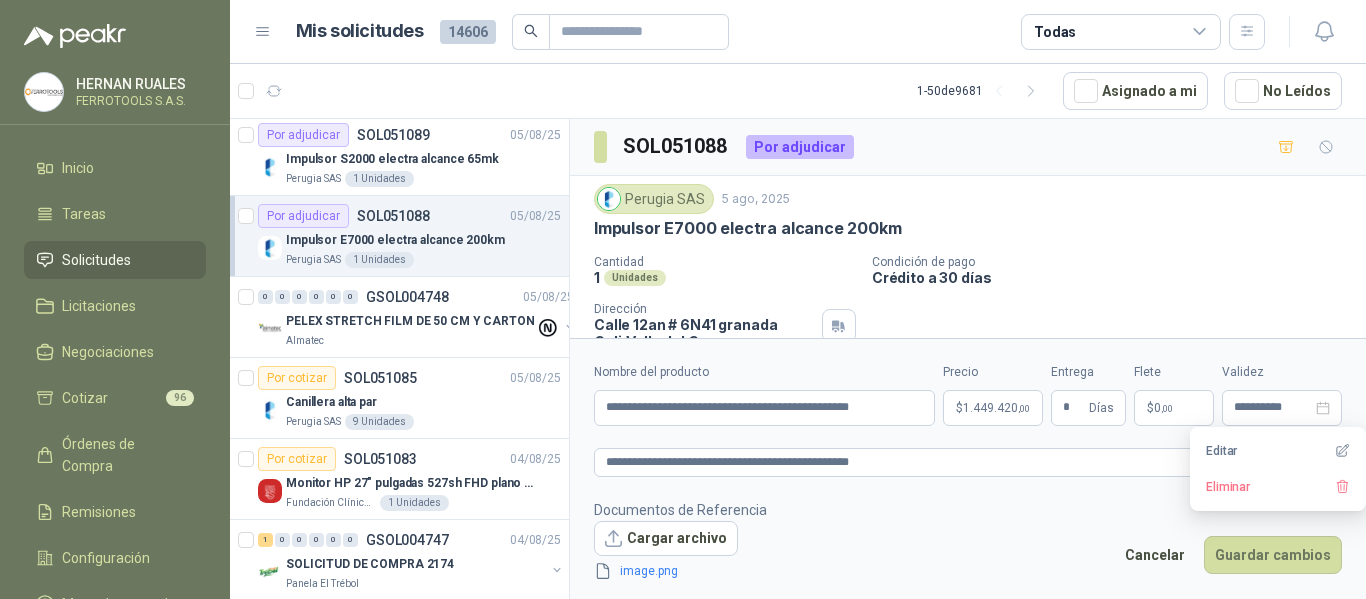 click on "HERNAN   RUALES FERROTOOLS S.A.S.   Inicio   Tareas   Solicitudes   Licitaciones   Negociaciones   Cotizar 96   Órdenes de Compra   Remisiones   Configuración   Manuales y ayuda Mis solicitudes 14606 Todas 1 - 50  de  9681 Asignado a mi No Leídos 3   0   0   0   0   0   GSOL004758 05/08/25   PEDIDO PREESCOLAR 2 Colegio Bennett   2   0   0   0   0   0   GSOL004757 05/08/25   ectotermos  Zoologico De Cali    Por cotizar SOL051139 05/08/25   Probiótico® Vetnil Equinos prioridad alta Zoologico De Cali  8   Unidades Por adjudicar SOL051138 05/08/25   Lavadora LG Carga Frontal WM22VV2S6BR Colegio Bennett 1   Unidades Por cotizar SOL051133 05/08/25   lámina RH  Colegio Bennett 2   Unidades 1   0   0   0   0   0   GSOL004756 05/08/25   casa pance Colegio Bennett   1   0   0   0   0   0   GSOL004755 05/08/25   carpinteria zona de inglés Colegio Bennett   3   0   0   0   0   0   GSOL004754 05/08/25   EX -000638 - INSUMOS PARAB CONEXION DE TUBERIA Y A Oleaginosas San Fernando   Por adjudicar SOL051127 05/08/25" at bounding box center (683, 299) 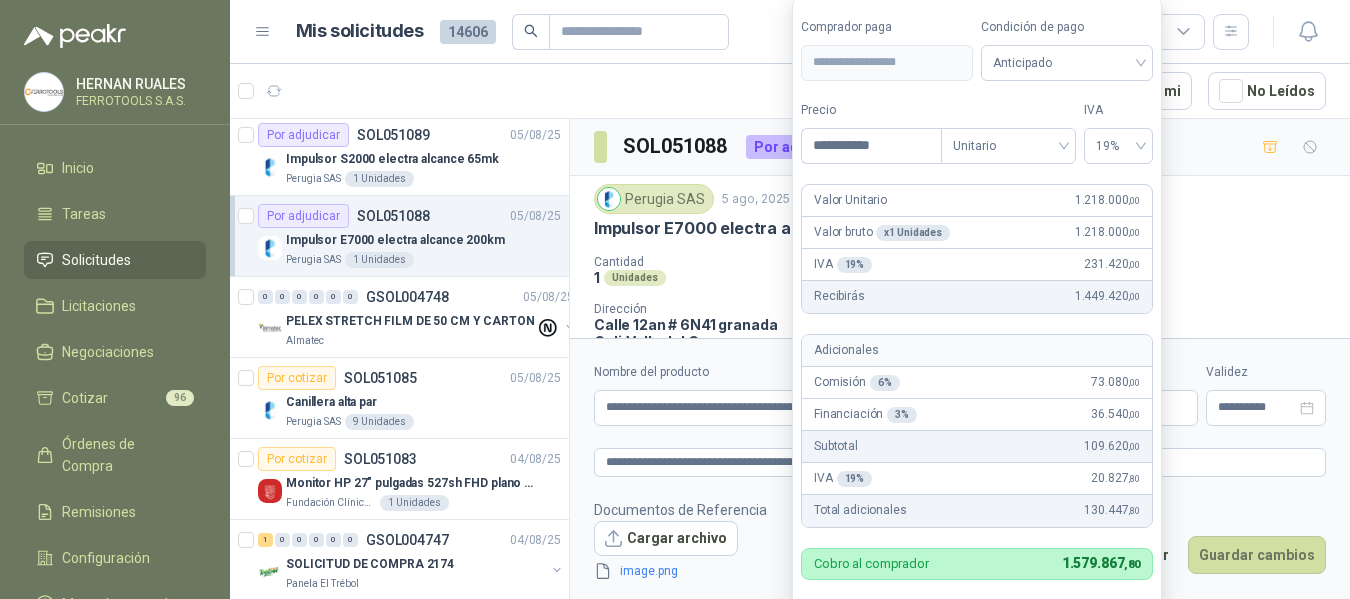 drag, startPoint x: 895, startPoint y: 129, endPoint x: 601, endPoint y: 128, distance: 294.0017 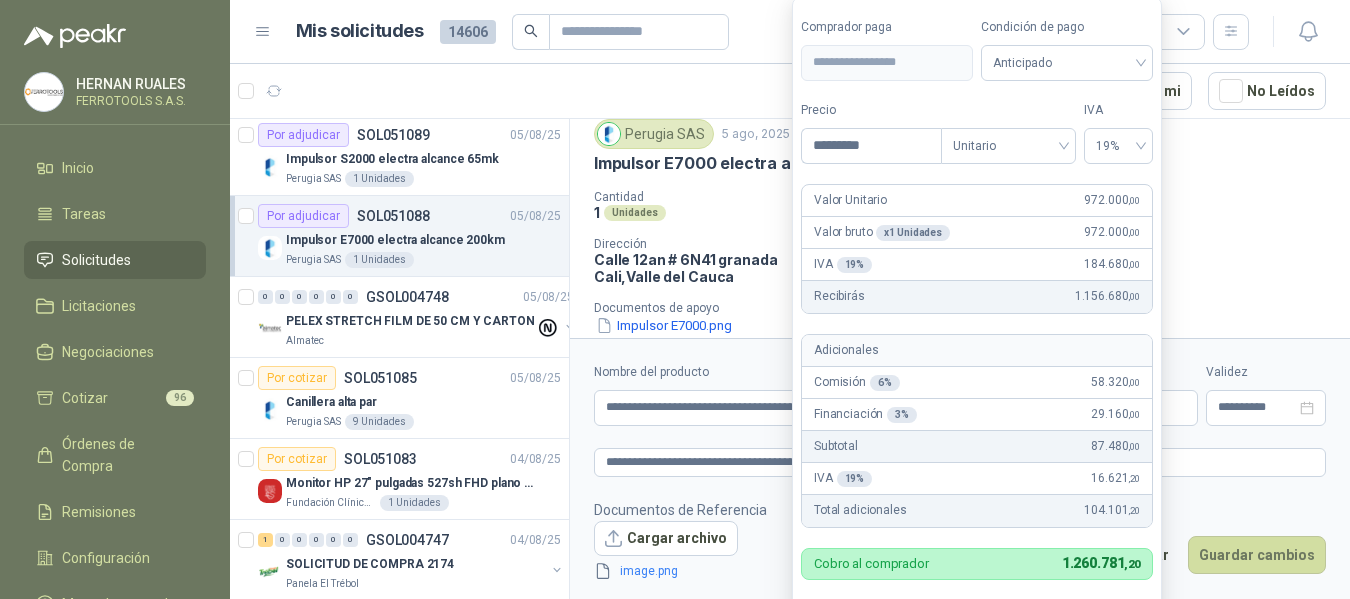 scroll, scrollTop: 100, scrollLeft: 0, axis: vertical 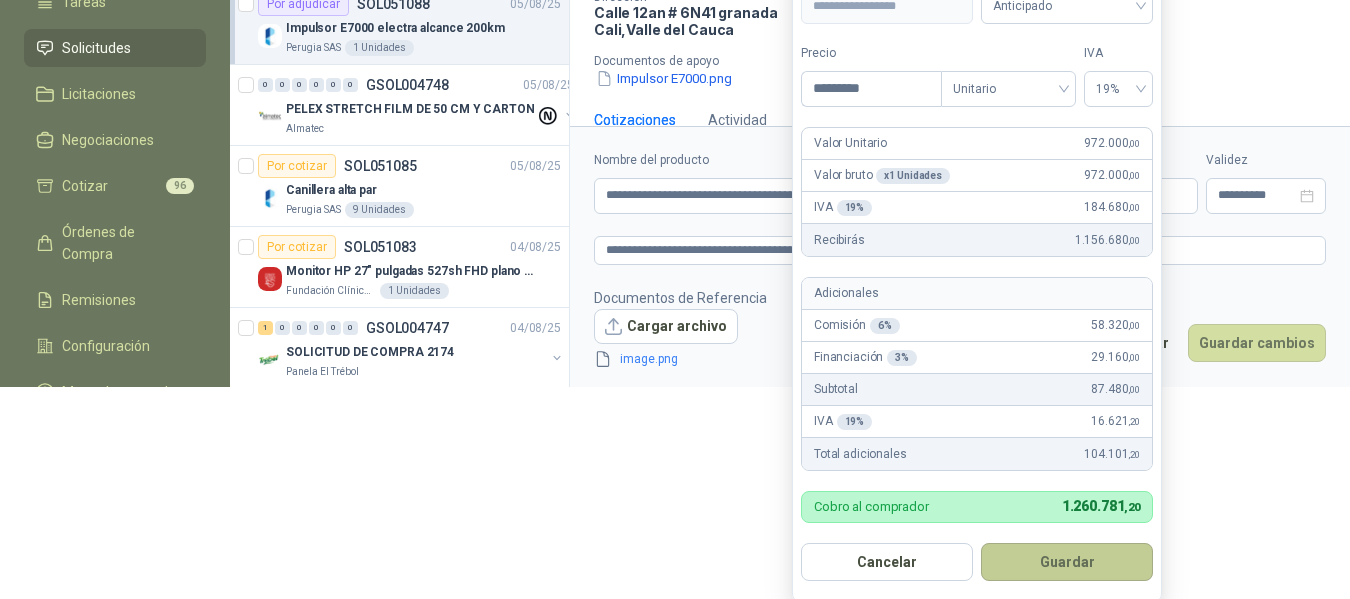 type on "*********" 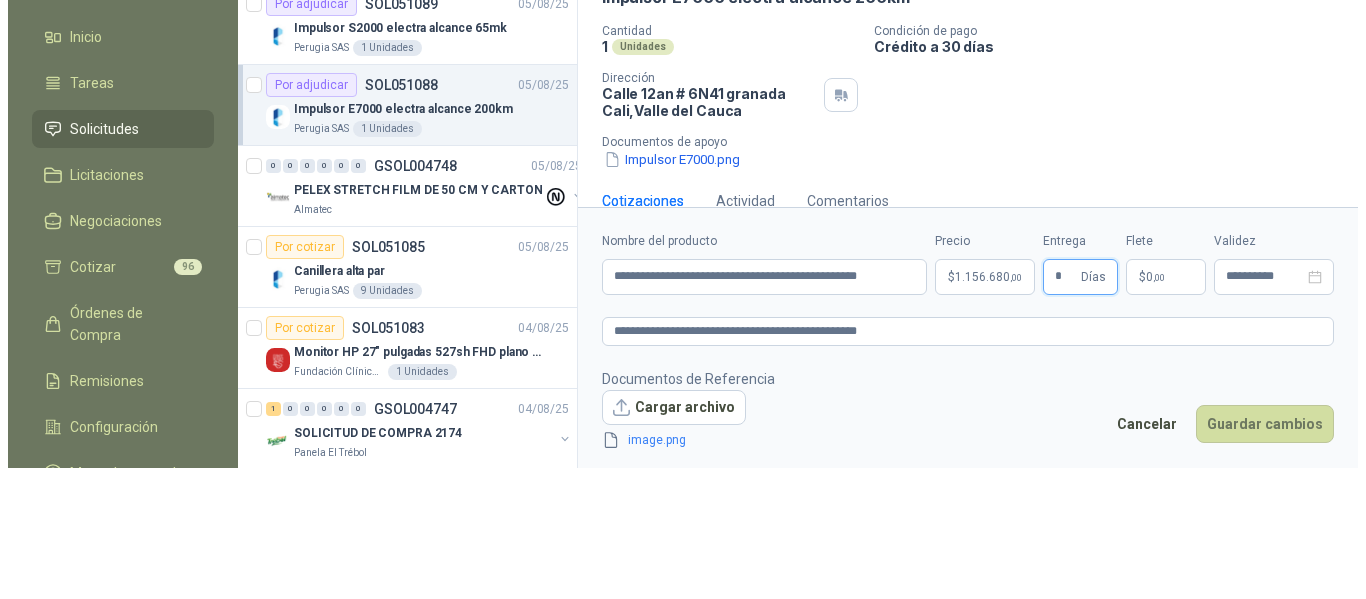 scroll, scrollTop: 0, scrollLeft: 0, axis: both 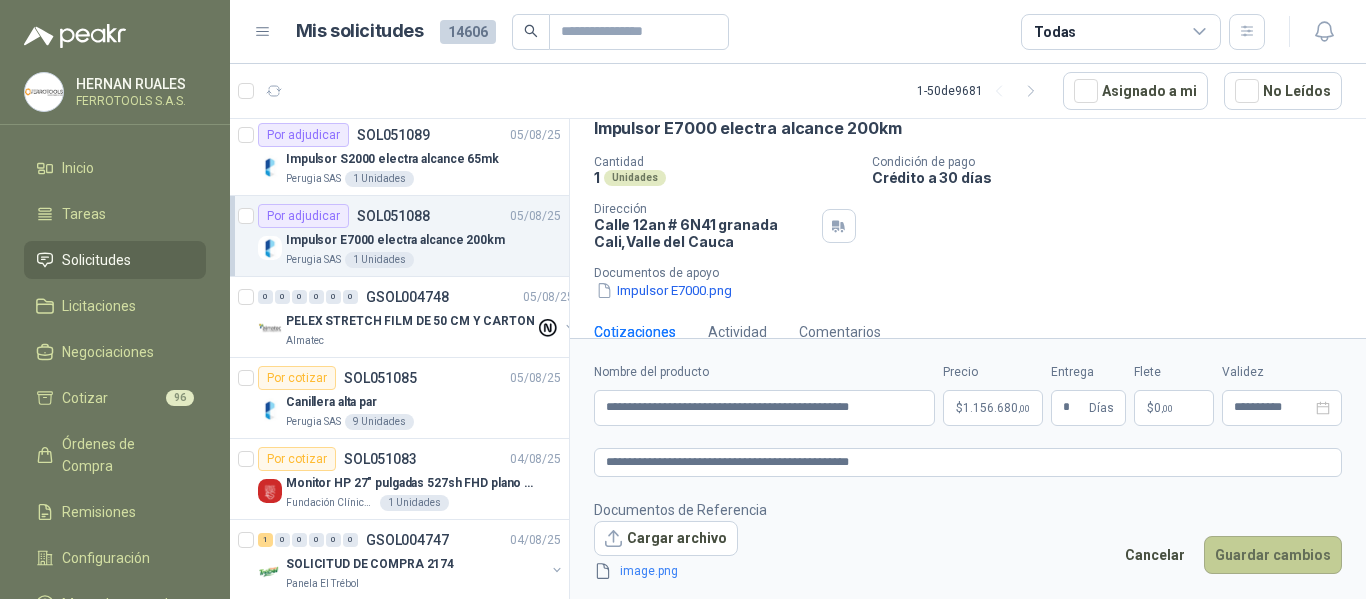 click on "Guardar cambios" at bounding box center (1273, 555) 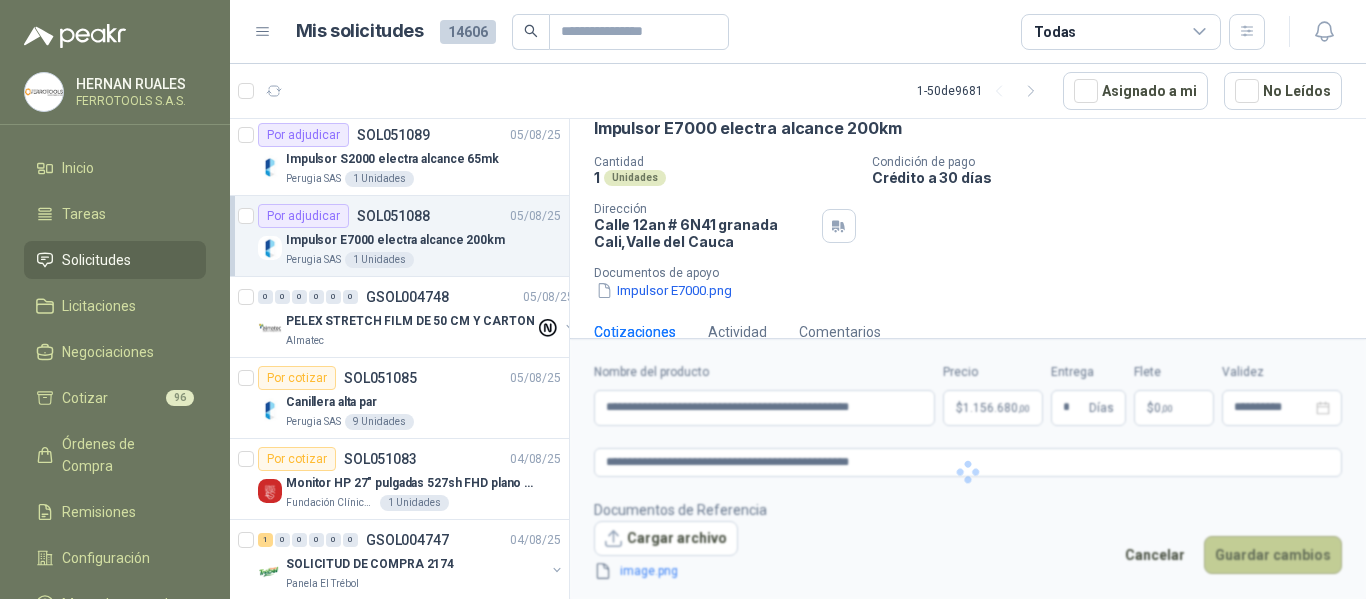 scroll, scrollTop: 0, scrollLeft: 0, axis: both 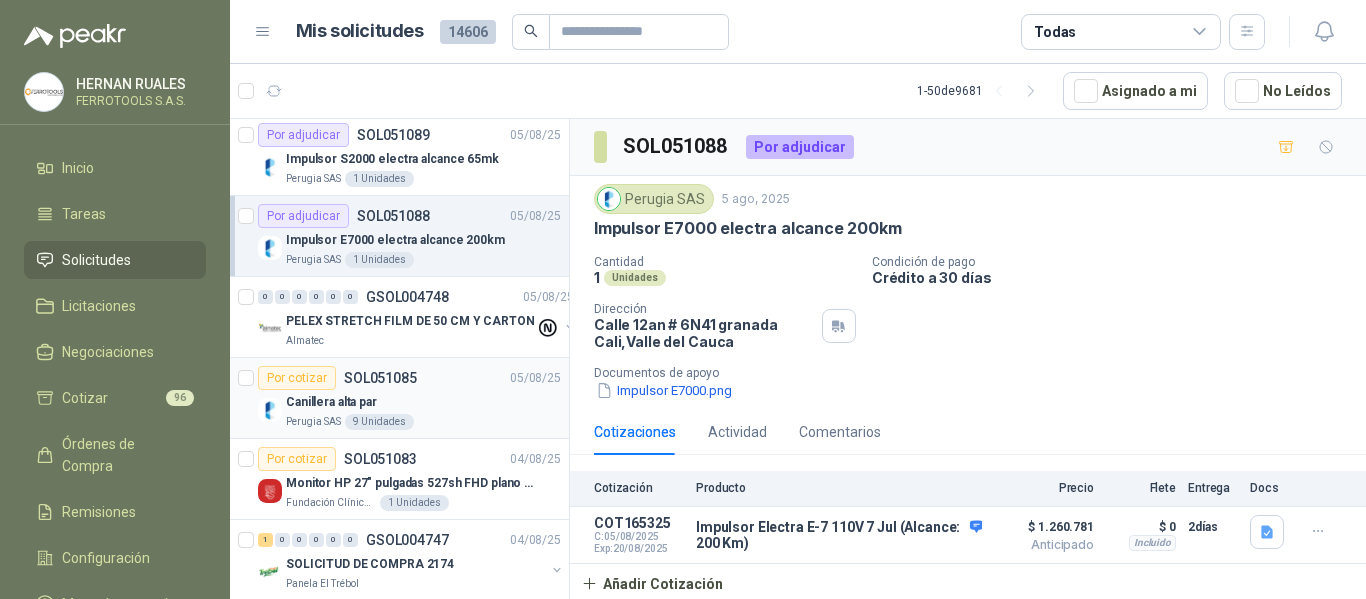 click on "Canillera alta par" at bounding box center [423, 402] 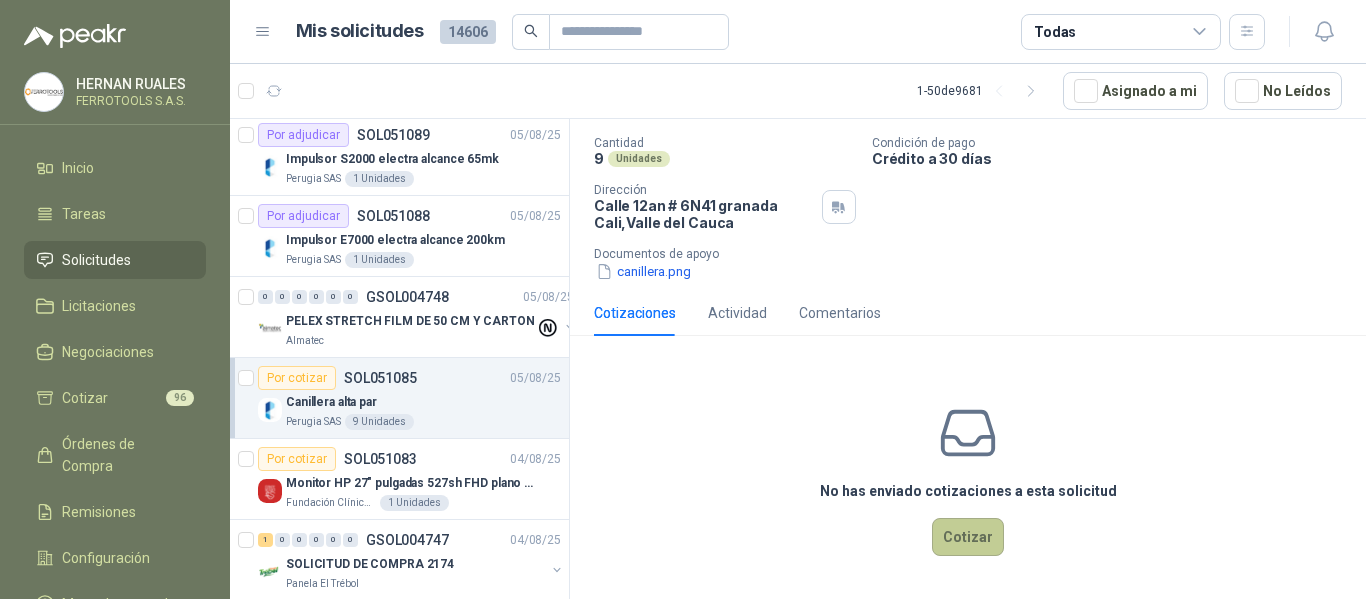 click on "Cotizar" at bounding box center (968, 537) 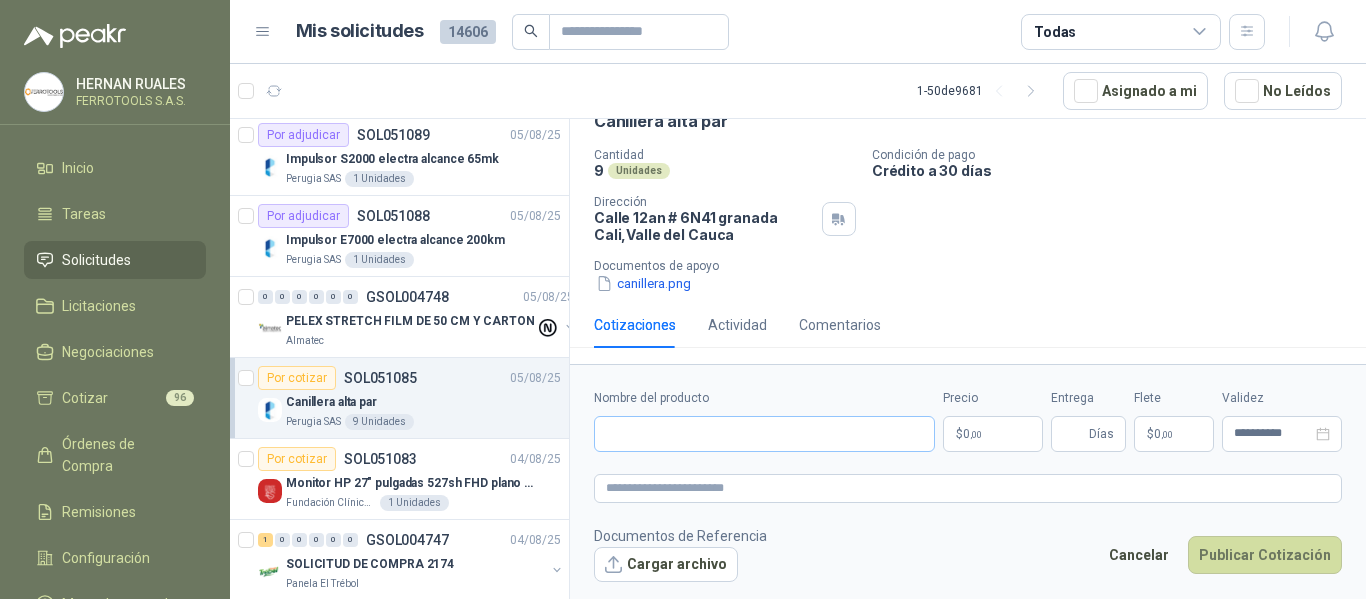 type 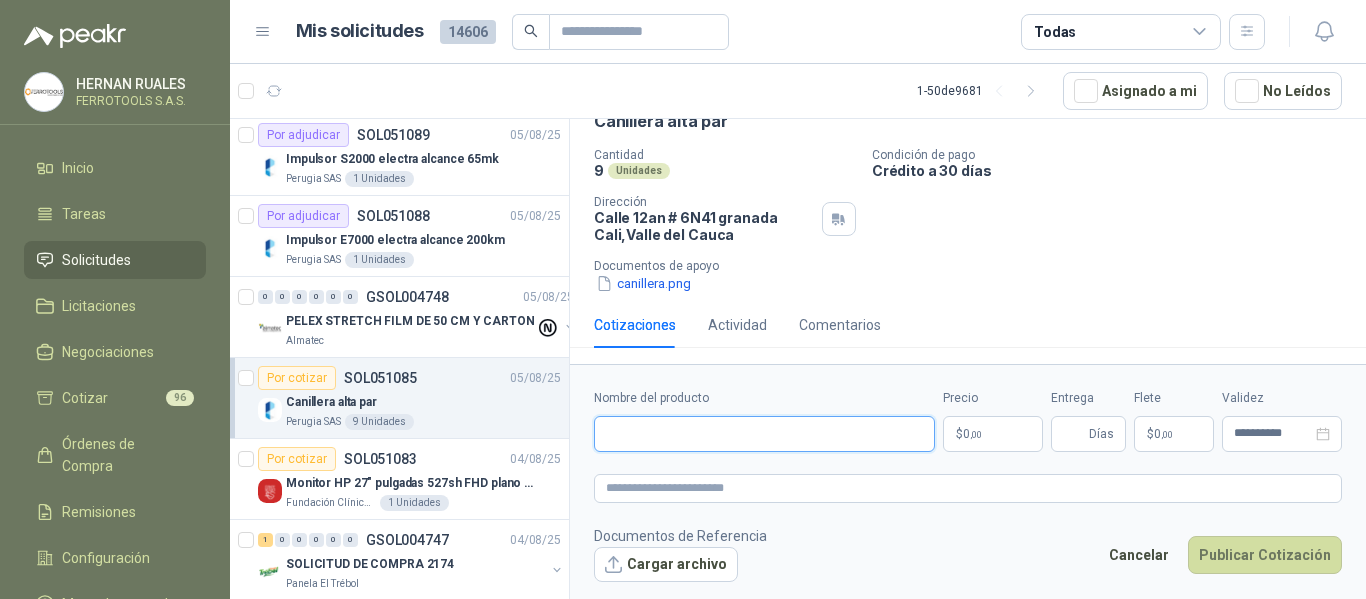 click on "Nombre del producto" at bounding box center (764, 434) 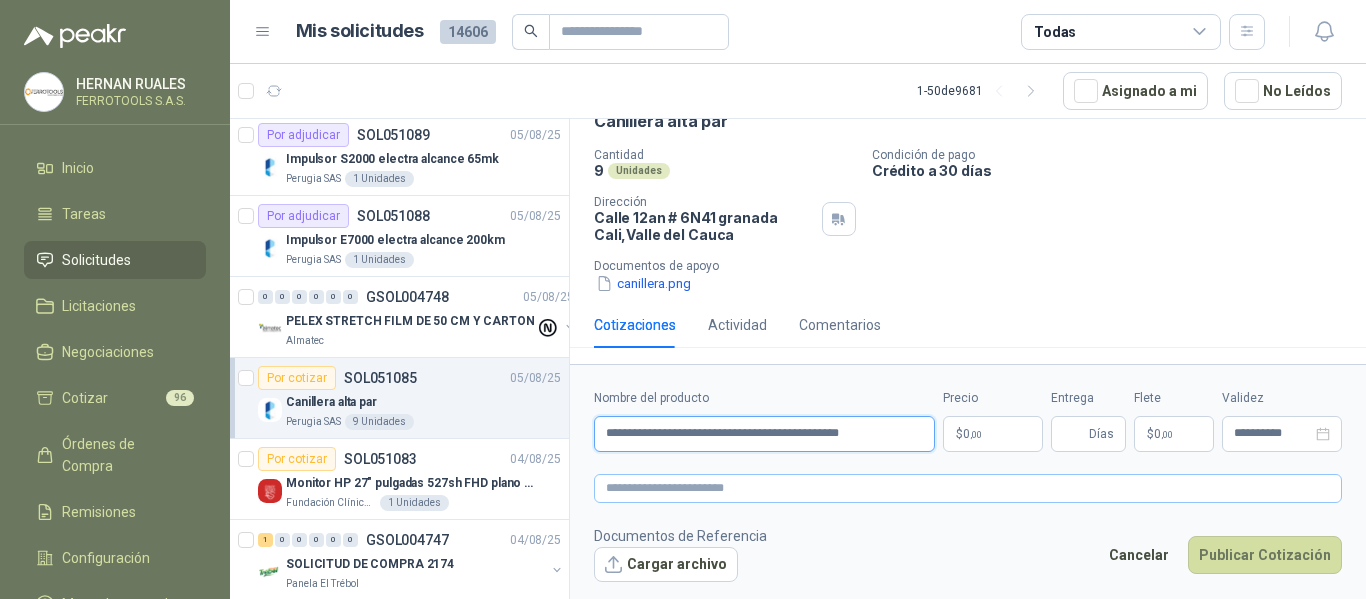 type on "**********" 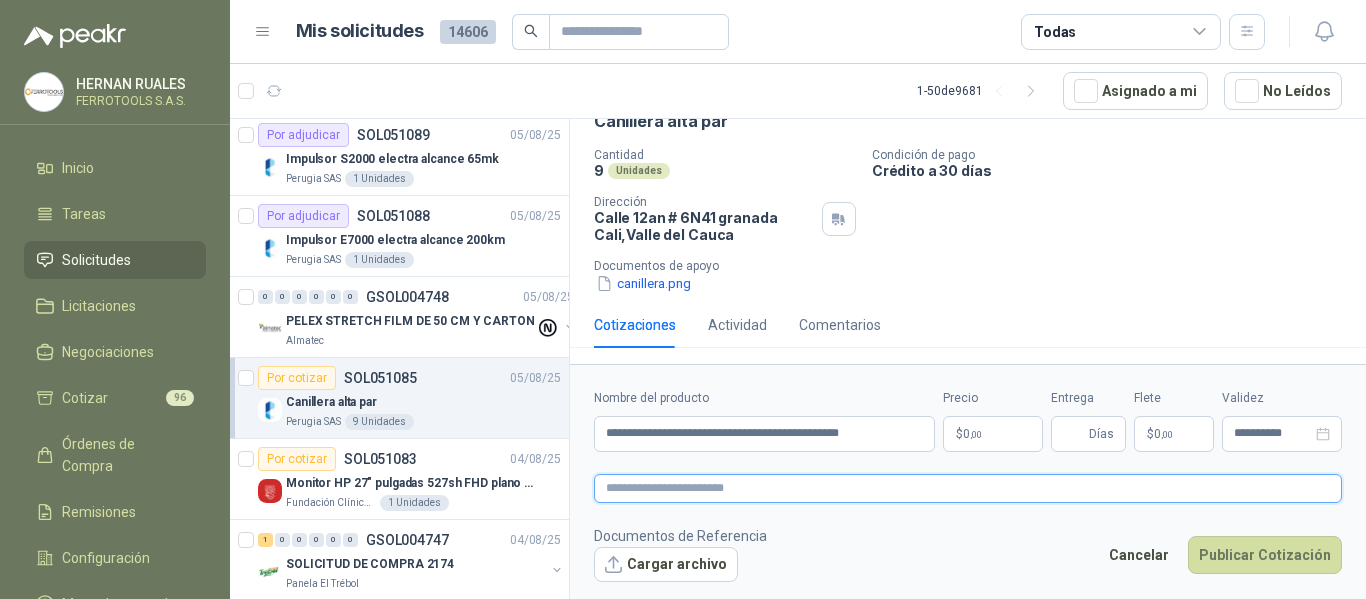 click at bounding box center (968, 488) 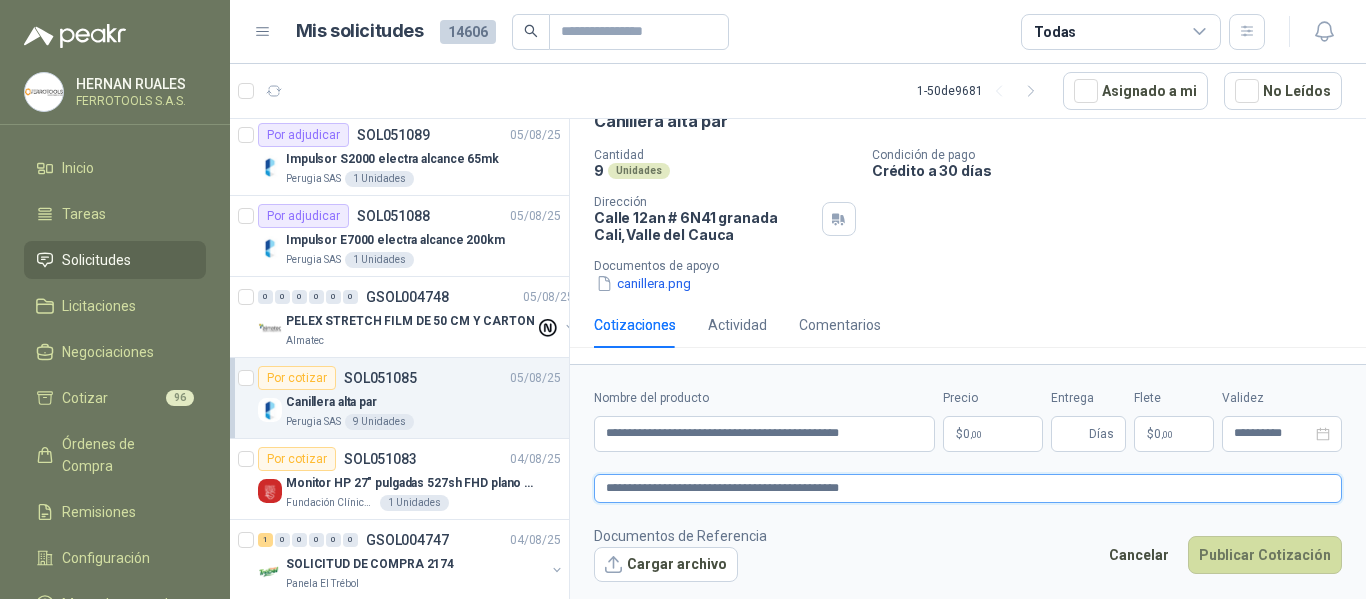 type on "**********" 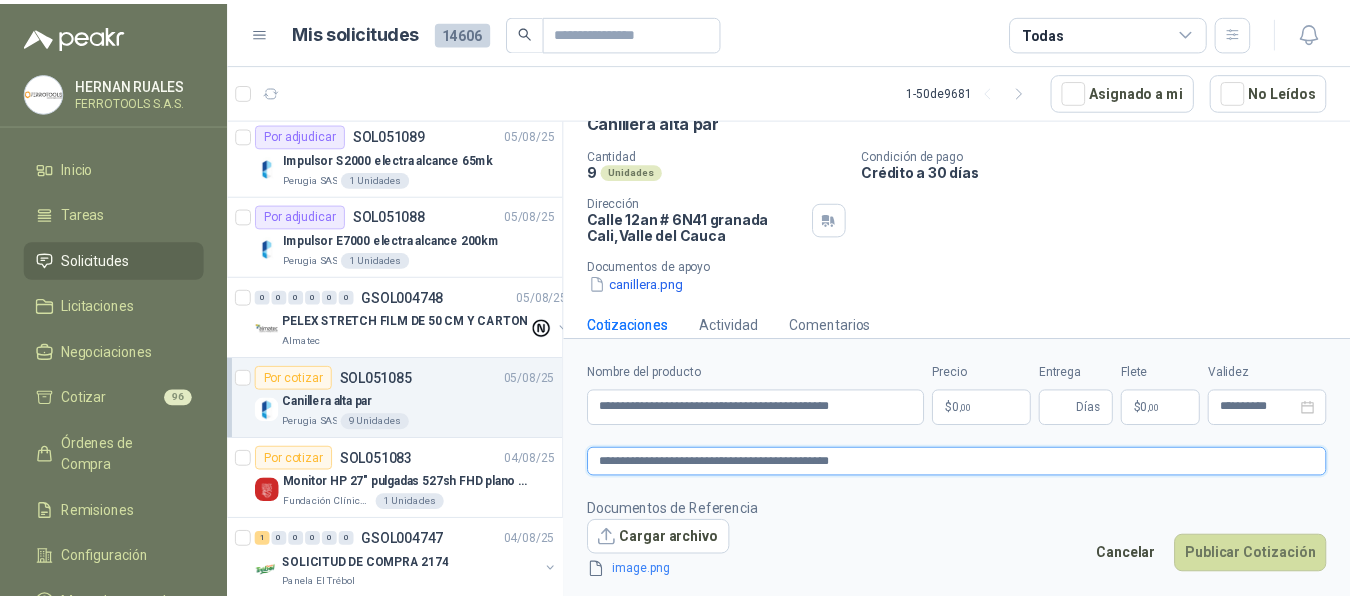 scroll, scrollTop: 120, scrollLeft: 0, axis: vertical 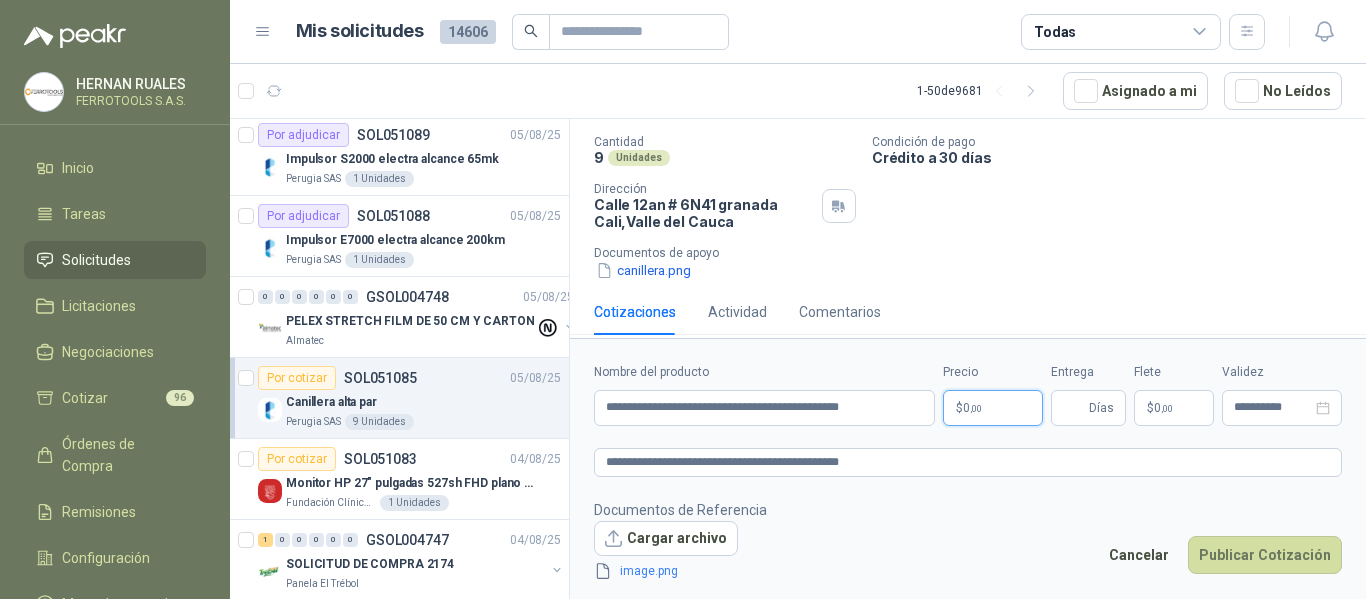 click on ",00" at bounding box center (976, 408) 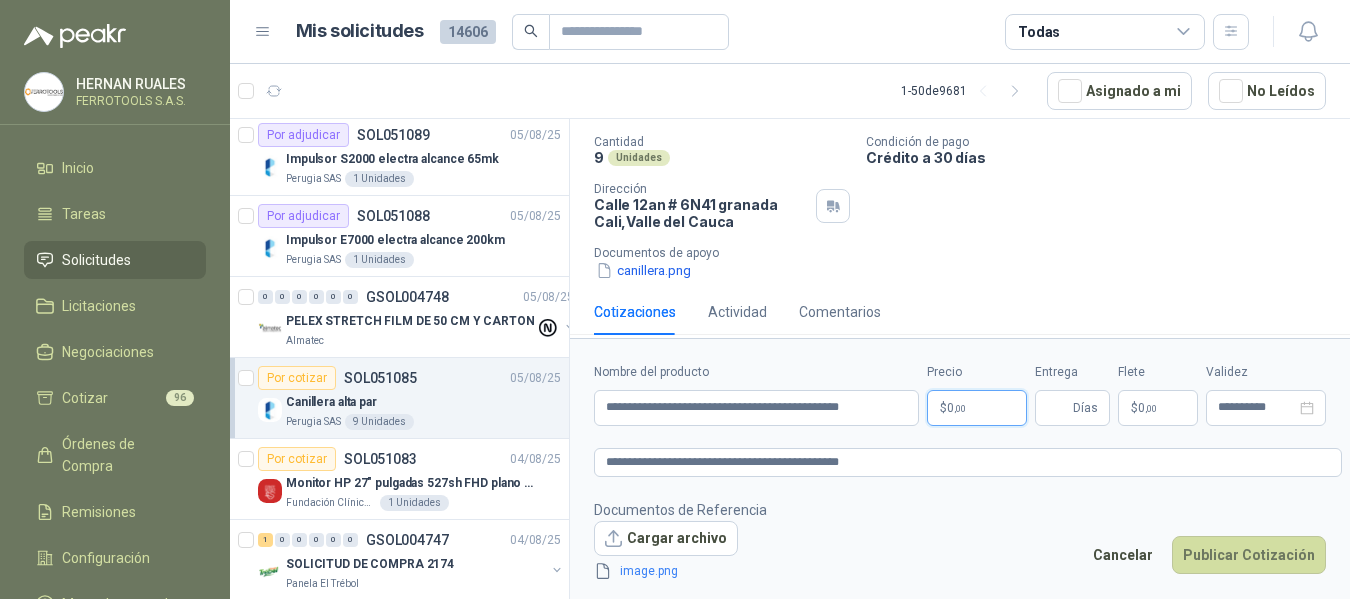 type 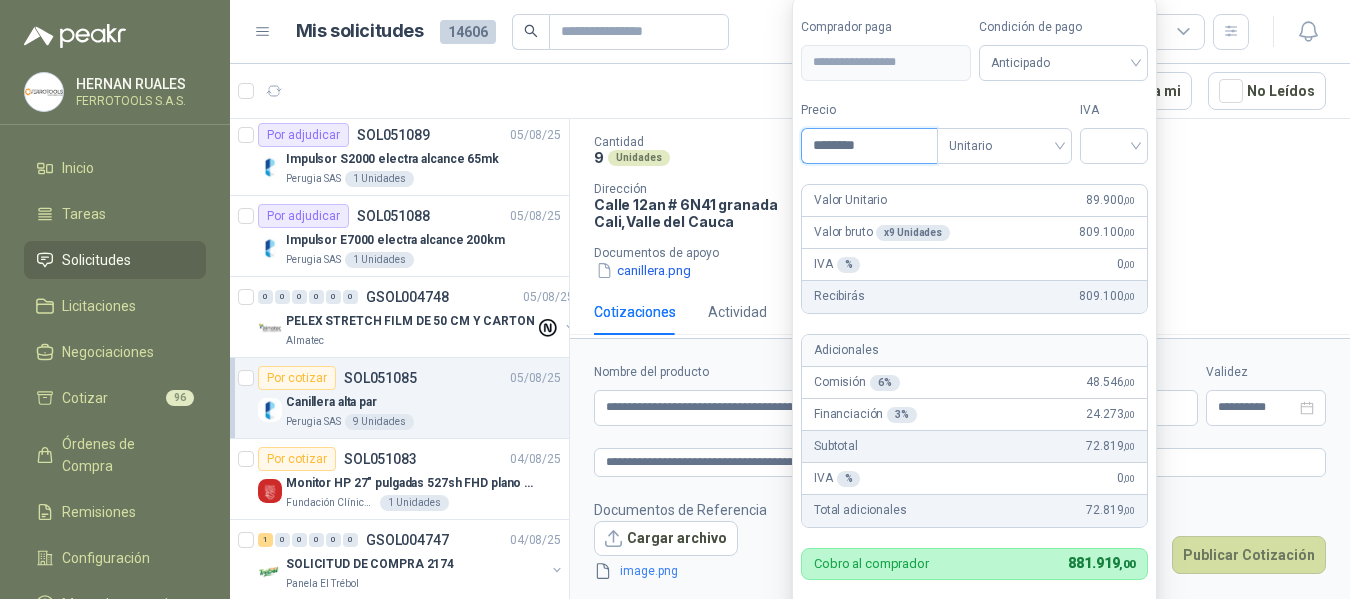 type on "********" 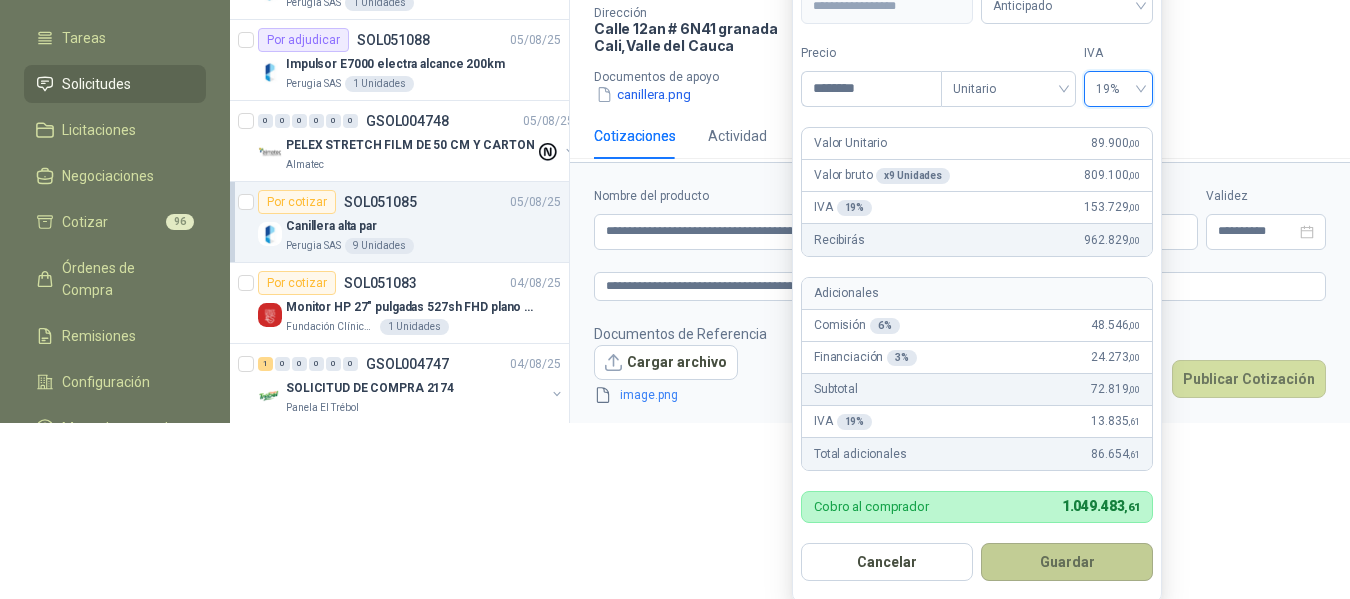 click on "Guardar" at bounding box center [1067, 562] 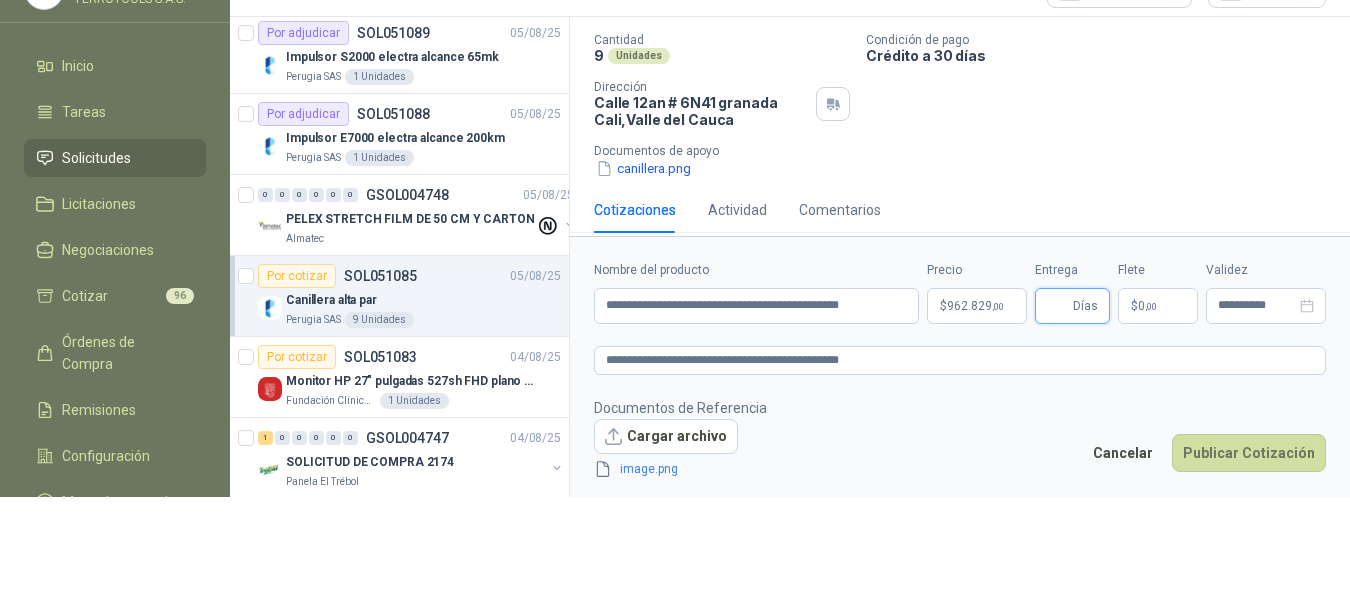 scroll, scrollTop: 106, scrollLeft: 0, axis: vertical 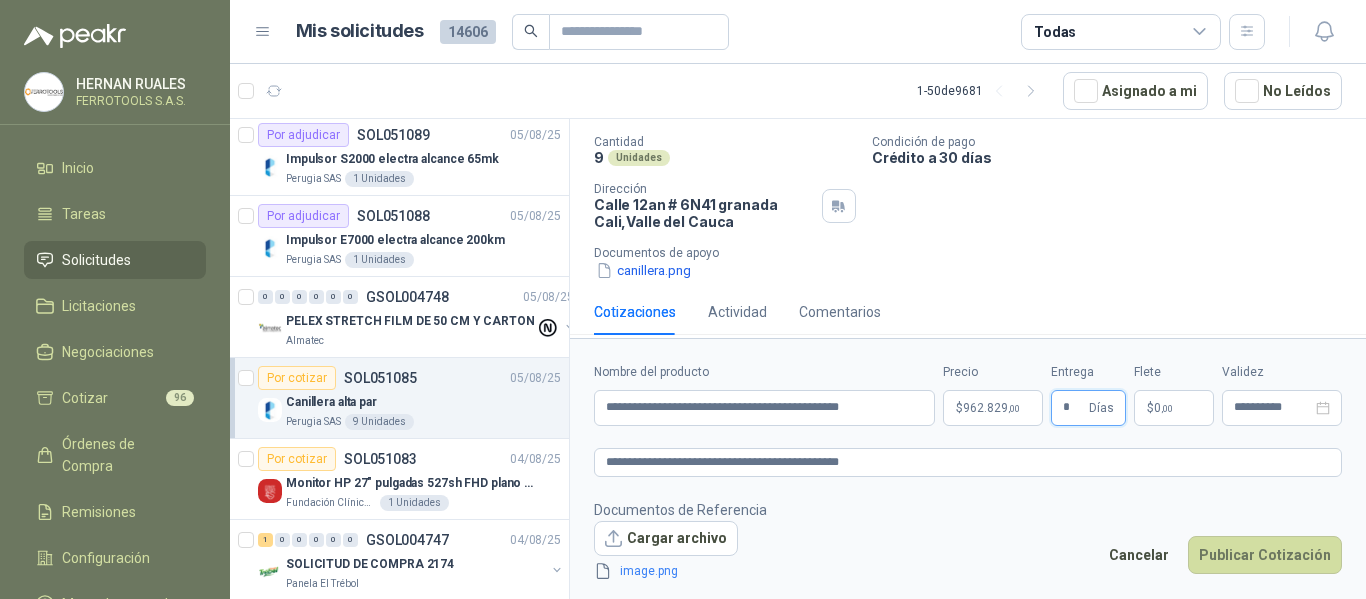 type on "*" 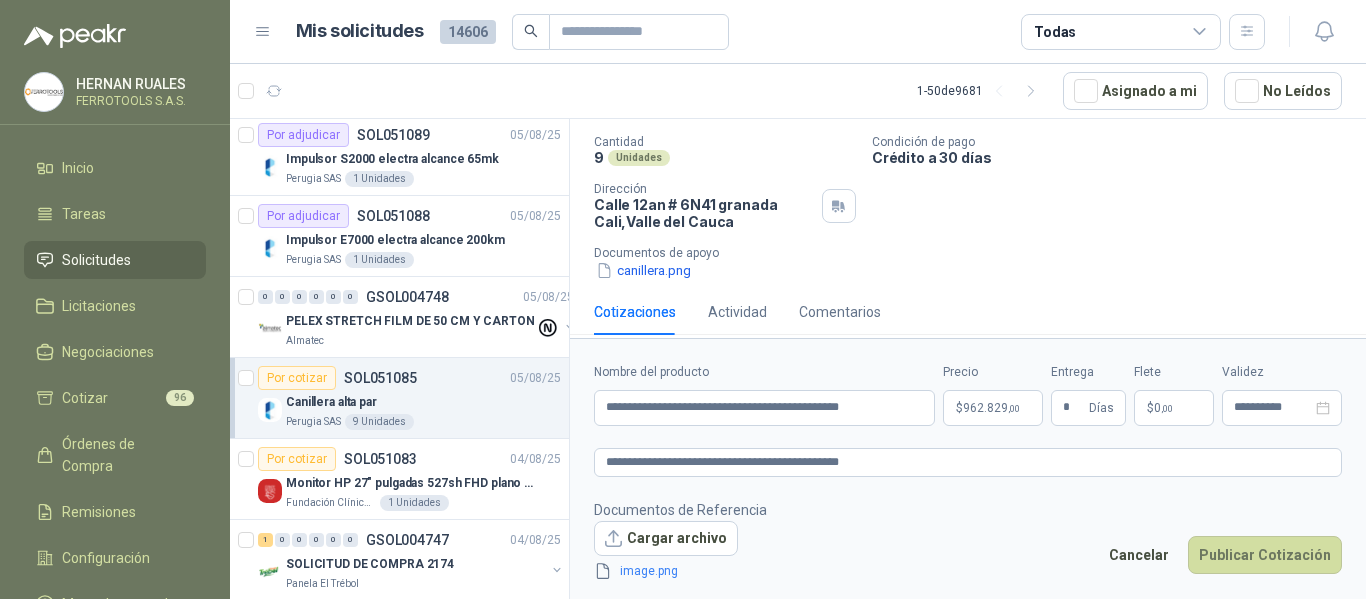 click on "Documentos de Referencia Cargar archivo image.png Cancelar Publicar Cotización" at bounding box center (968, 541) 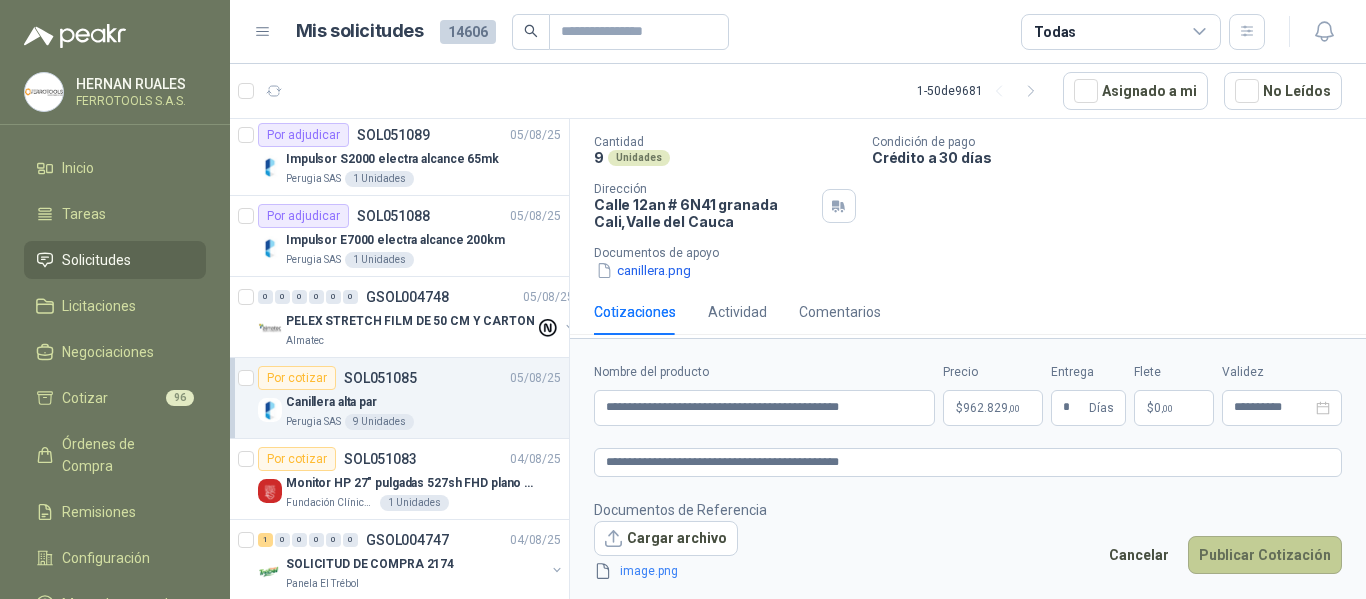 click on "Publicar Cotización" at bounding box center (1265, 555) 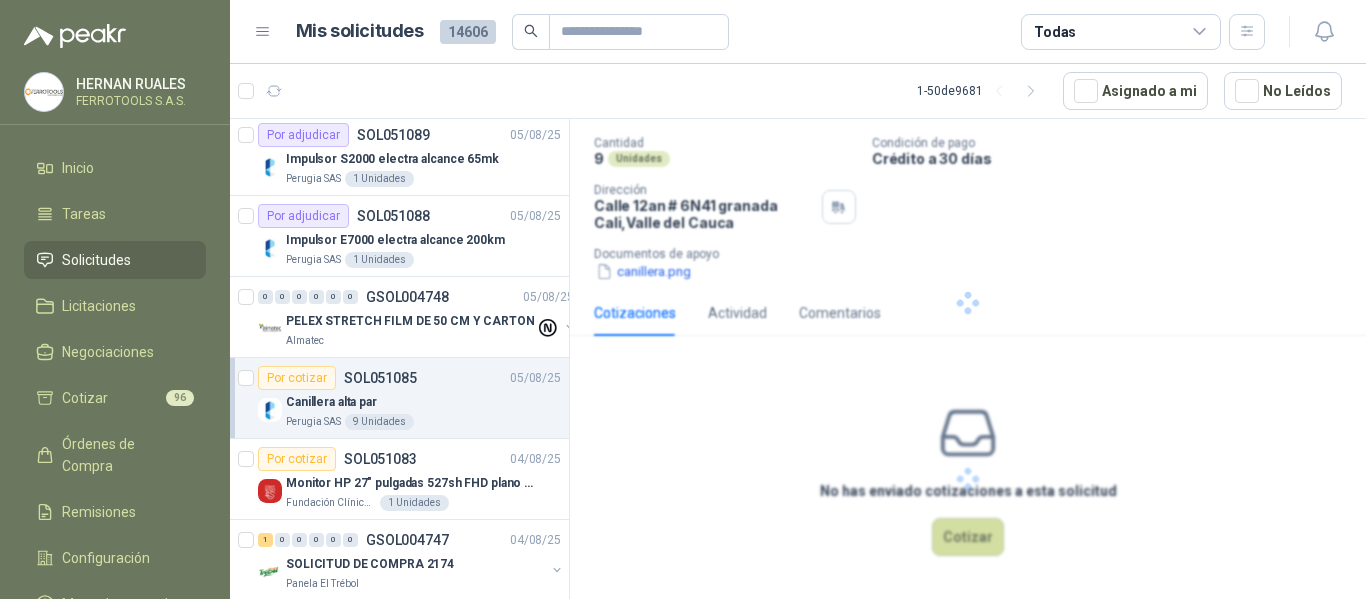 scroll, scrollTop: 0, scrollLeft: 0, axis: both 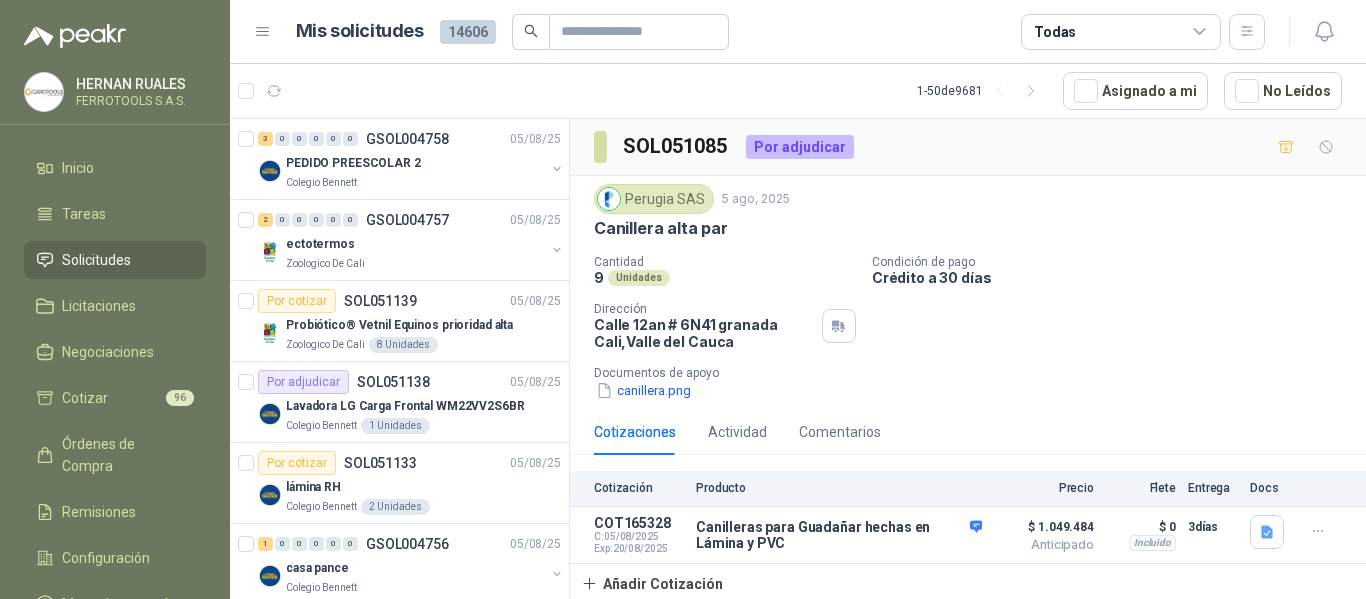 click on "Condición de pago" at bounding box center [1115, 262] 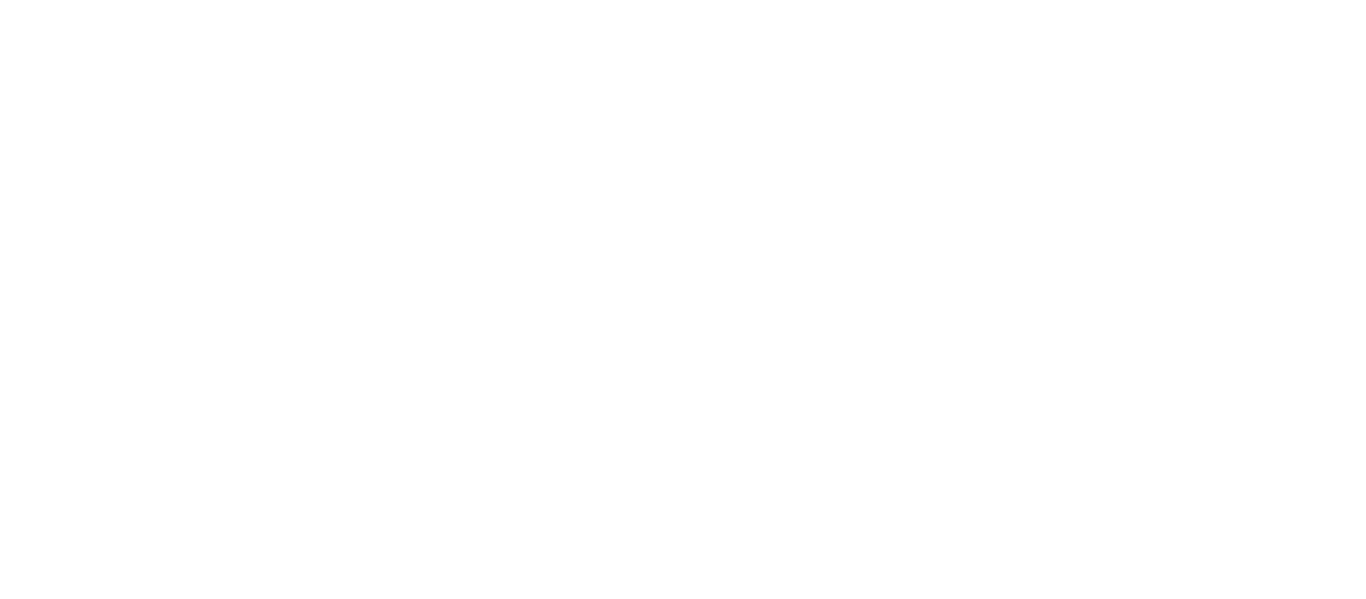 scroll, scrollTop: 0, scrollLeft: 0, axis: both 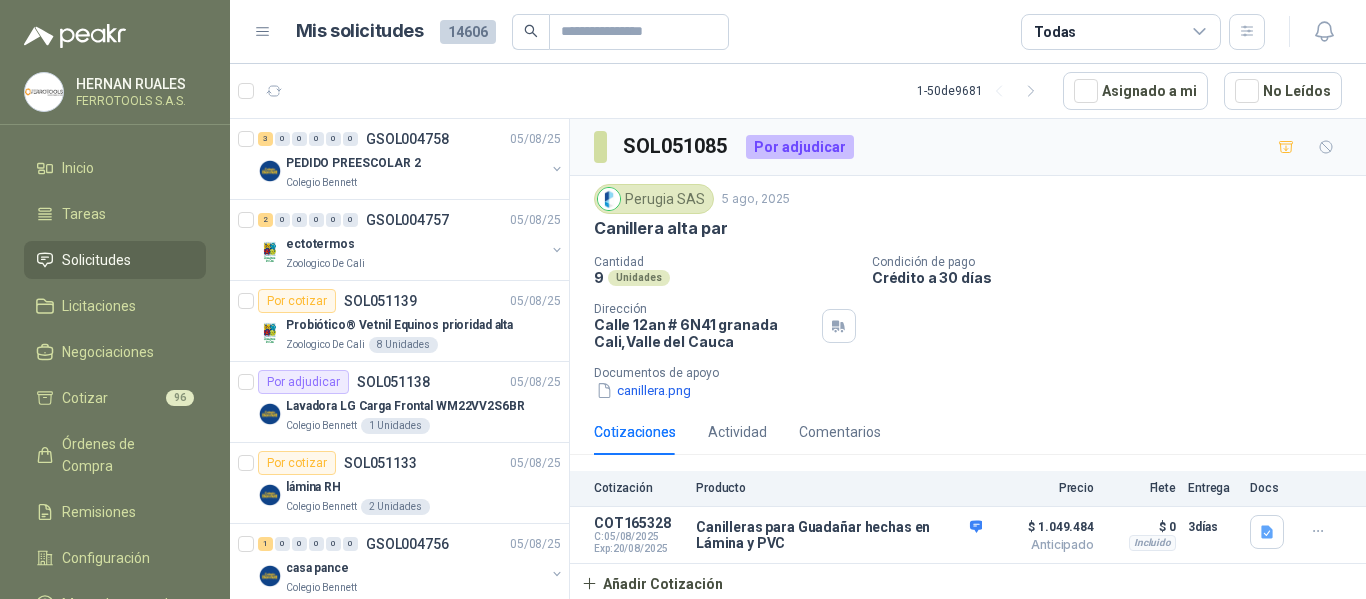 click on "Colegio Bennett" at bounding box center [415, 183] 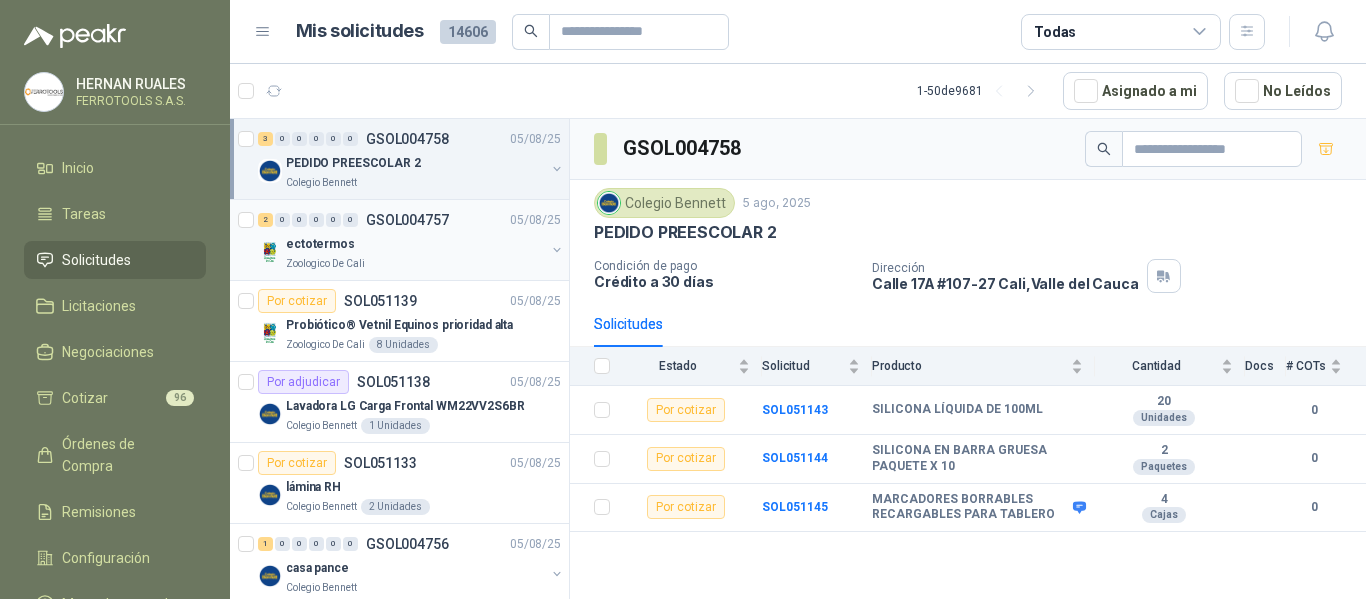 click on "ectotermos" at bounding box center [415, 244] 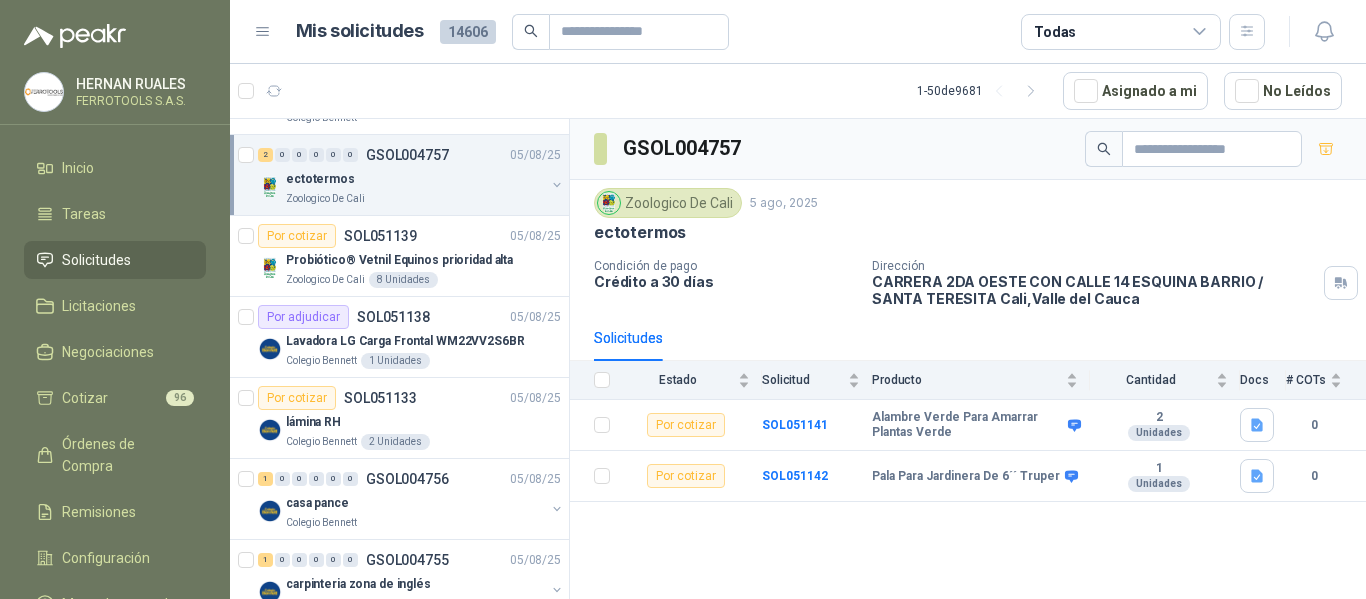 scroll, scrollTop: 100, scrollLeft: 0, axis: vertical 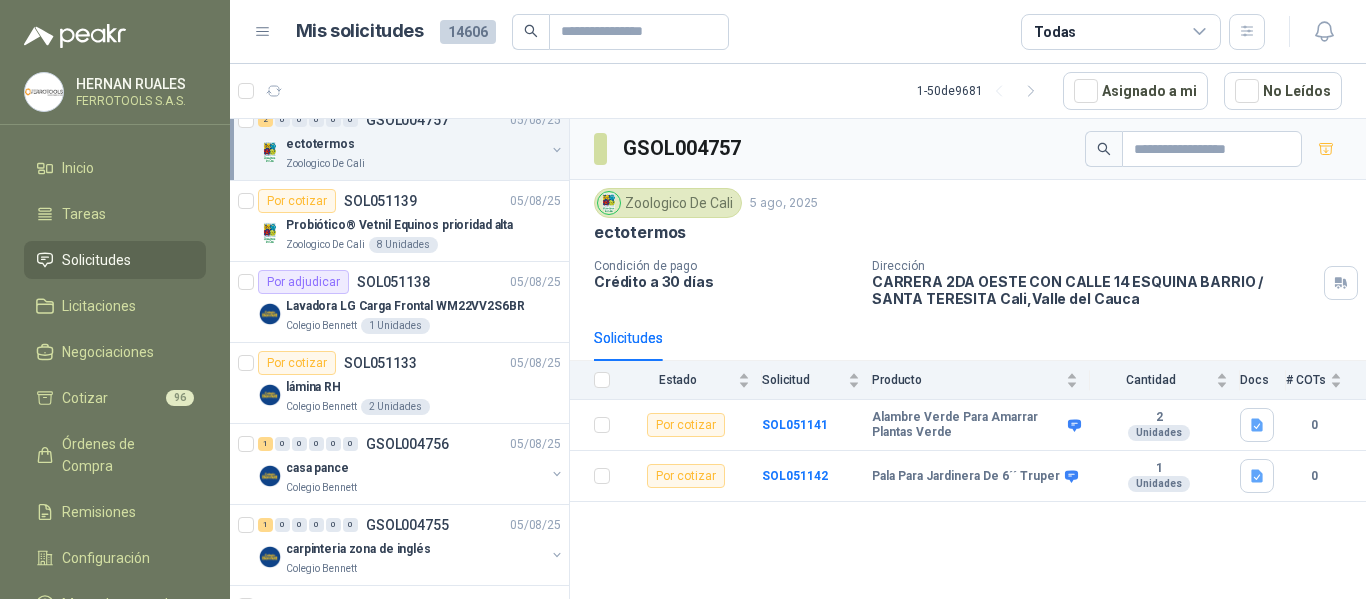 click on "Zoologico De Cali  8   Unidades" at bounding box center [423, 245] 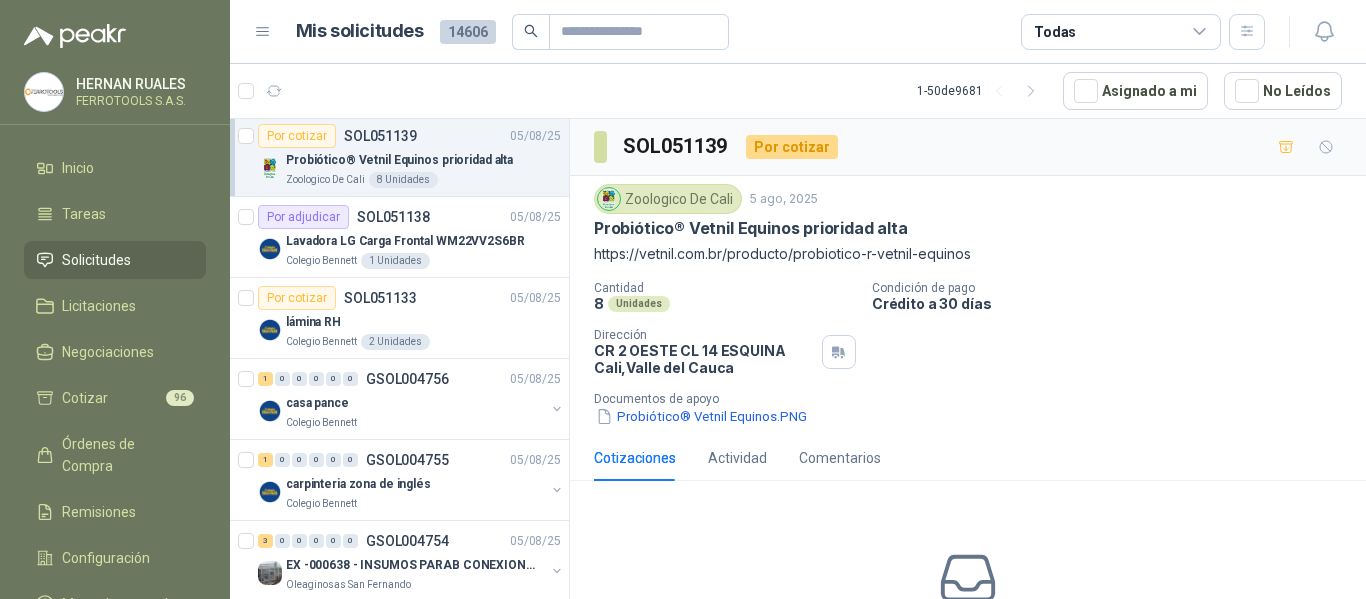 scroll, scrollTop: 200, scrollLeft: 0, axis: vertical 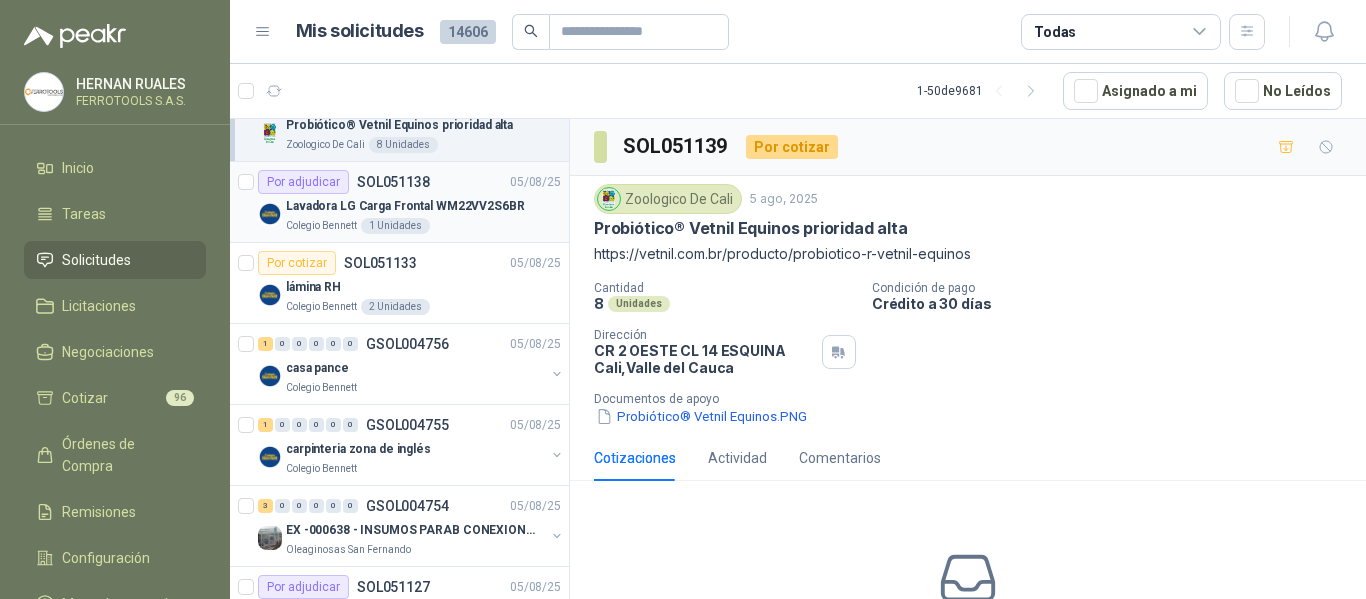 click on "Colegio Bennett 1   Unidades" at bounding box center [423, 226] 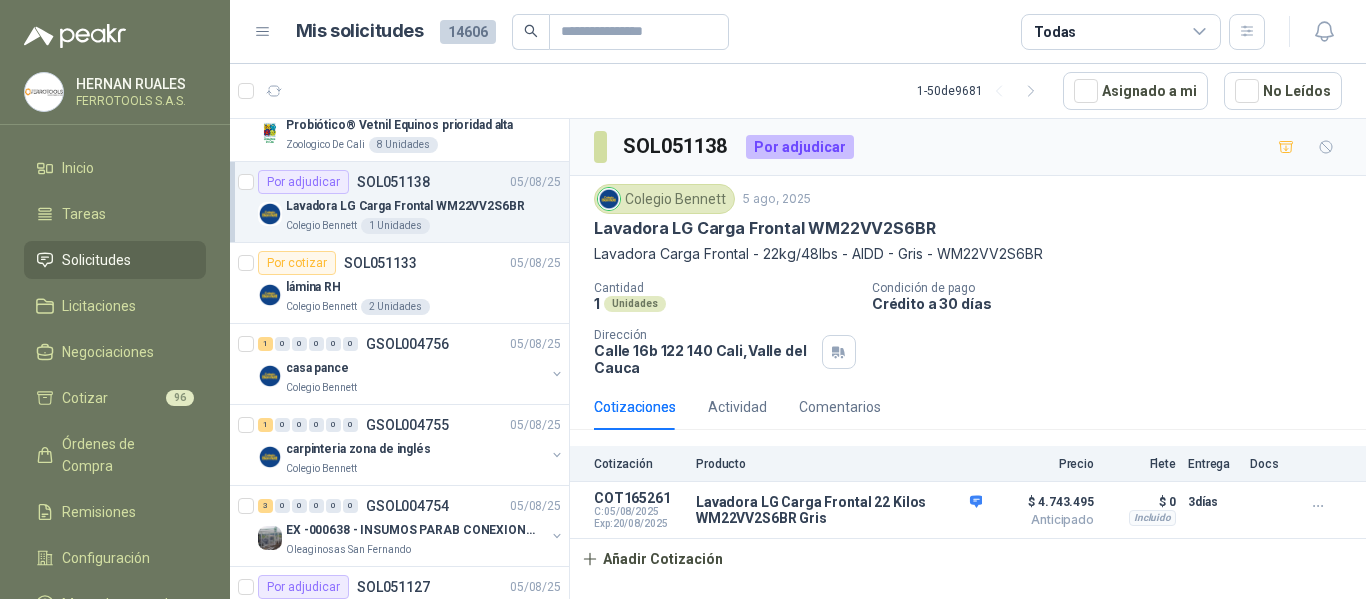 scroll, scrollTop: 300, scrollLeft: 0, axis: vertical 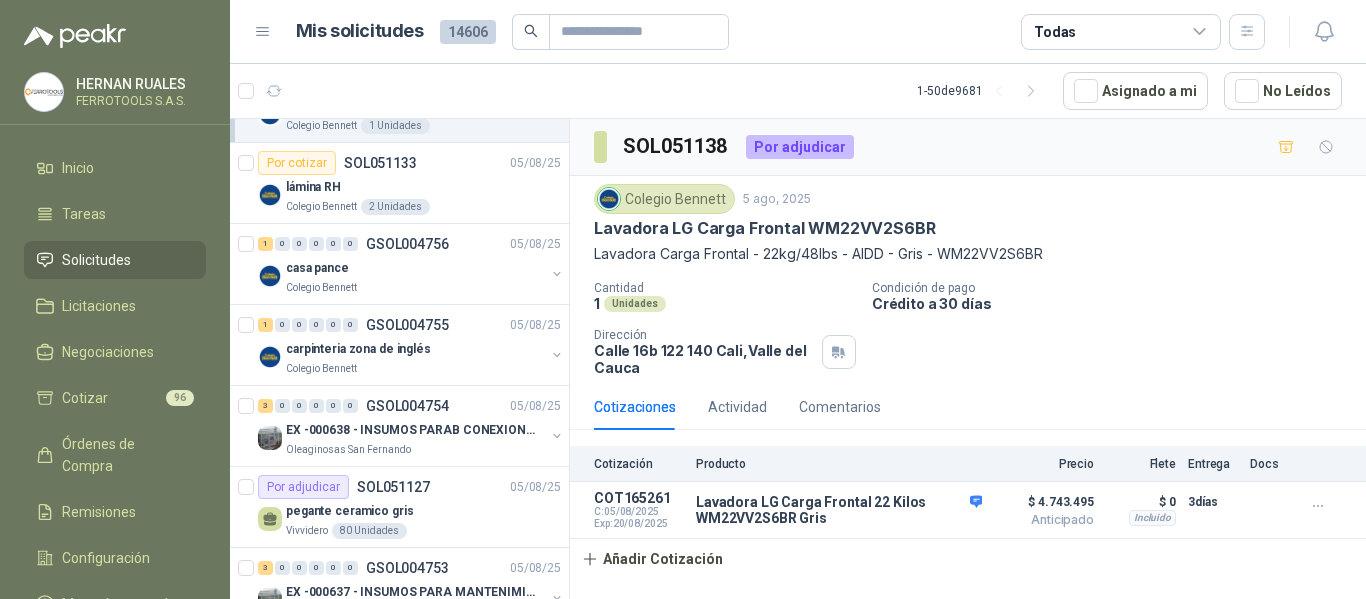 click on "Por cotizar SOL051133 05/08/25   lámina RH  Colegio Bennett 2   Unidades" at bounding box center (399, 183) 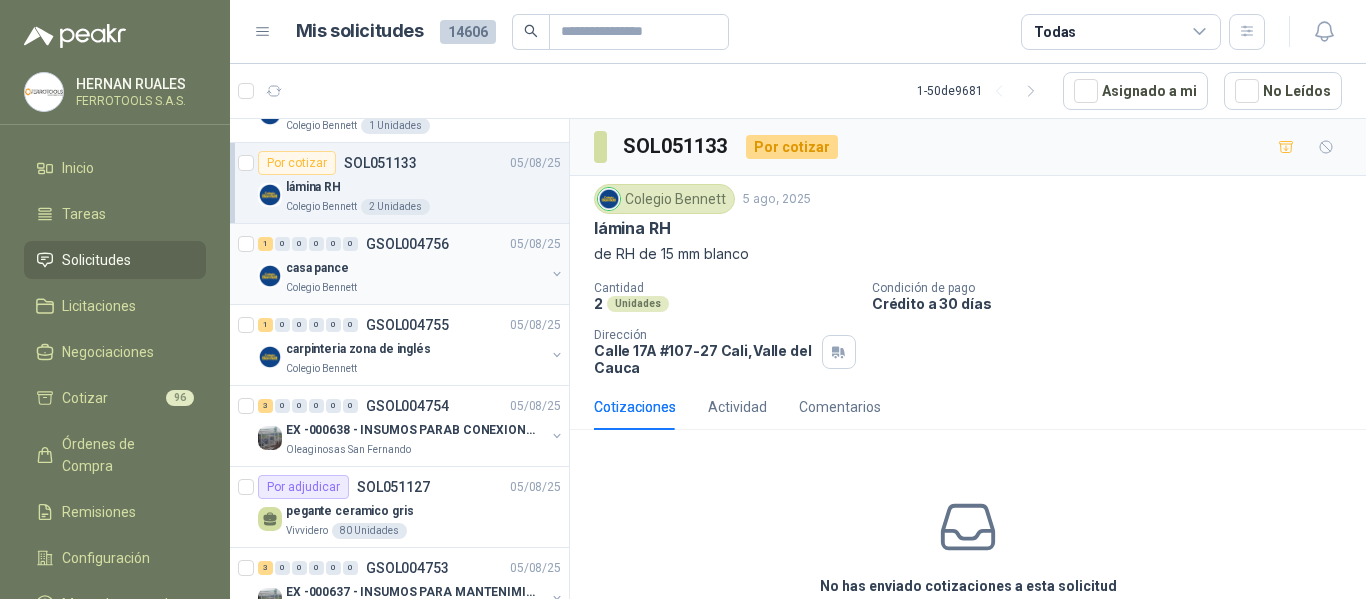 click on "Colegio Bennett" at bounding box center [415, 288] 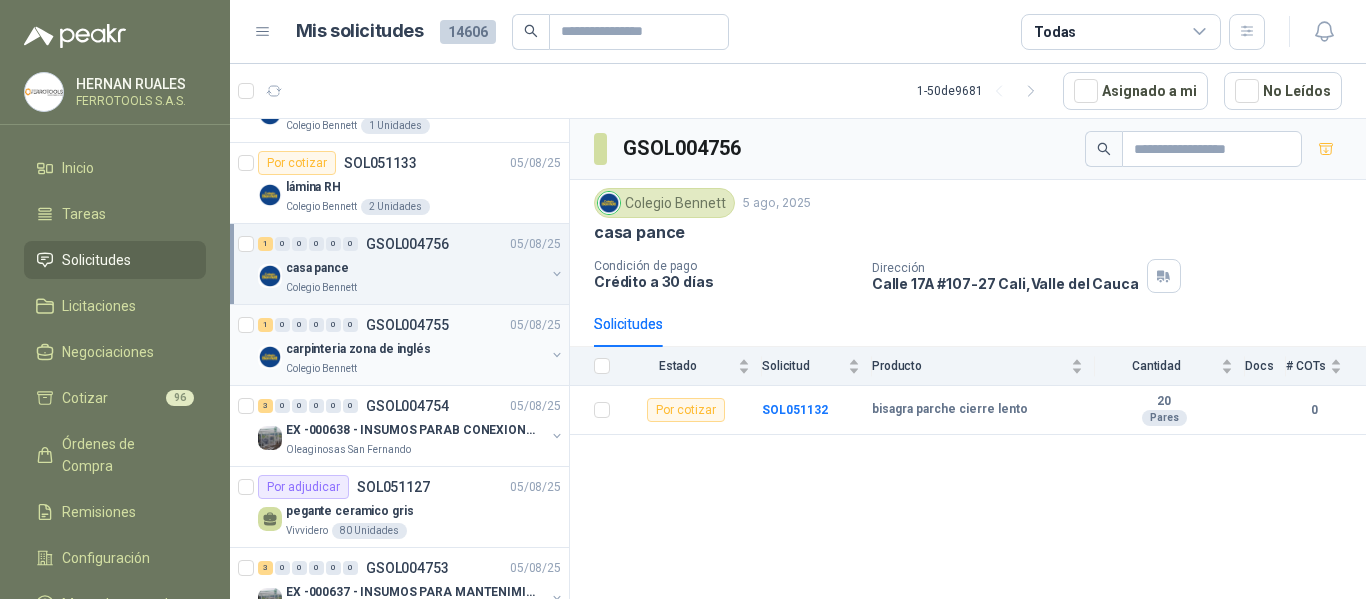 click on "carpinteria zona de inglés" at bounding box center (415, 349) 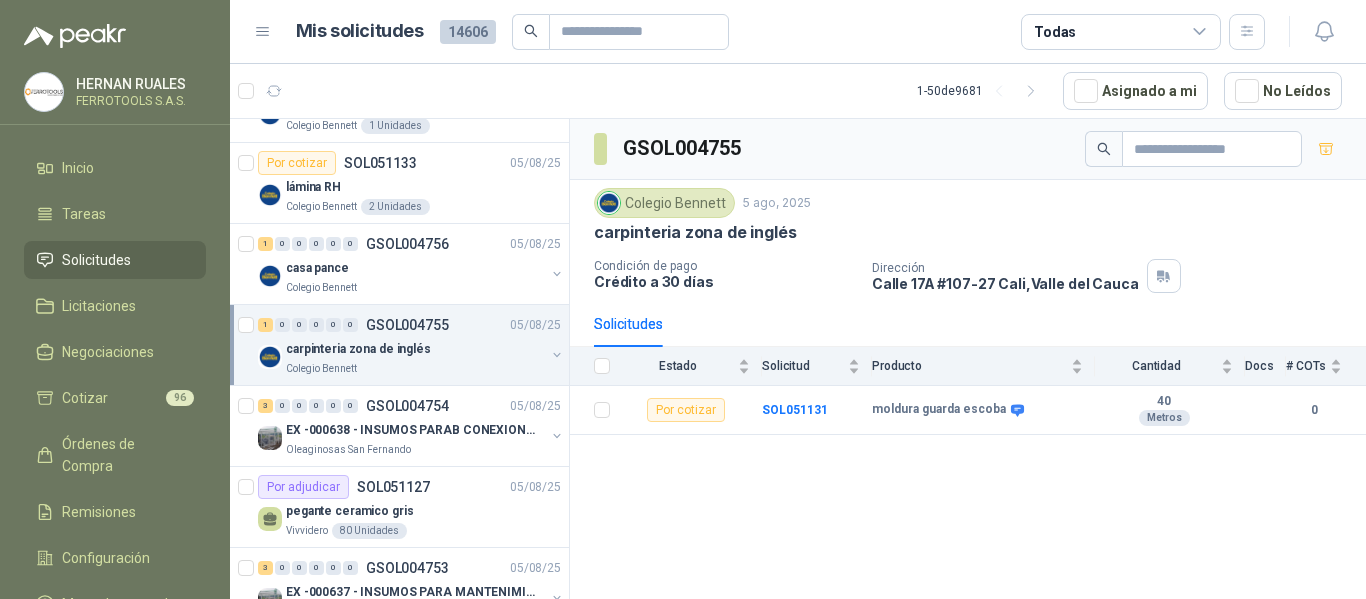scroll, scrollTop: 400, scrollLeft: 0, axis: vertical 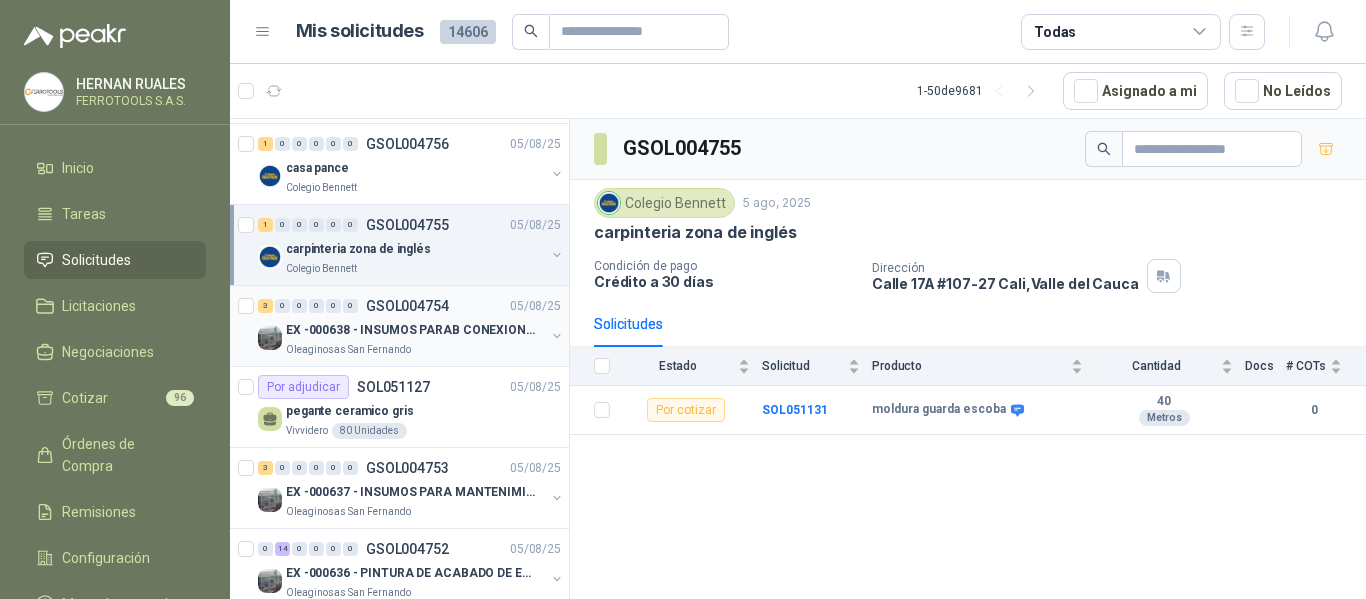 click on "EX -000638 - INSUMOS PARAB CONEXION DE TUBERIA Y A" at bounding box center (410, 330) 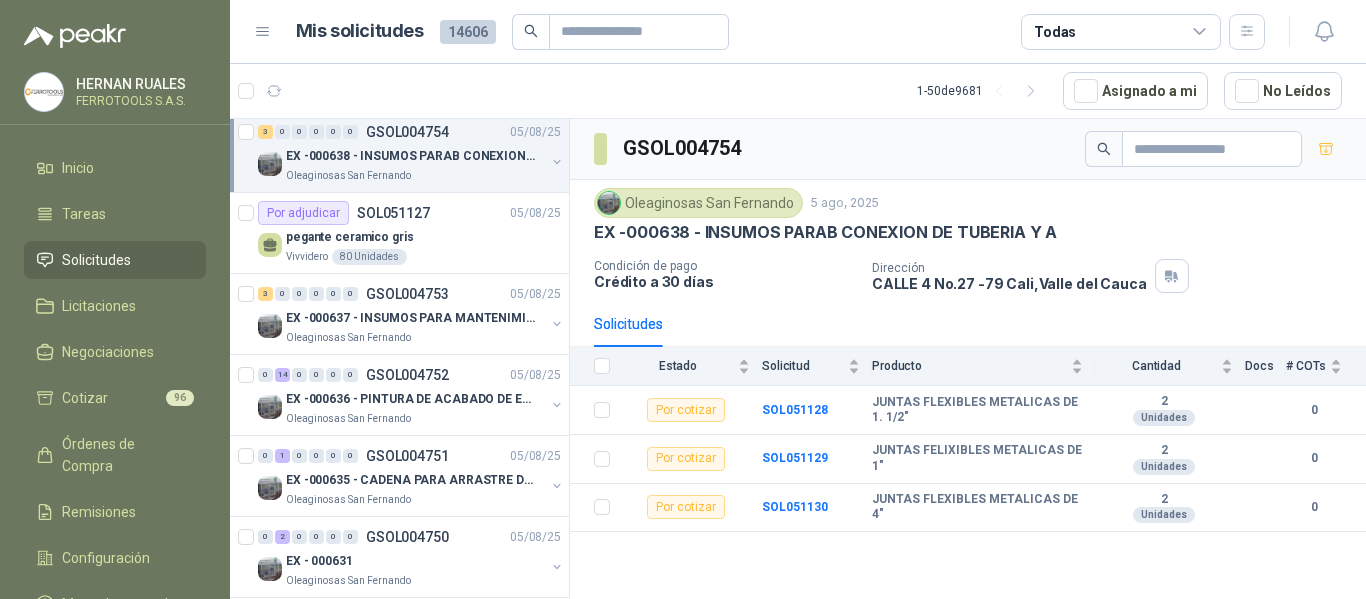 scroll, scrollTop: 600, scrollLeft: 0, axis: vertical 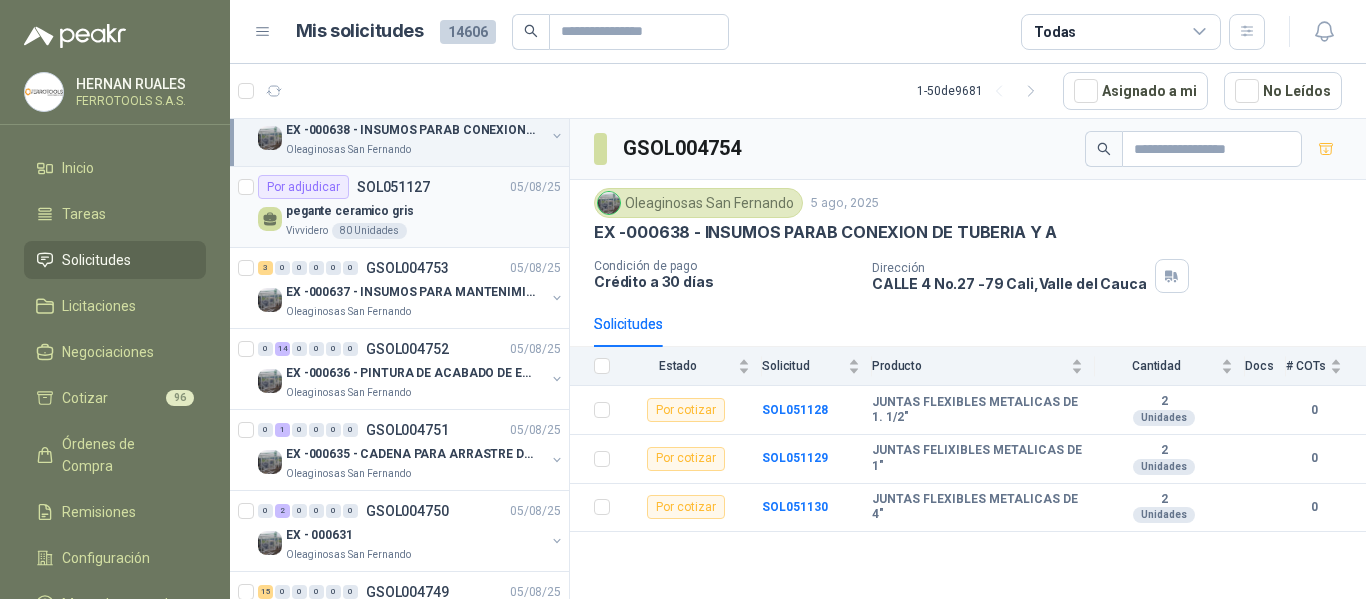 click on "Vivvidero 80   Unidades" at bounding box center (423, 231) 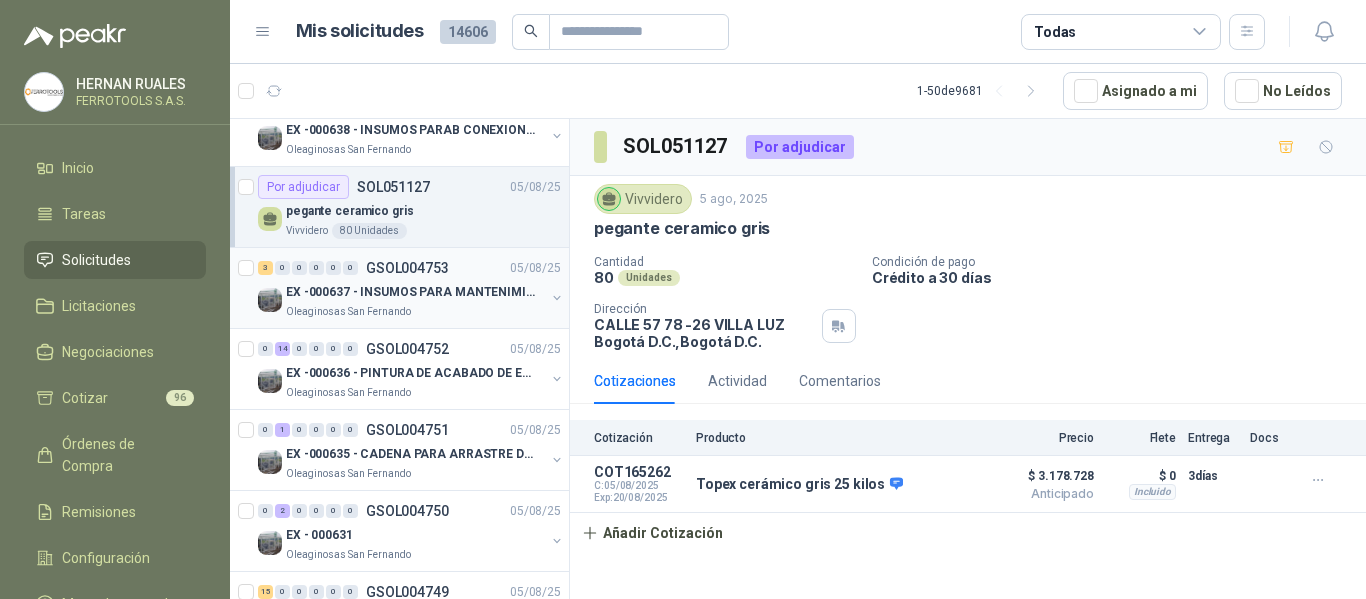 click on "EX -000637 - INSUMOS PARA MANTENIMINENTO MECANICO" at bounding box center [410, 292] 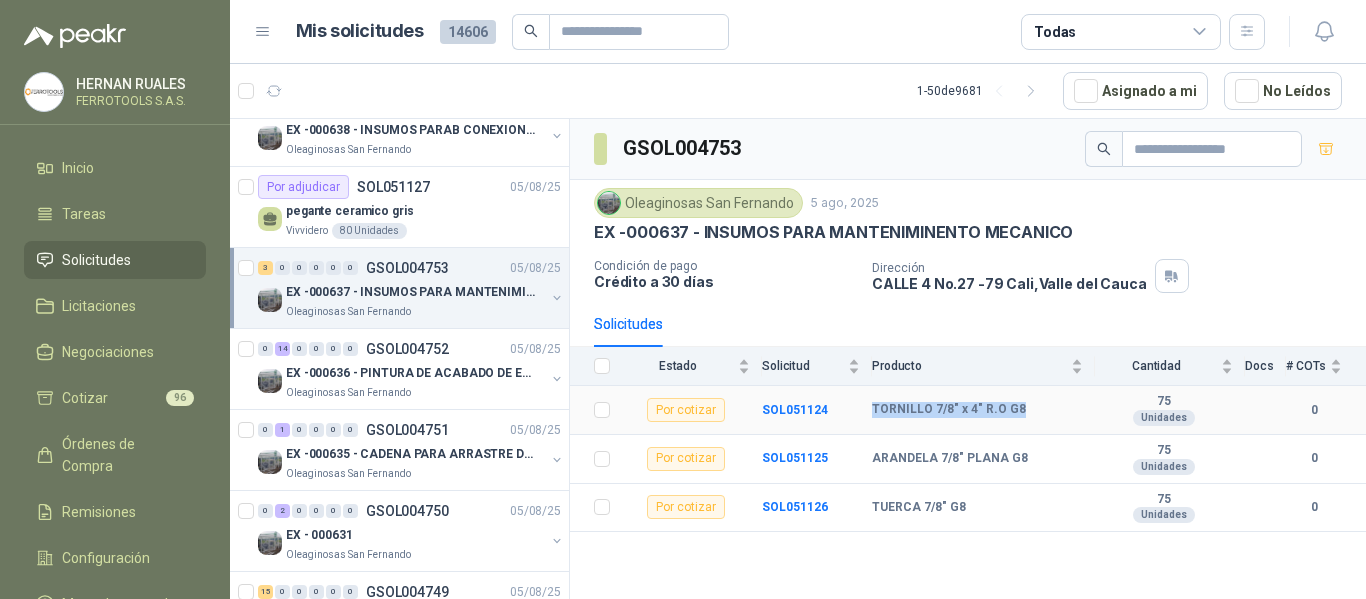 drag, startPoint x: 874, startPoint y: 413, endPoint x: 1022, endPoint y: 424, distance: 148.40822 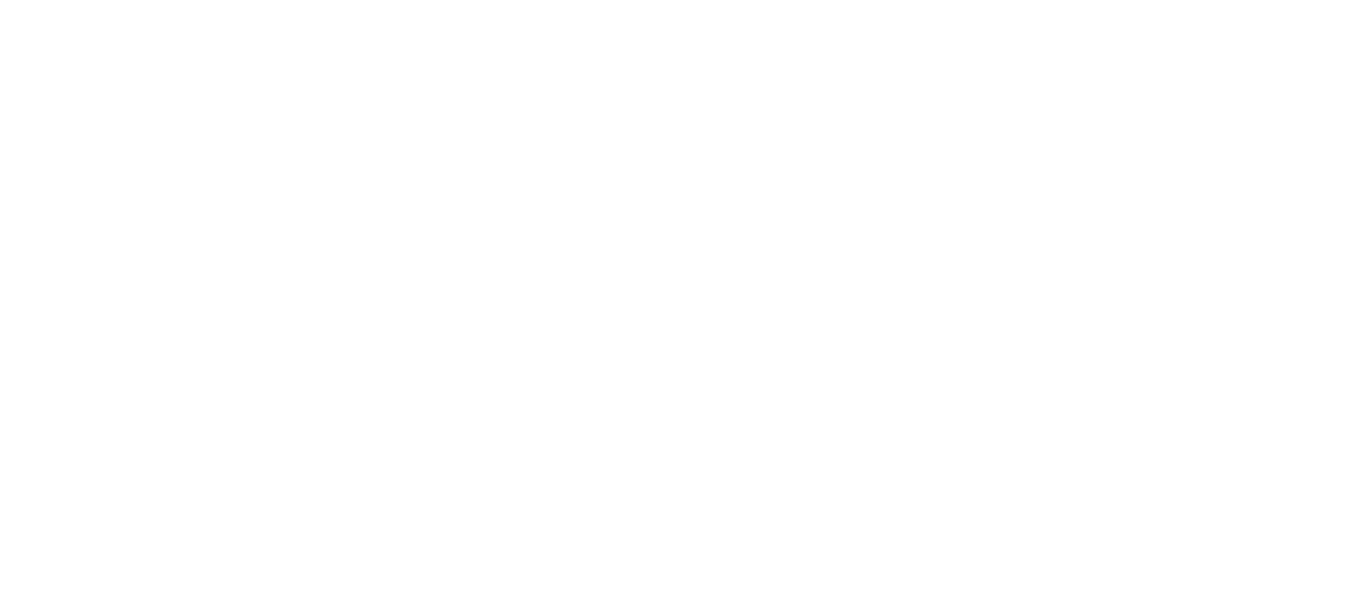 scroll, scrollTop: 0, scrollLeft: 0, axis: both 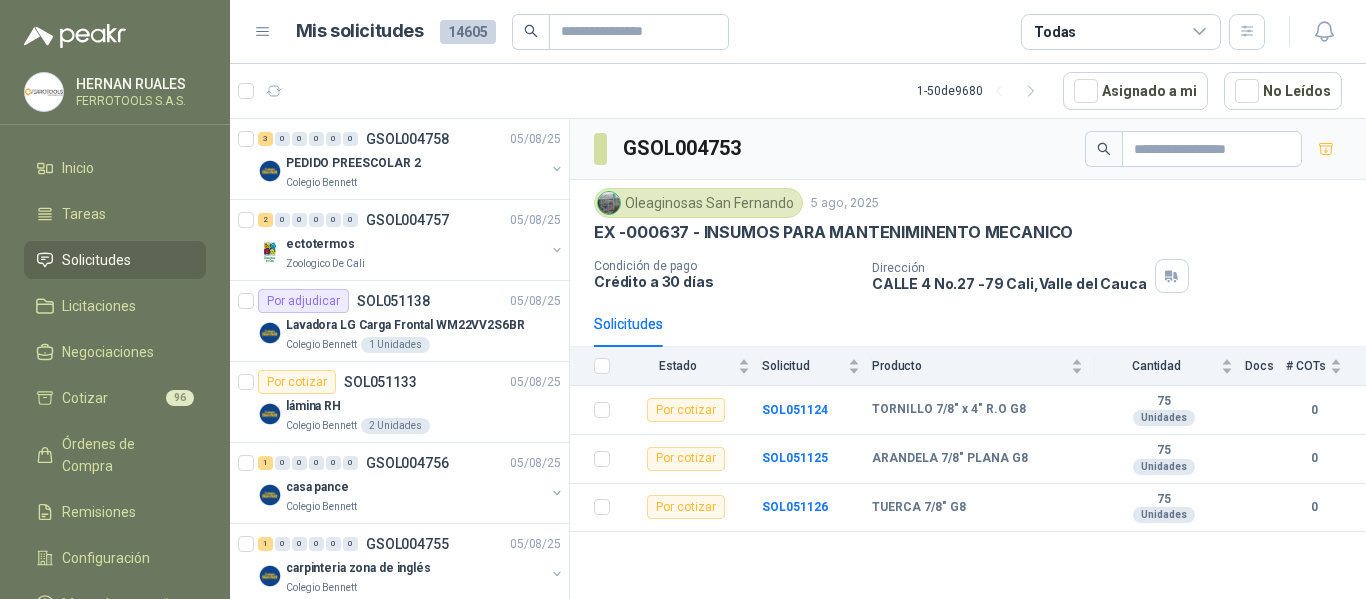 drag, startPoint x: 483, startPoint y: 70, endPoint x: 527, endPoint y: 86, distance: 46.818798 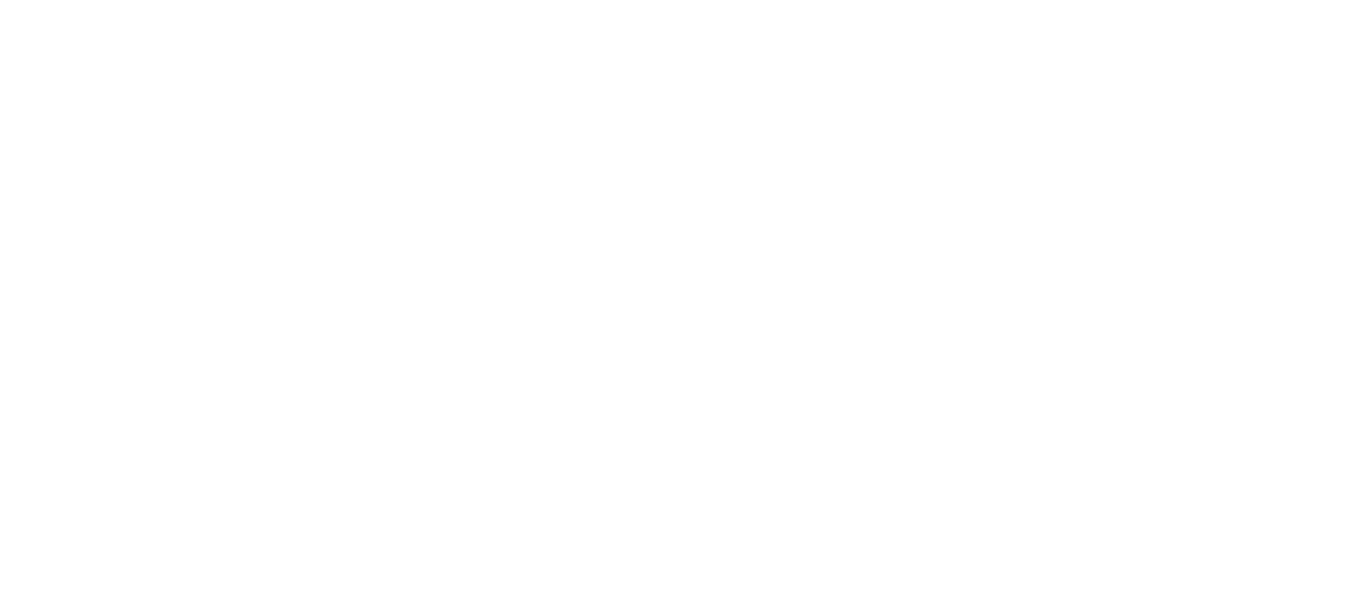 scroll, scrollTop: 0, scrollLeft: 0, axis: both 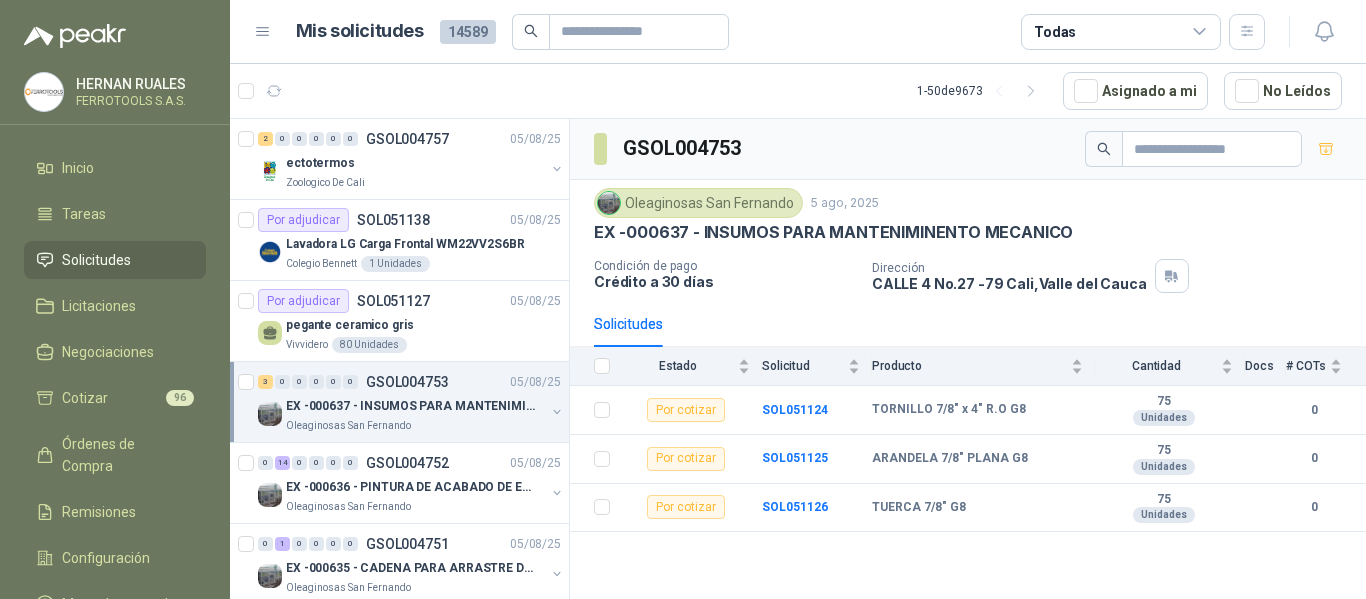 click on "1 - 50  de  9673 Asignado a mi No Leídos" at bounding box center (798, 91) 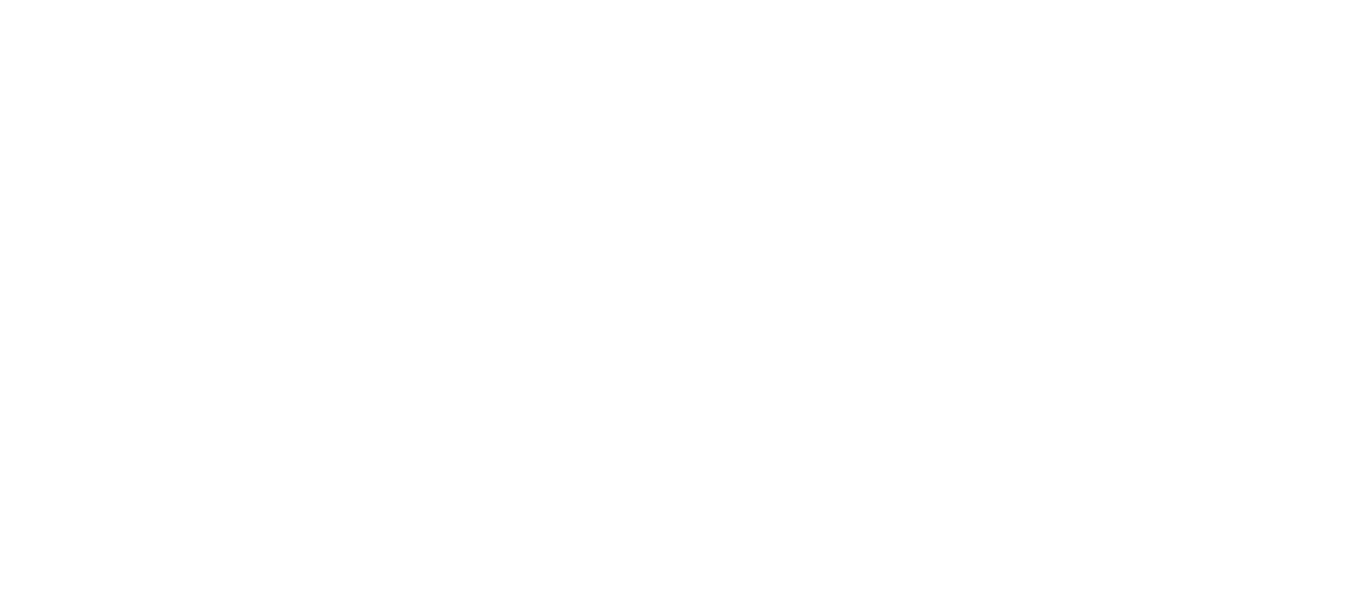 scroll, scrollTop: 0, scrollLeft: 0, axis: both 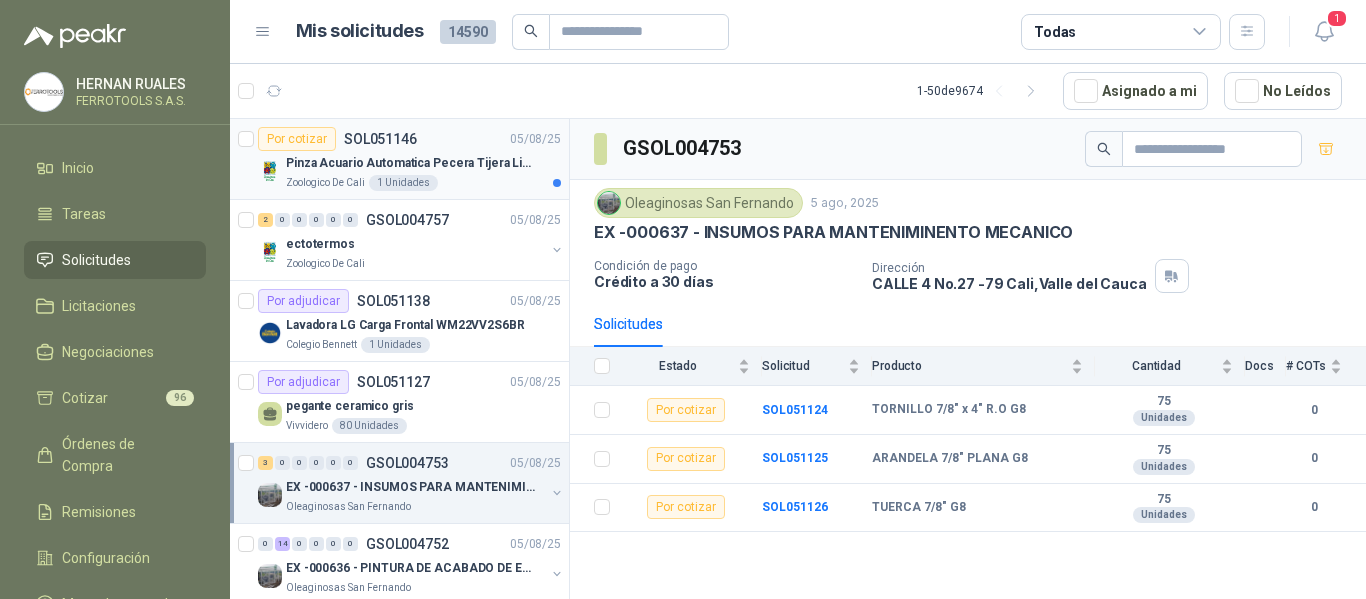 click on "Pinza Acuario Automatica Pecera Tijera Limpiador Alicate" at bounding box center [410, 163] 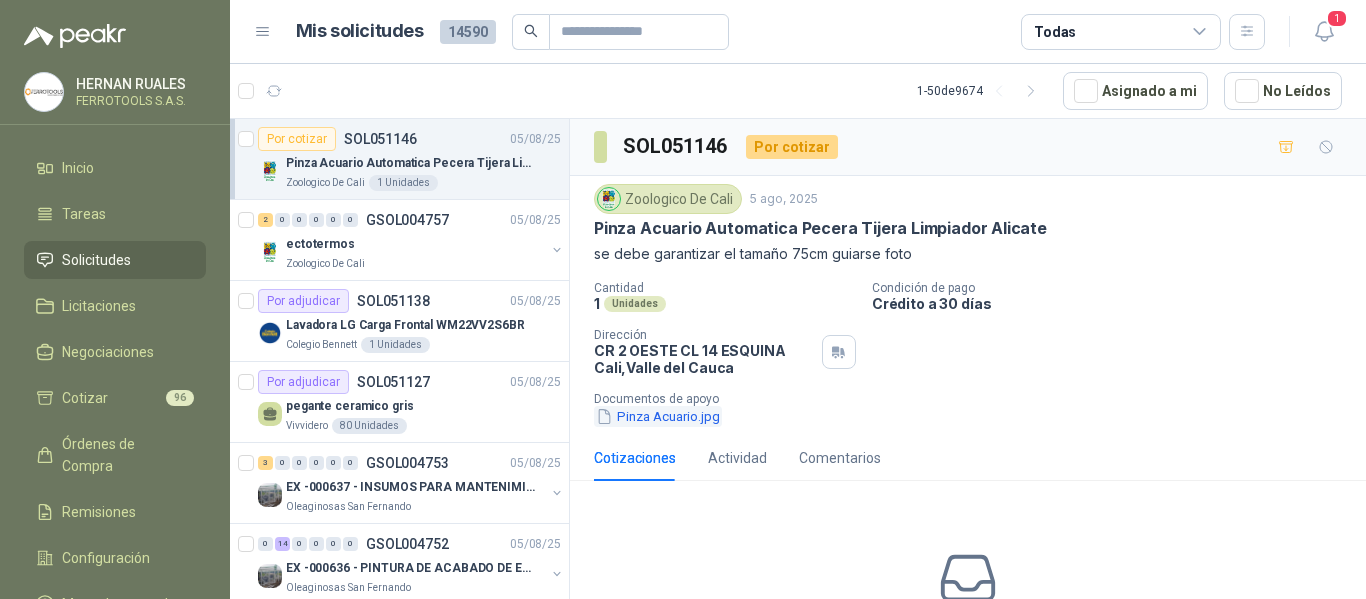click on "Pinza Acuario.jpg" at bounding box center [658, 416] 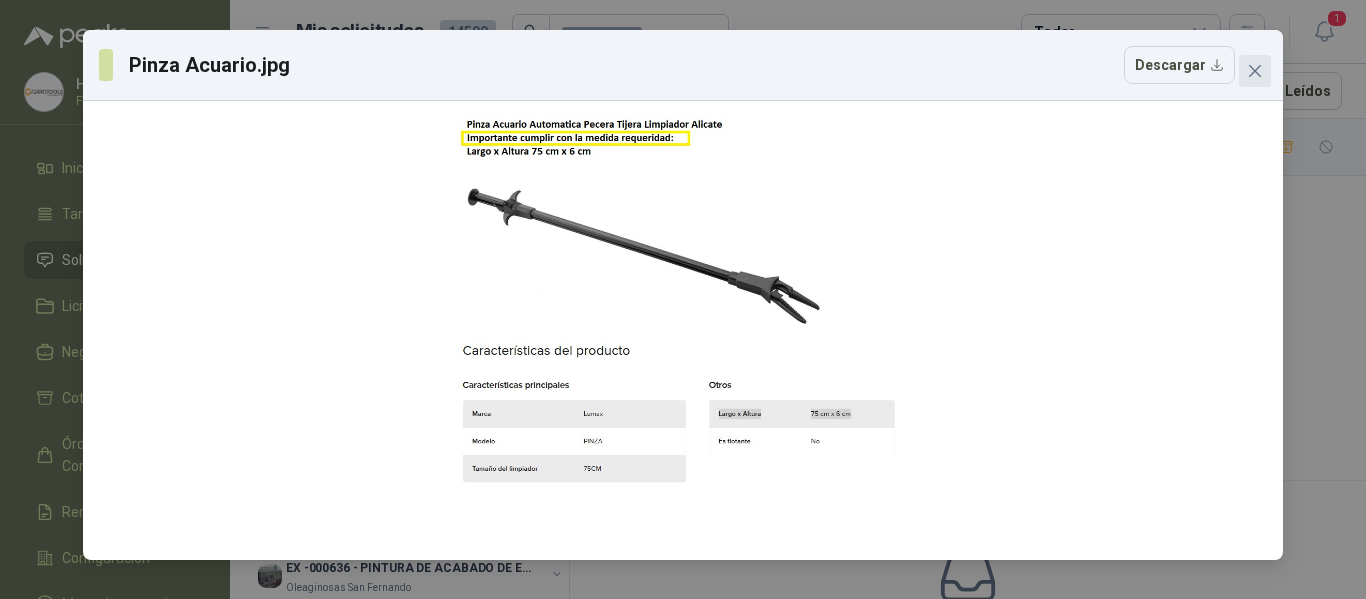 click at bounding box center (1255, 71) 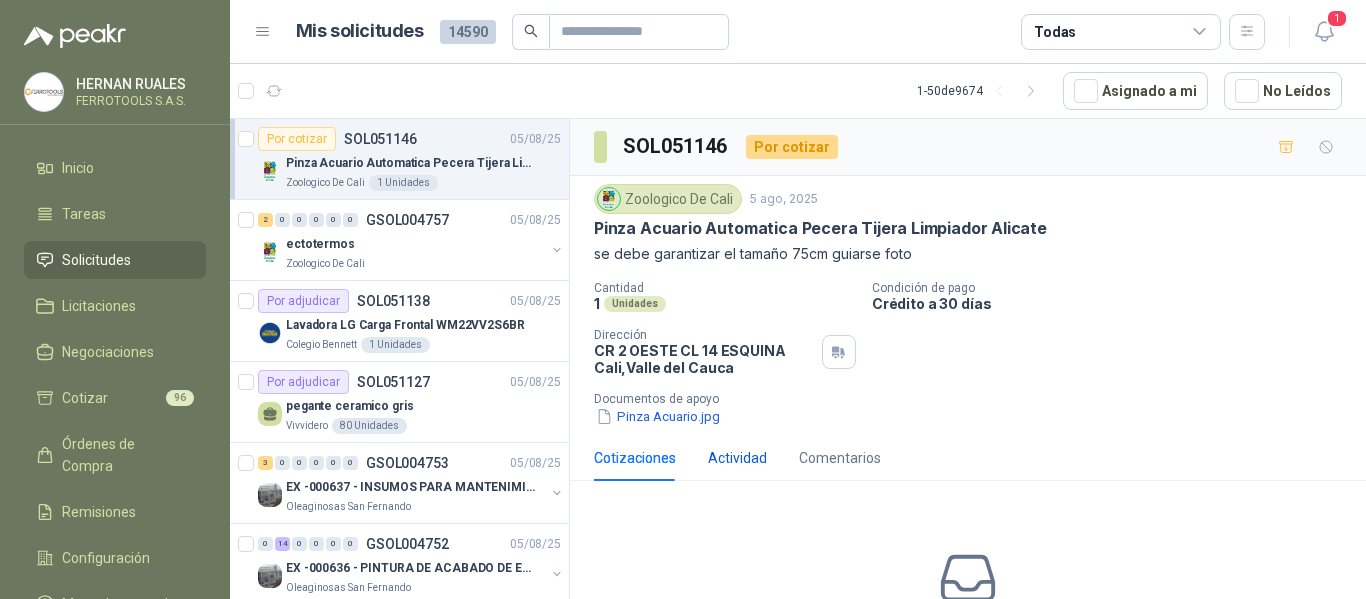 click on "Actividad" at bounding box center [737, 458] 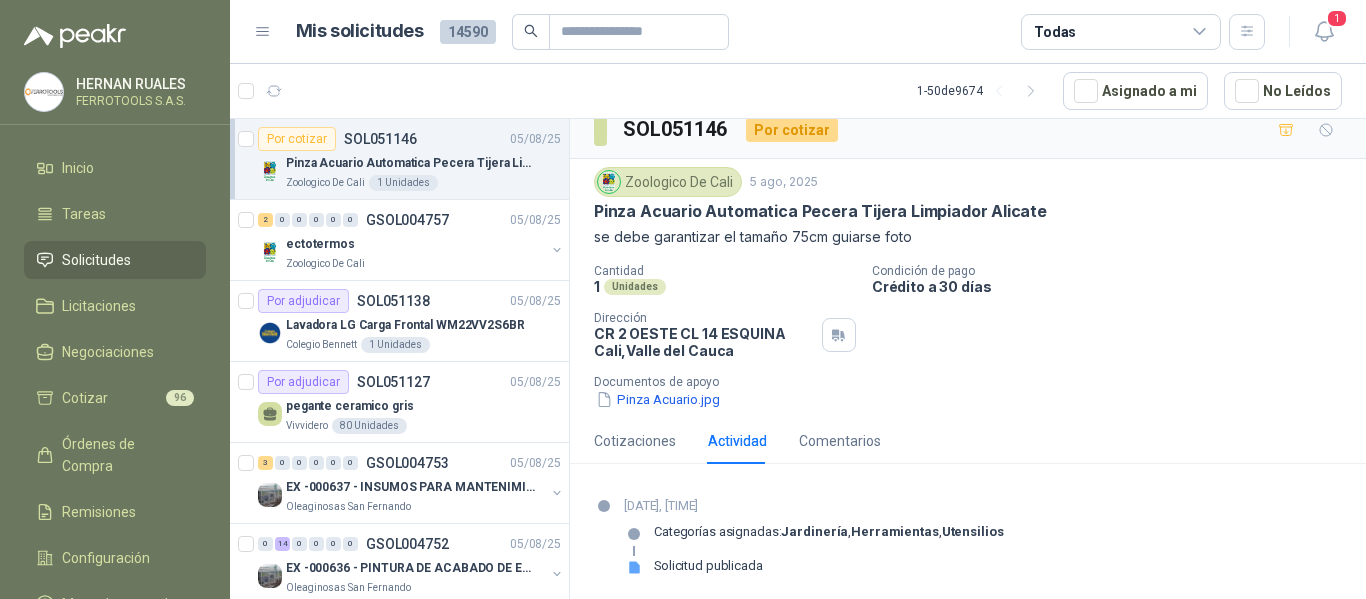 scroll, scrollTop: 21, scrollLeft: 0, axis: vertical 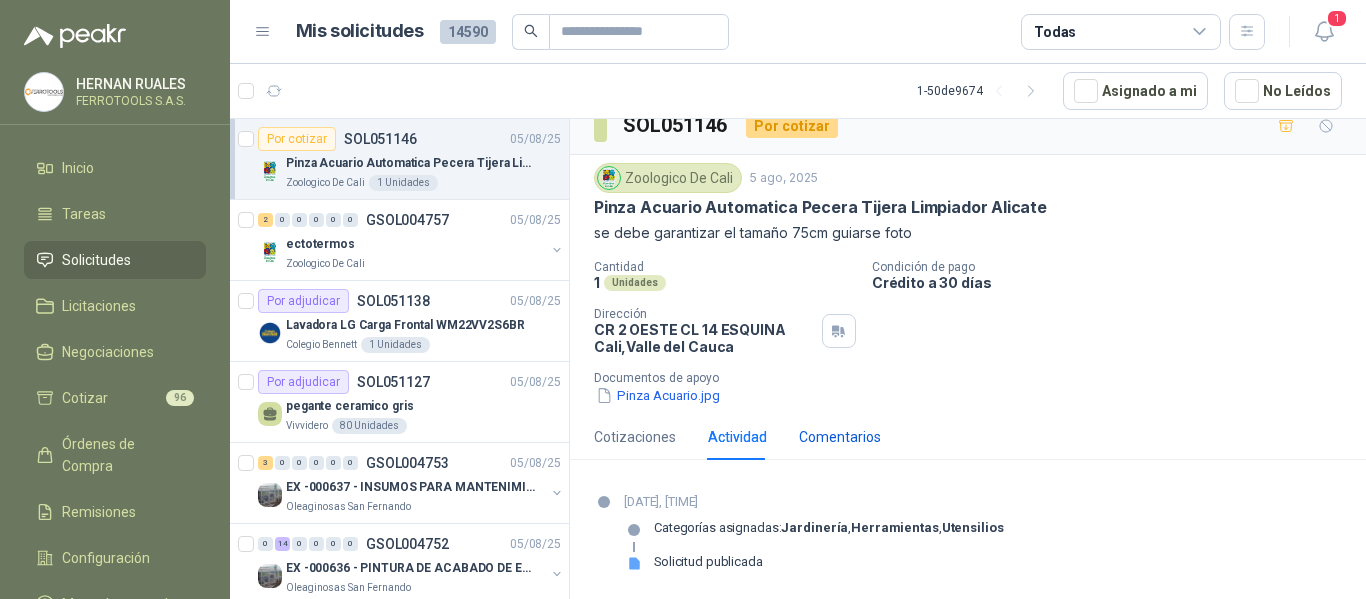 click on "Comentarios" at bounding box center [840, 437] 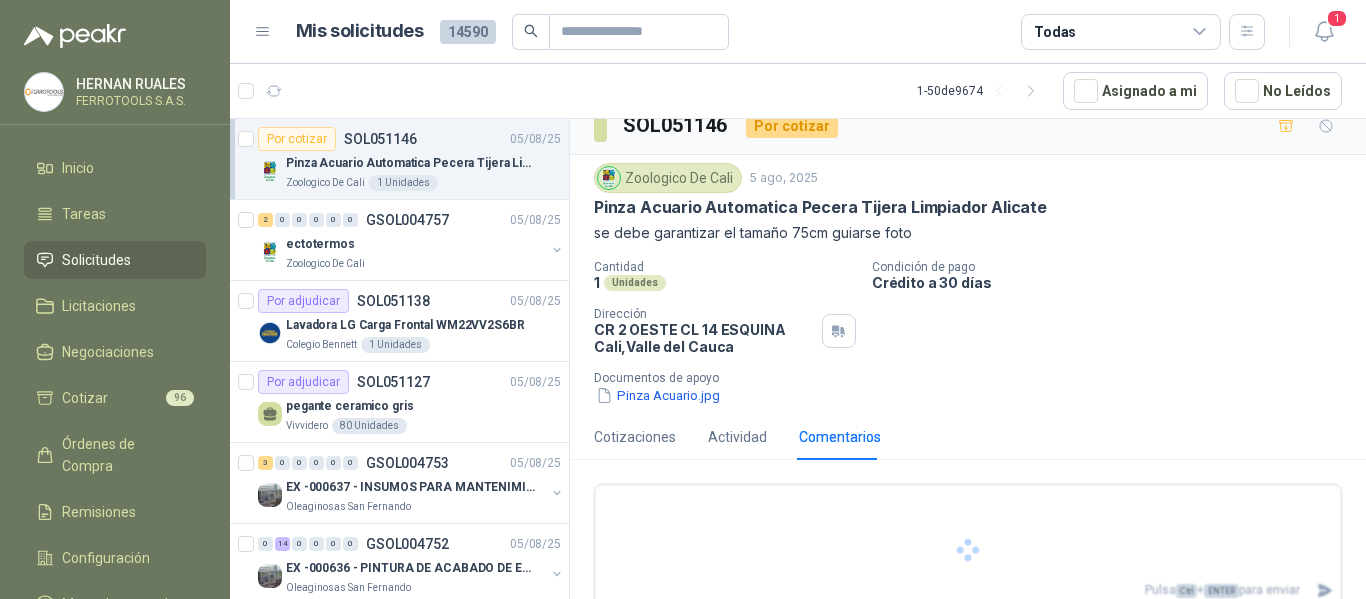 scroll, scrollTop: 0, scrollLeft: 0, axis: both 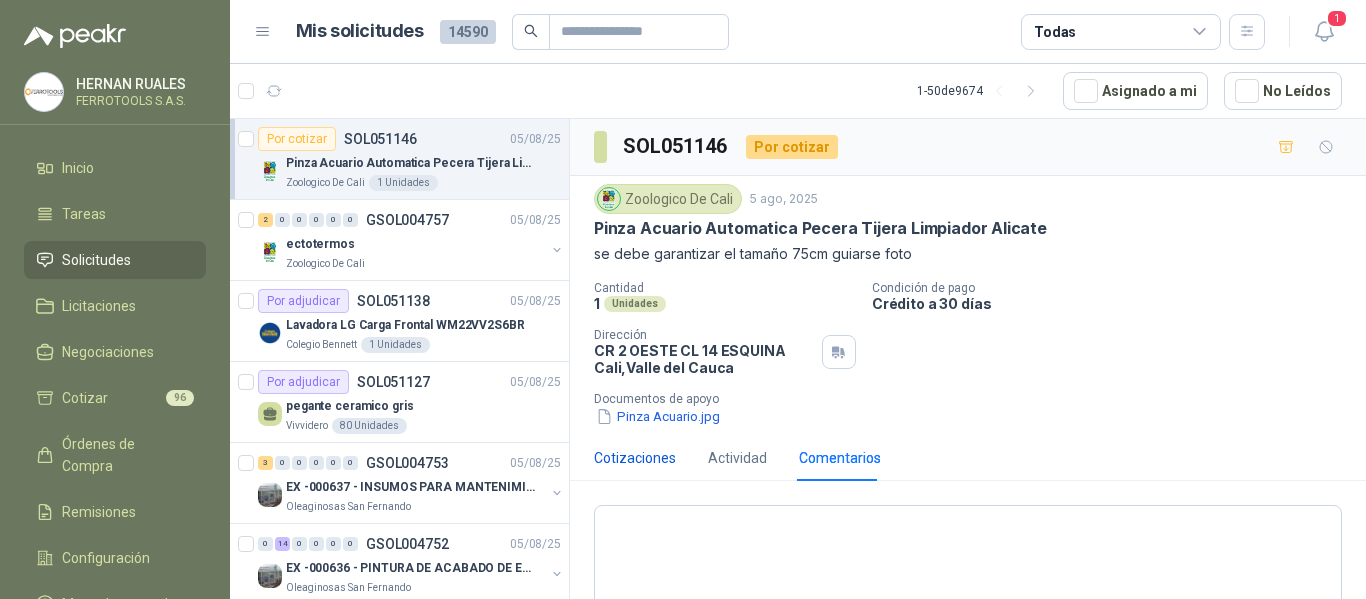 click on "Cotizaciones" at bounding box center [635, 458] 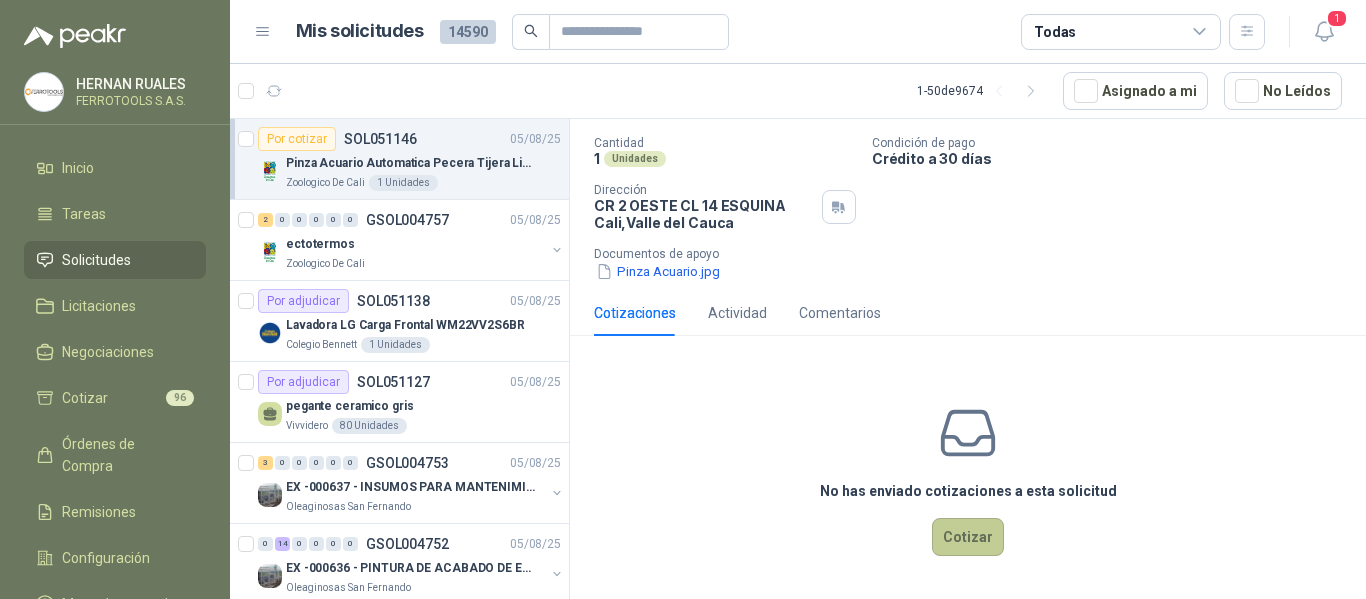 click on "Cotizar" at bounding box center (968, 537) 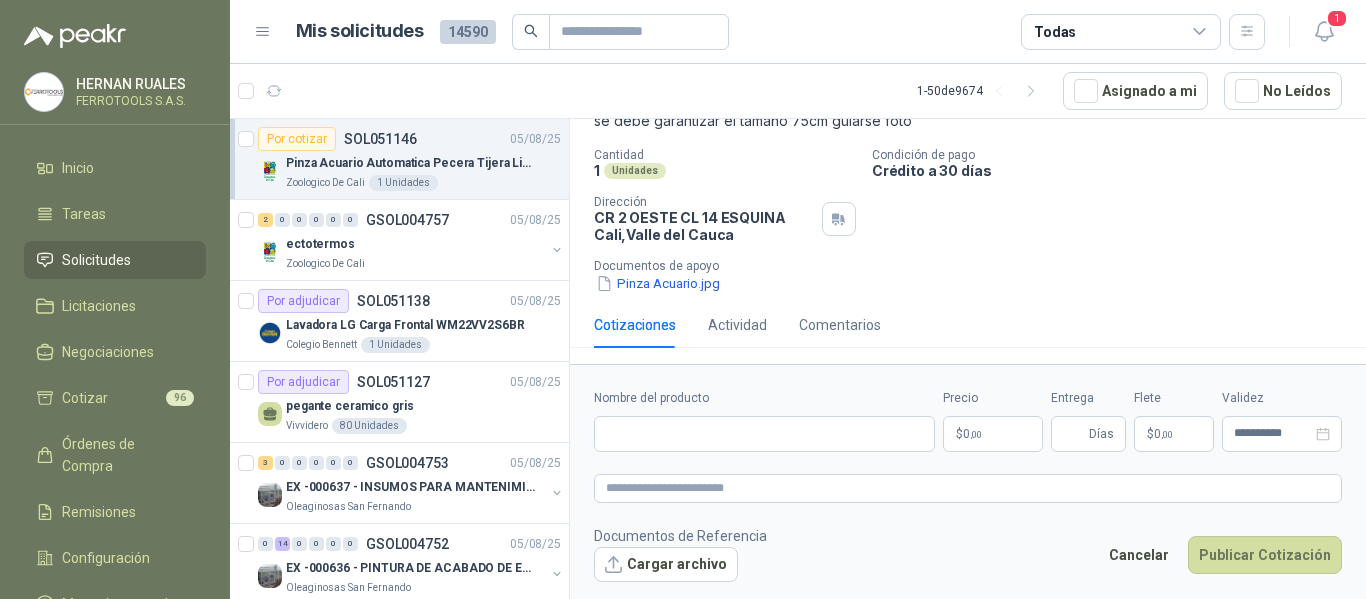 type 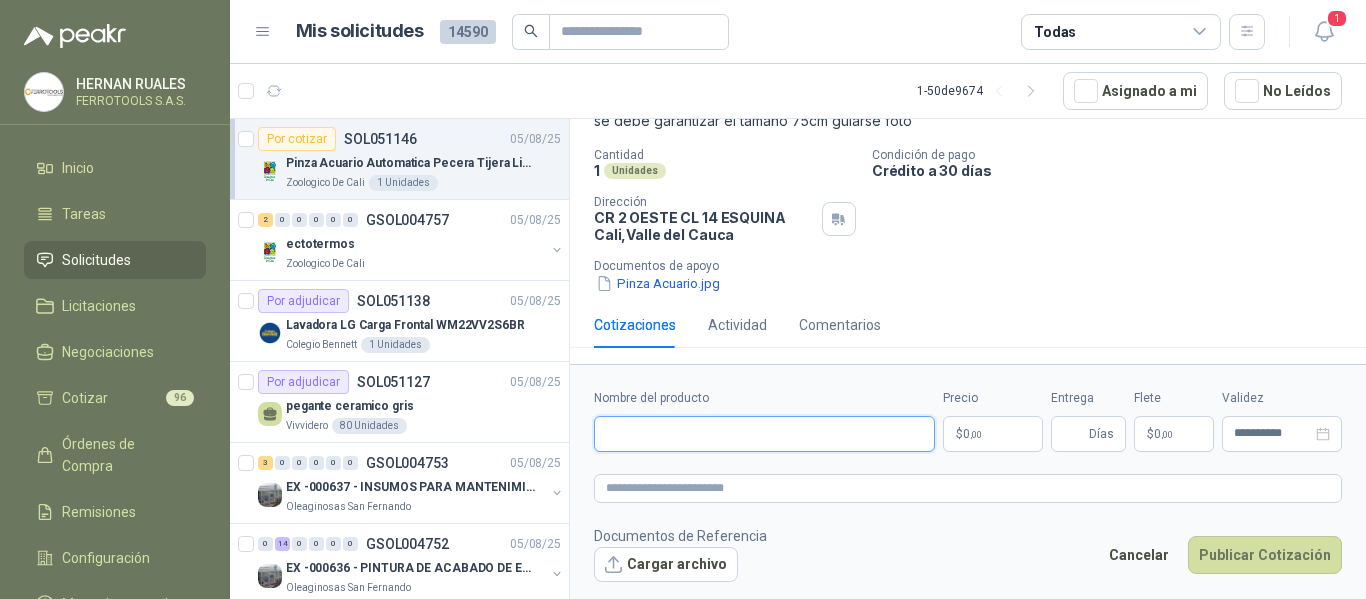 click on "Nombre del producto" at bounding box center (764, 434) 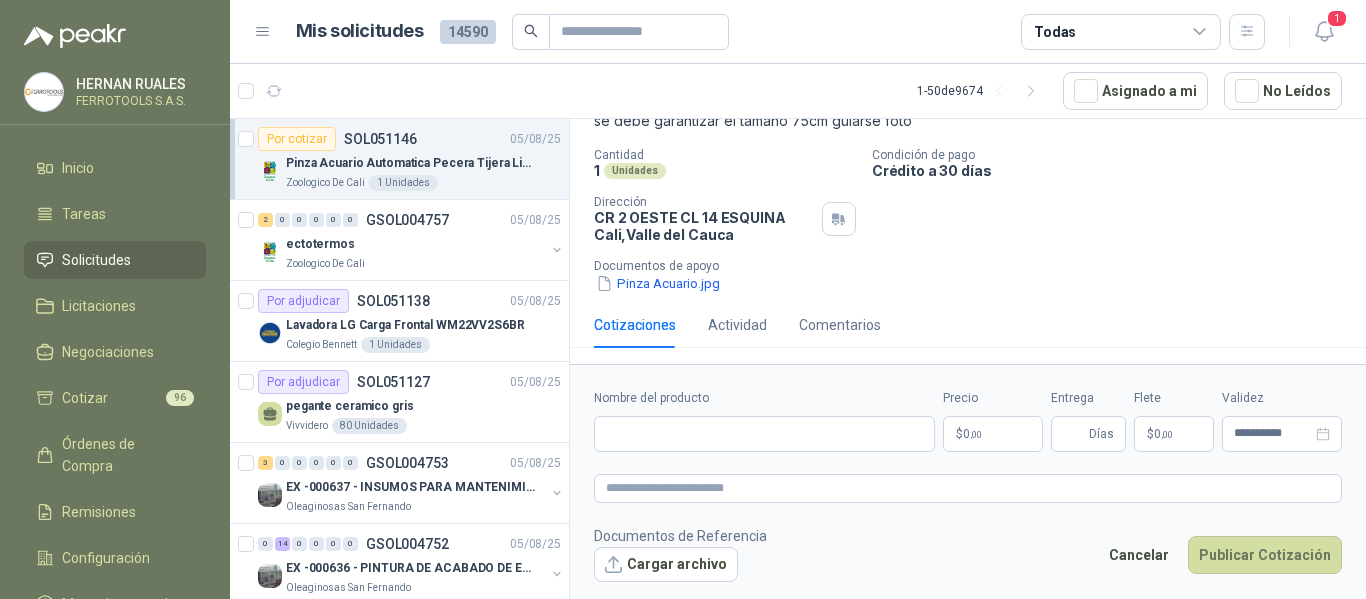 click on "Pinza Acuario.jpg" at bounding box center (976, 283) 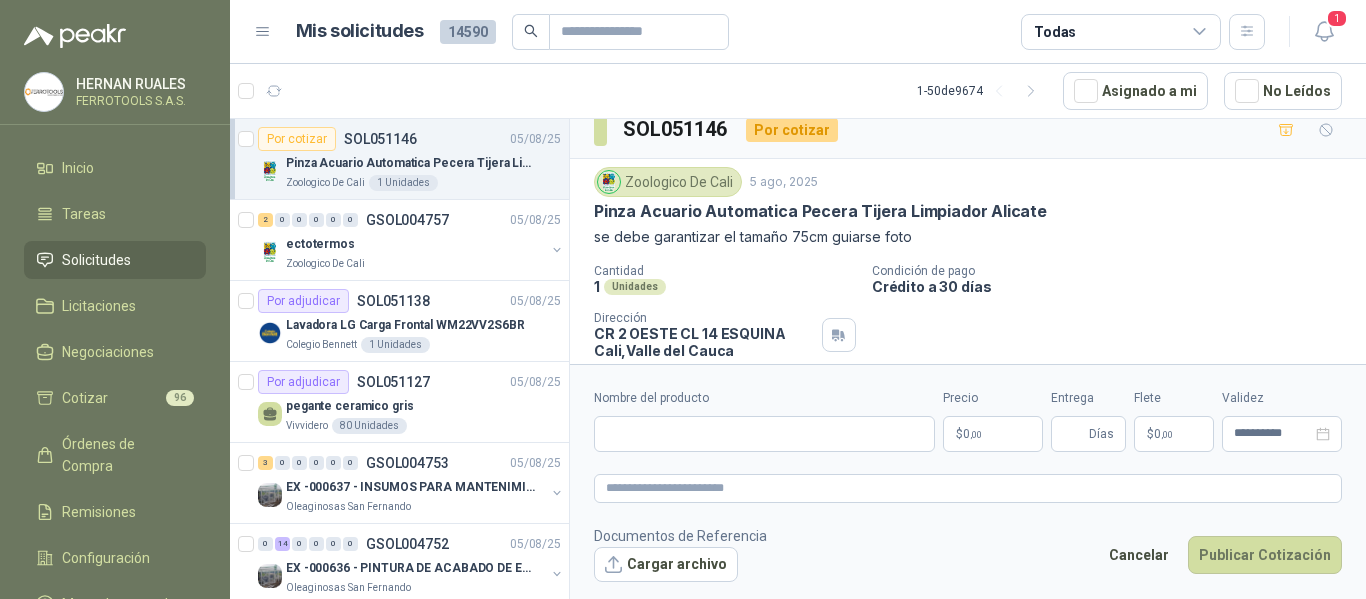 scroll, scrollTop: 0, scrollLeft: 0, axis: both 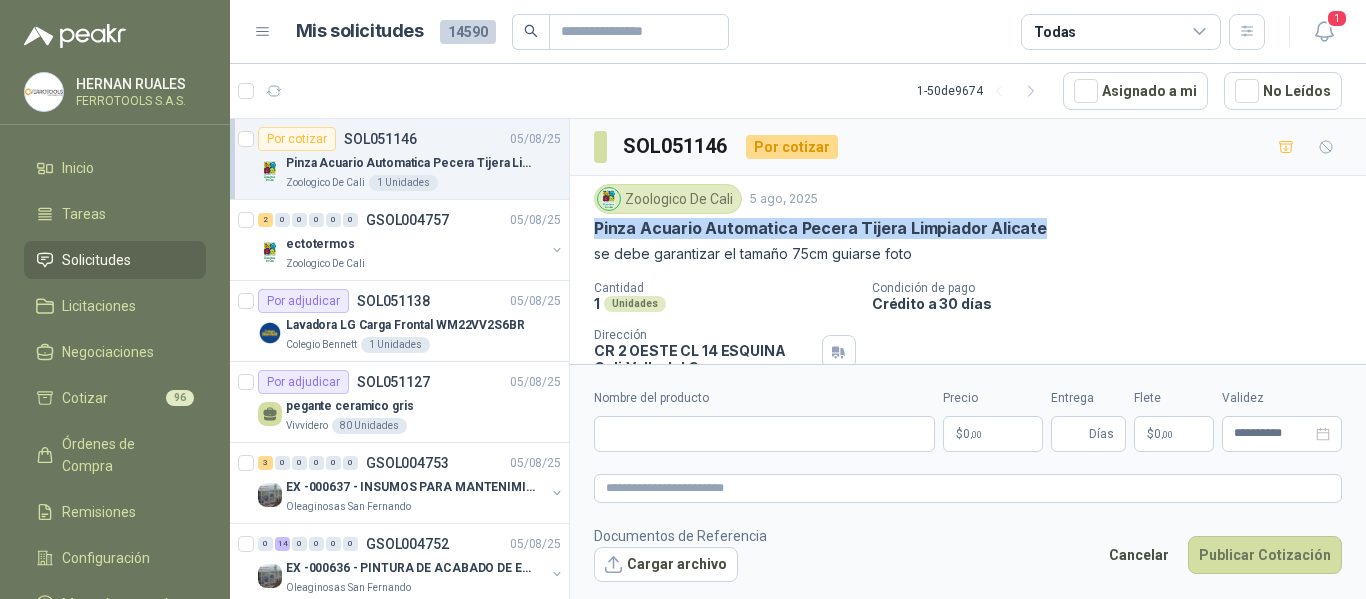 drag, startPoint x: 592, startPoint y: 236, endPoint x: 1036, endPoint y: 237, distance: 444.00113 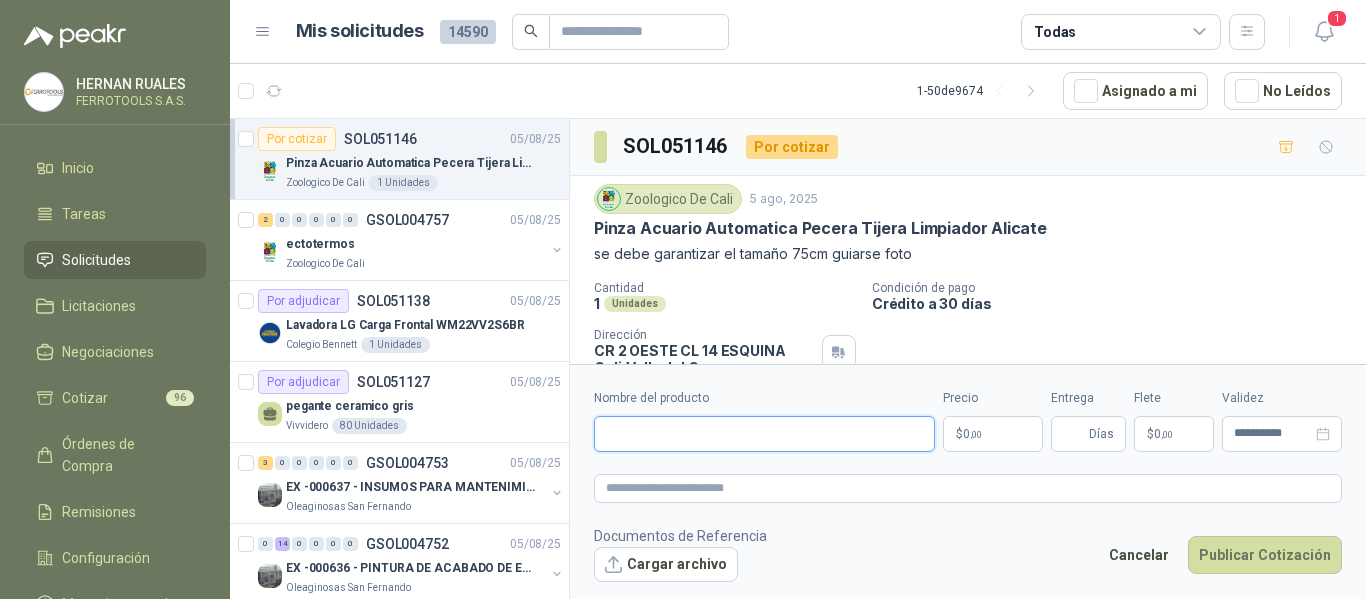 click on "Nombre del producto" at bounding box center (764, 434) 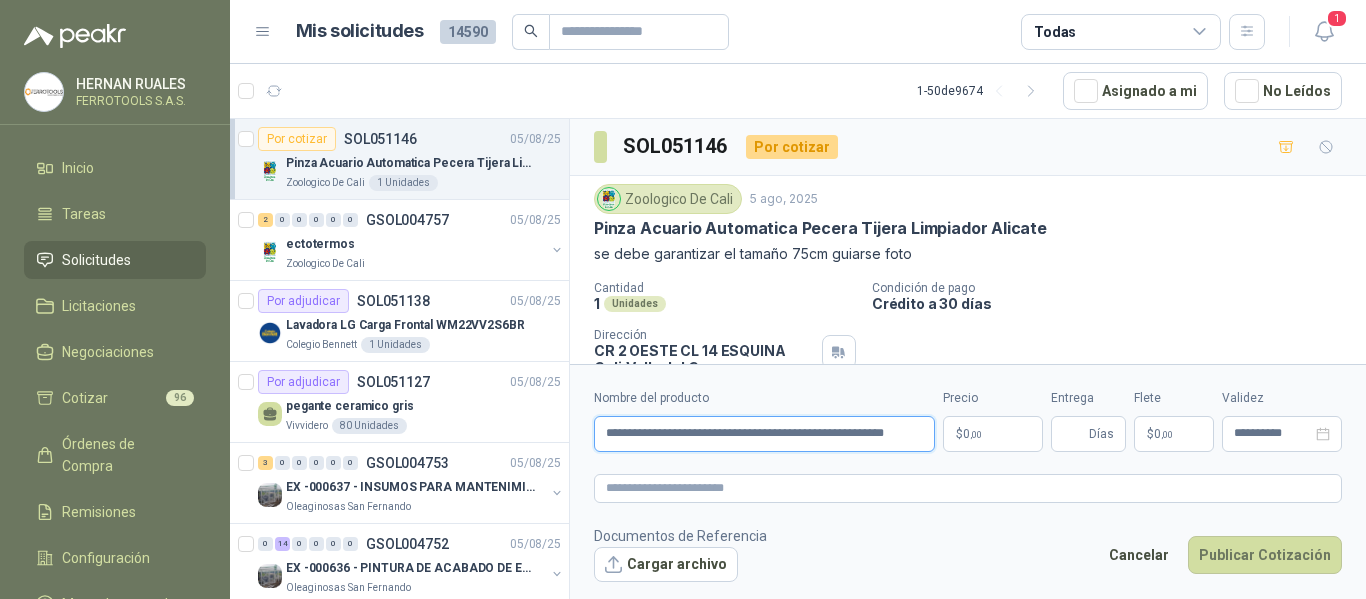 type on "**********" 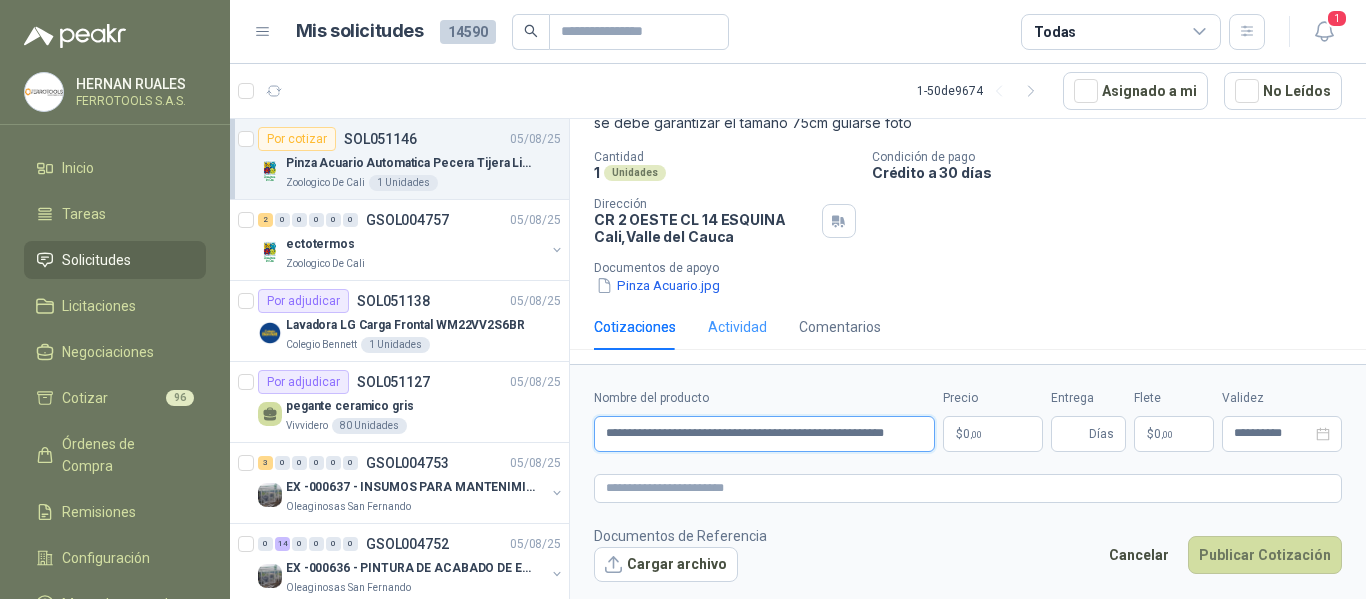 scroll, scrollTop: 133, scrollLeft: 0, axis: vertical 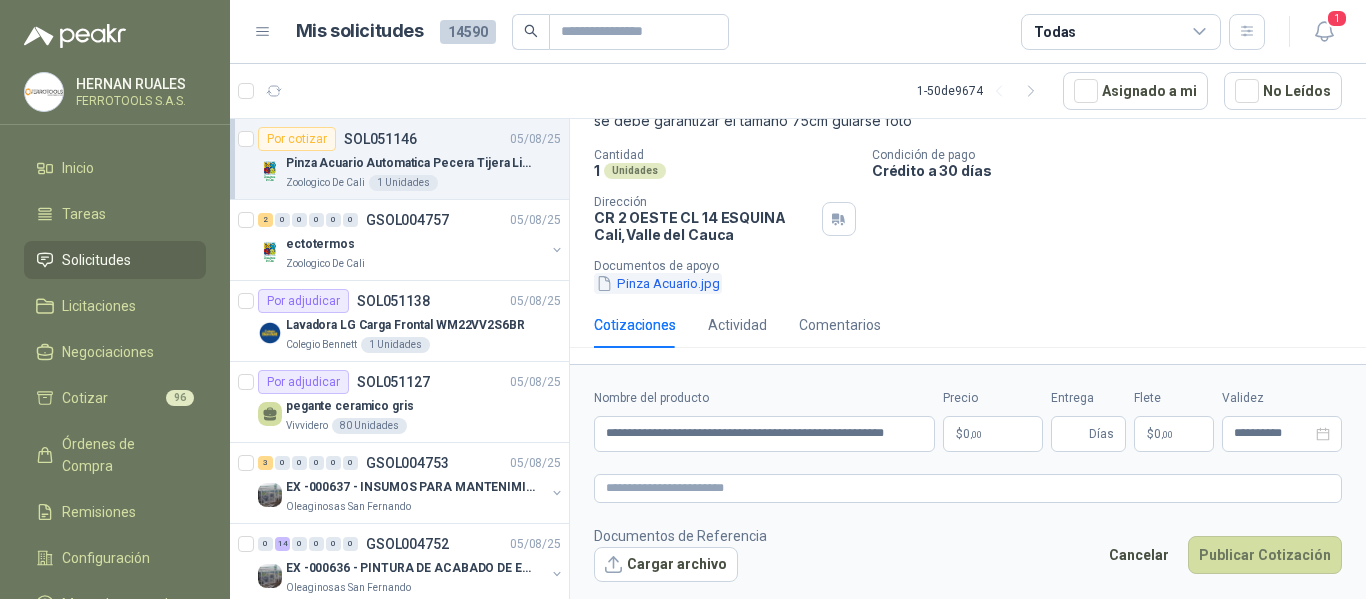 click on "Pinza Acuario.jpg" at bounding box center (658, 283) 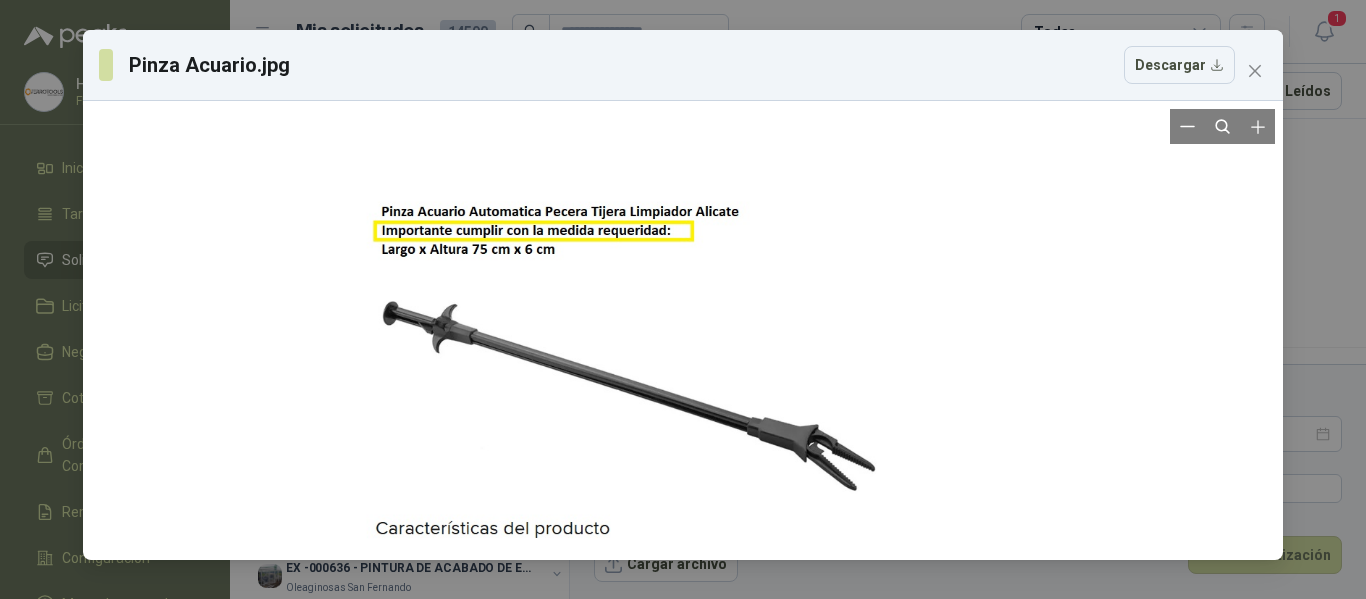 drag, startPoint x: 448, startPoint y: 146, endPoint x: 449, endPoint y: 262, distance: 116.00431 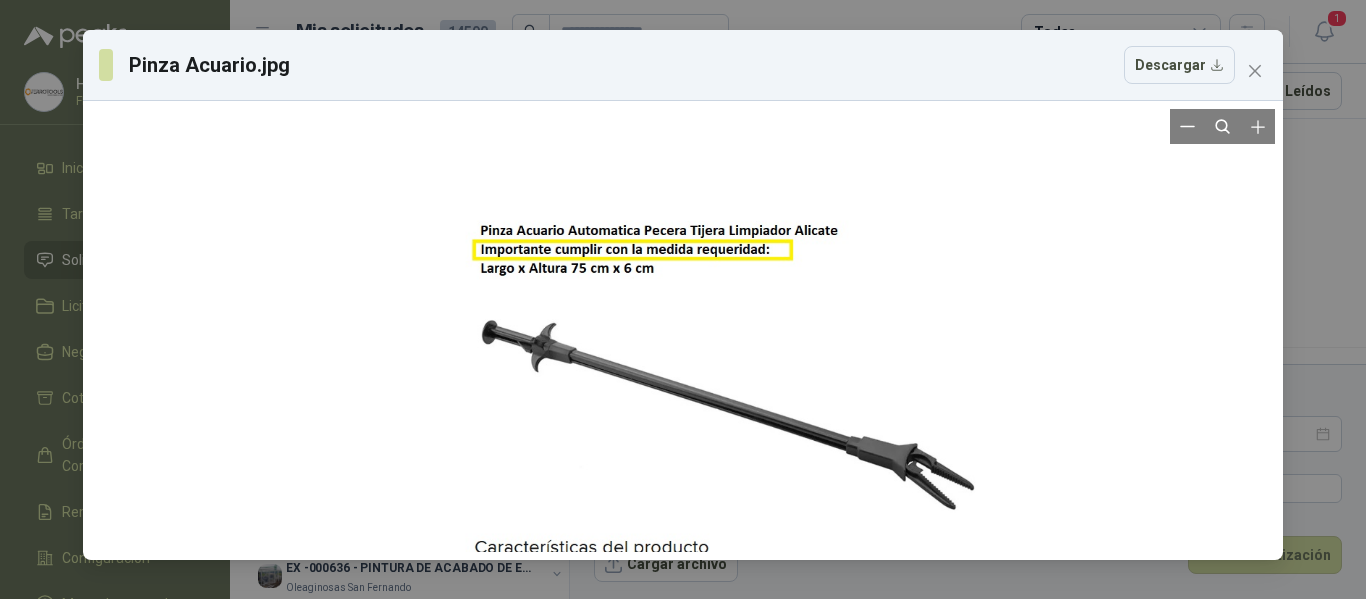 drag, startPoint x: 610, startPoint y: 164, endPoint x: 824, endPoint y: 400, distance: 318.5781 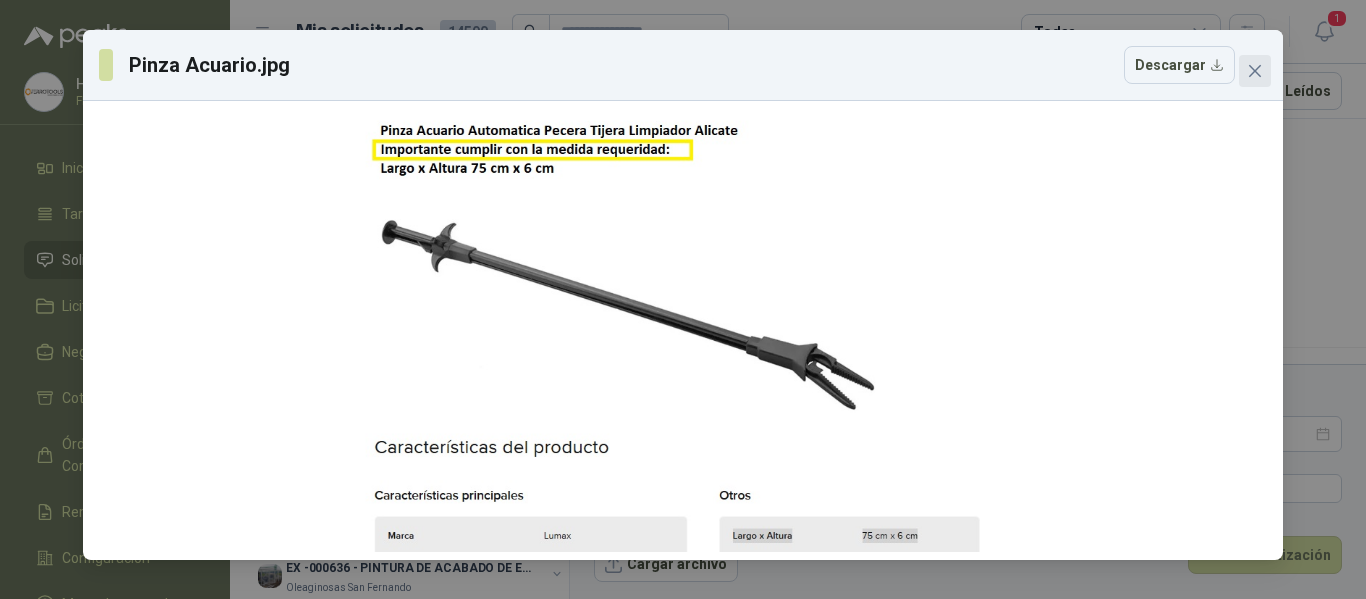 click at bounding box center [1255, 71] 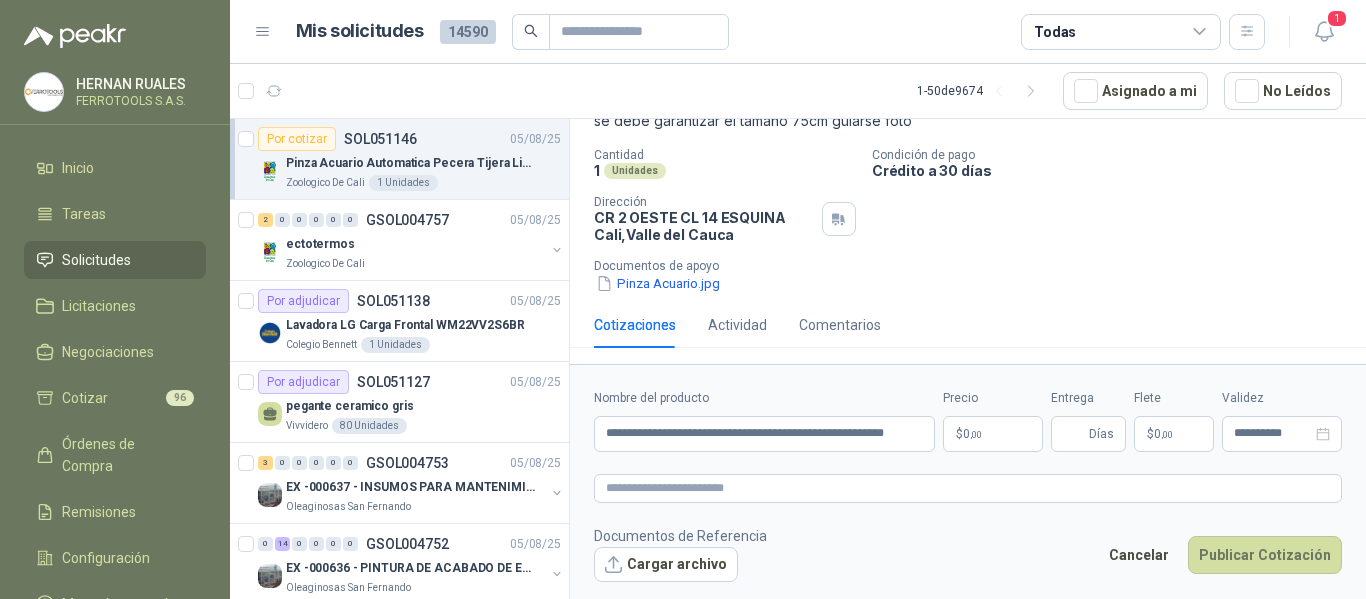 click on "Documentos de apoyo" at bounding box center [976, 266] 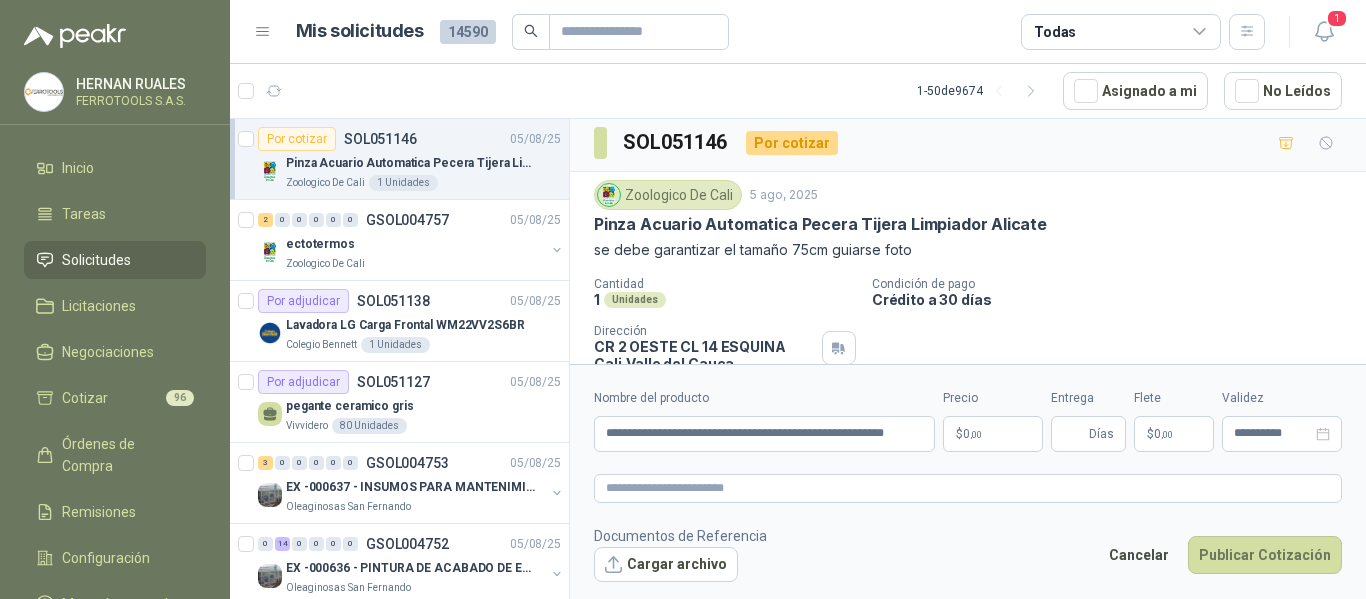 scroll, scrollTop: 0, scrollLeft: 0, axis: both 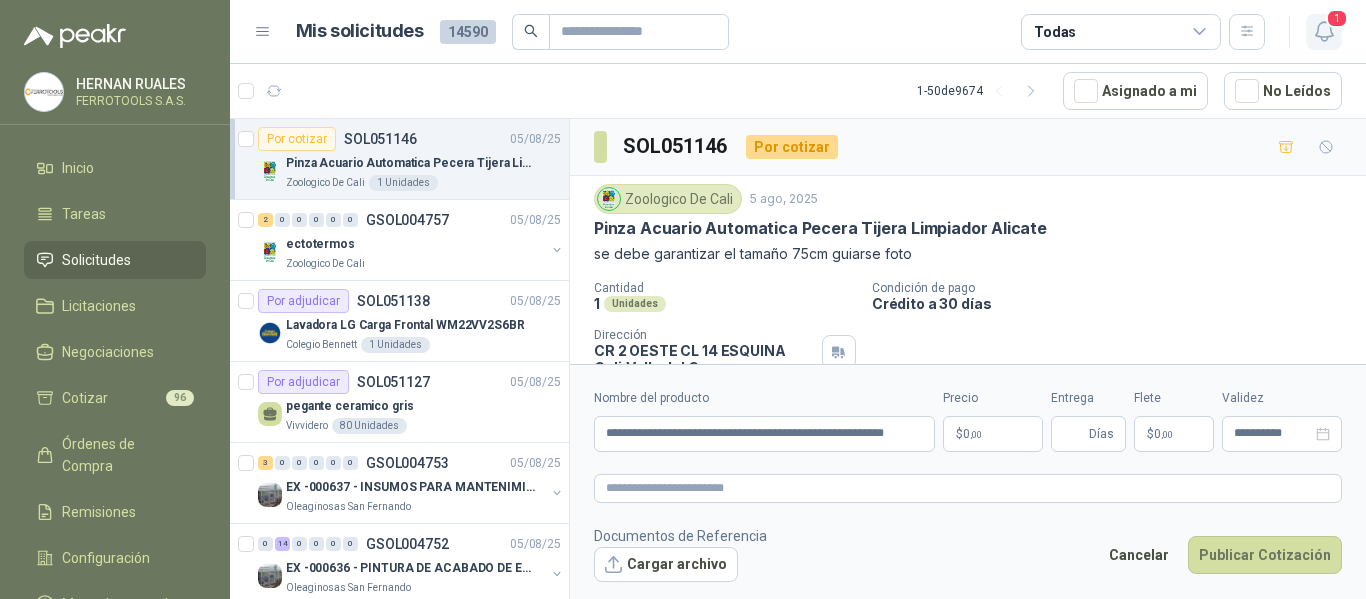 click 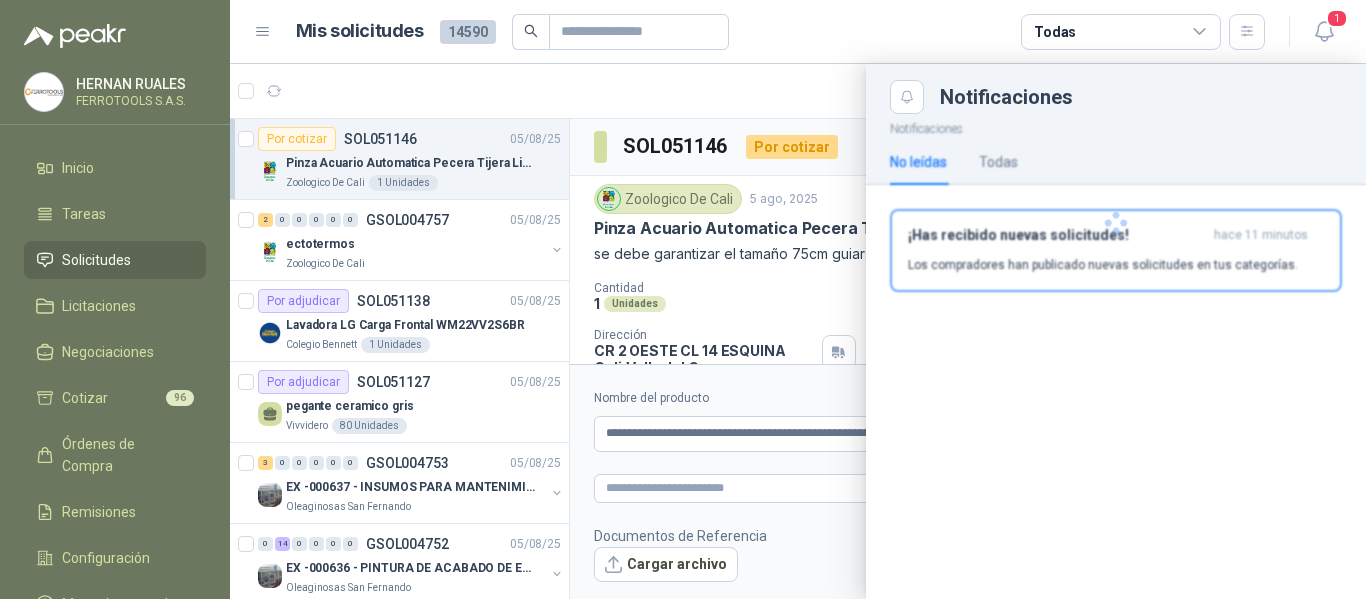 click on "Los compradores han publicado nuevas solicitudes en tus categorías." at bounding box center [1103, 265] 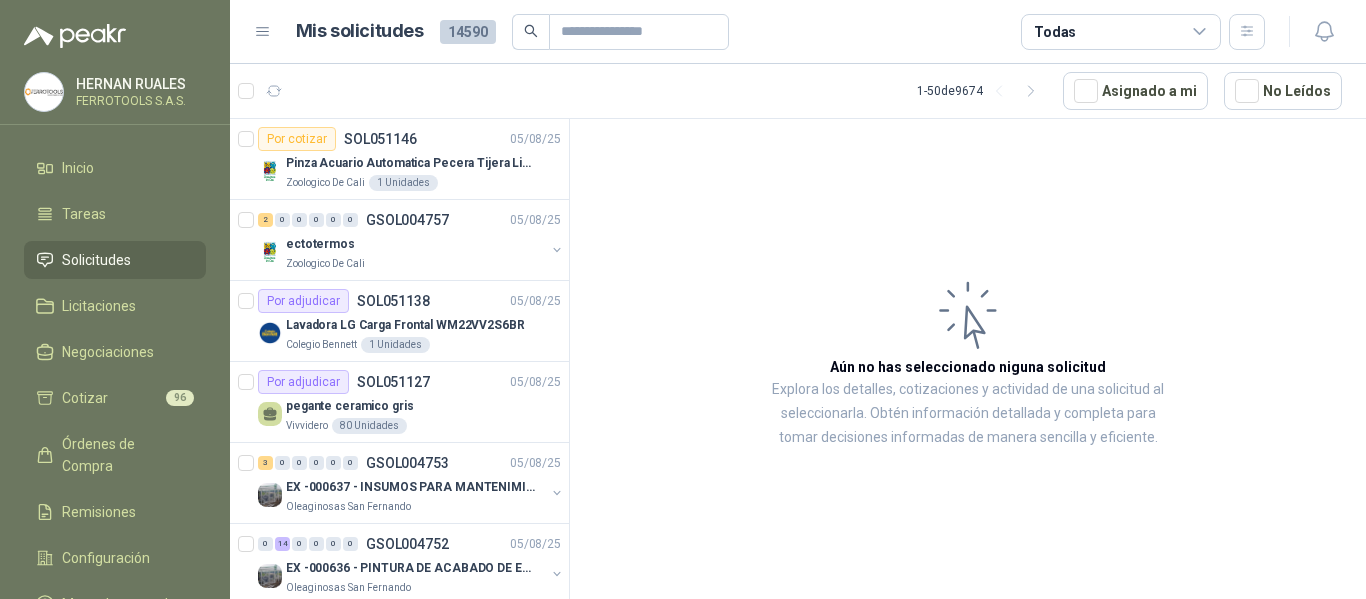 click on "Aún no has seleccionado niguna solicitud Explora los detalles, cotizaciones y actividad de una solicitud al seleccionarla. Obtén información detallada y   completa para tomar decisiones informadas de manera sencilla y eficiente." at bounding box center [968, 362] 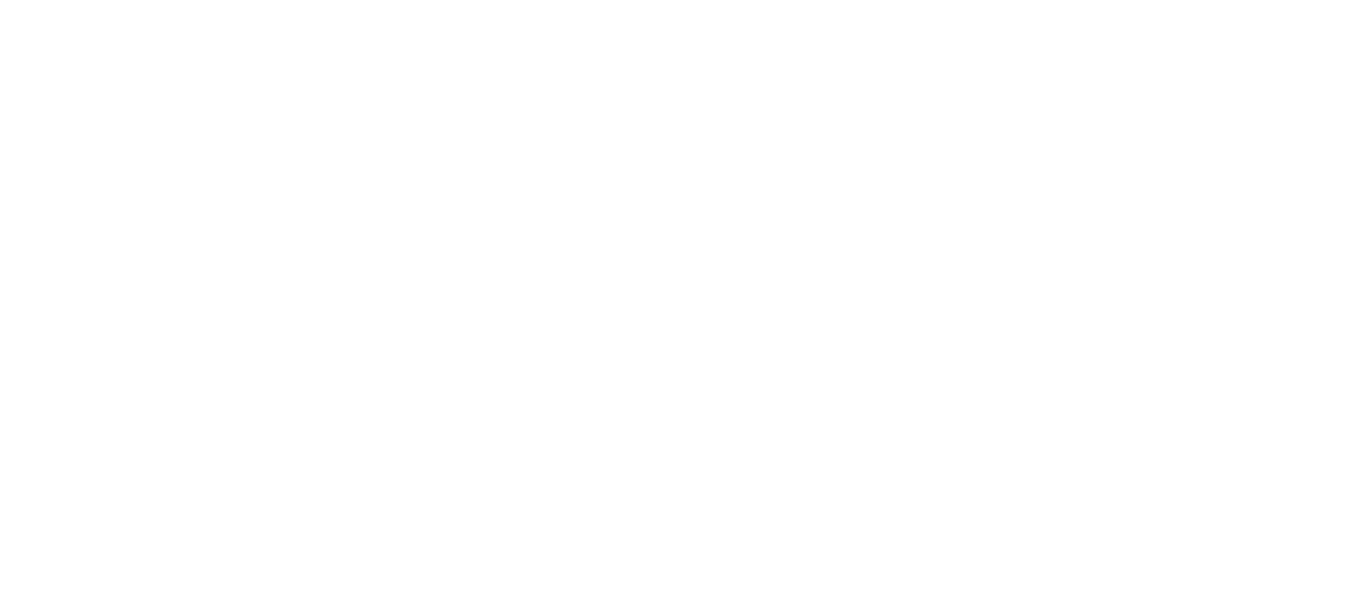 scroll, scrollTop: 0, scrollLeft: 0, axis: both 